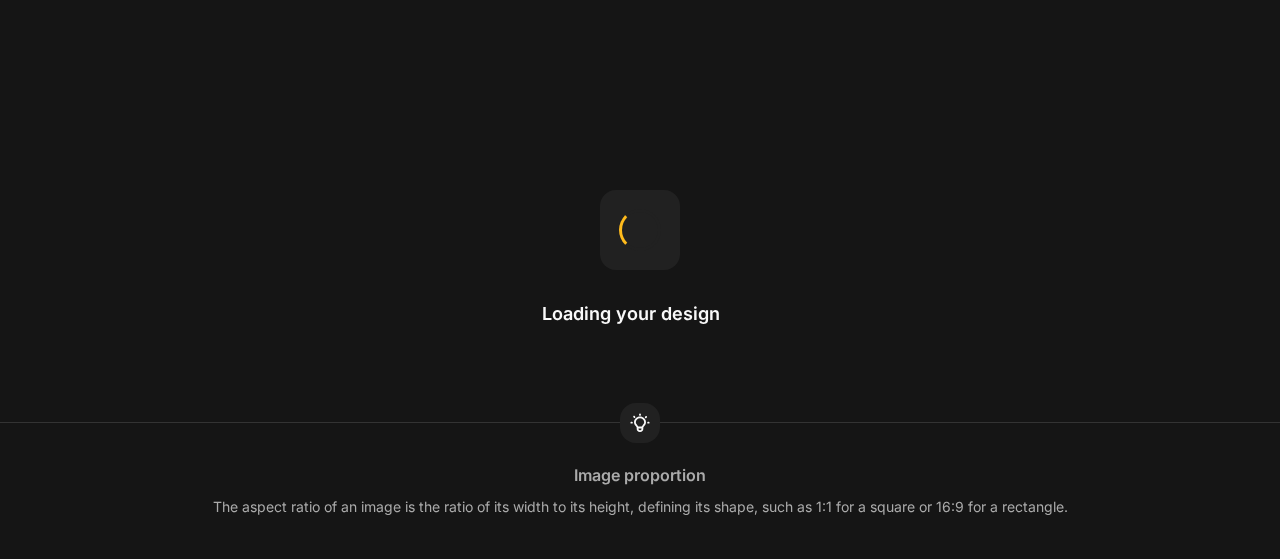 scroll, scrollTop: 0, scrollLeft: 0, axis: both 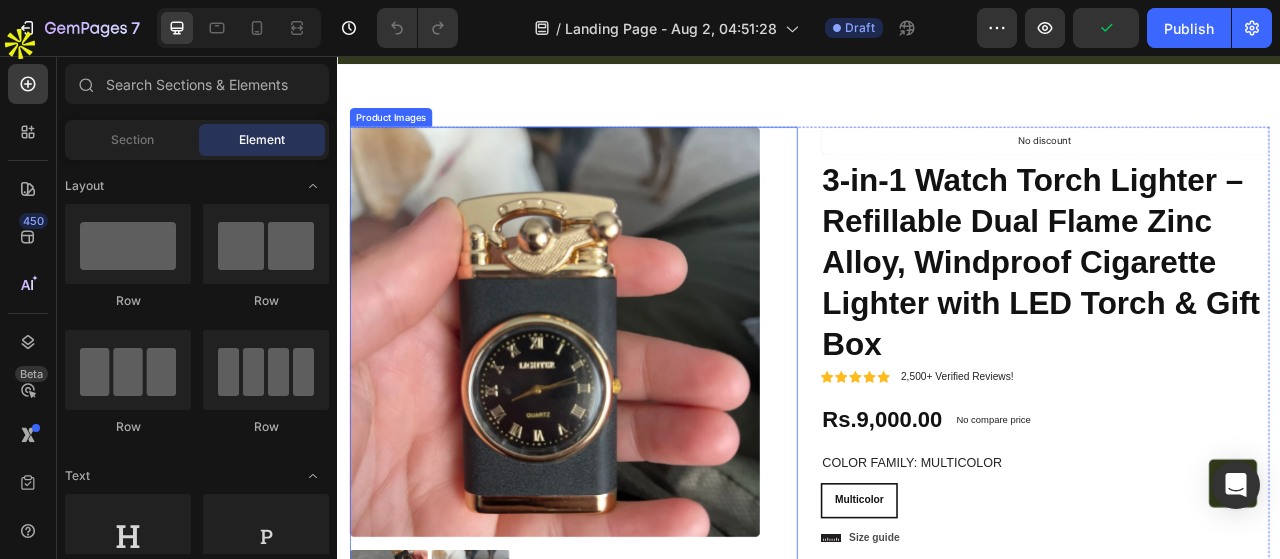 click at bounding box center (613, 408) 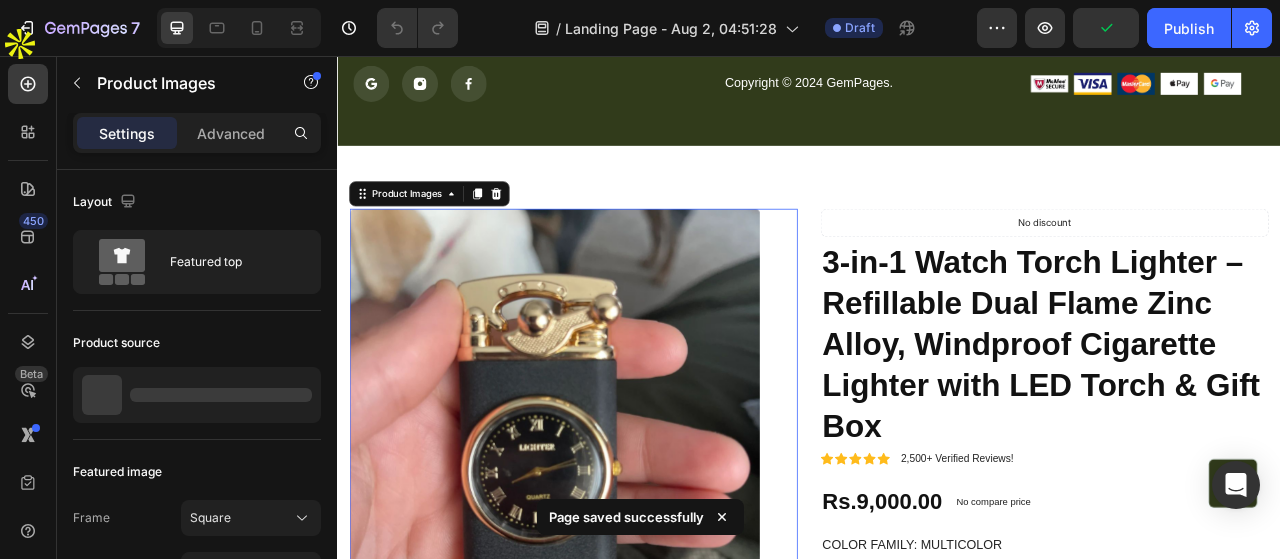 scroll, scrollTop: 4720, scrollLeft: 0, axis: vertical 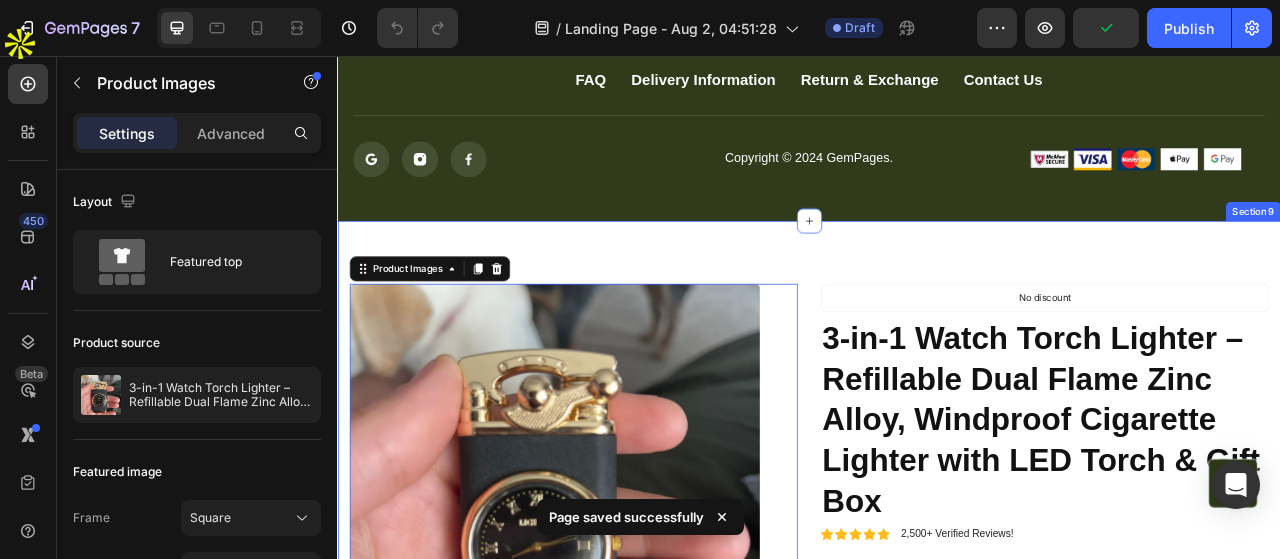 click on "Product Images   48
Material
Shipping
Care instruction Accordion Icon Icon Icon Icon Icon Icon List 2,500+ Verified Reviews! Text Block Row No discount   Not be displayed when published Product Badge 3-in-1 Watch Torch Lighter – Refillable Dual Flame Zinc Alloy, Windproof Cigarette Lighter with LED Torch & Gift Box Product Title Icon Icon Icon Icon Icon Icon List 2,500+ Verified Reviews! Text Block Row Rs.9,000.00 Product Price Product Price No compare price Product Price No discount   Not be displayed when published Product Badge Row Color Family: Multicolor Multicolor Multicolor     Multicolor Product Variants & Swatches Multicolor Multicolor     Multicolor Product Variants & Swatches
Icon Size guide Text Block Row
1
Product Quantity Row Add to cart Add to Cart
Icon Worldwide free shipping Text Block Row Row Black Friday Sale Text Block Mix & match any color or size Text Block Row 2 items Text Block Text Block Row Row" at bounding box center [937, 833] 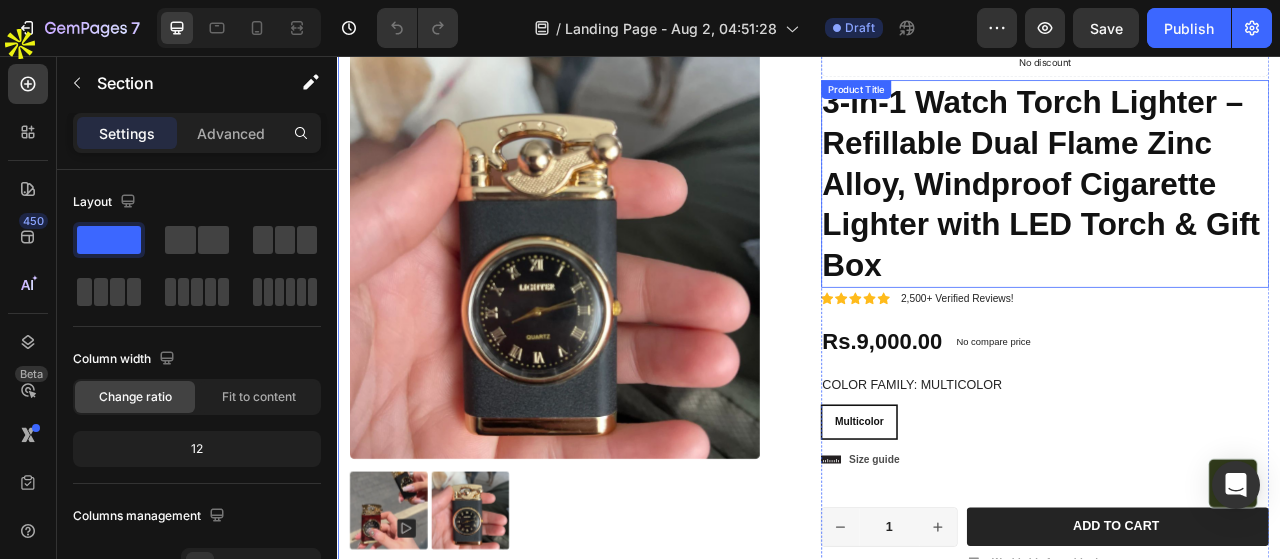 scroll, scrollTop: 4720, scrollLeft: 0, axis: vertical 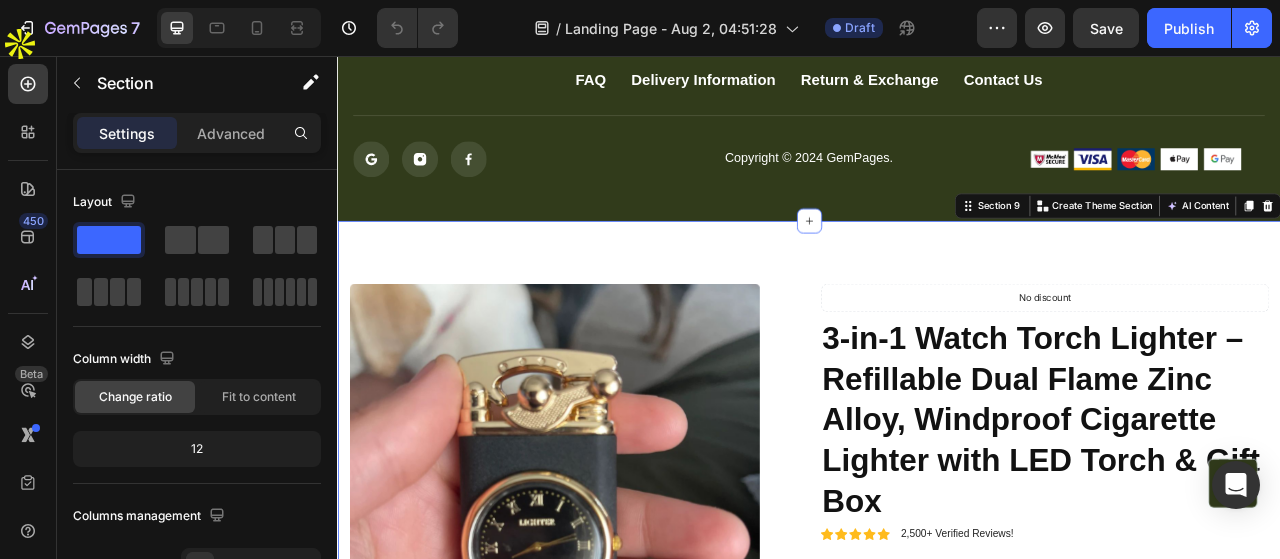 click on "Product Images
Material
Shipping
Care instruction Accordion Icon Icon Icon Icon Icon Icon List 2,500+ Verified Reviews! Text Block Row No discount   Not be displayed when published Product Badge 3-in-1 Watch Torch Lighter – Refillable Dual Flame Zinc Alloy, Windproof Cigarette Lighter with LED Torch & Gift Box Product Title Icon Icon Icon Icon Icon Icon List 2,500+ Verified Reviews! Text Block Row Rs.9,000.00 Product Price Product Price No compare price Product Price No discount   Not be displayed when published Product Badge Row Color Family: Multicolor Multicolor Multicolor     Multicolor Product Variants & Swatches Multicolor Multicolor     Multicolor Product Variants & Swatches
Icon Size guide Text Block Row
1
Product Quantity Row Add to cart Add to Cart
Icon Worldwide free shipping Text Block Row Row Black Friday Sale Text Block Mix & match any color or size Text Block Row 2 items Text Block 15% Off + 🚛 Freeship" at bounding box center [937, 833] 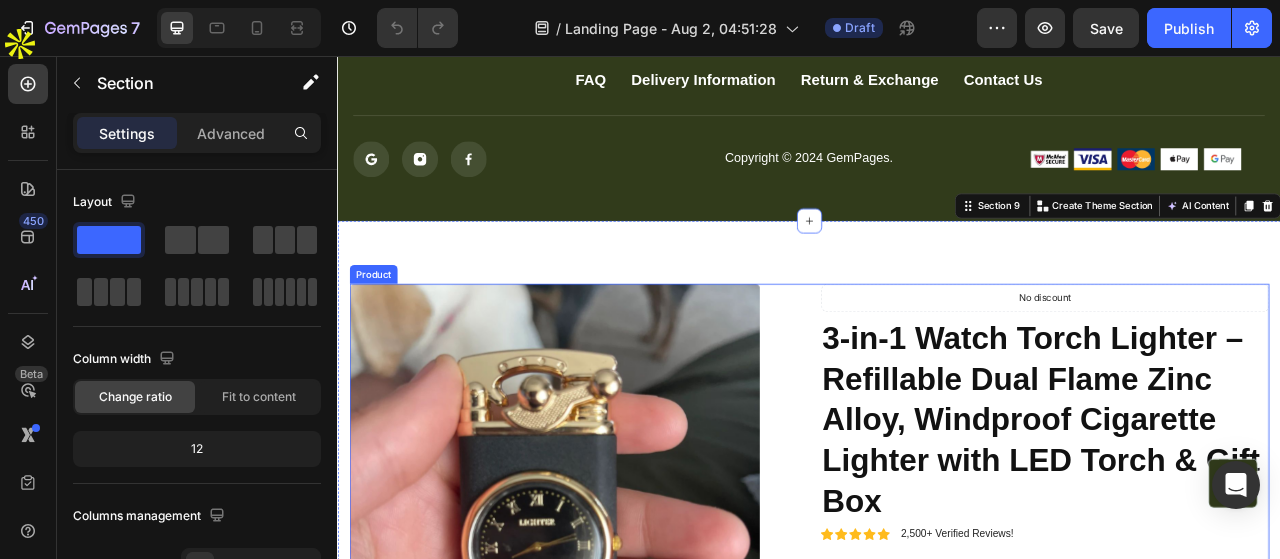 click on "Product Images
Material
Shipping
Care instruction Accordion Icon Icon Icon Icon Icon Icon List 2,500+ Verified Reviews! Text Block Row No discount   Not be displayed when published Product Badge 3-in-1 Watch Torch Lighter – Refillable Dual Flame Zinc Alloy, Windproof Cigarette Lighter with LED Torch & Gift Box Product Title Icon Icon Icon Icon Icon Icon List 2,500+ Verified Reviews! Text Block Row Rs.9,000.00 Product Price Product Price No compare price Product Price No discount   Not be displayed when published Product Badge Row Color Family: Multicolor Multicolor Multicolor     Multicolor Product Variants & Swatches Multicolor Multicolor     Multicolor Product Variants & Swatches
Icon Size guide Text Block Row
1
Product Quantity Row Add to cart Add to Cart
Icon Worldwide free shipping Text Block Row Row Black Friday Sale Text Block Mix & match any color or size Text Block Row 2 items Text Block 15% Off + 🚛 Freeship" at bounding box center [937, 841] 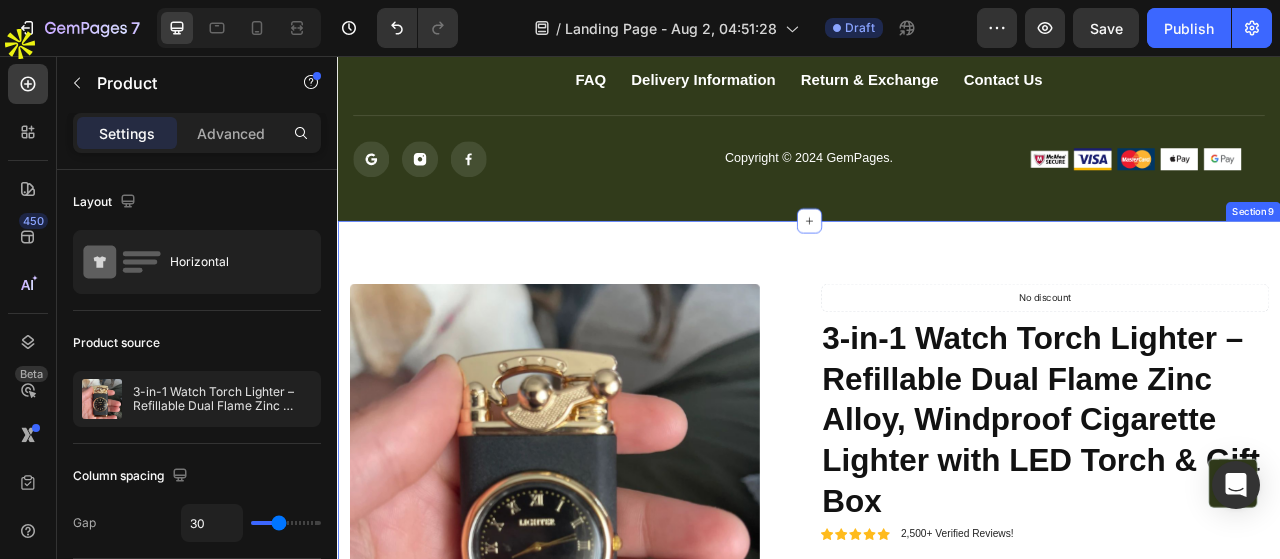 click on "Product Images
Material
Shipping
Care instruction Accordion Icon Icon Icon Icon Icon Icon List 2,500+ Verified Reviews! Text Block Row No discount   Not be displayed when published Product Badge 3-in-1 Watch Torch Lighter – Refillable Dual Flame Zinc Alloy, Windproof Cigarette Lighter with LED Torch & Gift Box Product Title Icon Icon Icon Icon Icon Icon List 2,500+ Verified Reviews! Text Block Row Rs.9,000.00 Product Price Product Price No compare price Product Price No discount   Not be displayed when published Product Badge Row Color Family: Multicolor Multicolor Multicolor     Multicolor Product Variants & Swatches Multicolor Multicolor     Multicolor Product Variants & Swatches
Icon Size guide Text Block Row
1
Product Quantity Row Add to cart Add to Cart
Icon Worldwide free shipping Text Block Row Row Black Friday Sale Text Block Mix & match any color or size Text Block Row 2 items Text Block 15% Off + 🚛 Freeship" at bounding box center [937, 833] 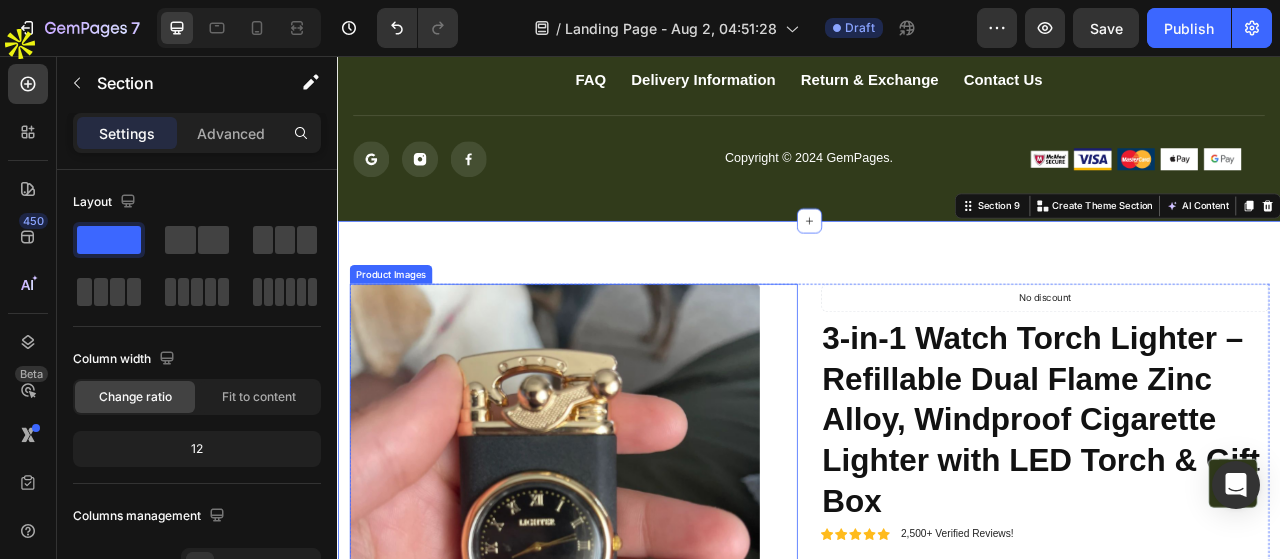 click at bounding box center (613, 608) 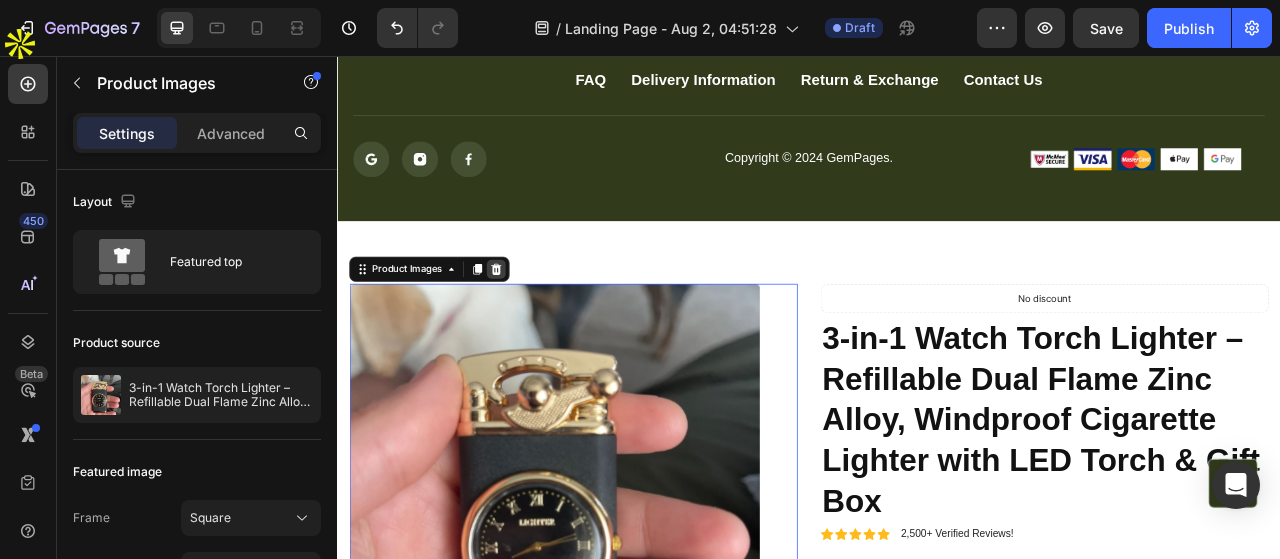 click 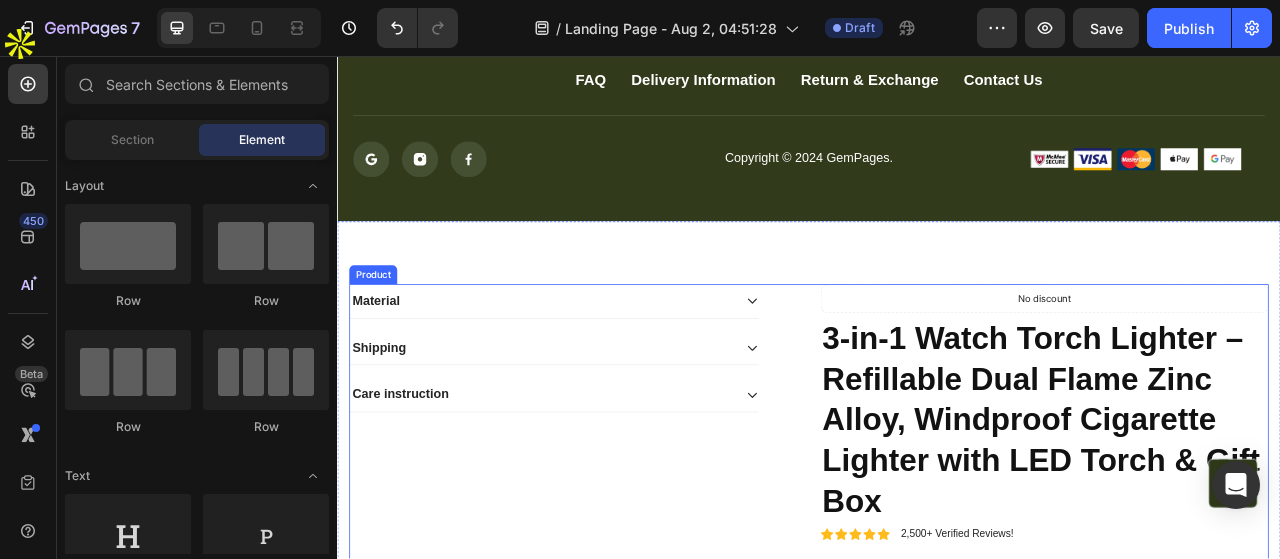click on "Material
Shipping
Care instruction Accordion Icon Icon Icon Icon Icon Icon List 2,500+ Verified Reviews! Text Block Row No discount   Not be displayed when published Product Badge 3-in-1 Watch Torch Lighter – Refillable Dual Flame Zinc Alloy, Windproof Cigarette Lighter with LED Torch & Gift Box Product Title Icon Icon Icon Icon Icon Icon List 2,500+ Verified Reviews! Text Block Row Rs.9,000.00 Product Price Product Price No compare price Product Price No discount   Not be displayed when published Product Badge Row Color Family: Multicolor Multicolor Multicolor     Multicolor Product Variants & Swatches Multicolor Multicolor     Multicolor Product Variants & Swatches
Icon Size guide Text Block Row
1
Product Quantity Row Add to cart Add to Cart
Icon Worldwide free shipping Text Block Row Row Black Friday Sale Text Block Mix & match any color or size Text Block Row 2 items Text Block 15% Off + 🚛 Freeship Text Block Row" at bounding box center [937, 841] 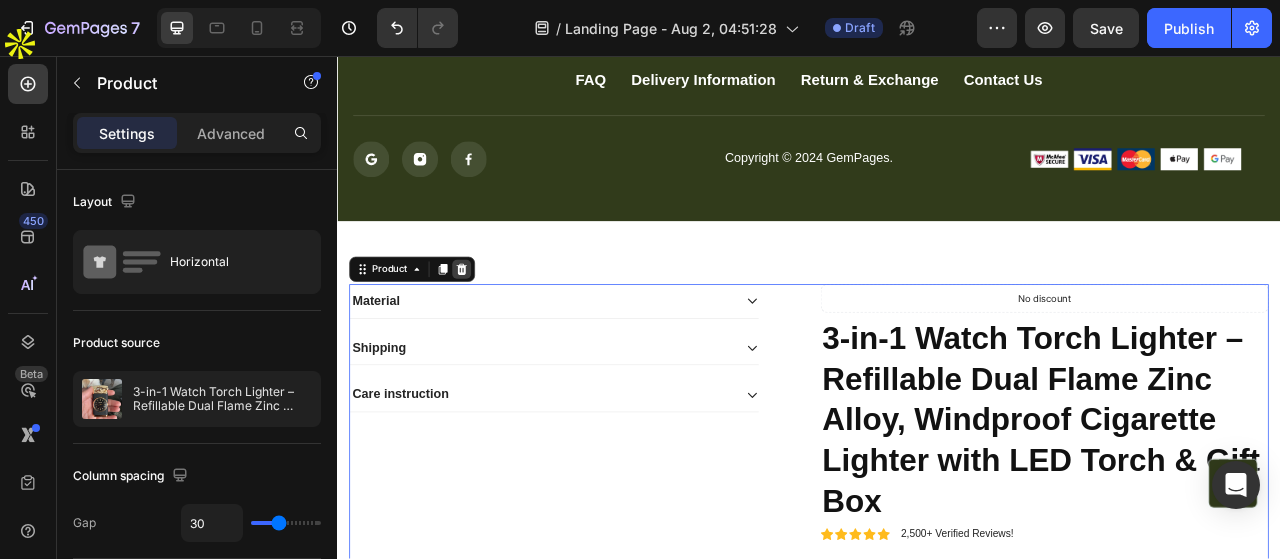 click 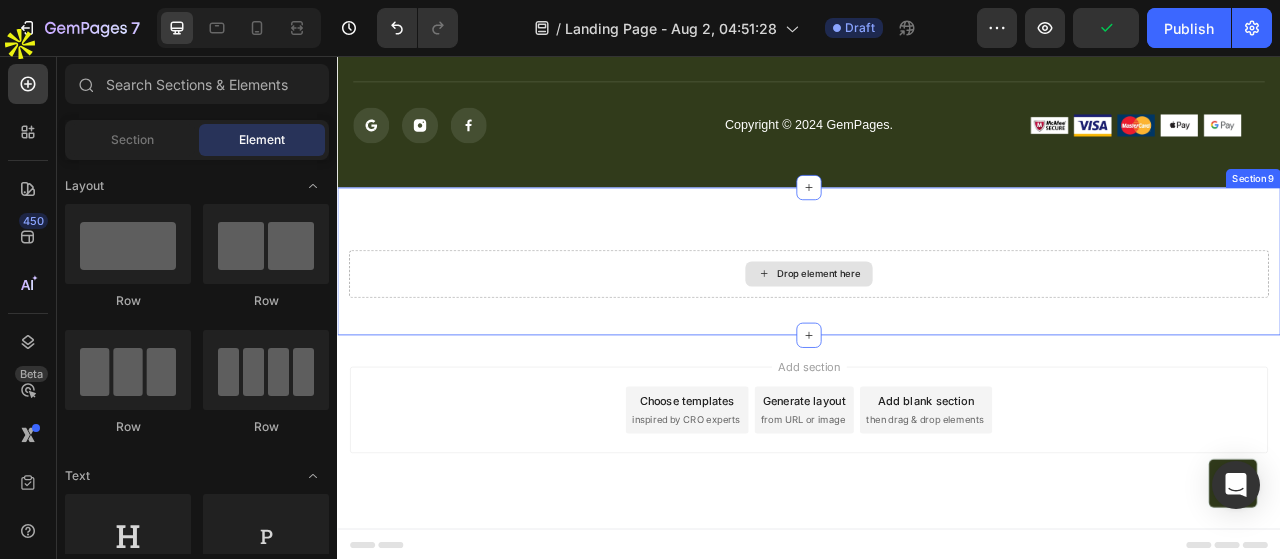 scroll, scrollTop: 4764, scrollLeft: 0, axis: vertical 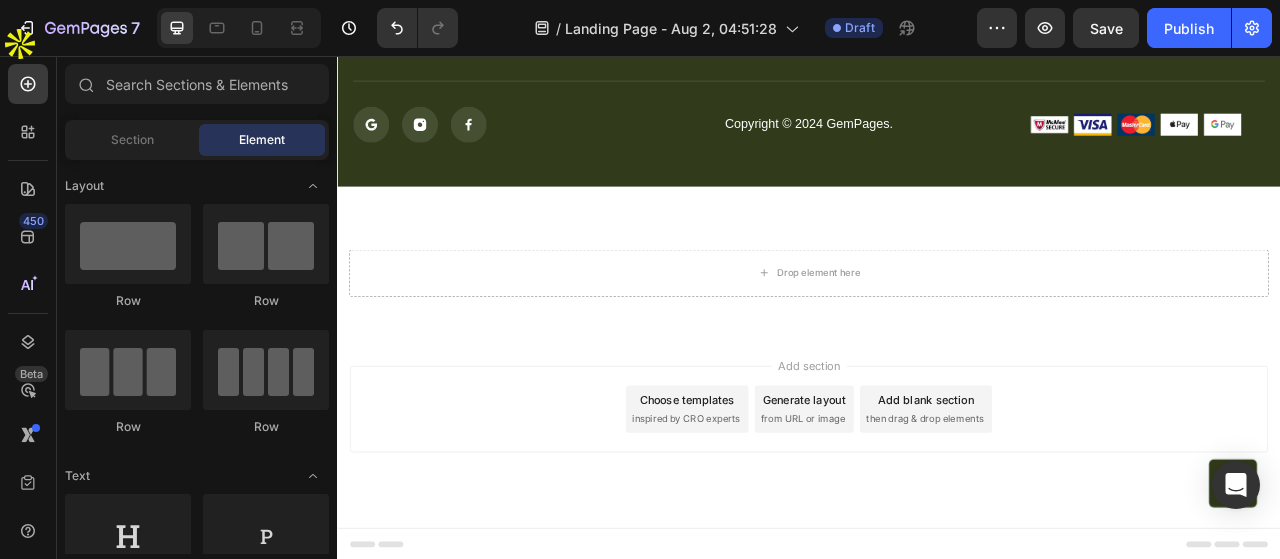 click on "Add section Choose templates inspired by CRO experts Generate layout from URL or image Add blank section then drag & drop elements" at bounding box center [937, 506] 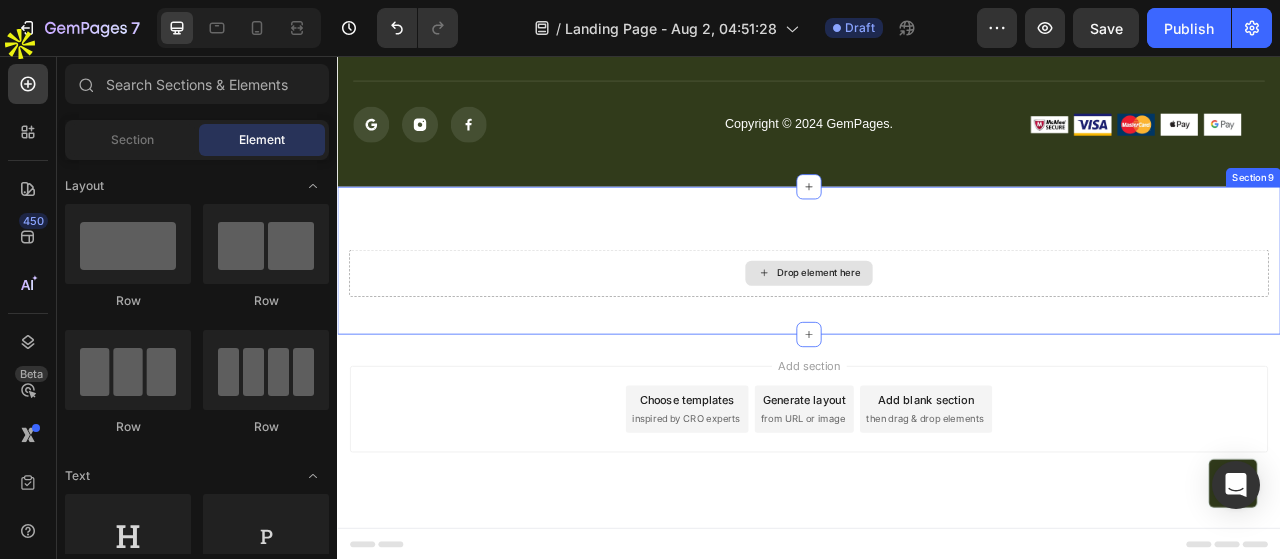 click on "Drop element here" at bounding box center [937, 333] 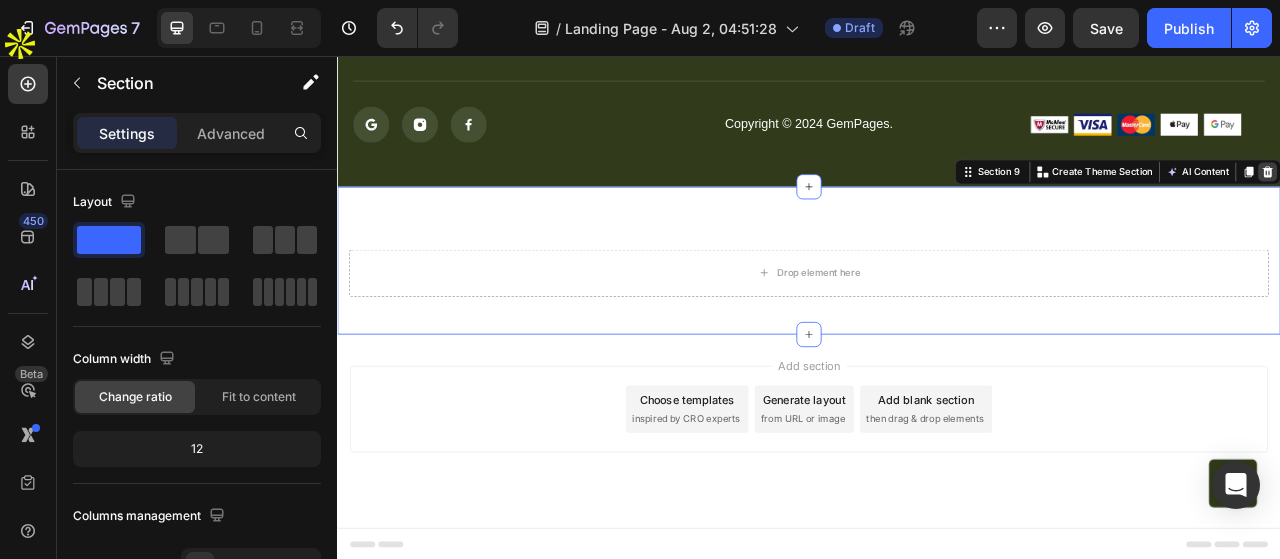 click 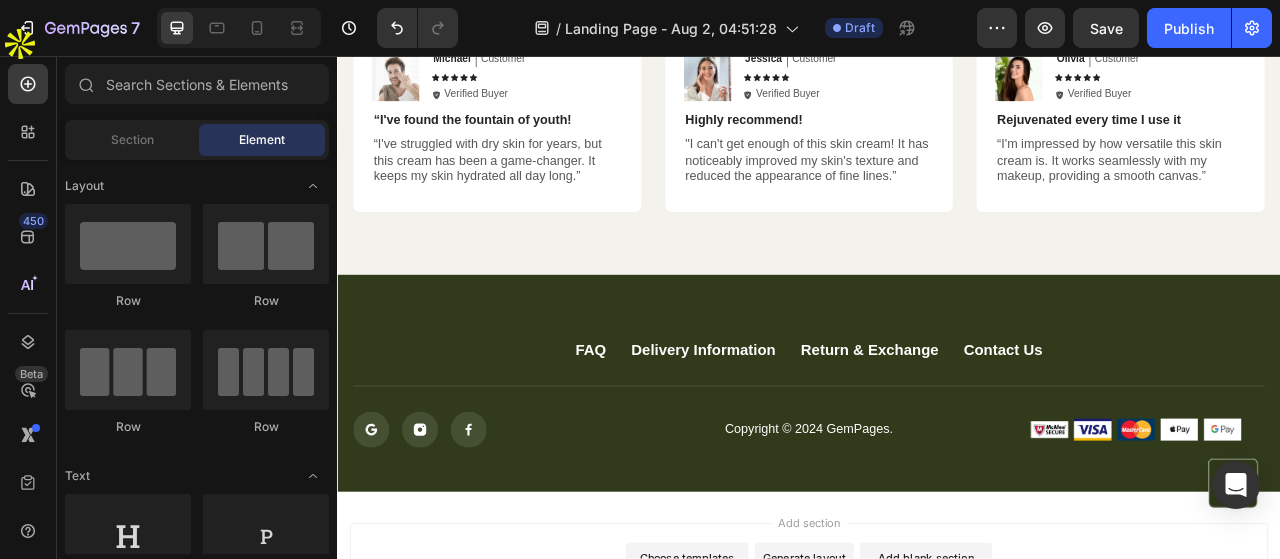 scroll, scrollTop: 4576, scrollLeft: 0, axis: vertical 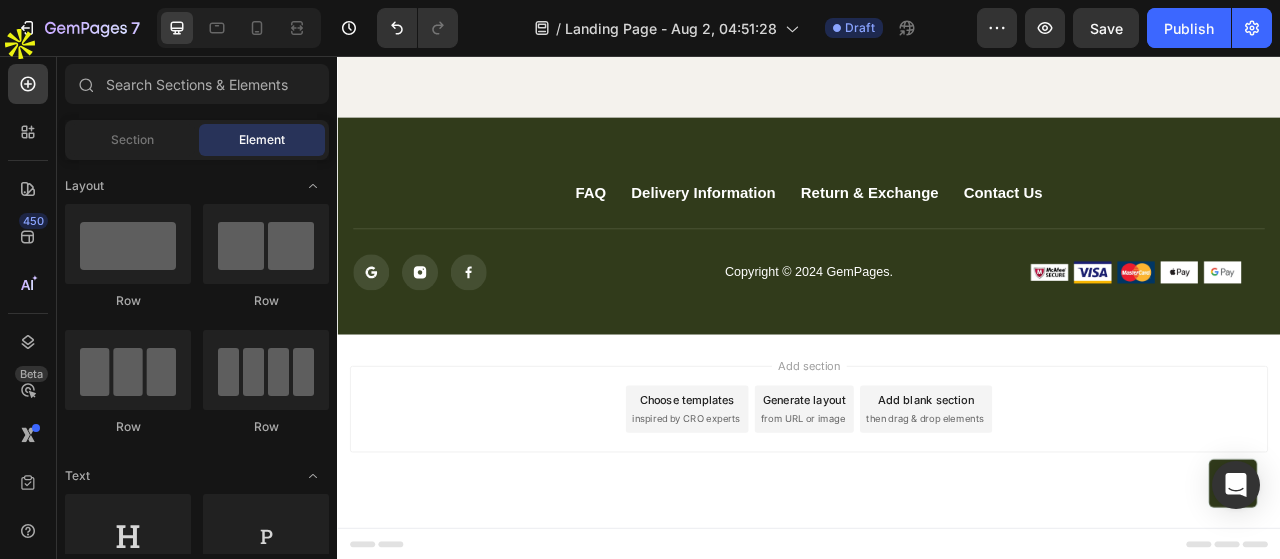 click on "Add section Choose templates inspired by CRO experts Generate layout from URL or image Add blank section then drag & drop elements" at bounding box center [937, 506] 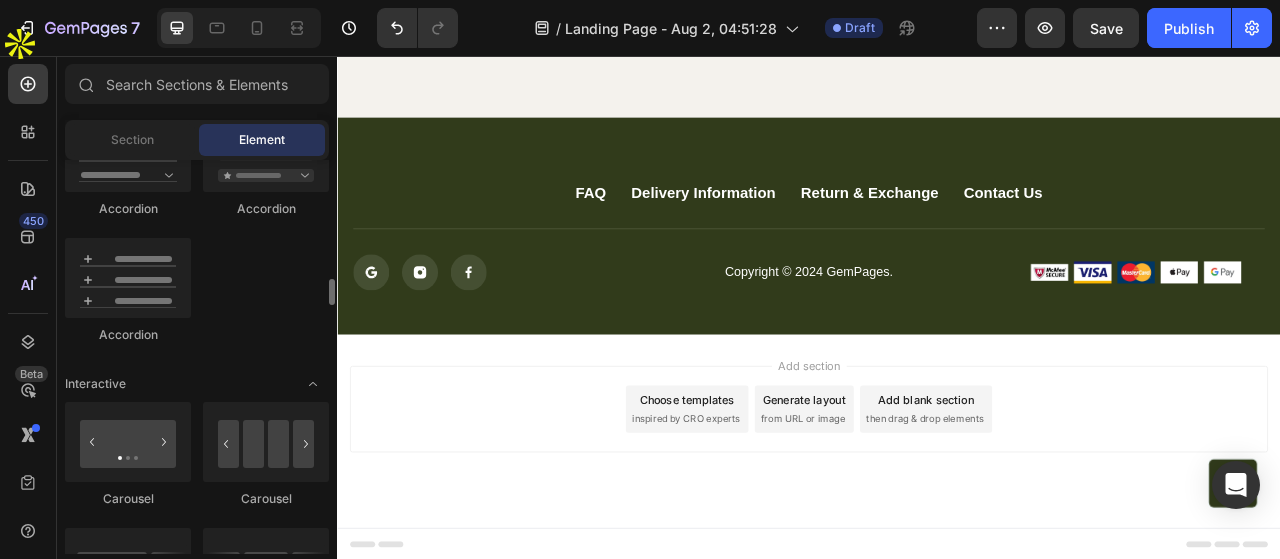 scroll, scrollTop: 2600, scrollLeft: 0, axis: vertical 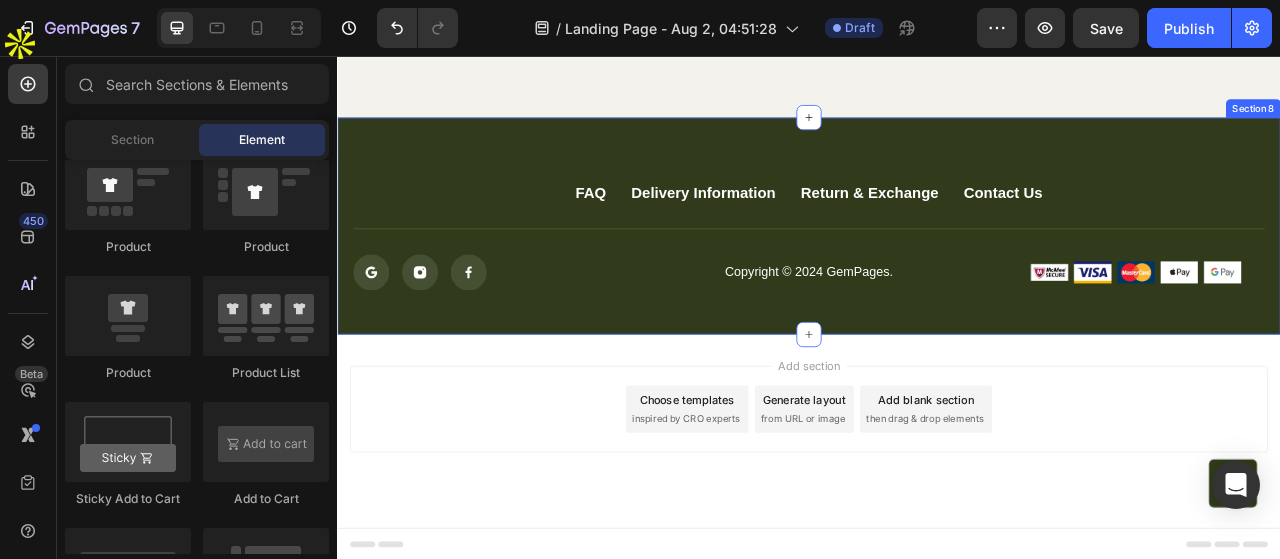click on "FAQ Button Delivery Information Button Return & Exchange   Button Contact Us Button Row
Icon
Icon
Icon Icon List Copyright © 2024 GemPages.  Text block Image Image Image Image Image Row Row
Button Row Section 8" at bounding box center [937, 273] 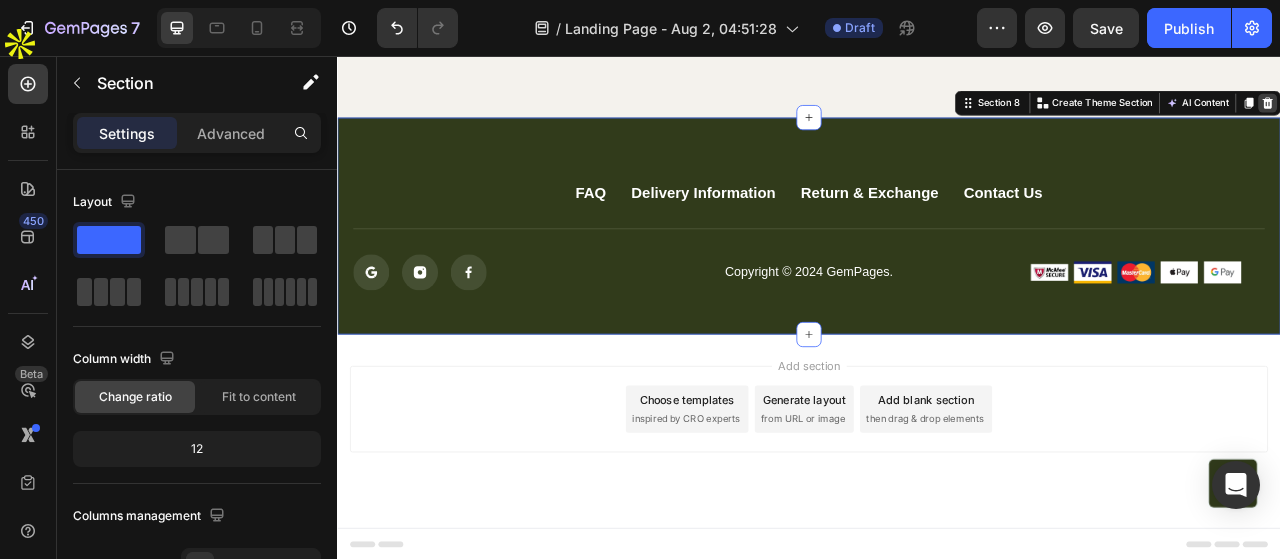 click 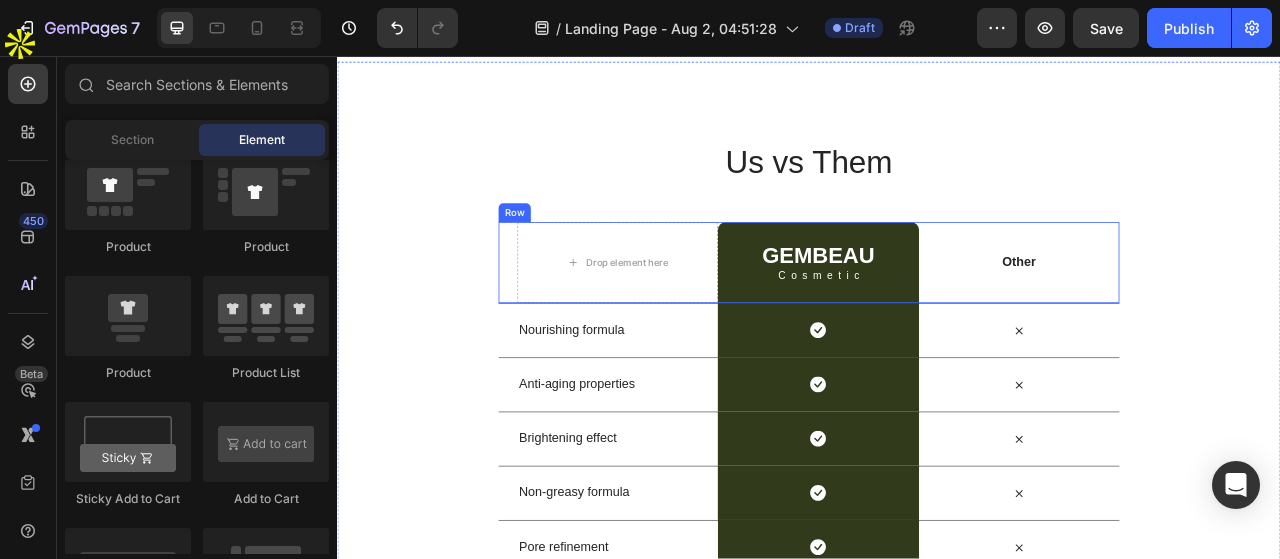 scroll, scrollTop: 3101, scrollLeft: 0, axis: vertical 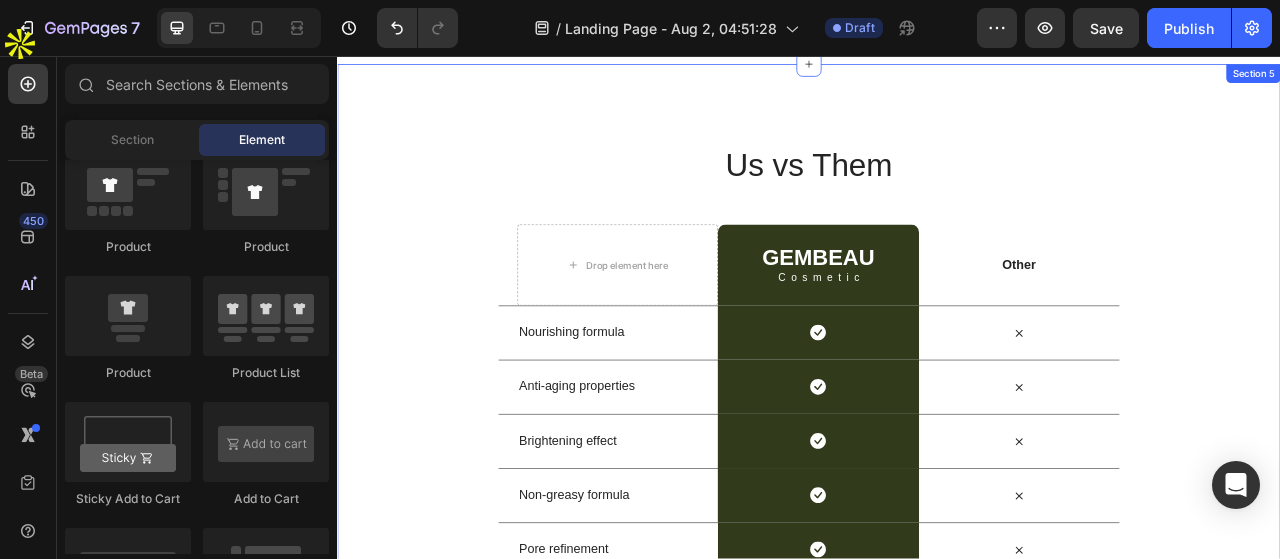 click on "Us vs Them Heading Row
Drop element here GEMBEAU Heading Cosmetic Text Block Row Other Text Block Row Nourishing formula Text Block
Icon Row
Icon Row Anti-aging properties Text Block
Icon Row
Icon Row Brightening effect Text Block
Icon Row
Icon Row Non-greasy formula Text Block
Icon Row
Icon Row Pore refinement Text Block
Icon Row
Icon Row" at bounding box center [937, 443] 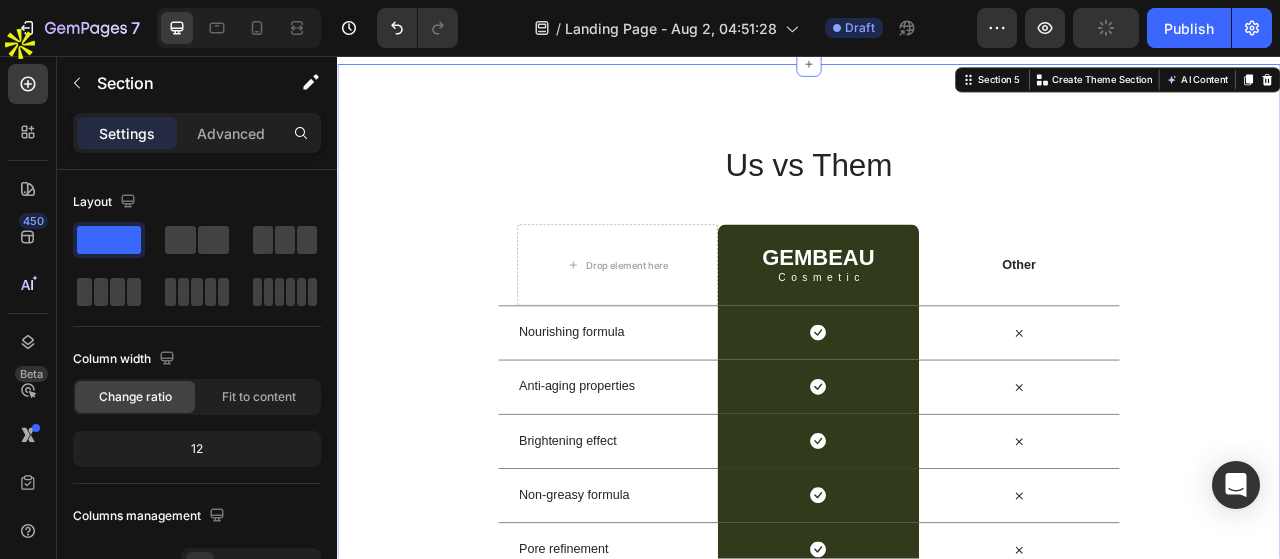 scroll, scrollTop: 2901, scrollLeft: 0, axis: vertical 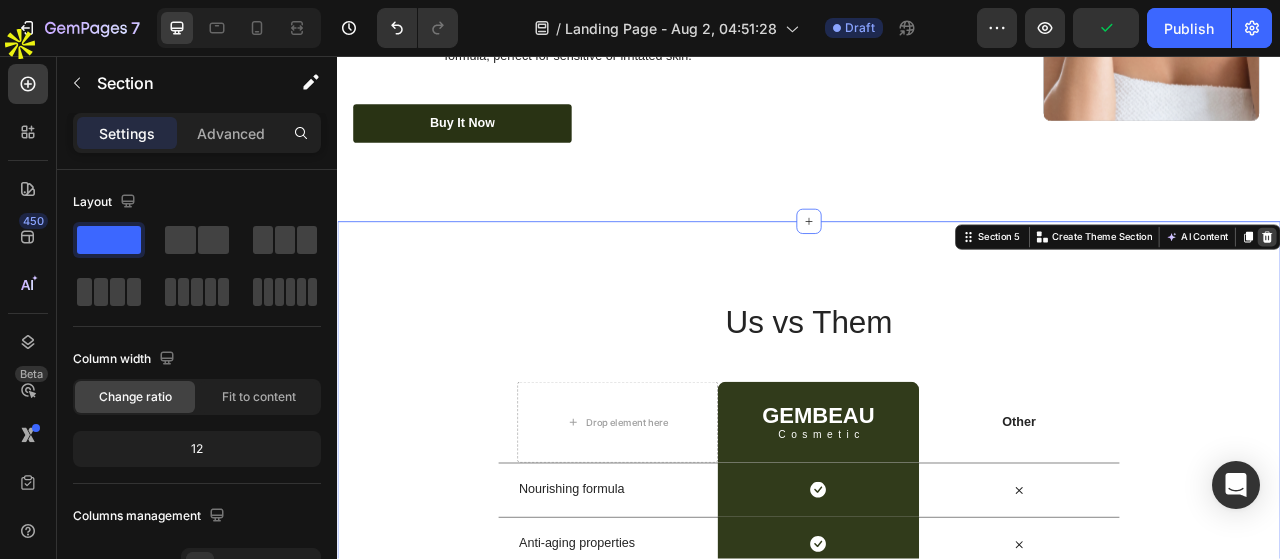 click 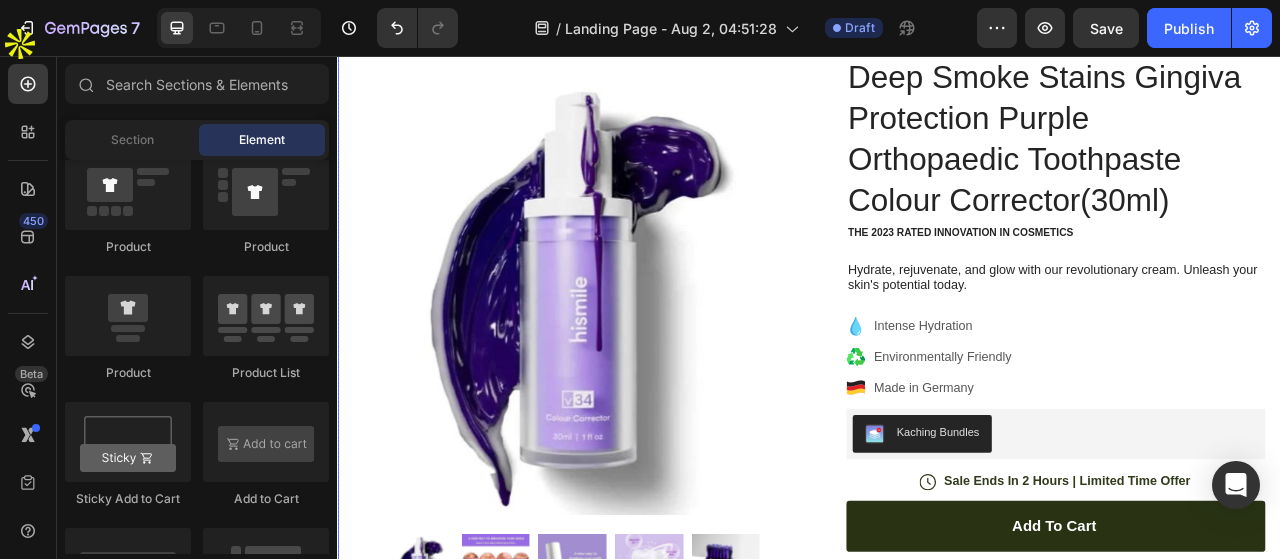 scroll, scrollTop: 300, scrollLeft: 0, axis: vertical 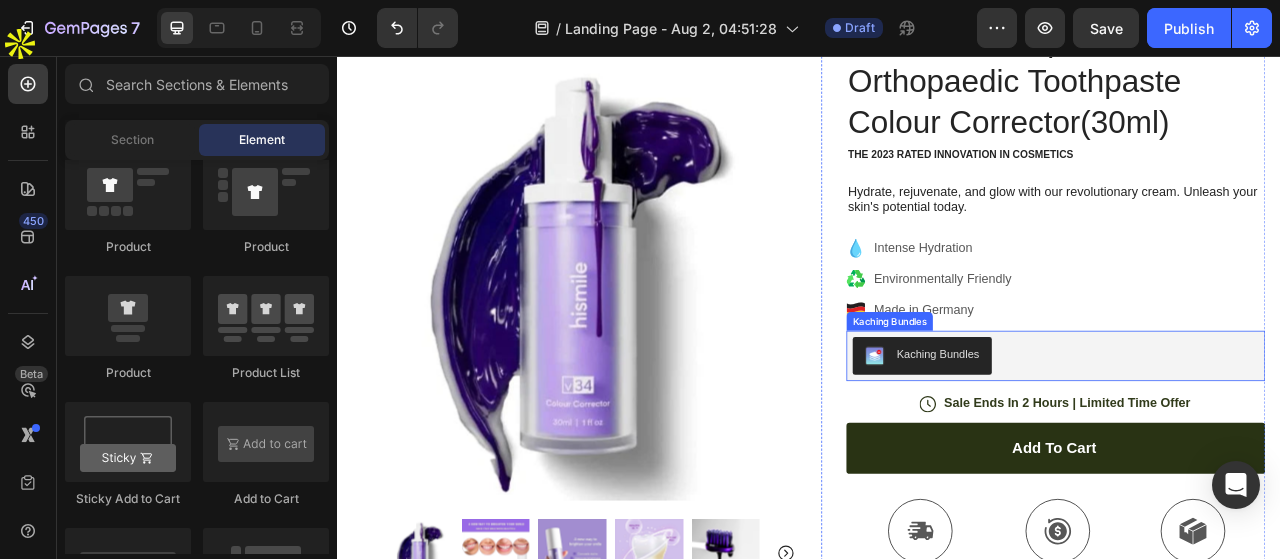 click on "Kaching Bundles" at bounding box center [1250, 438] 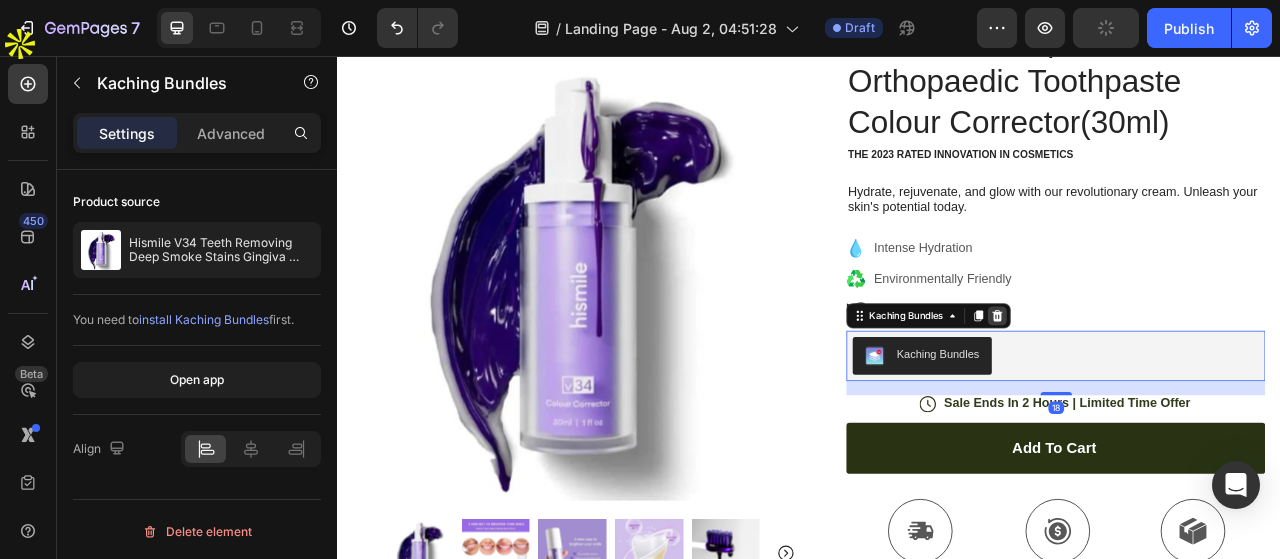 click at bounding box center (1176, 387) 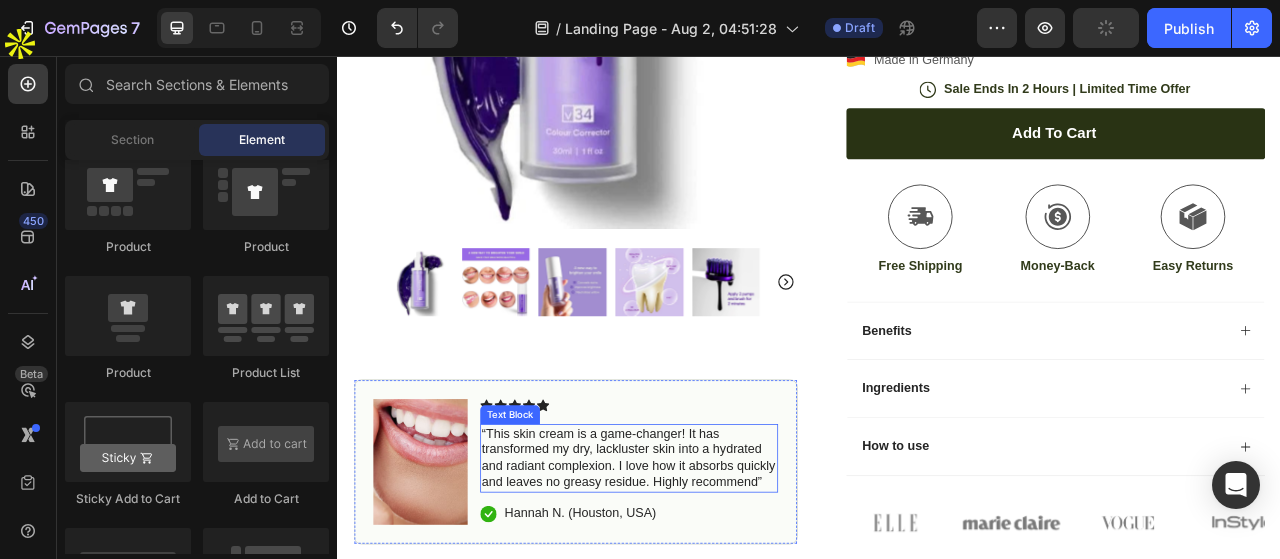 scroll, scrollTop: 700, scrollLeft: 0, axis: vertical 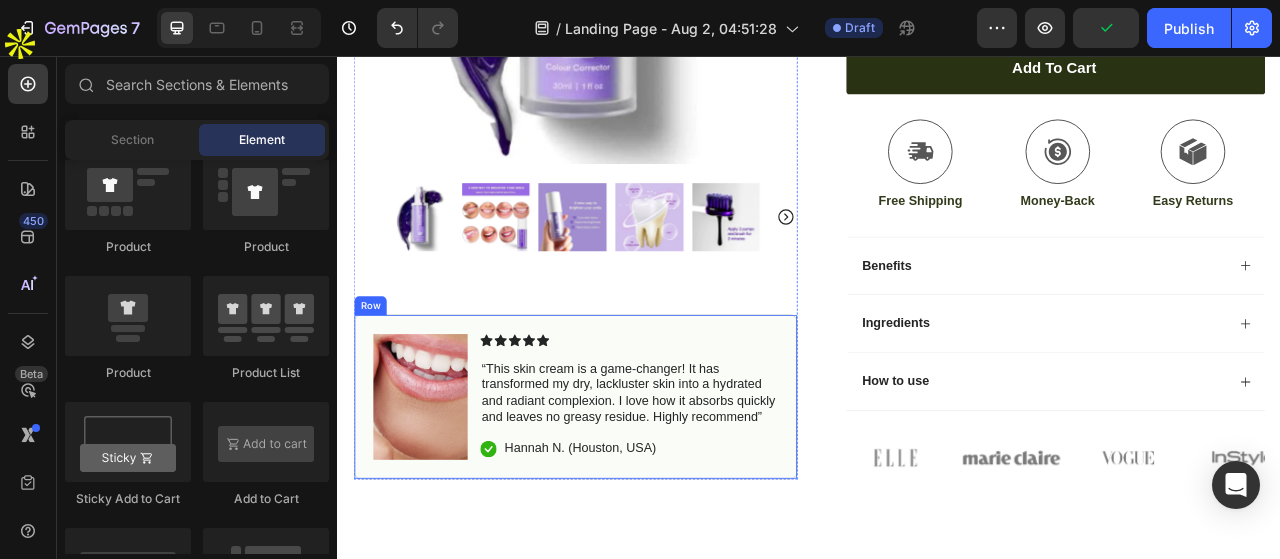 click on "Image Icon Icon Icon Icon Icon Icon List “This skin cream is a game-changer! It has transformed my dry, lackluster skin into a hydrated and radiant complexion. I love how it absorbs quickly and leaves no greasy residue. Highly recommend” Text Block
Icon Hannah N. (Houston, USA) Text Block Row Row" at bounding box center [639, 491] 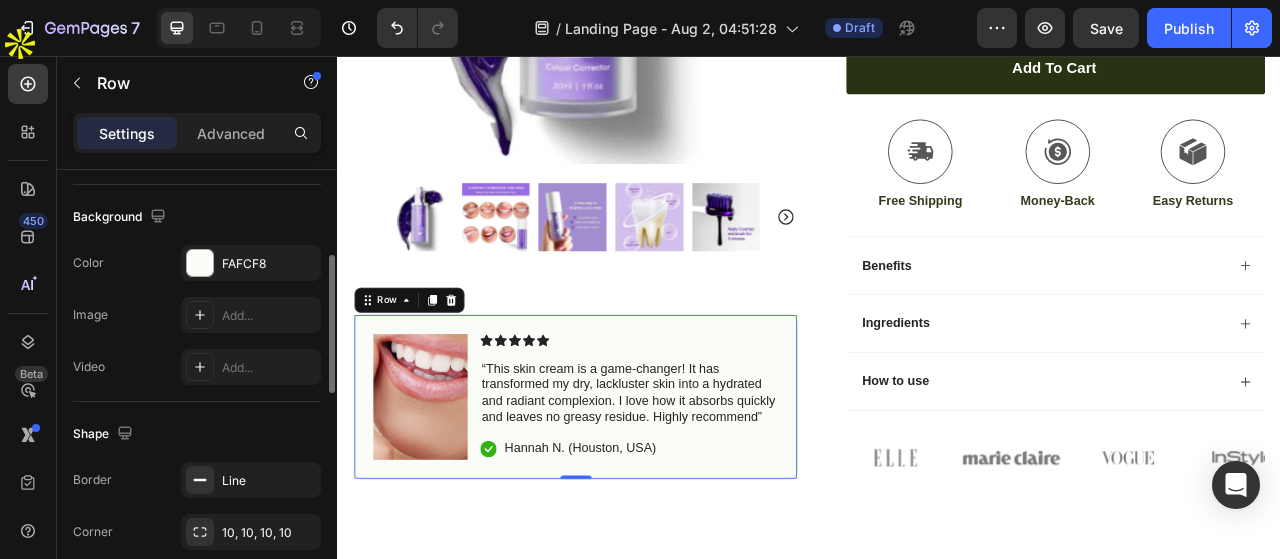 scroll, scrollTop: 598, scrollLeft: 0, axis: vertical 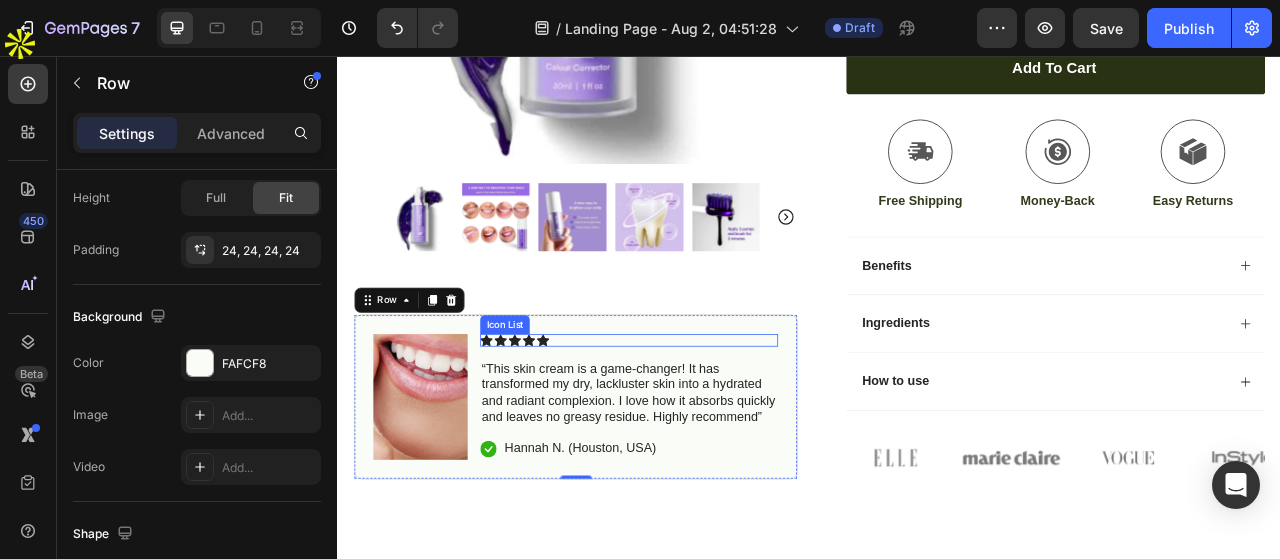 click on "Image Icon Icon Icon Icon Icon Icon List “This skin cream is a game-changer! It has transformed my dry, lackluster skin into a hydrated and radiant complexion. I love how it absorbs quickly and leaves no greasy residue. Highly recommend” Text Block
Icon Hannah N. (Houston, USA) Text Block Row Row   0" at bounding box center (639, 491) 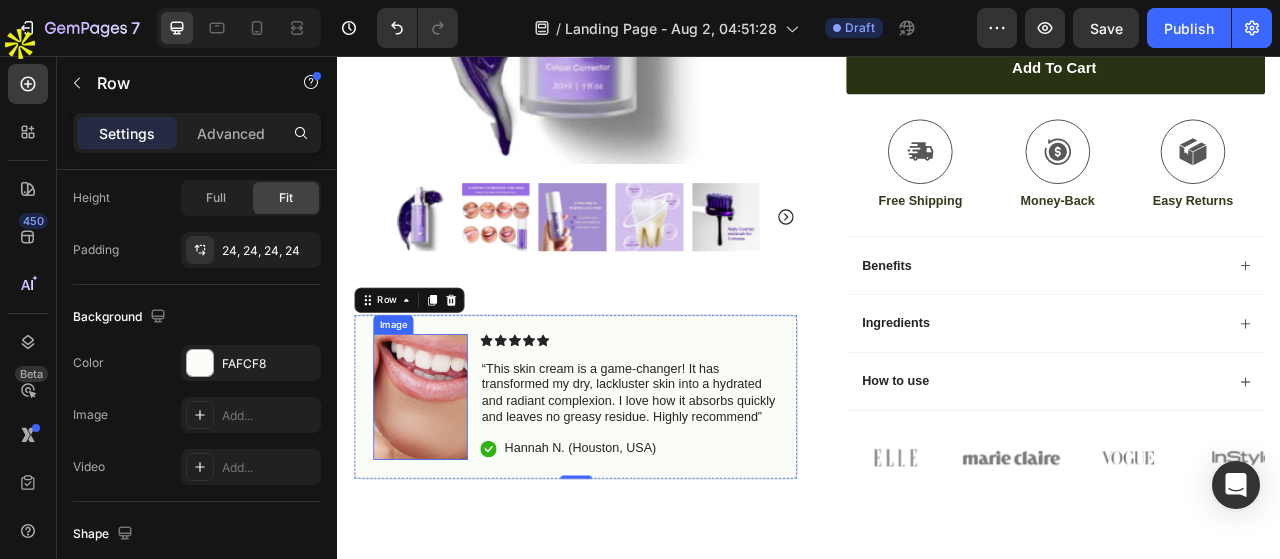 click at bounding box center (442, 491) 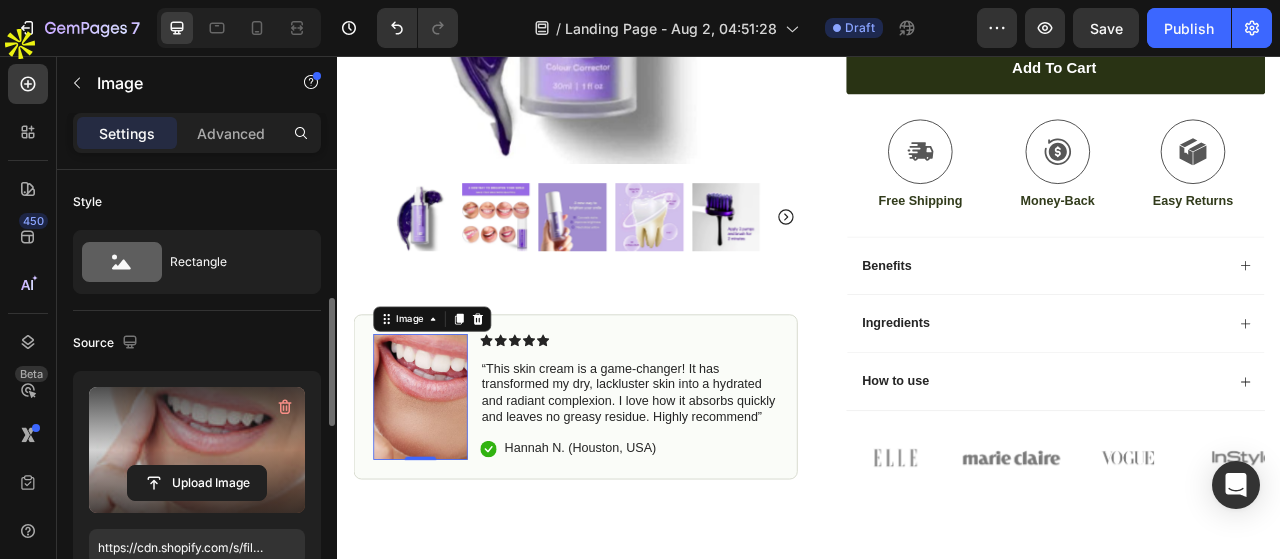 scroll, scrollTop: 100, scrollLeft: 0, axis: vertical 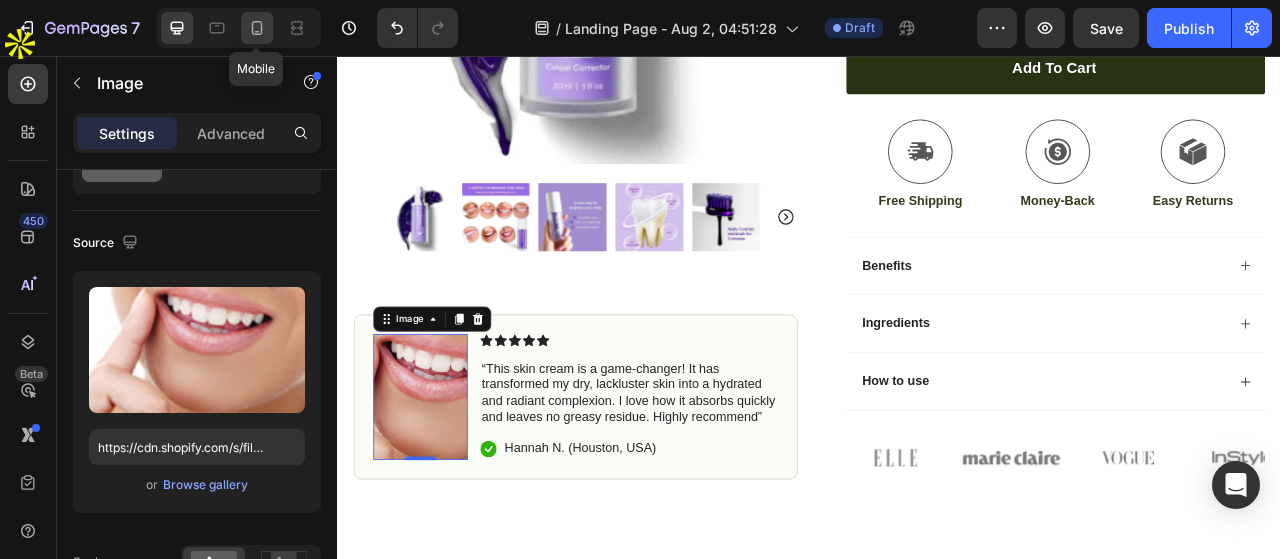 click 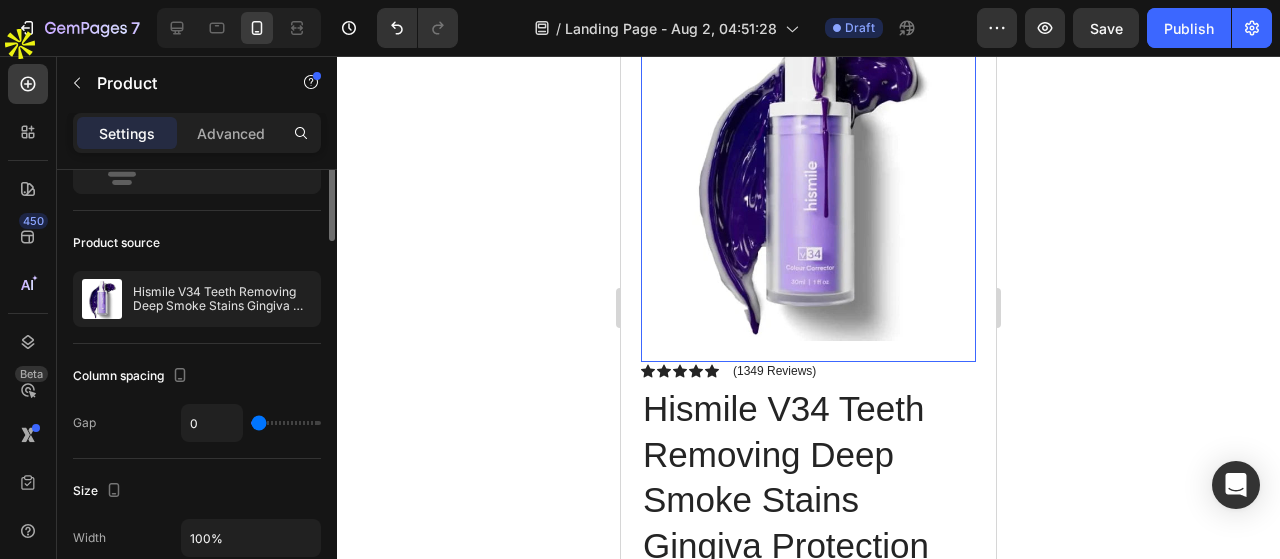 scroll, scrollTop: 0, scrollLeft: 0, axis: both 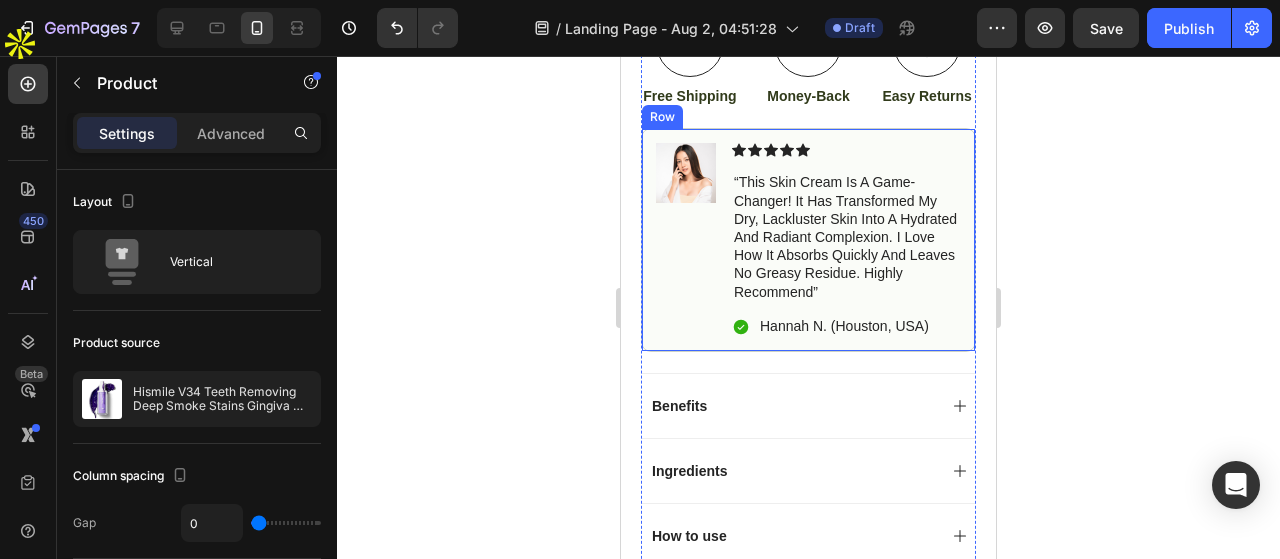 click on "Icon Icon Icon Icon Icon" at bounding box center (846, 150) 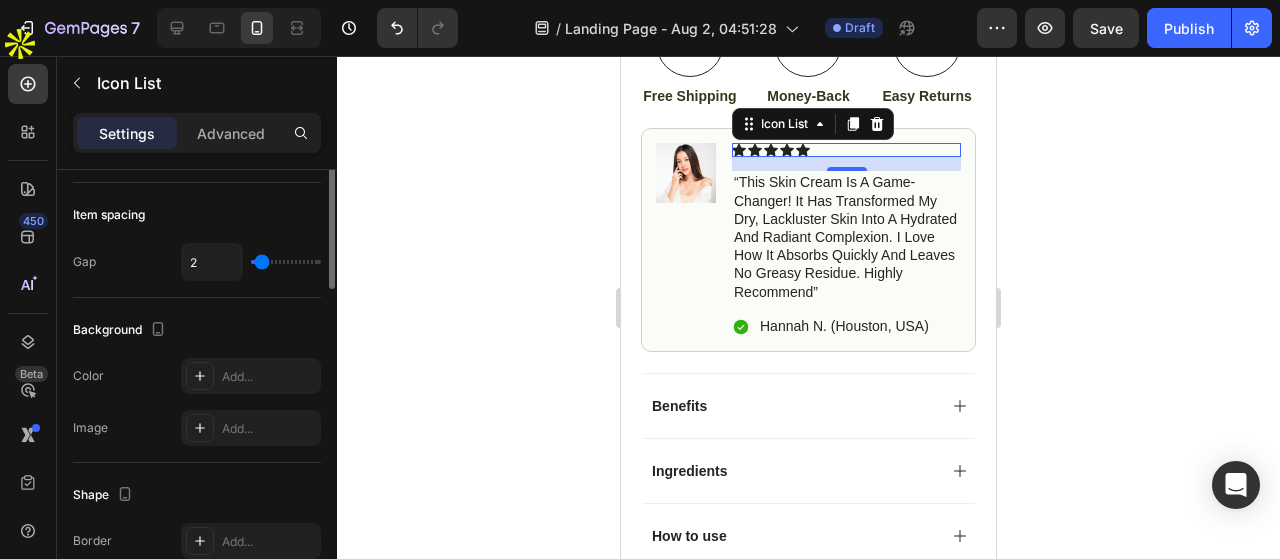 scroll, scrollTop: 0, scrollLeft: 0, axis: both 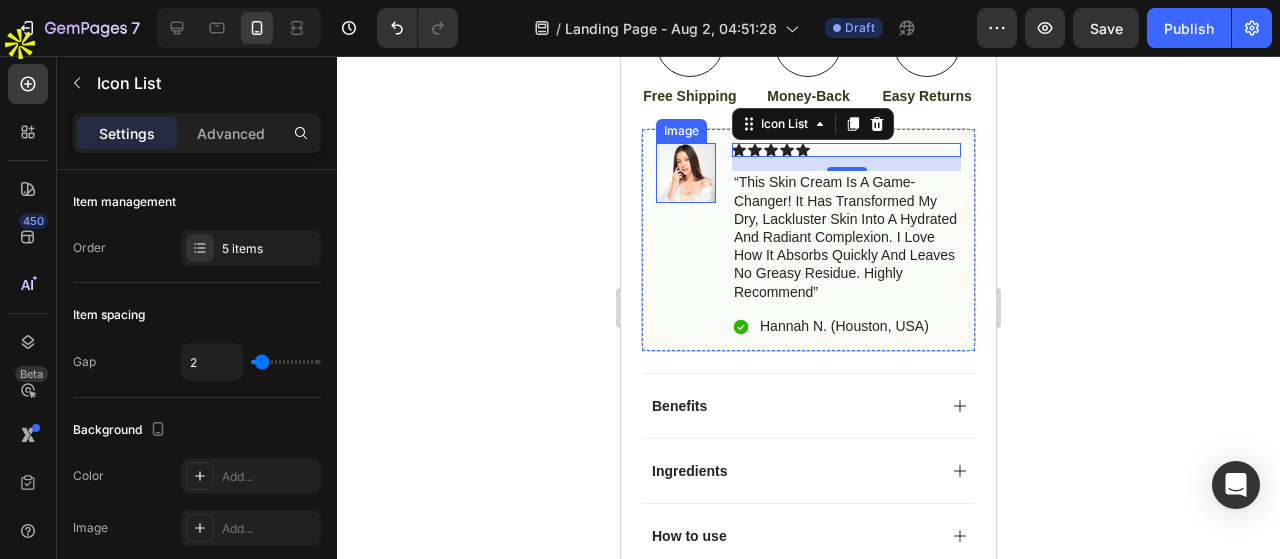 click at bounding box center (686, 173) 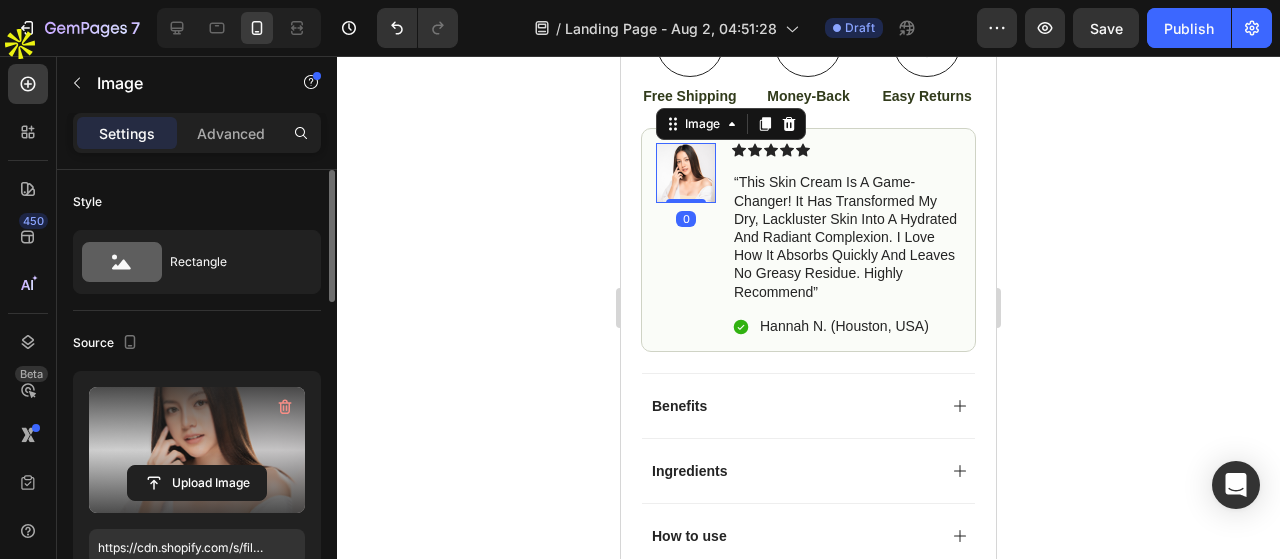 scroll, scrollTop: 200, scrollLeft: 0, axis: vertical 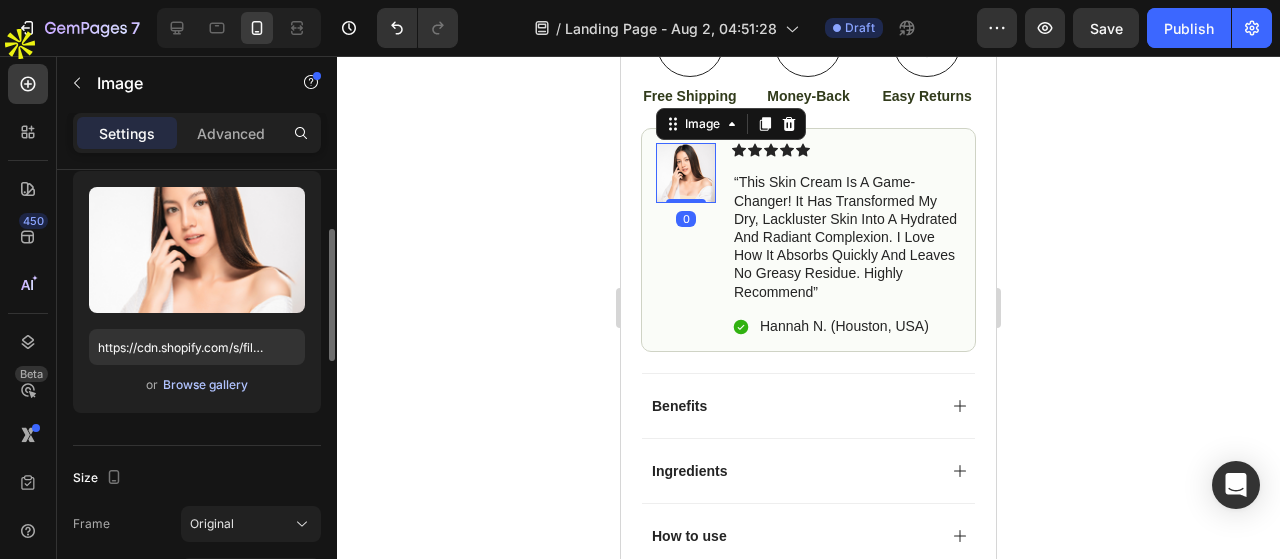 click on "Browse gallery" at bounding box center (205, 385) 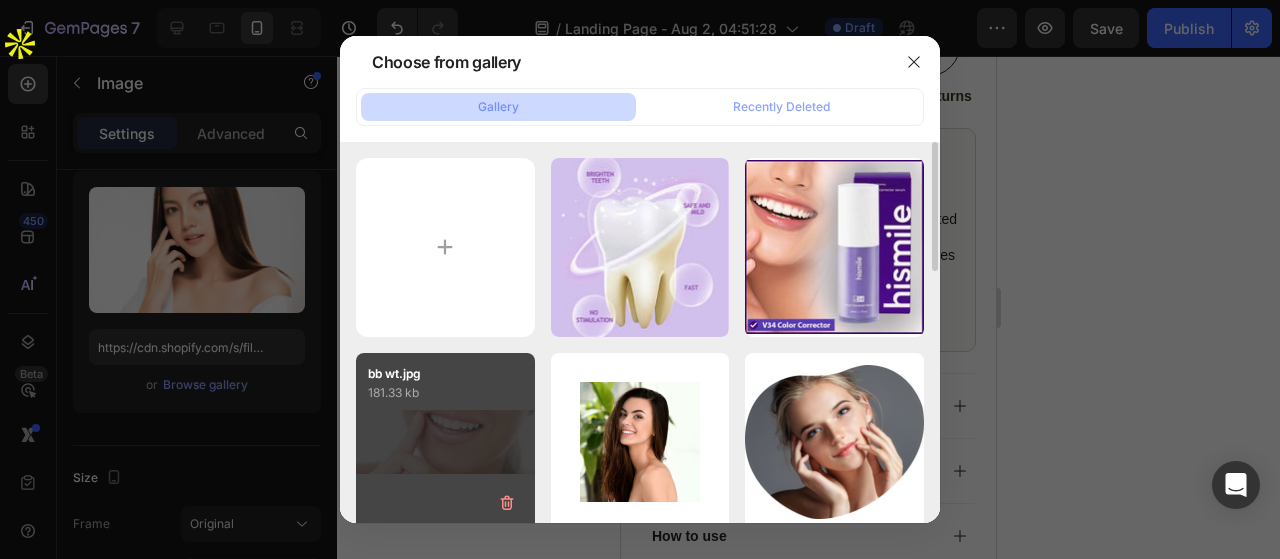 click on "bb wt.jpg 181.33 kb" at bounding box center (445, 442) 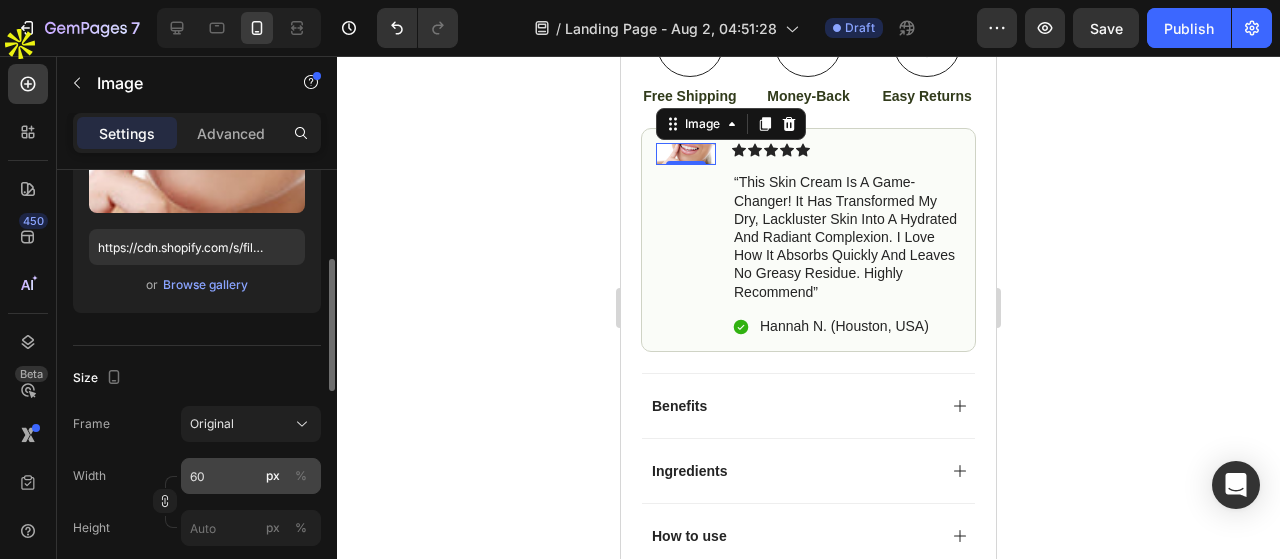 scroll, scrollTop: 400, scrollLeft: 0, axis: vertical 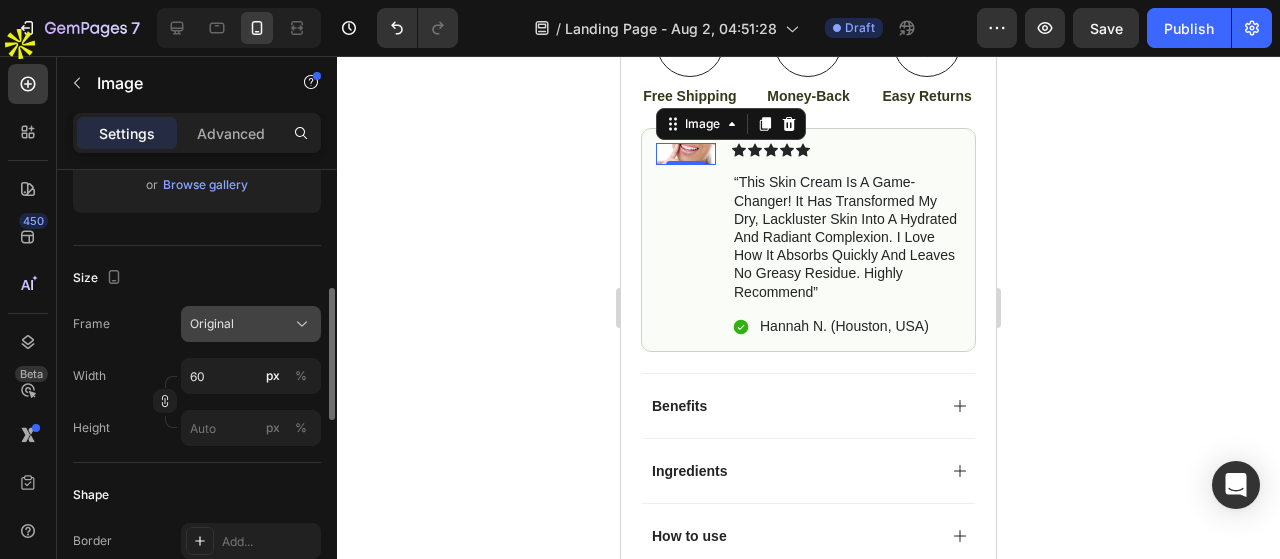 click on "Original" 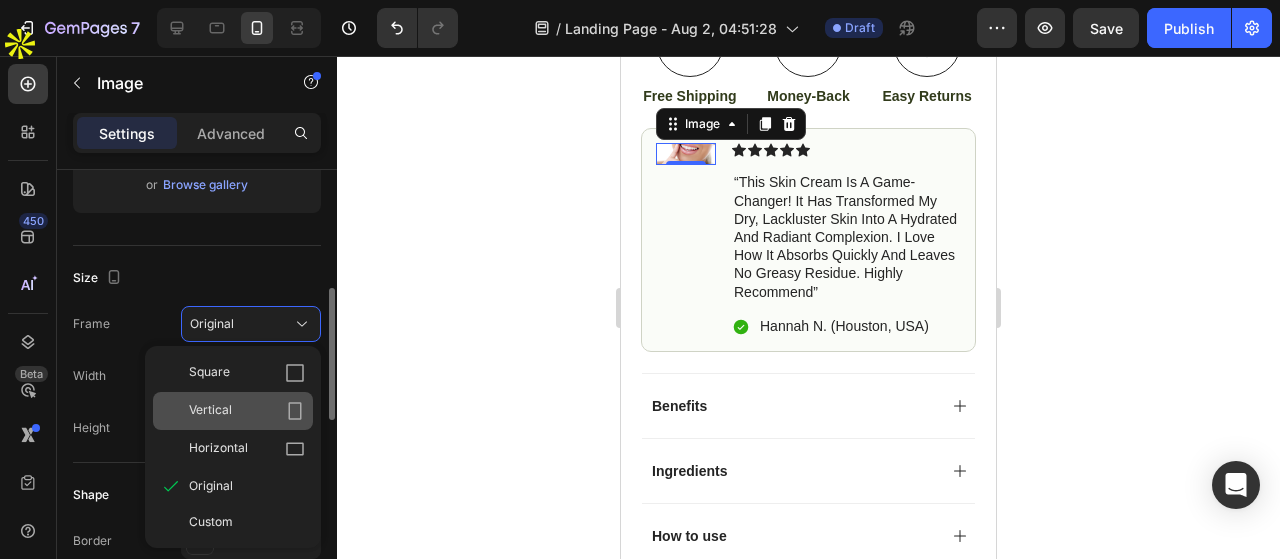 click on "Vertical" at bounding box center [247, 411] 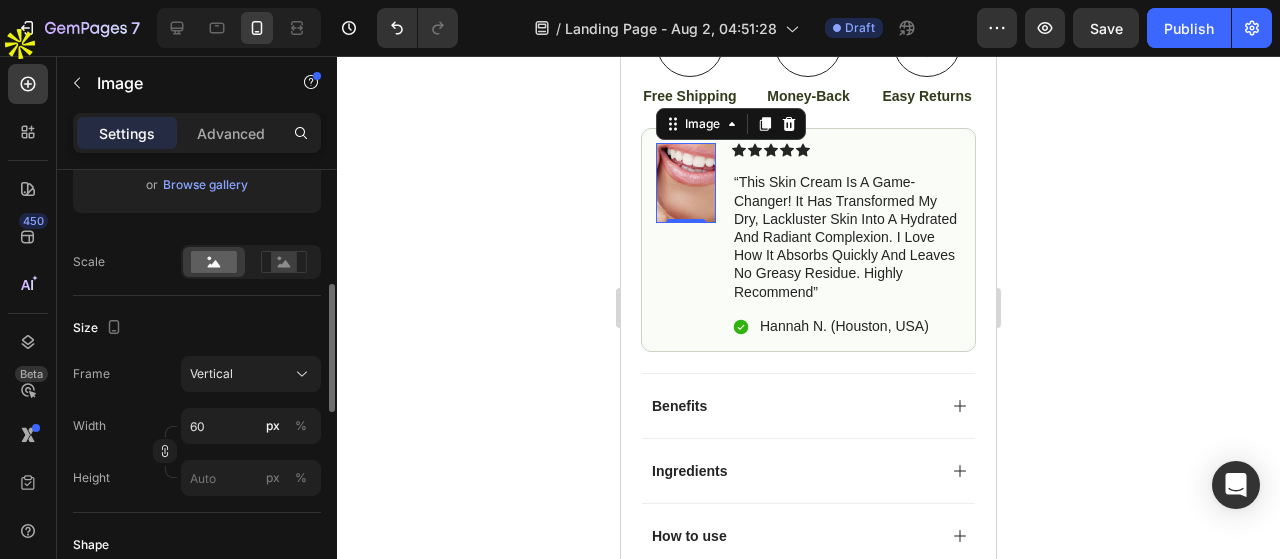 click 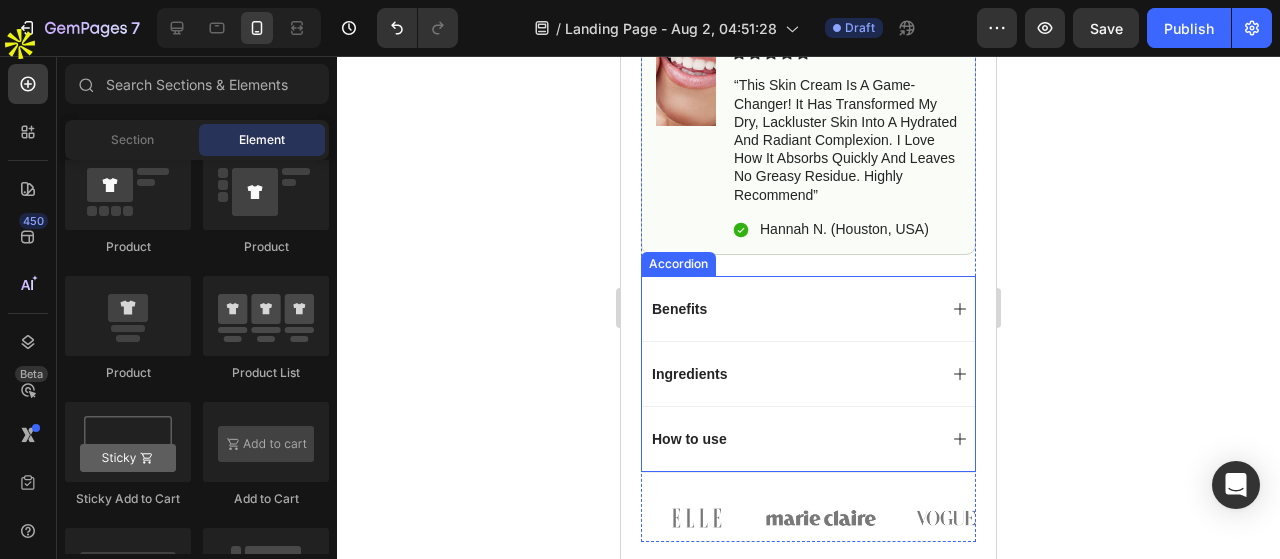 scroll, scrollTop: 1200, scrollLeft: 0, axis: vertical 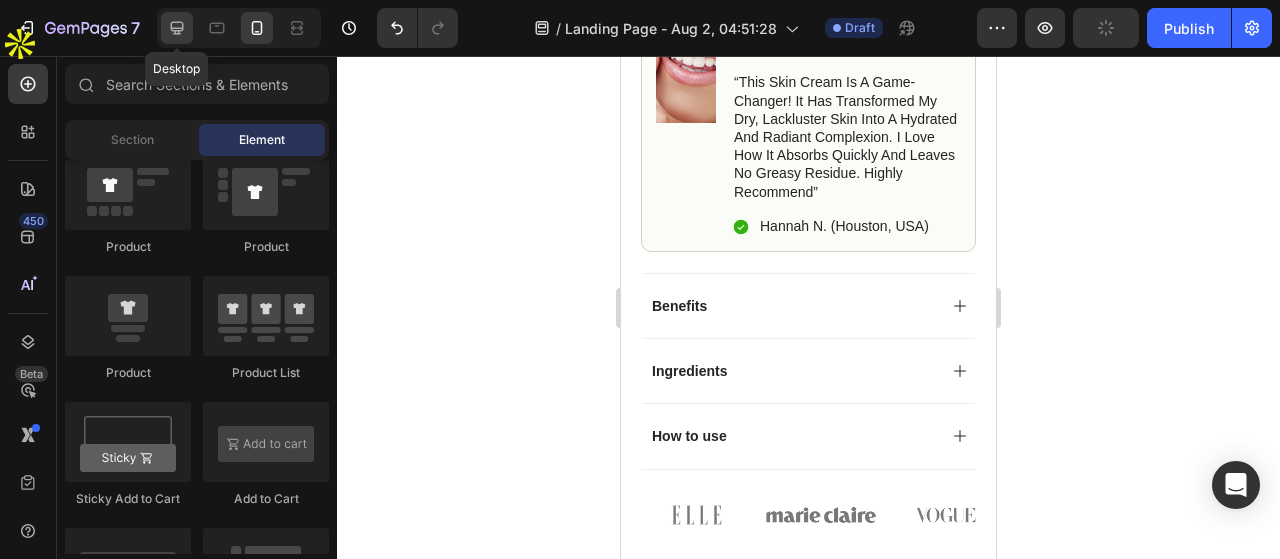 click 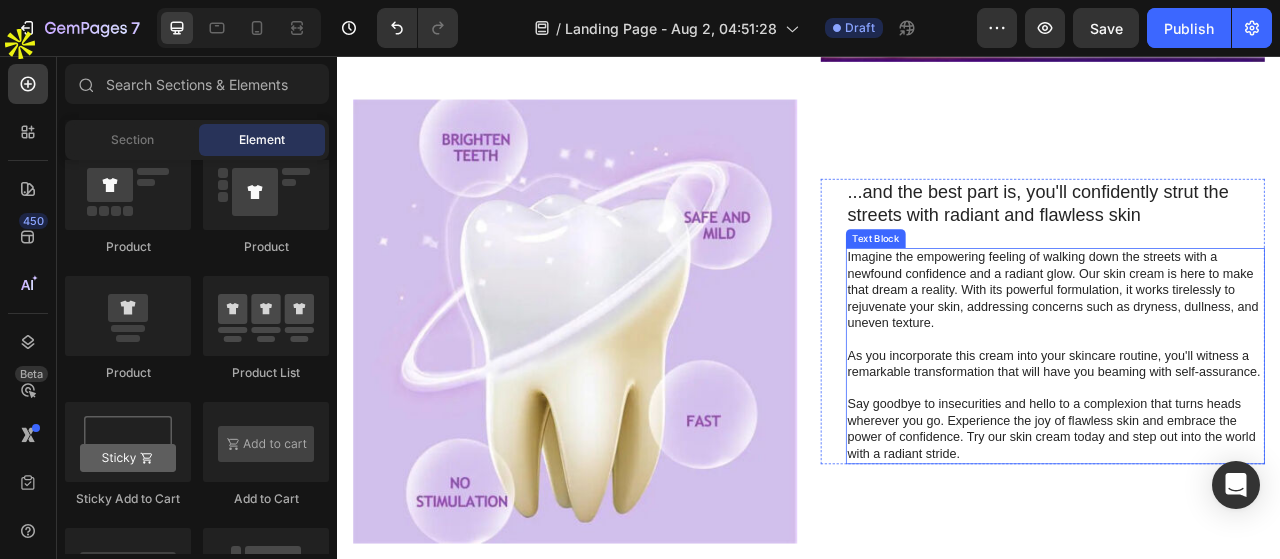 scroll, scrollTop: 1891, scrollLeft: 0, axis: vertical 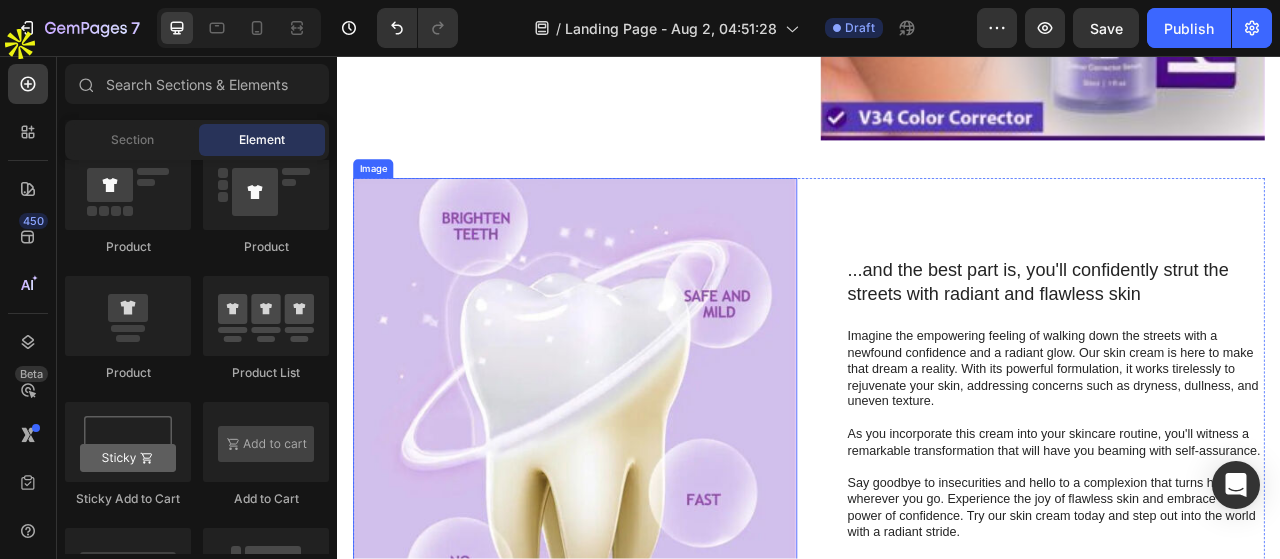 click at bounding box center (639, 494) 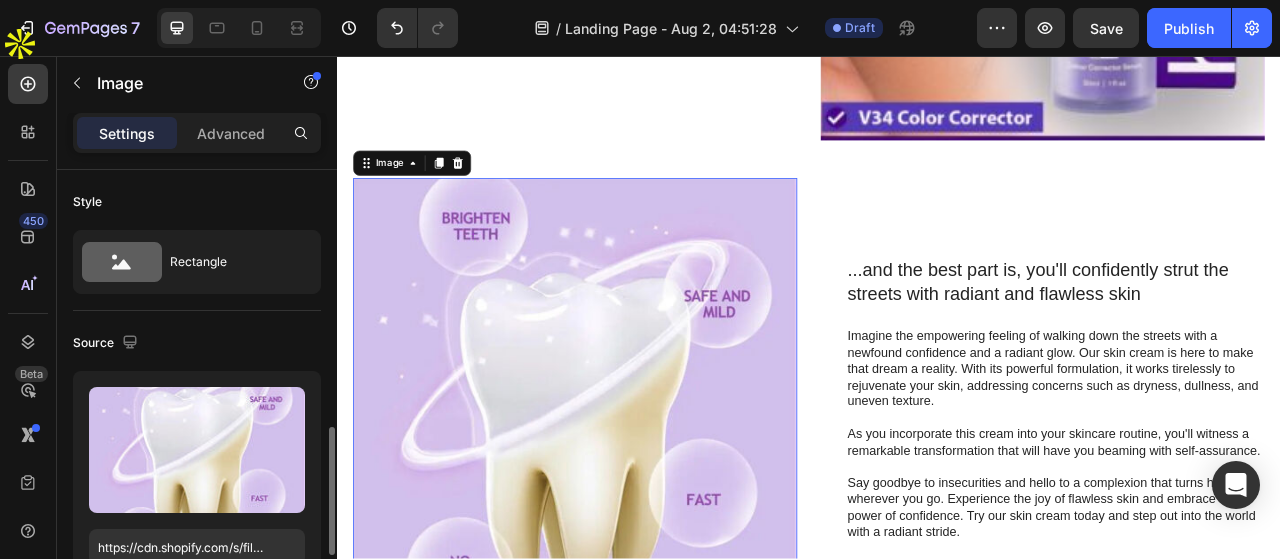scroll, scrollTop: 2091, scrollLeft: 0, axis: vertical 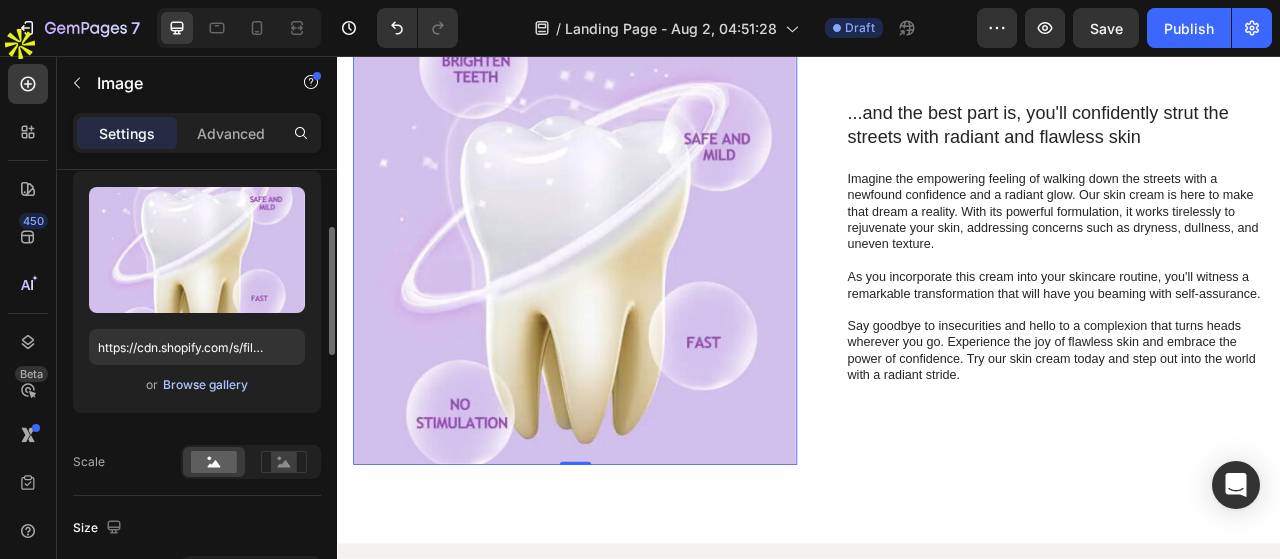 click on "Browse gallery" at bounding box center [205, 385] 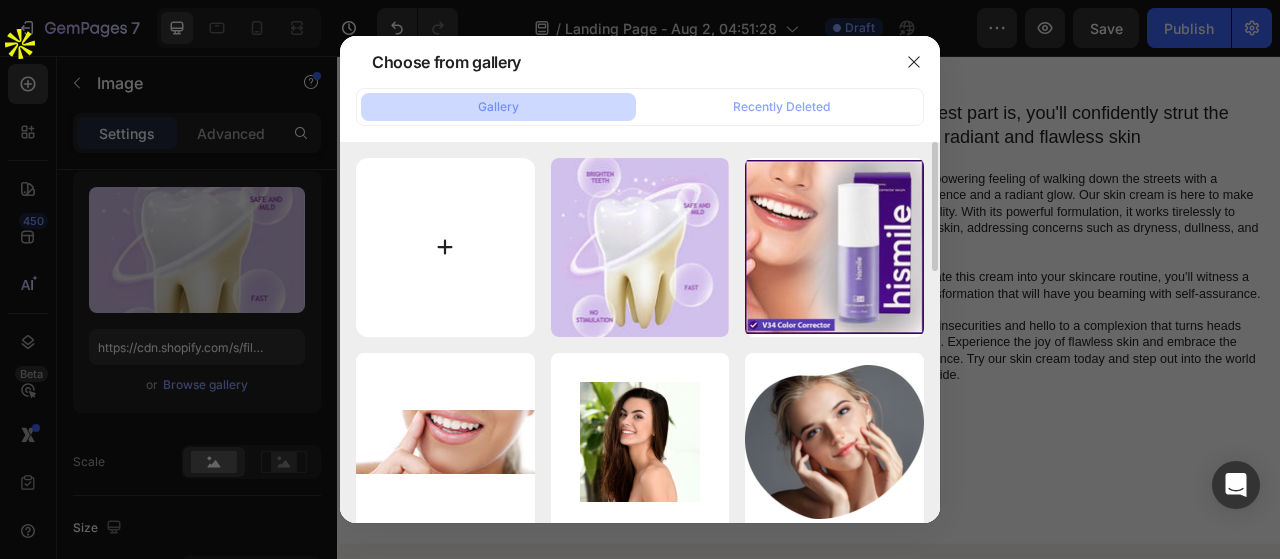 click at bounding box center [445, 247] 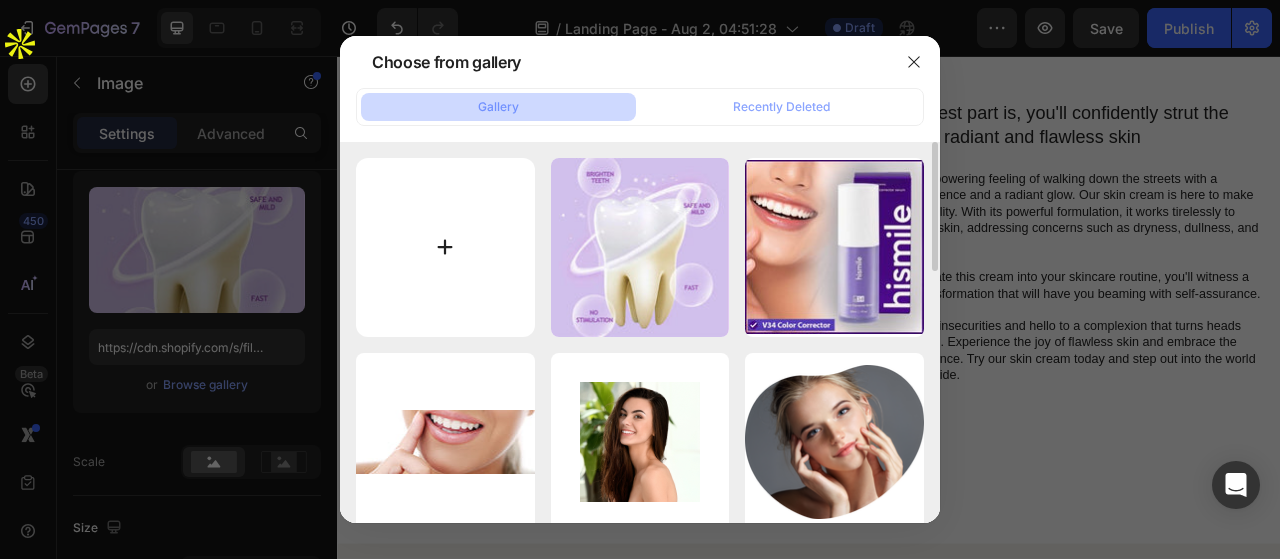 type on "C:\fakepath\hismile-v34-teeth-removing-deep-smoke-stains-gingiva-protection-purple-orthopedic-toothpaste-cleans-oral-cavity-brightens-teeth - 7 (1).jpg" 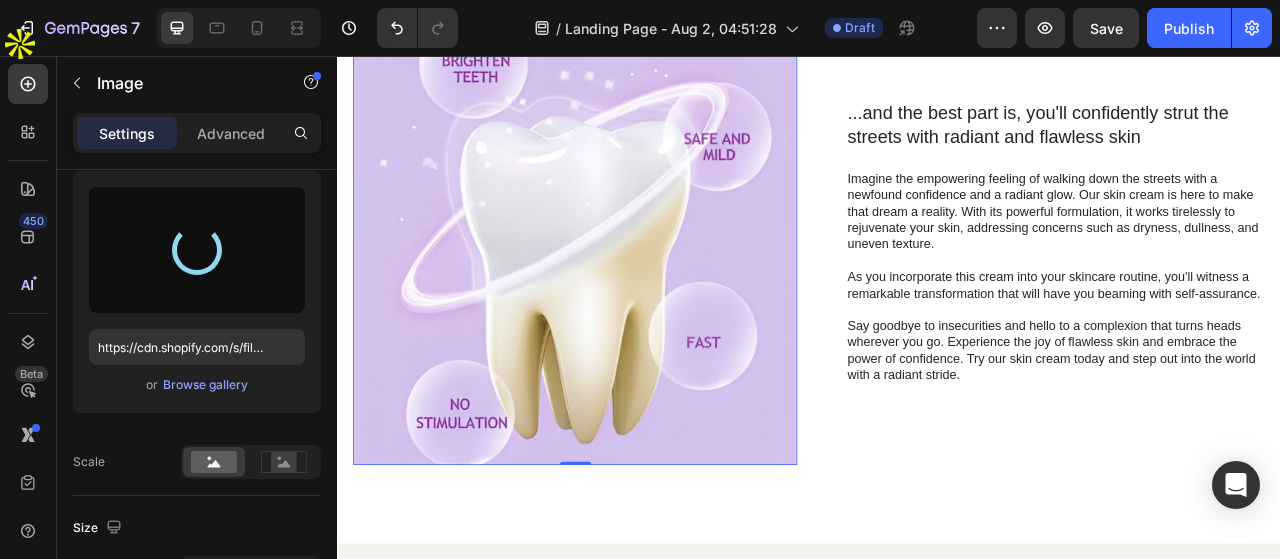 type on "https://cdn.shopify.com/s/files/1/0950/5793/6516/files/gempages_578079969167541010-dfcce8a1-e83e-420d-8d0f-db965df5d0d5.jpg" 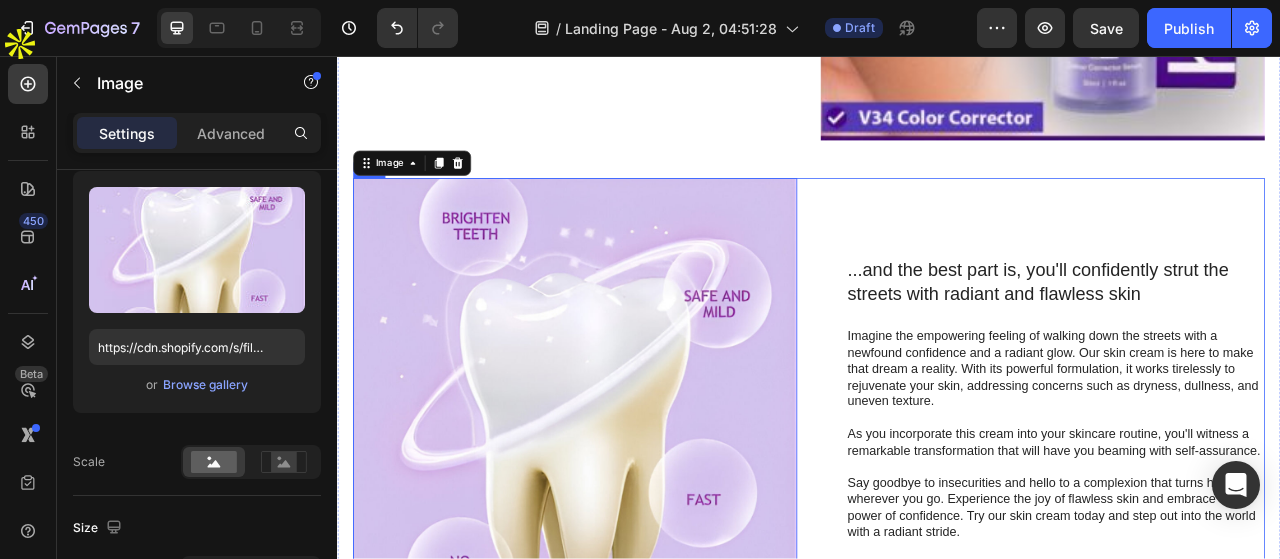 scroll, scrollTop: 1391, scrollLeft: 0, axis: vertical 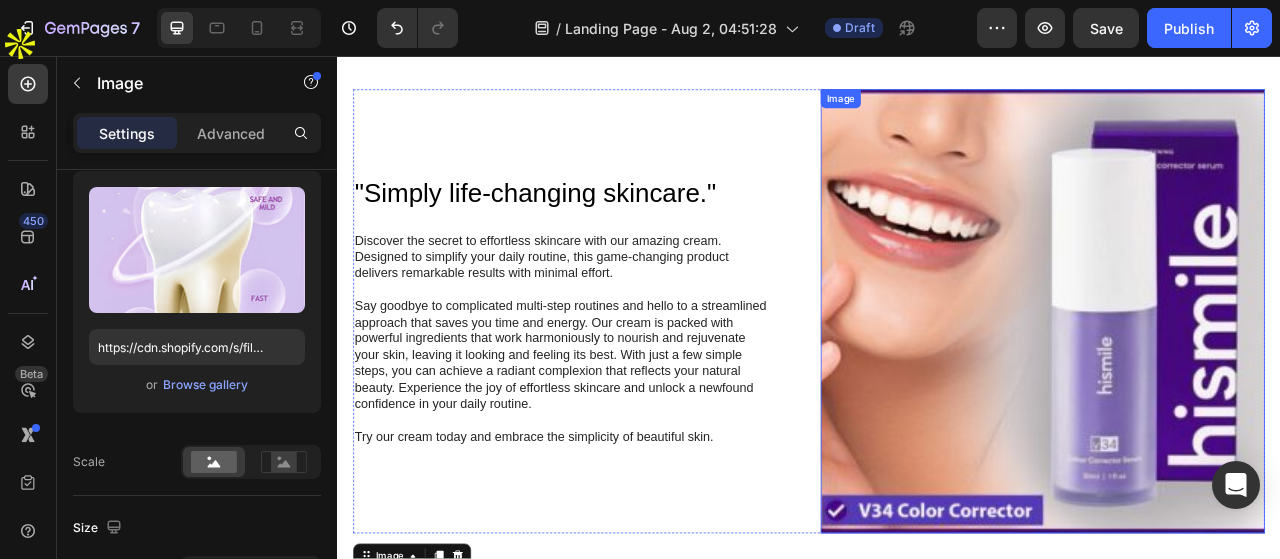 click at bounding box center (1234, 381) 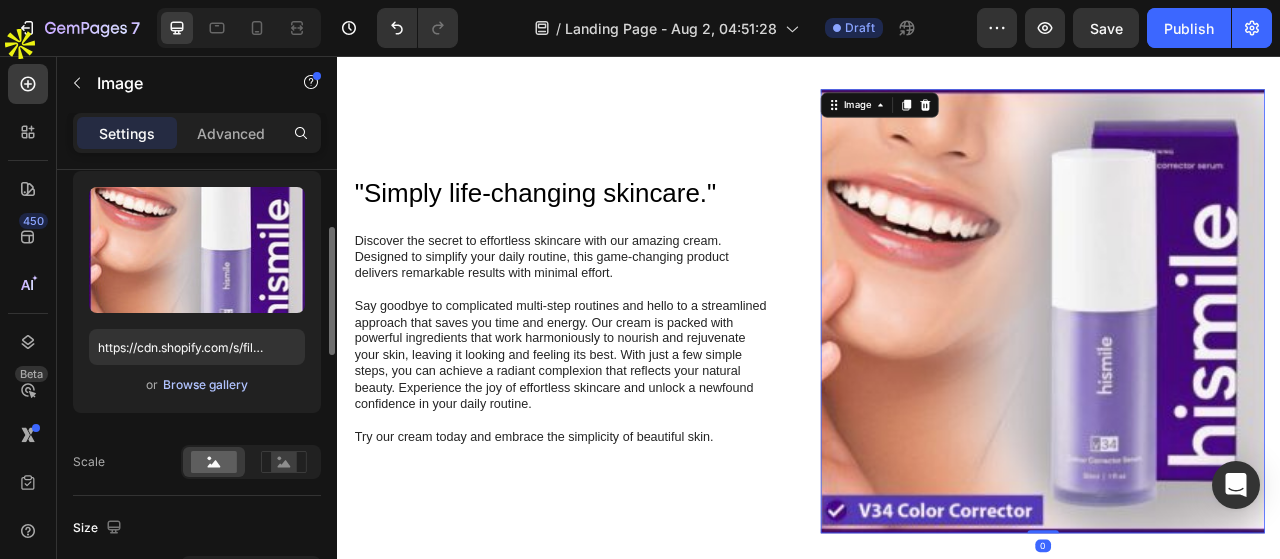 click on "Browse gallery" at bounding box center (205, 385) 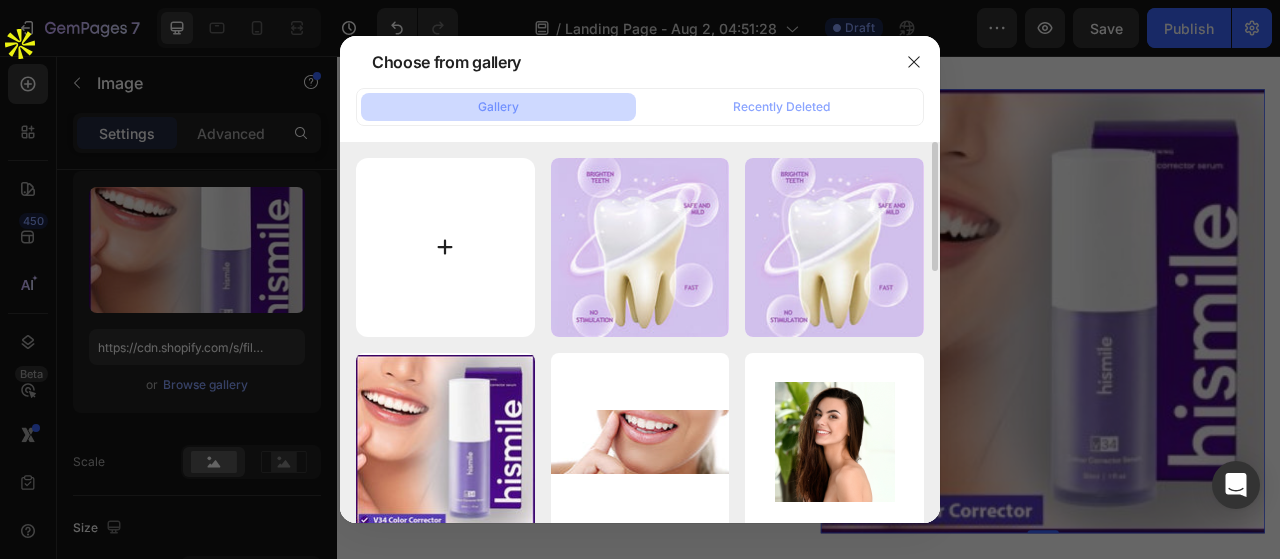 click at bounding box center [445, 247] 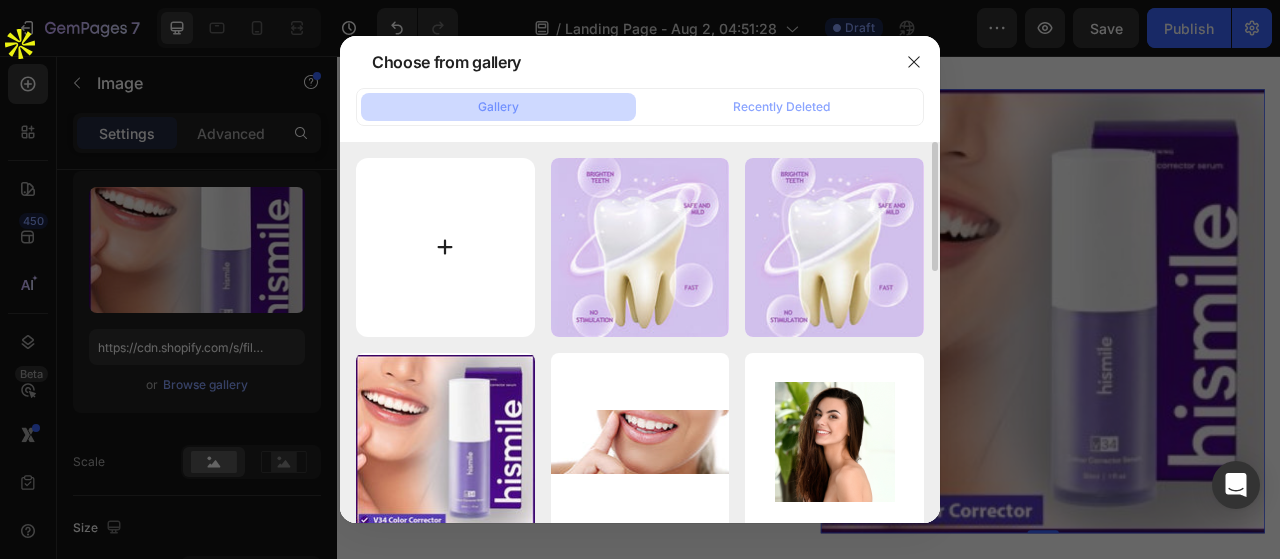 type on "C:\fakepath\hismile-v34-teeth-removing-deep-smoke-stains-gingiva-protection-purple-orthopedic-toothpaste-cleans-oral-cavity-brightens-teeth - 1 (1).jpg" 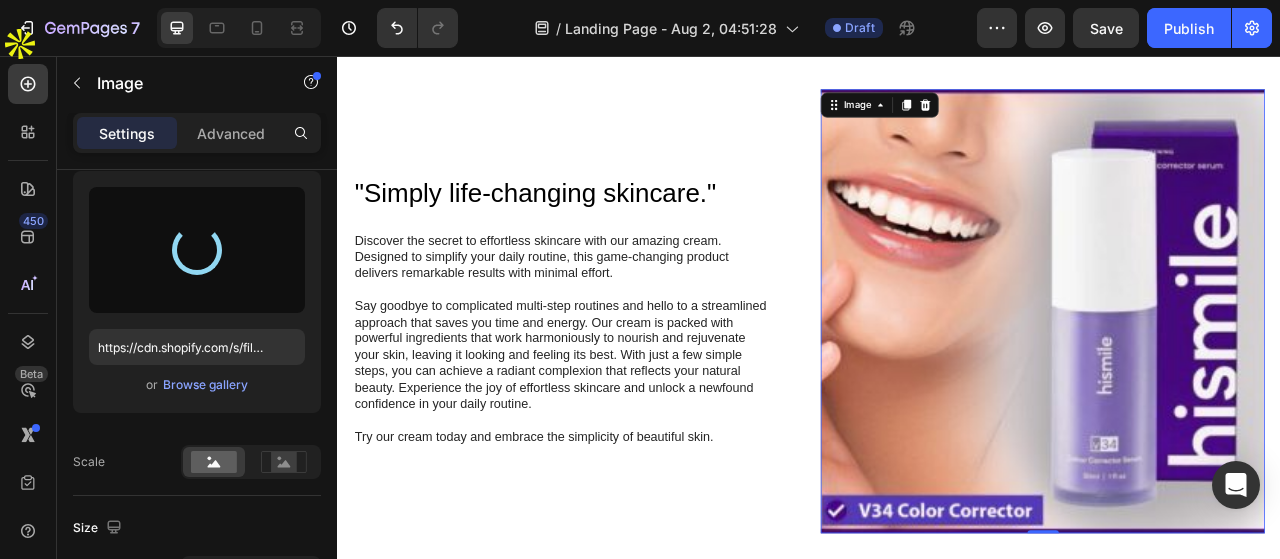 type on "https://cdn.shopify.com/s/files/1/0950/5793/6516/files/gempages_578079969167541010-9e402059-0608-44b3-9d8d-93b12f2c504e.jpg" 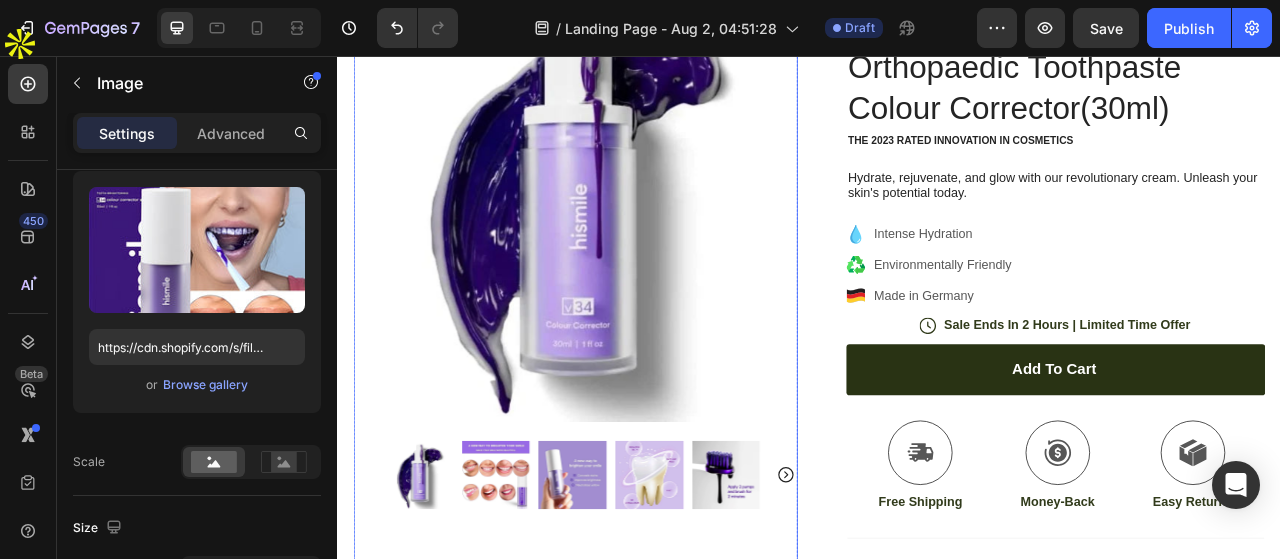 scroll, scrollTop: 400, scrollLeft: 0, axis: vertical 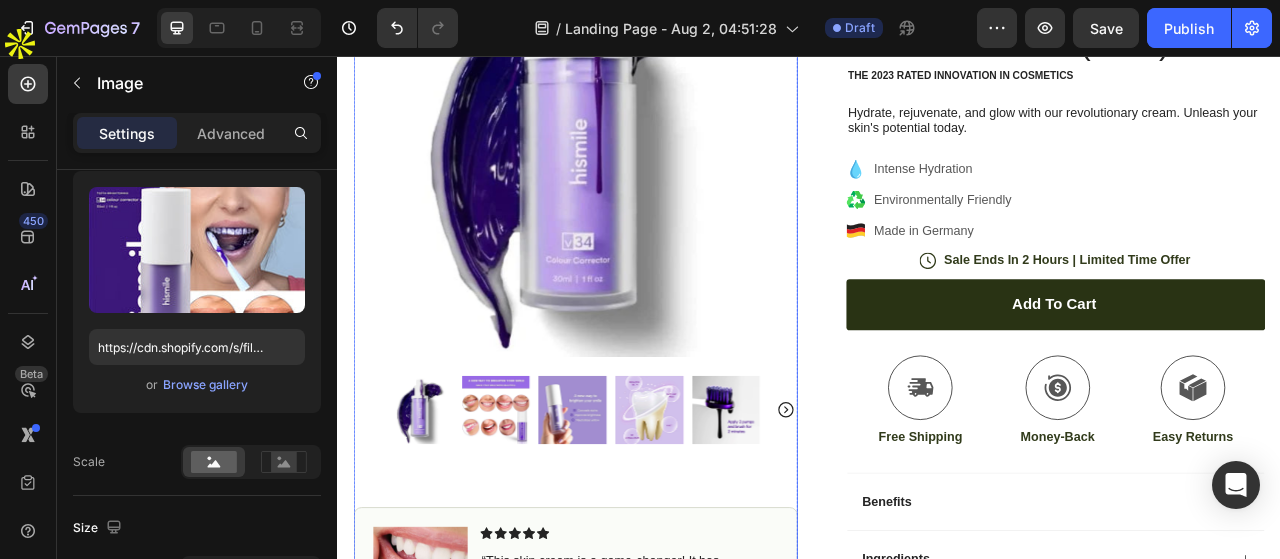 click at bounding box center [639, 157] 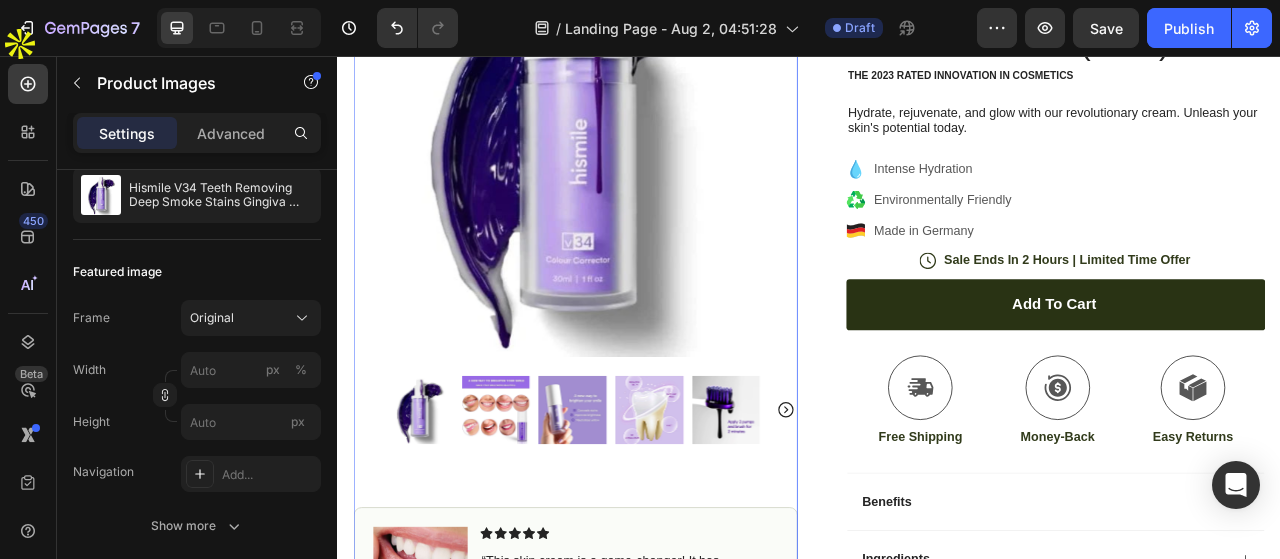 scroll, scrollTop: 0, scrollLeft: 0, axis: both 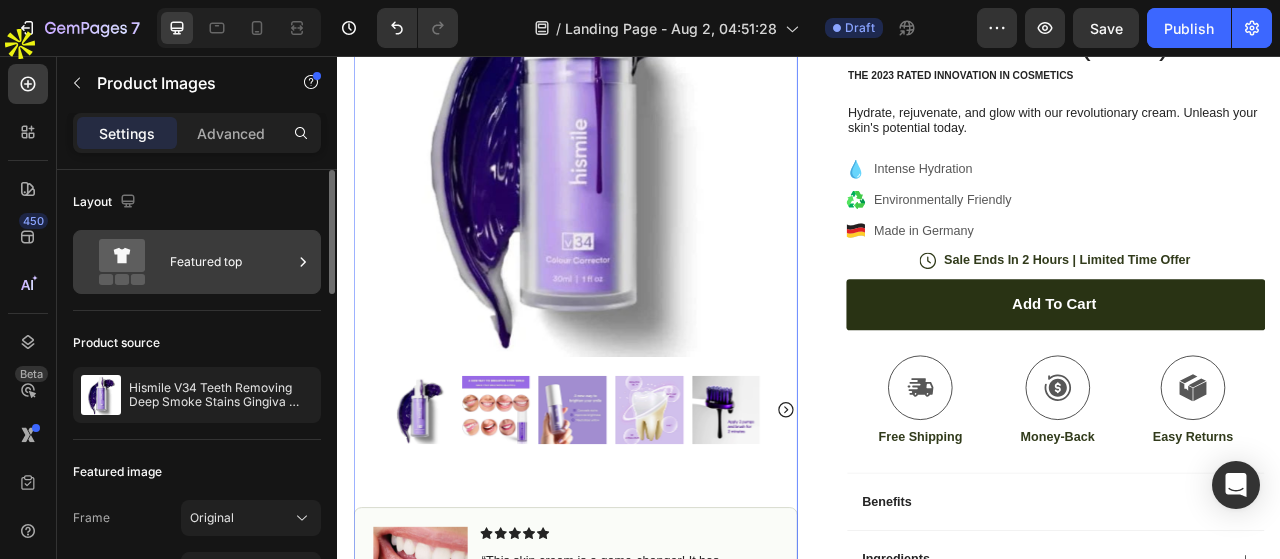 click on "Featured top" at bounding box center [231, 262] 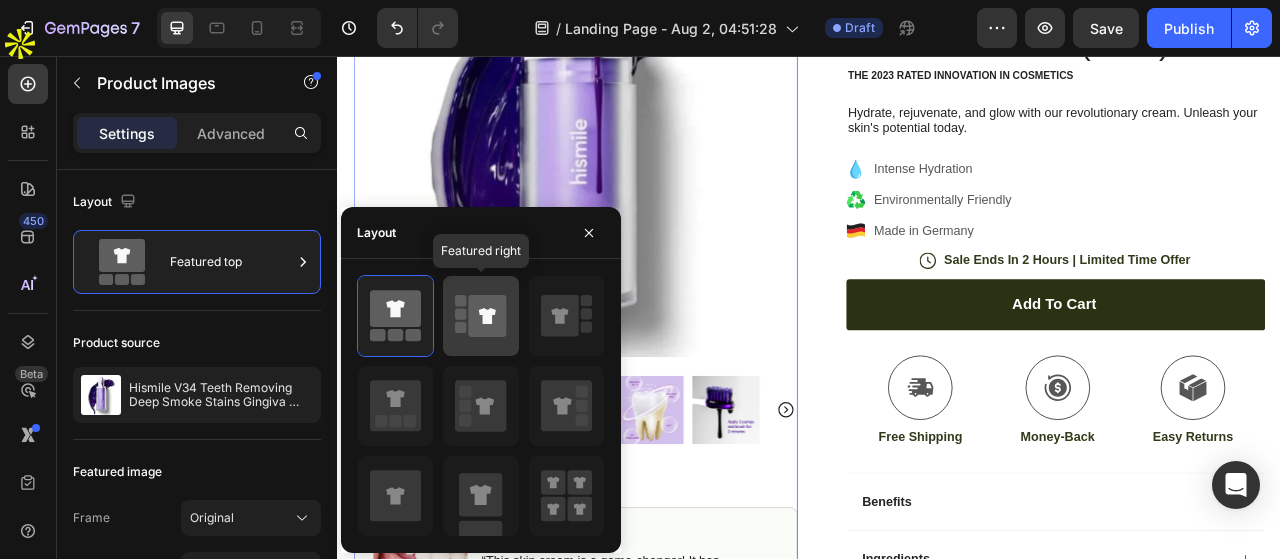 click 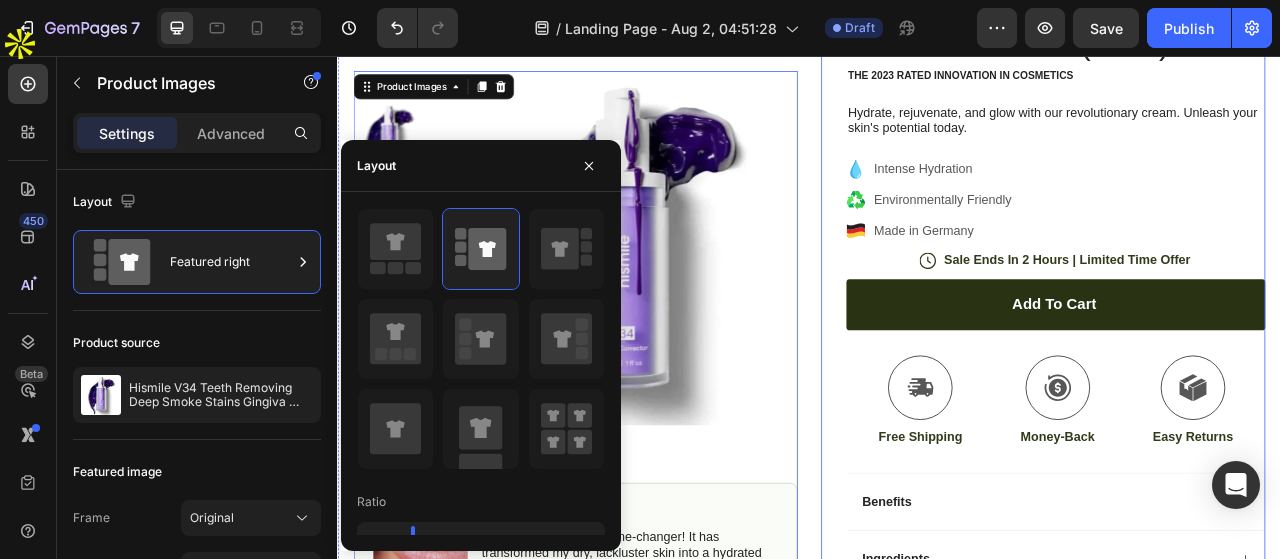 click on "Icon Icon Icon Icon Icon Icon List (1349 Reviews) Text Block Row Hismile V34 Teeth Removing Deep Smoke Stains Gingiva Protection Purple Orthopaedic Toothpaste Colour Corrector(30ml) Product Title The 2023 Rated Innovation in Cosmetics Text Block Hydrate, rejuvenate, and glow with our revolutionary cream. Unleash your skin's potential today. Text Block
Intense Hydration
Environmentally Friendly
Made in Germany Item List
Icon Sale Ends In 2 Hours | Limited Time Offer Text Block Row Add to cart Add to Cart
Icon Free Shipping Text Block
Icon Money-Back Text Block
Icon Easy Returns Text Block Row Image Icon Icon Icon Icon Icon Icon List “this skin cream is a game-changer! it has transformed my dry, lackluster skin into a hydrated and radiant complexion. i love how it absorbs quickly and leaves no greasy residue. highly recommend” Text Block
Icon Hannah N. (Houston, USA) Row Row" at bounding box center (1234, 311) 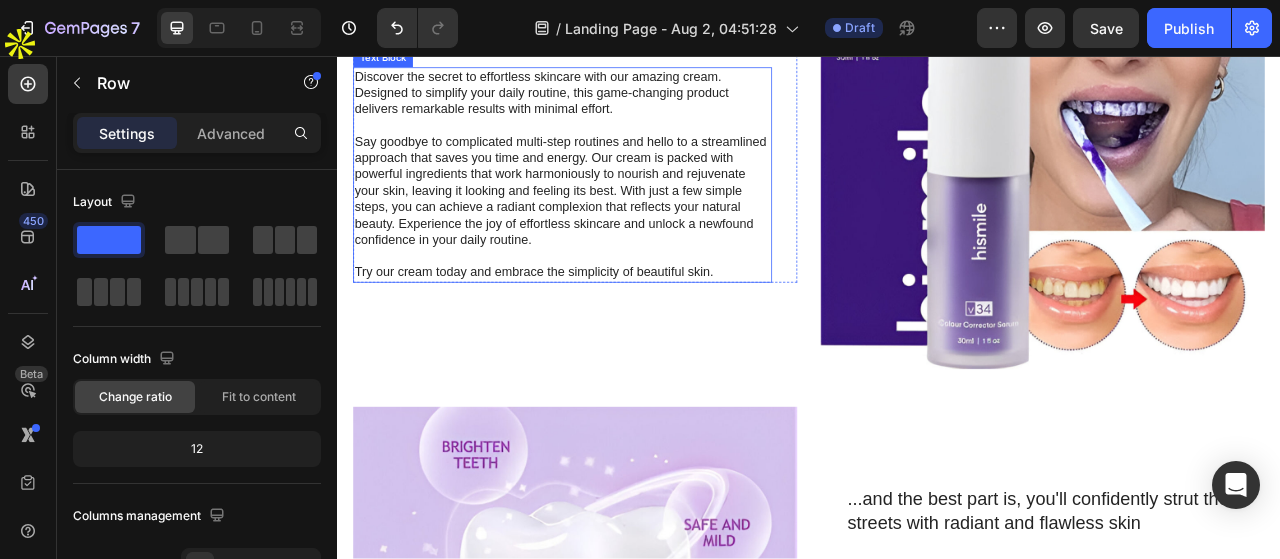 scroll, scrollTop: 1500, scrollLeft: 0, axis: vertical 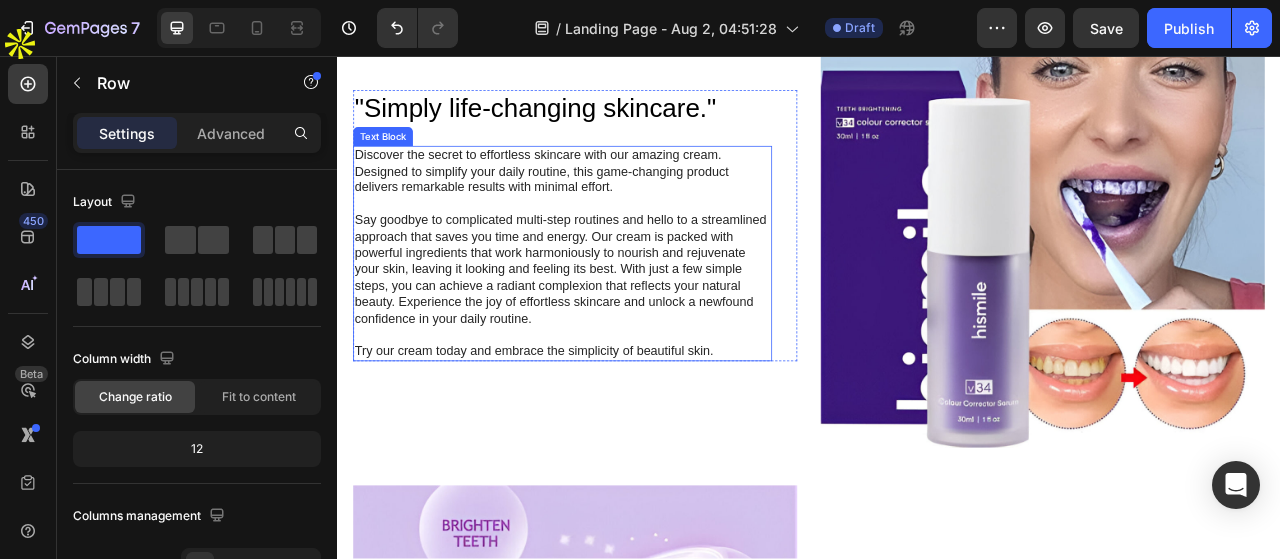 click on "Say goodbye to complicated multi-step routines and hello to a streamlined approach that saves you time and energy. Our cream is packed with powerful ingredients that work harmoniously to nourish and rejuvenate your skin, leaving it looking and feeling its best. With just a few simple steps, you can achieve a radiant complexion that reflects your natural beauty. Experience the joy of effortless skincare and unlock a newfound confidence in your daily routine." at bounding box center (623, 329) 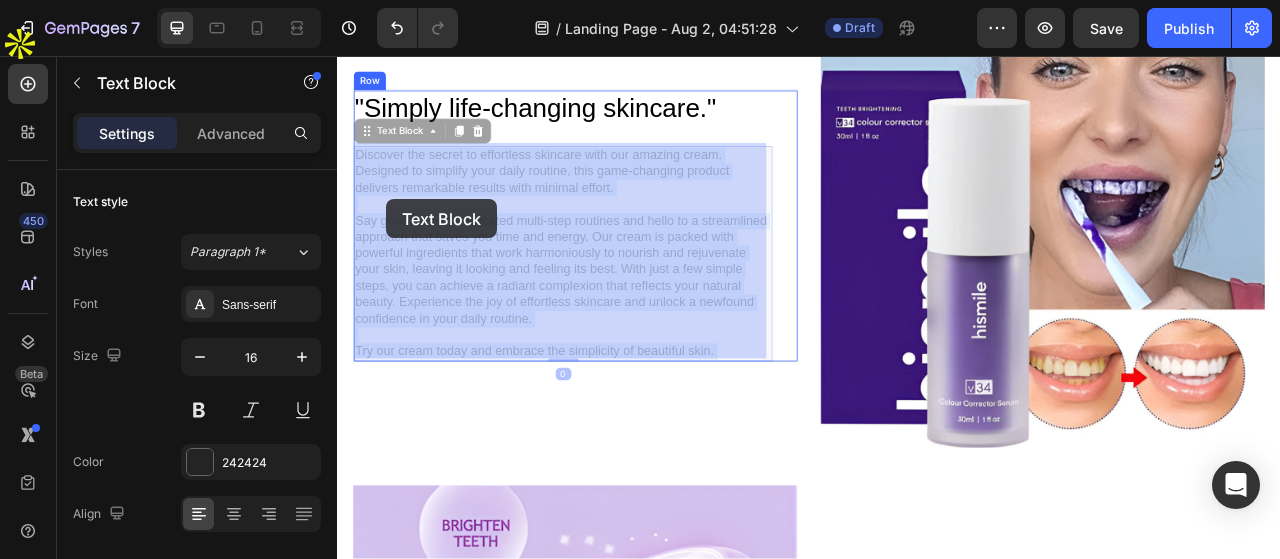 drag, startPoint x: 731, startPoint y: 378, endPoint x: 383, endPoint y: 230, distance: 378.16397 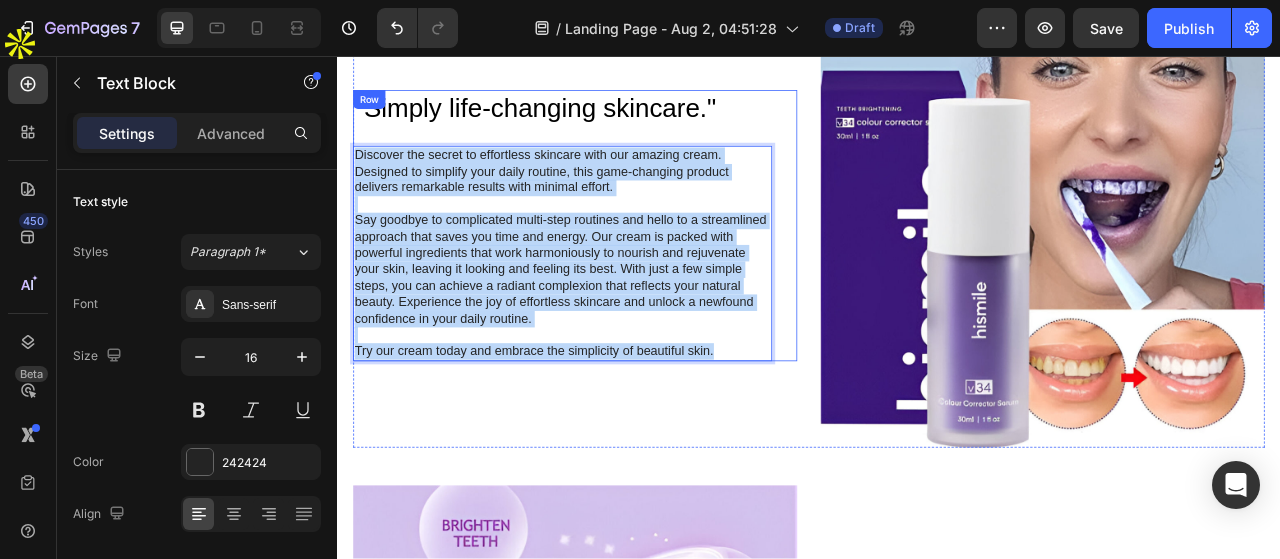 drag, startPoint x: 360, startPoint y: 174, endPoint x: 903, endPoint y: 430, distance: 600.32074 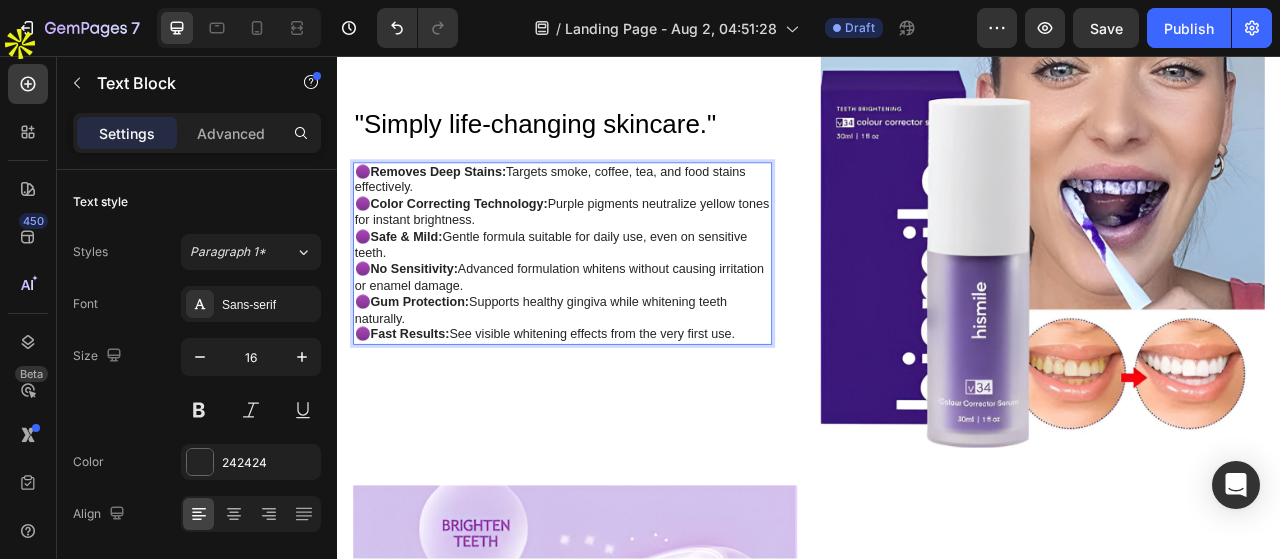 scroll, scrollTop: 1600, scrollLeft: 0, axis: vertical 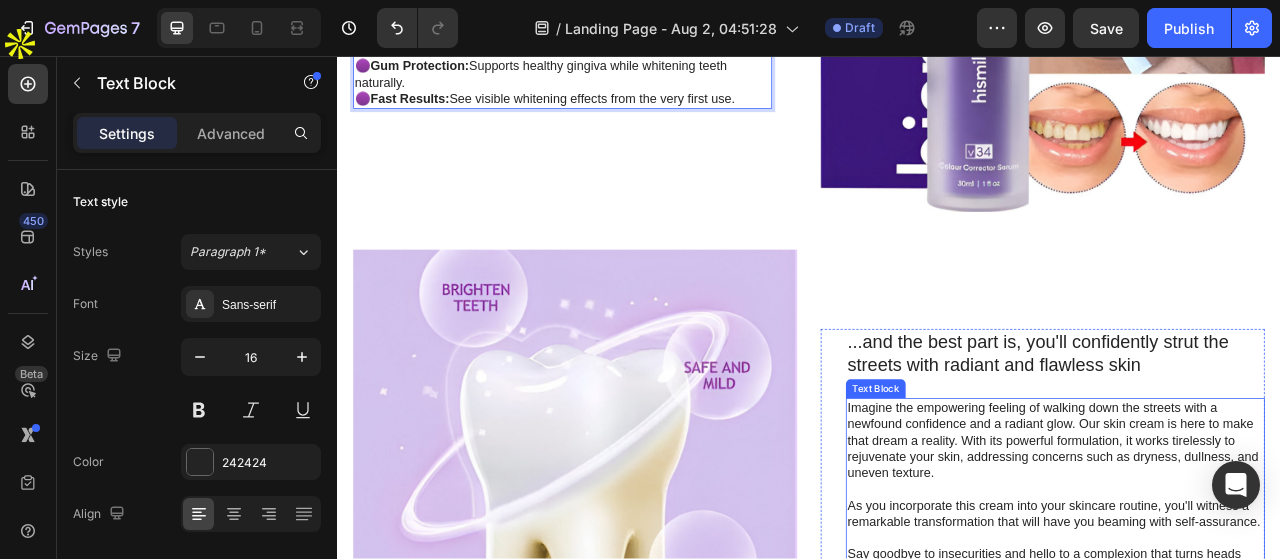 click on "Imagine the empowering feeling of walking down the streets with a newfound confidence and a radiant glow. Our skin cream is here to make that dream a reality. With its powerful formulation, it works tirelessly to rejuvenate your skin, addressing concerns such as dryness, dullness, and uneven texture." at bounding box center (1250, 546) 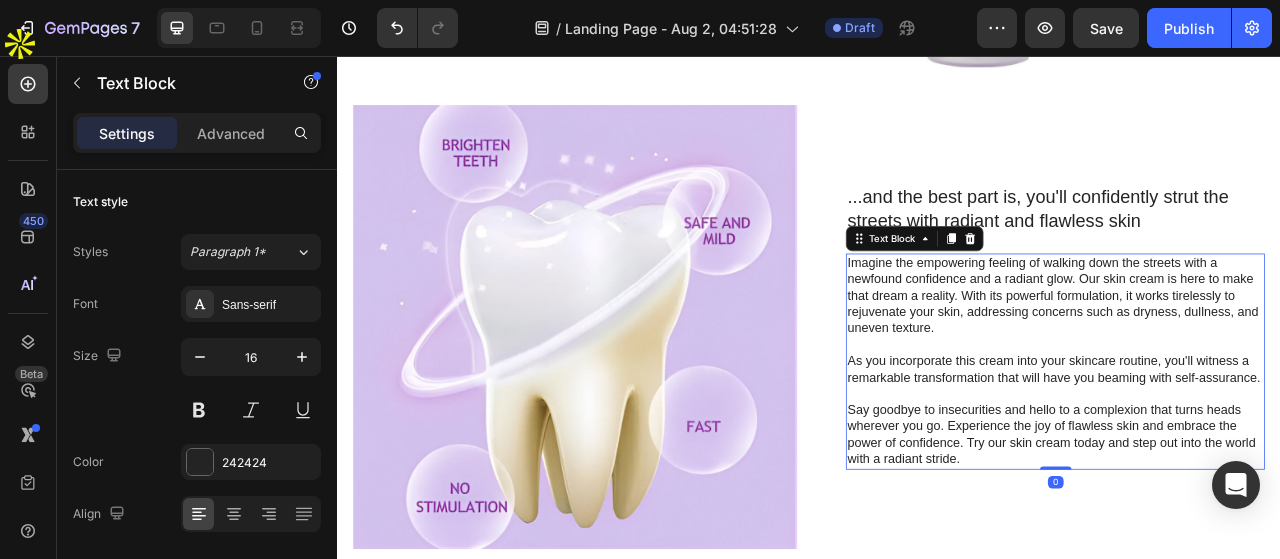 scroll, scrollTop: 2000, scrollLeft: 0, axis: vertical 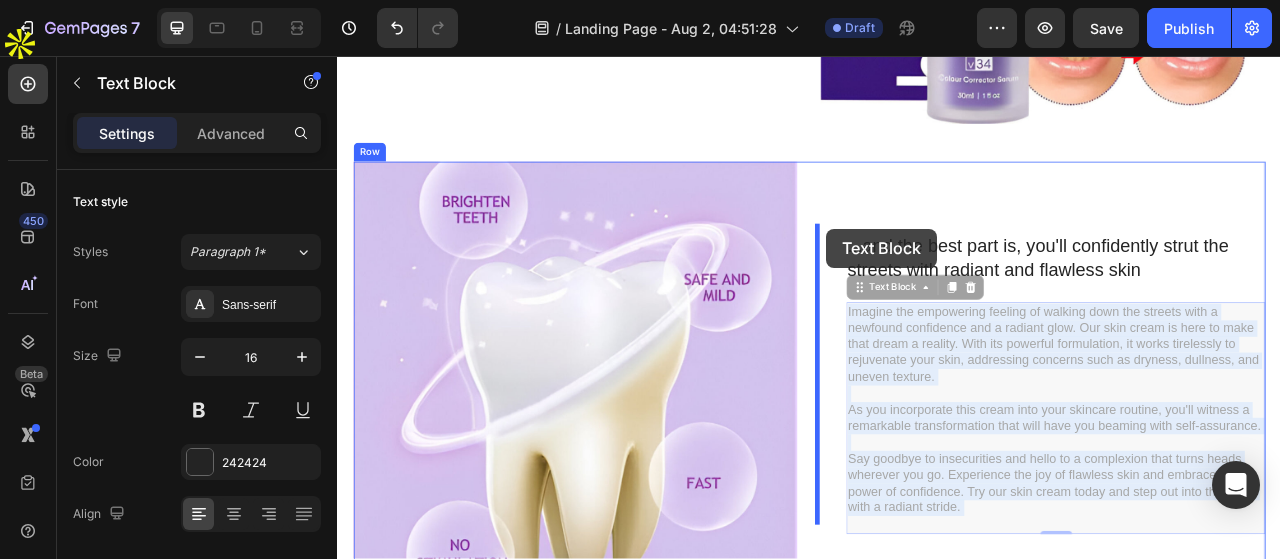 drag, startPoint x: 1123, startPoint y: 500, endPoint x: 959, endPoint y: 290, distance: 266.45074 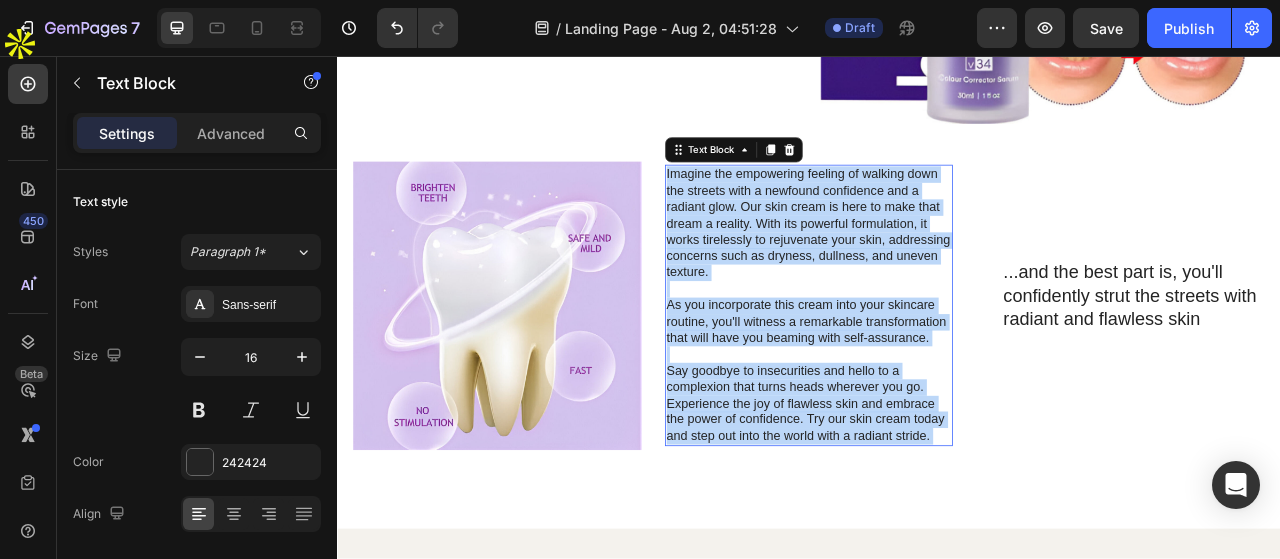 click on "Say goodbye to insecurities and hello to a complexion that turns heads wherever you go. Experience the joy of flawless skin and embrace the power of confidence. Try our skin cream today and step out into the world with a radiant stride." at bounding box center (937, 499) 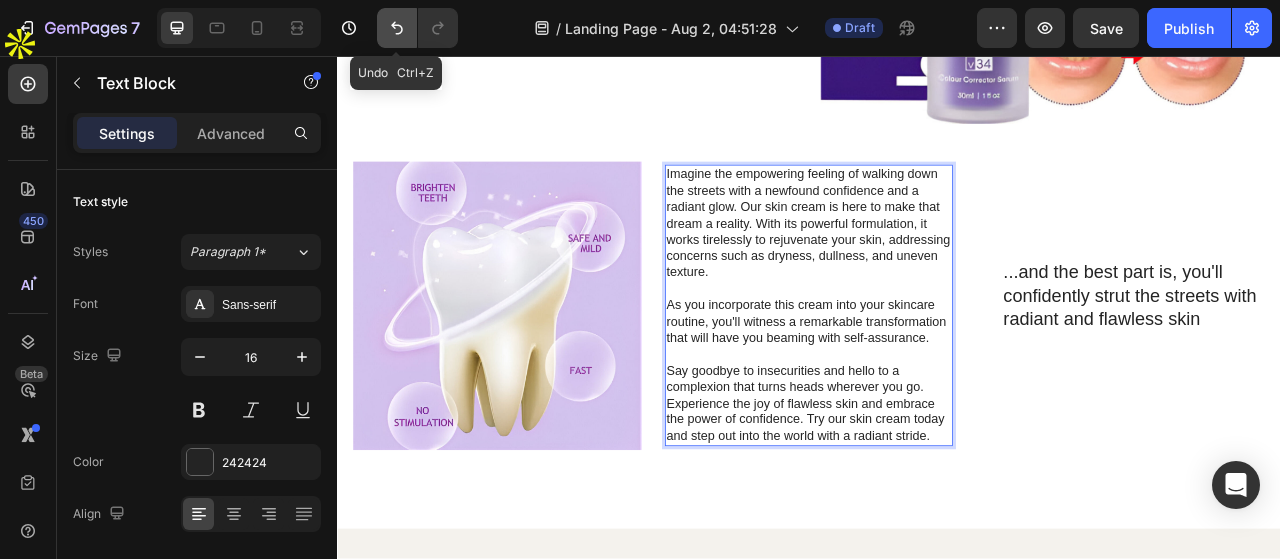 drag, startPoint x: 396, startPoint y: 27, endPoint x: 410, endPoint y: 23, distance: 14.56022 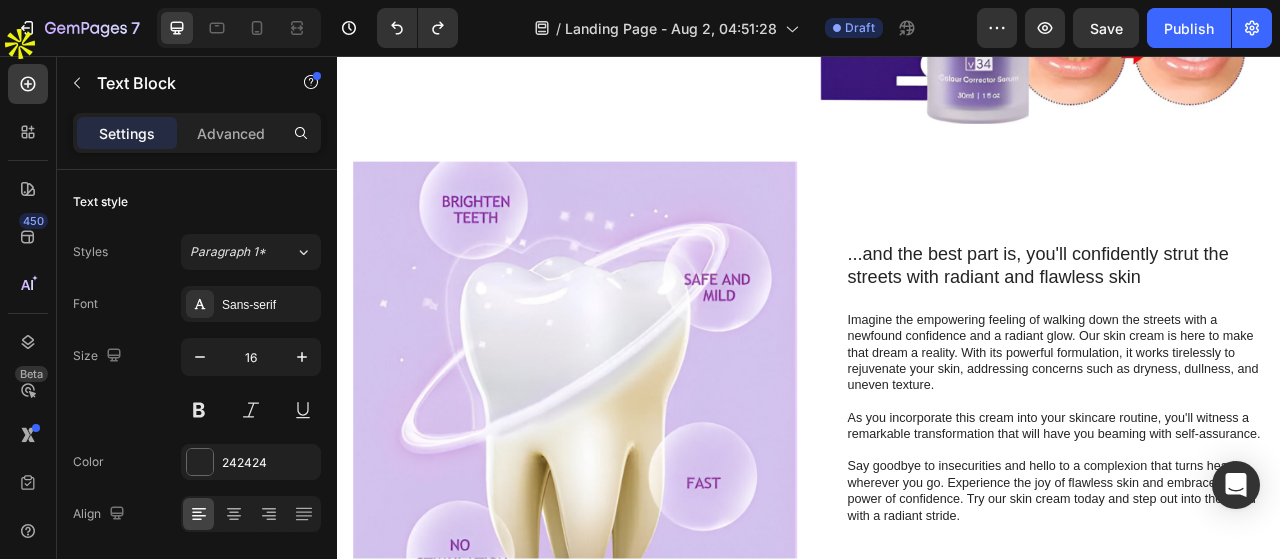 click on "Imagine the empowering feeling of walking down the streets with a newfound confidence and a radiant glow. Our skin cream is here to make that dream a reality. With its powerful formulation, it works tirelessly to rejuvenate your skin, addressing concerns such as dryness, dullness, and uneven texture." at bounding box center (1250, 434) 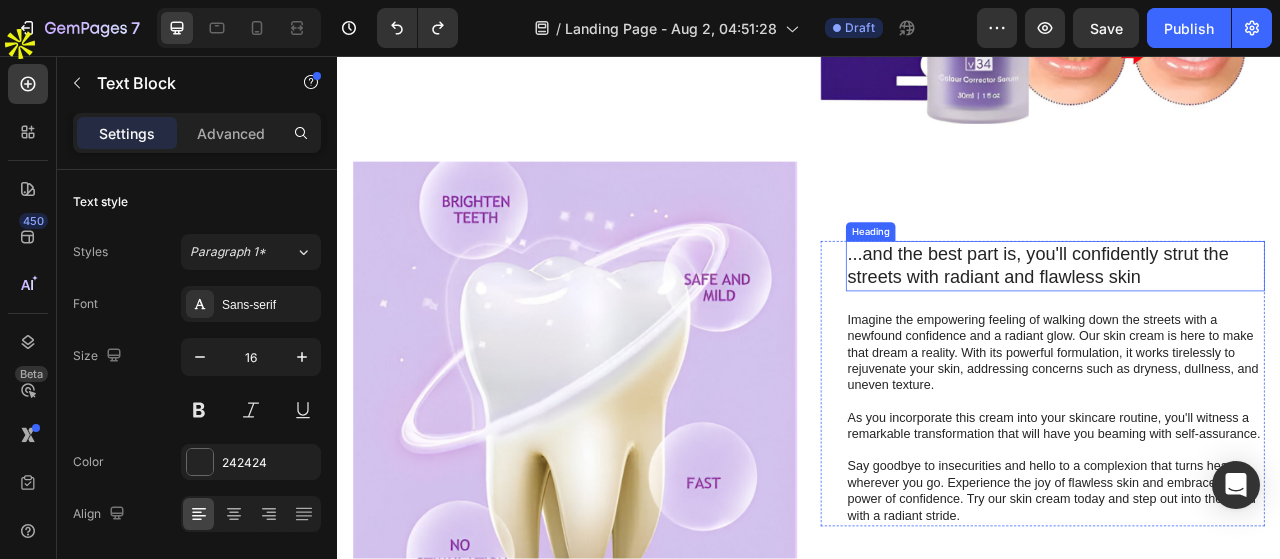 click on "...and the best part is, you'll confidently strut the streets with radiant and flawless skin" at bounding box center (1250, 324) 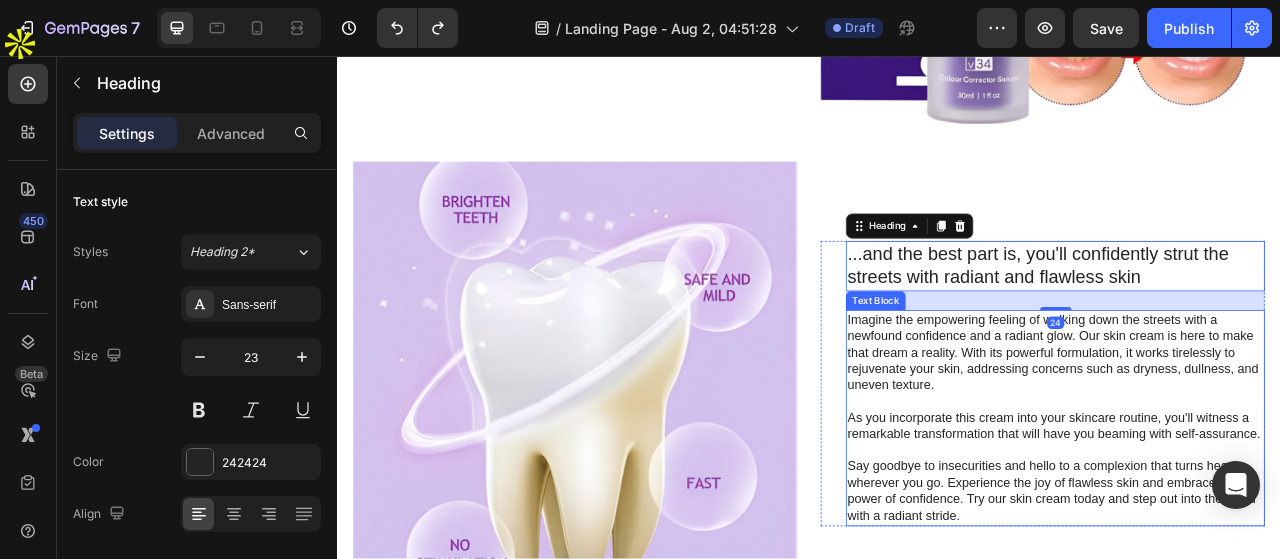 click on "As you incorporate this cream into your skincare routine, you'll witness a remarkable transformation that will have you beaming with self-assurance." at bounding box center [1250, 528] 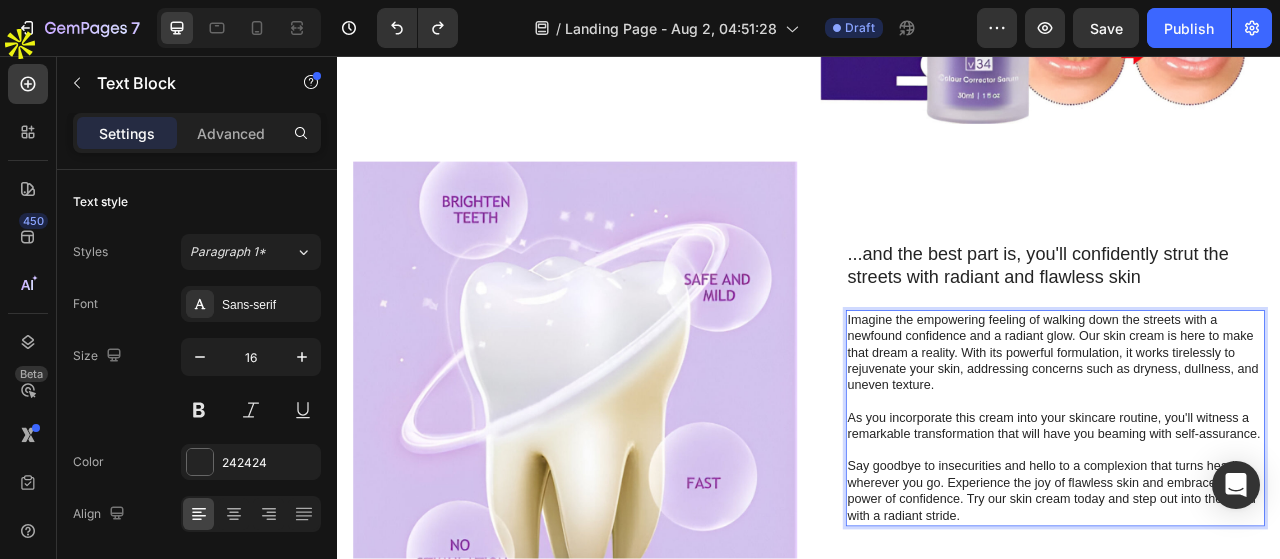 click on "Say goodbye to insecurities and hello to a complexion that turns heads wherever you go. Experience the joy of flawless skin and embrace the power of confidence. Try our skin cream today and step out into the world with a radiant stride." at bounding box center [1250, 610] 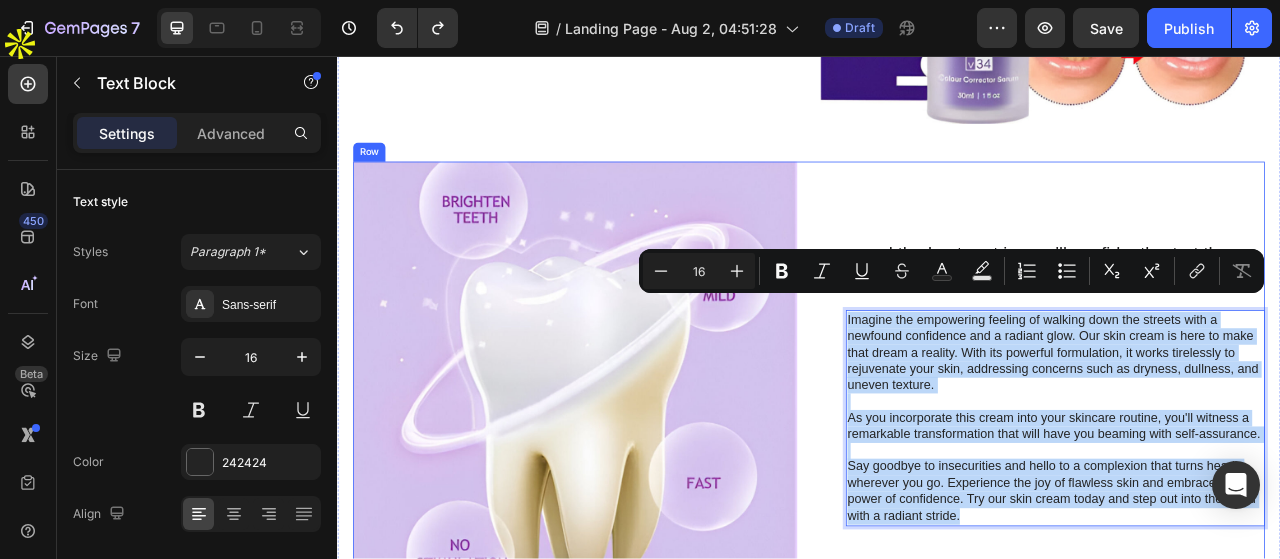 drag, startPoint x: 1133, startPoint y: 636, endPoint x: 934, endPoint y: 332, distance: 363.34143 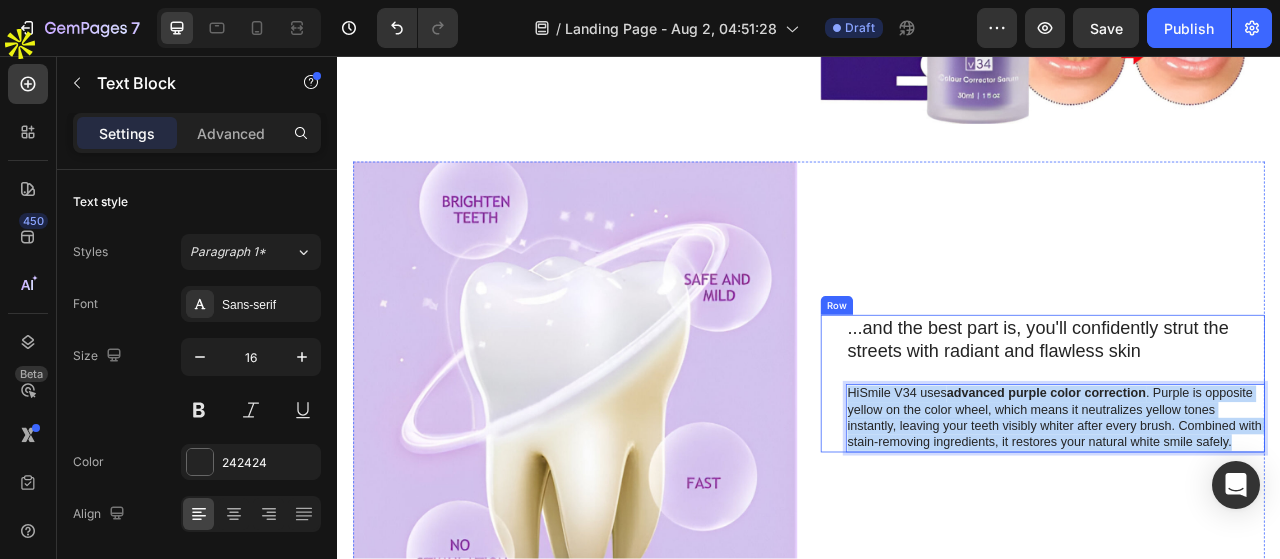 drag, startPoint x: 965, startPoint y: 483, endPoint x: 954, endPoint y: 462, distance: 23.70654 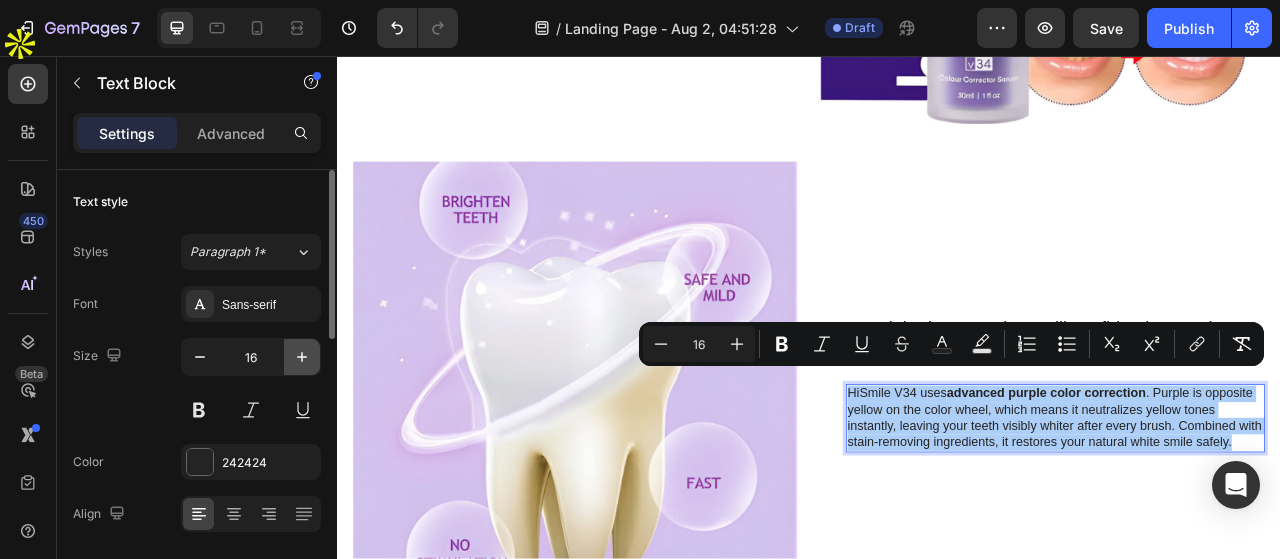 click 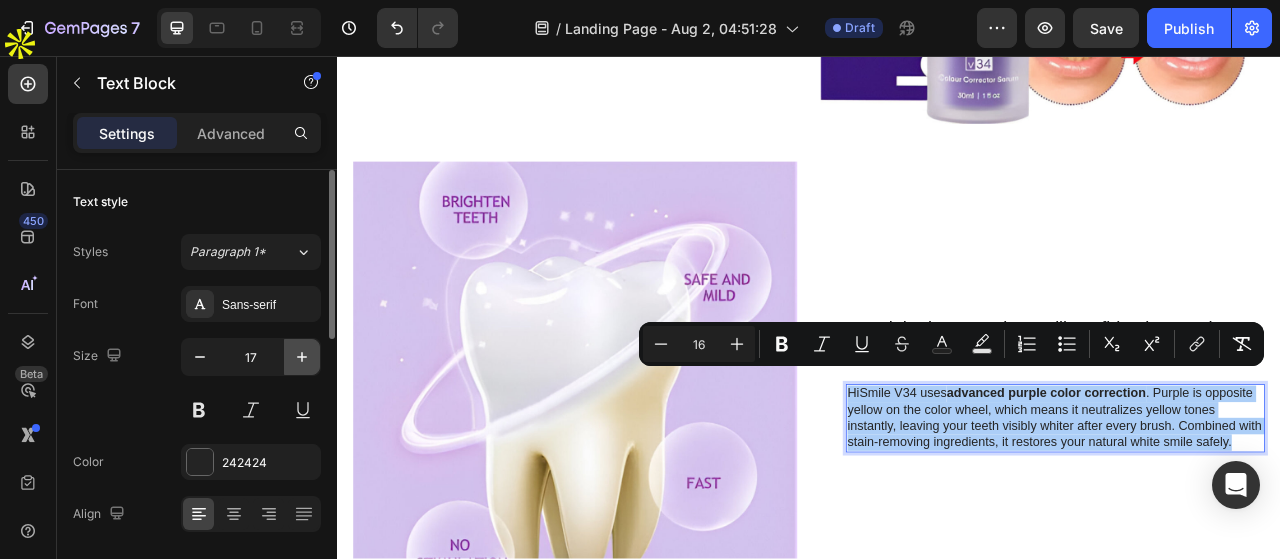click 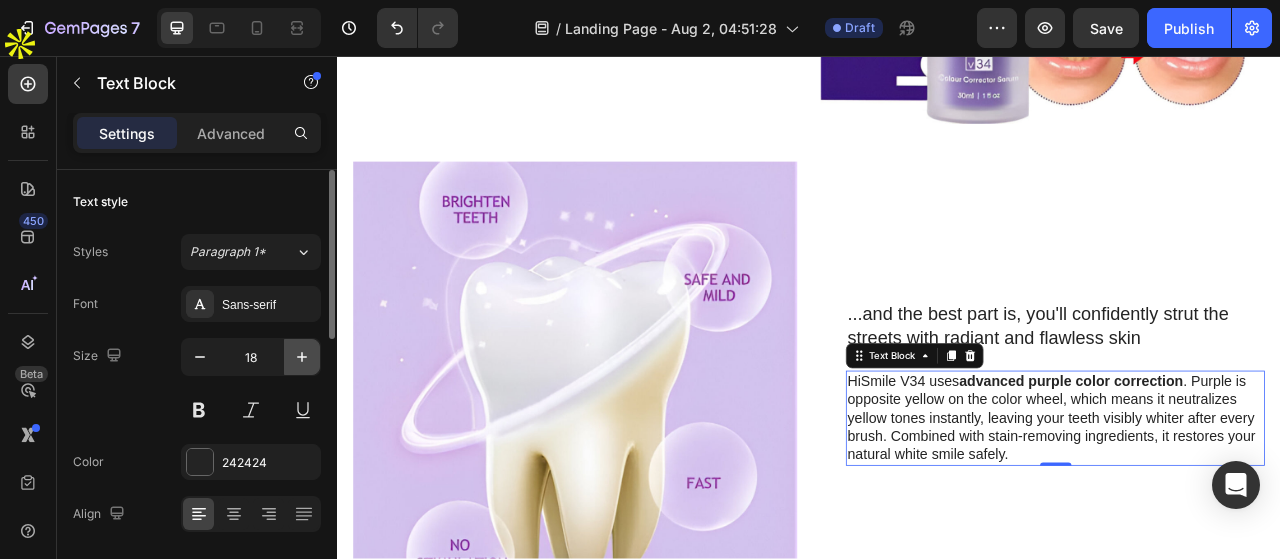 click 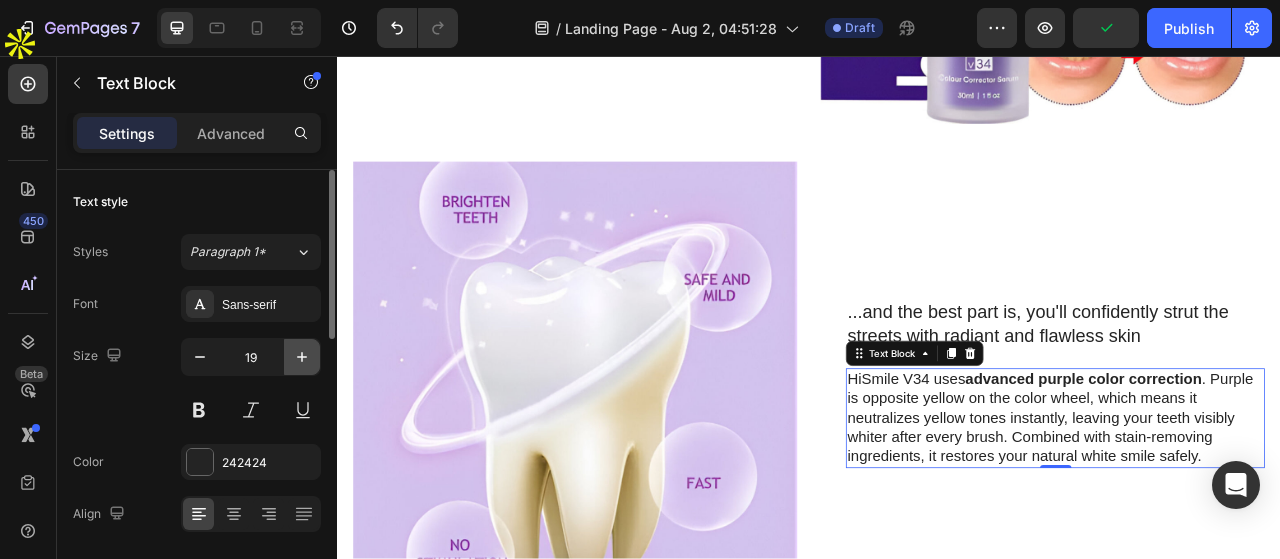 click 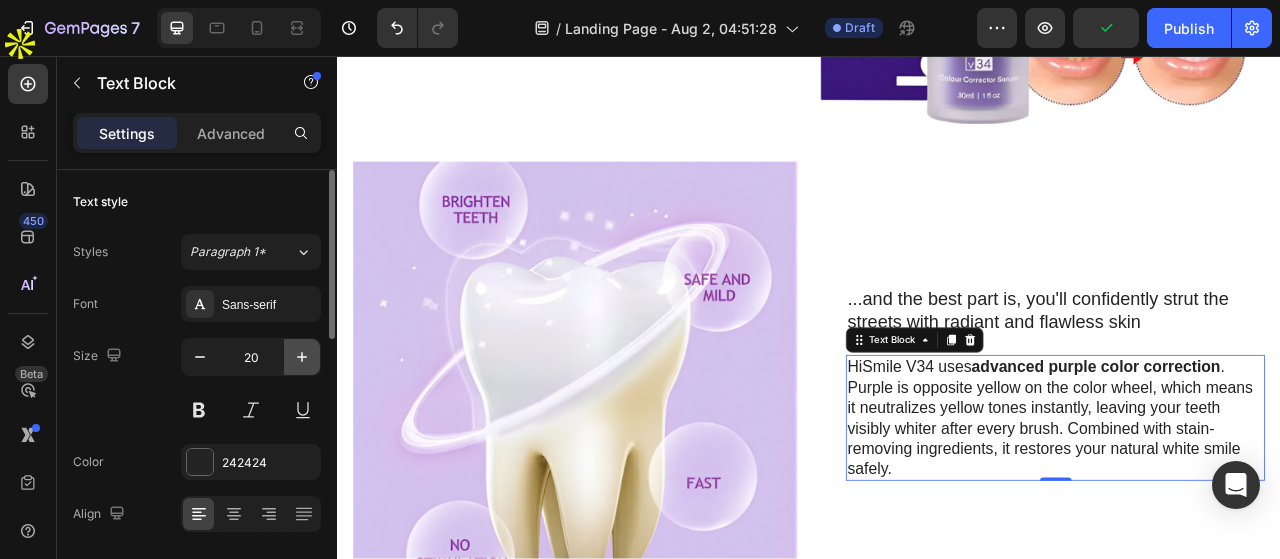 click 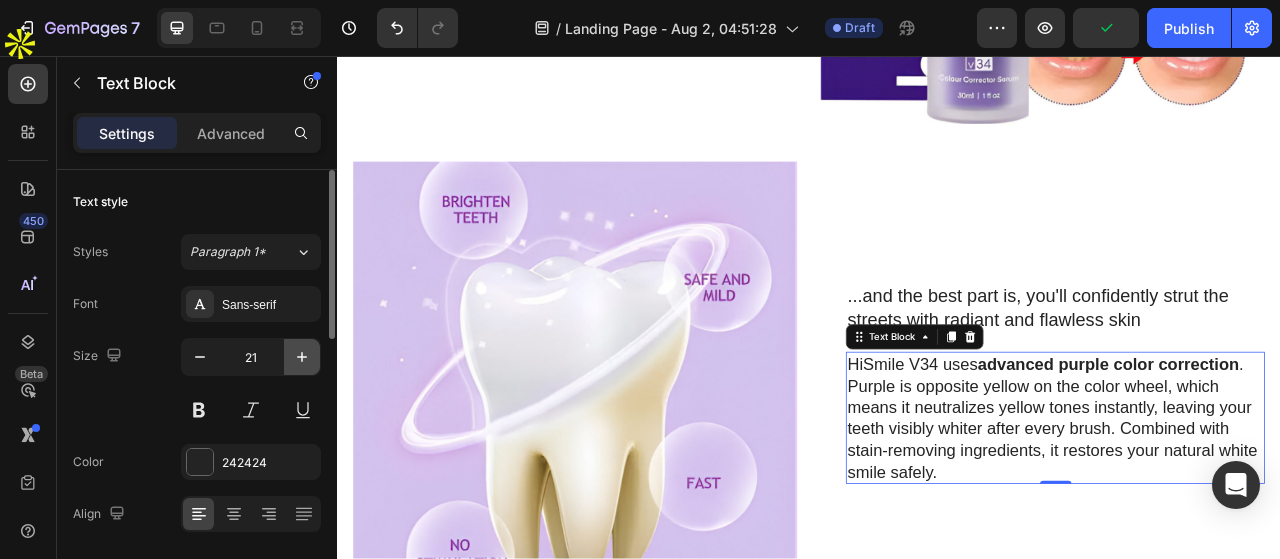 click 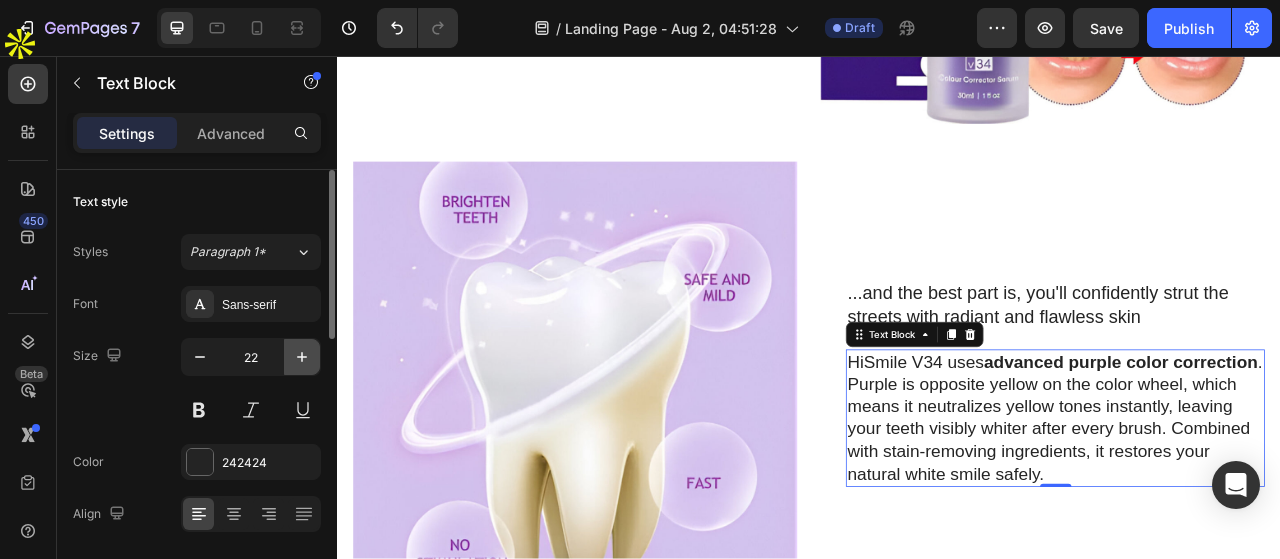 click 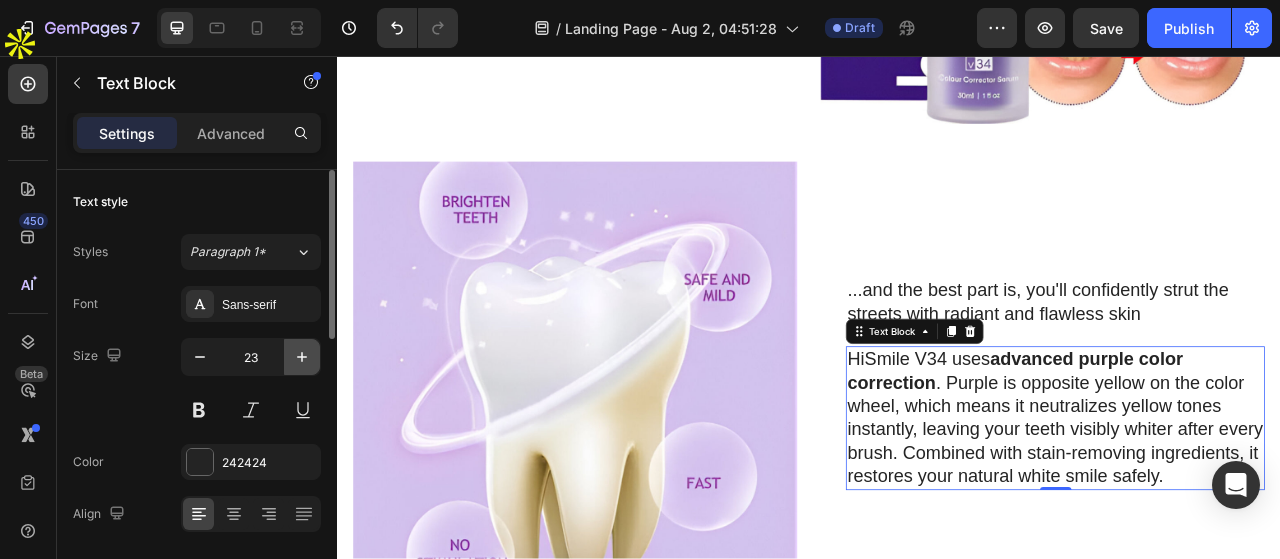 click 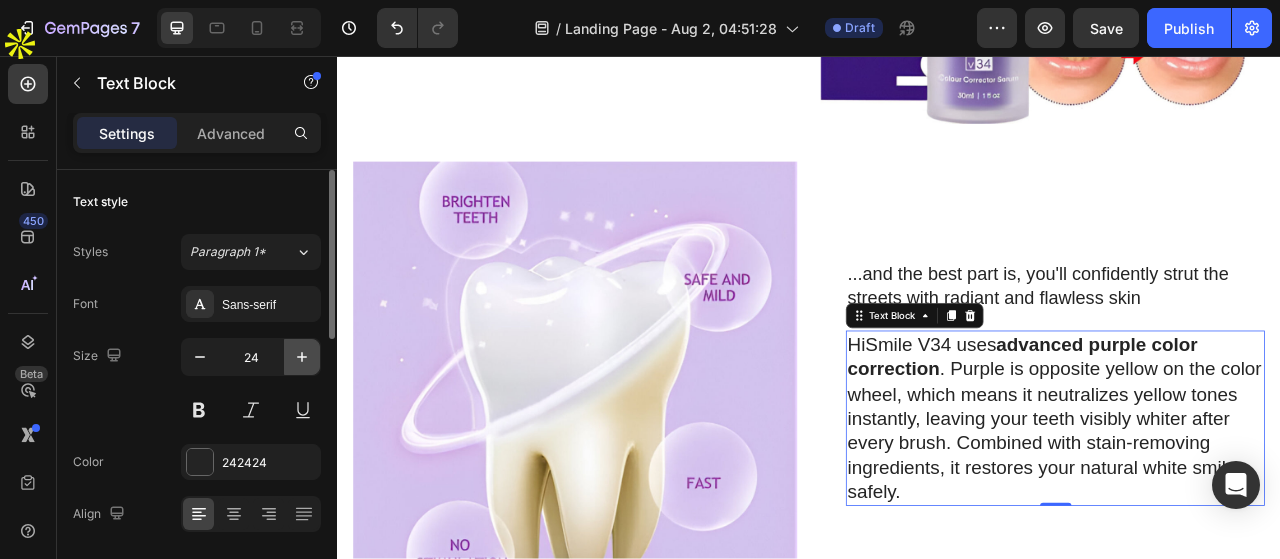 click 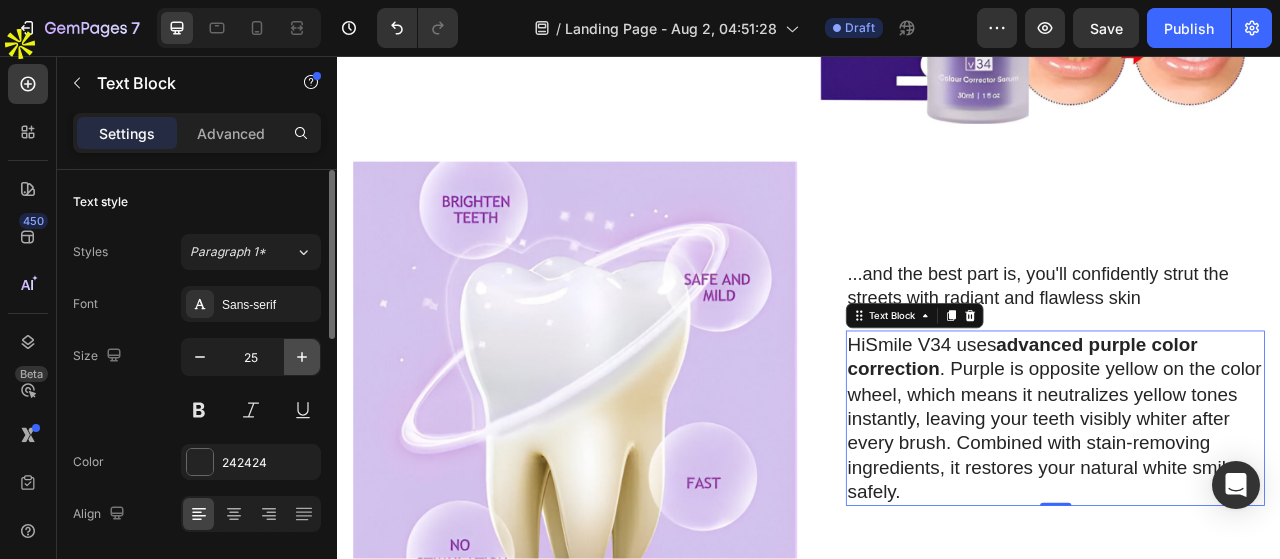click 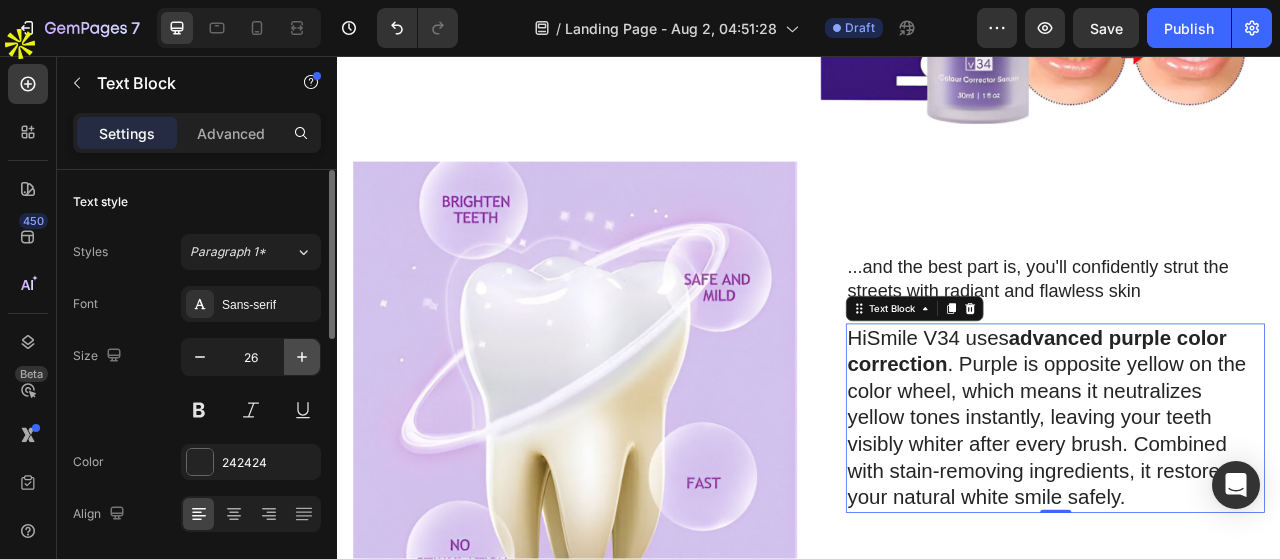 click 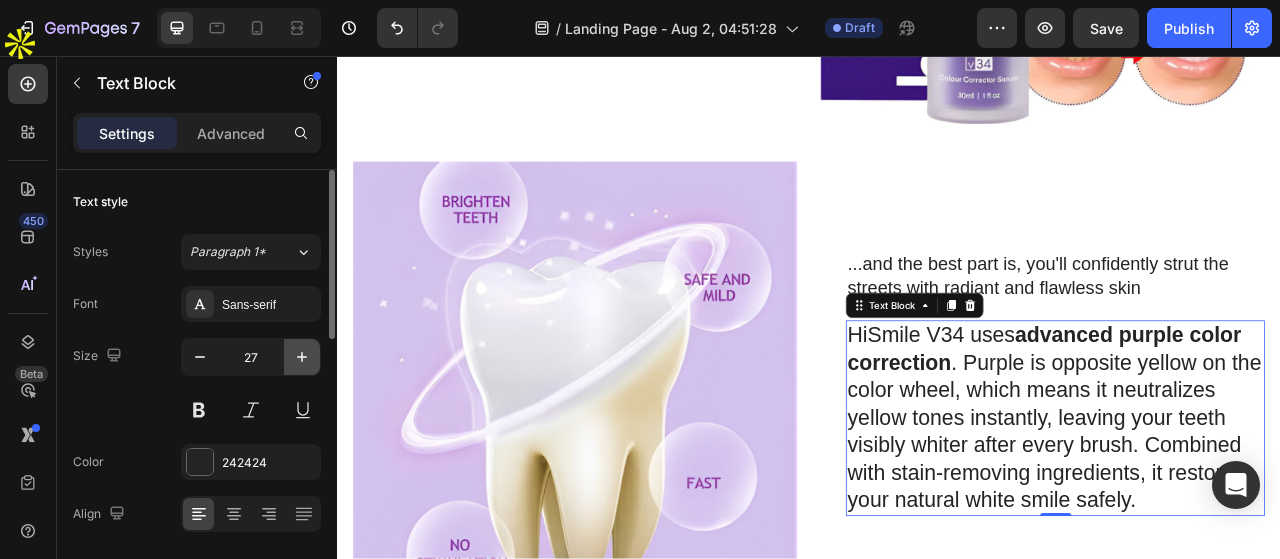 click 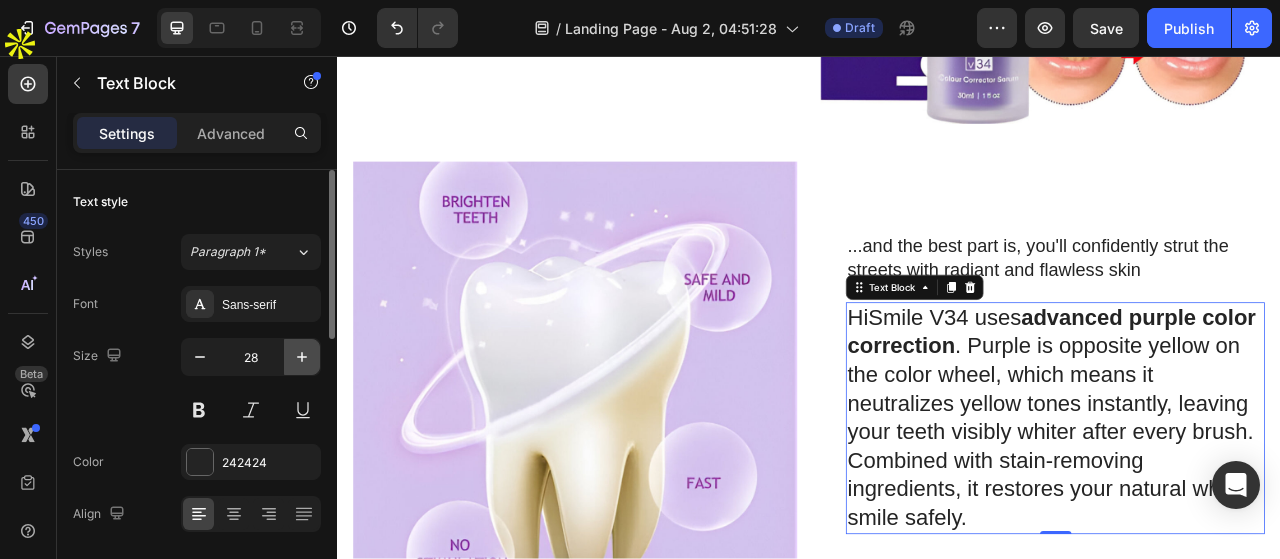 click 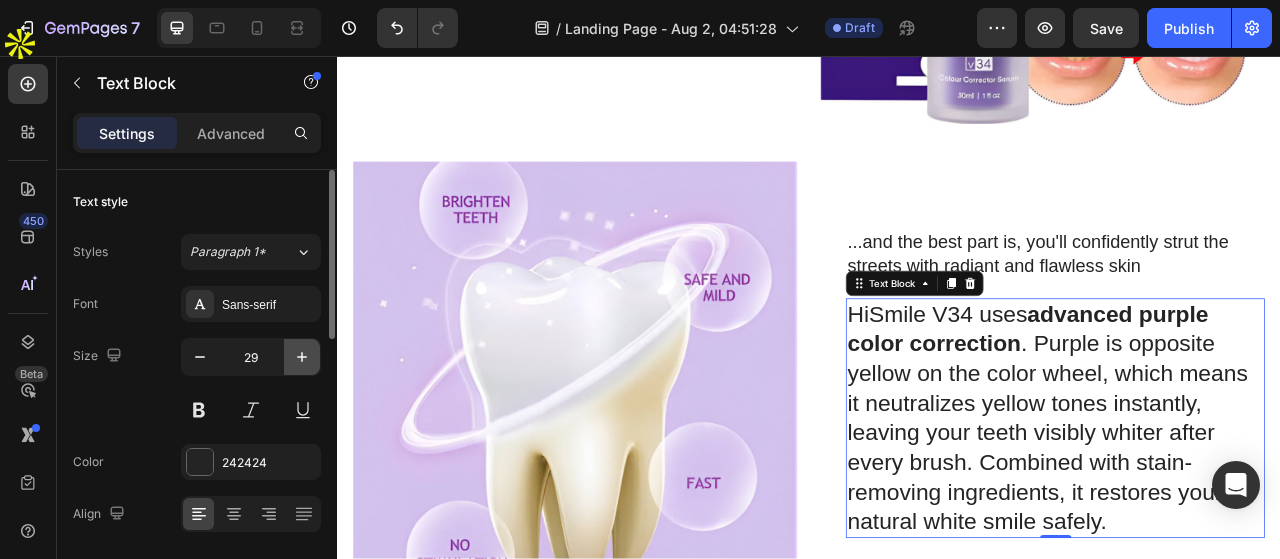 click 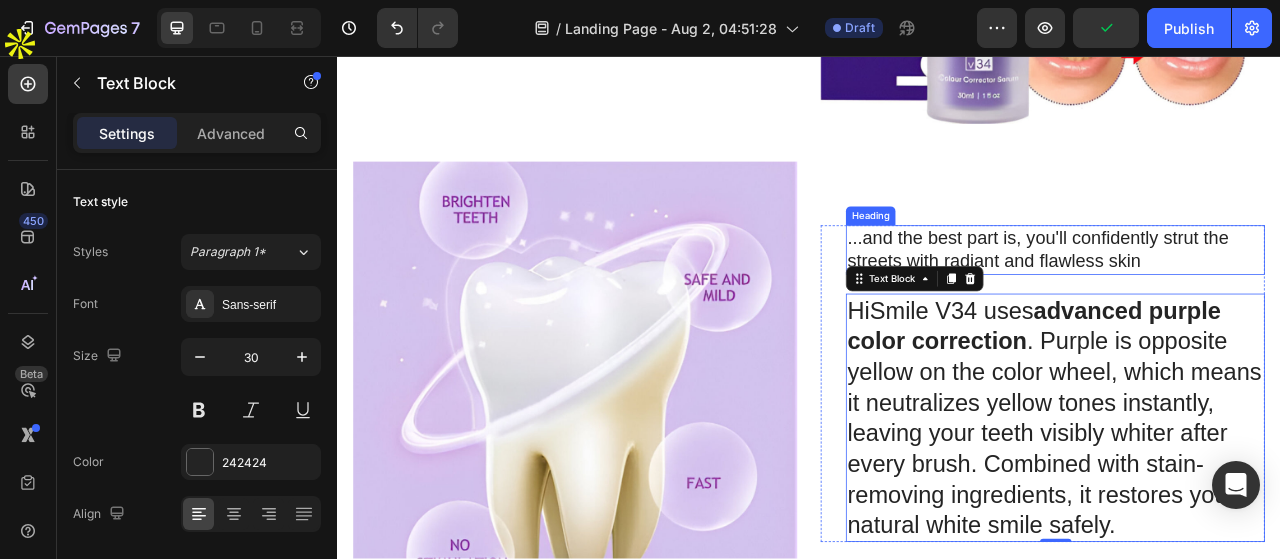 click on "...and the best part is, you'll confidently strut the streets with radiant and flawless skin" at bounding box center (1250, 304) 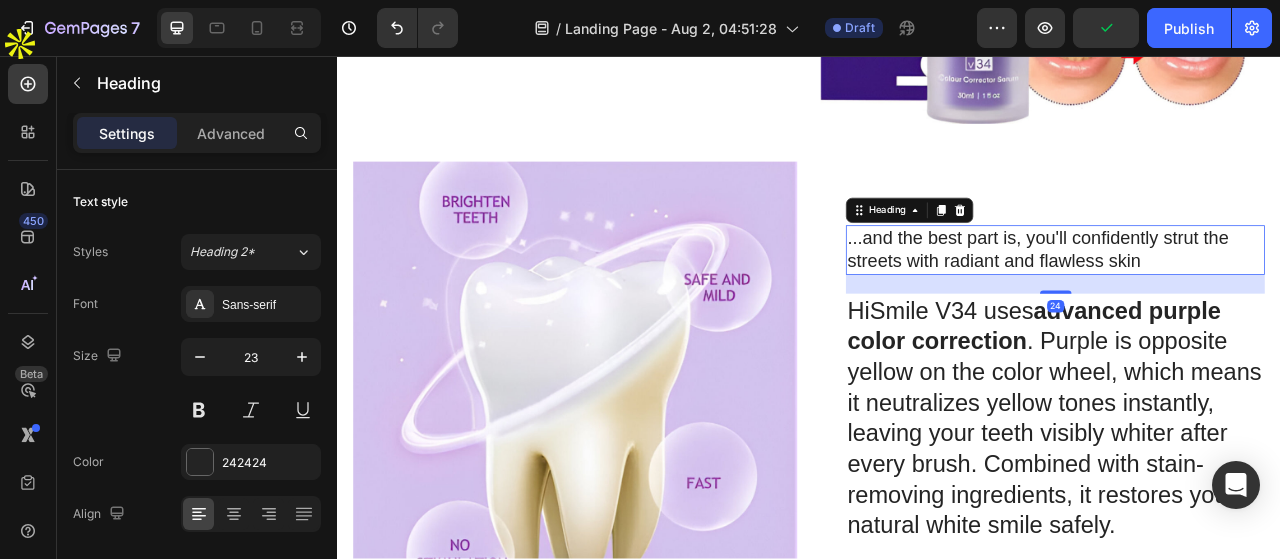click on "...and the best part is, you'll confidently strut the streets with radiant and flawless skin" at bounding box center [1250, 304] 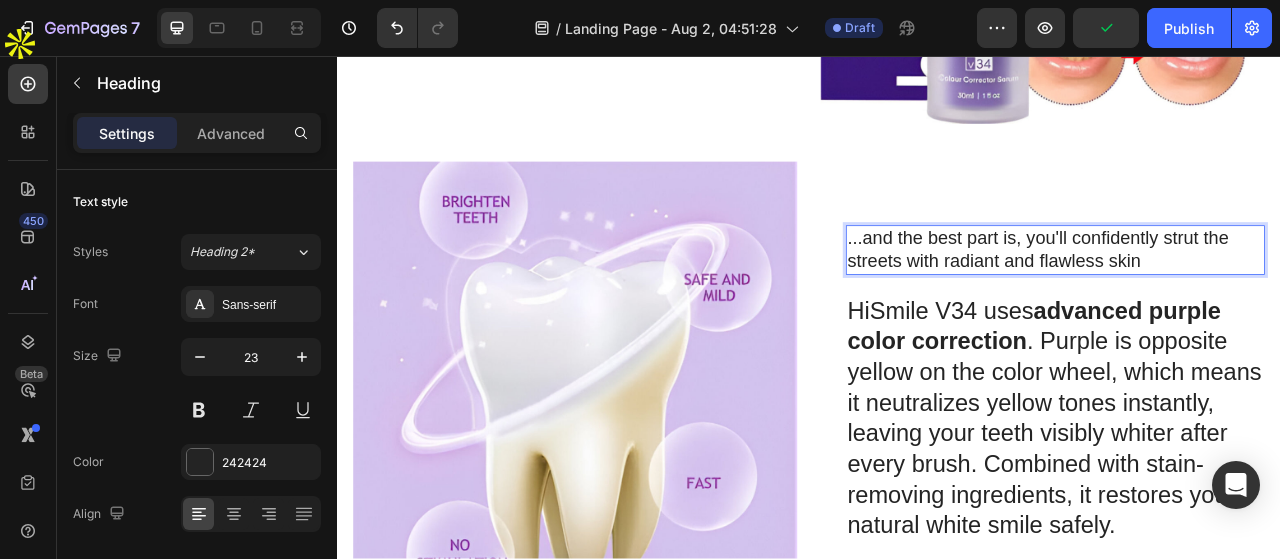 click on "...and the best part is, you'll confidently strut the streets with radiant and flawless skin" at bounding box center (1250, 304) 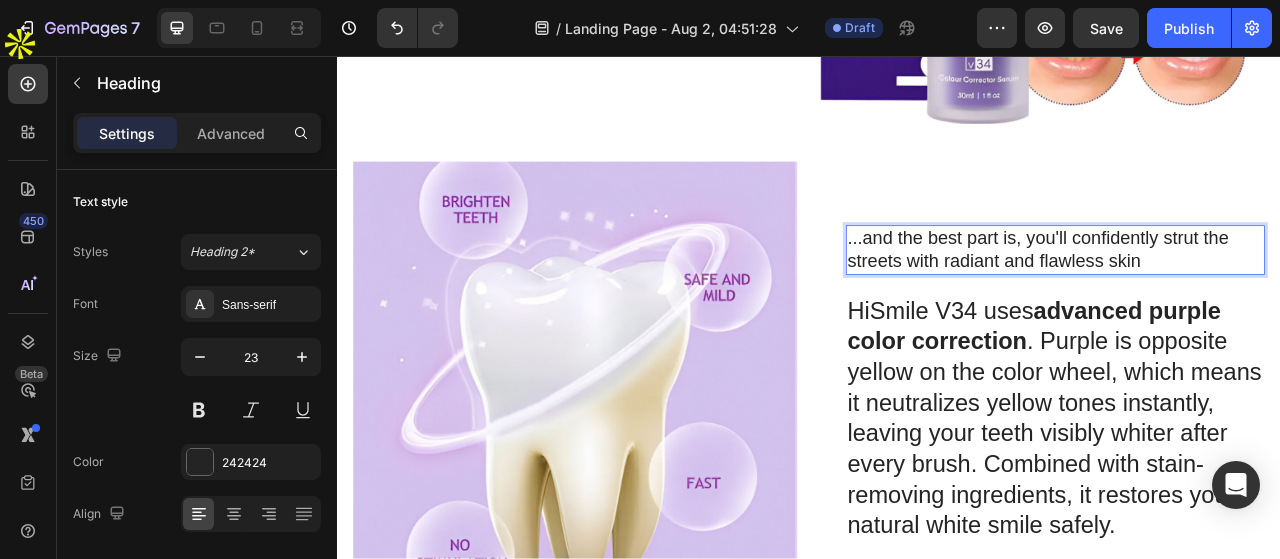 click on "...and the best part is, you'll confidently strut the streets with radiant and flawless skin" at bounding box center (1250, 304) 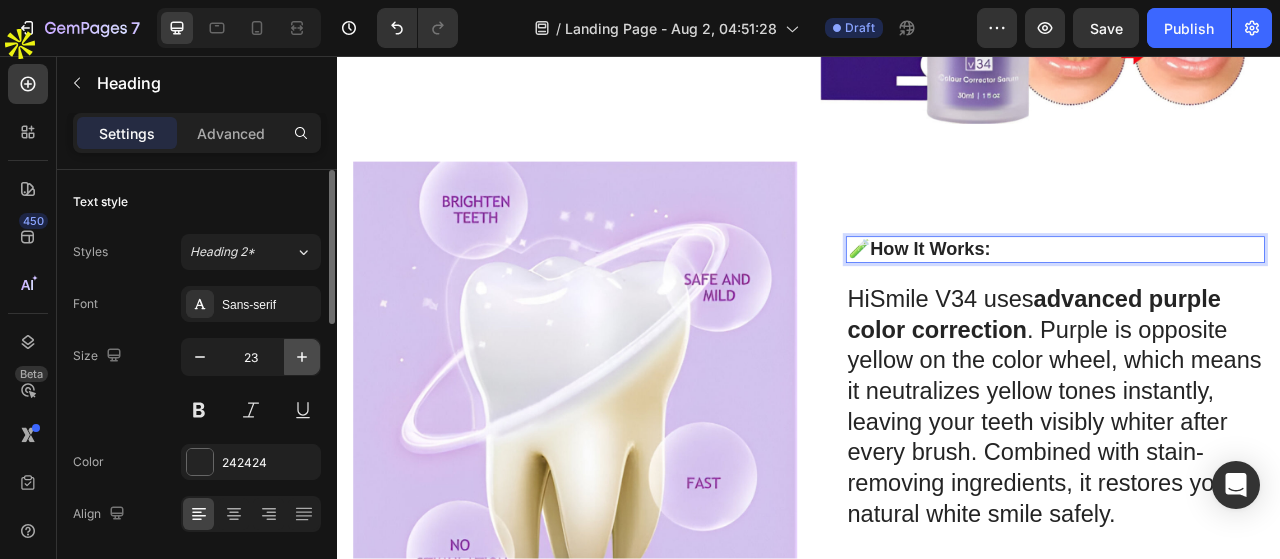 click 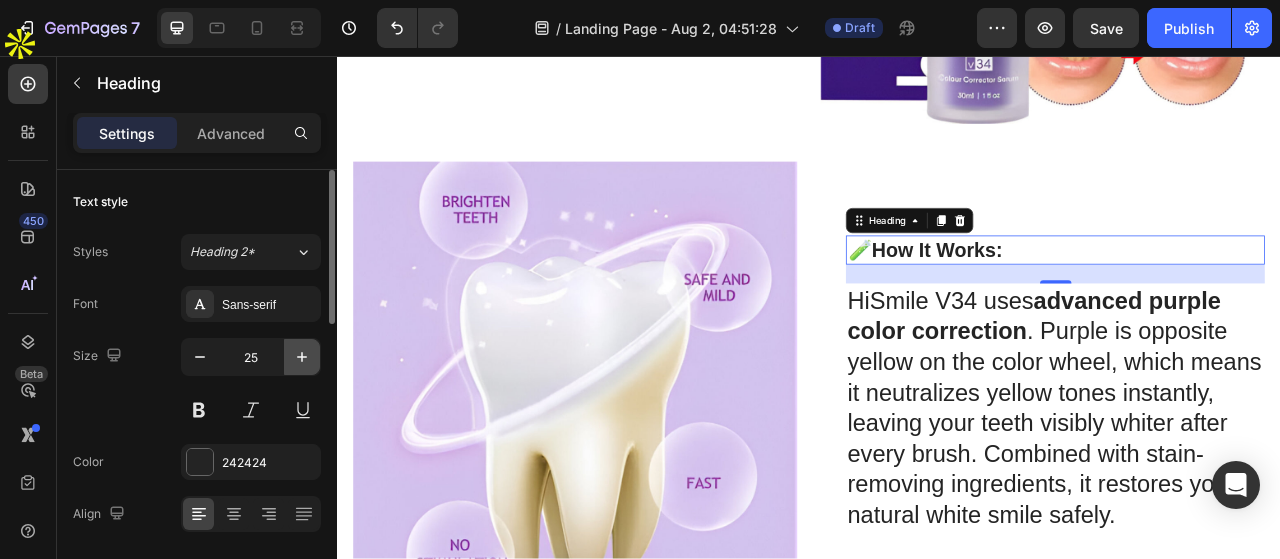 click 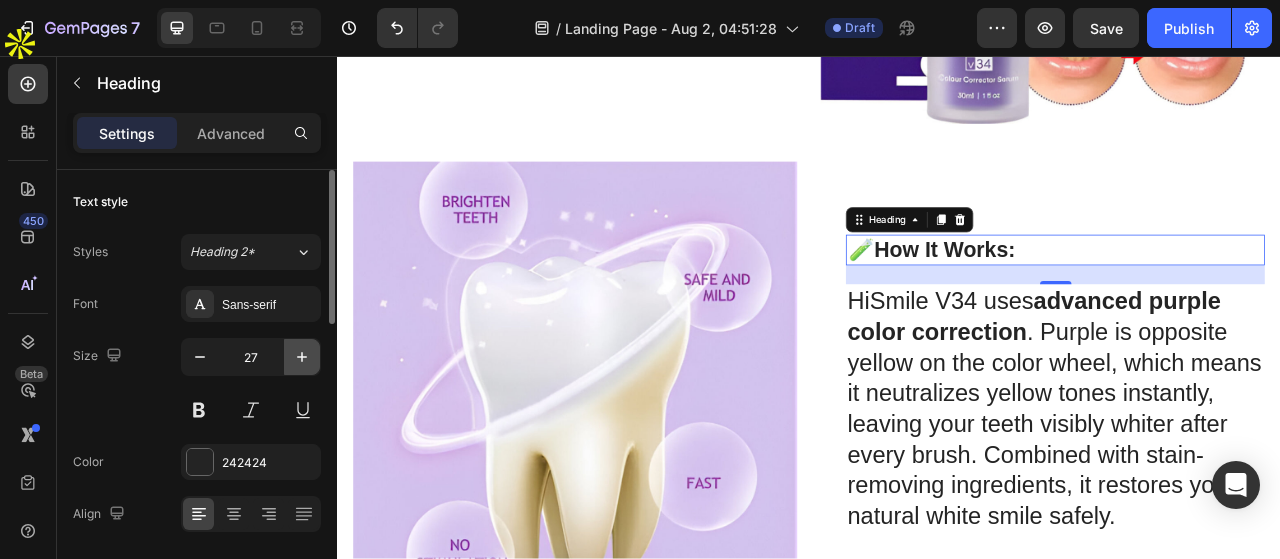 click 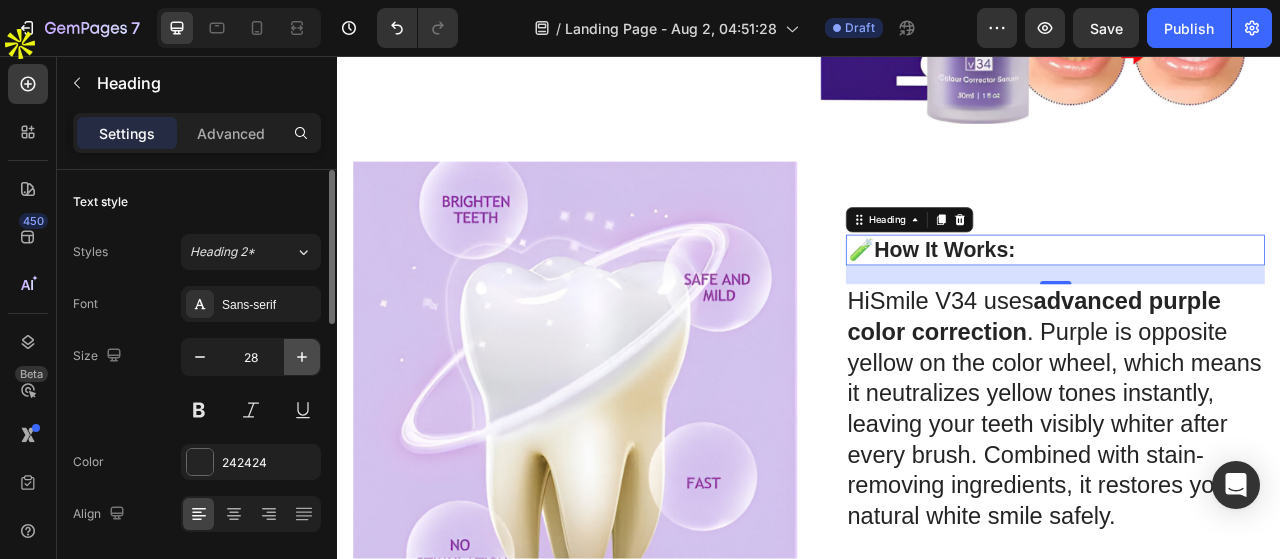 click 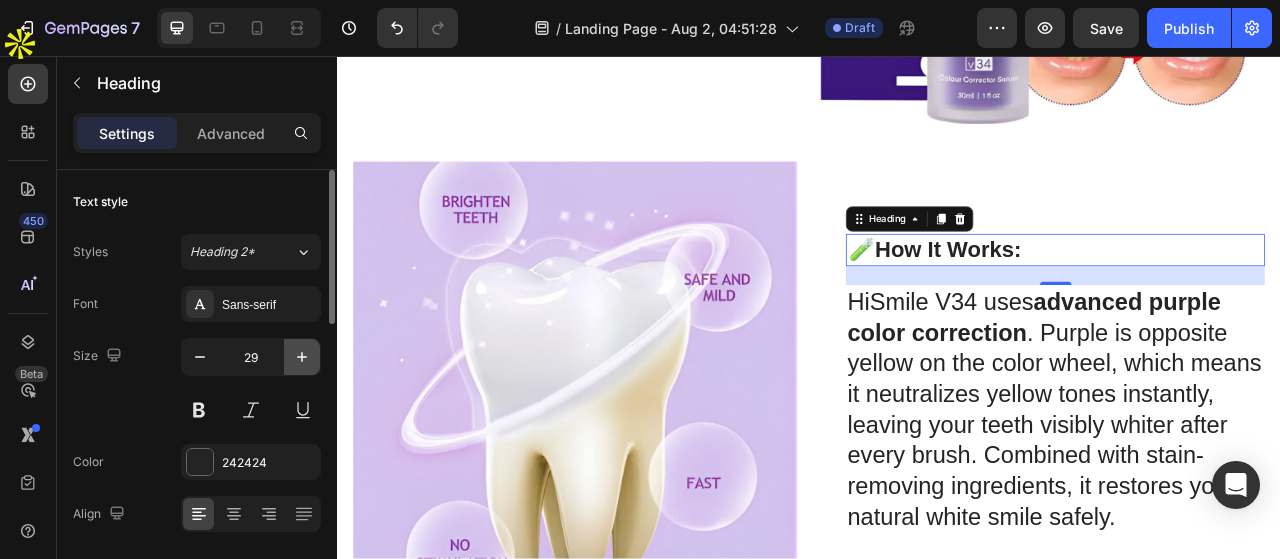 click 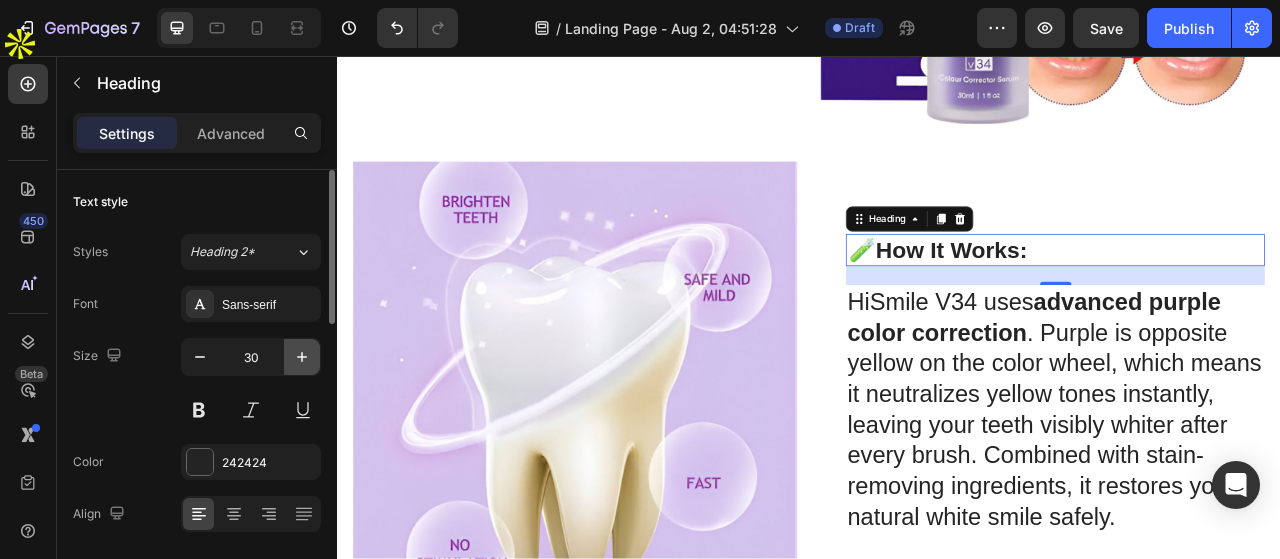 click 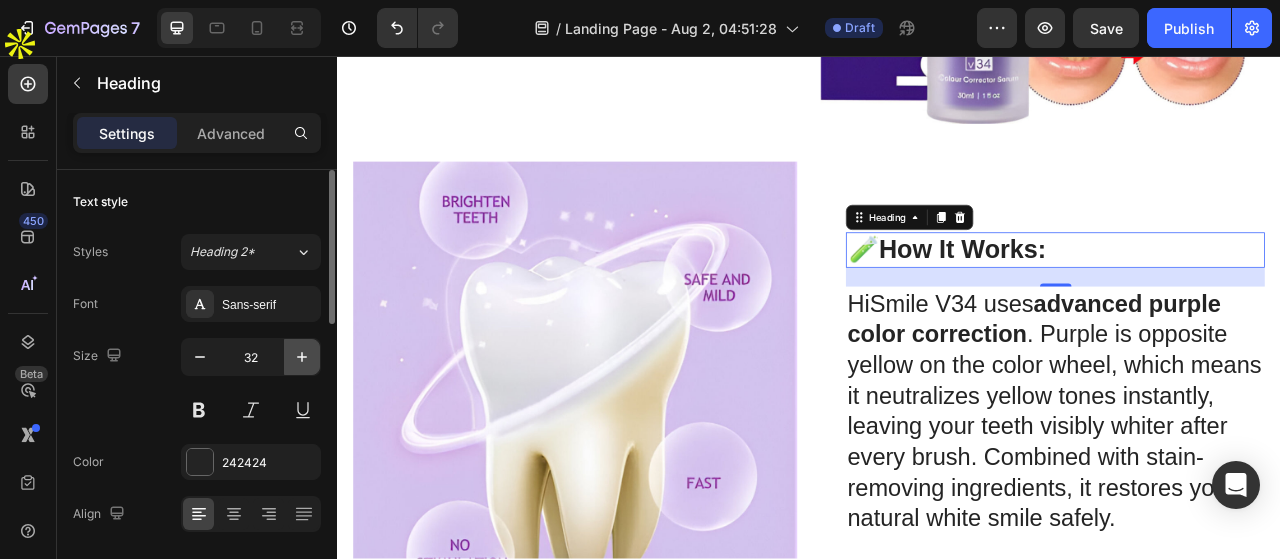 click 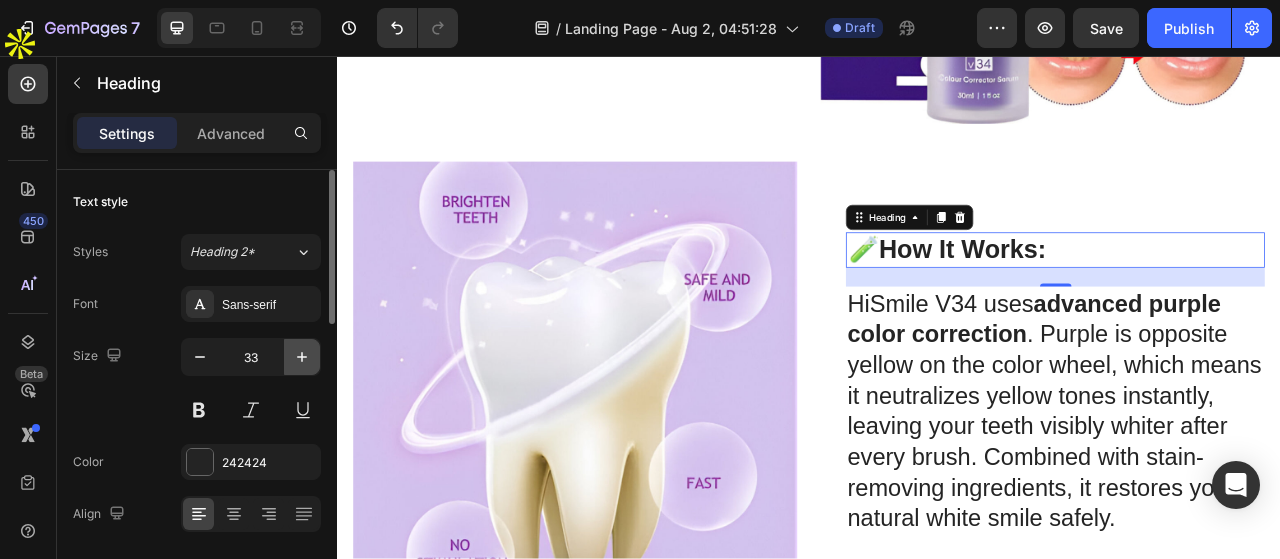 click 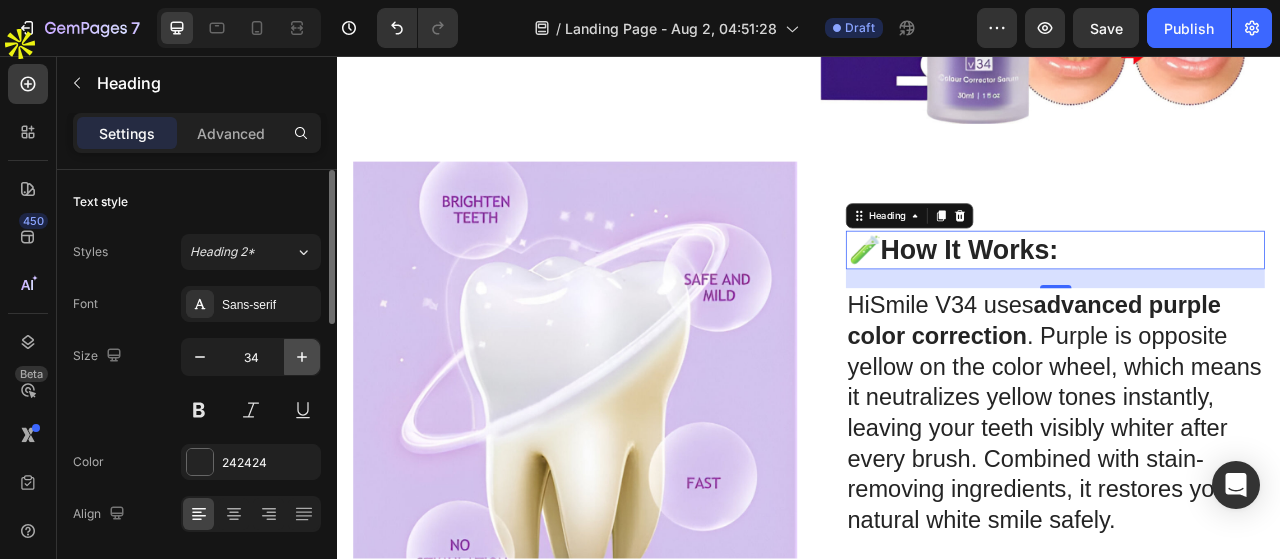 click at bounding box center [302, 357] 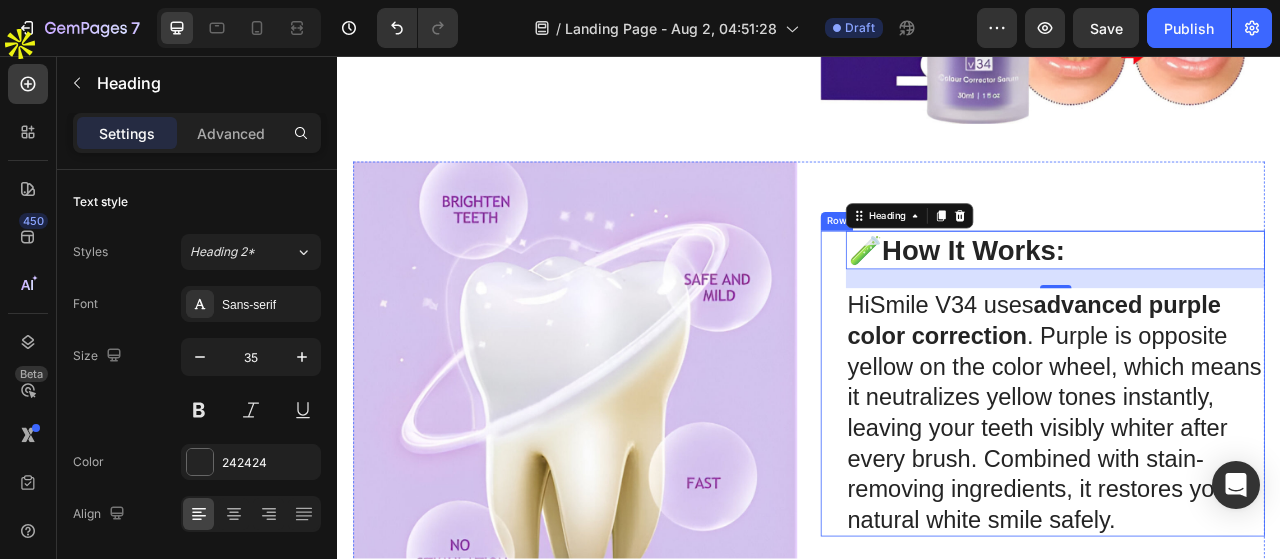 click on "🧪  How It Works: Heading   24 HiSmile V34 uses  advanced purple color correction . Purple is opposite yellow on the color wheel, which means it neutralizes yellow tones instantly, leaving your teeth visibly whiter after every brush. Combined with stain-removing ingredients, it restores your natural white smile safely. Text Block Row" at bounding box center [1234, 474] 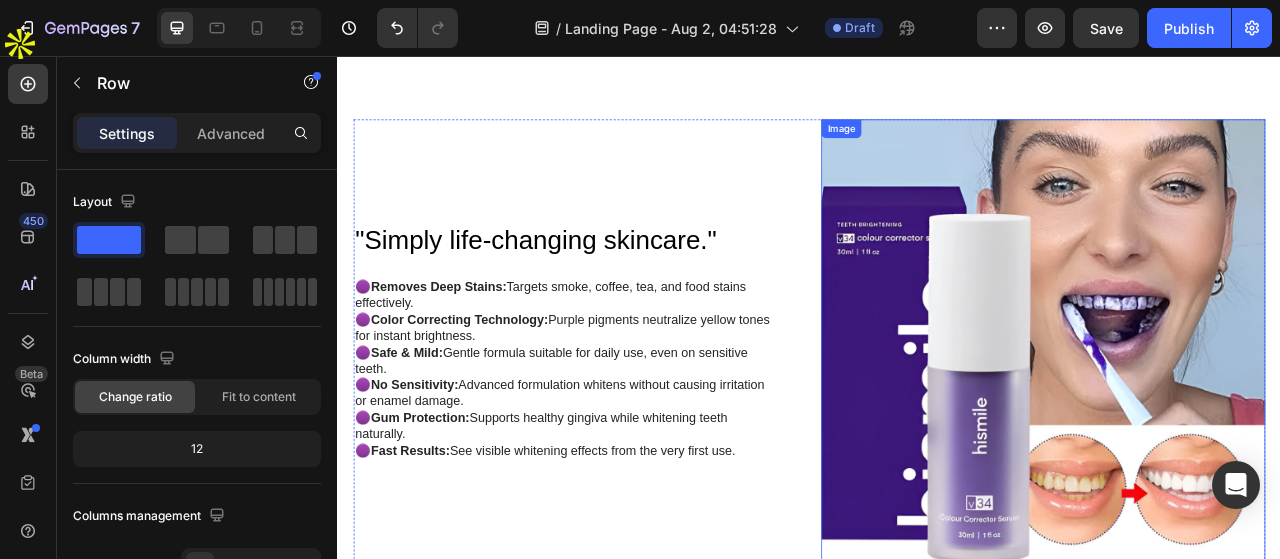 scroll, scrollTop: 1312, scrollLeft: 0, axis: vertical 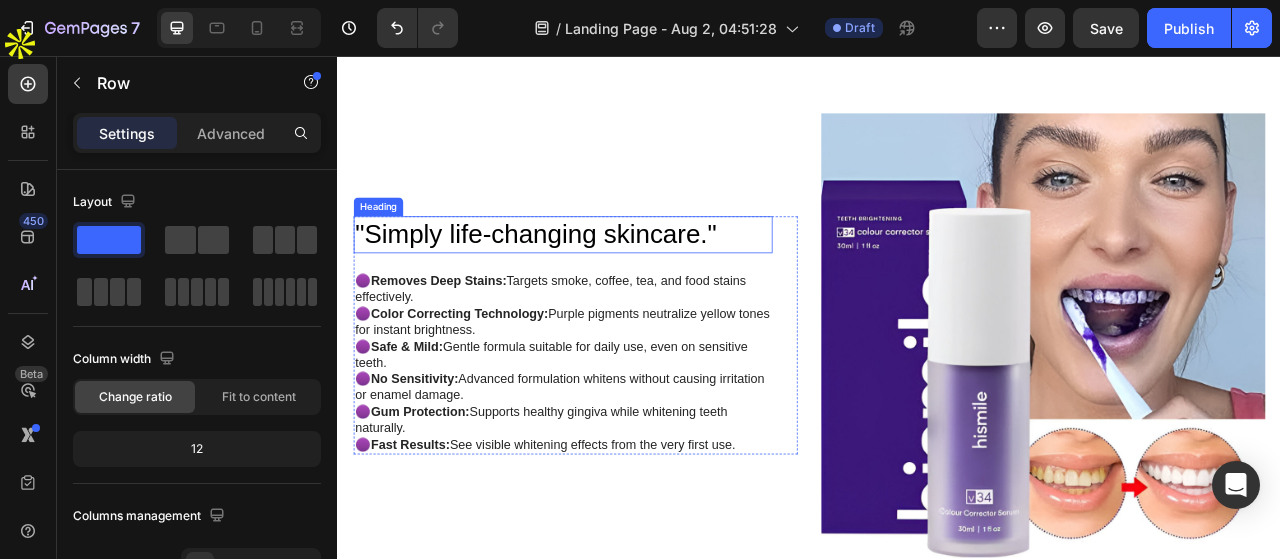 click on ""Simply life-changing skincare."" at bounding box center (623, 283) 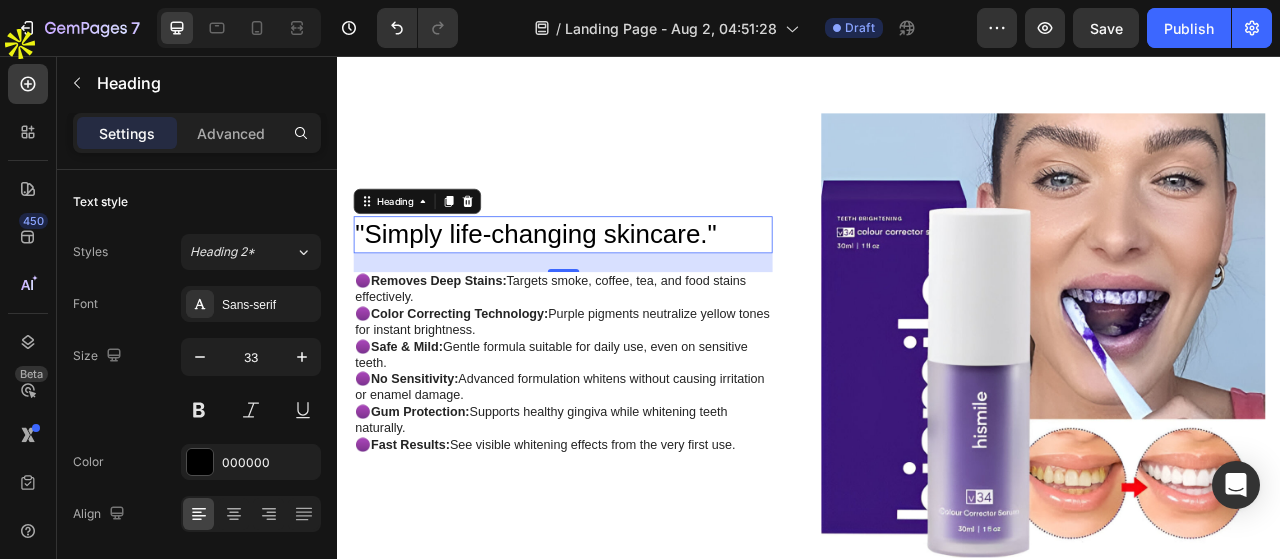 click on ""Simply life-changing skincare."" at bounding box center (623, 283) 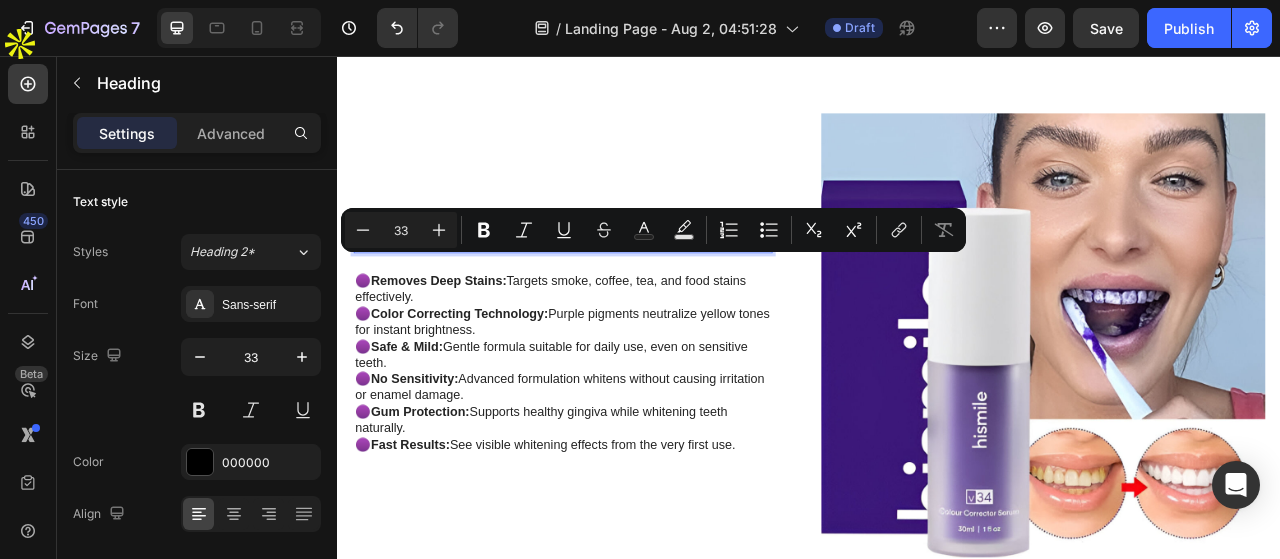 drag, startPoint x: 805, startPoint y: 319, endPoint x: 380, endPoint y: 315, distance: 425.01883 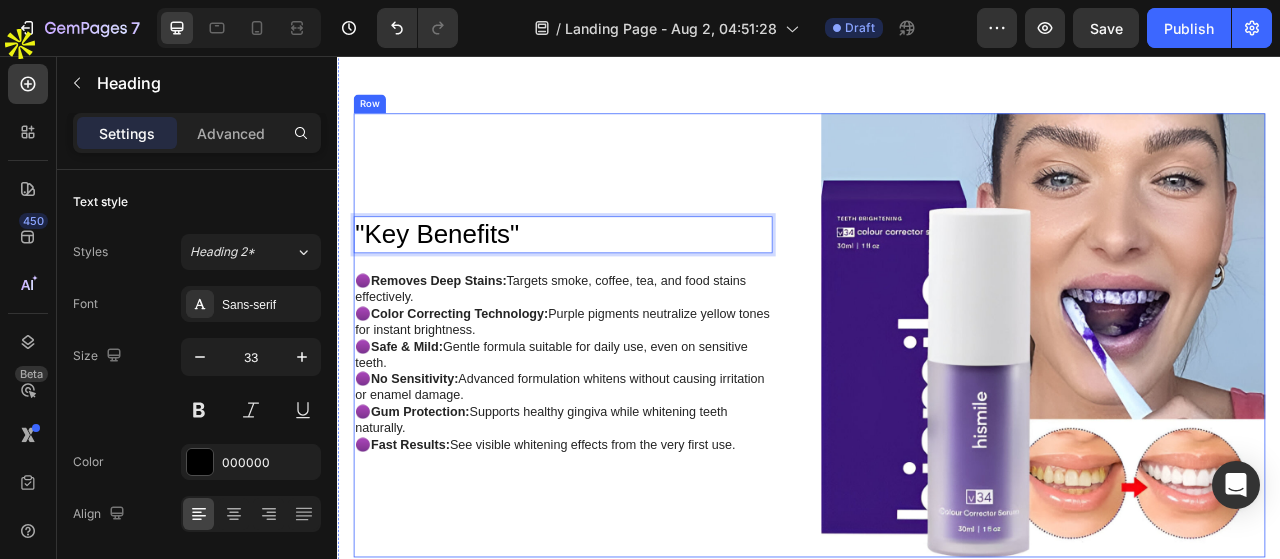 click on ""Key Benefits" Heading   24 🟣  Removes Deep Stains:  Targets smoke, coffee, tea, and food stains effectively. 🟣  Color Correcting Technology:  Purple pigments neutralize yellow tones for instant brightness. 🟣  Safe & Mild:  Gentle formula suitable for daily use, even on sensitive teeth. 🟣  No Sensitivity:  Advanced formulation whitens without causing irritation or enamel damage. 🟣  Gum Protection:  Supports healthy gingiva while whitening teeth naturally. 🟣  Fast Results:  See visible whitening effects from the very first use. Text Block Row" at bounding box center (639, 411) 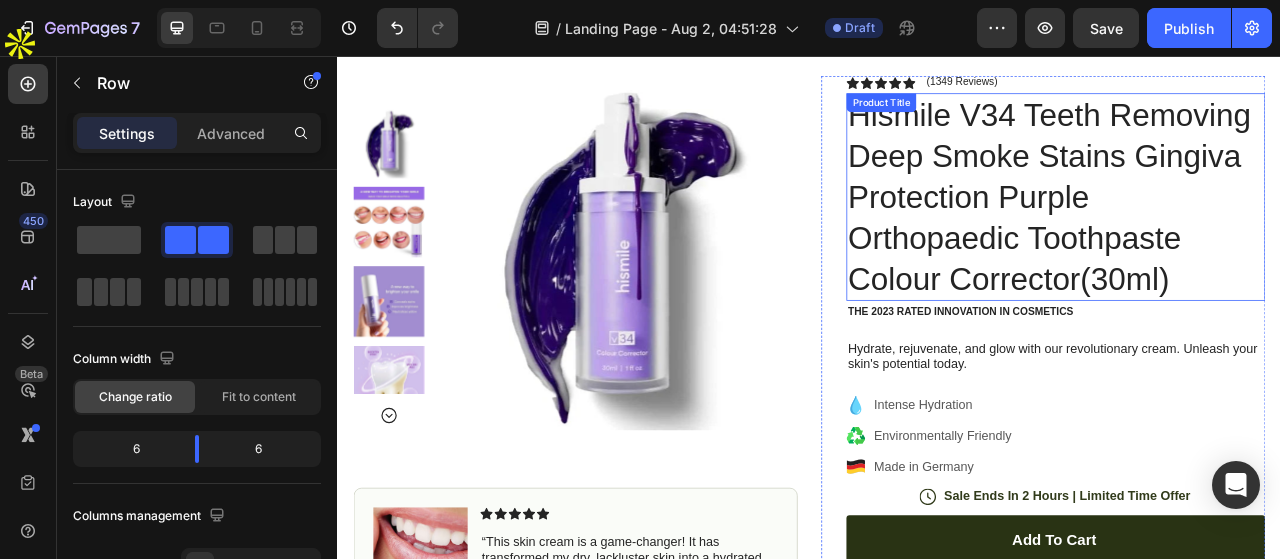 scroll, scrollTop: 200, scrollLeft: 0, axis: vertical 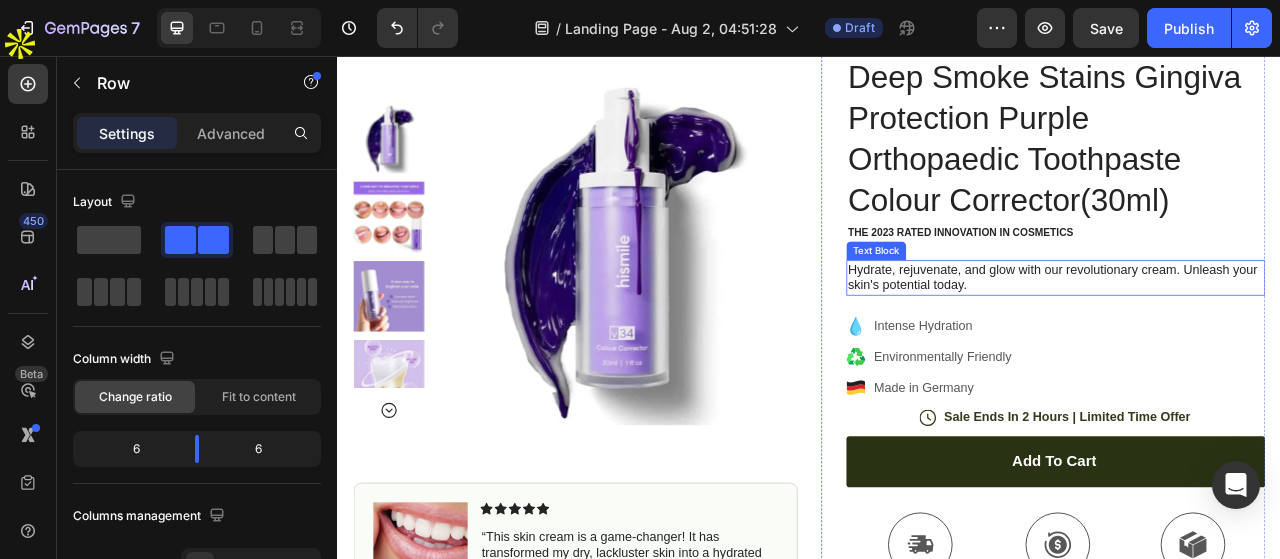 click on "Hydrate, rejuvenate, and glow with our revolutionary cream. Unleash your skin's potential today." at bounding box center (1250, 340) 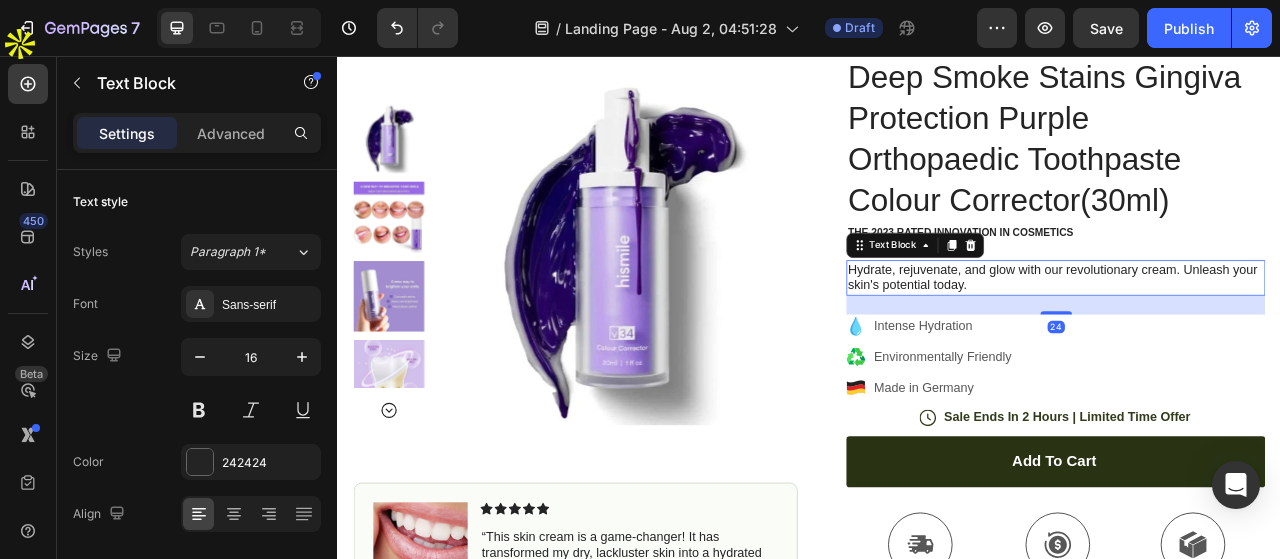 click on "Hydrate, rejuvenate, and glow with our revolutionary cream. Unleash your skin's potential today." at bounding box center [1250, 340] 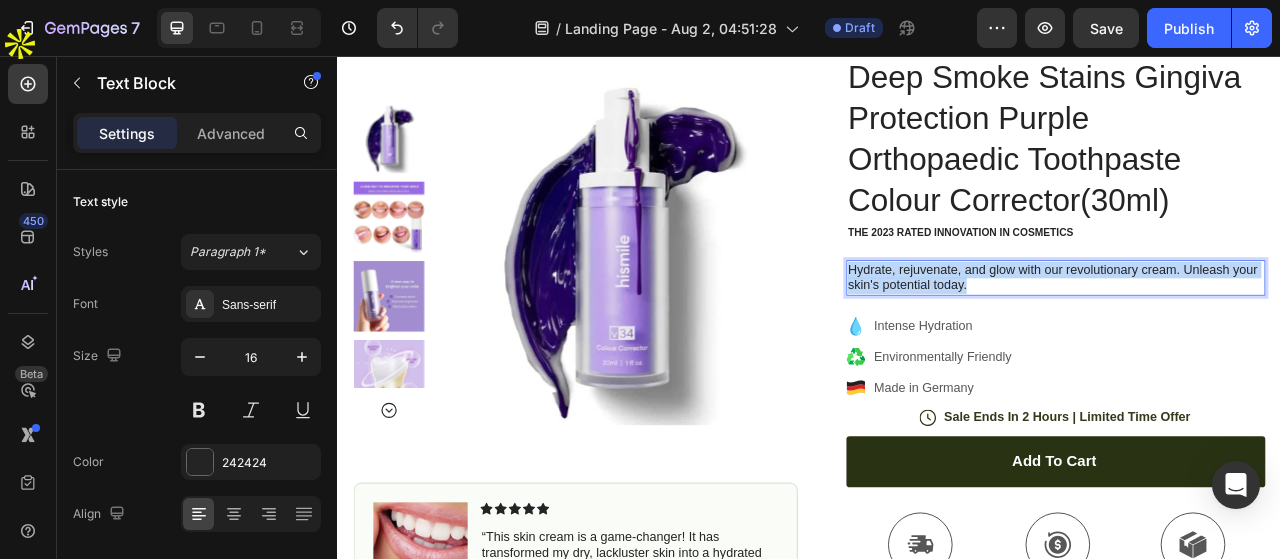 drag, startPoint x: 1144, startPoint y: 349, endPoint x: 964, endPoint y: 324, distance: 181.72781 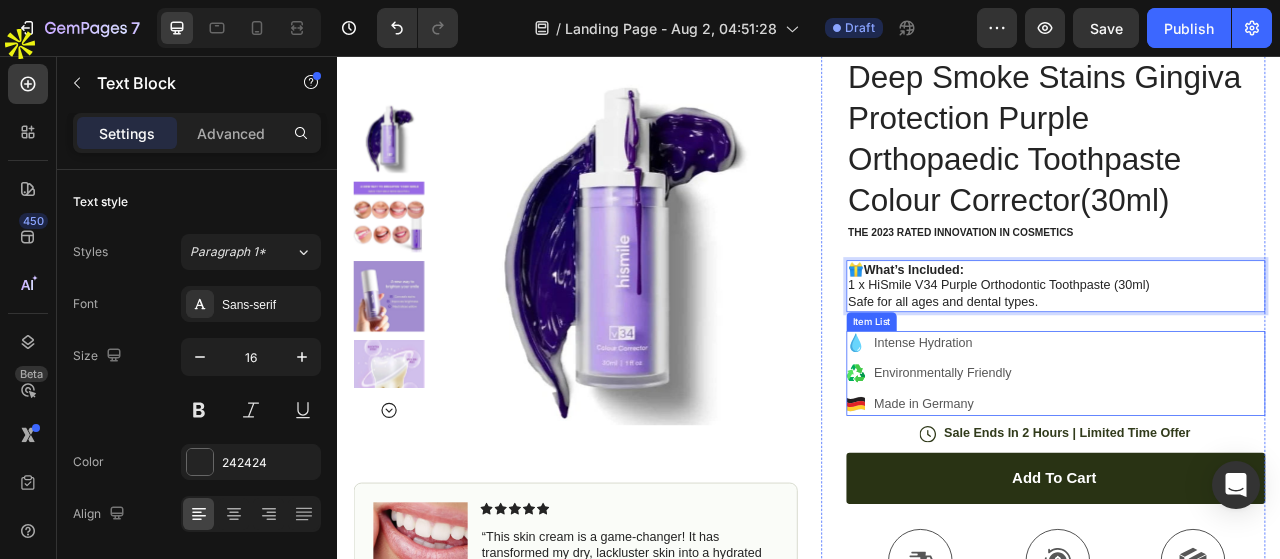 scroll, scrollTop: 200, scrollLeft: 0, axis: vertical 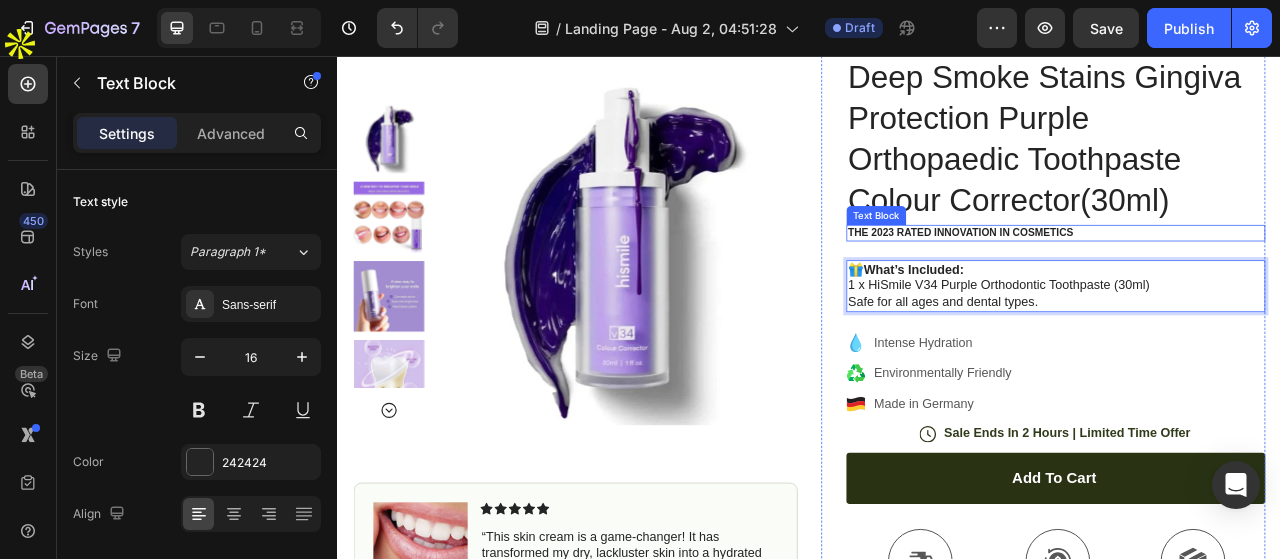 click on "The 2023 Rated Innovation in Cosmetics" at bounding box center (1250, 282) 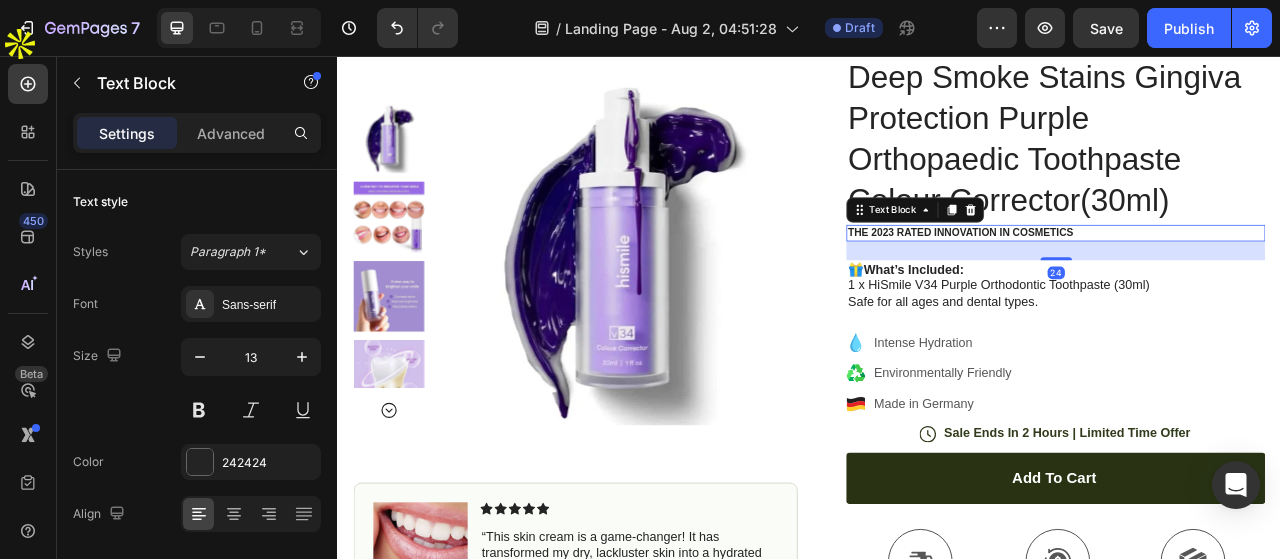click on "The 2023 Rated Innovation in Cosmetics" at bounding box center [1250, 282] 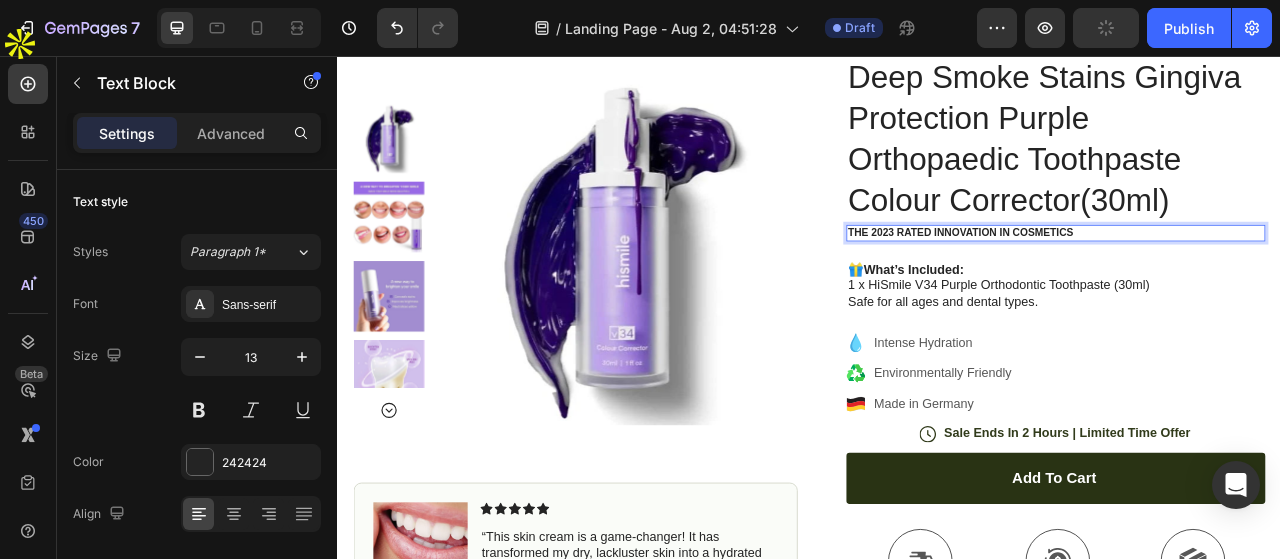 click on "The 2023 Rated Innovation in Cosmetics" at bounding box center [1250, 282] 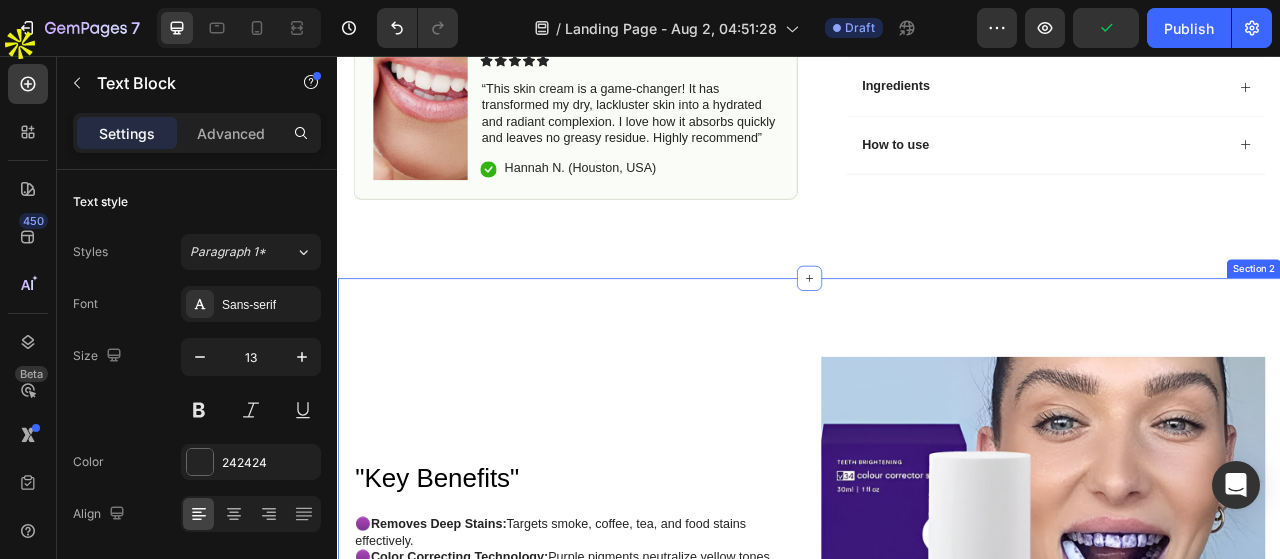 scroll, scrollTop: 800, scrollLeft: 0, axis: vertical 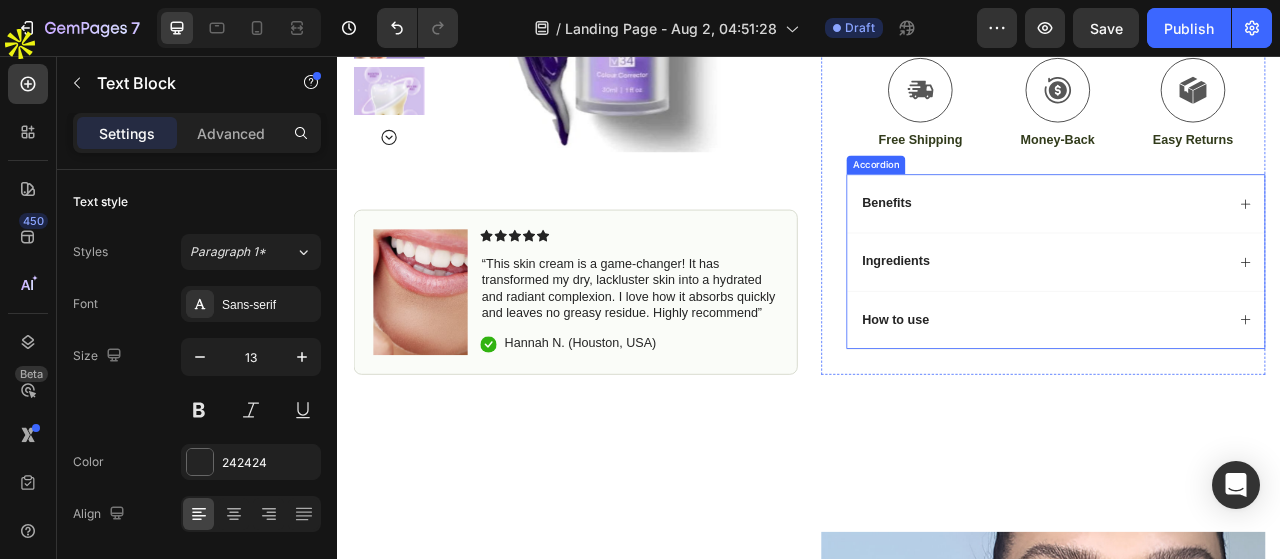 click on "Benefits" at bounding box center (1234, 244) 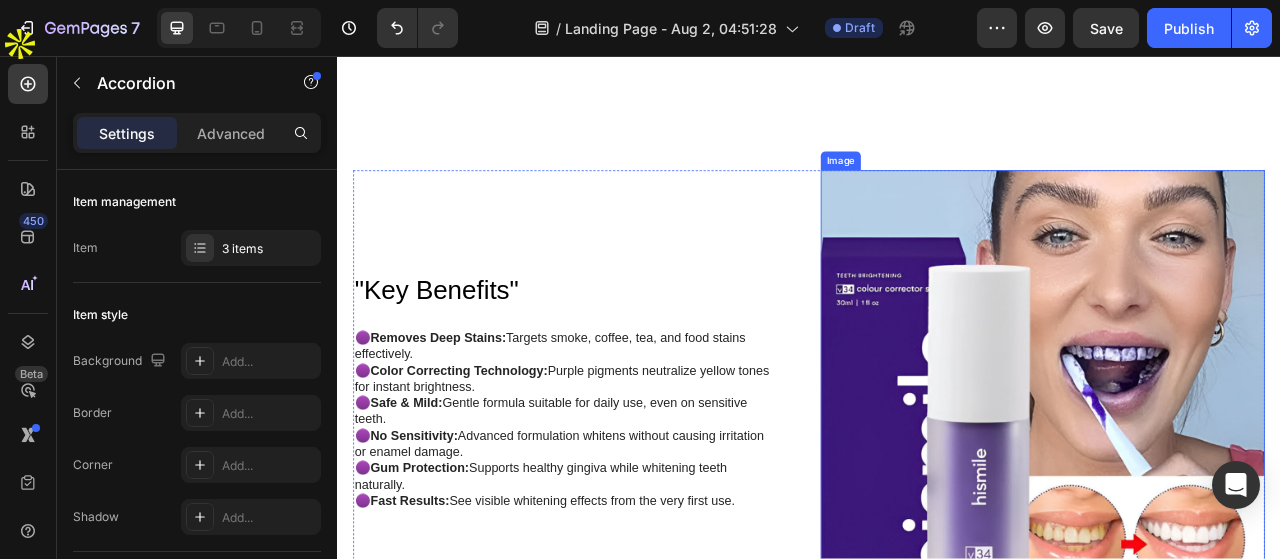 scroll, scrollTop: 1800, scrollLeft: 0, axis: vertical 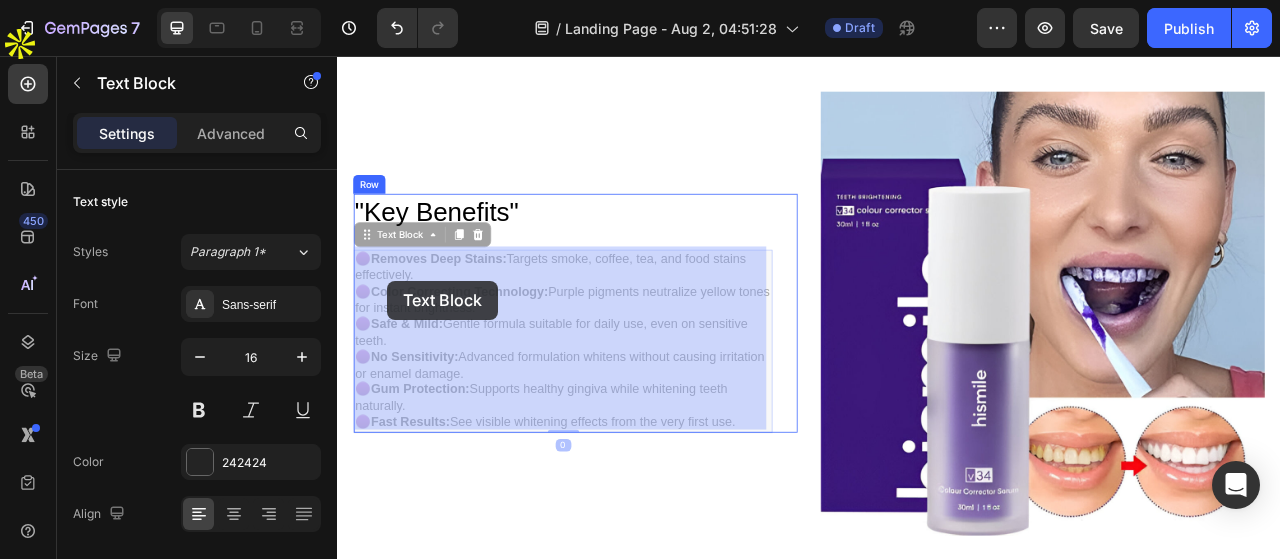 drag, startPoint x: 799, startPoint y: 492, endPoint x: 397, endPoint y: 342, distance: 429.07343 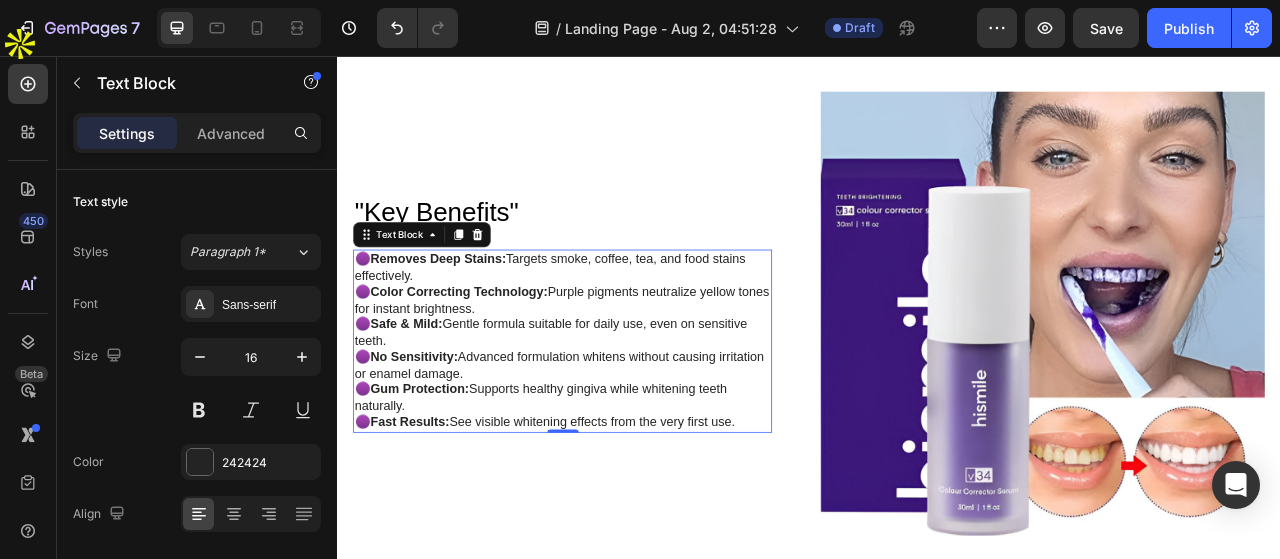 click on "🟣  Removes Deep Stains:  Targets smoke, coffee, tea, and food stains effectively." at bounding box center (623, 326) 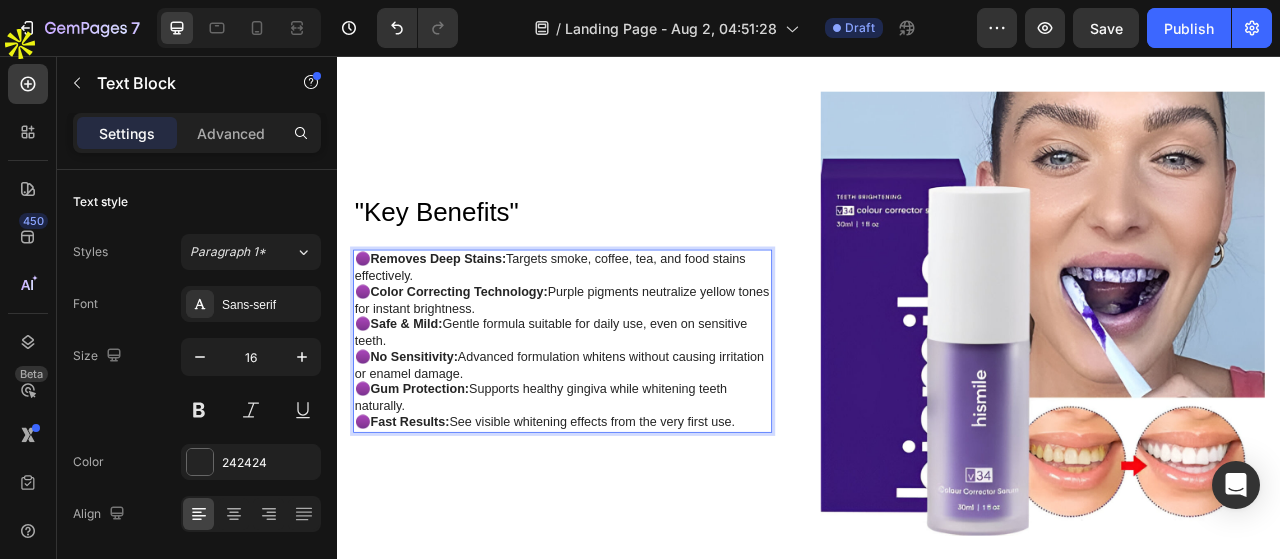 drag, startPoint x: 383, startPoint y: 308, endPoint x: 599, endPoint y: 388, distance: 230.33888 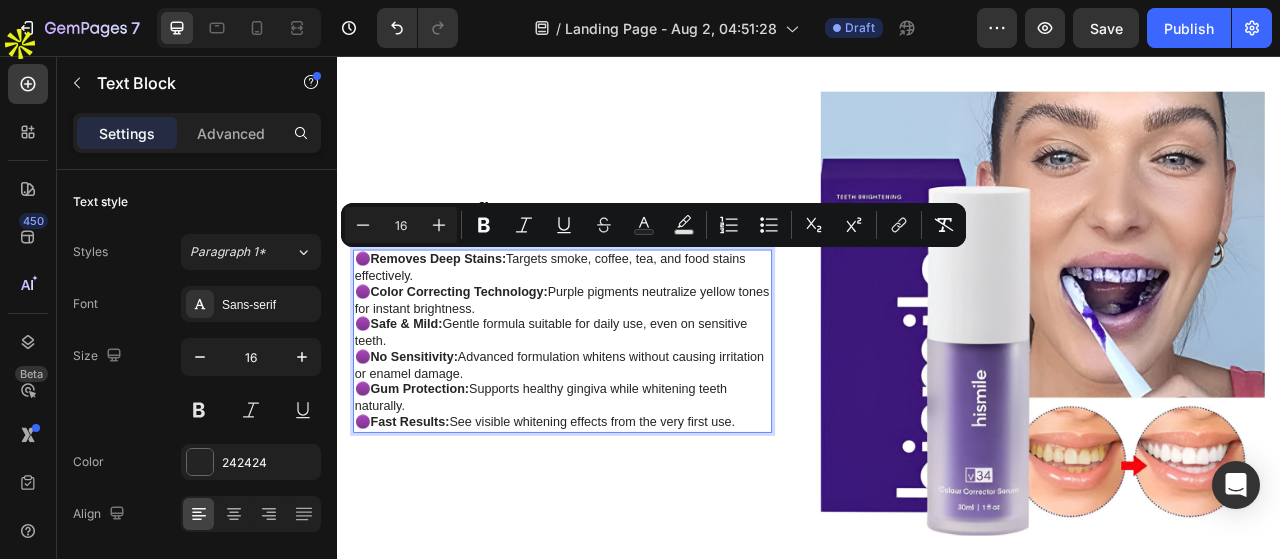 copy on "🟣  Removes Deep Stains:  Targets smoke, coffee, tea, and food stains effectively. 🟣  Color Correcting Technology:  Purple pigments neutralize yellow tones for instant brightness. 🟣  Safe & Mild:  Gentle formula suitable for daily use, even on sensitive teeth. 🟣  No Sensitivity:  Advanced formulation whitens without causing irritation or enamel damage. 🟣  Gum Protection:  Supports healthy gingiva while whitening teeth naturally. 🟣  Fast Results:  See visible whitening effects from the very first use." 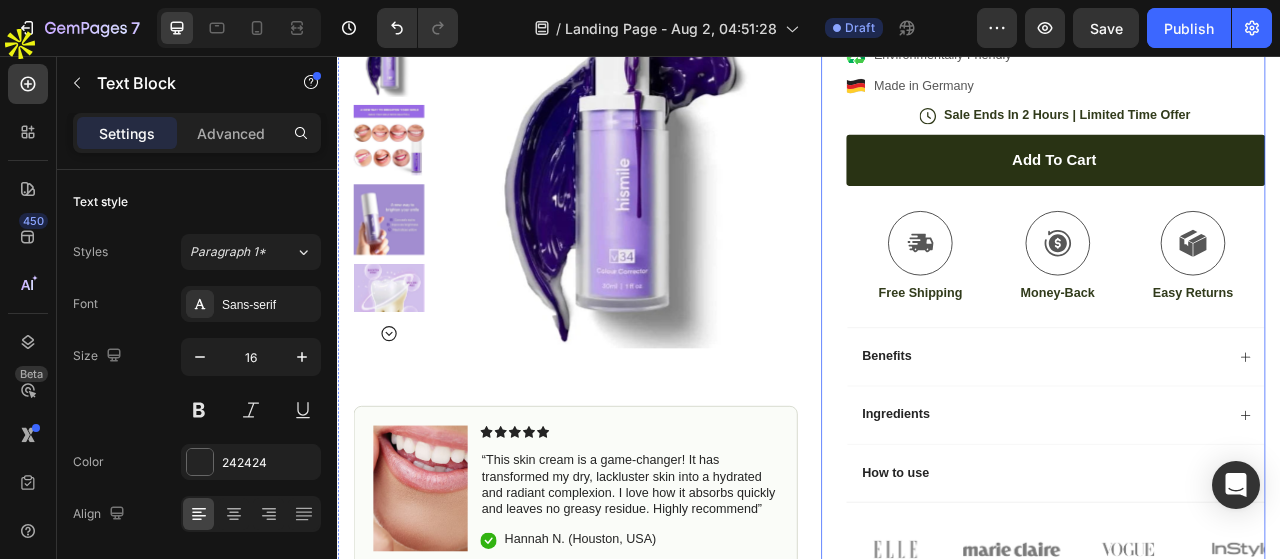 scroll, scrollTop: 609, scrollLeft: 0, axis: vertical 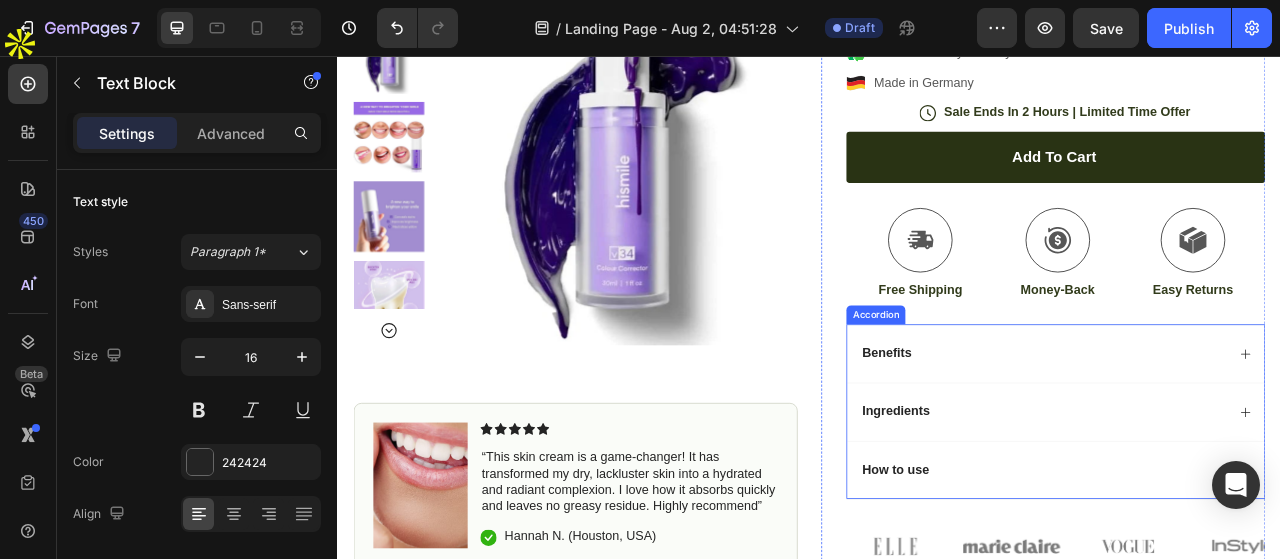 click on "Benefits" at bounding box center (1234, 435) 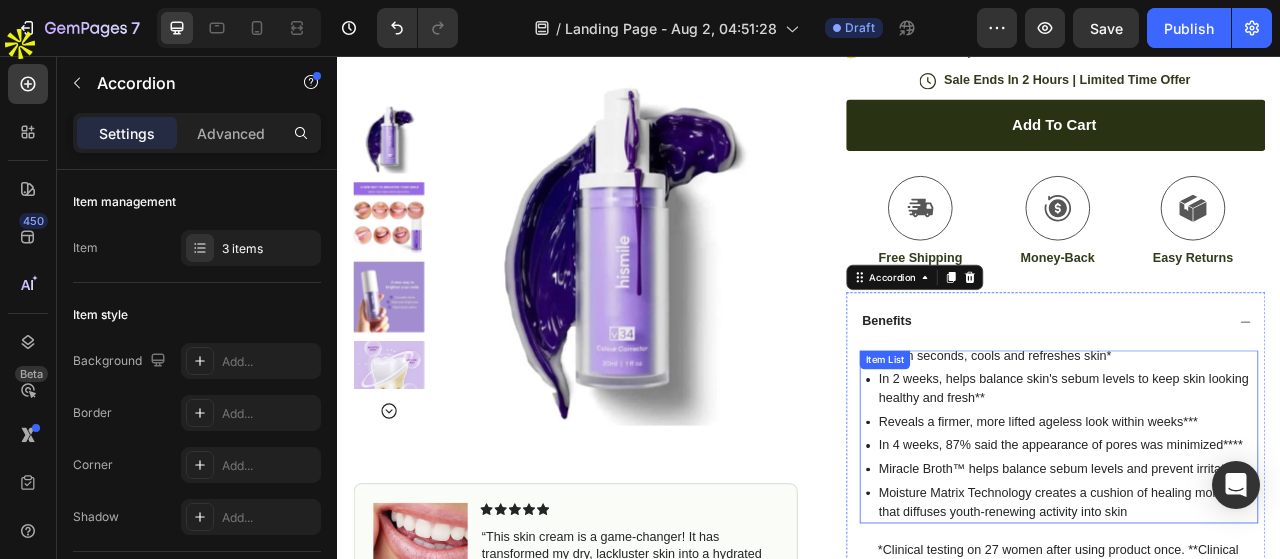 scroll, scrollTop: 809, scrollLeft: 0, axis: vertical 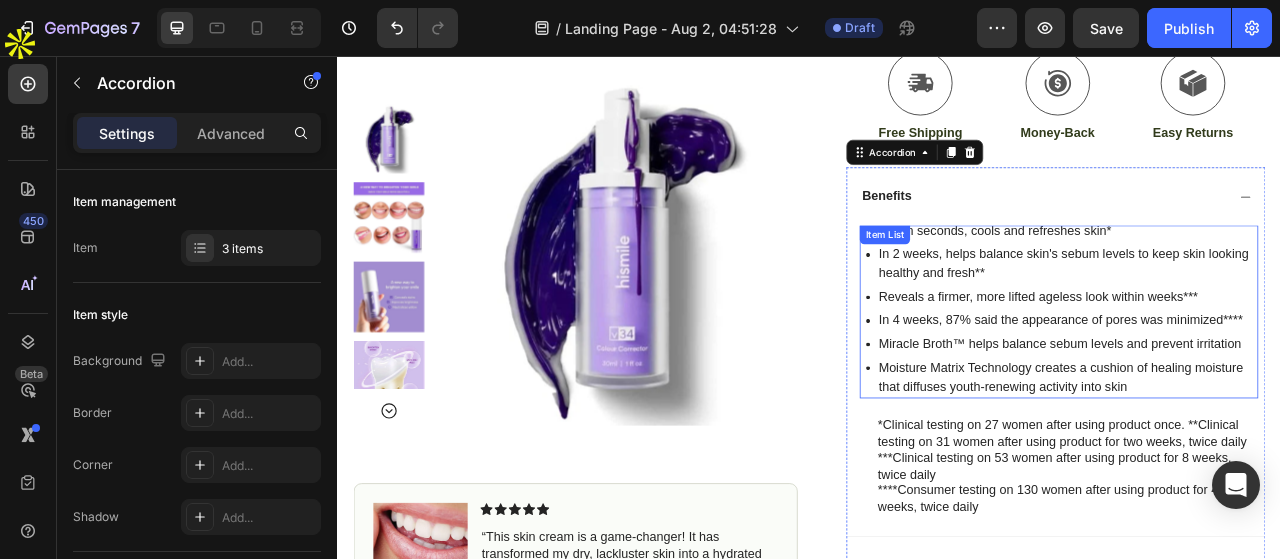 click on "In 2 weeks, helps balance skin's sebum levels to keep skin looking healthy and fresh**" at bounding box center (1265, 321) 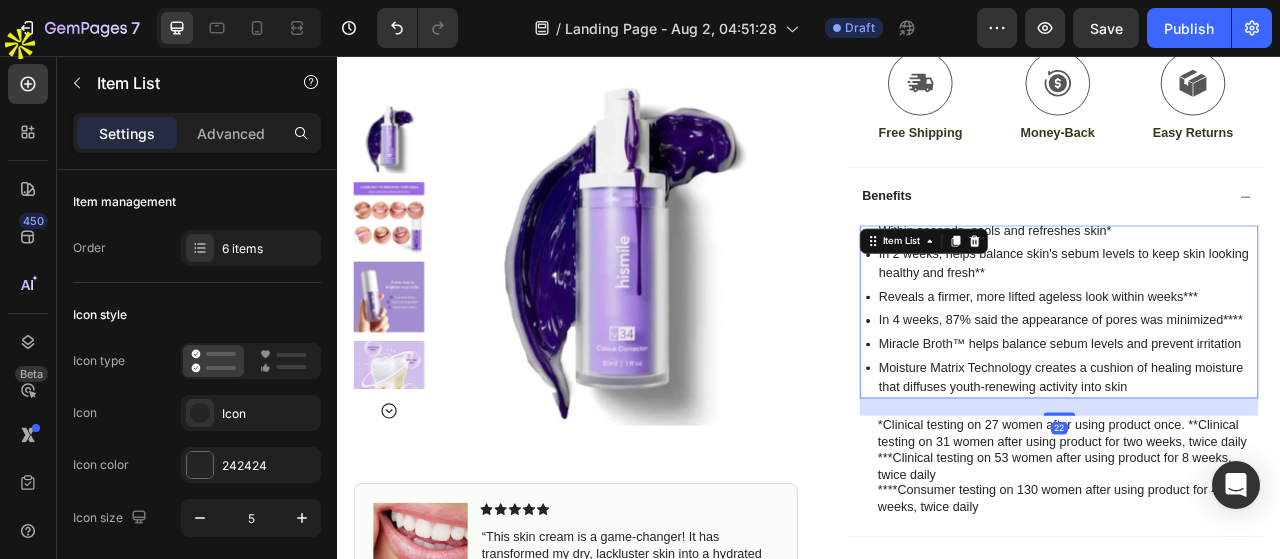 click on "Moisture Matrix Technology creates a cushion of healing moisture that diffuses youth-renewing activity into skin" at bounding box center (1265, 465) 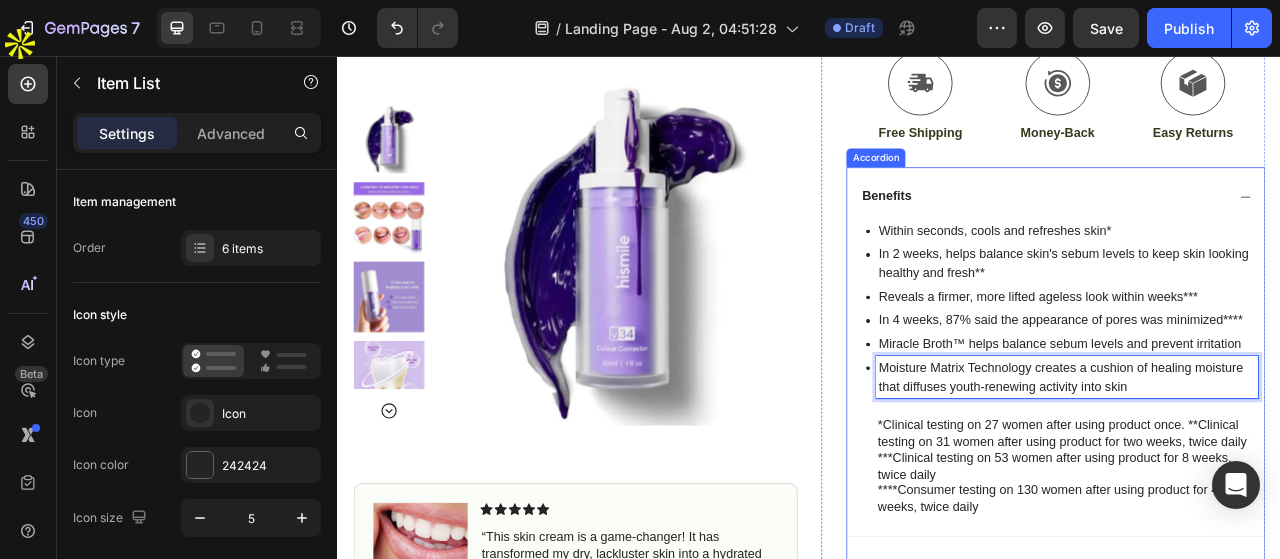 click on "Within seconds, cools and refreshes skin*
In 2 weeks, helps balance skin's sebum levels to keep skin looking healthy and fresh**
Reveals a firmer, more lifted ageless look within weeks***
In 4 weeks, 87% said the appearance of pores was minimized****
Miracle Broth™ helps balance sebum levels and prevent irritation
Moisture Matrix Technology creates a cushion of healing moisture that diffuses youth-renewing activity into skin  Item List   22 *Clinical testing on 27 women after using product once. **Clinical testing on 31 women after using product for two weeks, twice daily  ***Clinical testing on 53 women after using product for 8 weeks, twice daily  ****Consumer testing on 130 women after using product for 4 weeks, twice daily Text Block" at bounding box center [1250, 469] 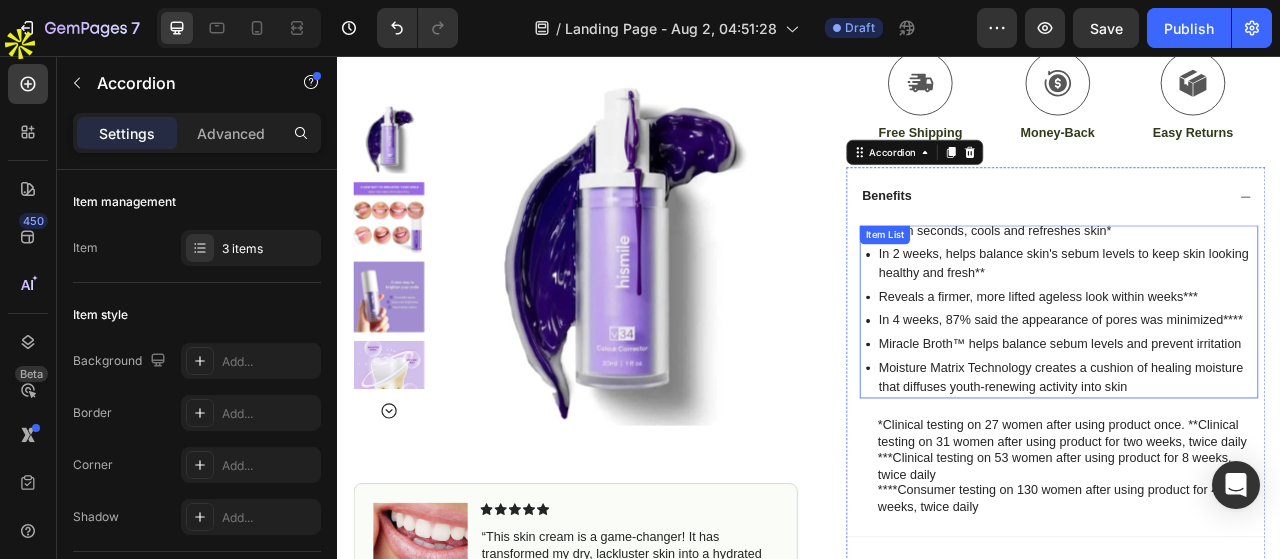 click on "Within seconds, cools and refreshes skin*
In 2 weeks, helps balance skin's sebum levels to keep skin looking healthy and fresh**
Reveals a firmer, more lifted ageless look within weeks***
In 4 weeks, 87% said the appearance of pores was minimized****
Miracle Broth™ helps balance sebum levels and prevent irritation
Moisture Matrix Technology creates a cushion of healing moisture that diffuses youth-renewing activity into skin  Item List" at bounding box center (1254, 382) 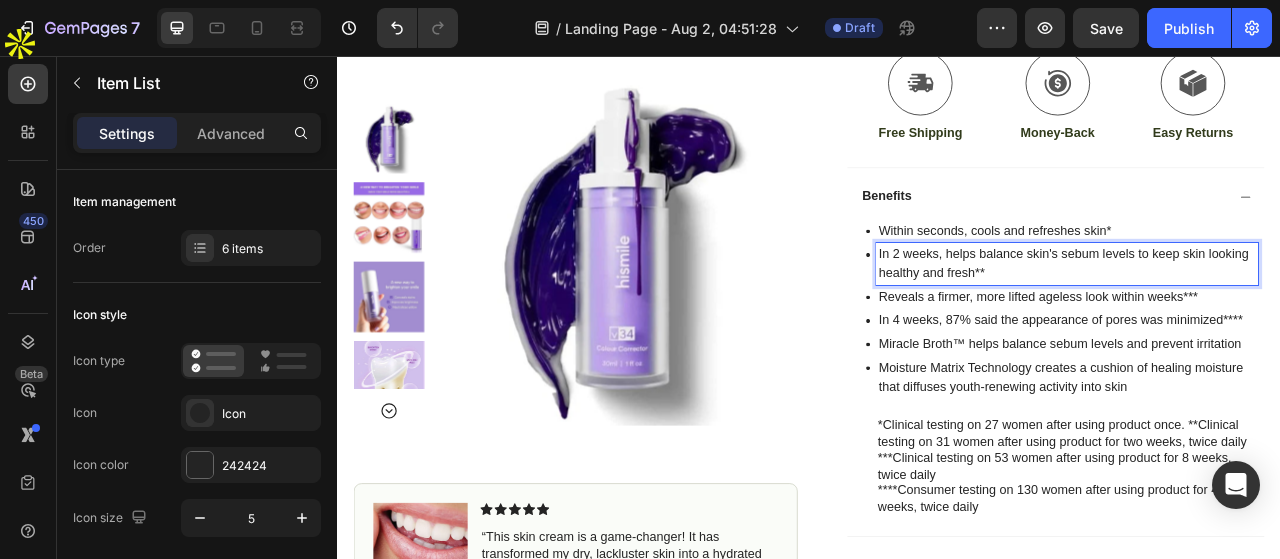 click on "Within seconds, cools and refreshes skin*" at bounding box center [1265, 279] 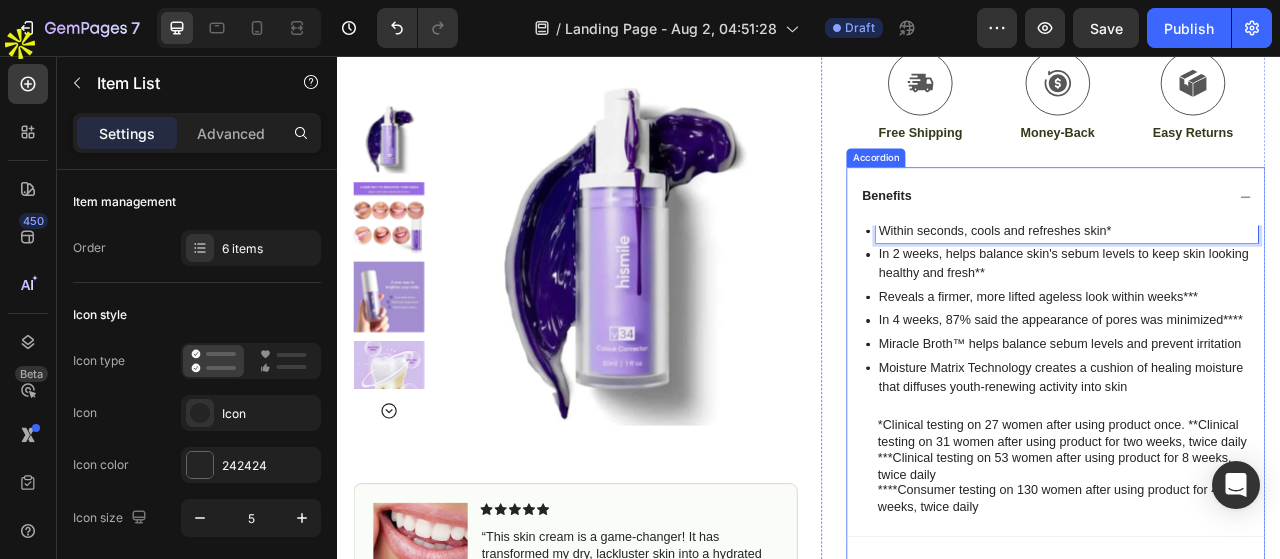 click on "Benefits" at bounding box center (1234, 235) 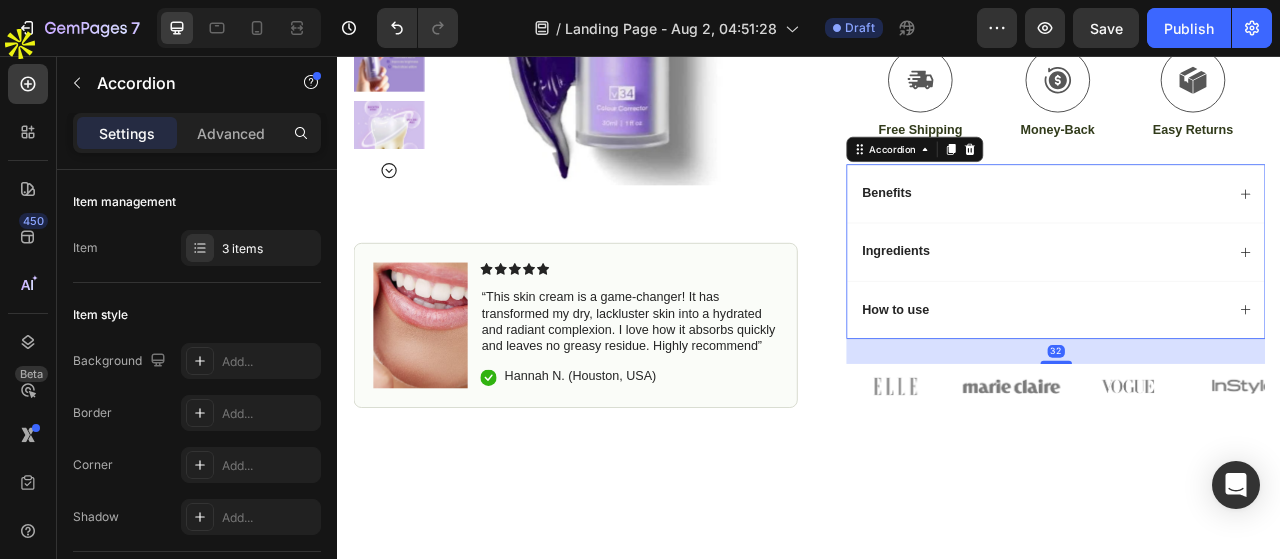 scroll, scrollTop: 809, scrollLeft: 0, axis: vertical 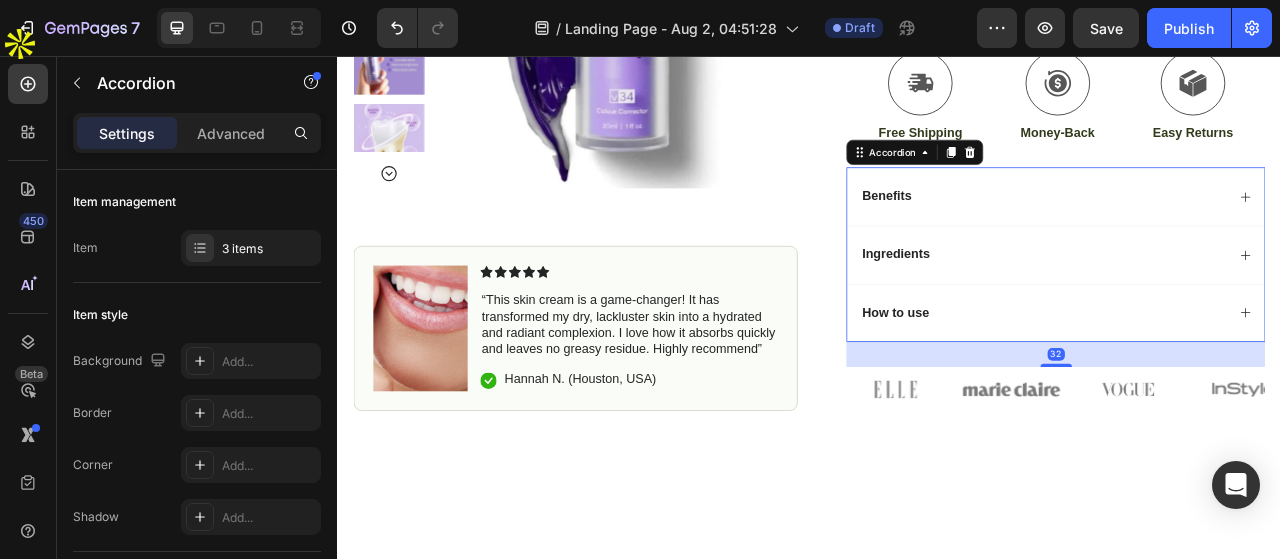 click on "Benefits" at bounding box center [1250, 235] 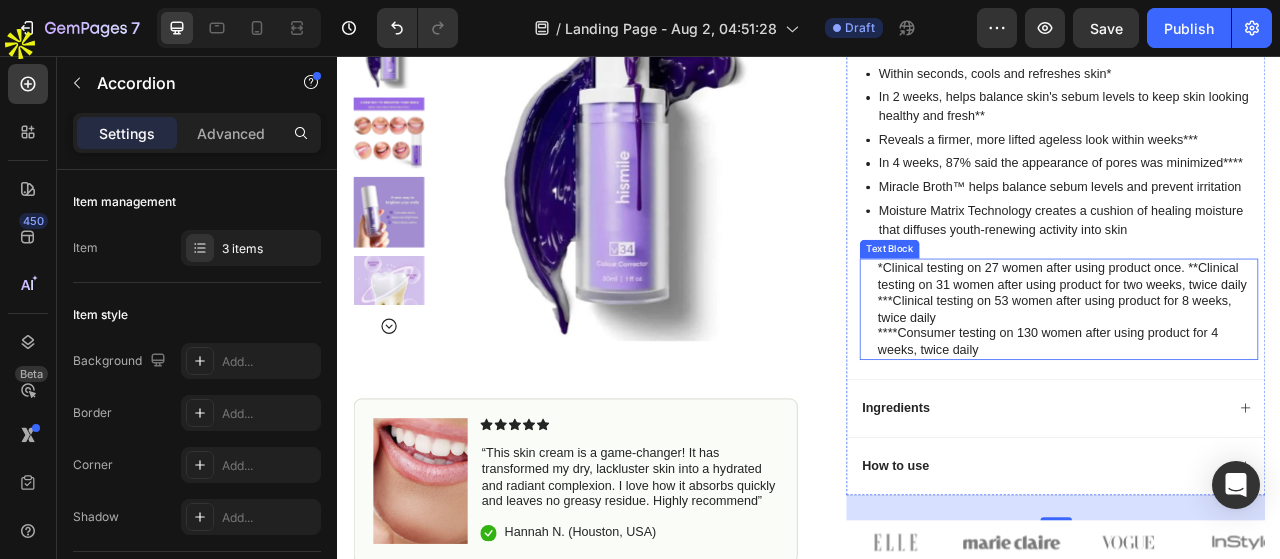 scroll, scrollTop: 1009, scrollLeft: 0, axis: vertical 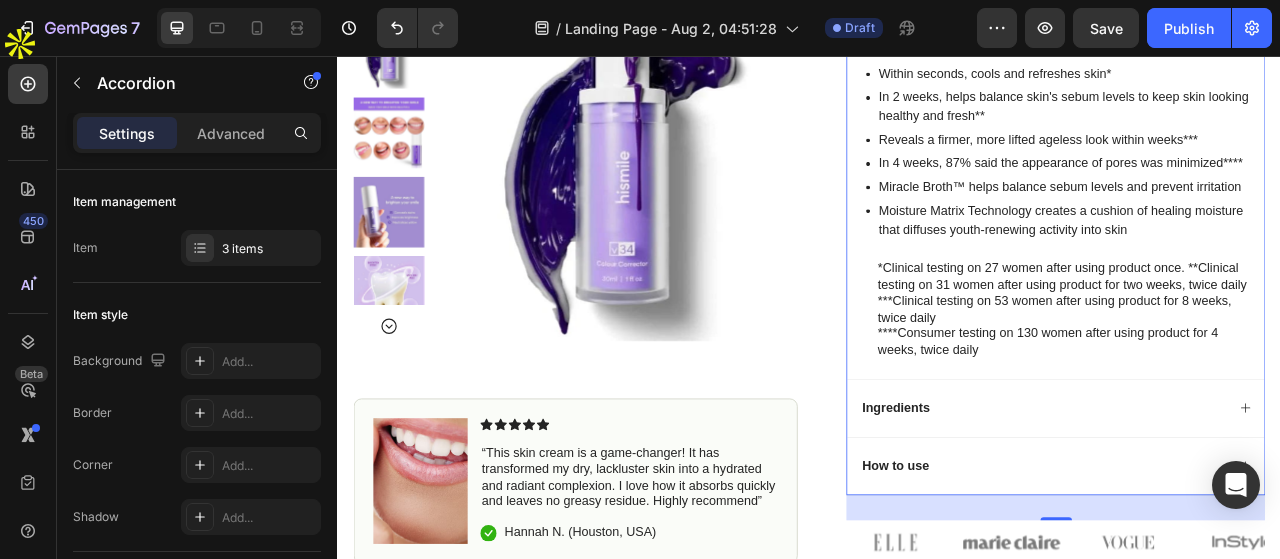click on "Ingredients" at bounding box center [1234, 504] 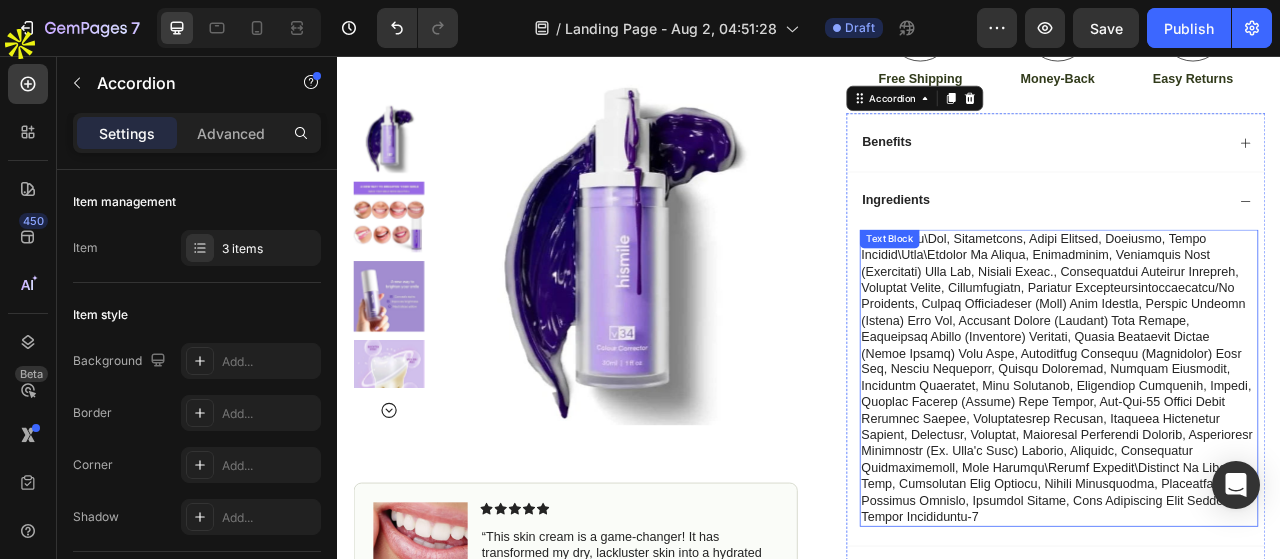 scroll, scrollTop: 809, scrollLeft: 0, axis: vertical 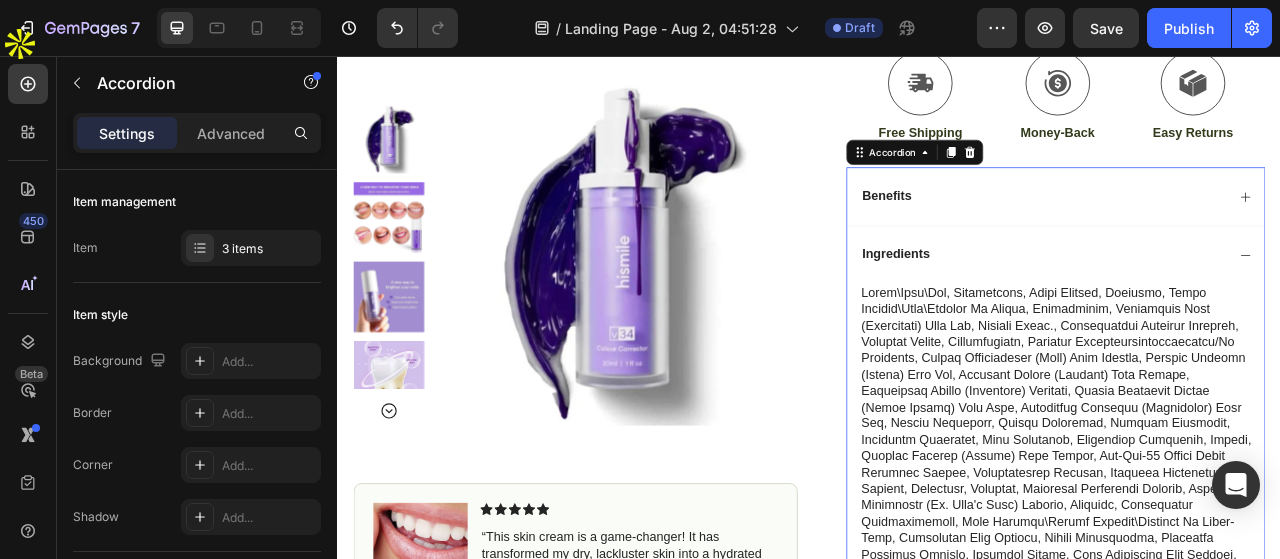 click on "Benefits" at bounding box center [1234, 235] 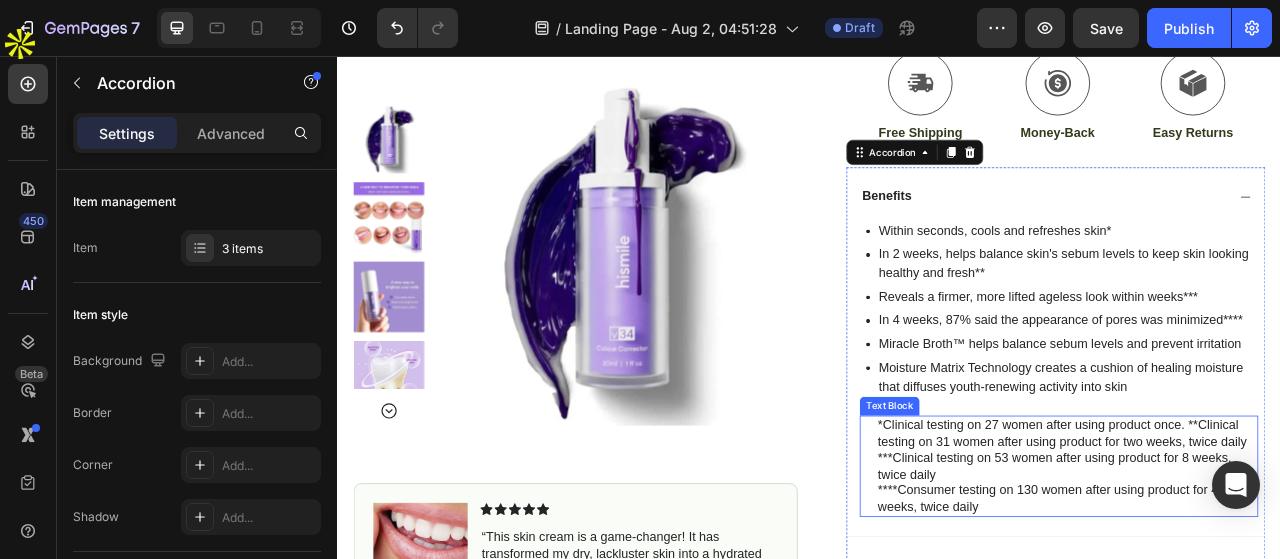 click on "****Consumer testing on 130 women after using product for 4 weeks, twice daily" at bounding box center (1265, 620) 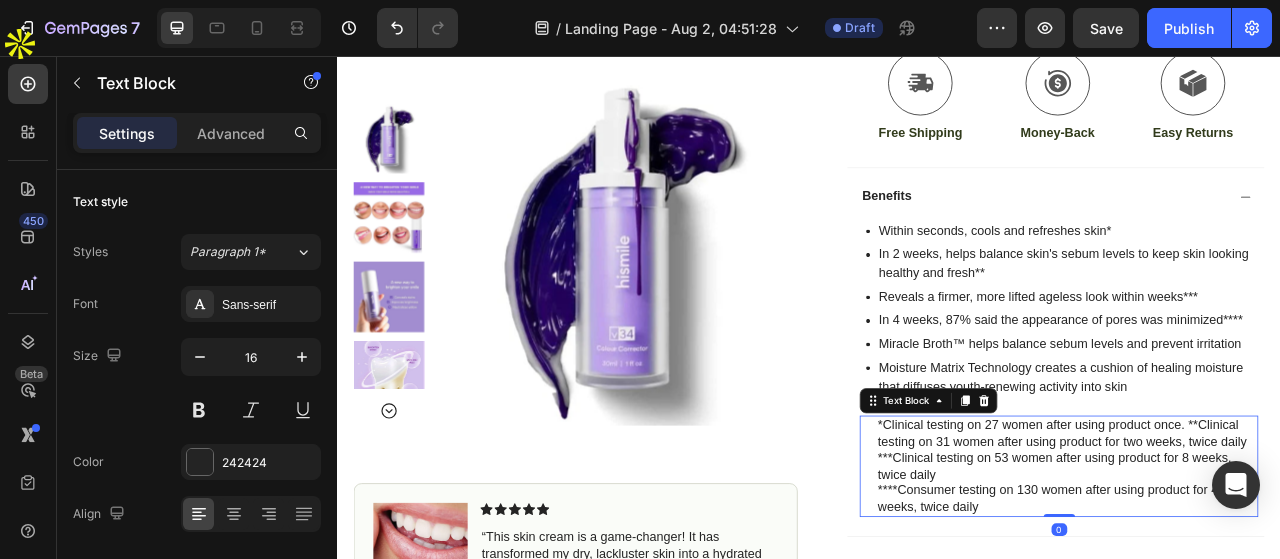 click on "***Clinical testing on 53 women after using product for 8 weeks, twice daily" at bounding box center [1265, 579] 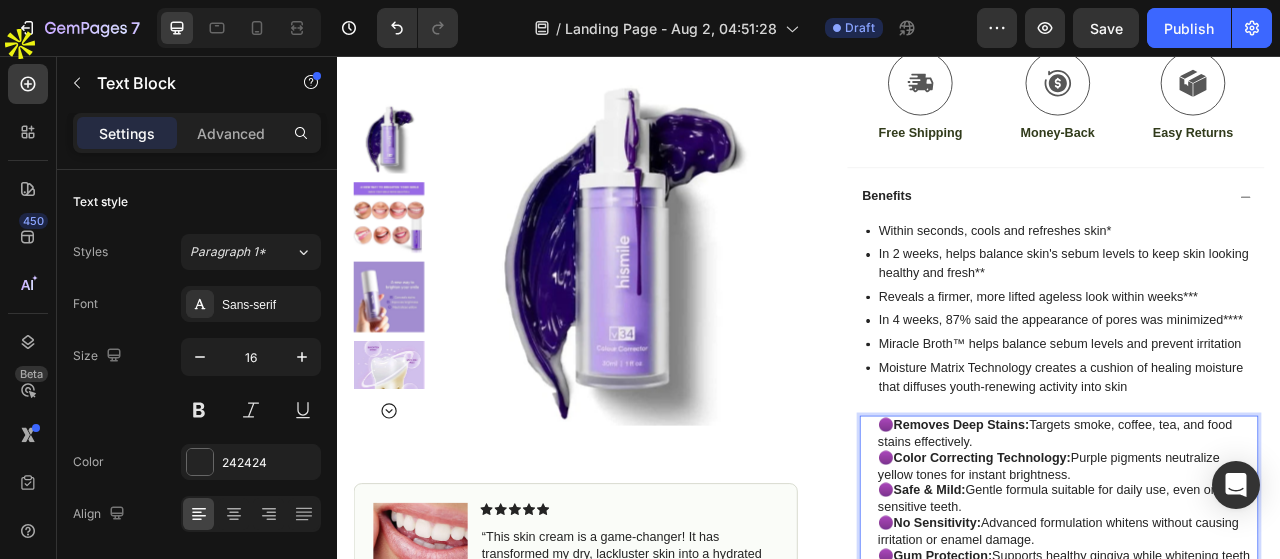 scroll, scrollTop: 889, scrollLeft: 0, axis: vertical 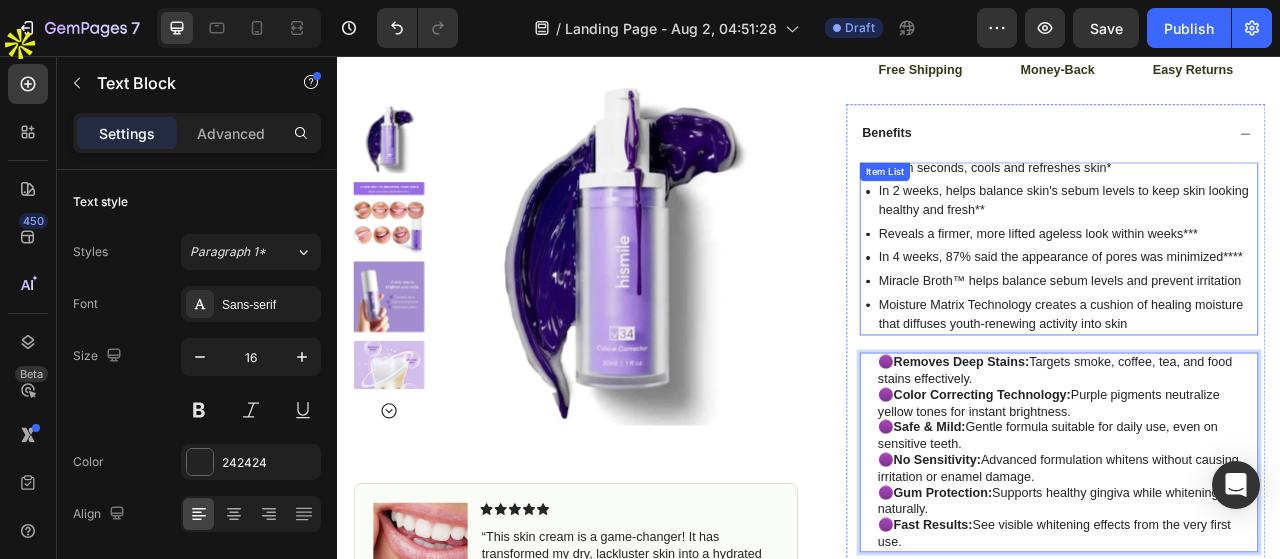 click on "Within seconds, cools and refreshes skin*" at bounding box center [1265, 199] 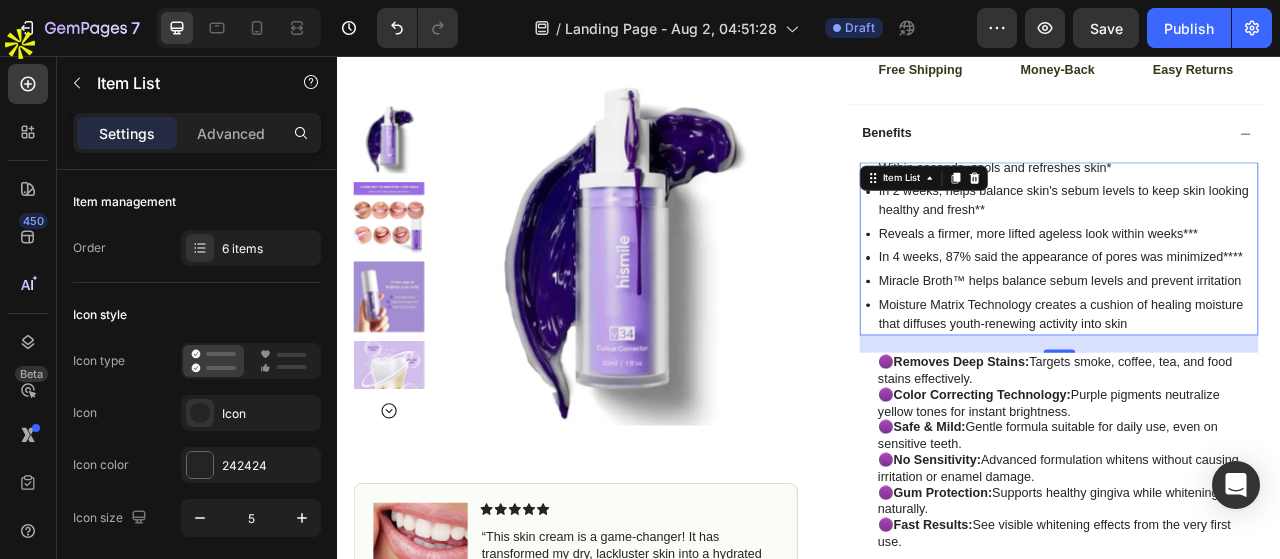 click on "Moisture Matrix Technology creates a cushion of healing moisture that diffuses youth-renewing activity into skin" at bounding box center (1265, 385) 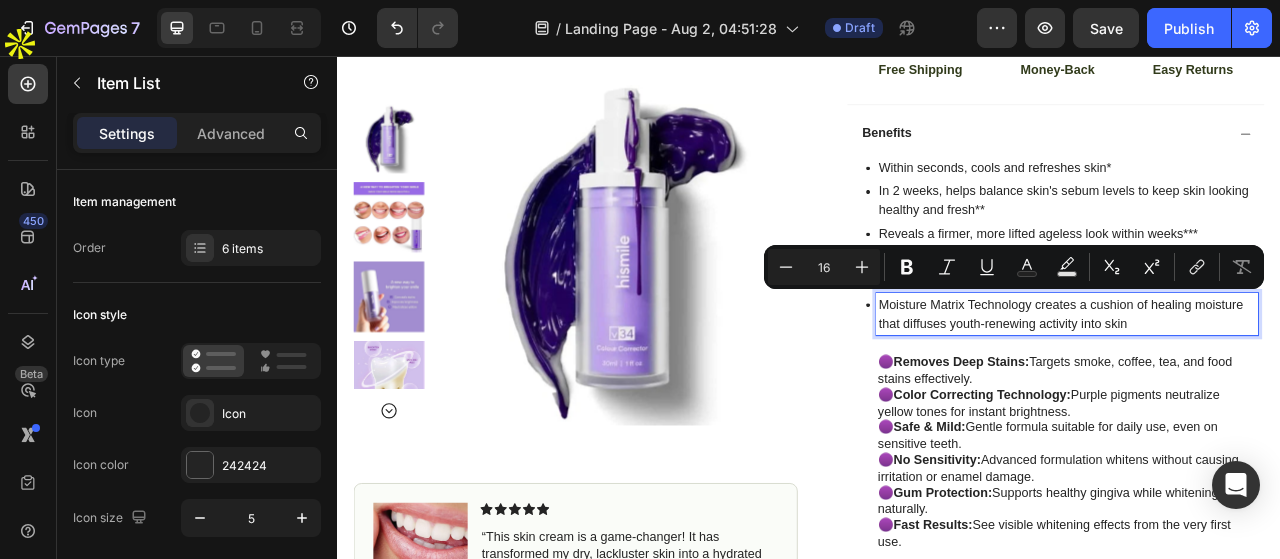 click 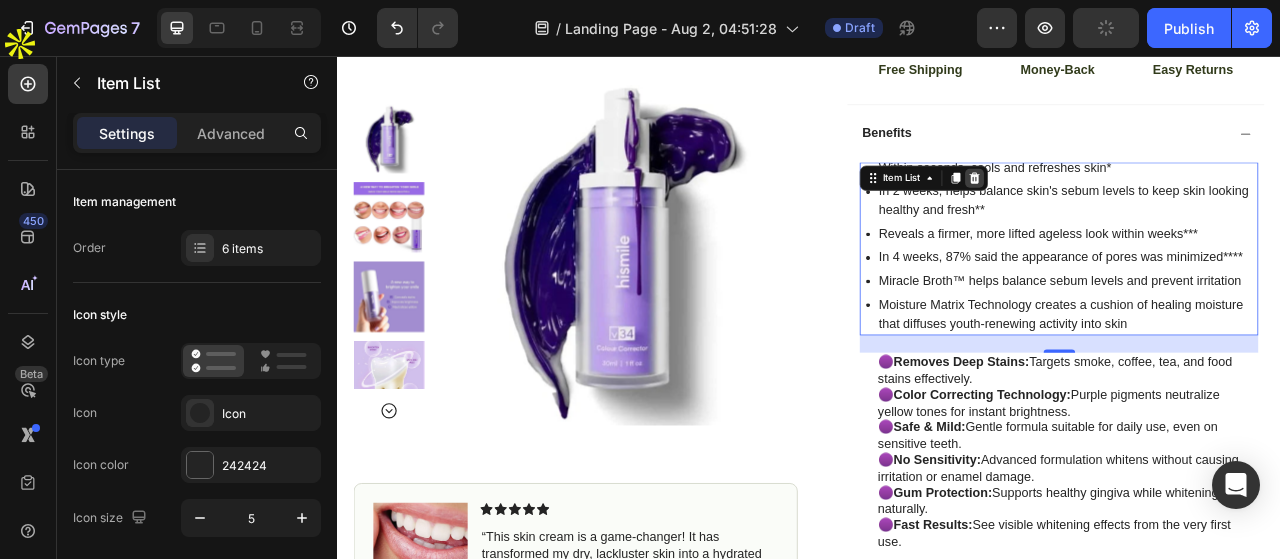 click 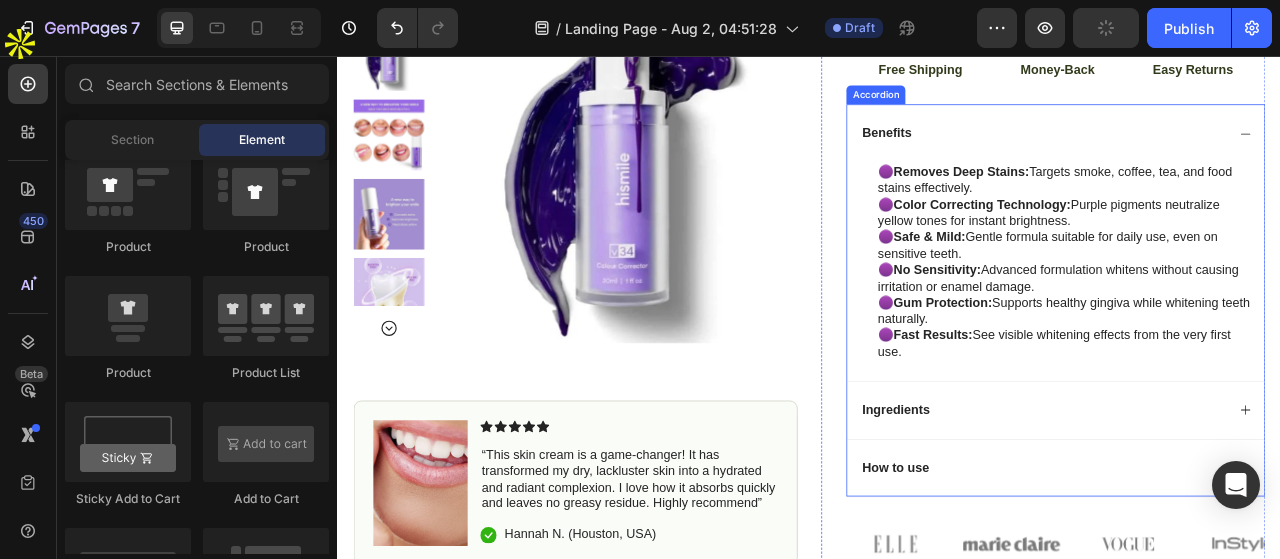 click on "Benefits" at bounding box center [1234, 155] 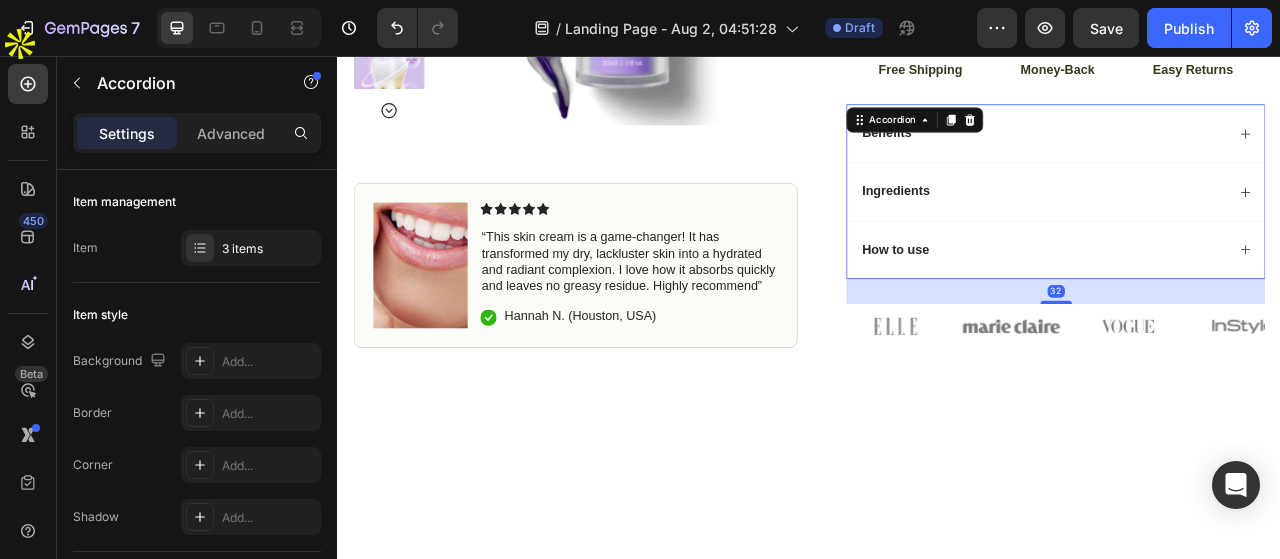 click on "Benefits" at bounding box center [1234, 155] 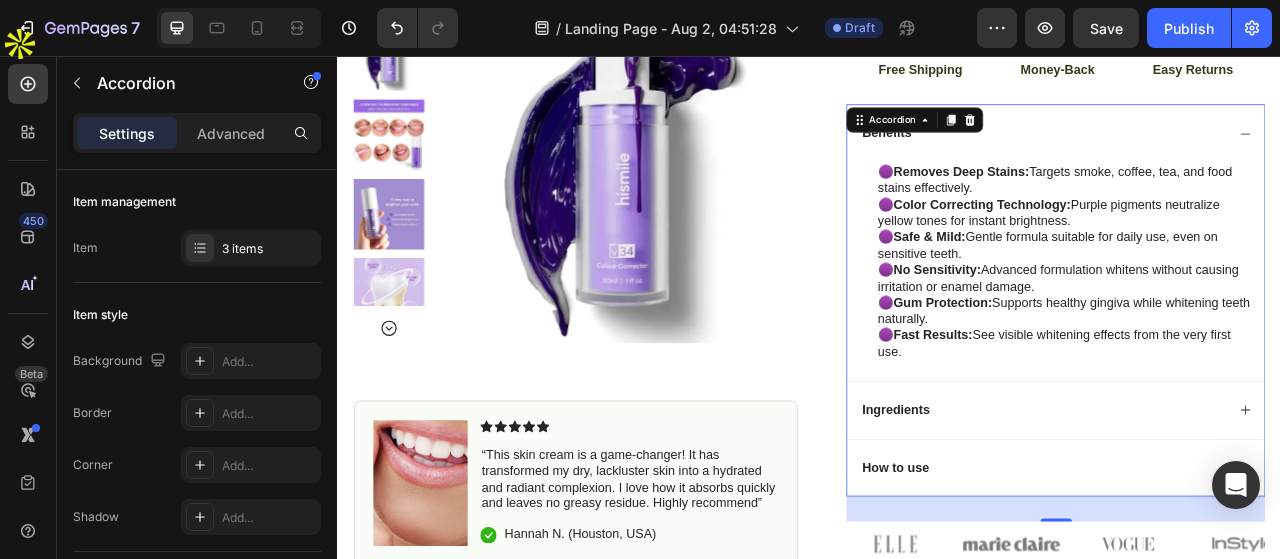 click on "Benefits" at bounding box center [1234, 155] 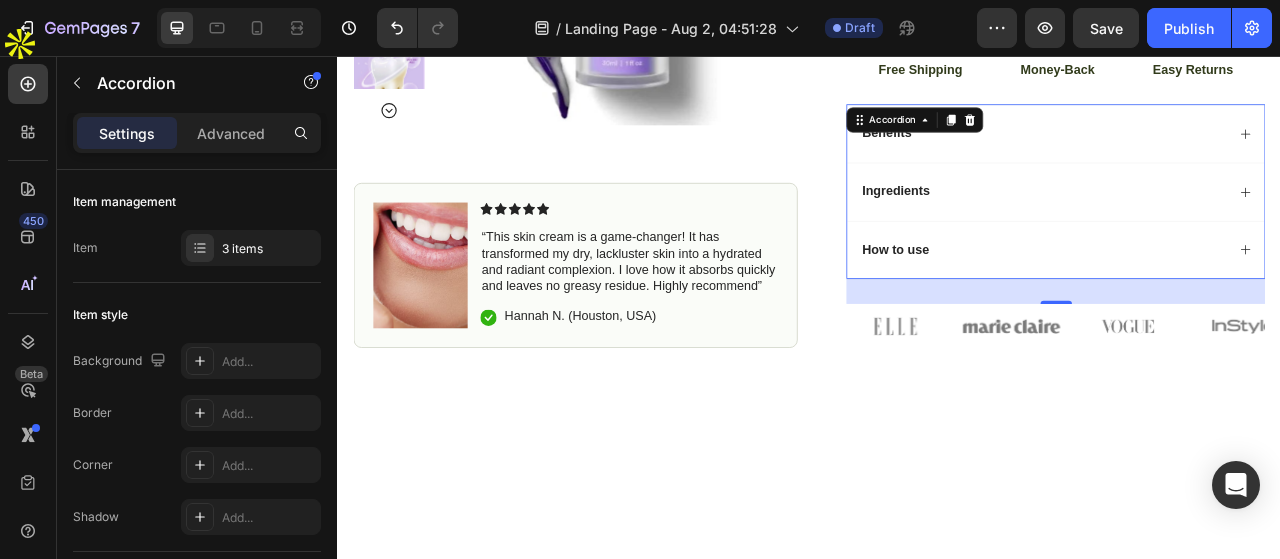 scroll, scrollTop: 689, scrollLeft: 0, axis: vertical 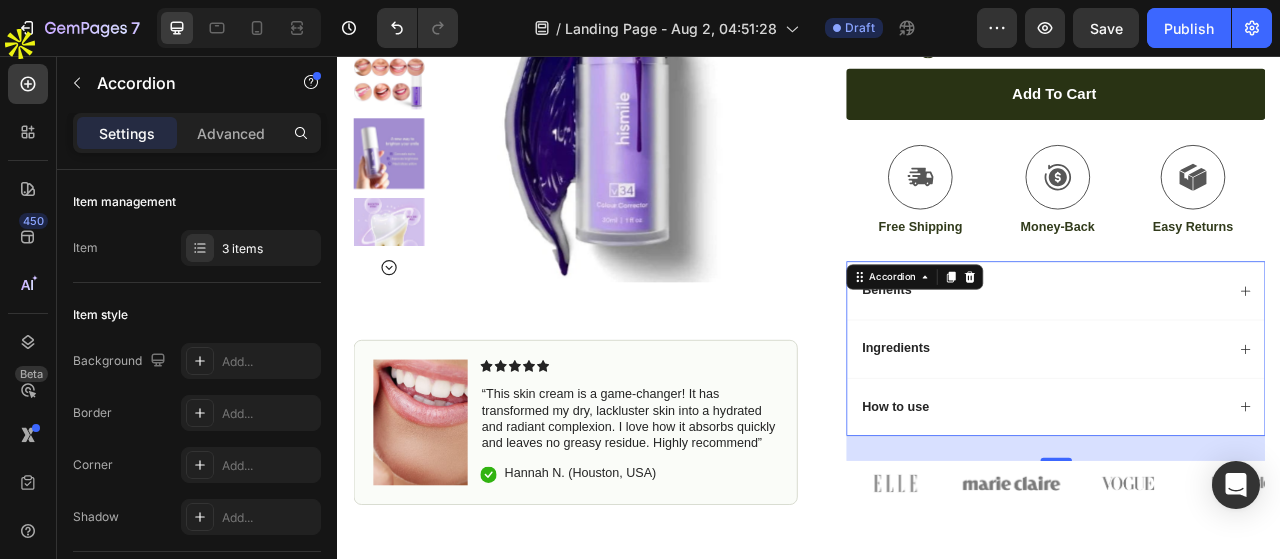 click on "How to use" at bounding box center (1234, 503) 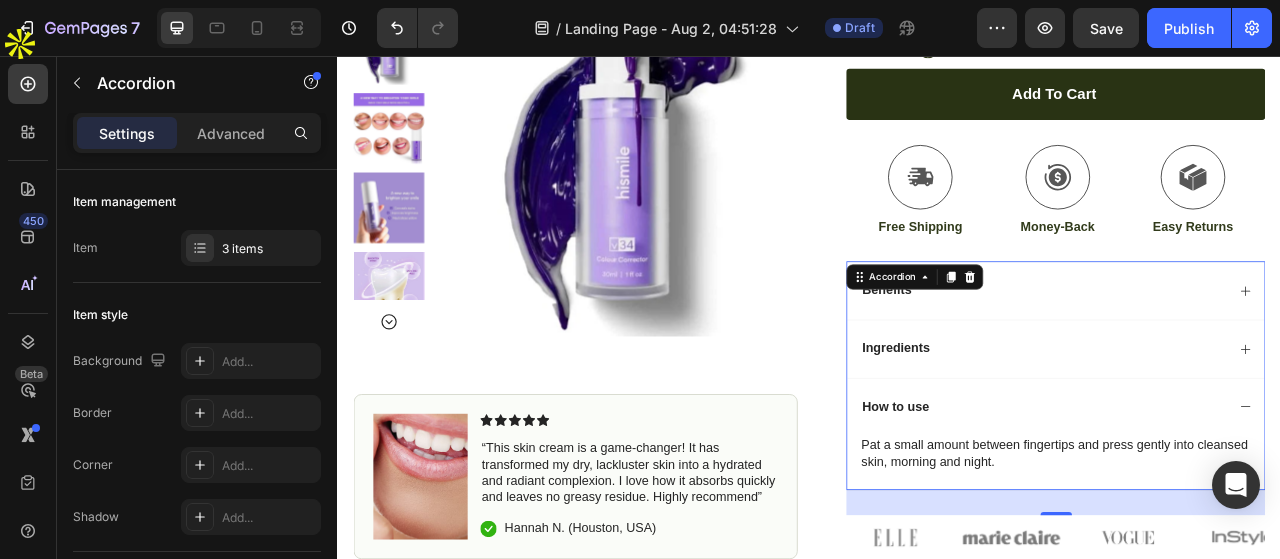scroll, scrollTop: 789, scrollLeft: 0, axis: vertical 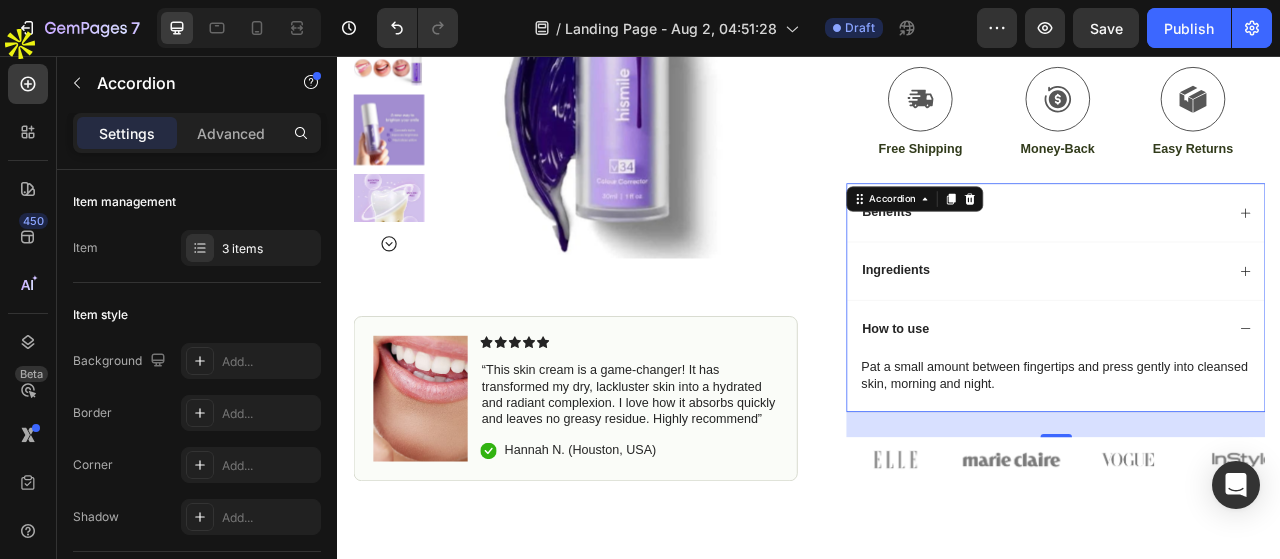 click on "Pat a small amount between fingertips and press gently into cleansed skin, morning and night." at bounding box center [1254, 463] 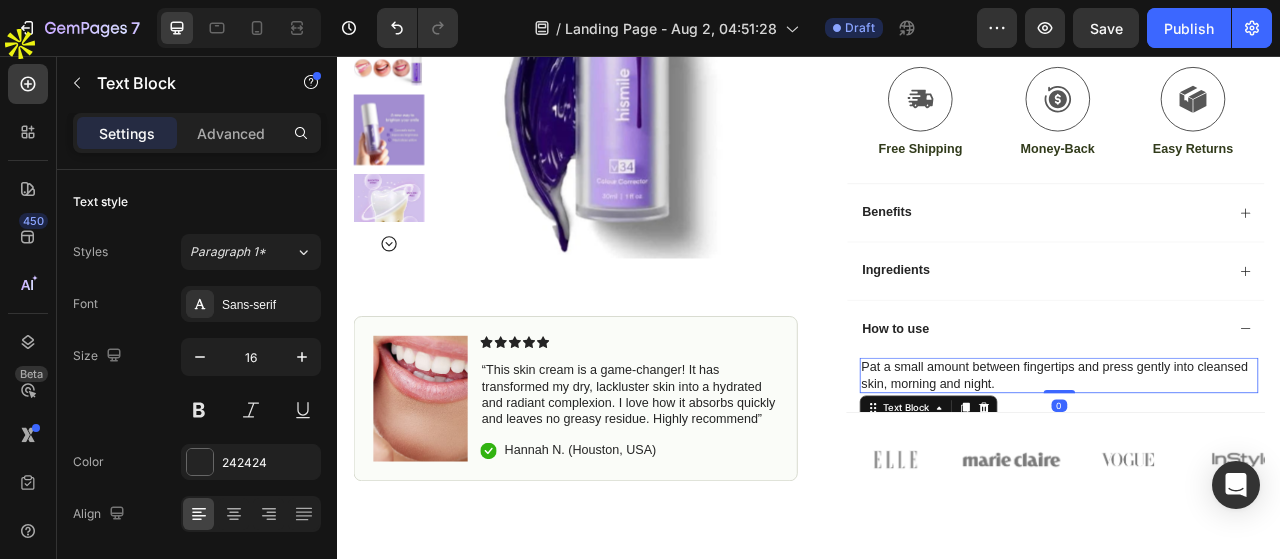 click on "Pat a small amount between fingertips and press gently into cleansed skin, morning and night." at bounding box center [1254, 463] 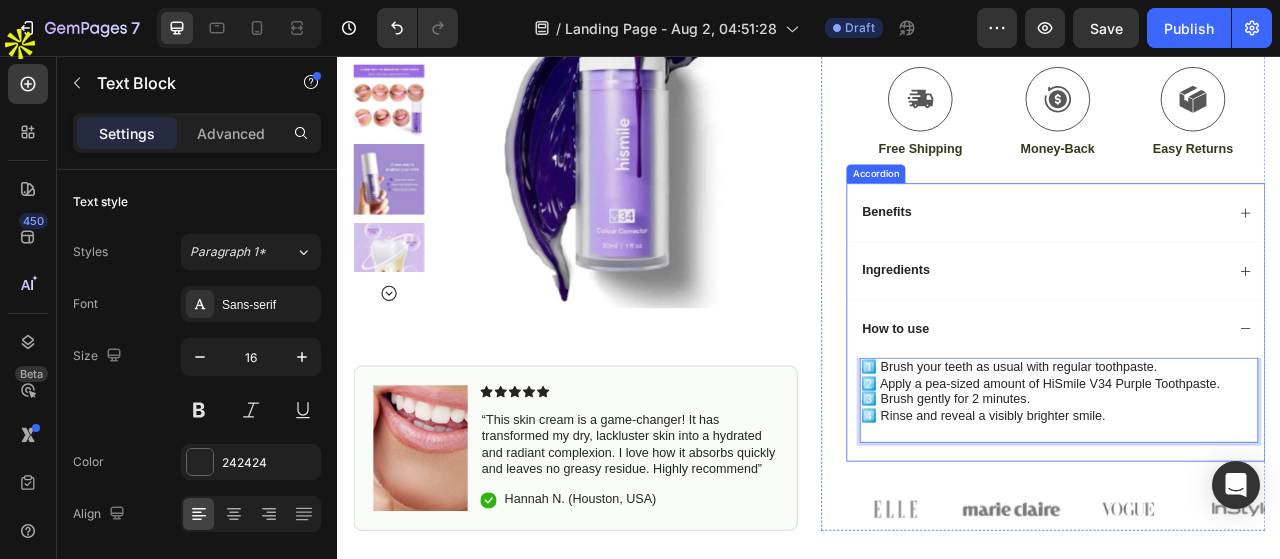 click on "Ingredients" at bounding box center (1250, 329) 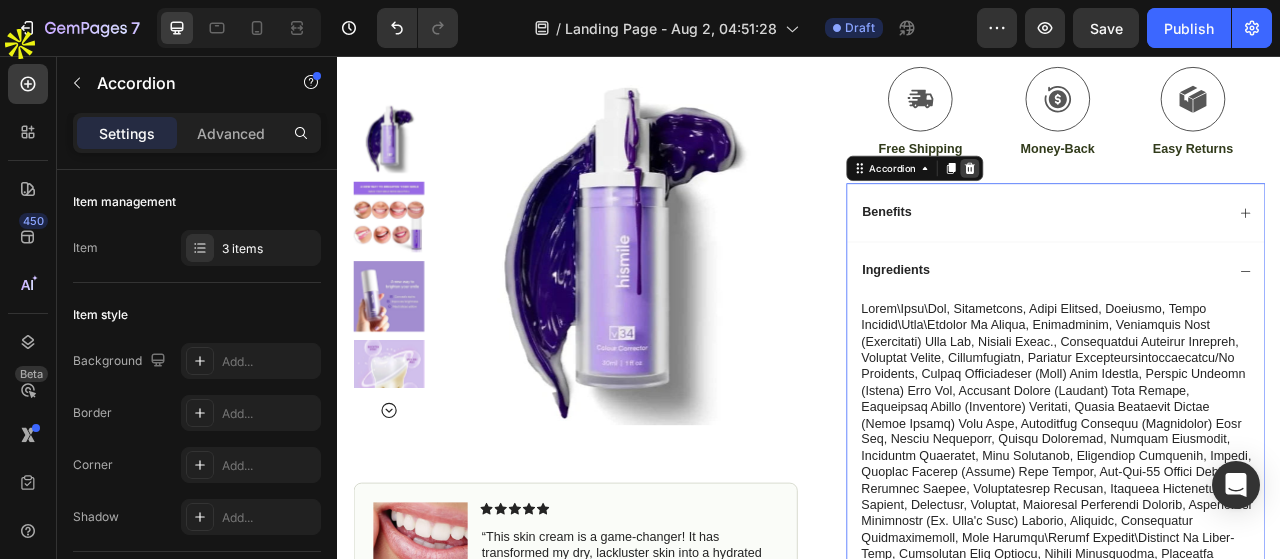 click 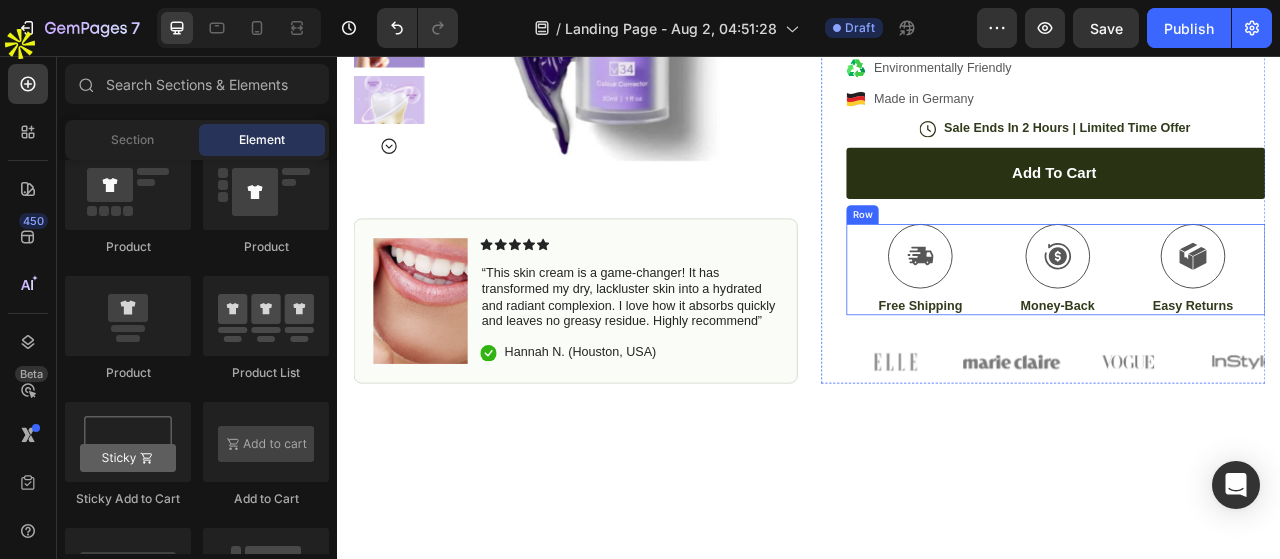 scroll, scrollTop: 389, scrollLeft: 0, axis: vertical 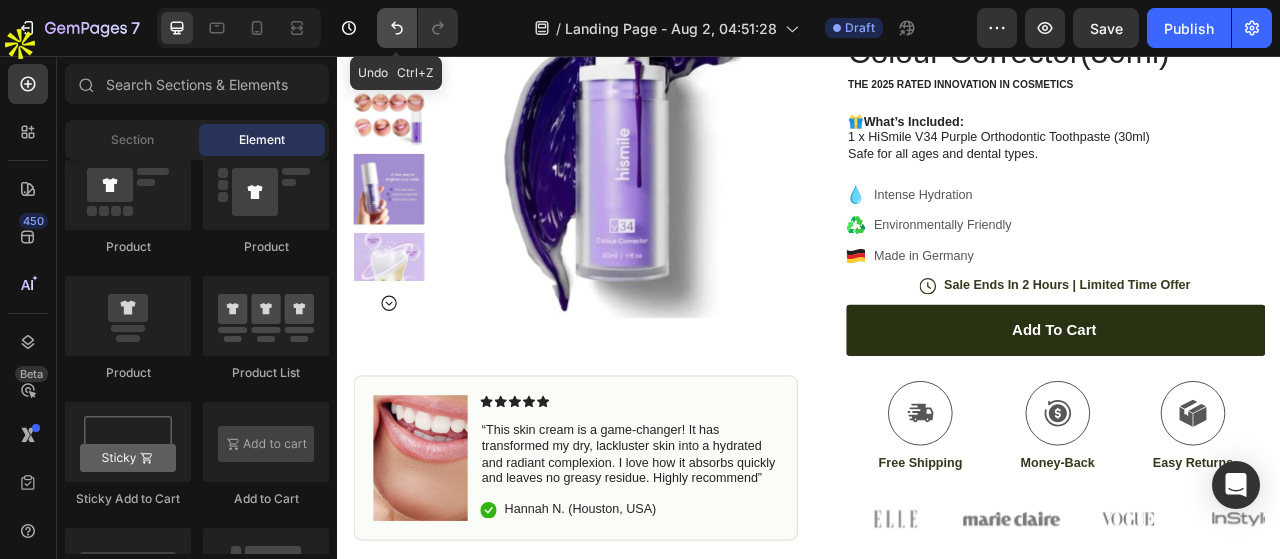 drag, startPoint x: 404, startPoint y: 39, endPoint x: 771, endPoint y: 221, distance: 409.64984 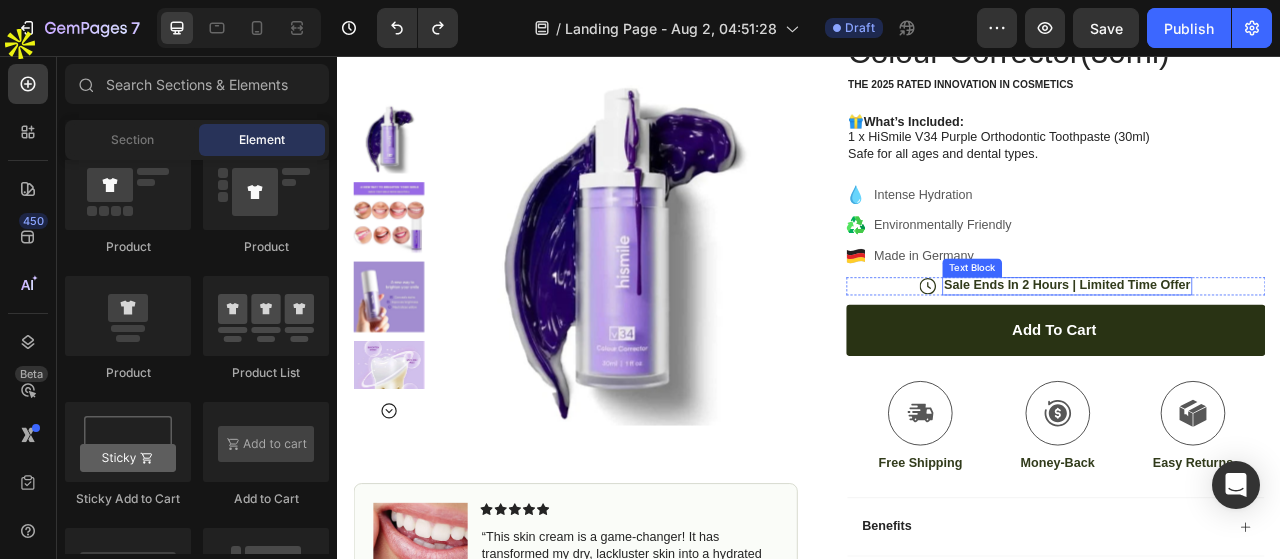 scroll, scrollTop: 589, scrollLeft: 0, axis: vertical 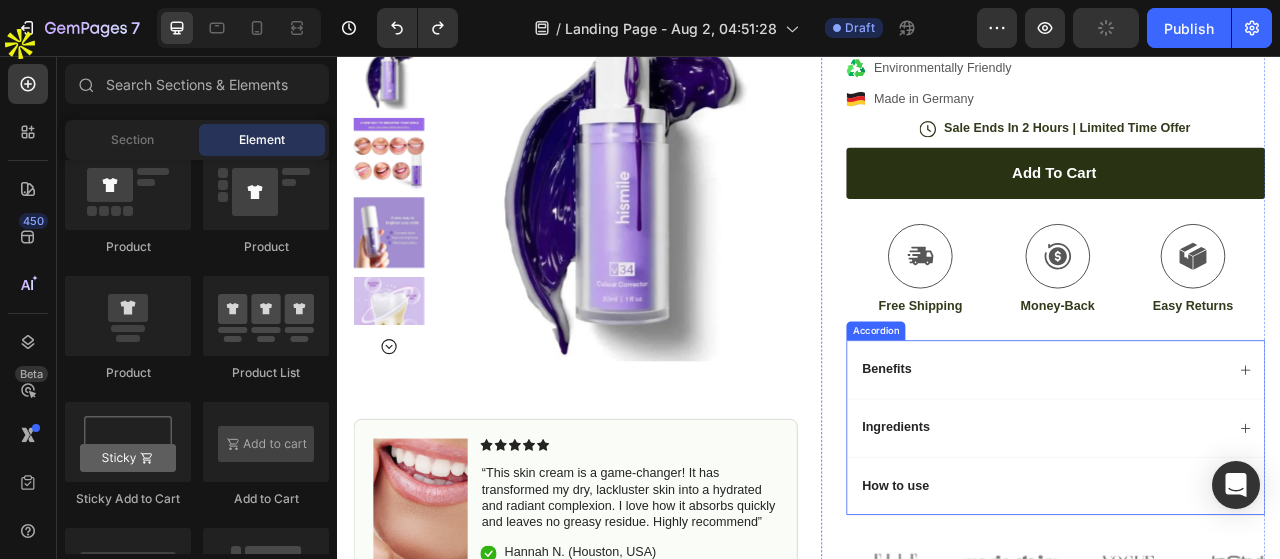 click on "Ingredients" at bounding box center (1234, 529) 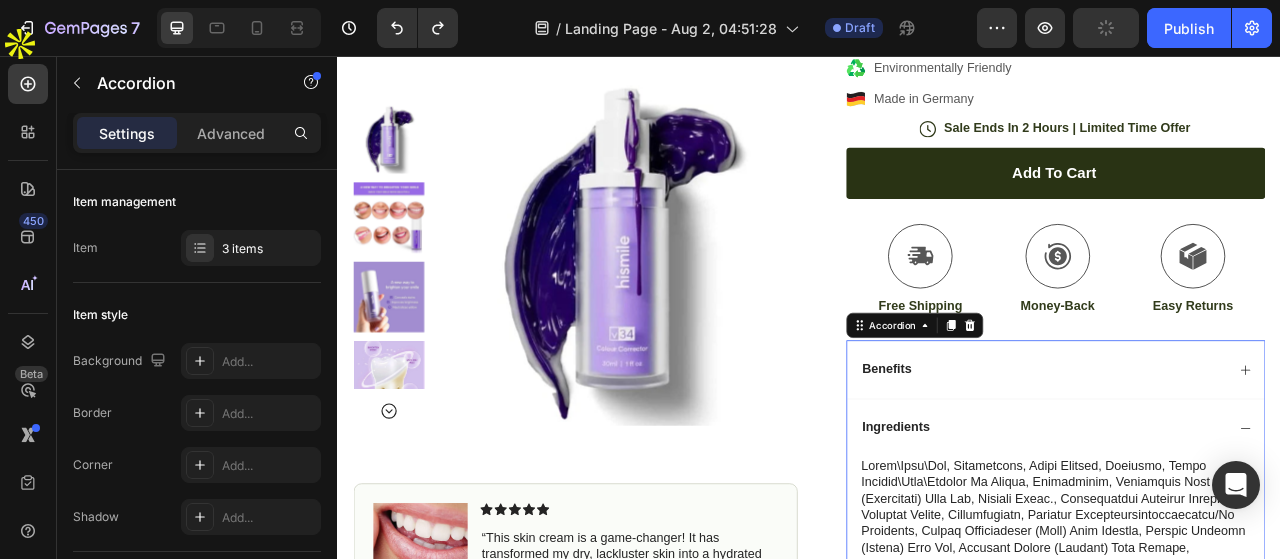 scroll, scrollTop: 689, scrollLeft: 0, axis: vertical 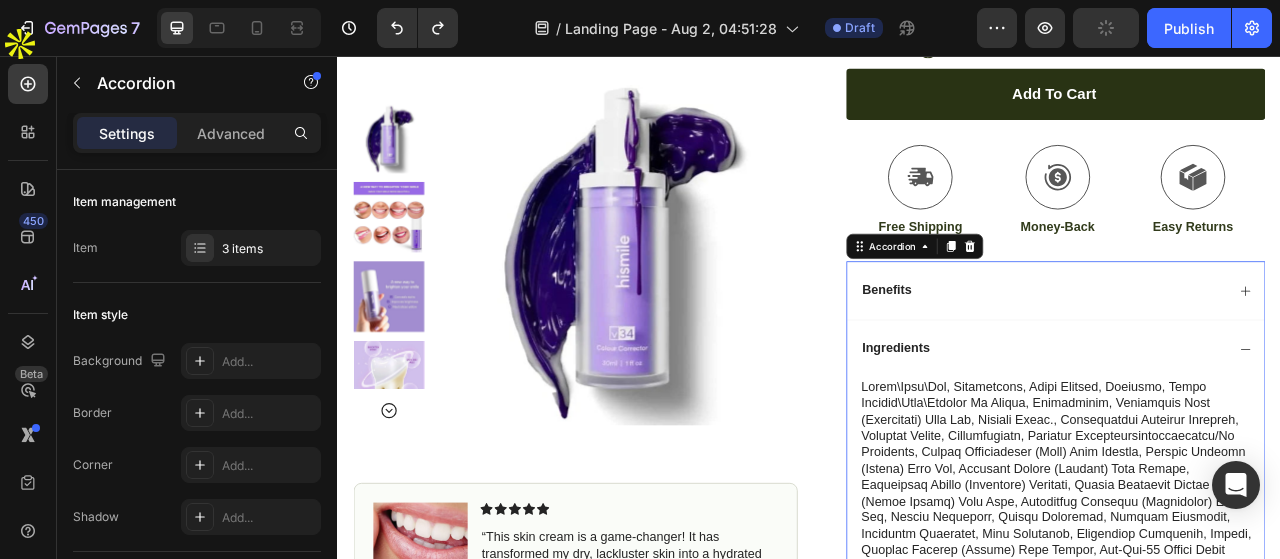 click on "Ingredients" at bounding box center [1250, 429] 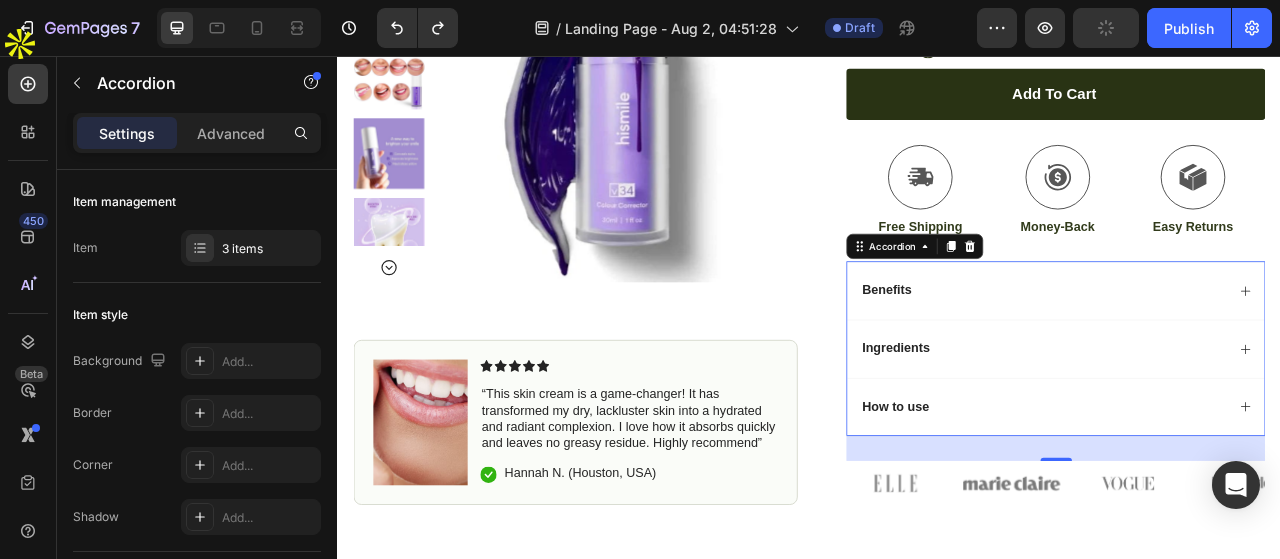 click on "Ingredients" at bounding box center [1250, 429] 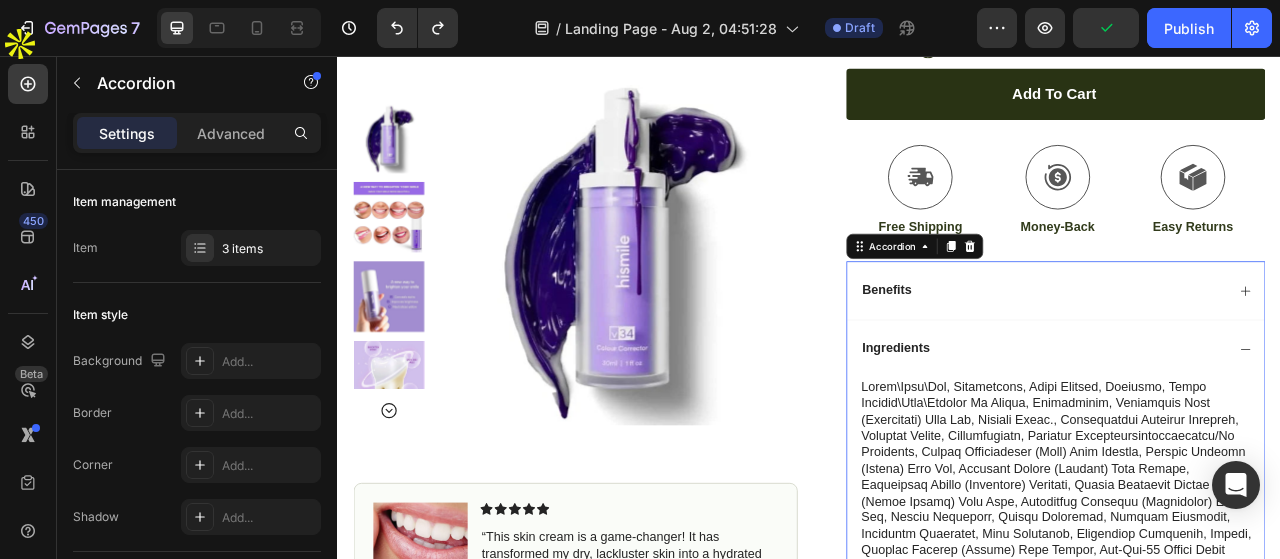 click on "Ingredients" at bounding box center [1250, 429] 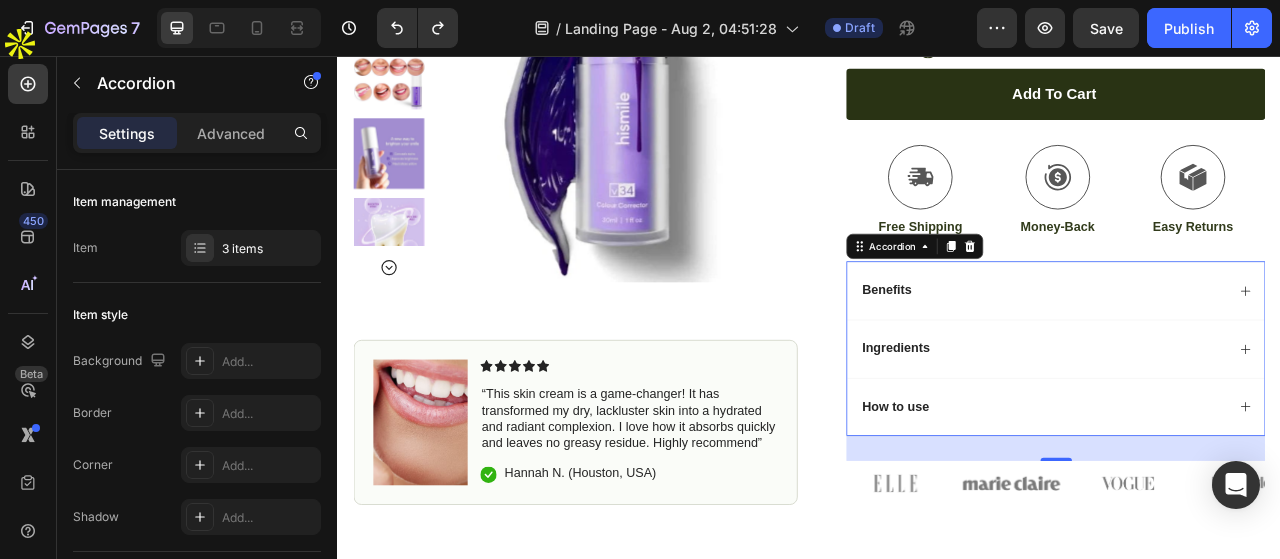 click on "Ingredients" at bounding box center [1234, 429] 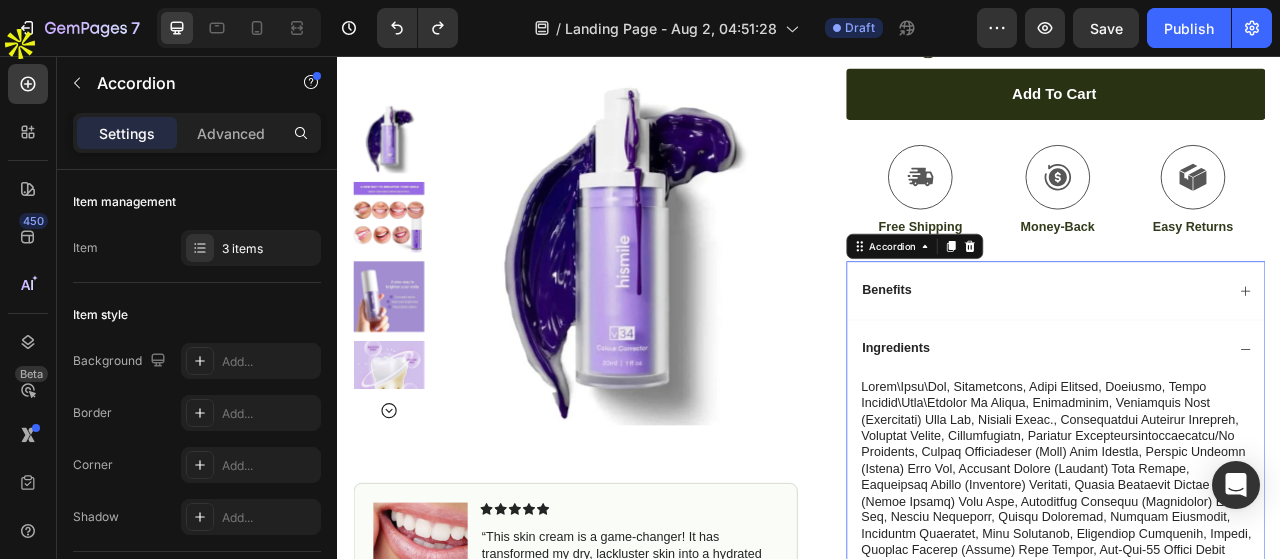 click on "Ingredients" at bounding box center [1234, 429] 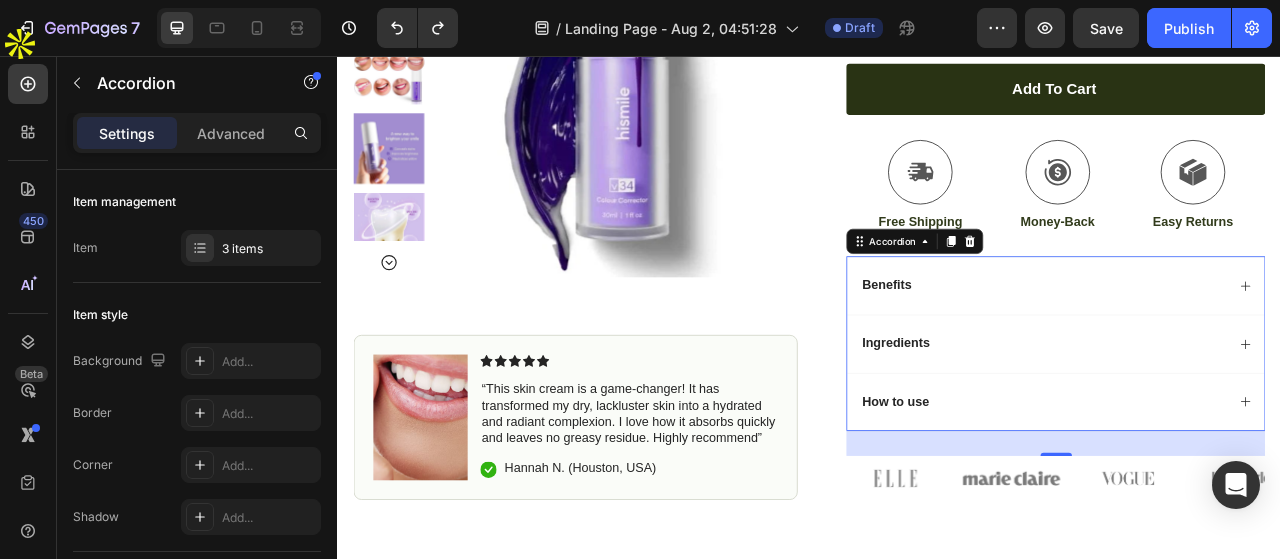 scroll, scrollTop: 789, scrollLeft: 0, axis: vertical 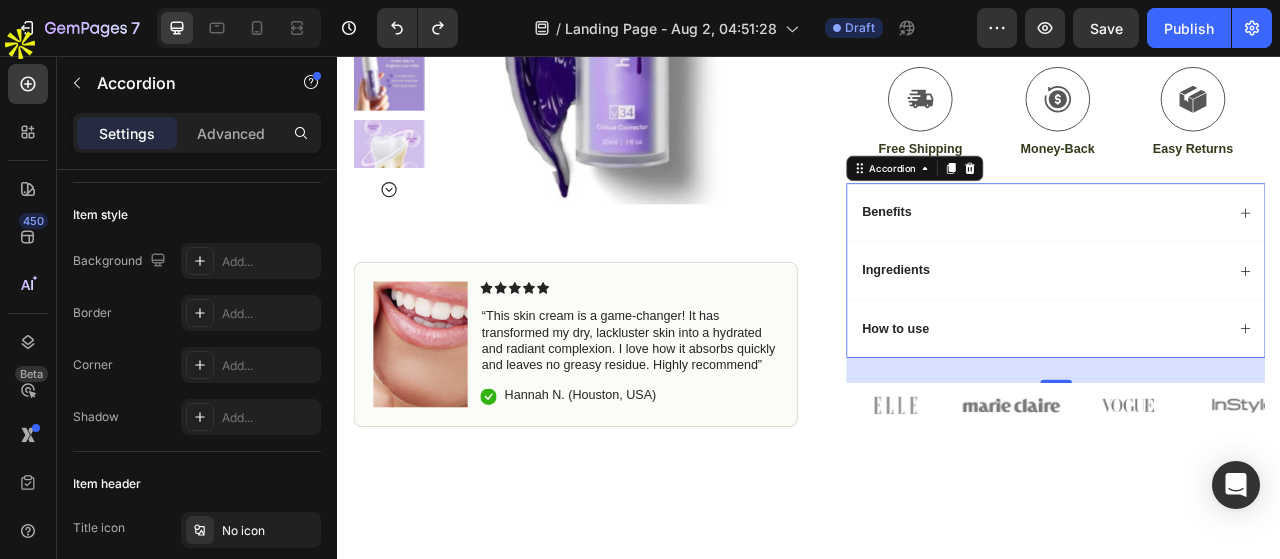 click on "How to use" at bounding box center [1234, 403] 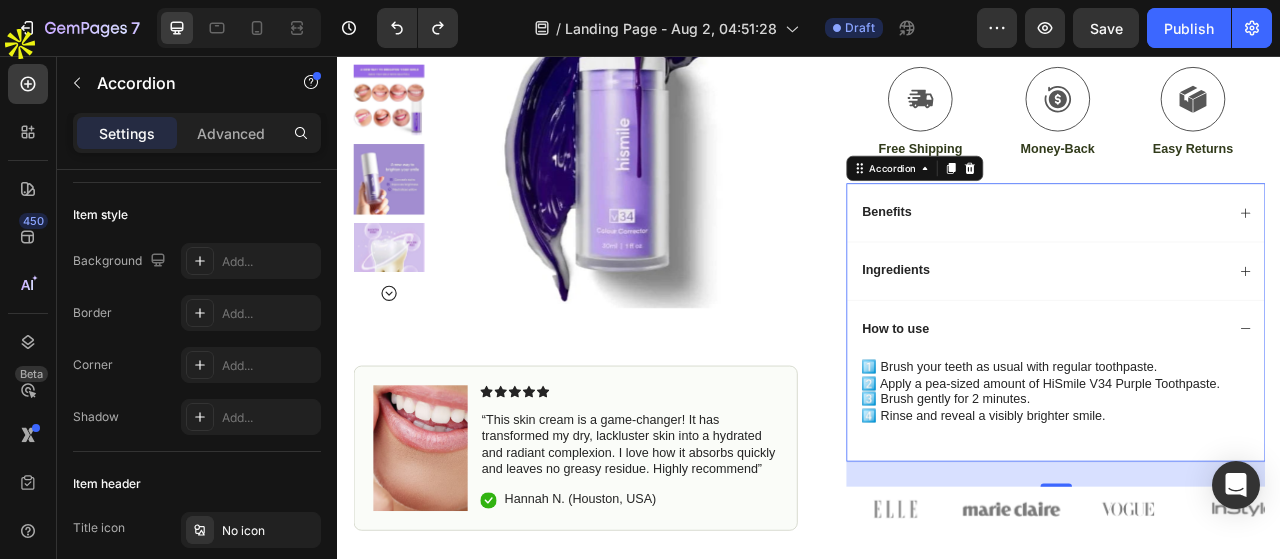 click on "Ingredients" at bounding box center (1234, 329) 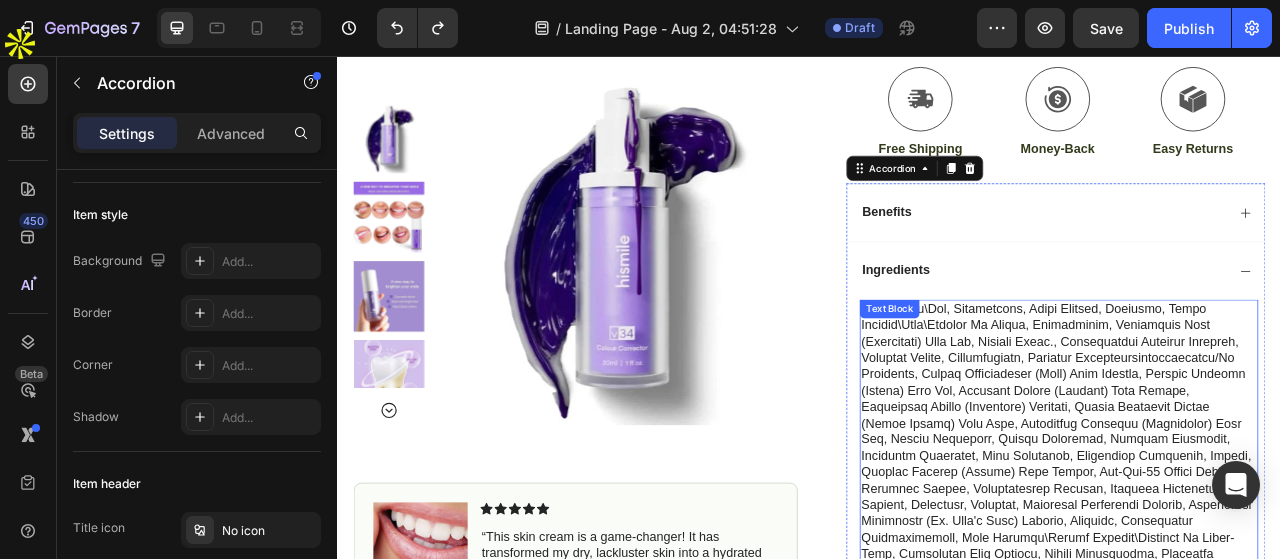 scroll, scrollTop: 889, scrollLeft: 0, axis: vertical 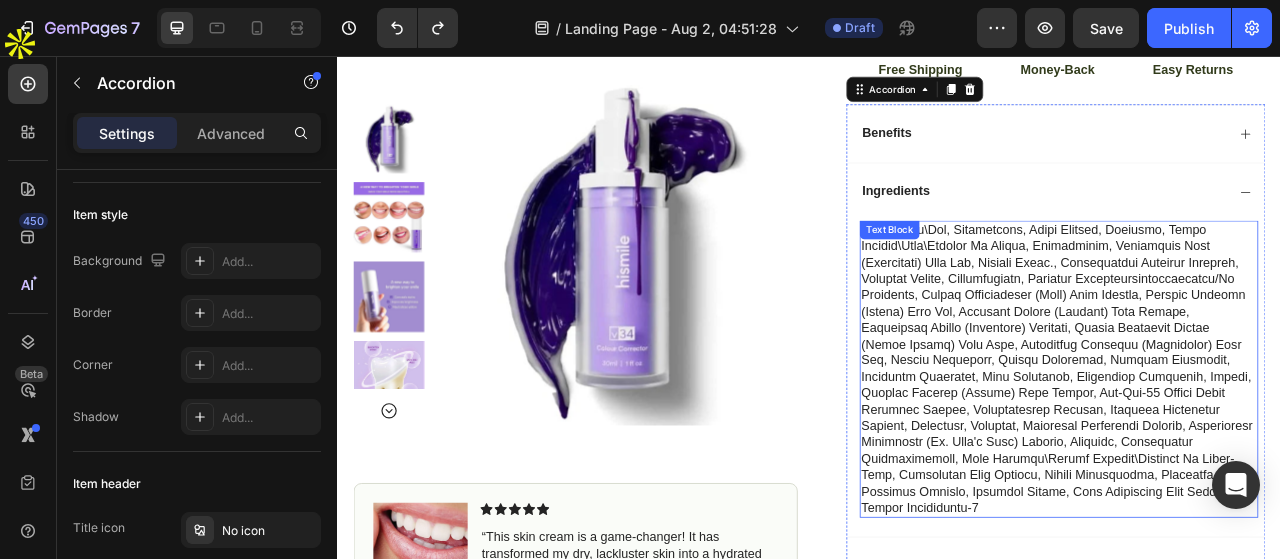 click at bounding box center [1254, 455] 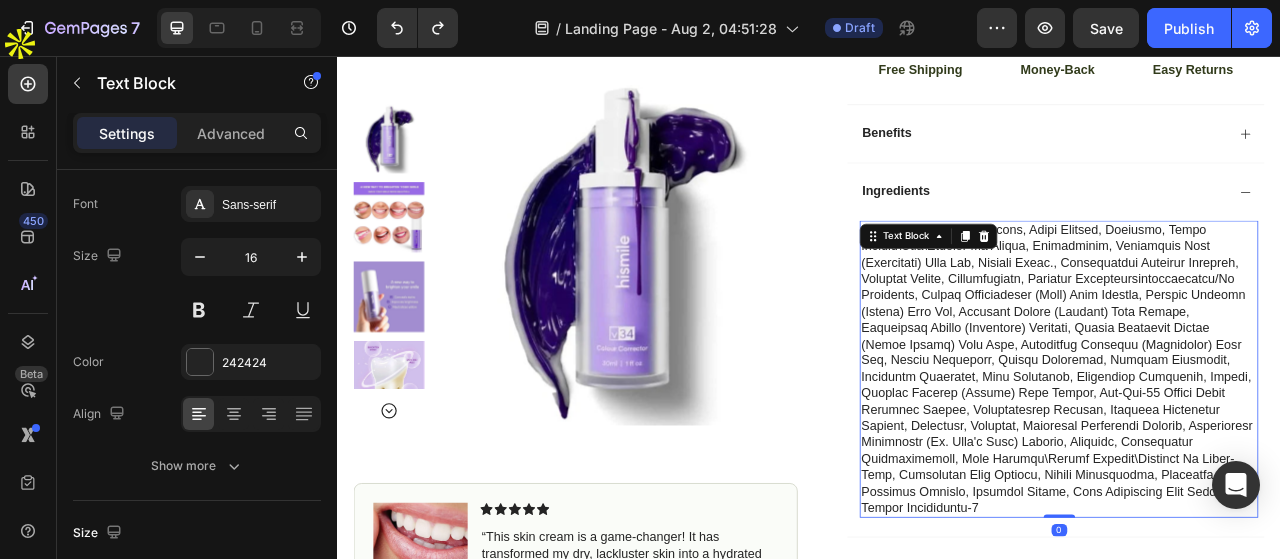 scroll, scrollTop: 0, scrollLeft: 0, axis: both 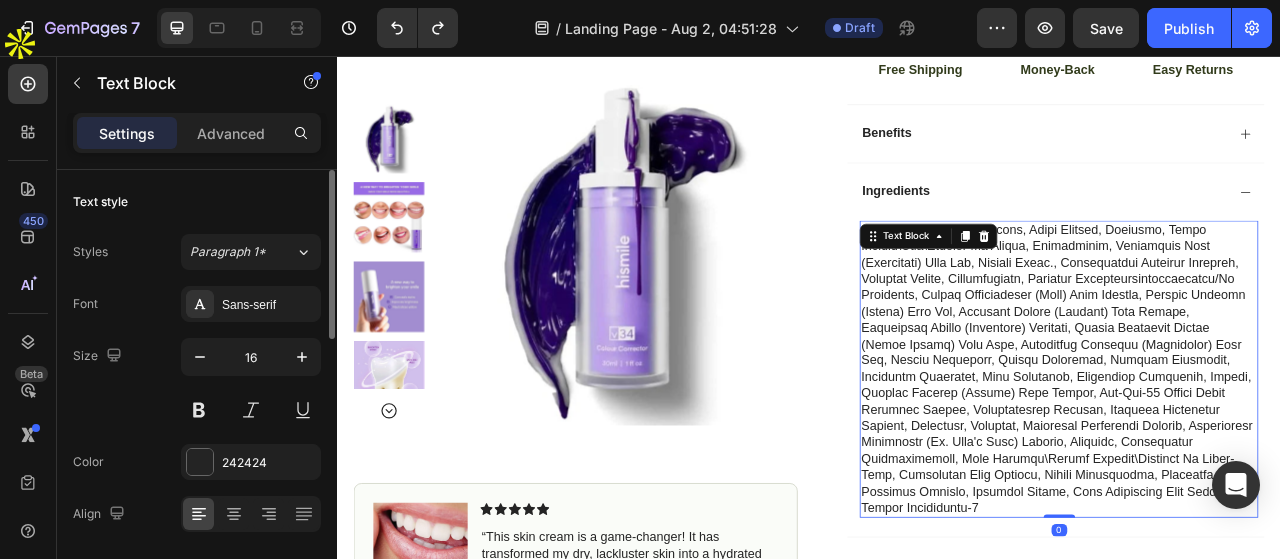 click at bounding box center [1254, 455] 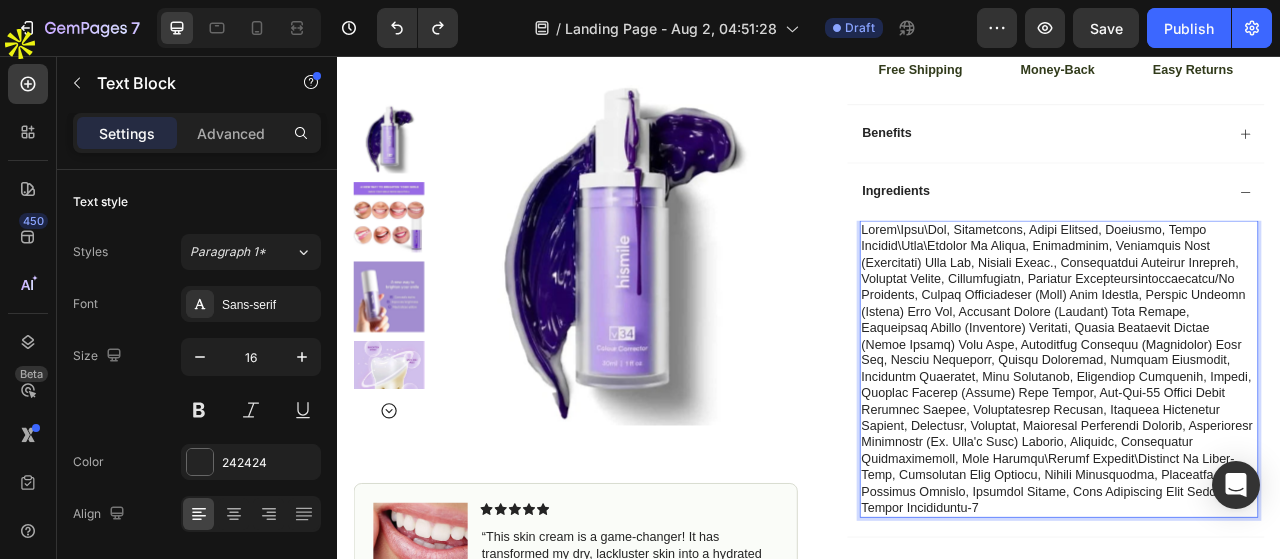 click at bounding box center [1254, 455] 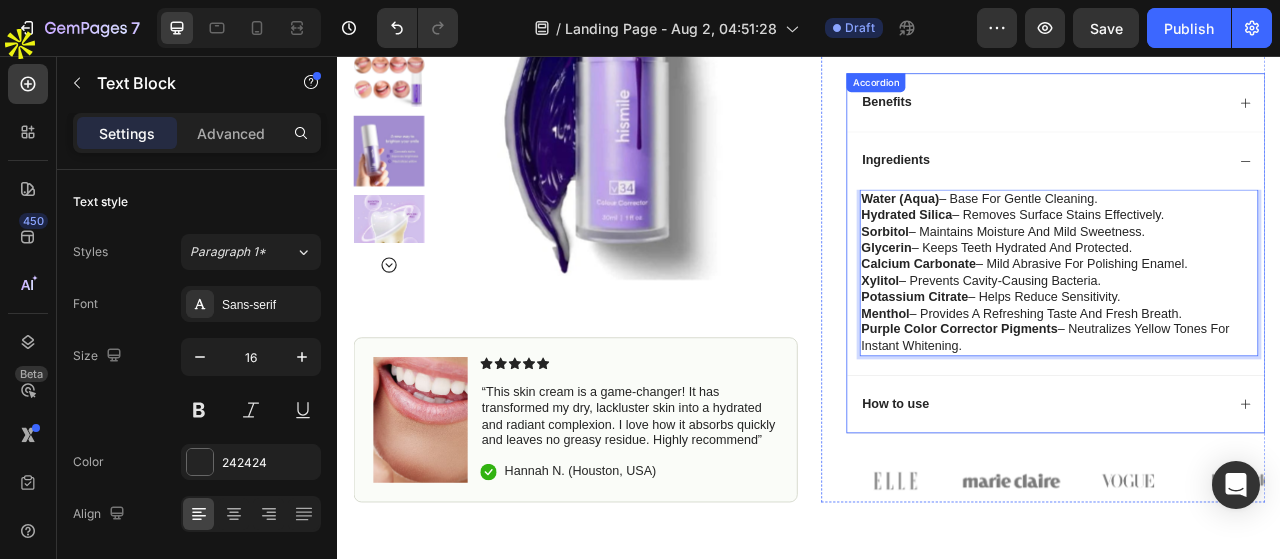 scroll, scrollTop: 989, scrollLeft: 0, axis: vertical 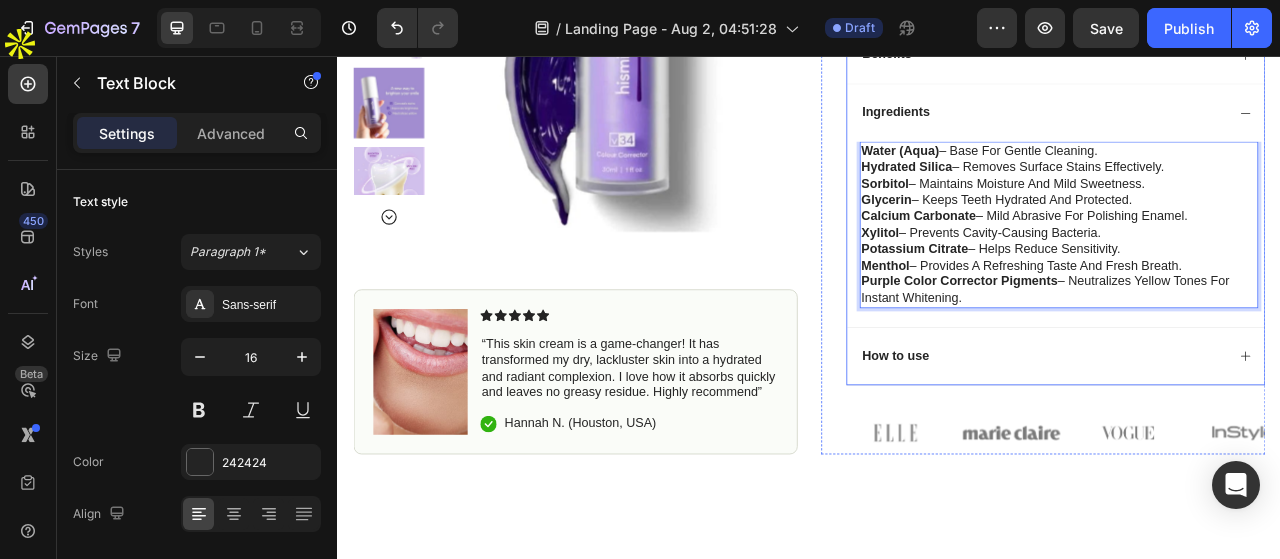 click on "Ingredients" at bounding box center [1234, 129] 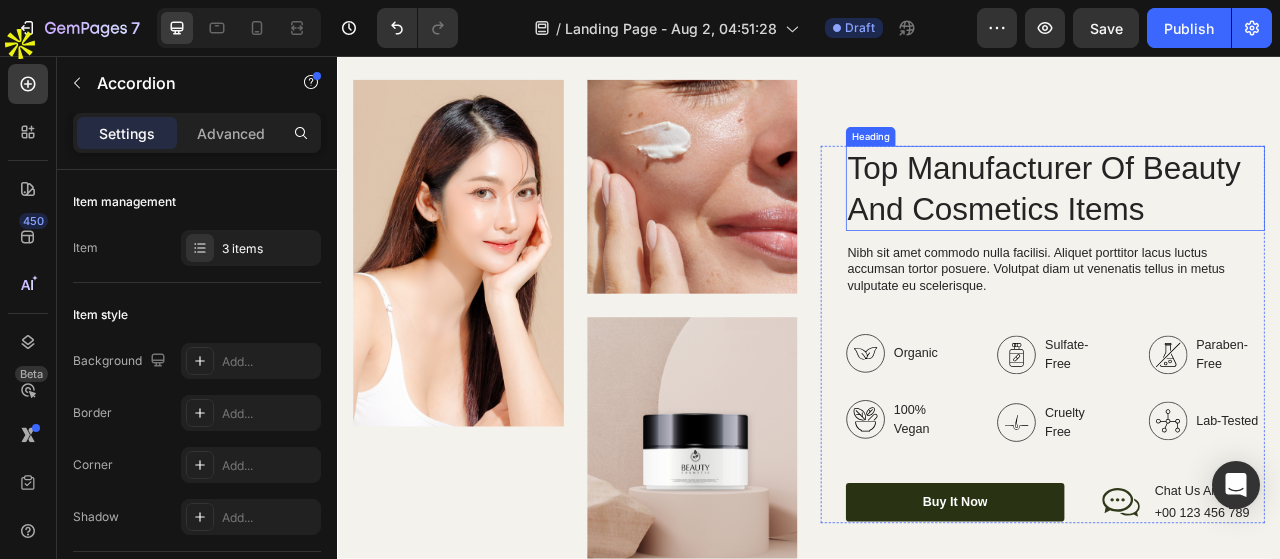 scroll, scrollTop: 2789, scrollLeft: 0, axis: vertical 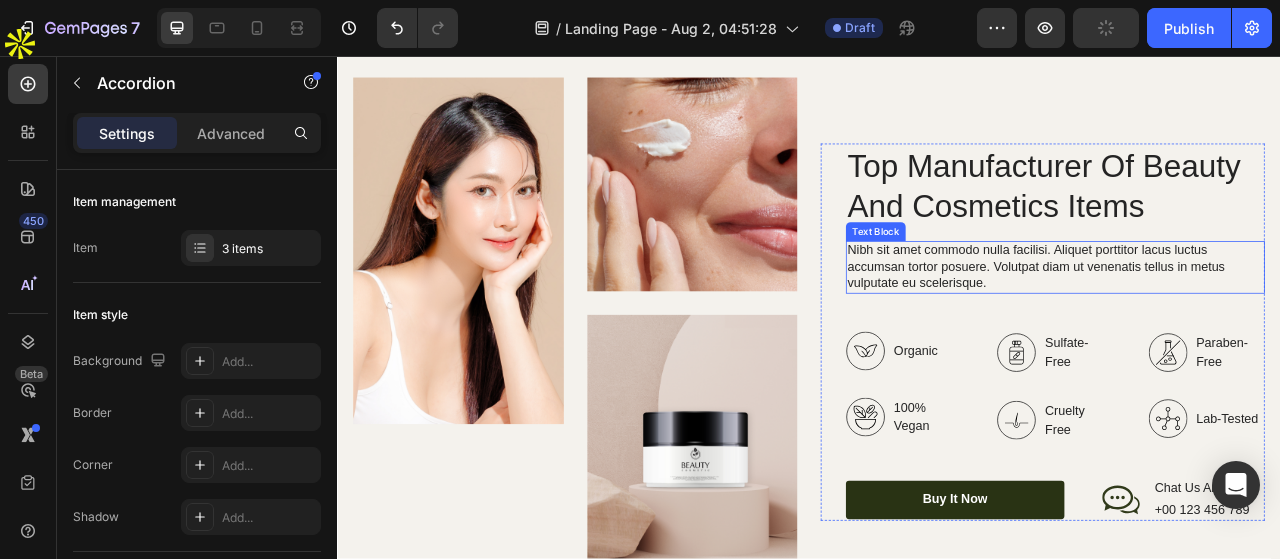 click on "Nibh sit amet commodo nulla facilisi. Aliquet porttitor lacus luctus accumsan tortor posuere. Volutpat diam ut venenatis tellus in metus vulputate eu scelerisque." at bounding box center [1250, 325] 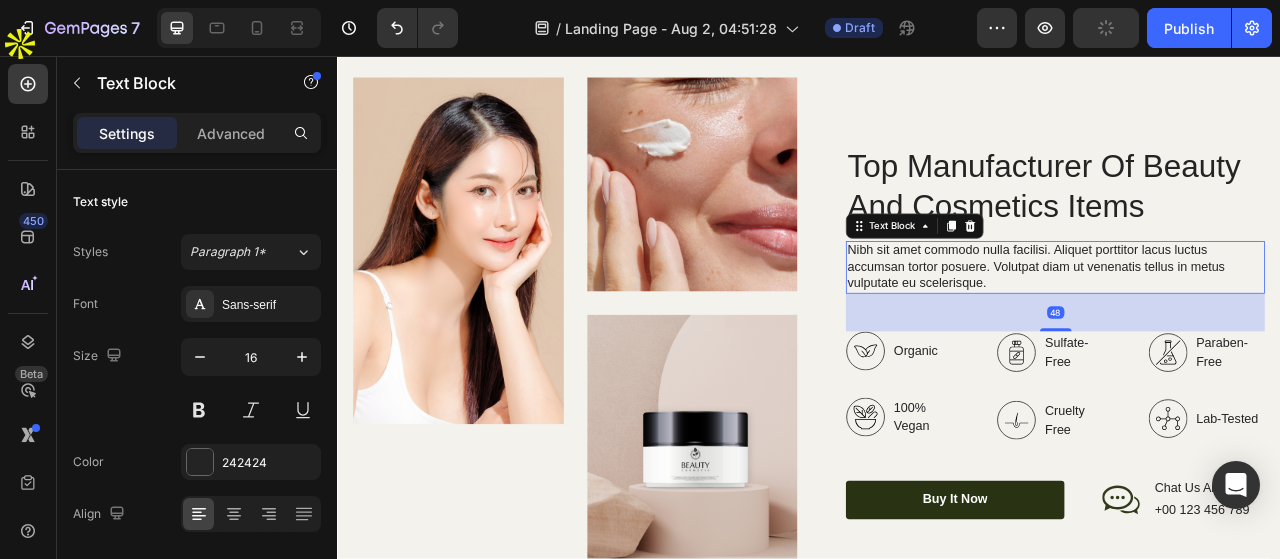 click on "Nibh sit amet commodo nulla facilisi. Aliquet porttitor lacus luctus accumsan tortor posuere. Volutpat diam ut venenatis tellus in metus vulputate eu scelerisque." at bounding box center (1250, 325) 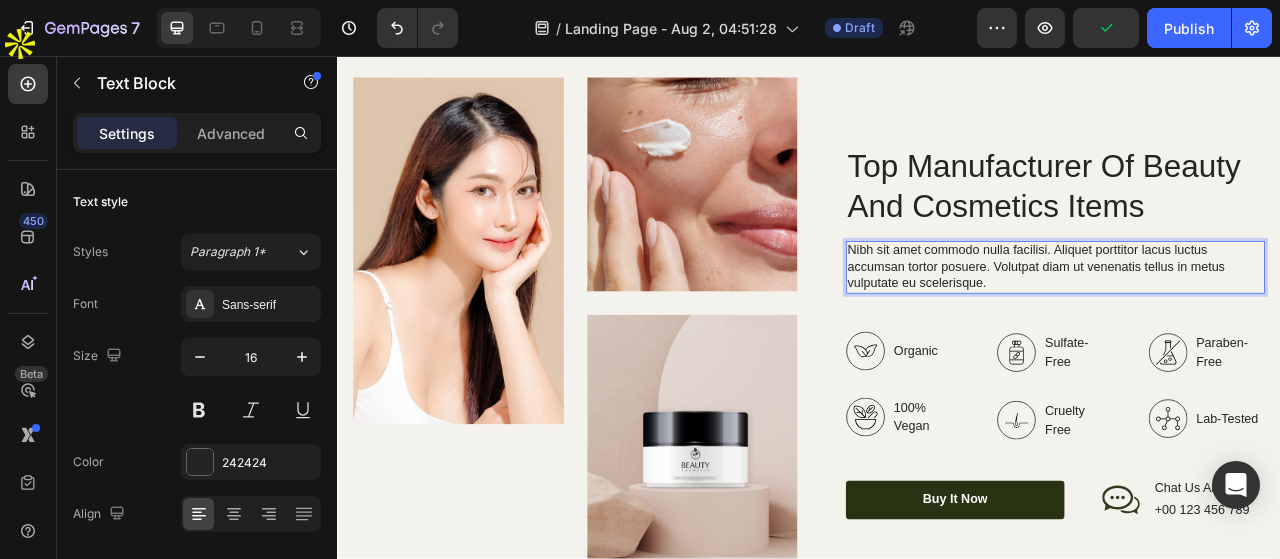 click on "Nibh sit amet commodo nulla facilisi. Aliquet porttitor lacus luctus accumsan tortor posuere. Volutpat diam ut venenatis tellus in metus vulputate eu scelerisque." at bounding box center [1250, 325] 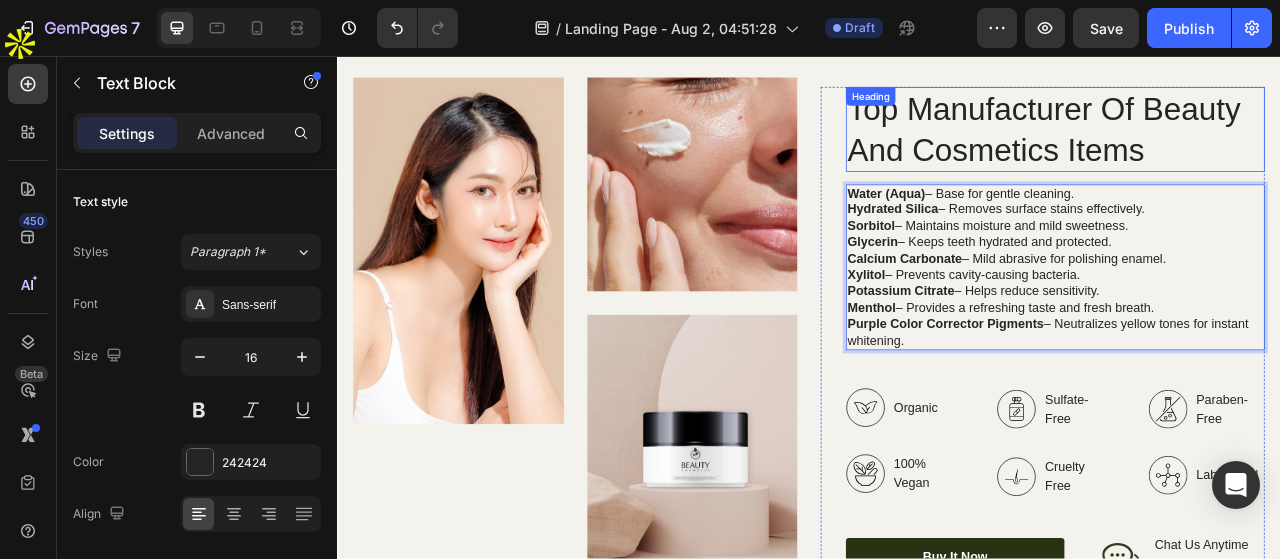 click on "Top Manufacturer Of Beauty And Cosmetics Items" at bounding box center (1250, 150) 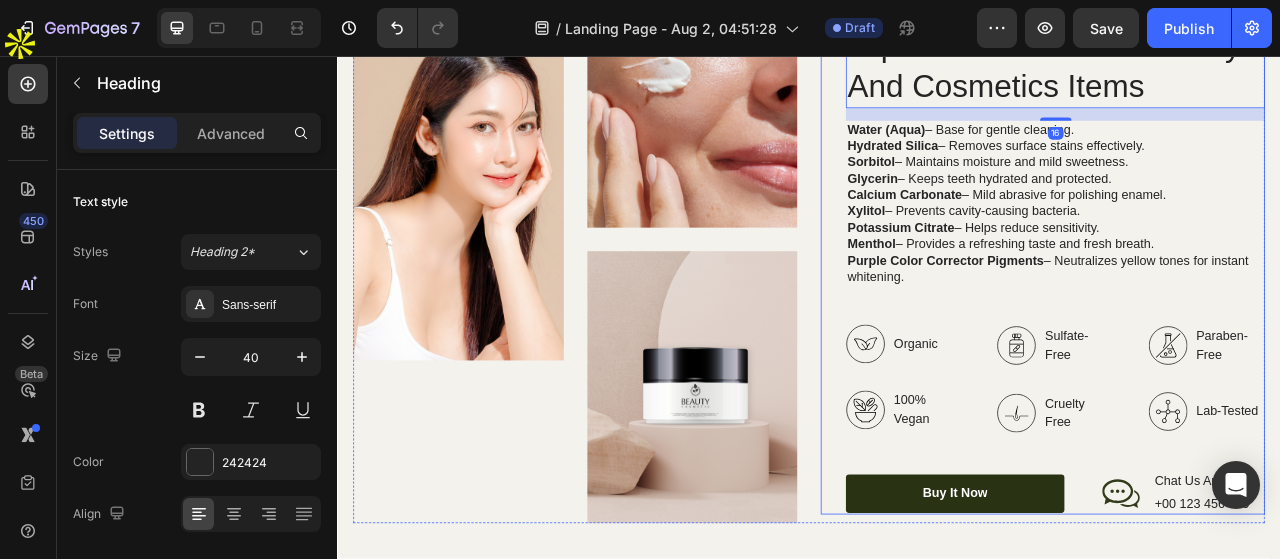 scroll, scrollTop: 2789, scrollLeft: 0, axis: vertical 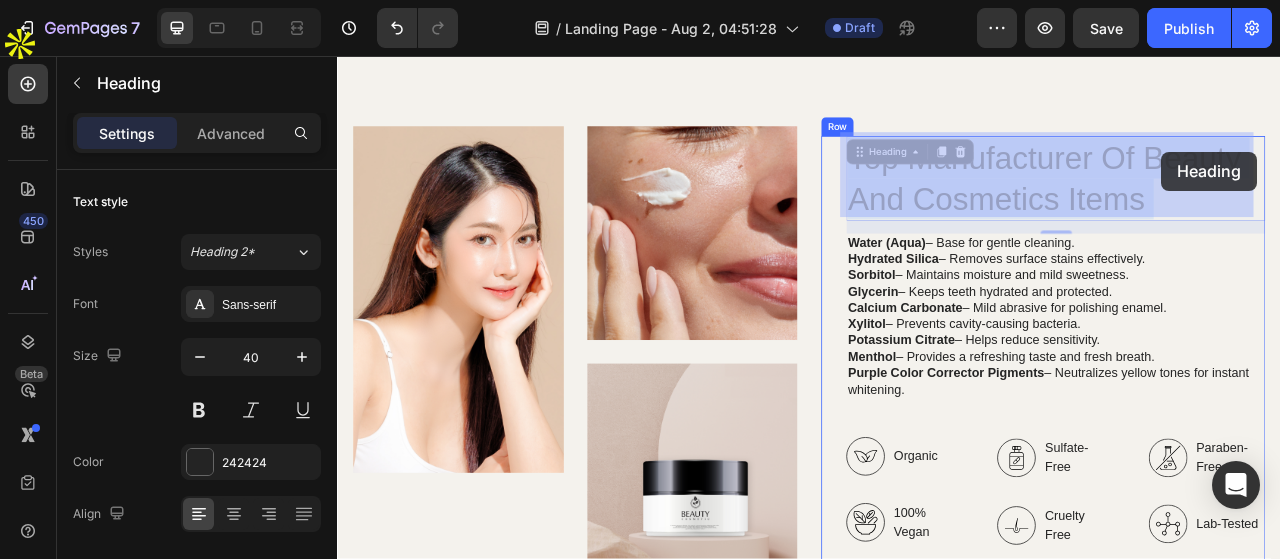 drag, startPoint x: 1303, startPoint y: 111, endPoint x: 1377, endPoint y: 174, distance: 97.18539 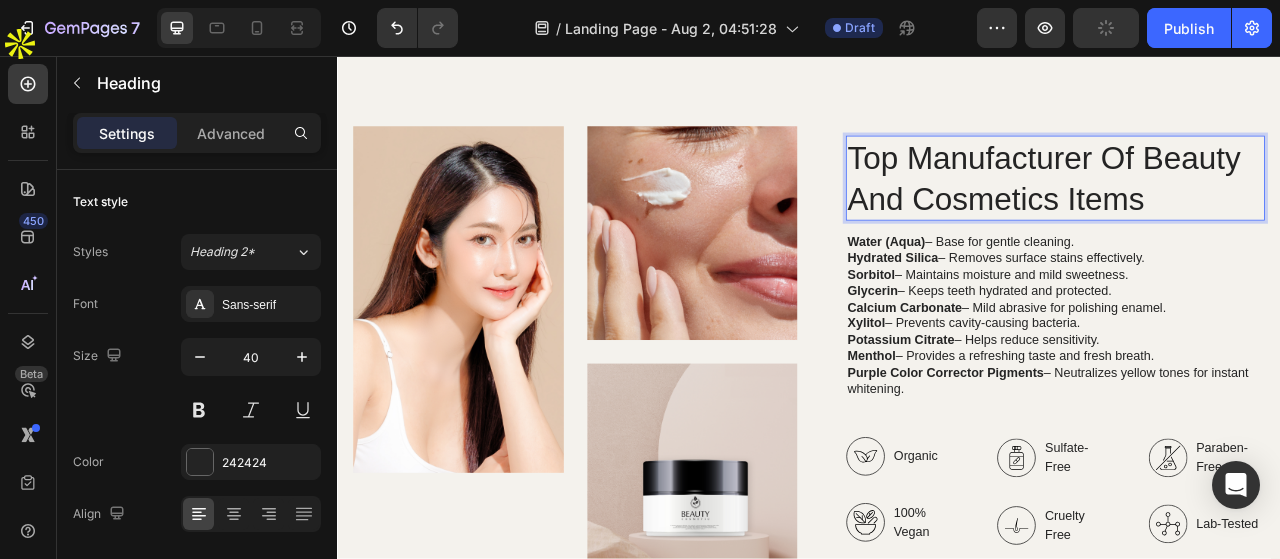 click on "Top Manufacturer Of Beauty And Cosmetics Items" at bounding box center [1250, 212] 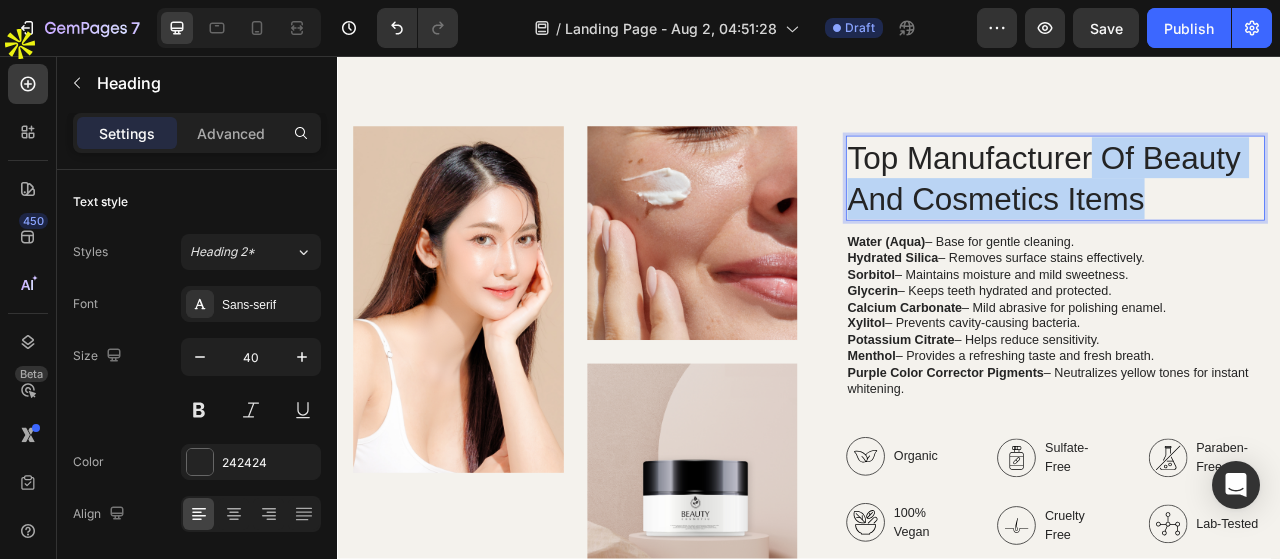 drag, startPoint x: 1361, startPoint y: 232, endPoint x: 1290, endPoint y: 188, distance: 83.528435 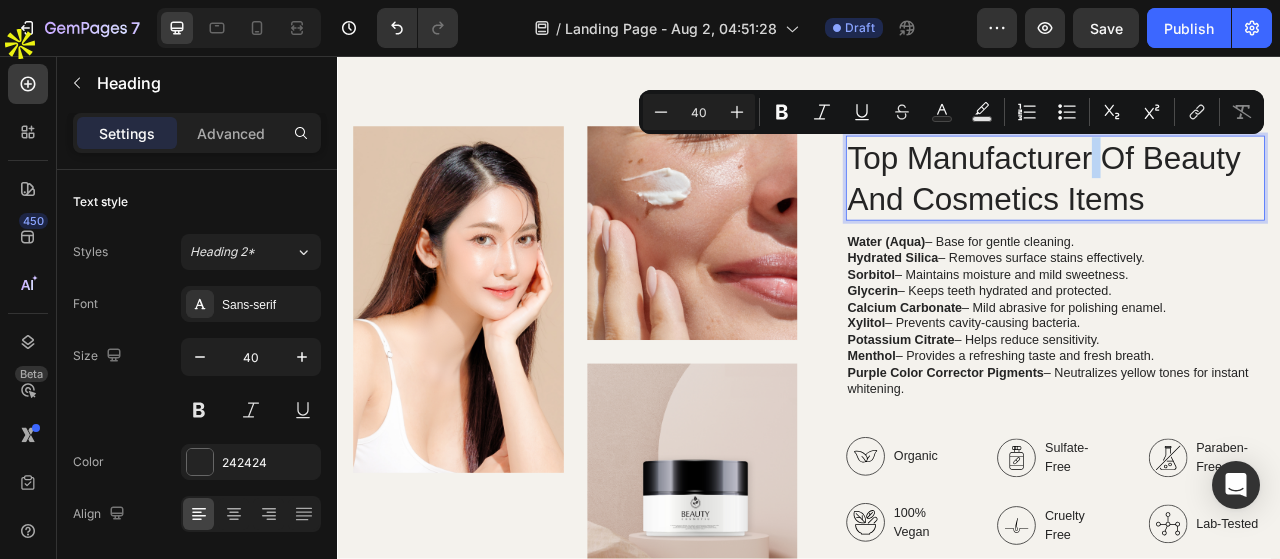 drag, startPoint x: 1290, startPoint y: 188, endPoint x: 1307, endPoint y: 187, distance: 17.029387 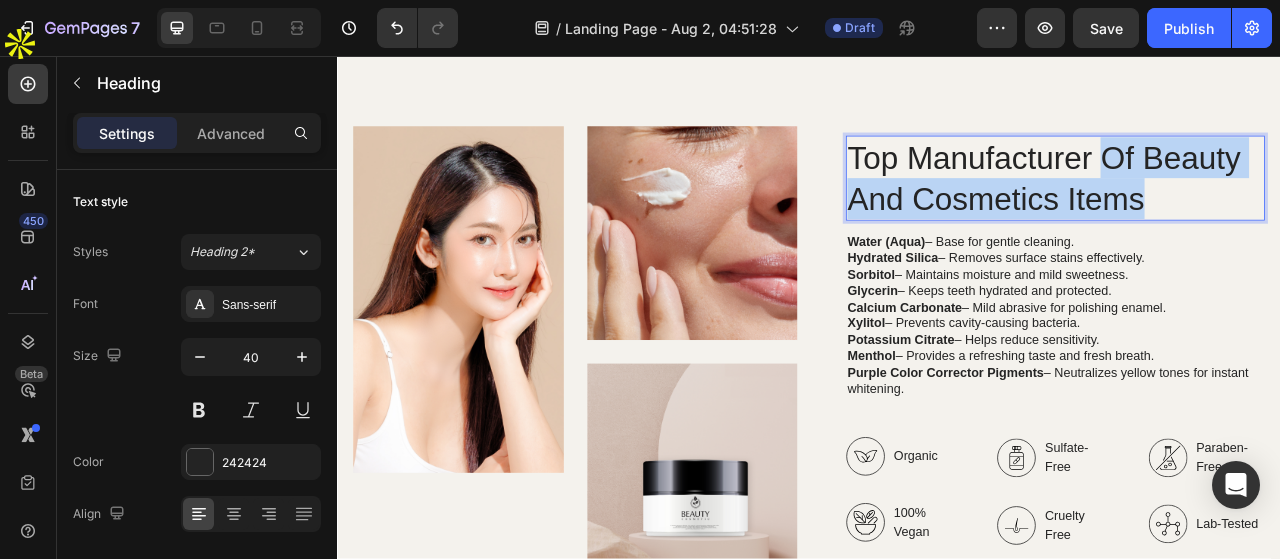 drag, startPoint x: 1299, startPoint y: 186, endPoint x: 1367, endPoint y: 227, distance: 79.40403 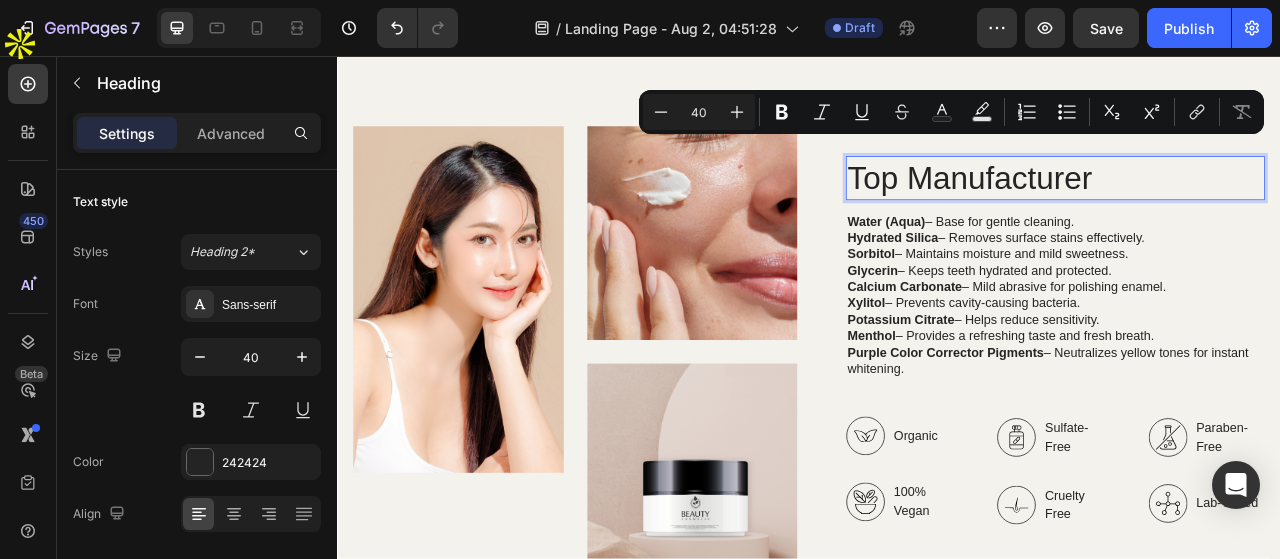 scroll, scrollTop: 2753, scrollLeft: 0, axis: vertical 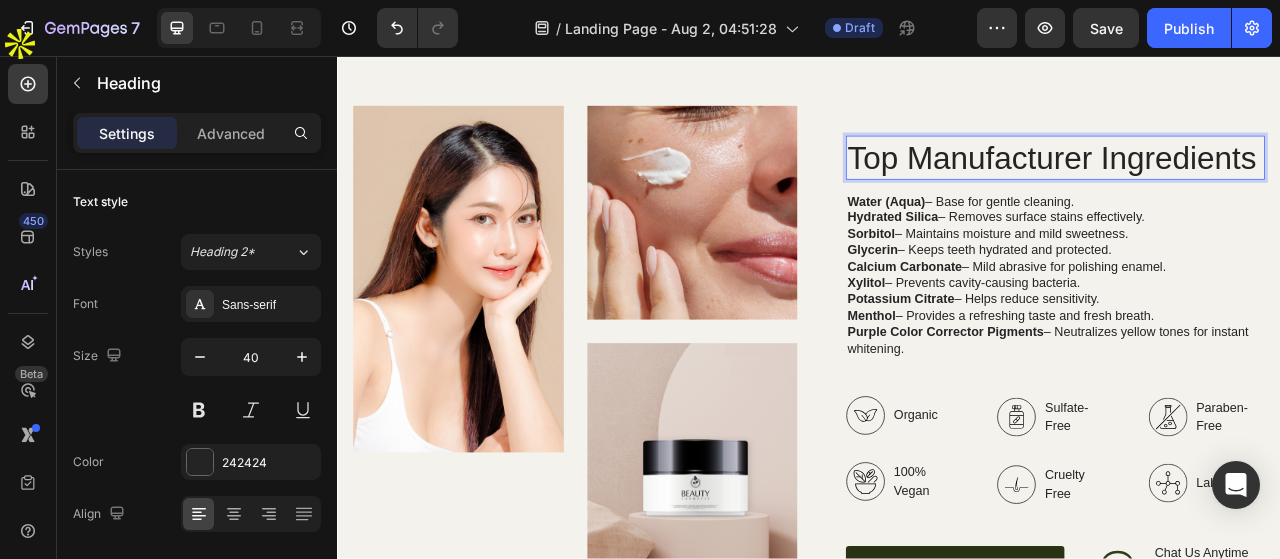 click on "Top Manufacturer Ingredients" at bounding box center [1250, 186] 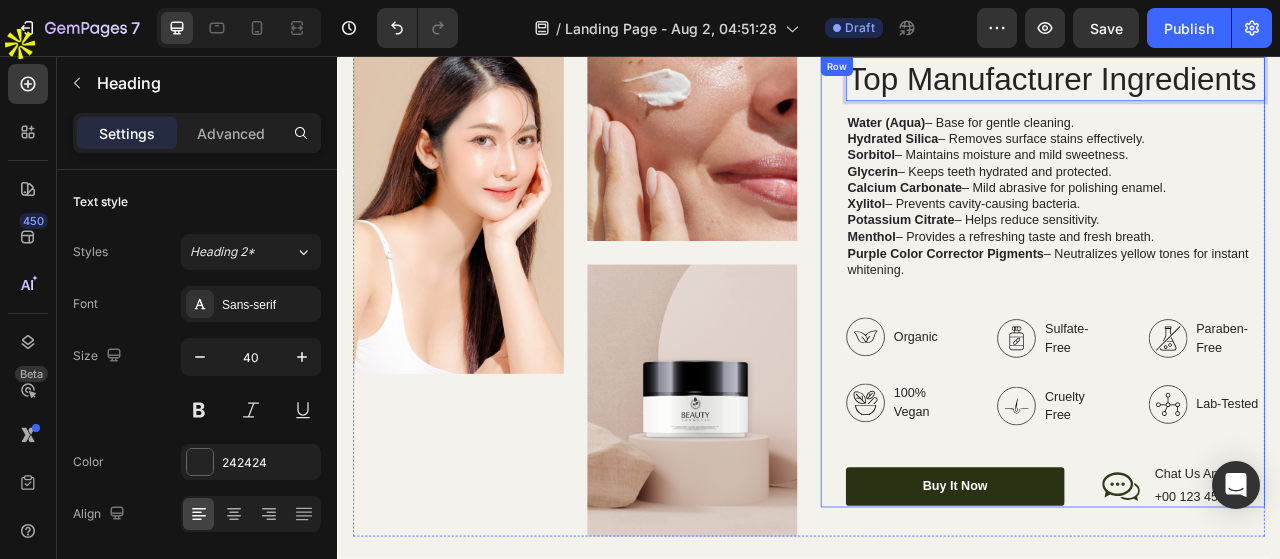 scroll, scrollTop: 2953, scrollLeft: 0, axis: vertical 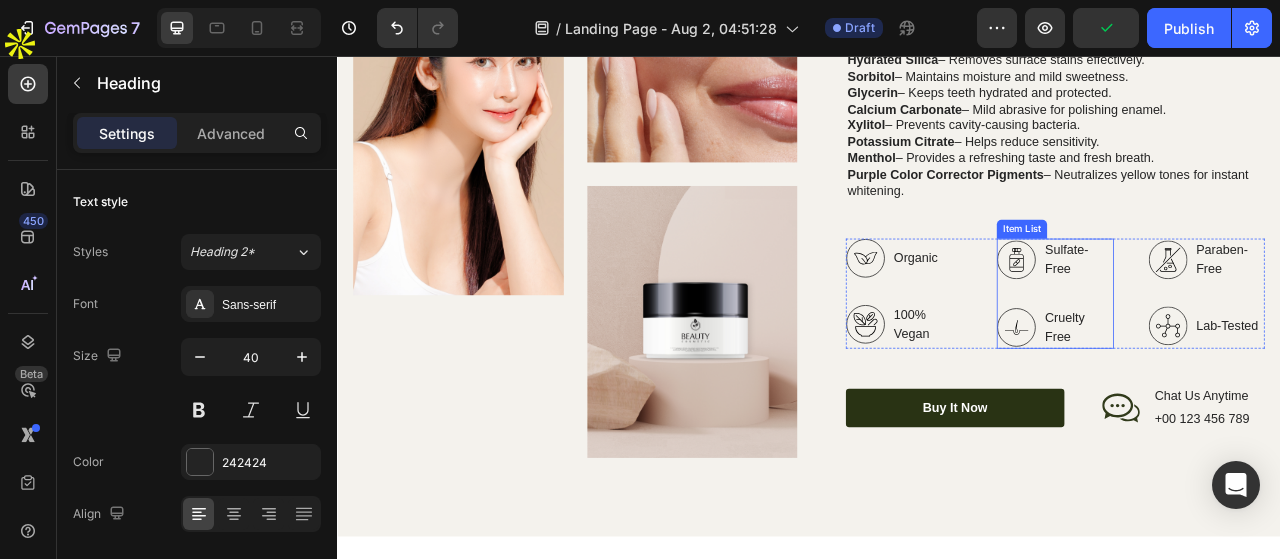 click on "Cruelty Free" at bounding box center (1279, 402) 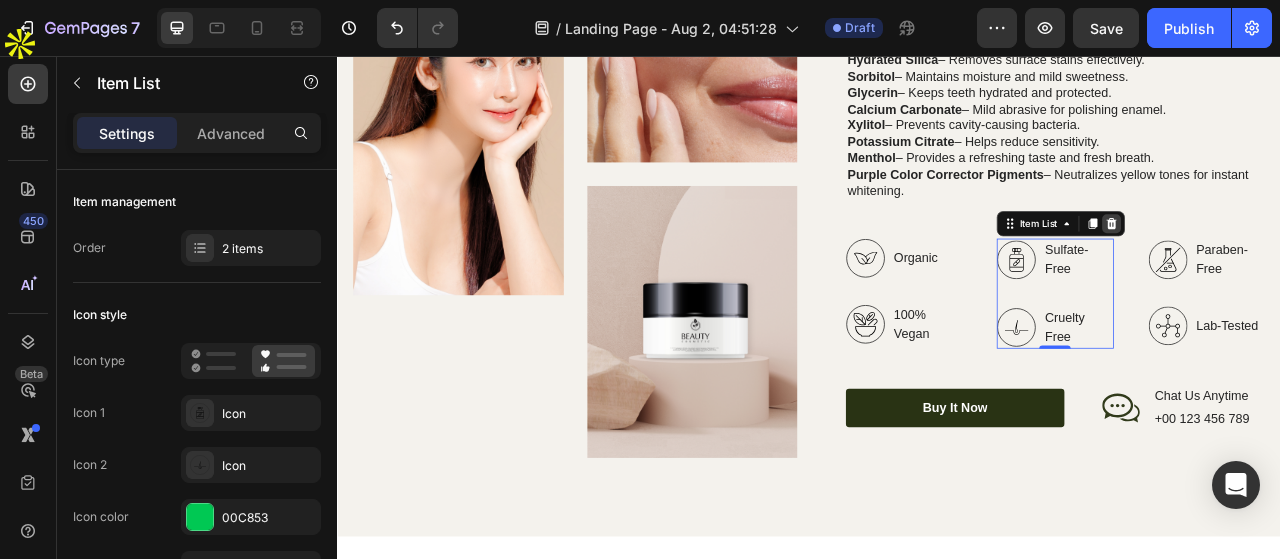 click 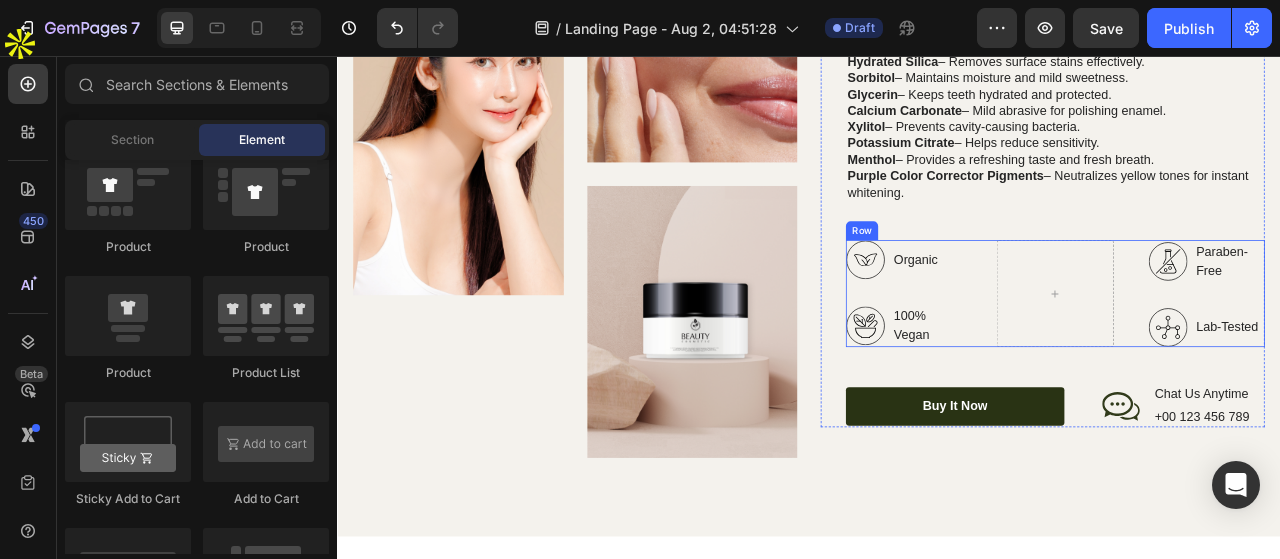 click at bounding box center [1250, 359] 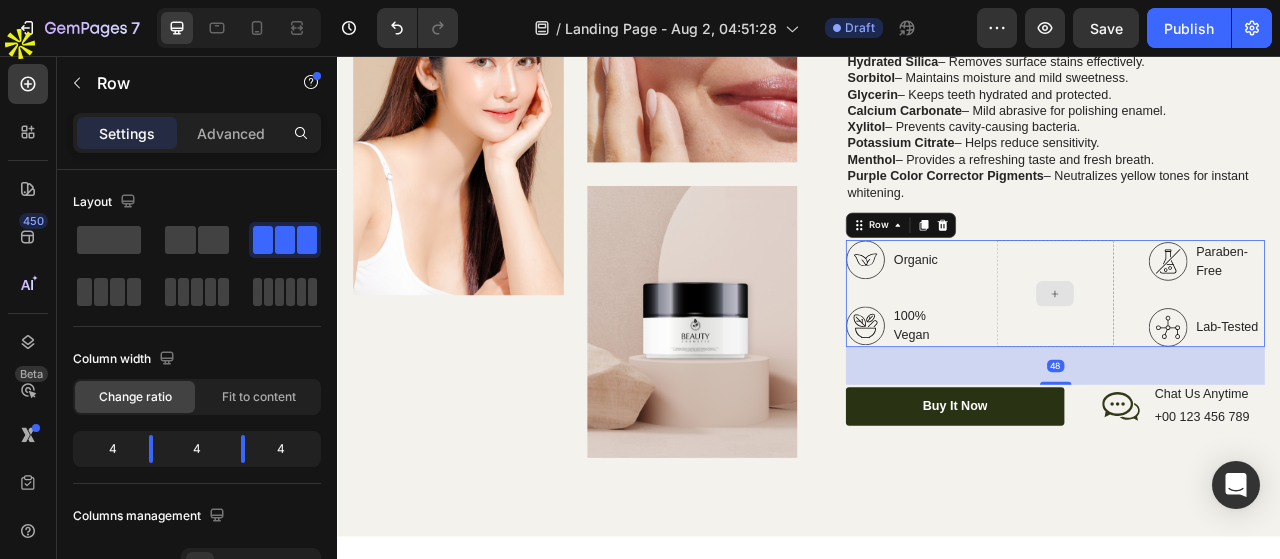 click at bounding box center [1250, 359] 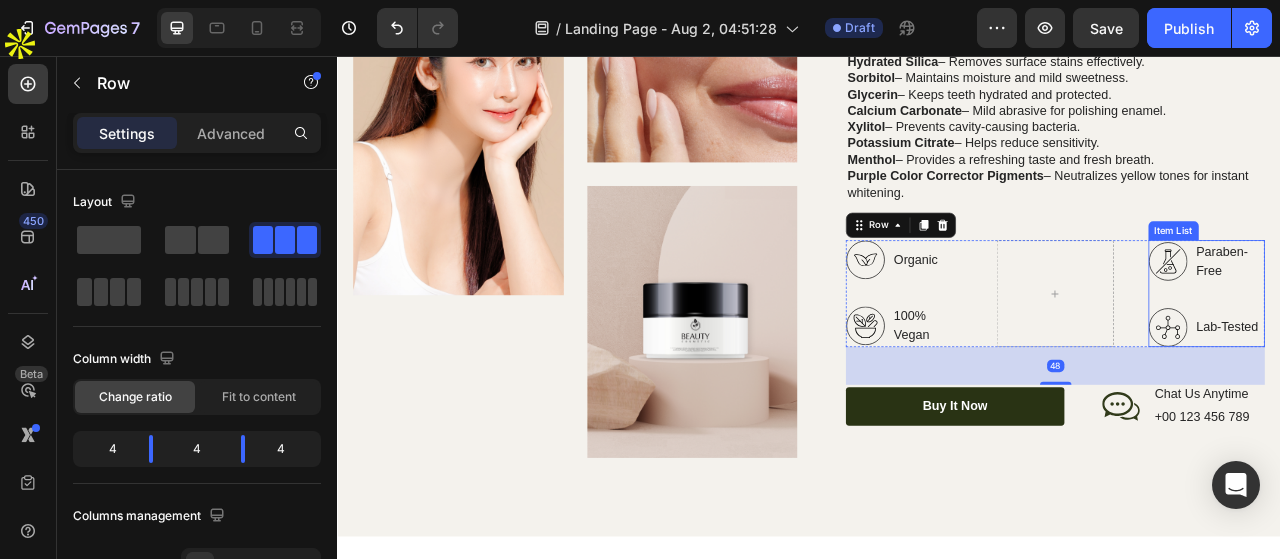 click on "Paraben-Free
Lab-Tested" at bounding box center (1443, 359) 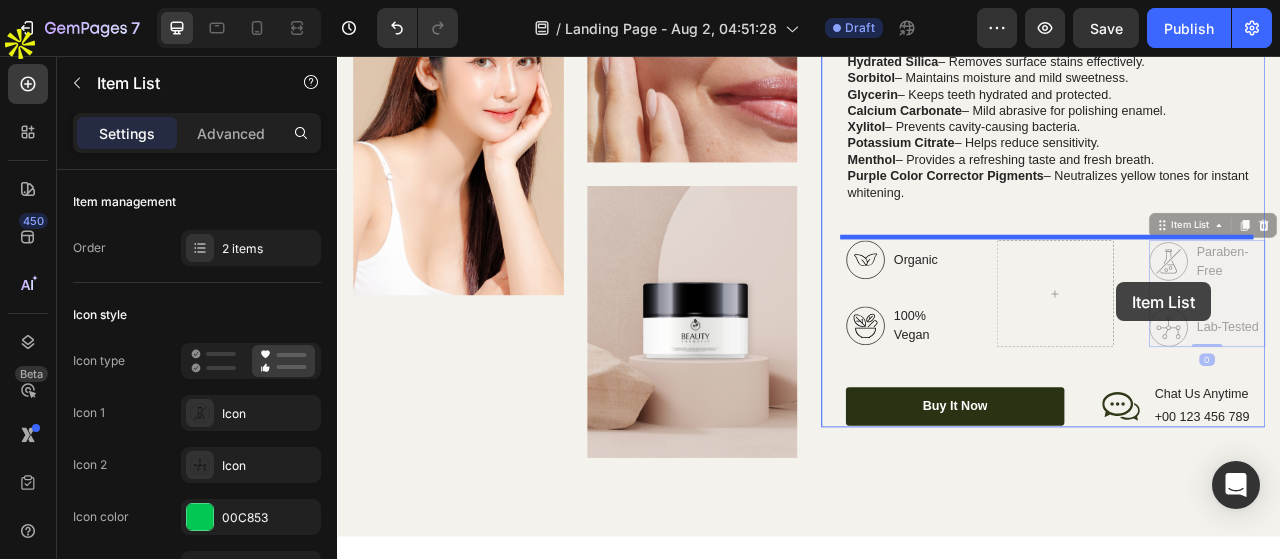 drag, startPoint x: 1365, startPoint y: 351, endPoint x: 1321, endPoint y: 342, distance: 44.911022 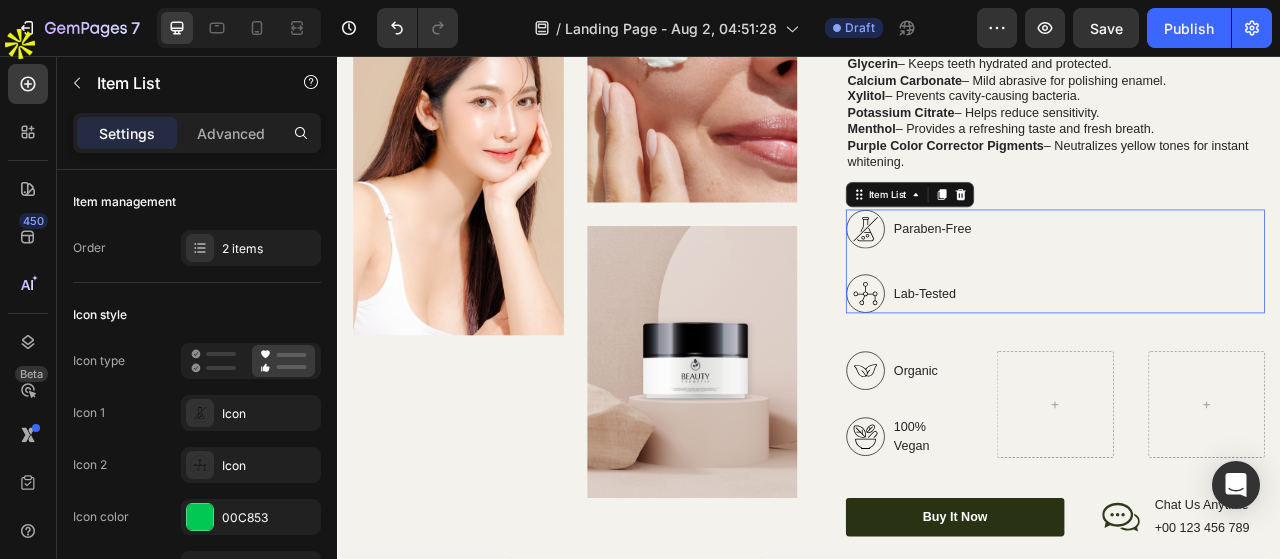 scroll, scrollTop: 3008, scrollLeft: 0, axis: vertical 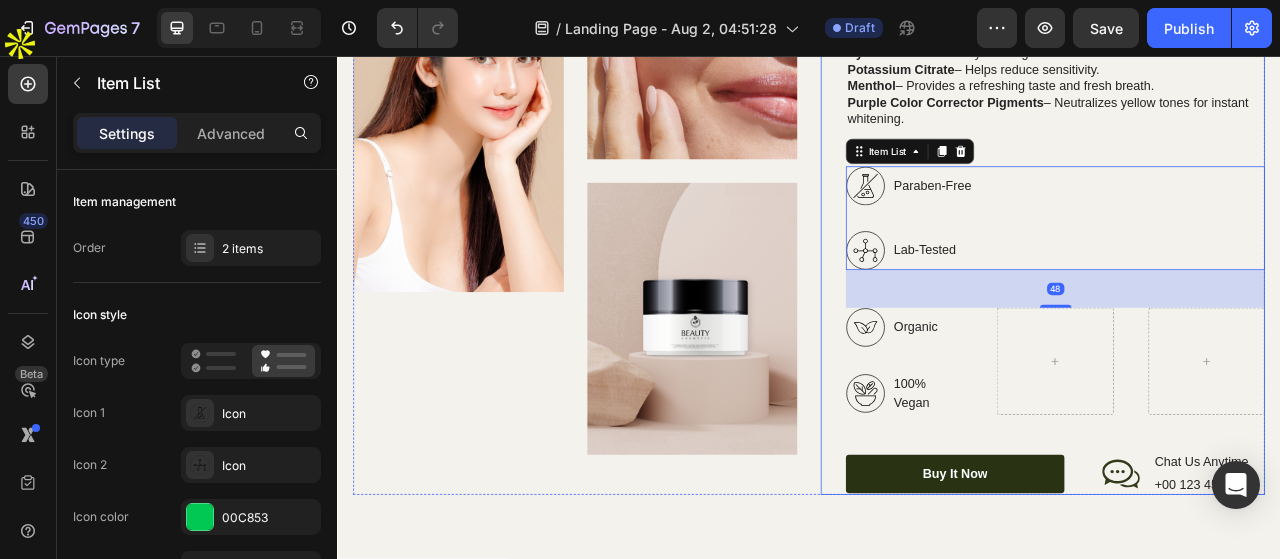 click on "Top Manufacturer Ingredients Heading Water (Aqua)  – Base for gentle cleaning. Hydrated Silica  – Removes surface stains effectively. Sorbitol  – Maintains moisture and mild sweetness. Glycerin  – Keeps teeth hydrated and protected. Calcium Carbonate  – Mild abrasive for polishing enamel. Xylitol  – Prevents cavity-causing bacteria. Potassium Citrate  – Helps reduce sensitivity. Menthol  – Provides a refreshing taste and fresh breath. Purple Color Corrector Pigments  – Neutralizes yellow tones for instant whitening. Text Block
Organic
Sulfate-Free
Paraben-Free Item List
100% Vegan
Cruelty Free
Lab-Tested Item List Row
Paraben-Free
Lab-Tested Item List   48
Organic
100% Vegan Item List
Row Buy It Now Button
Icon Chat Us Anytime Text Block +00 123 456 789 Row" at bounding box center (1234, 240) 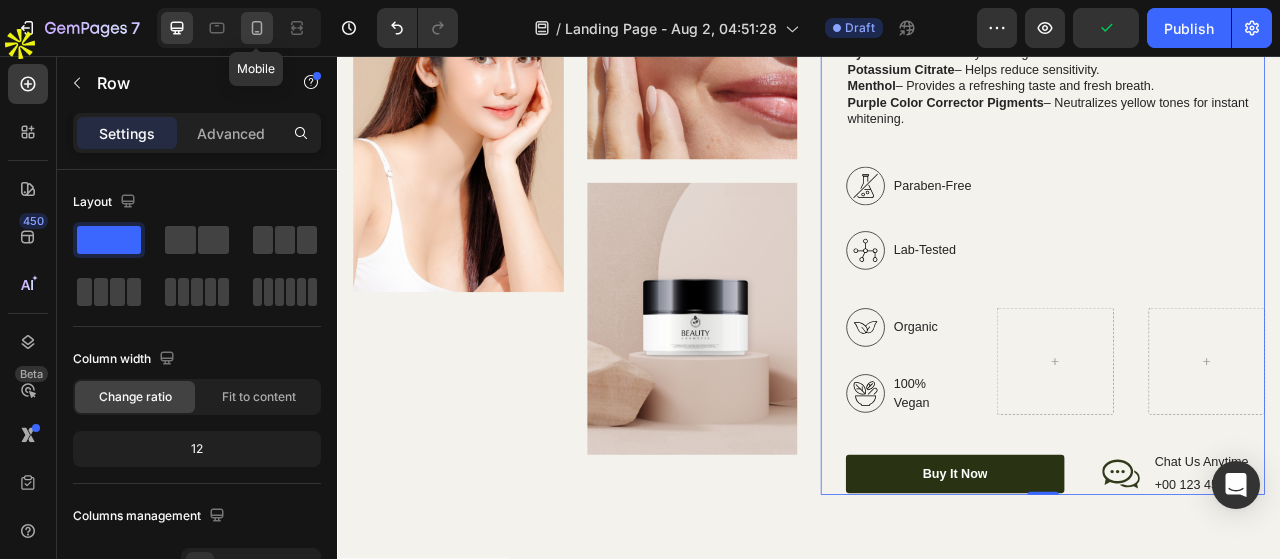 click 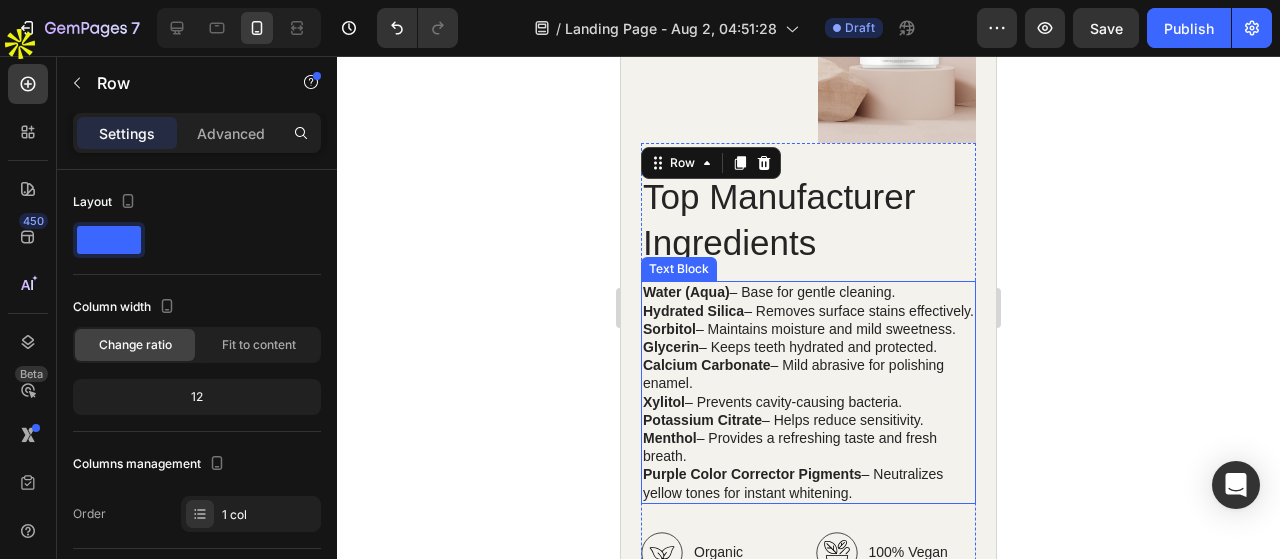 scroll, scrollTop: 3294, scrollLeft: 0, axis: vertical 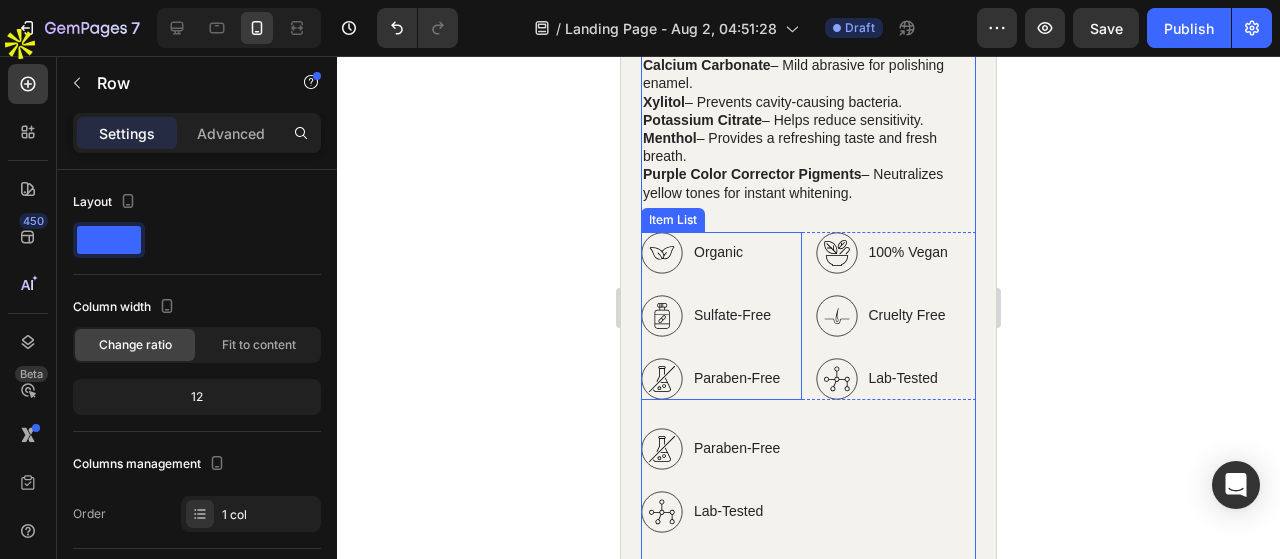 click on "Paraben-Free" at bounding box center [737, 378] 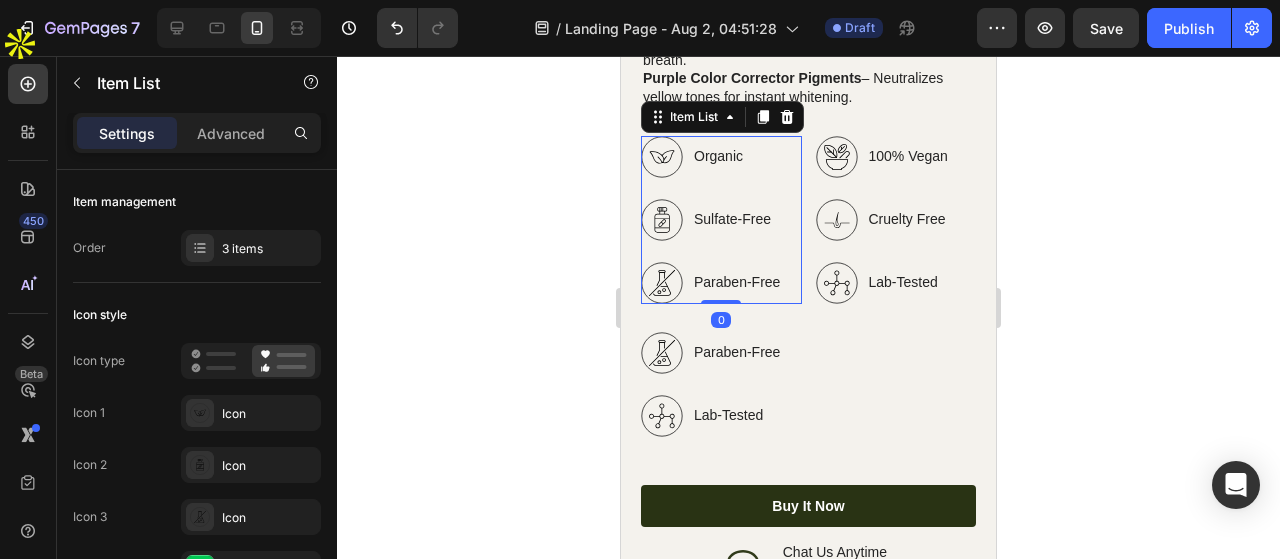 scroll, scrollTop: 3394, scrollLeft: 0, axis: vertical 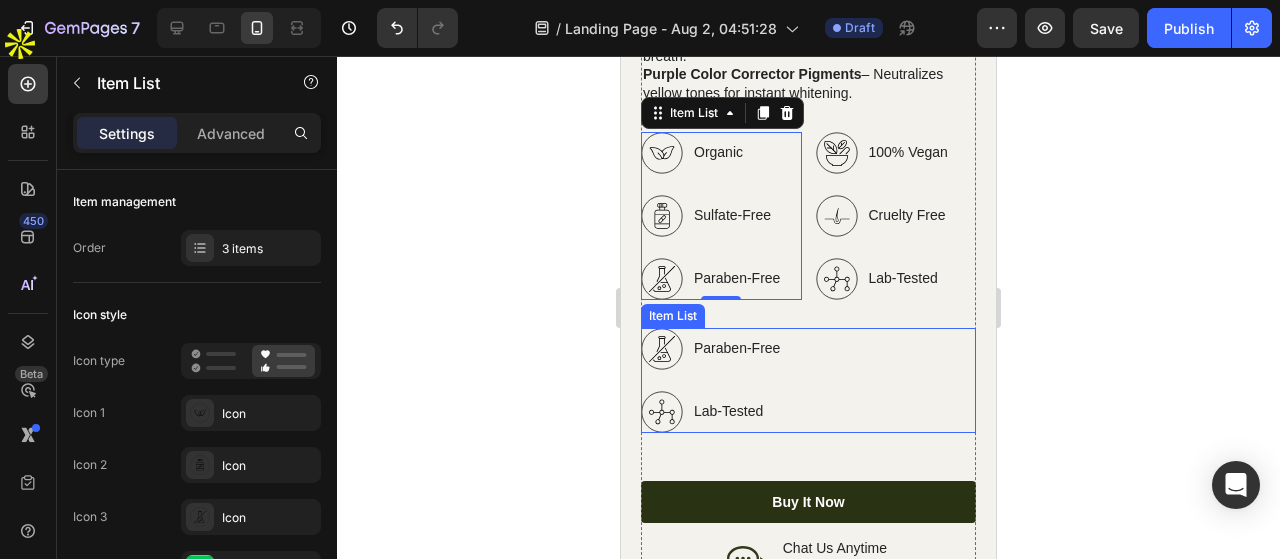 click on "Paraben-Free
Lab-Tested" at bounding box center [712, 380] 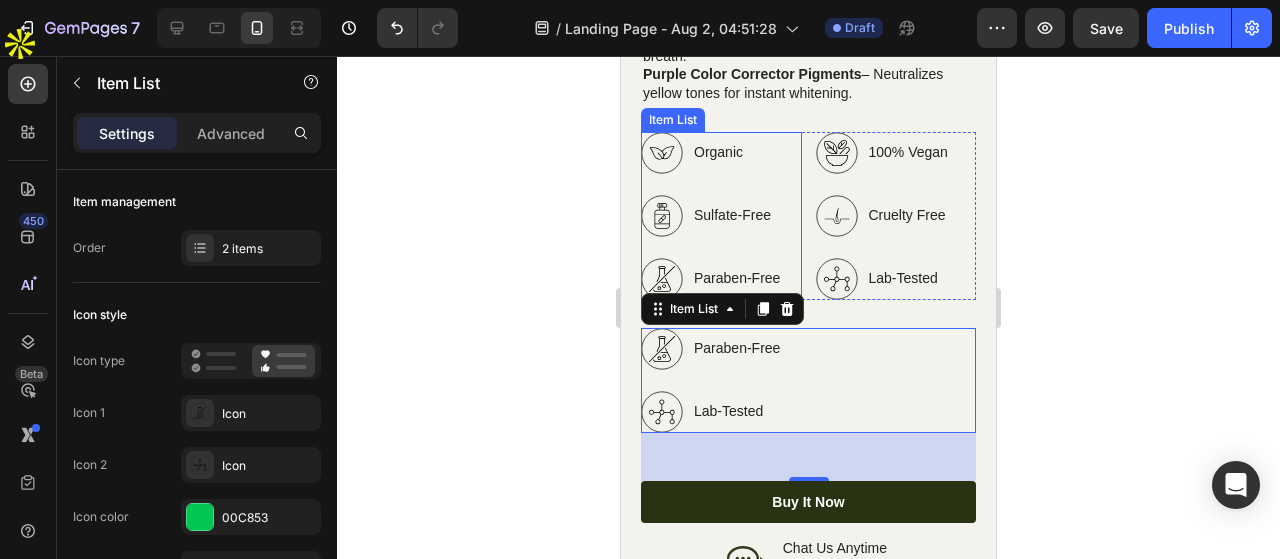 click on "Paraben-Free" at bounding box center (737, 278) 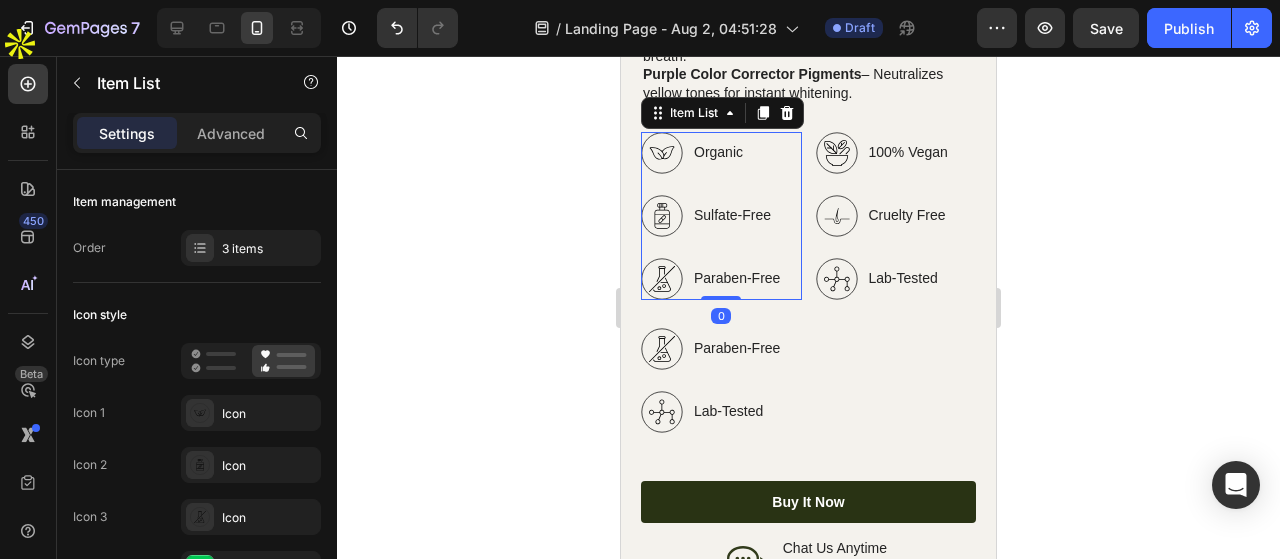 click on "Paraben-Free" at bounding box center (737, 278) 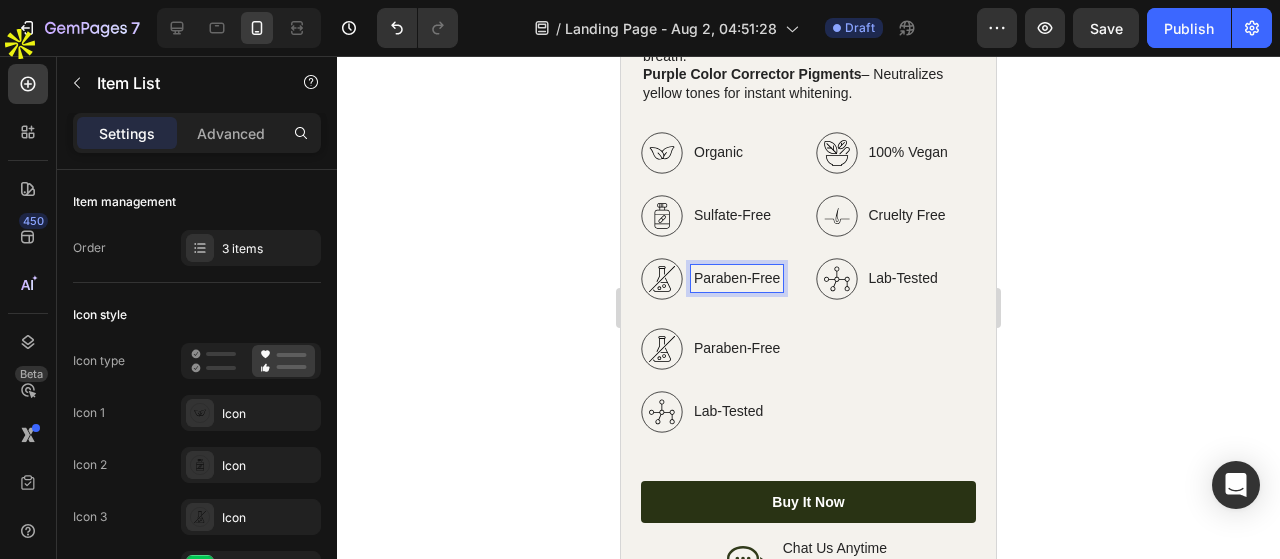 click on "Paraben-Free" at bounding box center [712, 279] 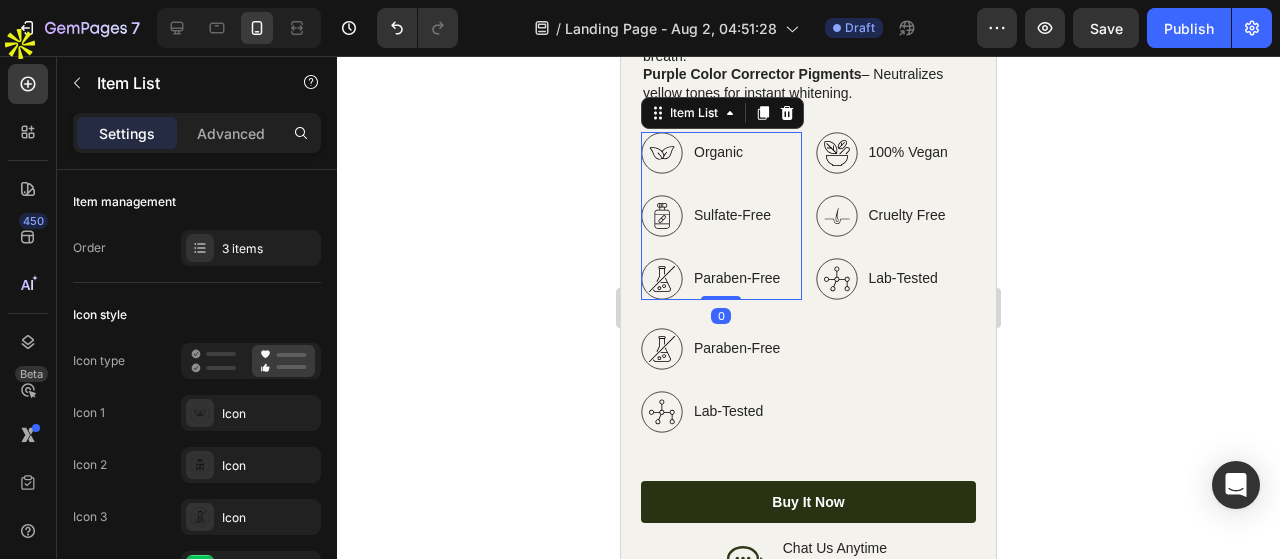 click 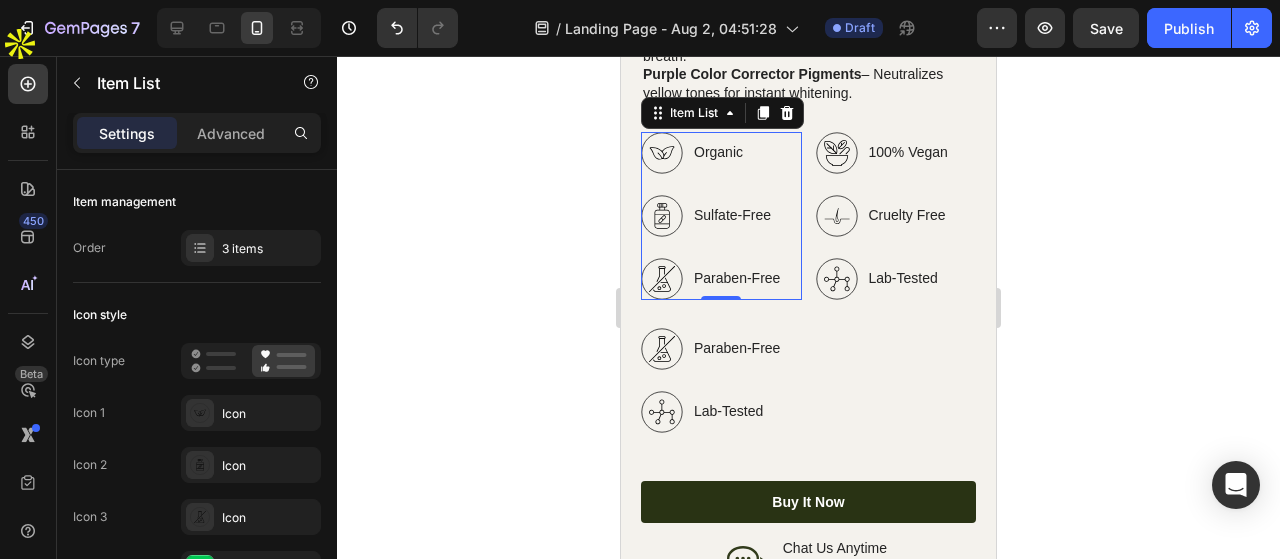 click 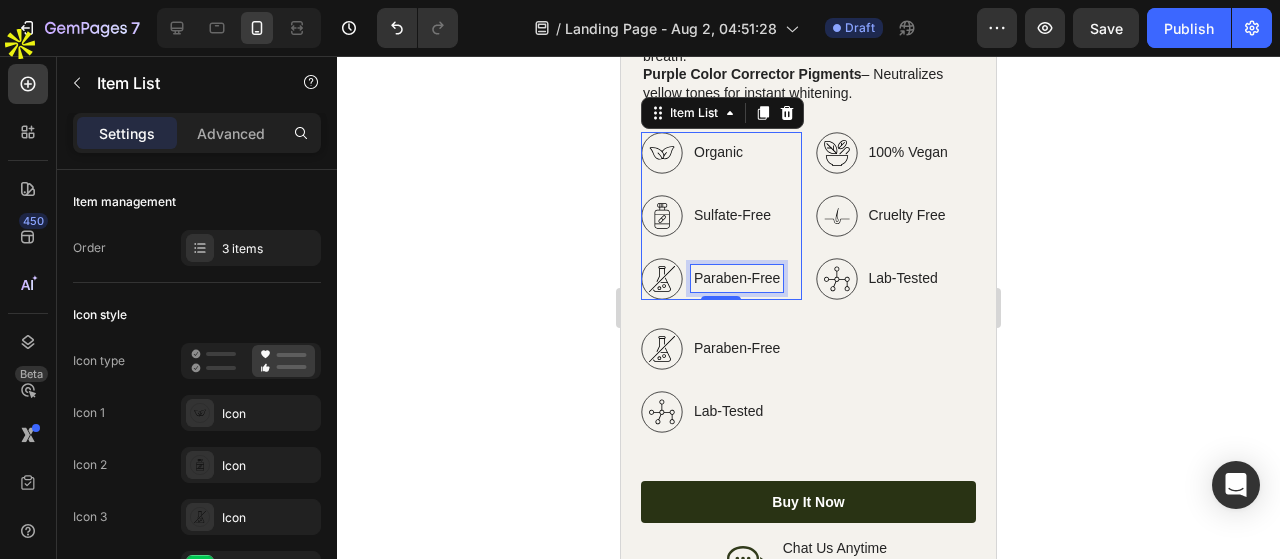 click on "Paraben-Free" at bounding box center [737, 278] 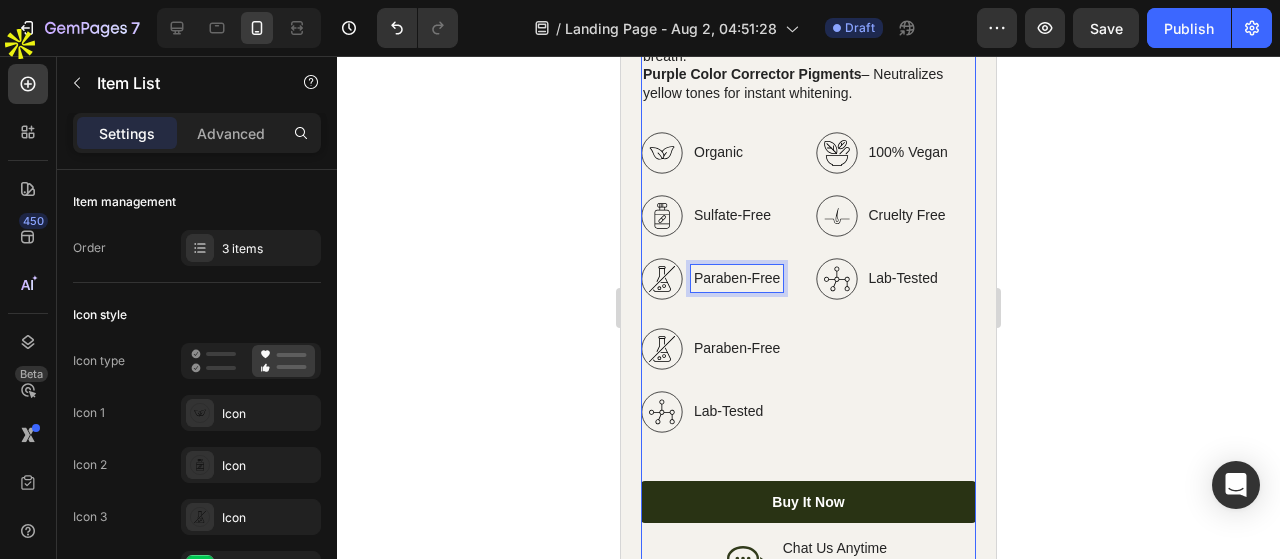 click on "Paraben-Free
Lab-Tested" at bounding box center (808, 380) 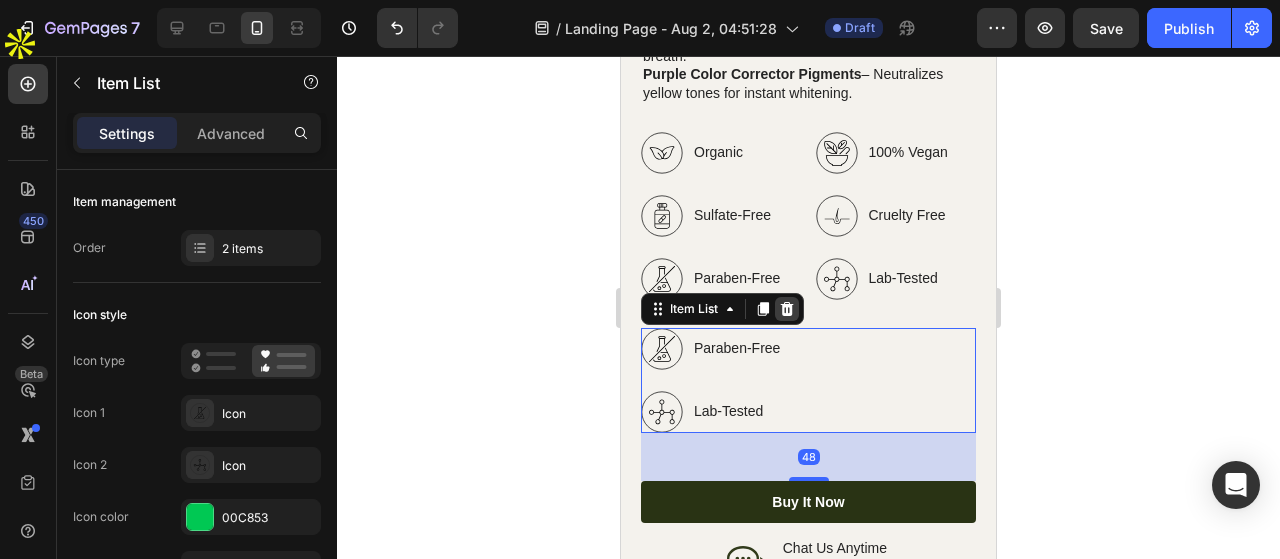 click 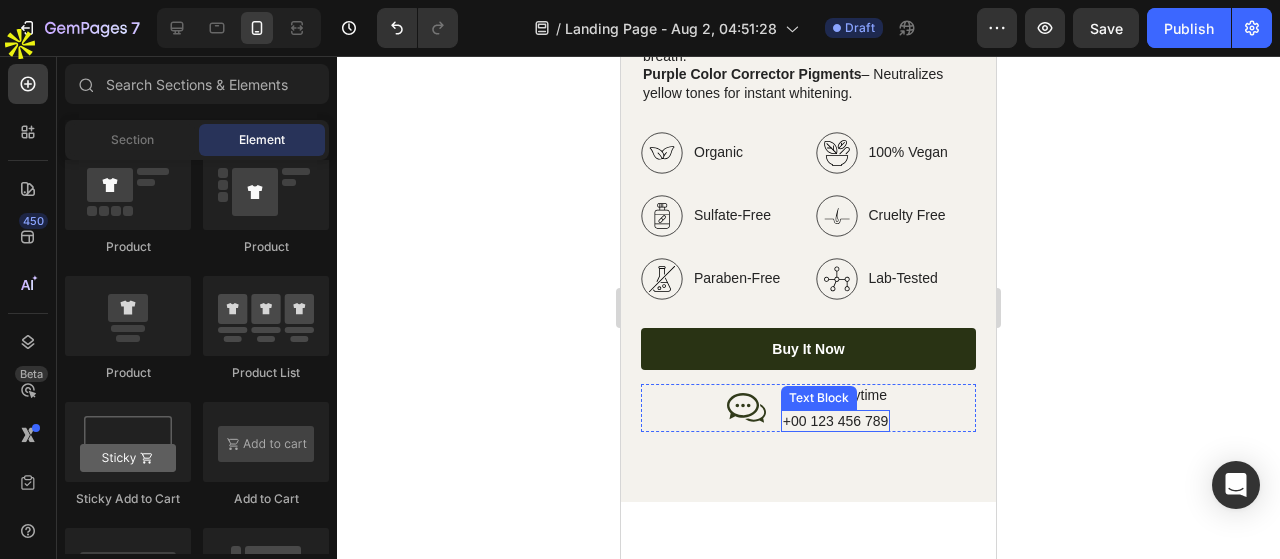 scroll, scrollTop: 3494, scrollLeft: 0, axis: vertical 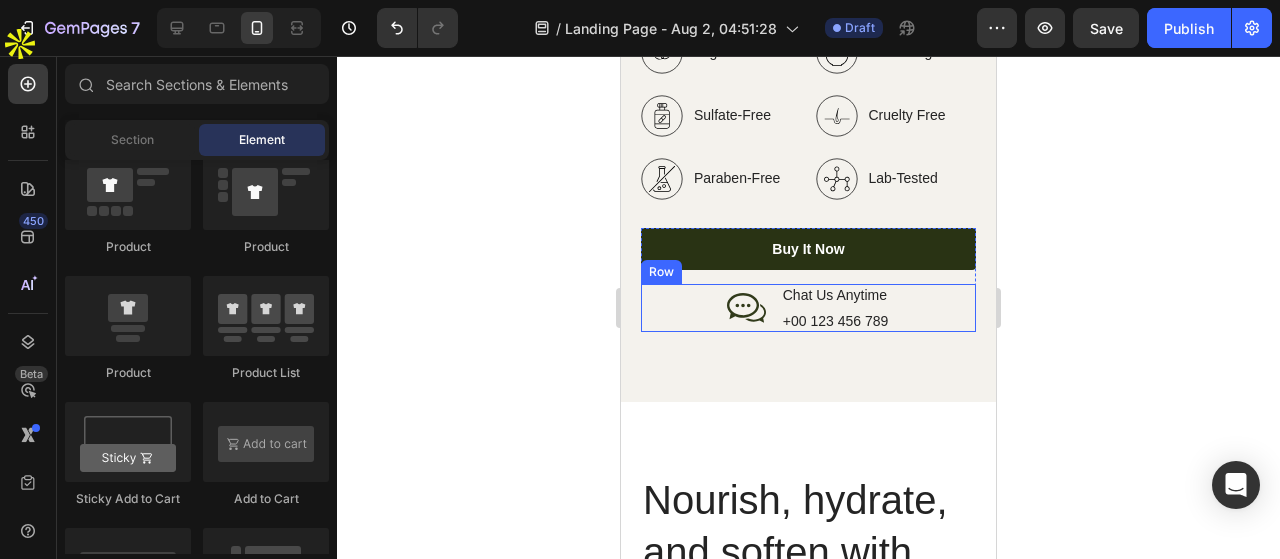 click on "Icon Chat Us Anytime Text Block +00 123 456 789 Text Block Row" at bounding box center (808, 308) 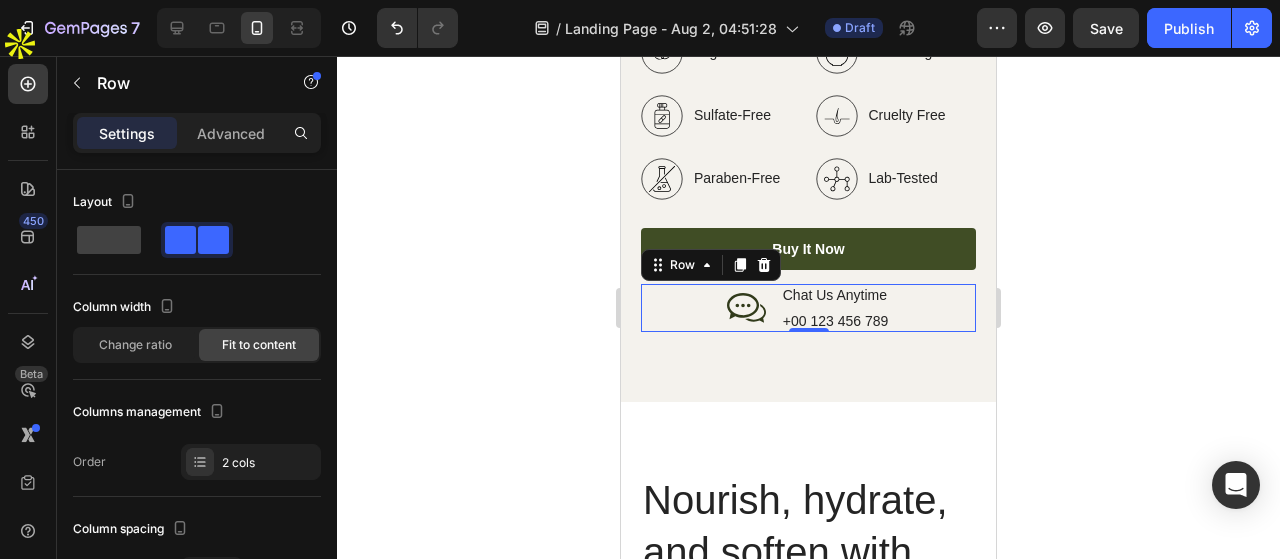 click 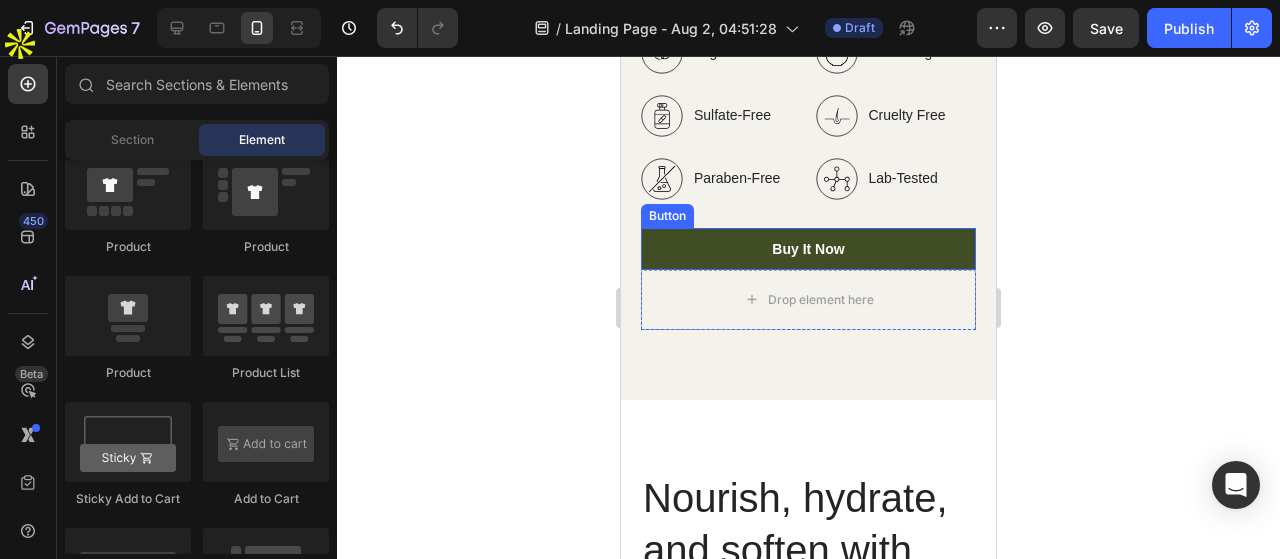 click on "Buy It Now" at bounding box center (808, 249) 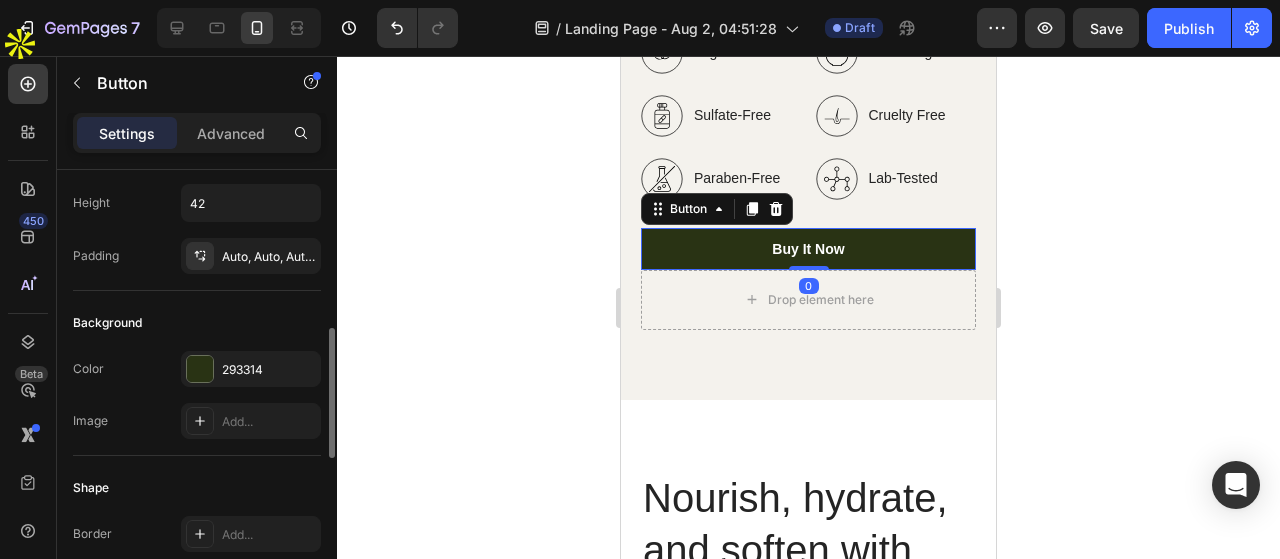 scroll, scrollTop: 200, scrollLeft: 0, axis: vertical 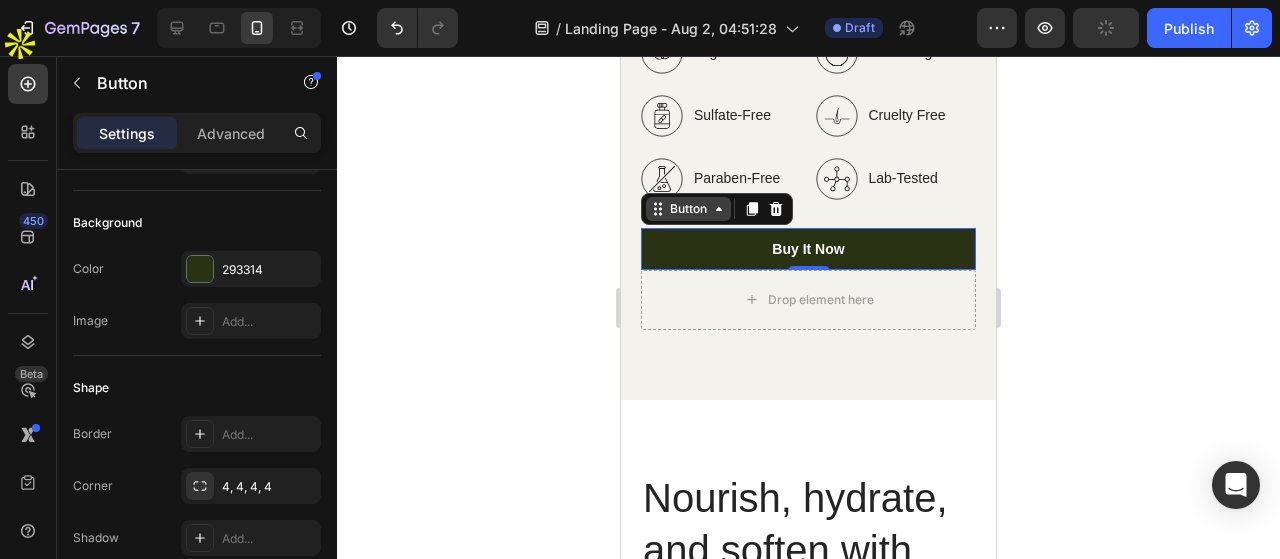 click 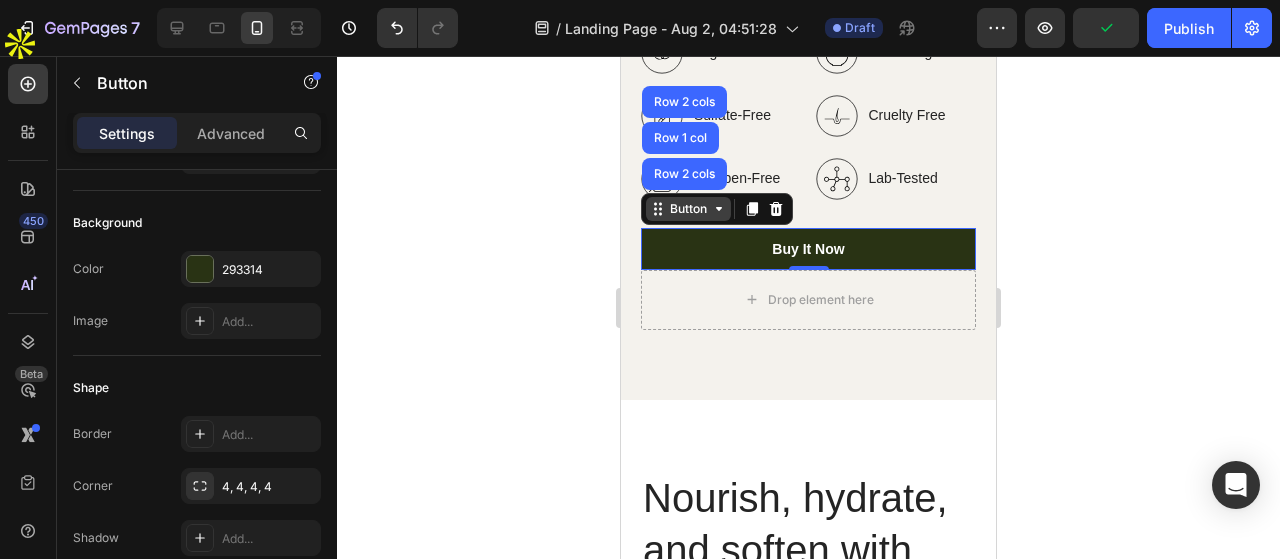 click 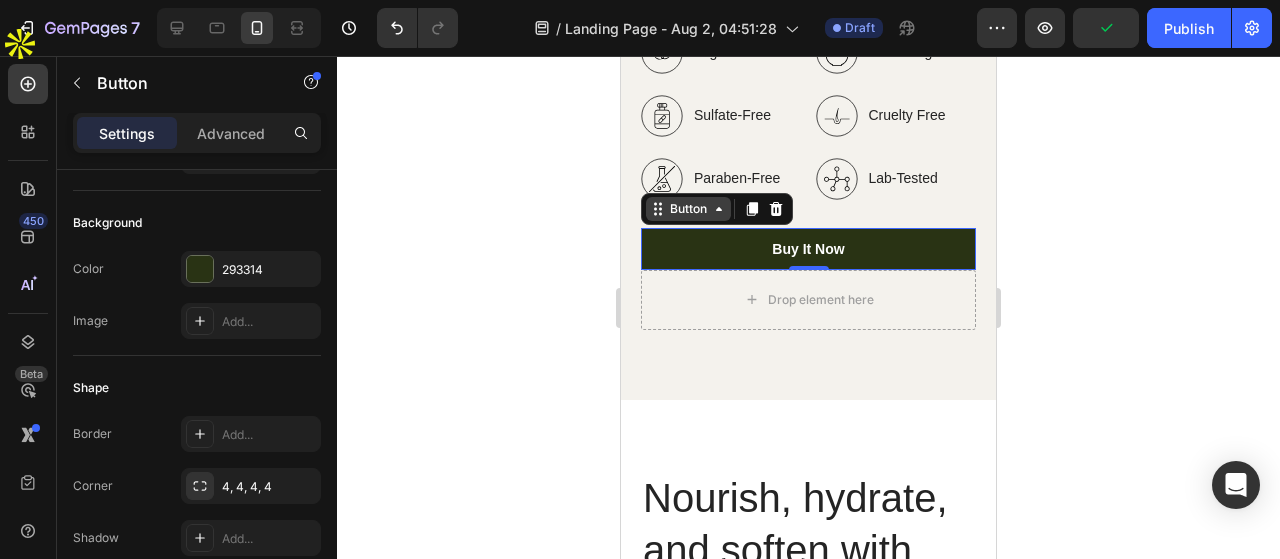 click 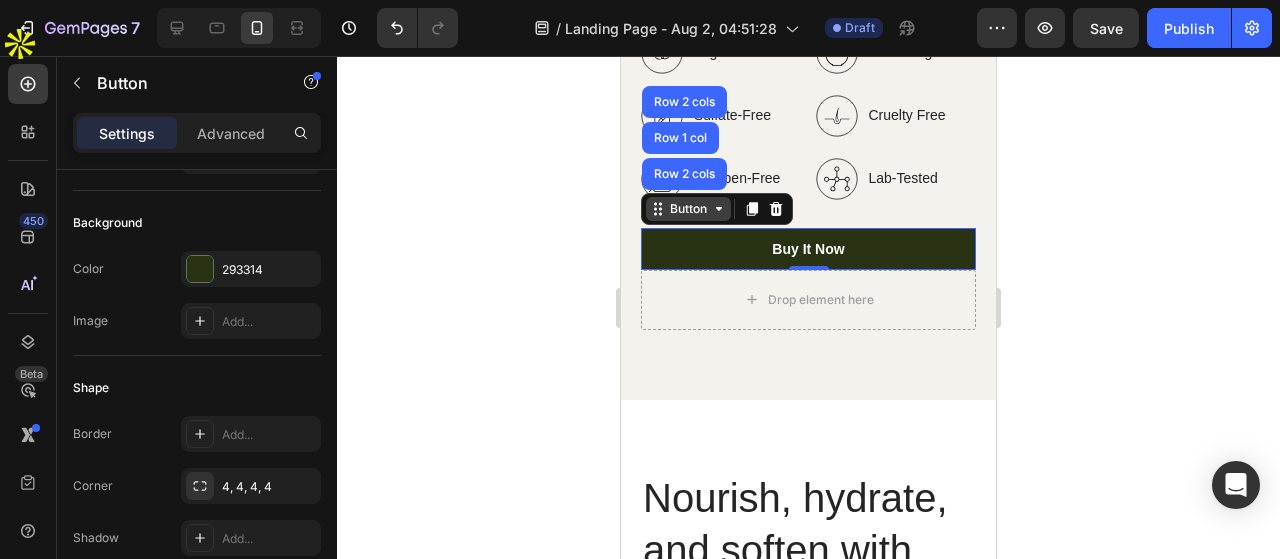 click 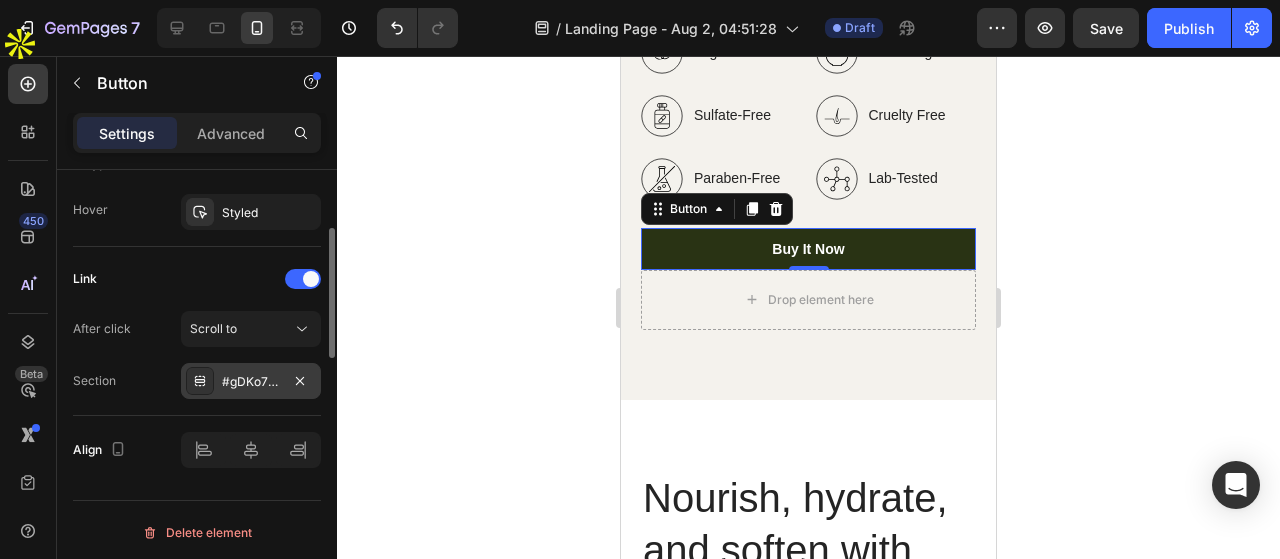 scroll, scrollTop: 587, scrollLeft: 0, axis: vertical 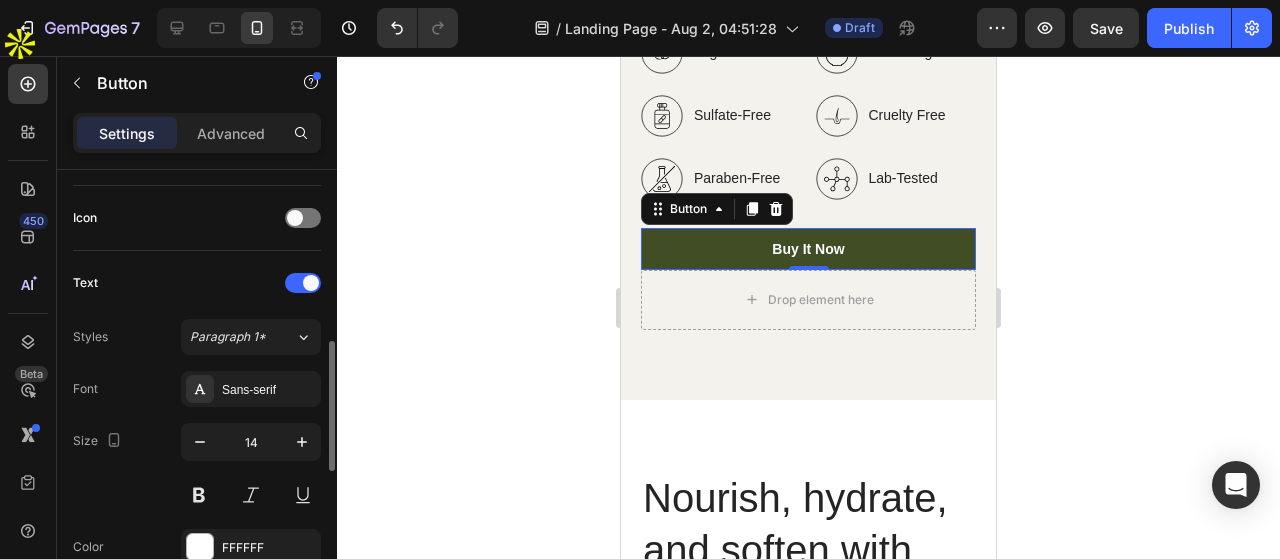 click on "Buy It Now" at bounding box center [808, 249] 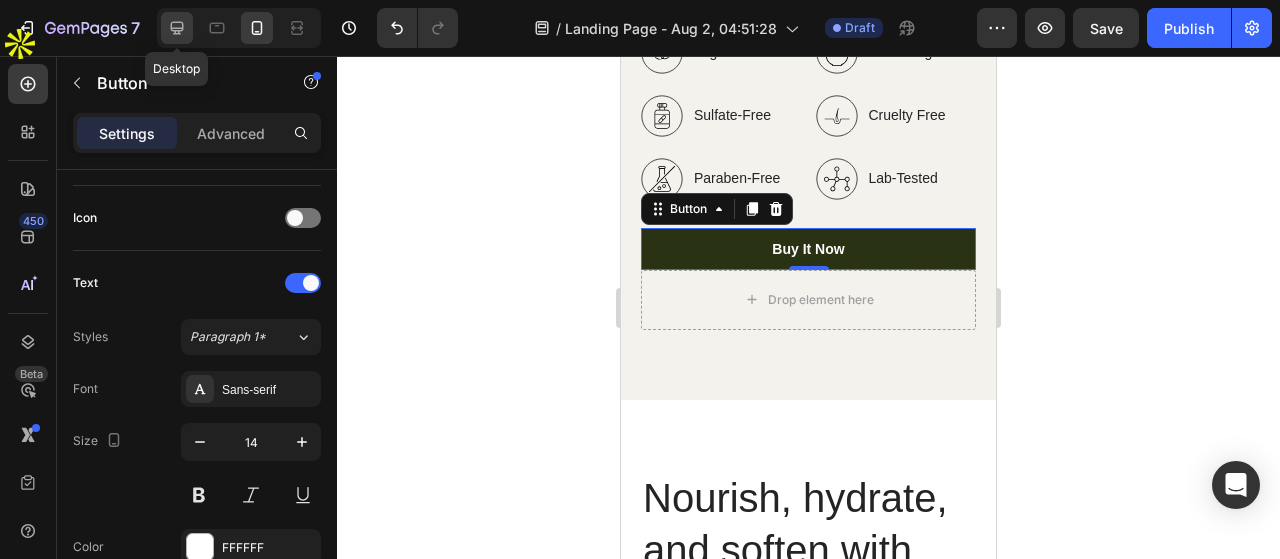 click 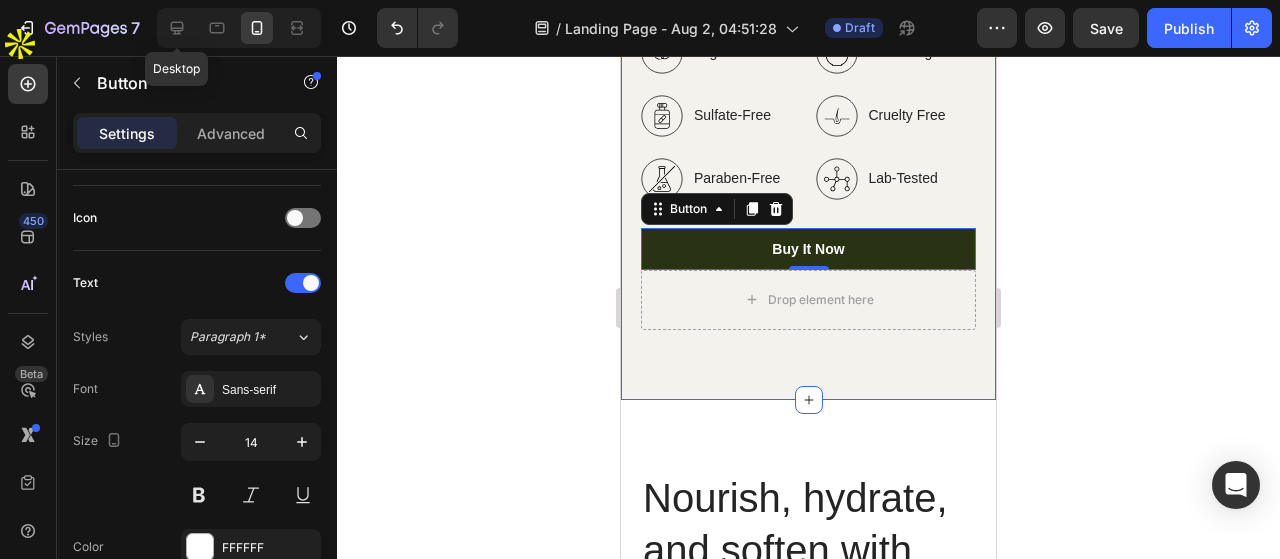 type on "278" 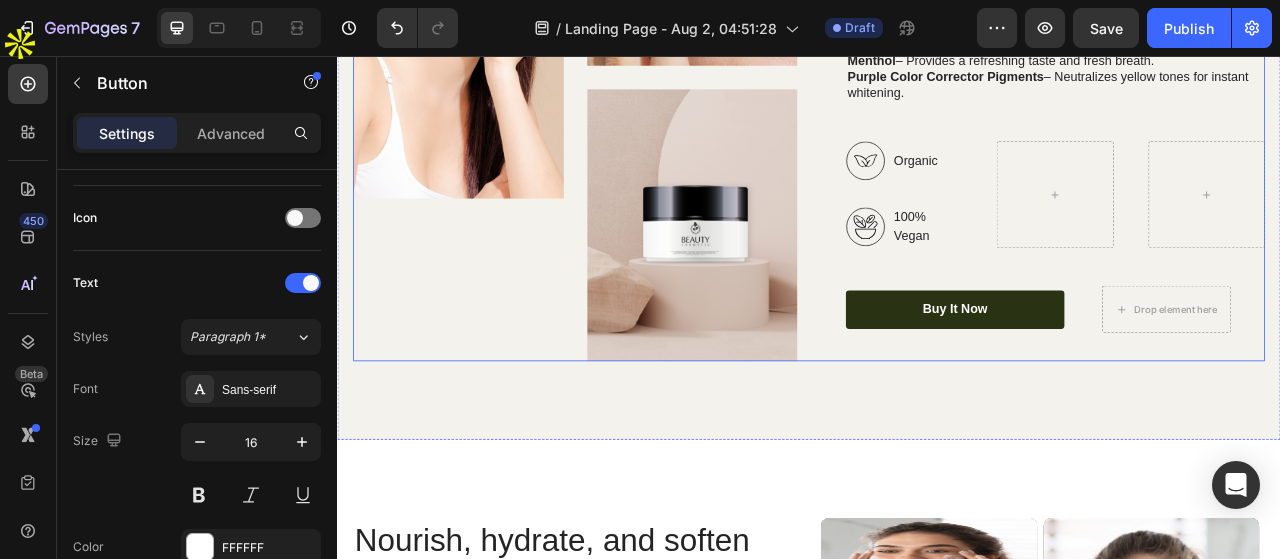 scroll, scrollTop: 2976, scrollLeft: 0, axis: vertical 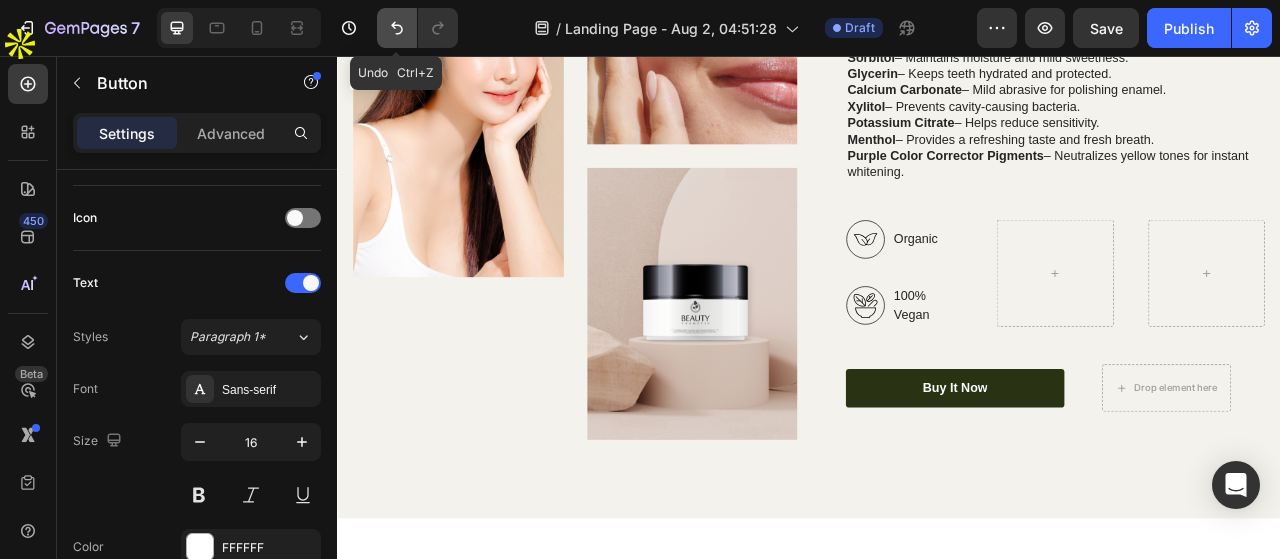 click 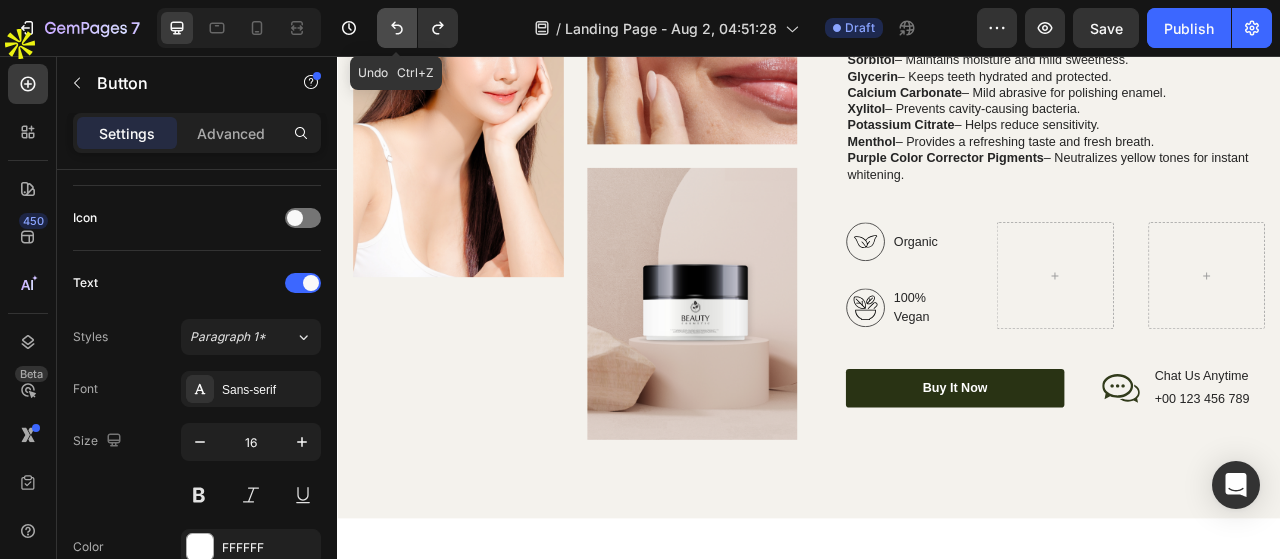 click 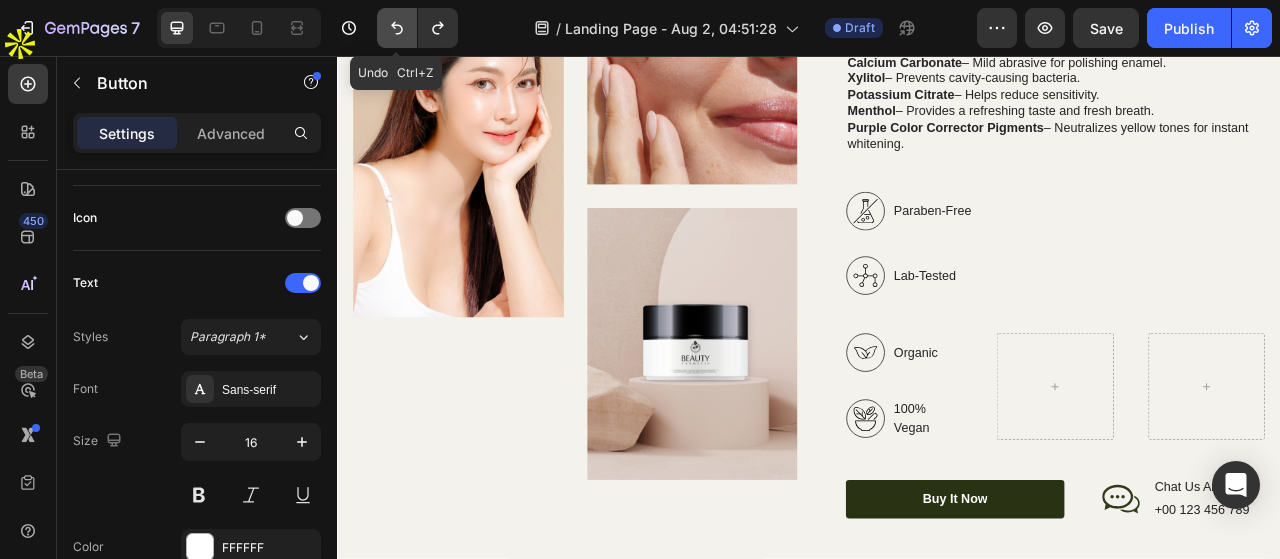 scroll, scrollTop: 3030, scrollLeft: 0, axis: vertical 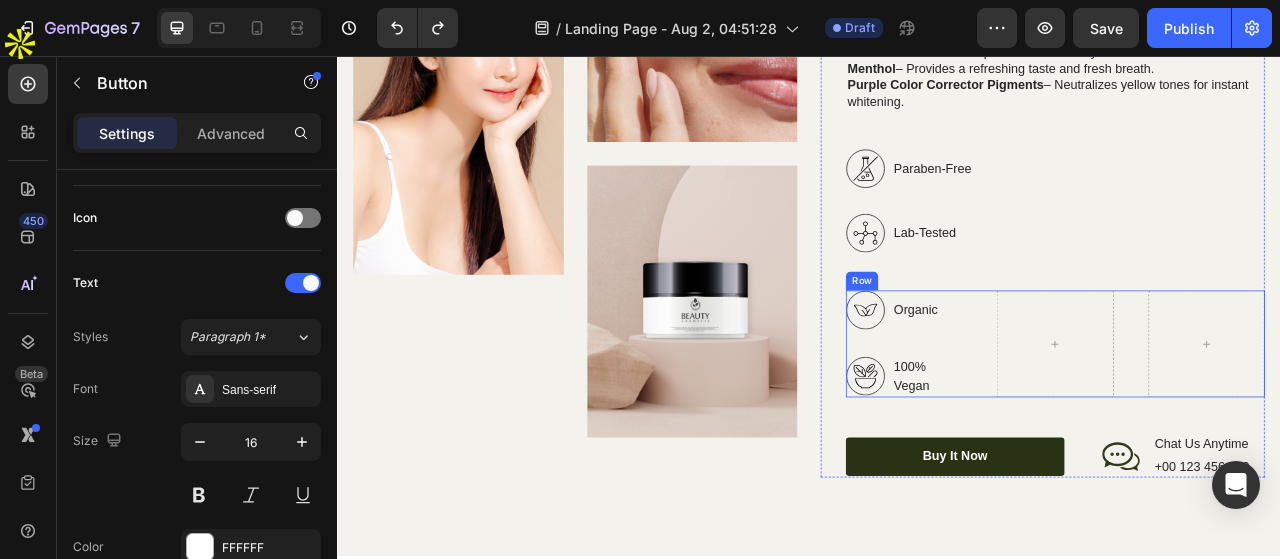 click on "Organic
100% Vegan Item List
Row" at bounding box center [1250, 423] 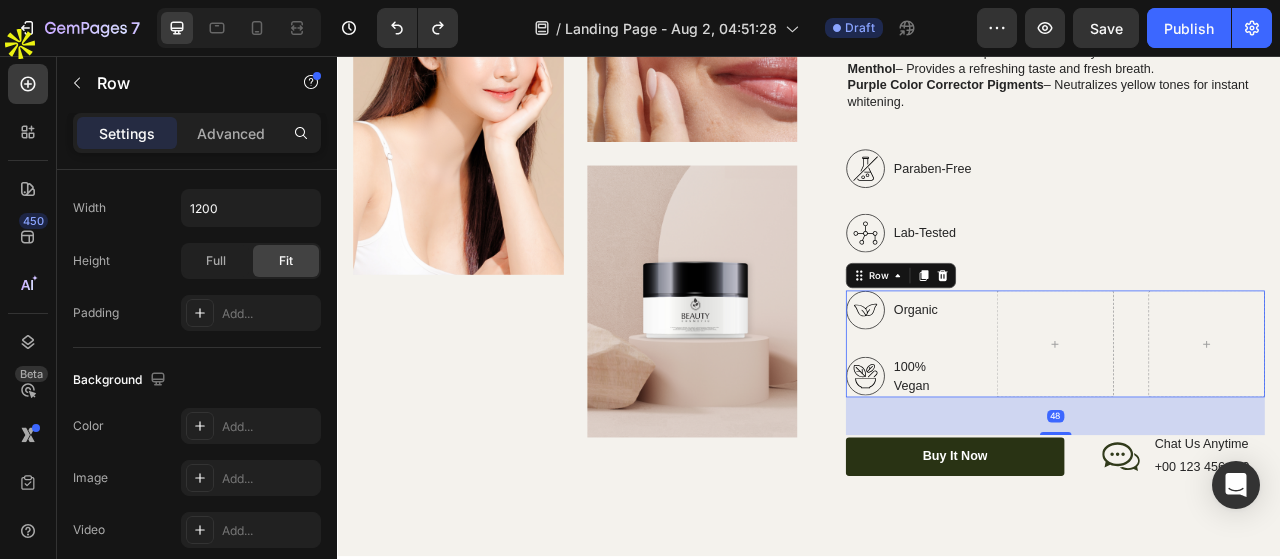 scroll, scrollTop: 0, scrollLeft: 0, axis: both 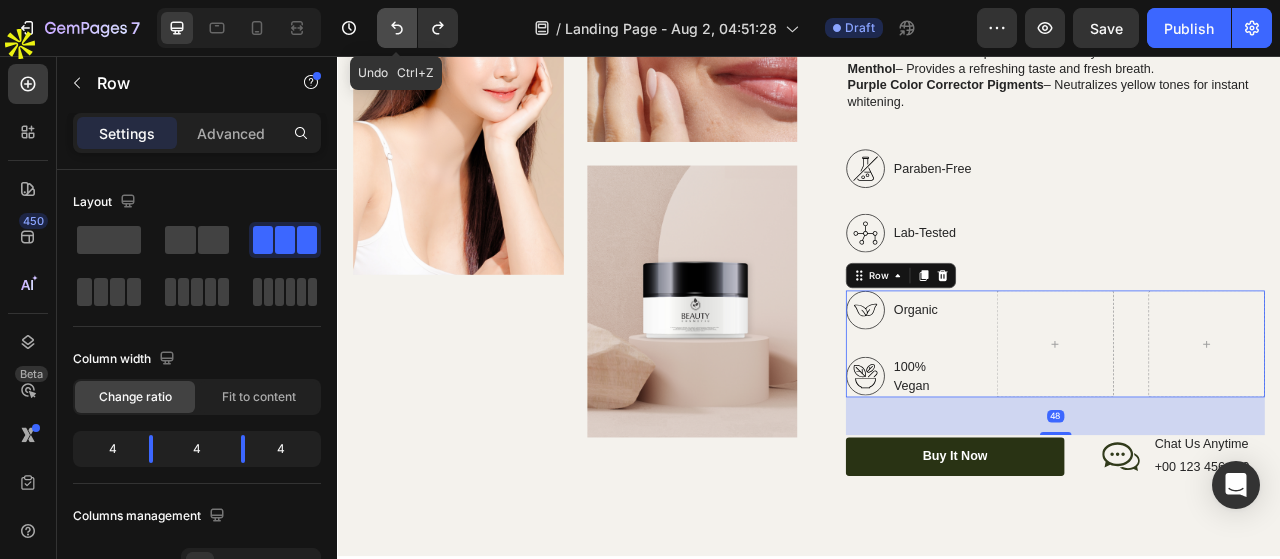 click 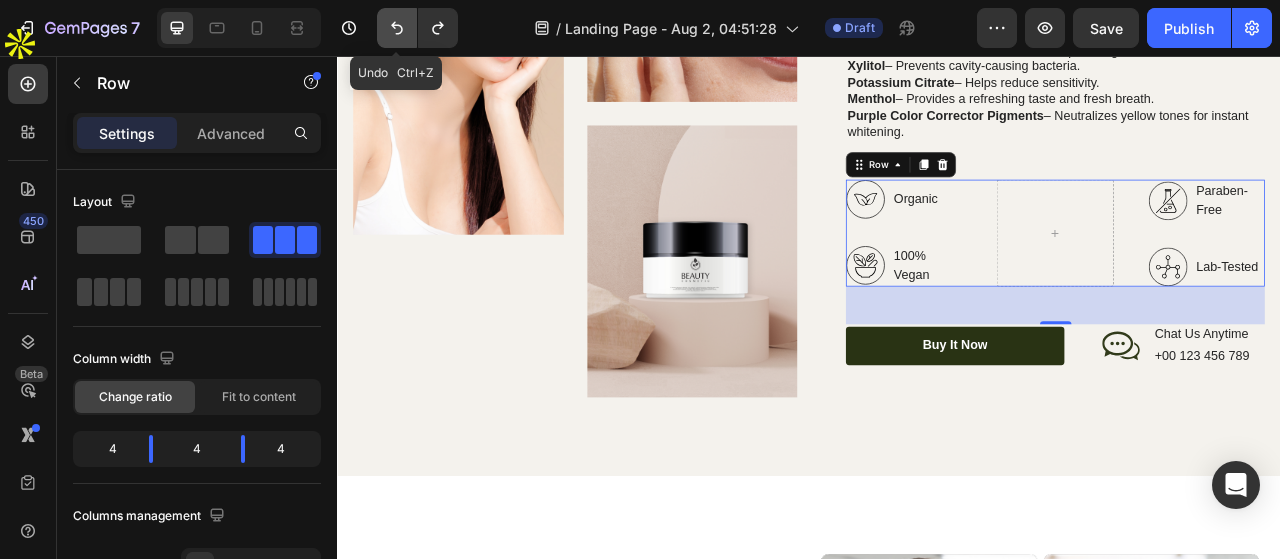 scroll, scrollTop: 2976, scrollLeft: 0, axis: vertical 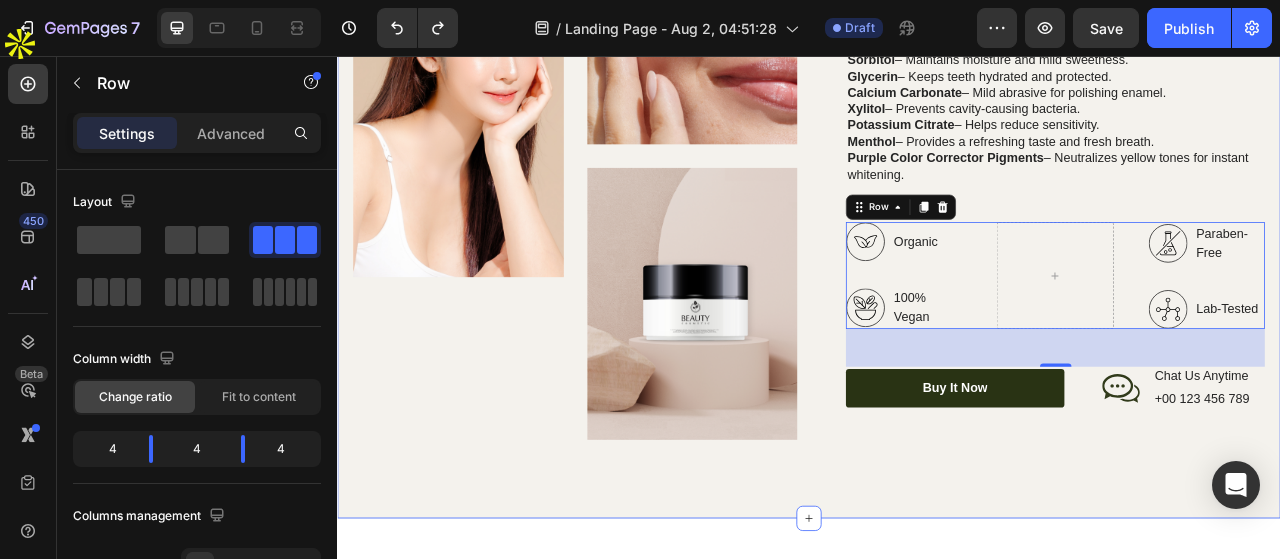 click on "Image Image Image Row Top Manufacturer Ingredients Heading Water (Aqua)  – Base for gentle cleaning. Hydrated Silica  – Removes surface stains effectively. Sorbitol  – Maintains moisture and mild sweetness. Glycerin  – Keeps teeth hydrated and protected. Calcium Carbonate  – Mild abrasive for polishing enamel. Xylitol  – Prevents cavity-causing bacteria. Potassium Citrate  – Helps reduce sensitivity. Menthol  – Provides a refreshing taste and fresh breath. Purple Color Corrector Pigments  – Neutralizes yellow tones for instant whitening. Text Block
Organic
Sulfate-Free
Paraben-Free Item List
100% Vegan
Cruelty Free
Lab-Tested Item List Row
Organic
100% Vegan Item List
Paraben-Free
Lab-Tested Item List Row   48 Buy It Now Button
Icon Chat Us Anytime Text Block +00 123 456 789" at bounding box center [937, 221] 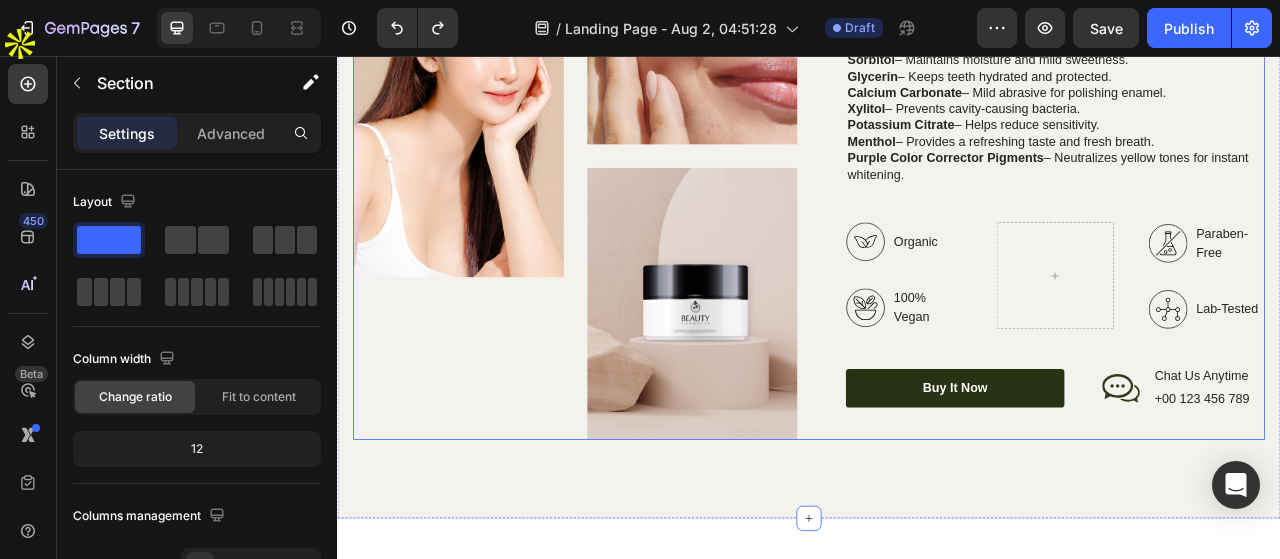 click on "+00 123 456 789" at bounding box center [1437, 493] 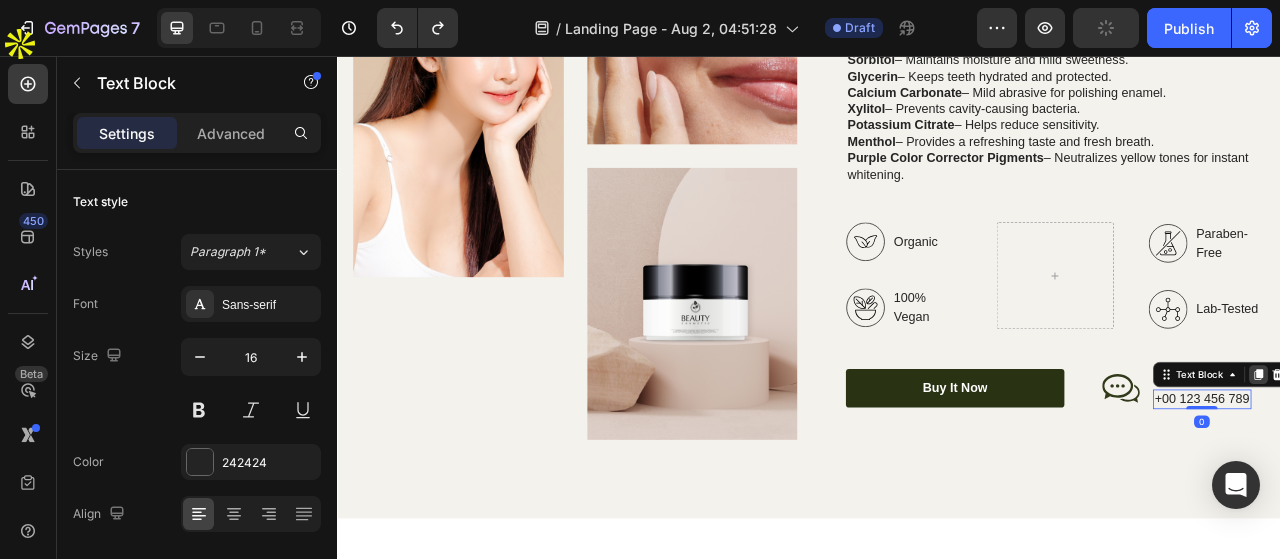 click 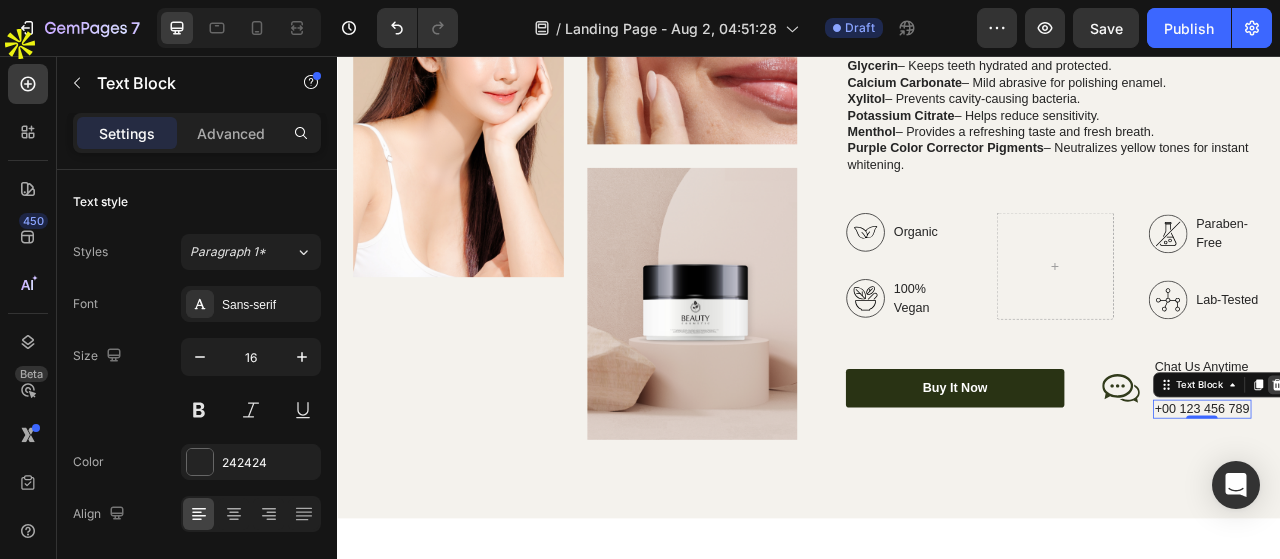 click 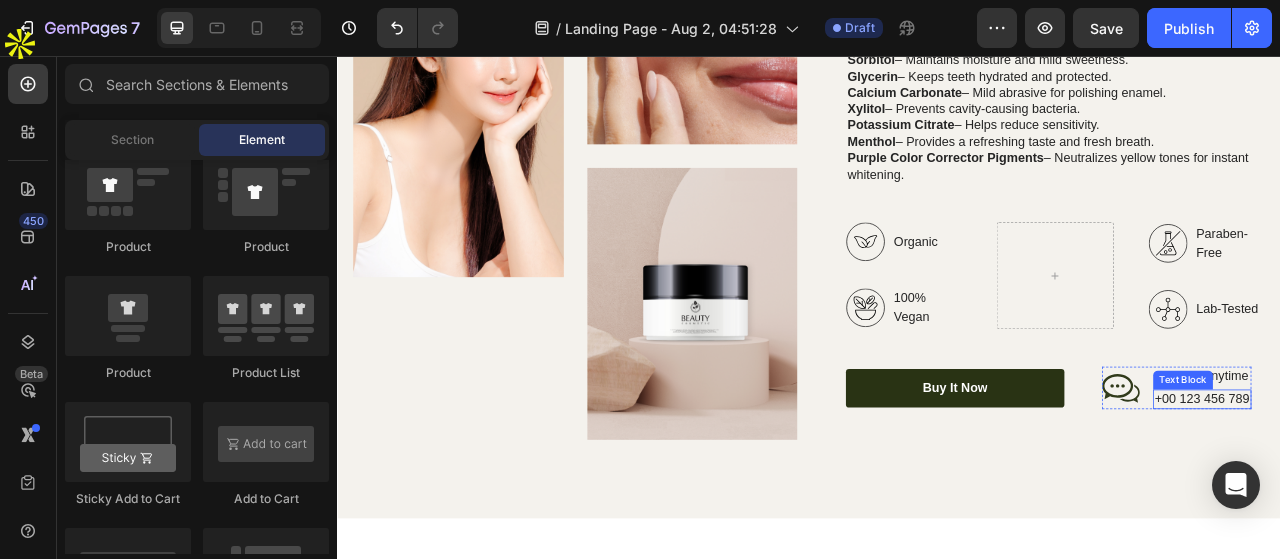click on "+00 123 456 789" at bounding box center (1437, 493) 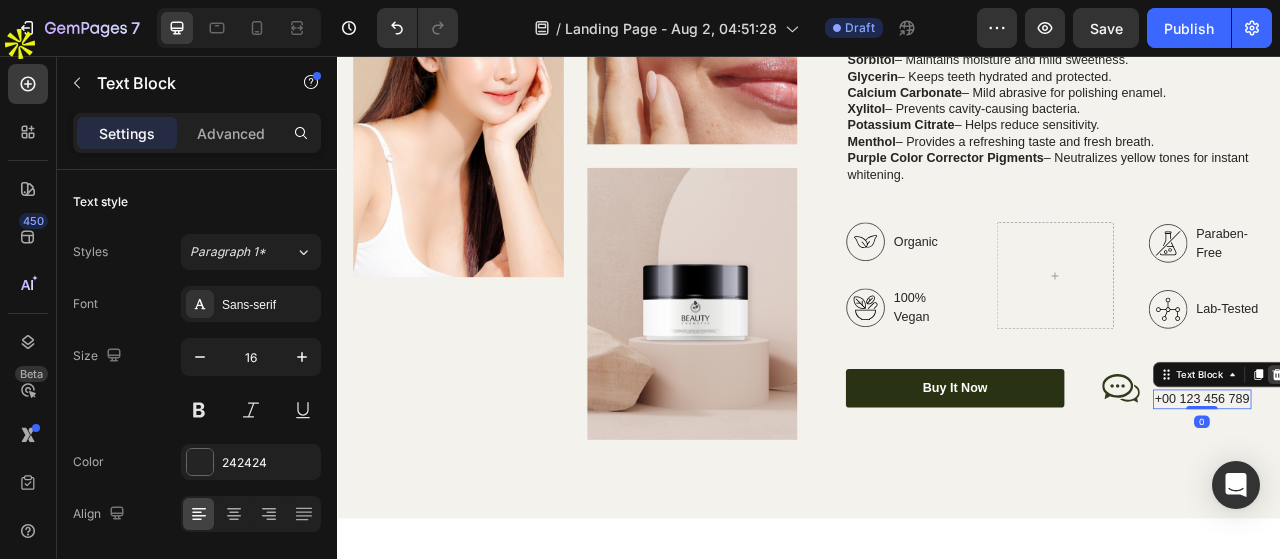 click 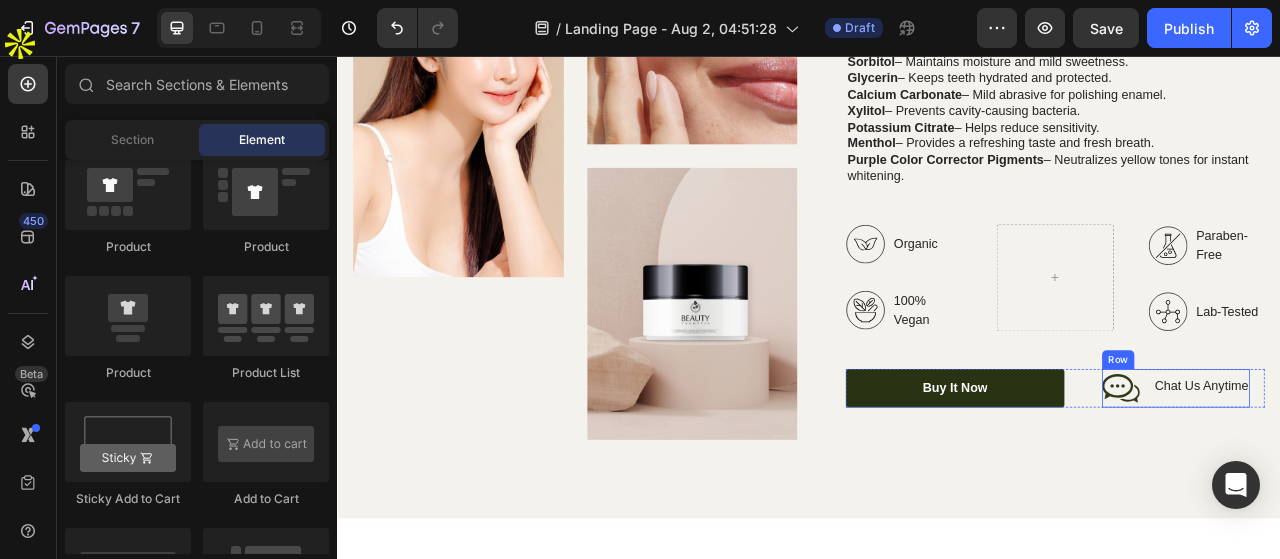 click on "Chat Us Anytime Text Block" at bounding box center (1436, 479) 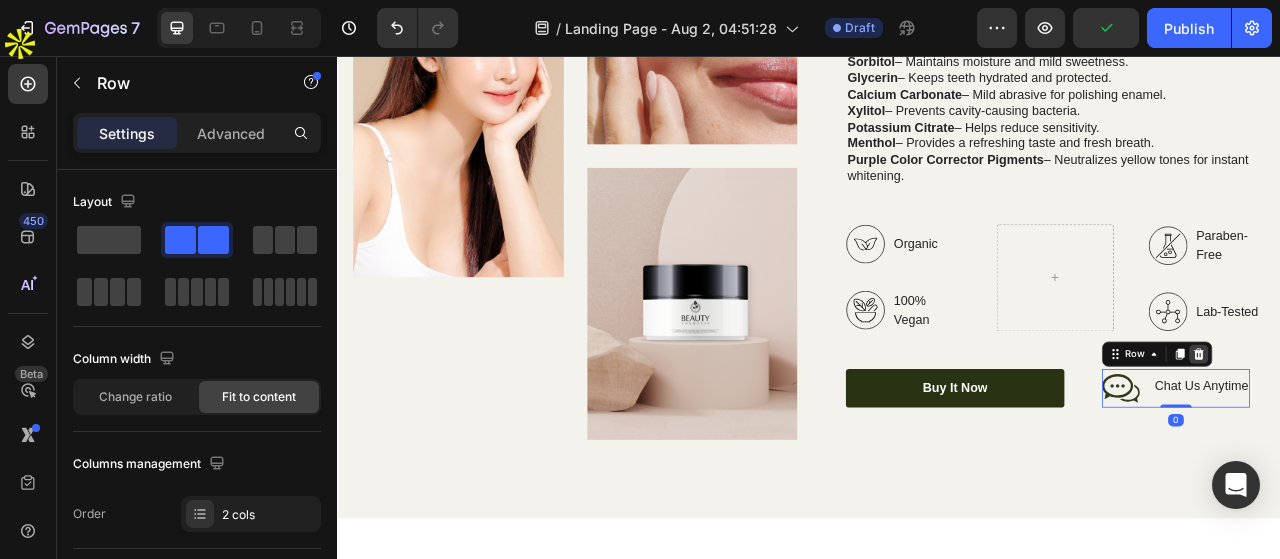 click 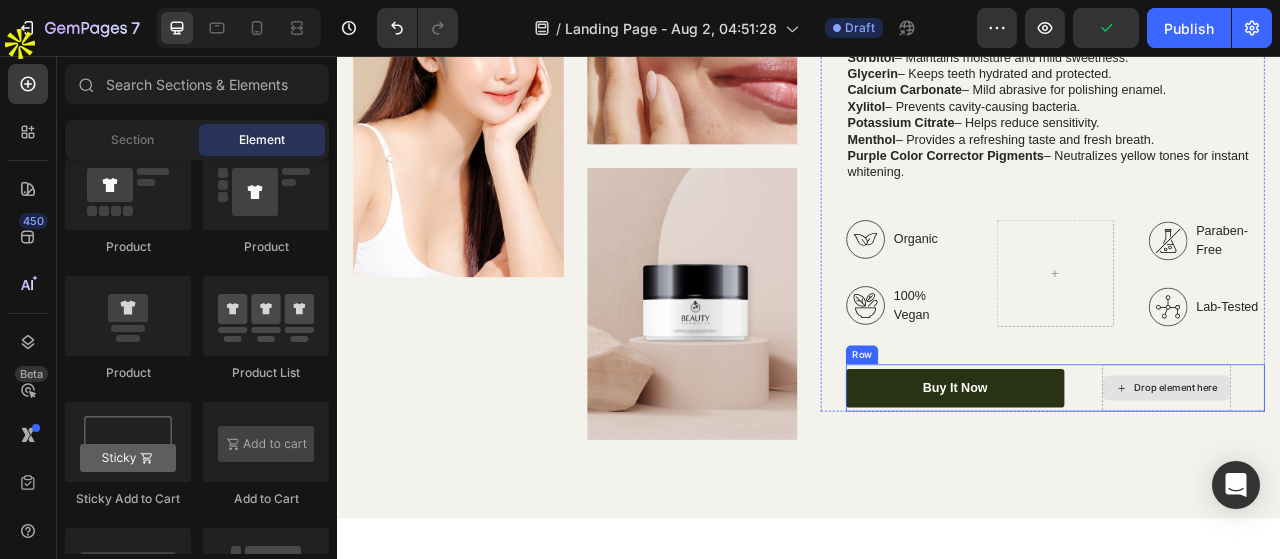 click on "Drop element here" at bounding box center [1392, 479] 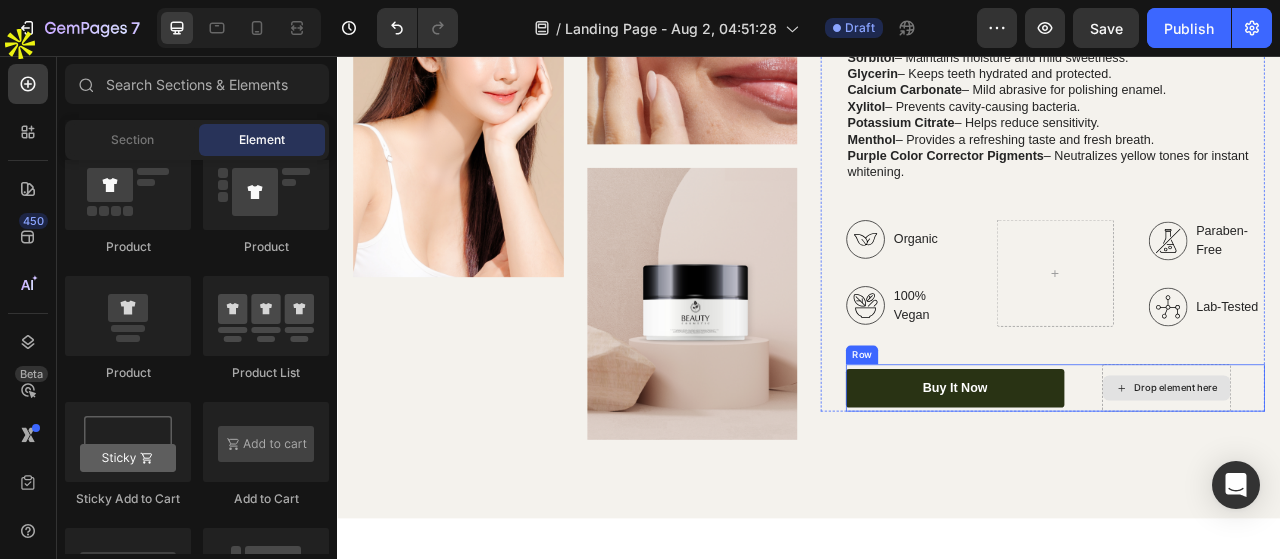 click on "Drop element here" at bounding box center (1392, 479) 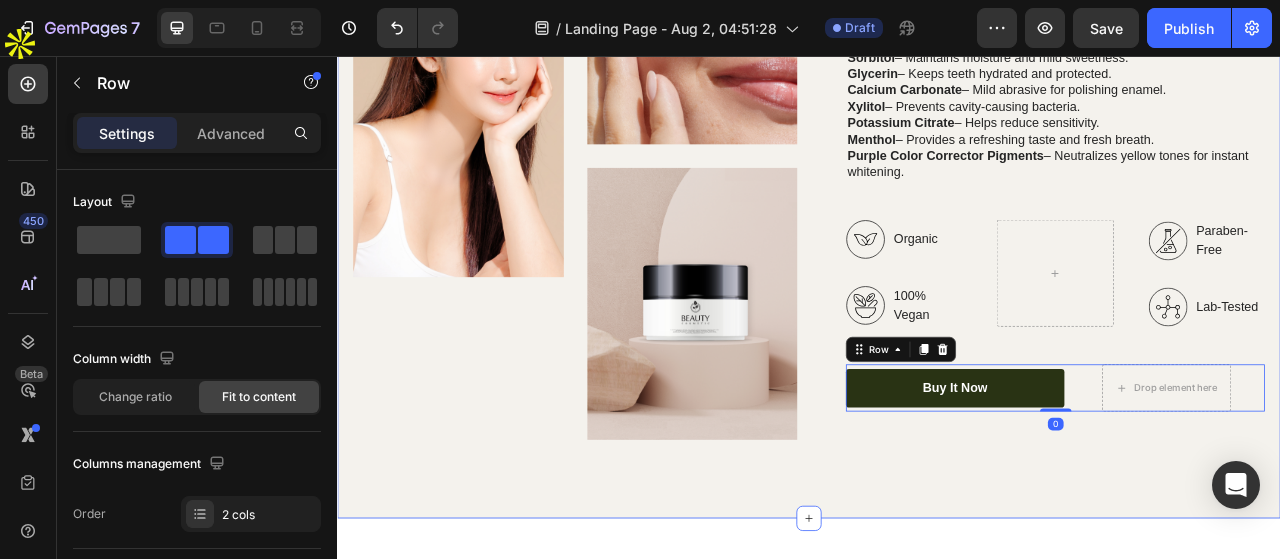click on "Image Image Image Row Top Manufacturer Ingredients Heading Water (Aqua)  – Base for gentle cleaning. Hydrated Silica  – Removes surface stains effectively. Sorbitol  – Maintains moisture and mild sweetness. Glycerin  – Keeps teeth hydrated and protected. Calcium Carbonate  – Mild abrasive for polishing enamel. Xylitol  – Prevents cavity-causing bacteria. Potassium Citrate  – Helps reduce sensitivity. Menthol  – Provides a refreshing taste and fresh breath. Purple Color Corrector Pigments  – Neutralizes yellow tones for instant whitening. Text Block
Organic
Sulfate-Free
Paraben-Free Item List
100% Vegan
Cruelty Free
Lab-Tested Item List Row
Organic
100% Vegan Item List
Paraben-Free
Lab-Tested Item List Row Buy It Now Button
Drop element here Row   0 Row Row Section 3" at bounding box center (937, 221) 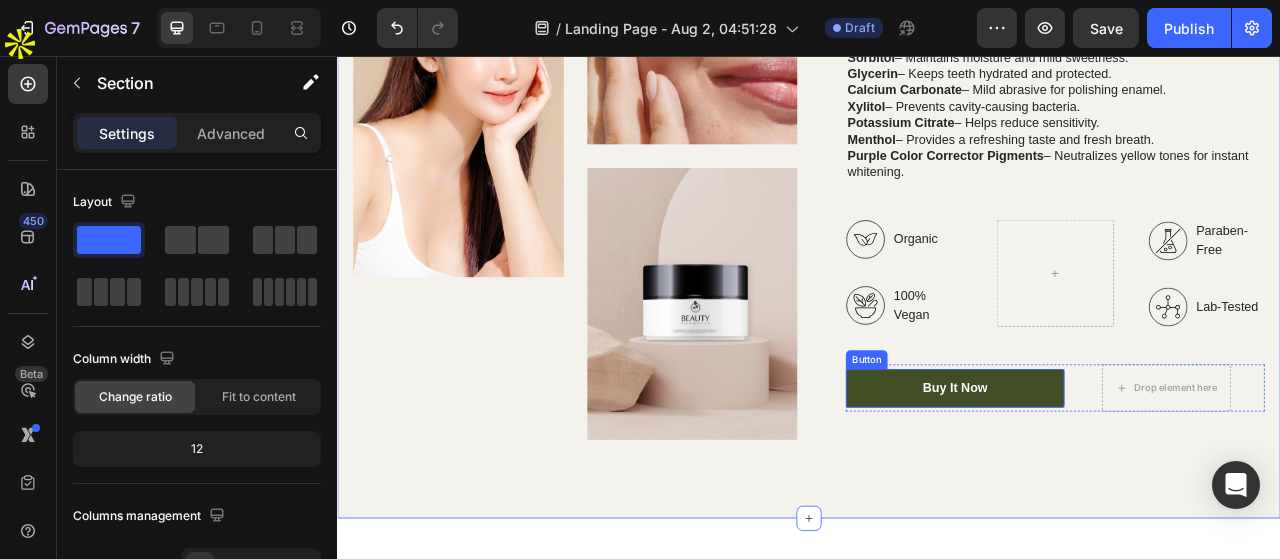 click on "Buy It Now" at bounding box center [1123, 479] 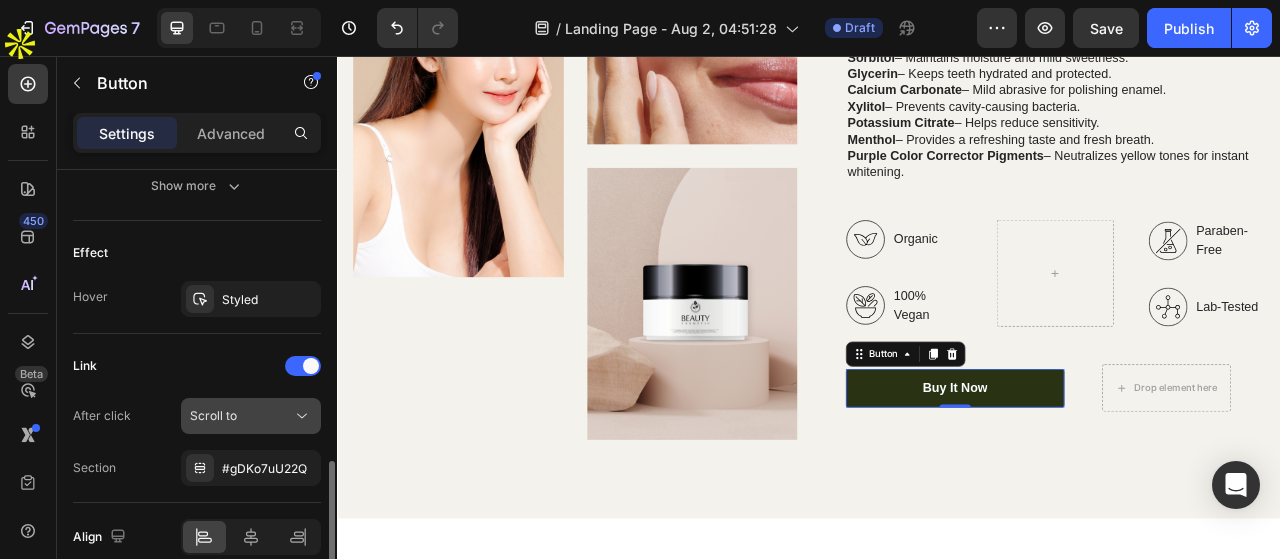scroll, scrollTop: 1087, scrollLeft: 0, axis: vertical 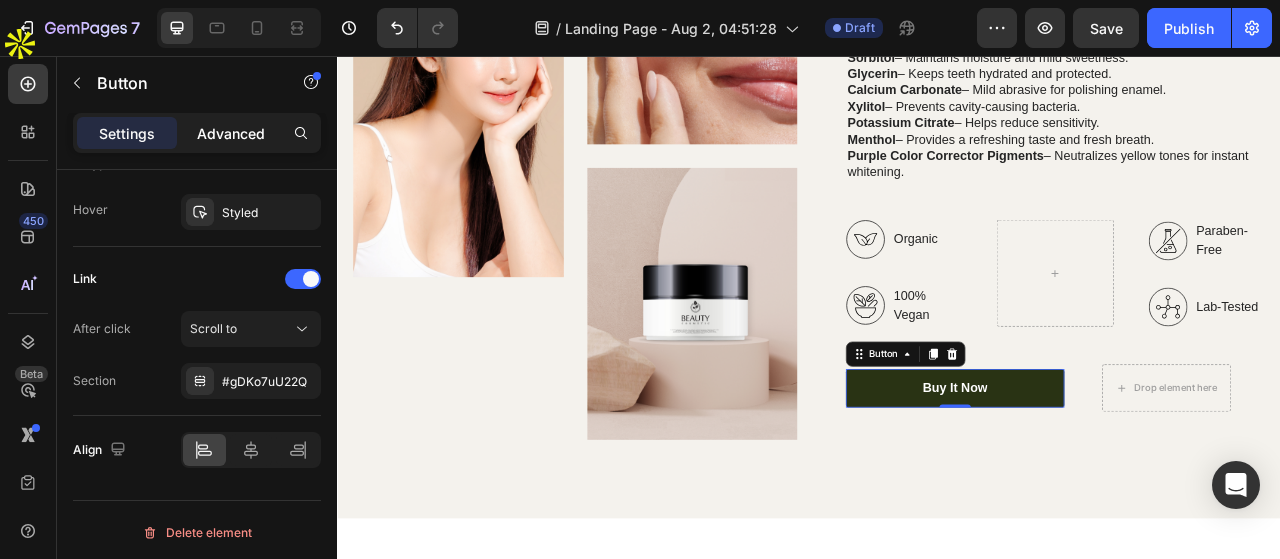 click on "Advanced" at bounding box center [231, 133] 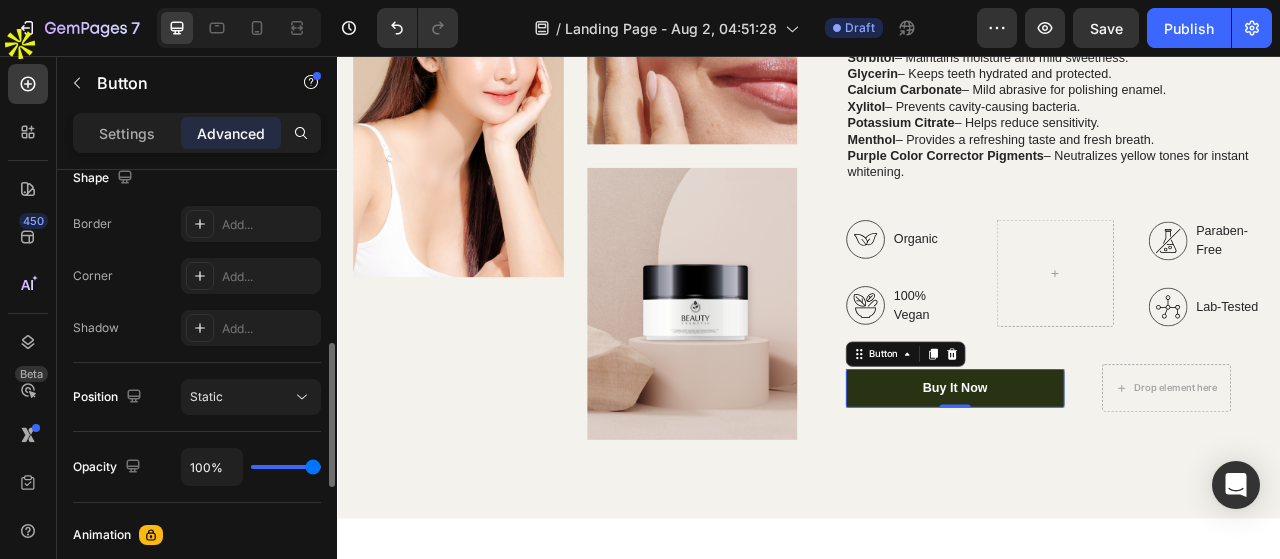 scroll, scrollTop: 638, scrollLeft: 0, axis: vertical 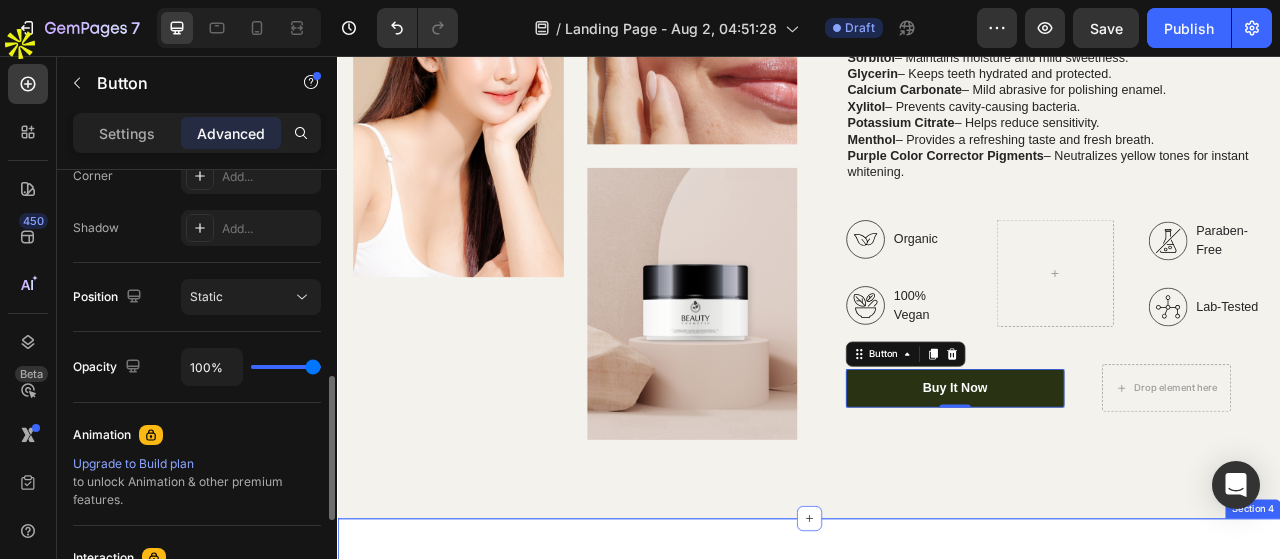 click on "Nourish, hydrate, and soften with our skin cream. Heading Nourish, hydrate, and soften with our skin cream. Heading 97% Text Block Our skin cream effectively unclogs pores, leaving your skin feeling refreshed and clean. Text Block Row 94% Text Block Our skin cream works wonders in maintaining healthy skin, preventing dryness, and keeping breakouts at bay. Text Block Row 92% Text Block Soothe and calm your skin with our skin cream's gentle formula, perfect for sensitive or irritated skin. Text Block Row Buy It Now Button Row Video Video Carousel Row Section 4" at bounding box center [937, 1003] 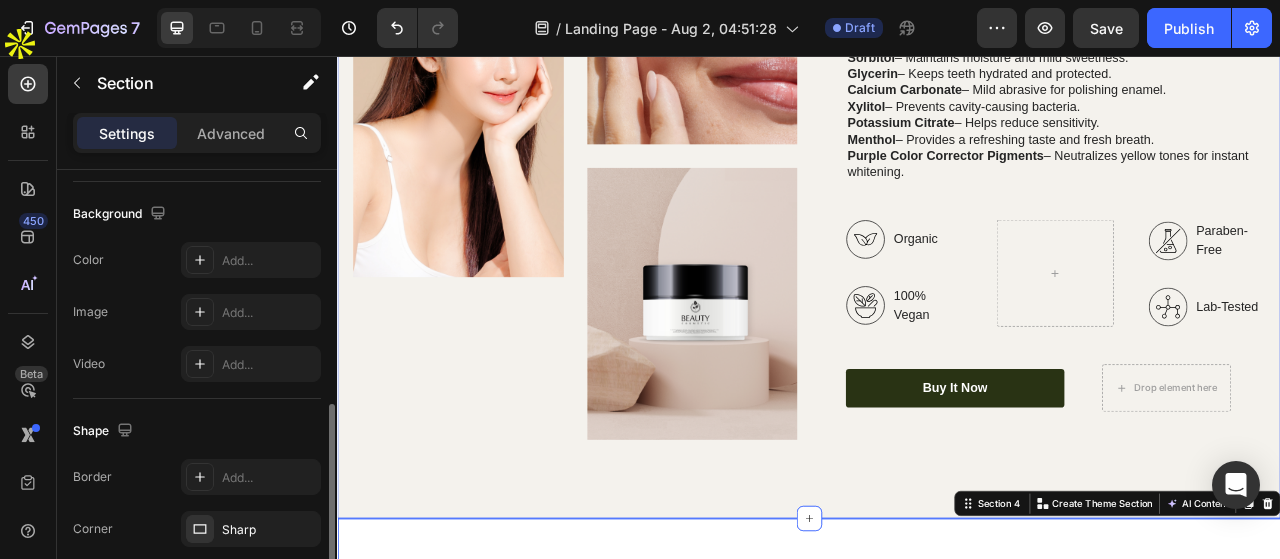 scroll, scrollTop: 0, scrollLeft: 0, axis: both 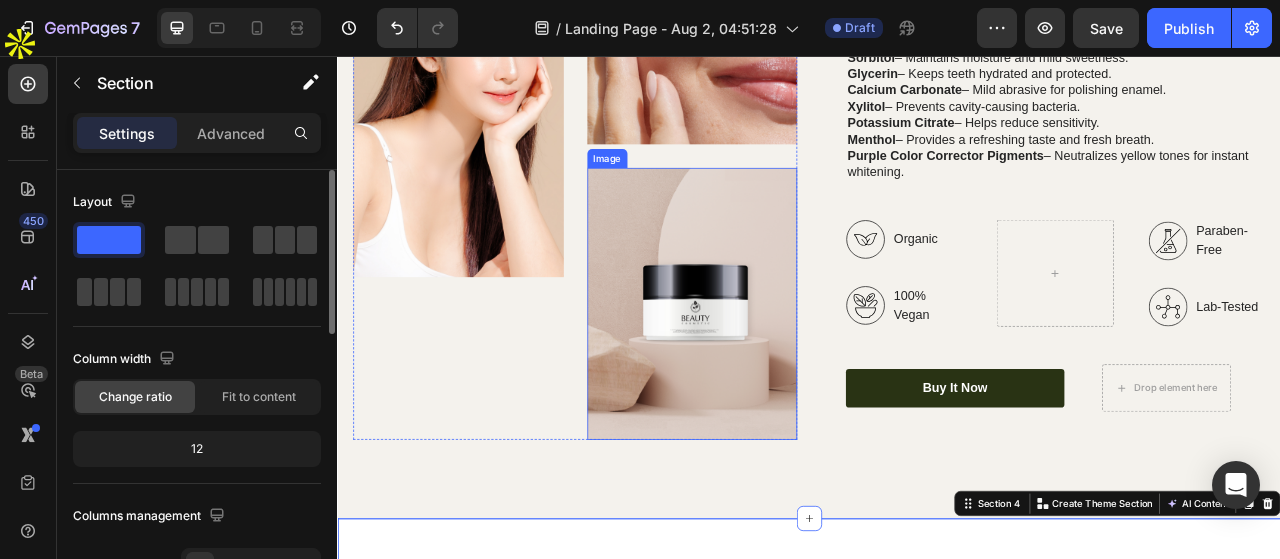 click at bounding box center [789, 372] 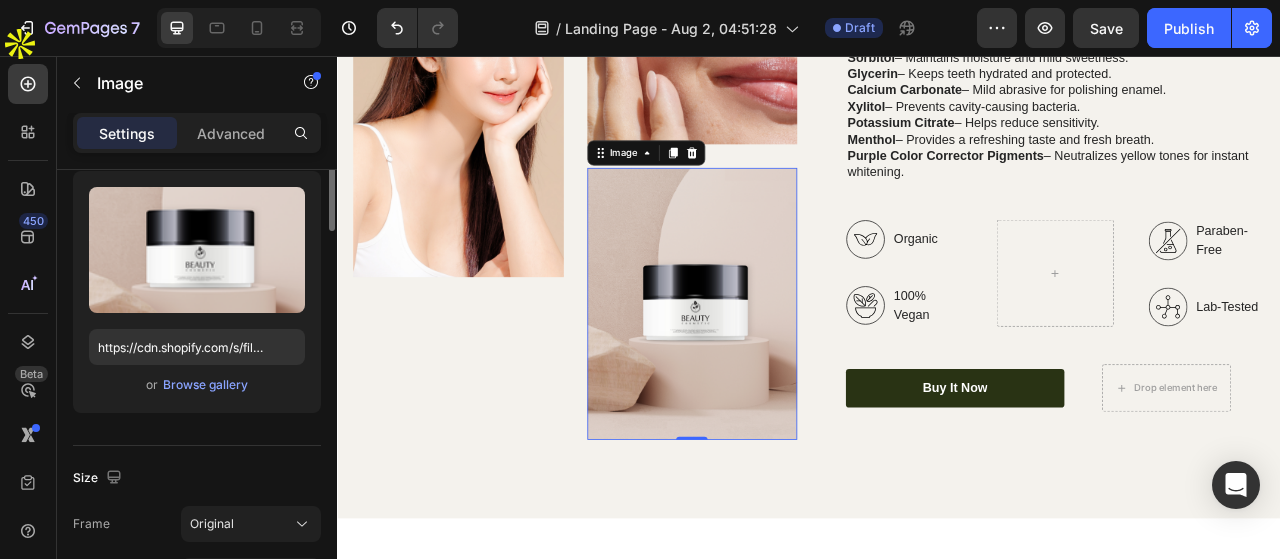 scroll, scrollTop: 300, scrollLeft: 0, axis: vertical 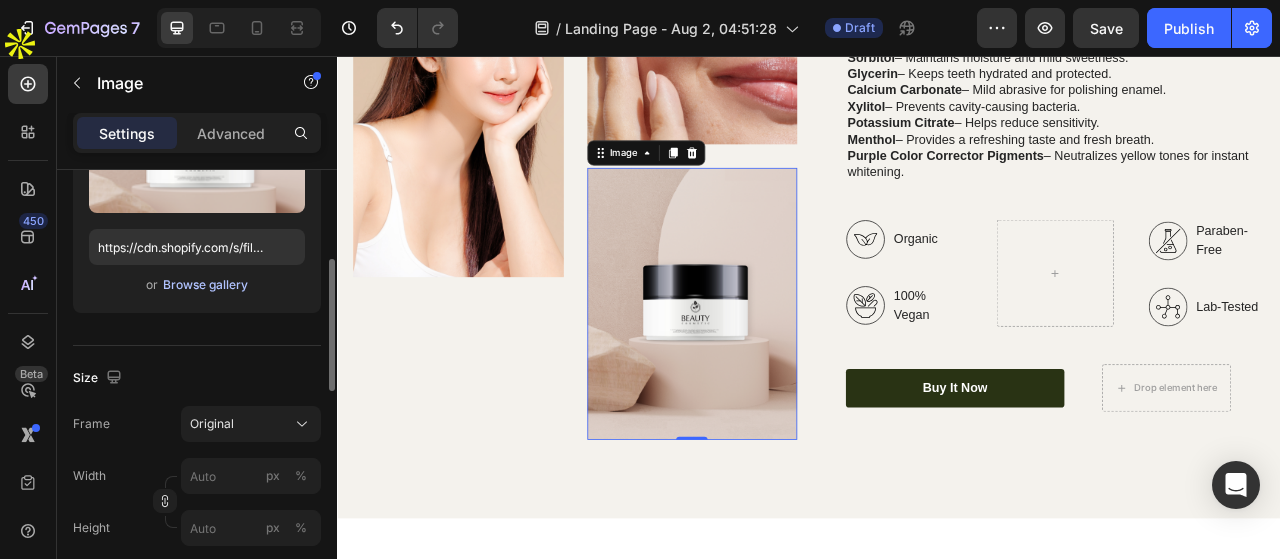 click on "Browse gallery" at bounding box center [205, 285] 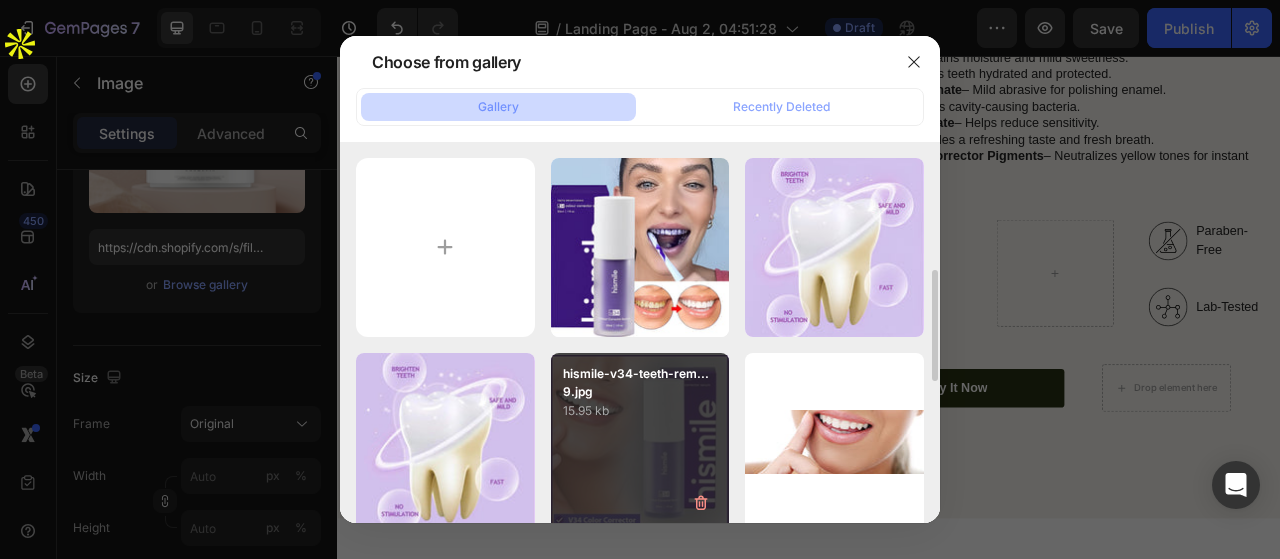 scroll, scrollTop: 100, scrollLeft: 0, axis: vertical 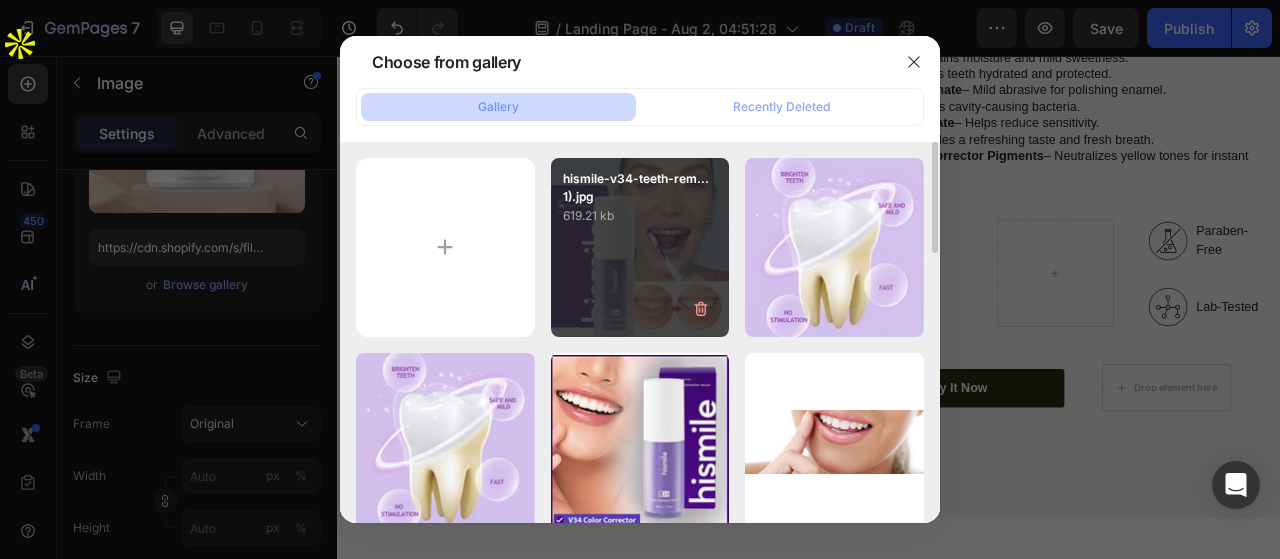 click on "hismile-v34-teeth-rem...1).jpg 619.21 kb" at bounding box center (640, 247) 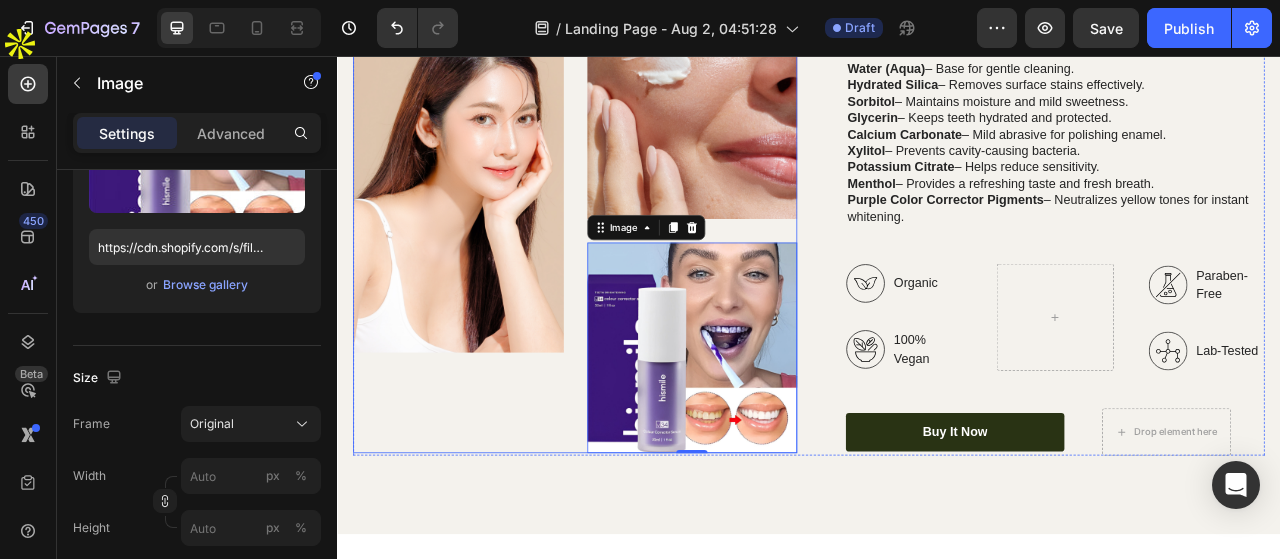 scroll, scrollTop: 2882, scrollLeft: 0, axis: vertical 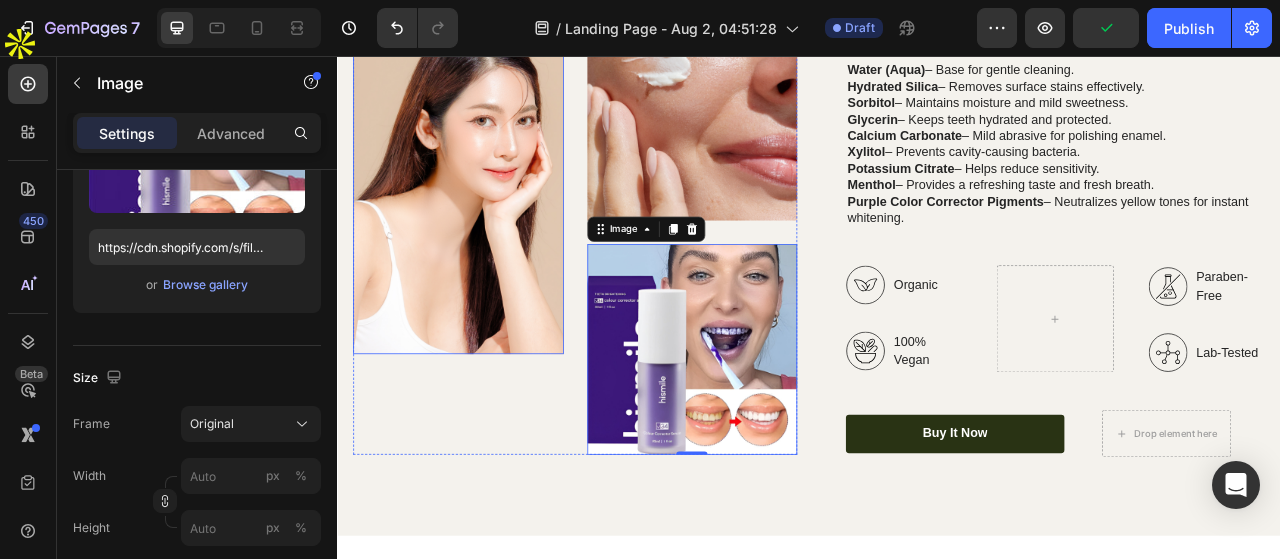 click at bounding box center (491, 215) 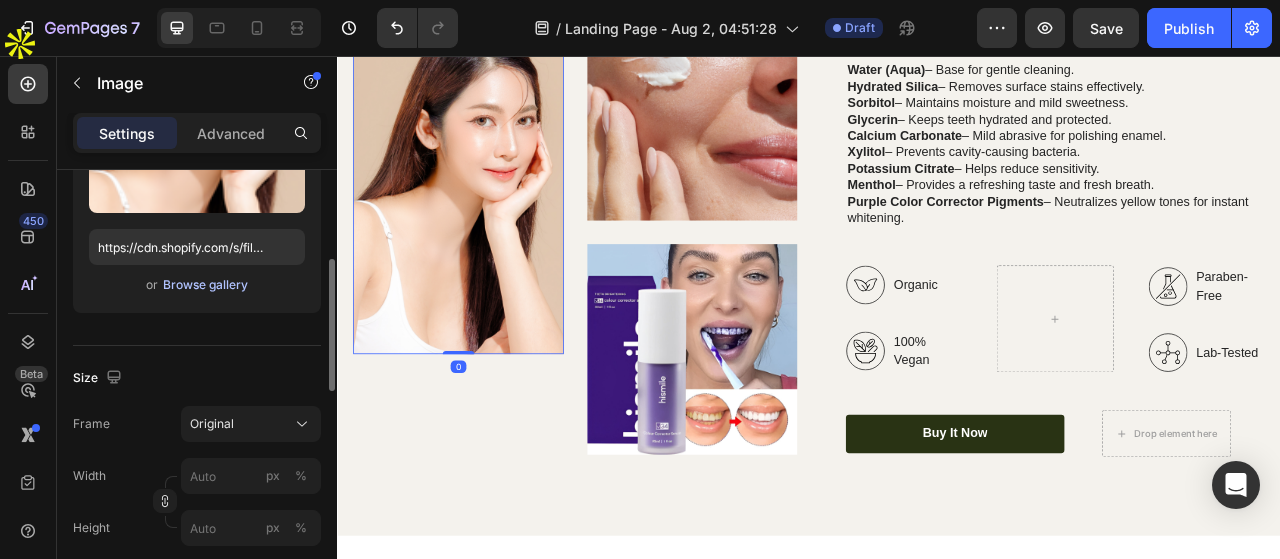 click on "Browse gallery" at bounding box center [205, 285] 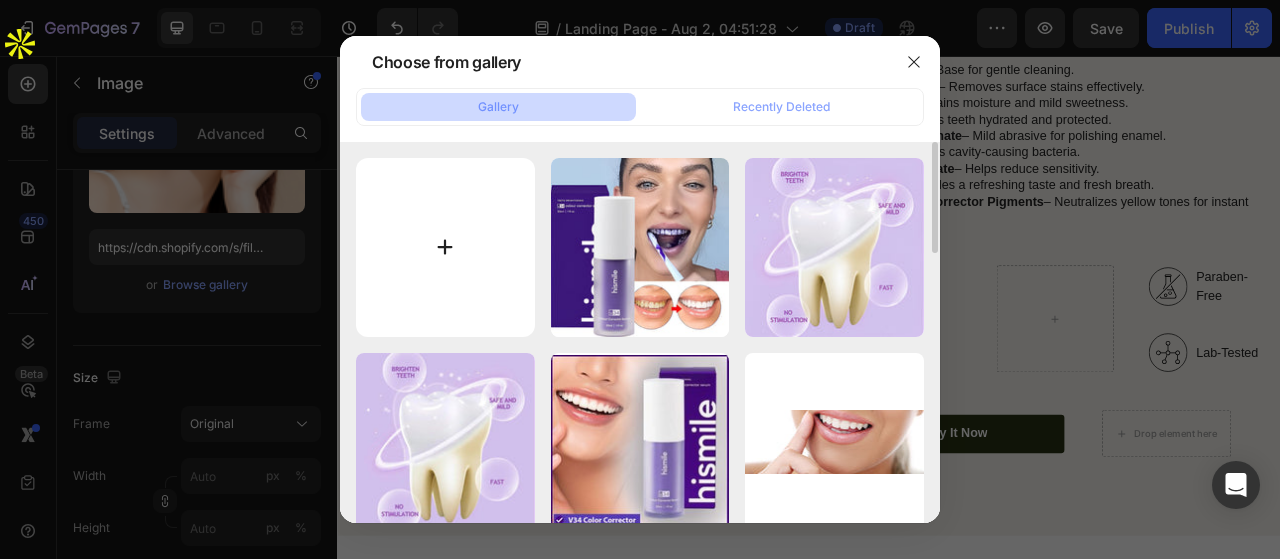 click at bounding box center [445, 247] 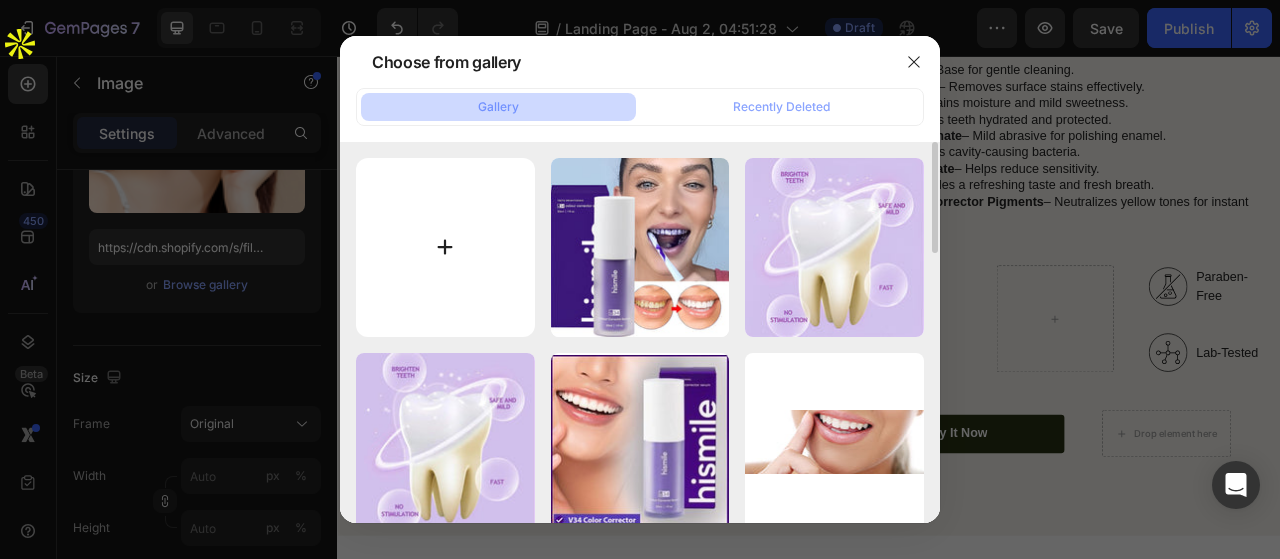 type on "C:\fakepath\hismile-v34-teeth-removing-deep-smoke-stains-gingiva-protection-purple-orthopedic-toothpaste-cleans-oral-cavity-brightens-teeth - 4.jpg" 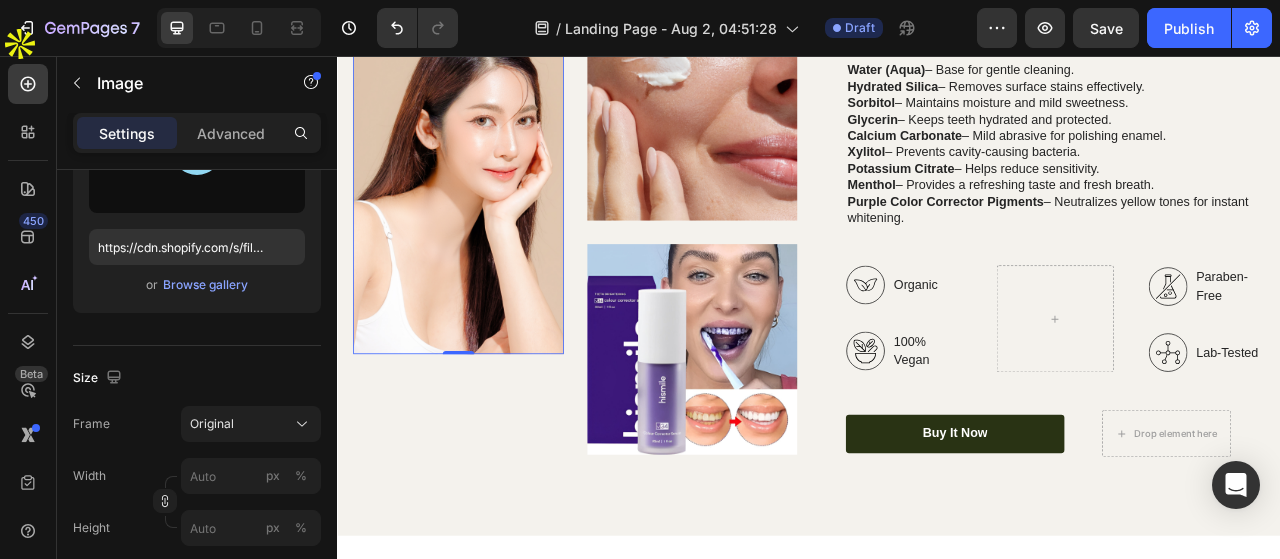 type on "https://cdn.shopify.com/s/files/1/0950/5793/6516/files/gempages_578079969167541010-8888e84b-ba14-4e83-a257-329343eaf123.jpg" 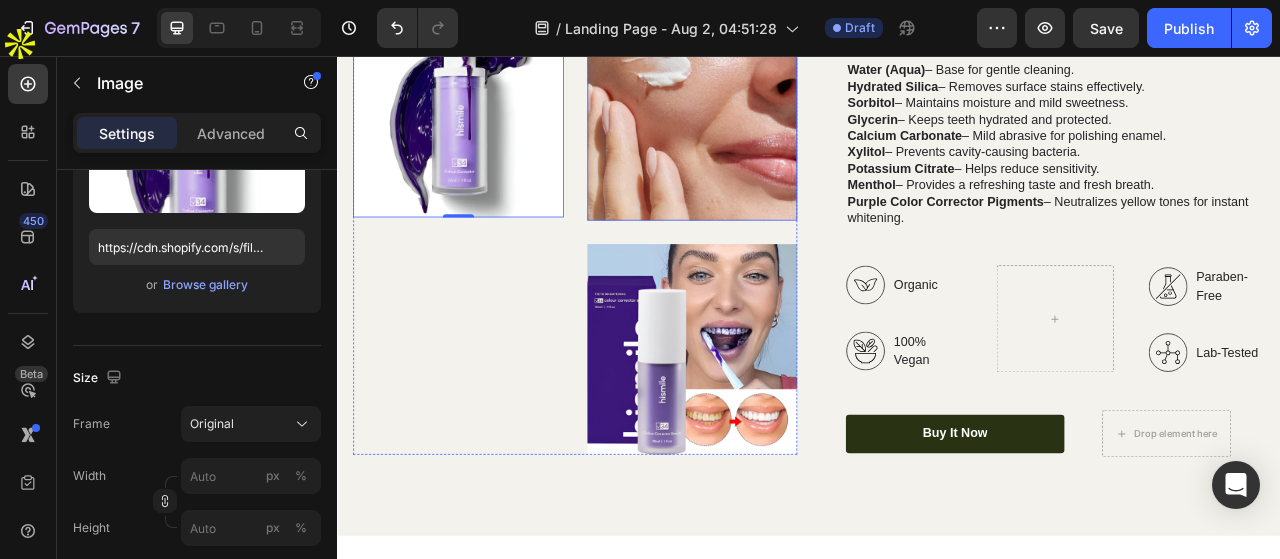 click at bounding box center [789, 130] 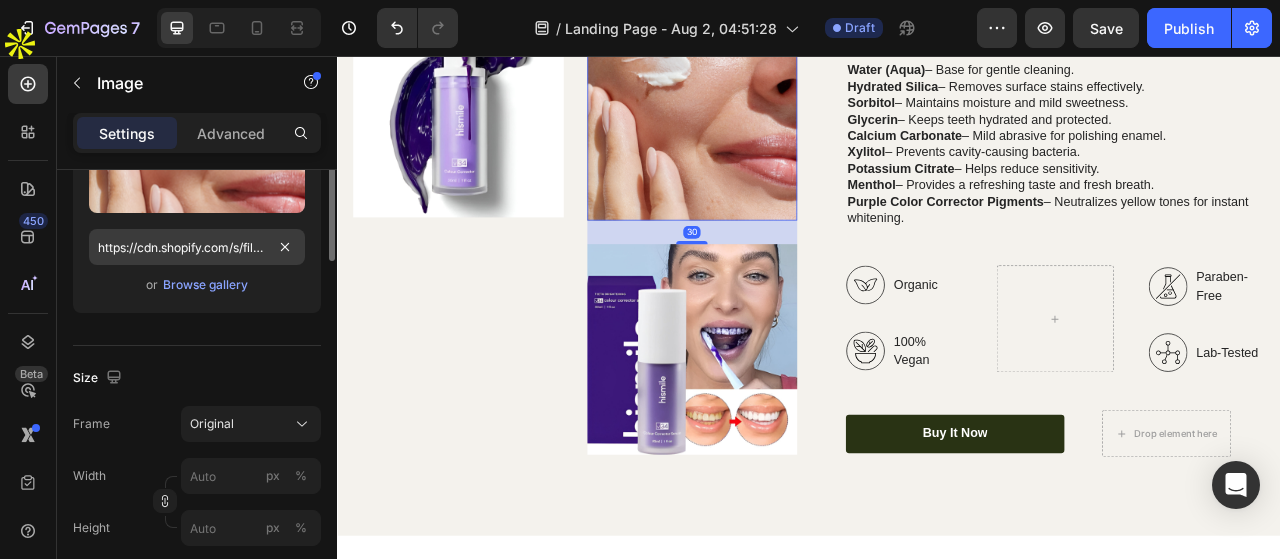 scroll, scrollTop: 200, scrollLeft: 0, axis: vertical 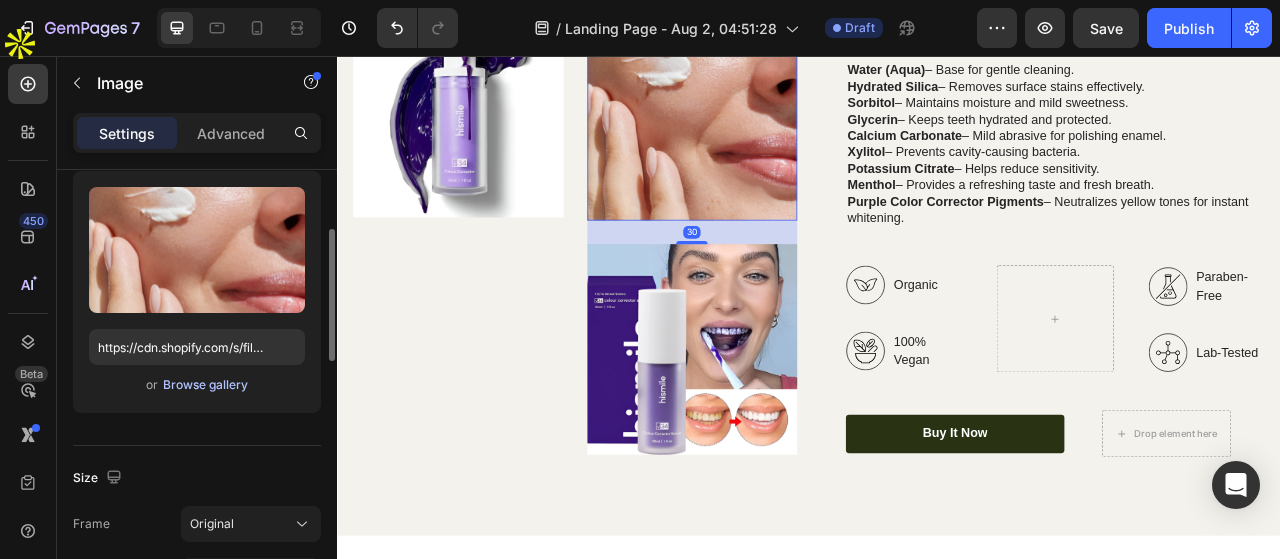 click on "Browse gallery" at bounding box center (205, 385) 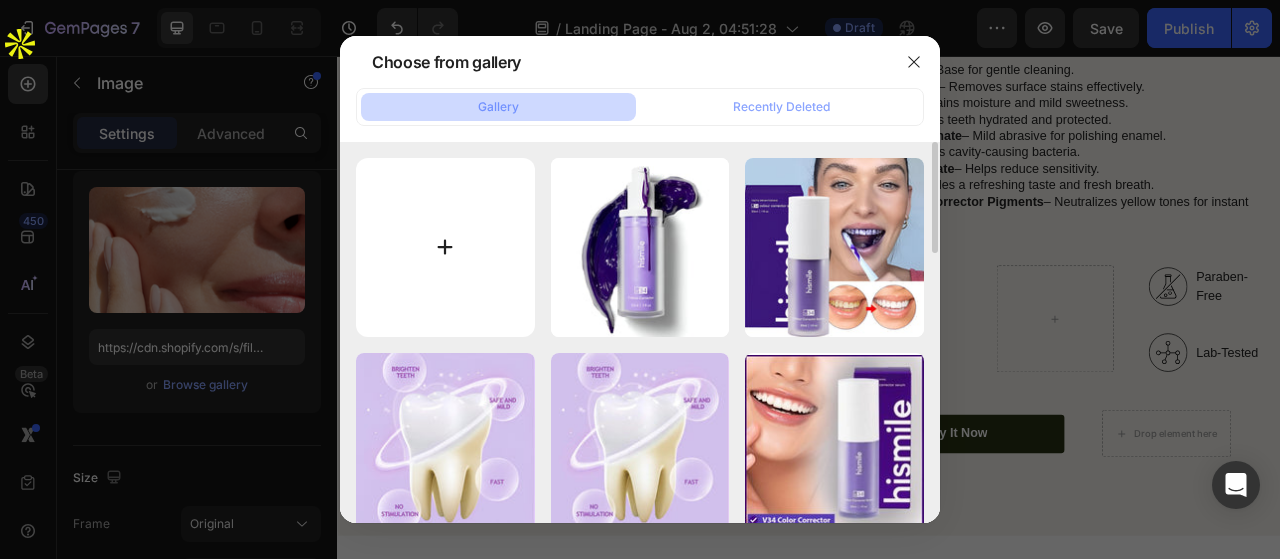 click at bounding box center [445, 247] 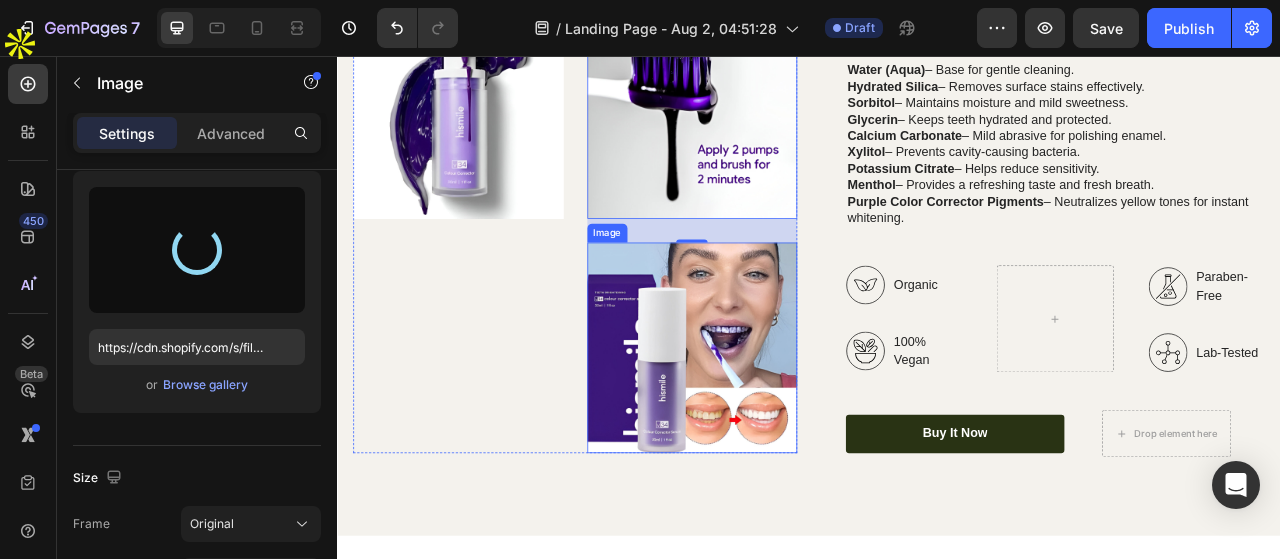type on "https://cdn.shopify.com/s/files/1/0950/5793/6516/files/gempages_578079969167541010-41b1743a-337d-4b97-9bbe-15feaa9c2976.jpg" 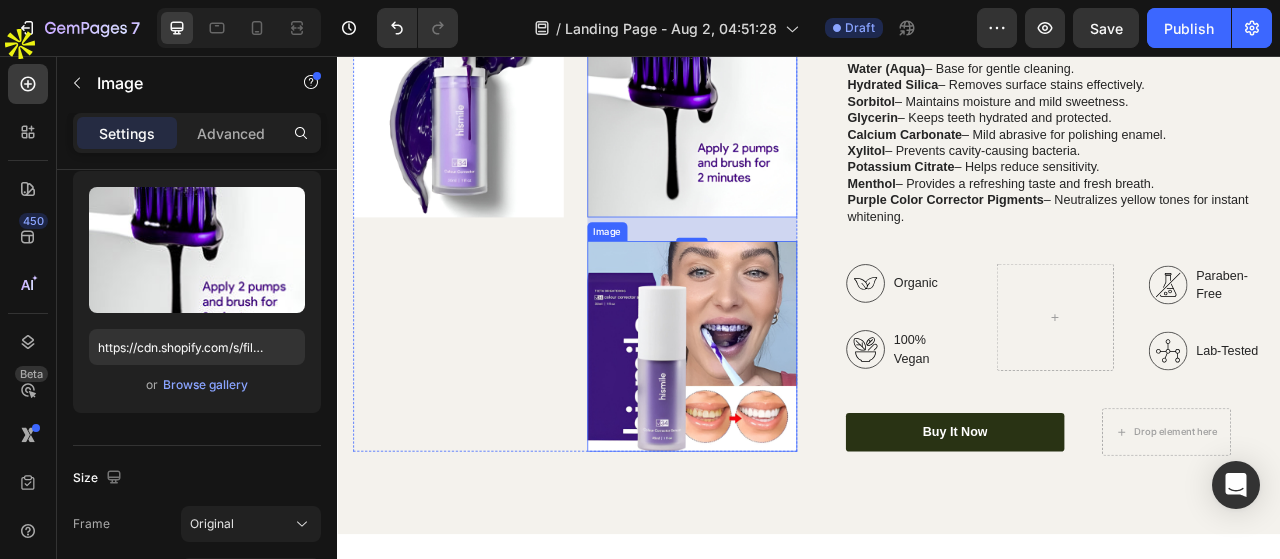 scroll, scrollTop: 2784, scrollLeft: 0, axis: vertical 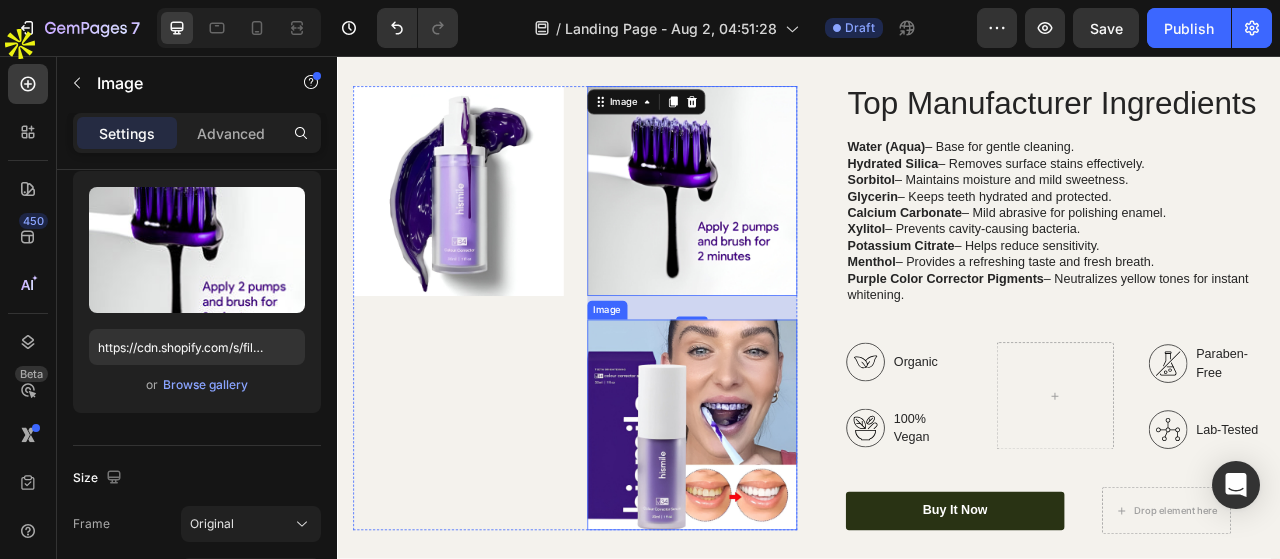 click at bounding box center (789, 526) 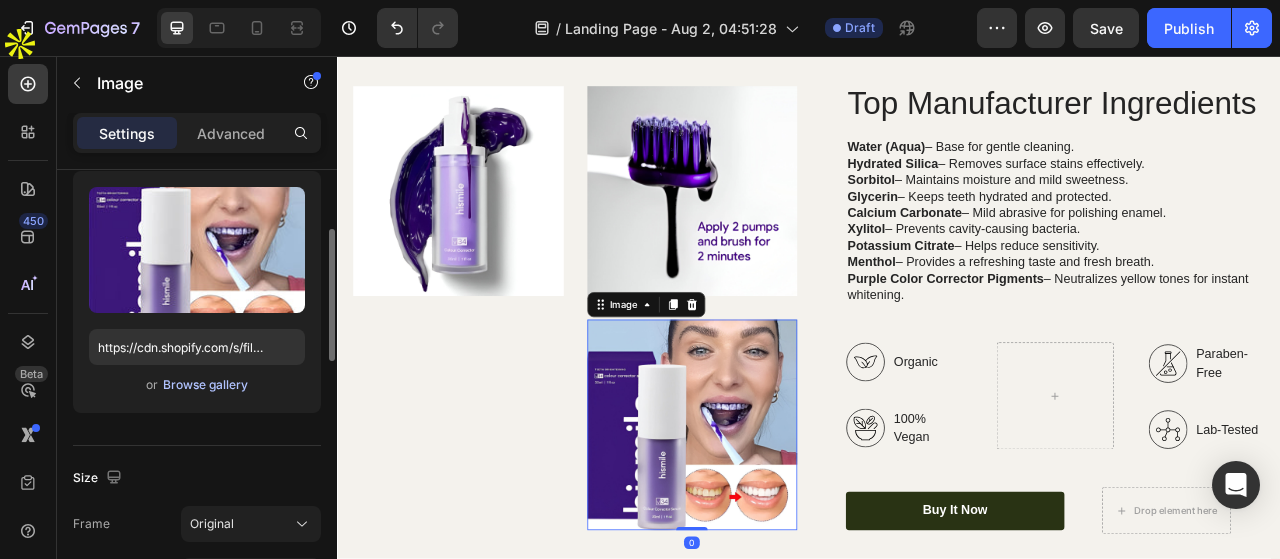 click on "Browse gallery" at bounding box center [205, 385] 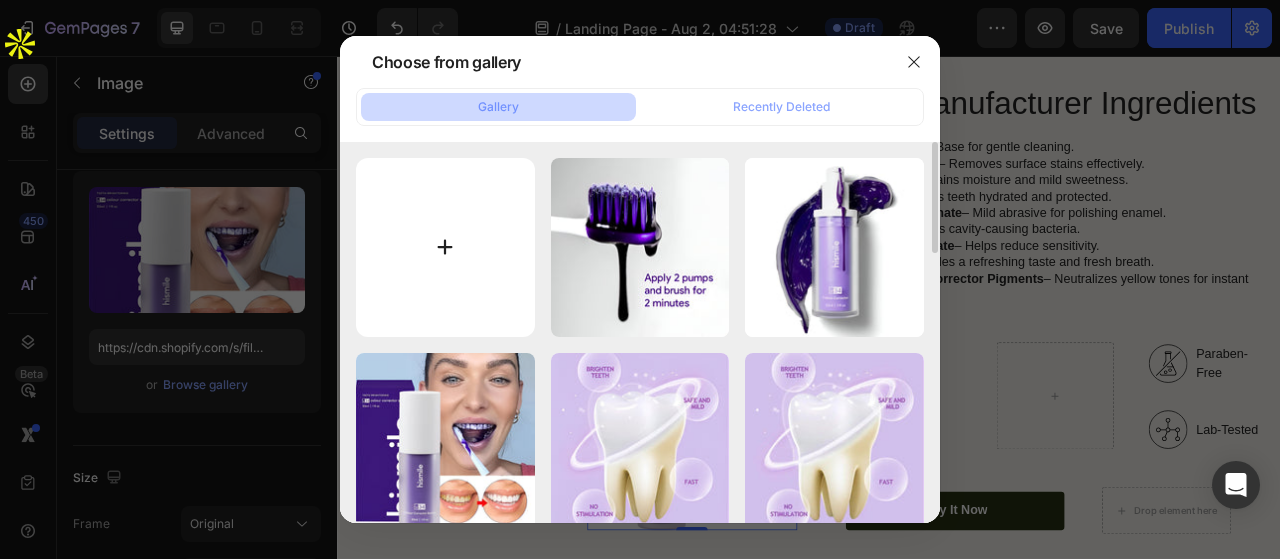click at bounding box center (445, 247) 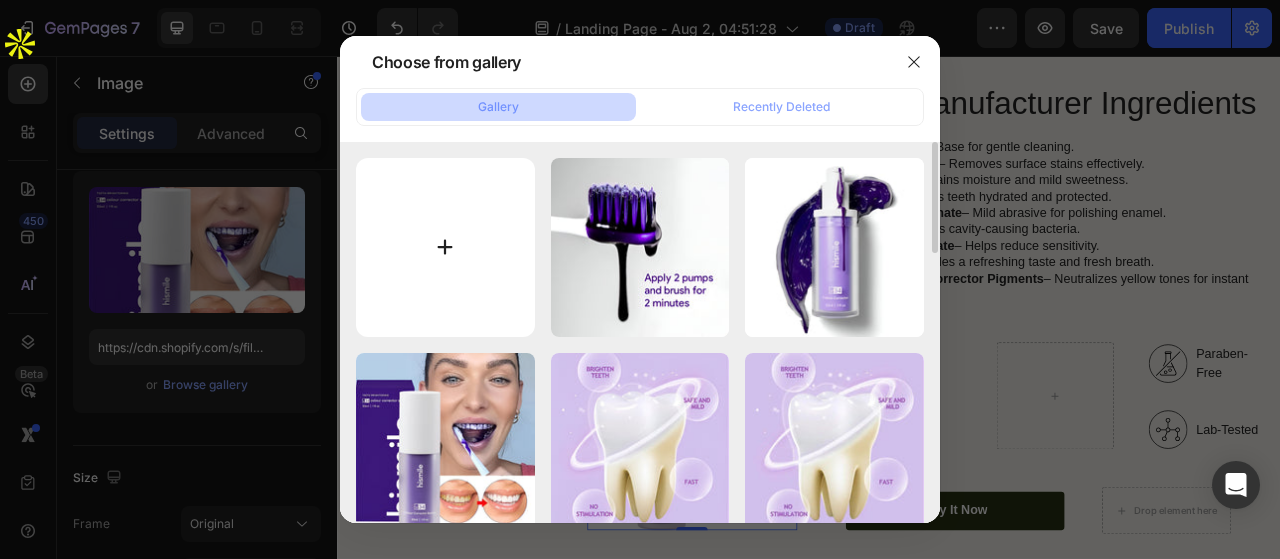 type on "C:\fakepath\hismile-v34-teeth-removing-deep-smoke-stains-gingiva-protection-purple-orthopedic-toothpaste-cleans-oral-cavity-brightens-teeth - 3 (1).jpg" 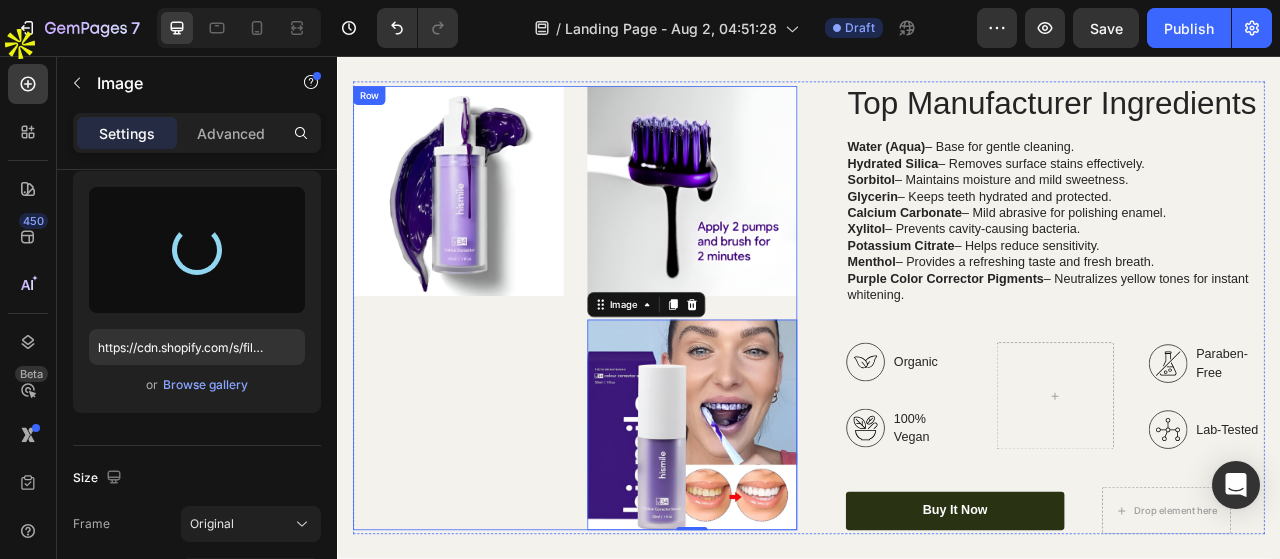 type on "https://cdn.shopify.com/s/files/1/0950/5793/6516/files/gempages_578079969167541010-c24bed55-6a38-4474-b51c-67b428370d90.jpg" 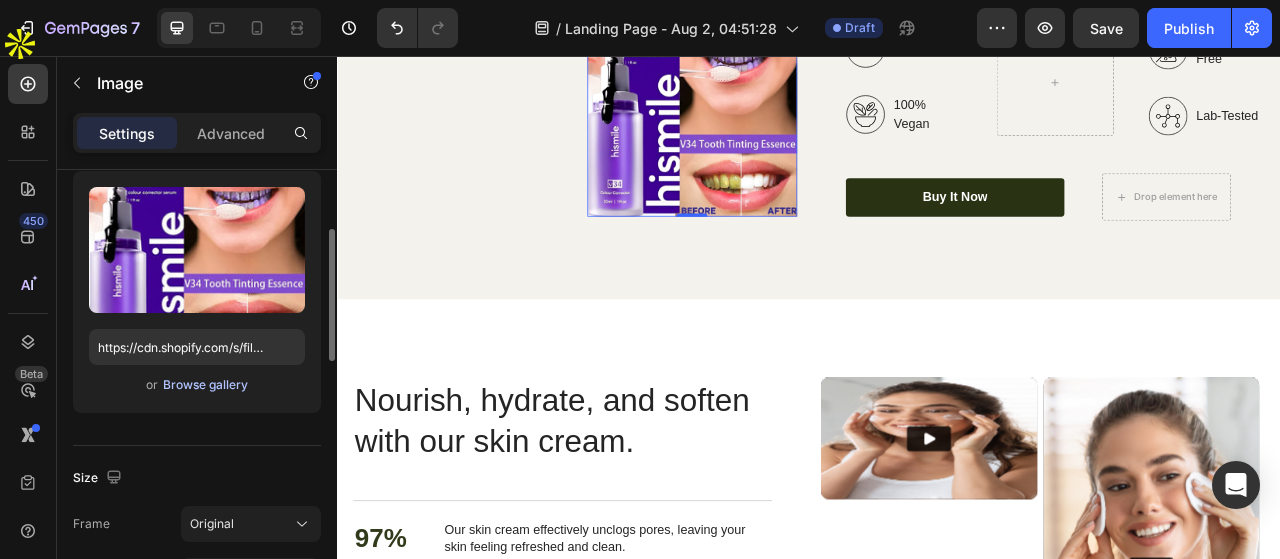 scroll, scrollTop: 3084, scrollLeft: 0, axis: vertical 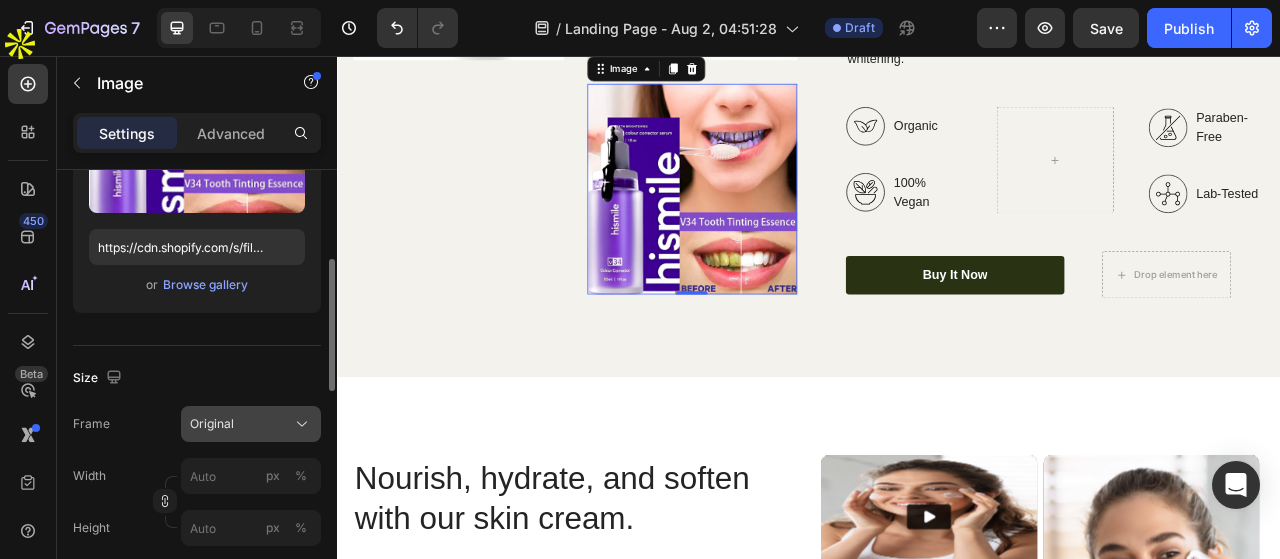 click on "Original" at bounding box center (251, 424) 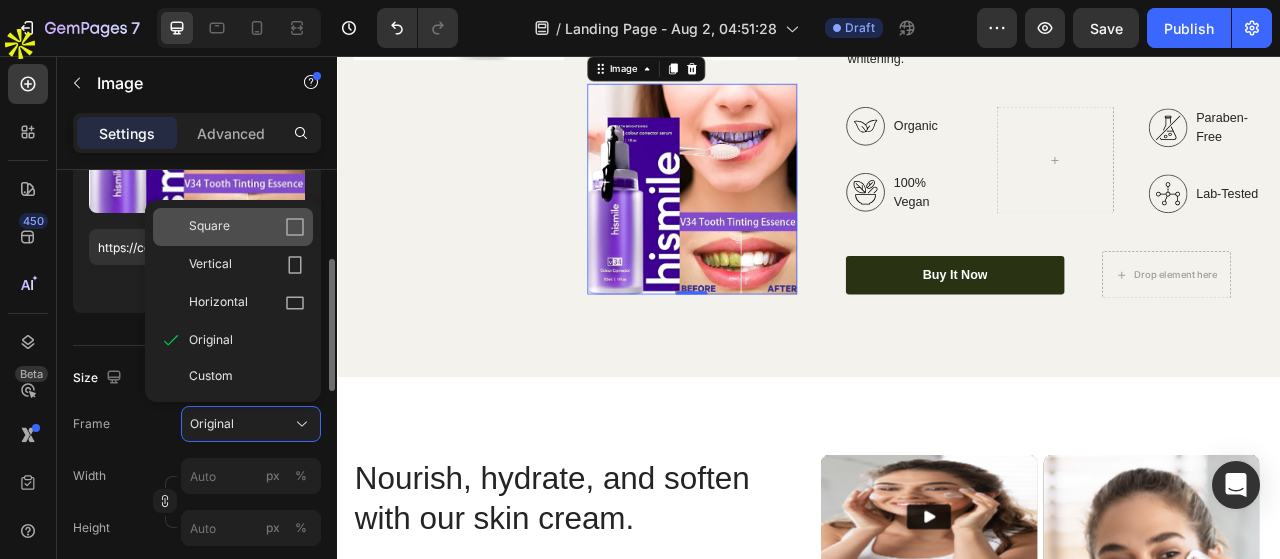 click on "Square" 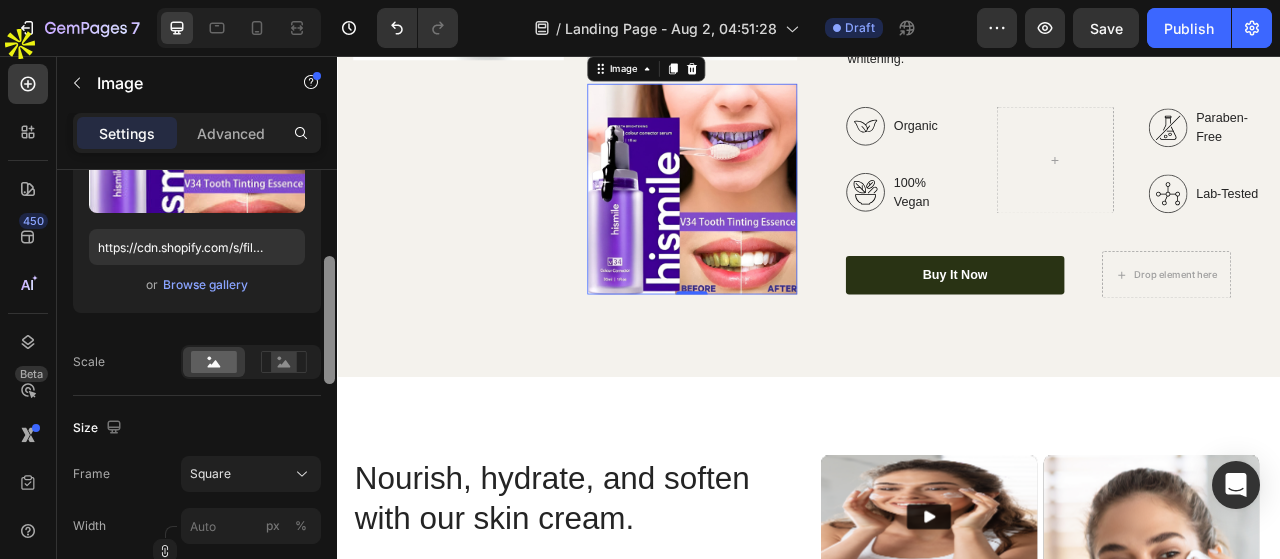 scroll, scrollTop: 100, scrollLeft: 0, axis: vertical 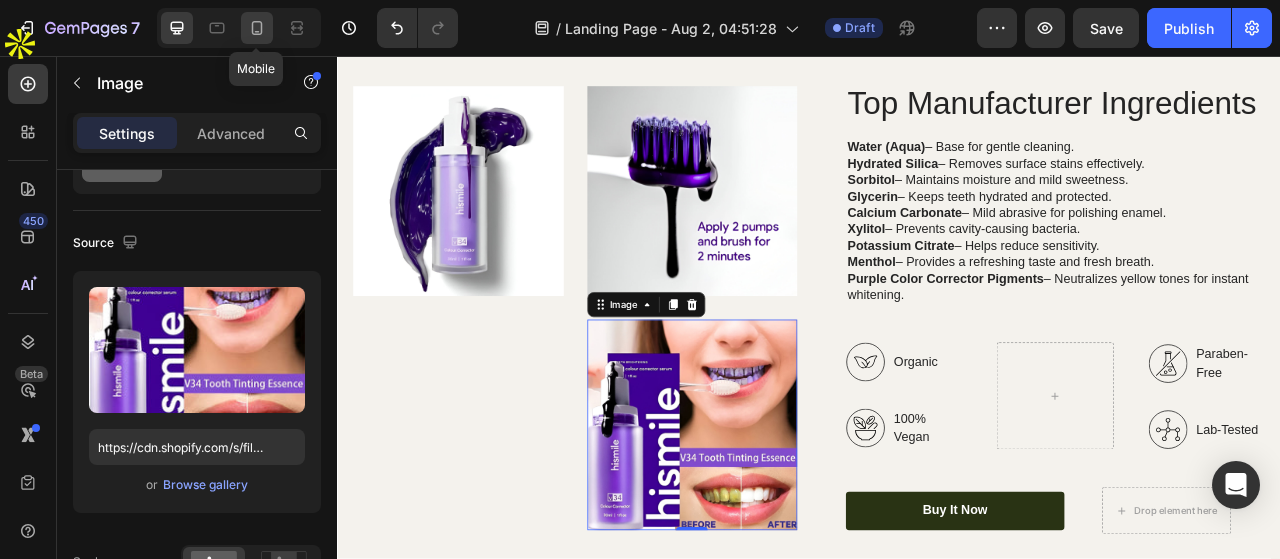 click 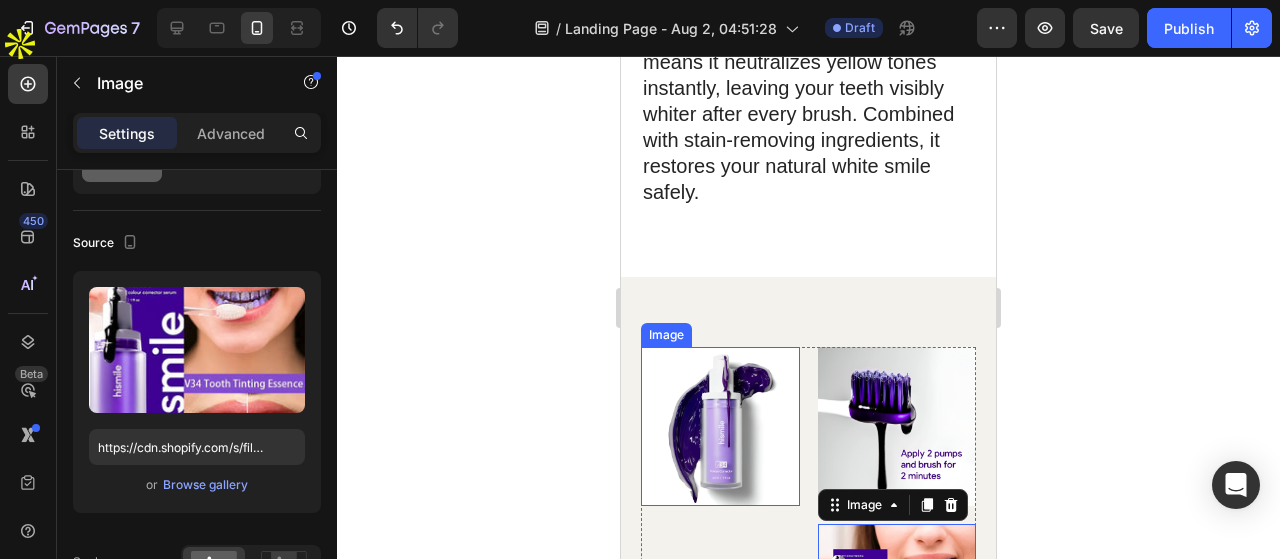 scroll, scrollTop: 2696, scrollLeft: 0, axis: vertical 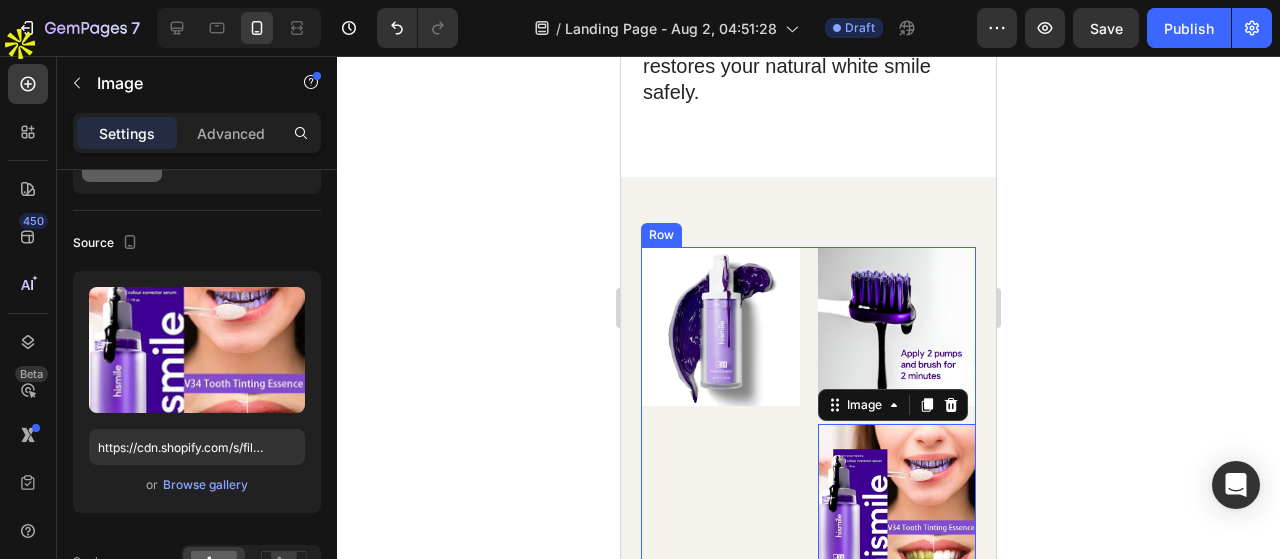 click on "Image" at bounding box center (720, 414) 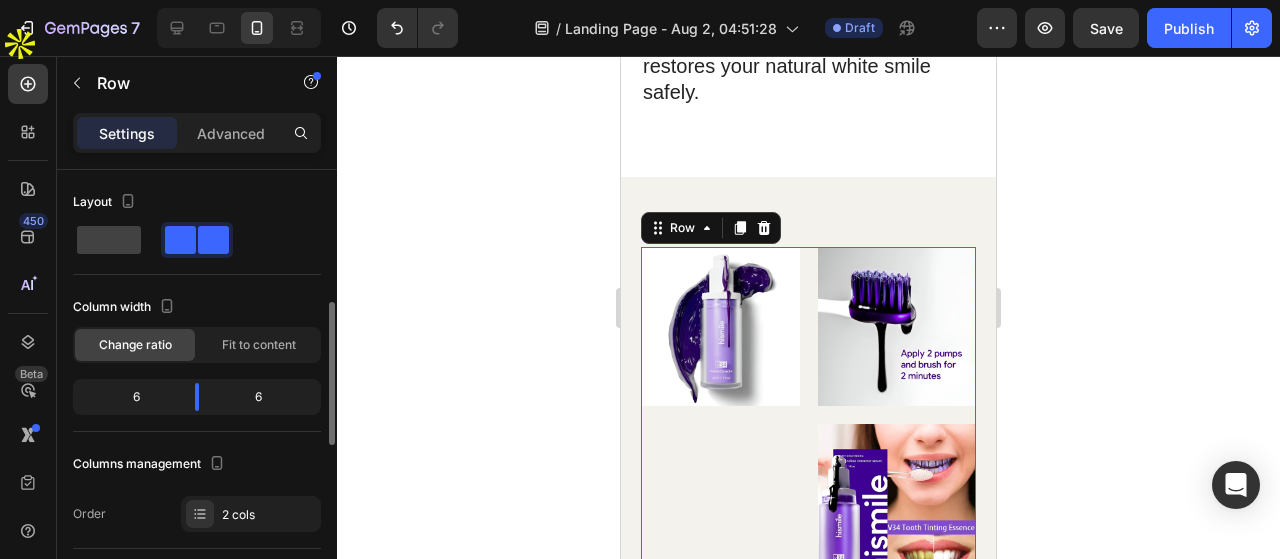scroll, scrollTop: 100, scrollLeft: 0, axis: vertical 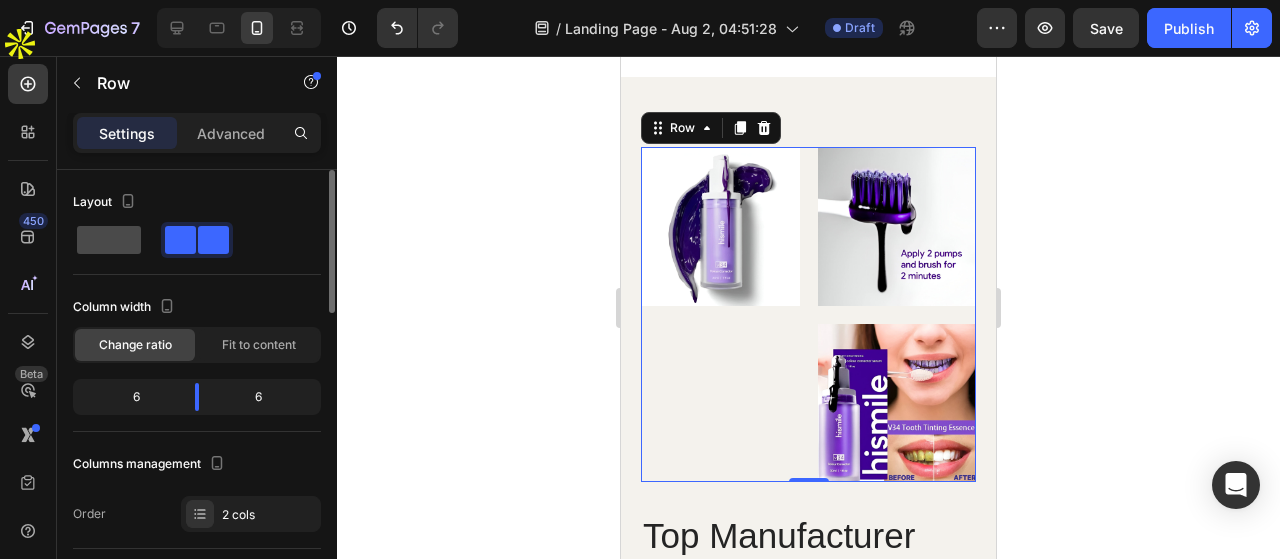 click 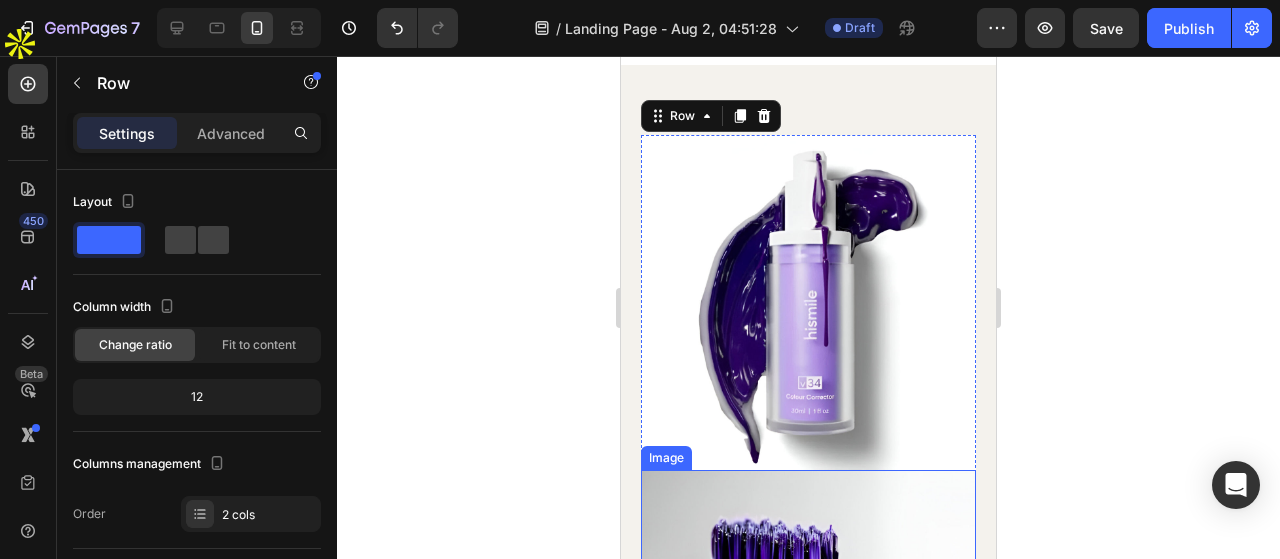 scroll, scrollTop: 2996, scrollLeft: 0, axis: vertical 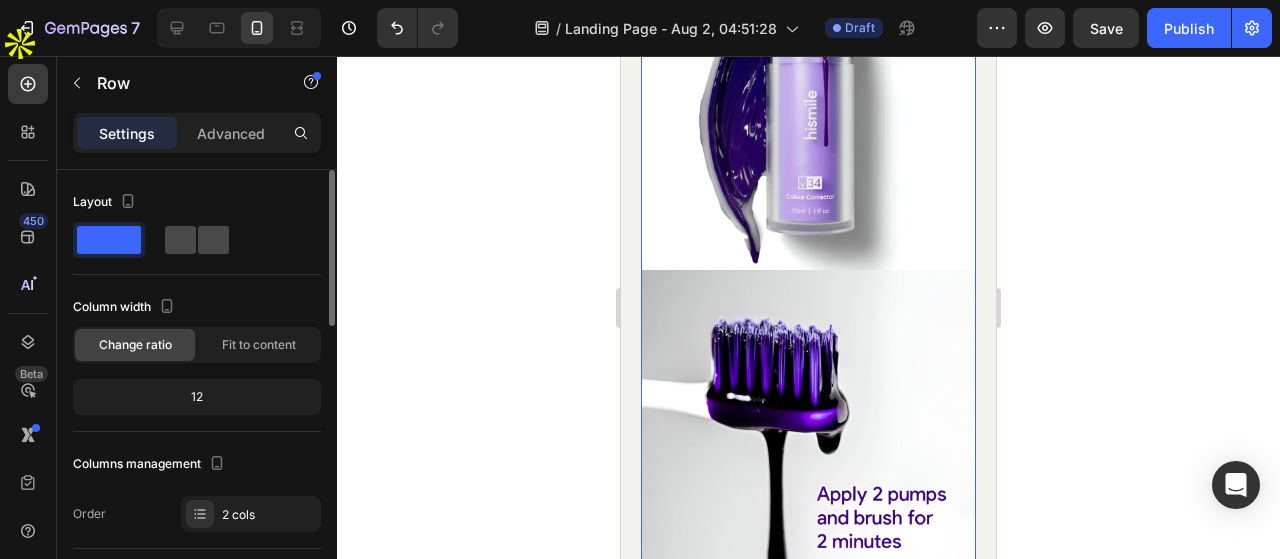 click 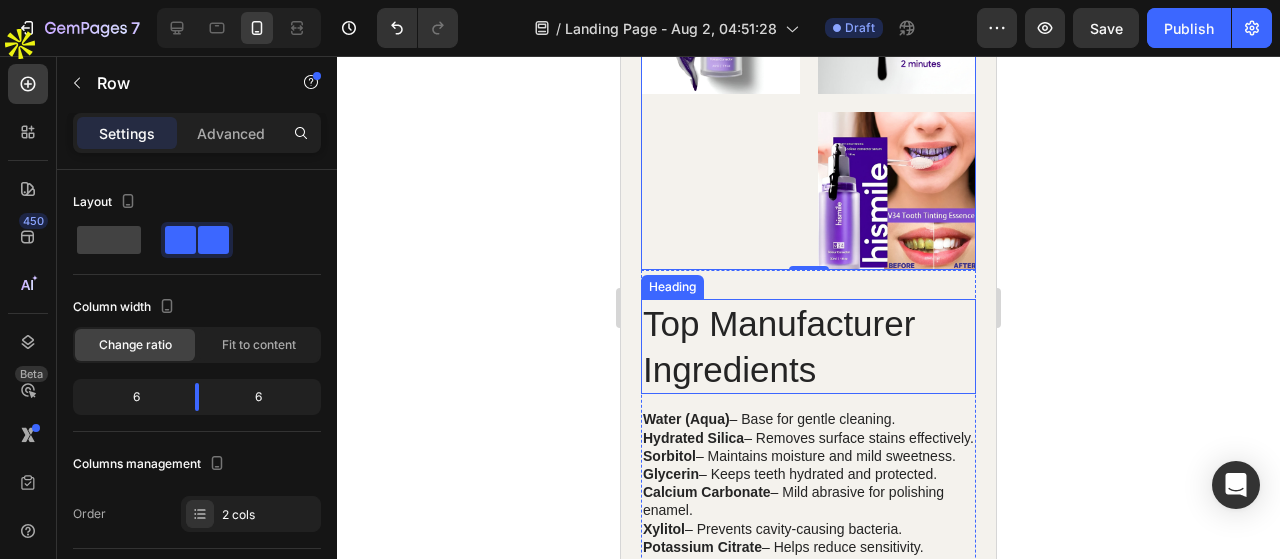 scroll, scrollTop: 2896, scrollLeft: 0, axis: vertical 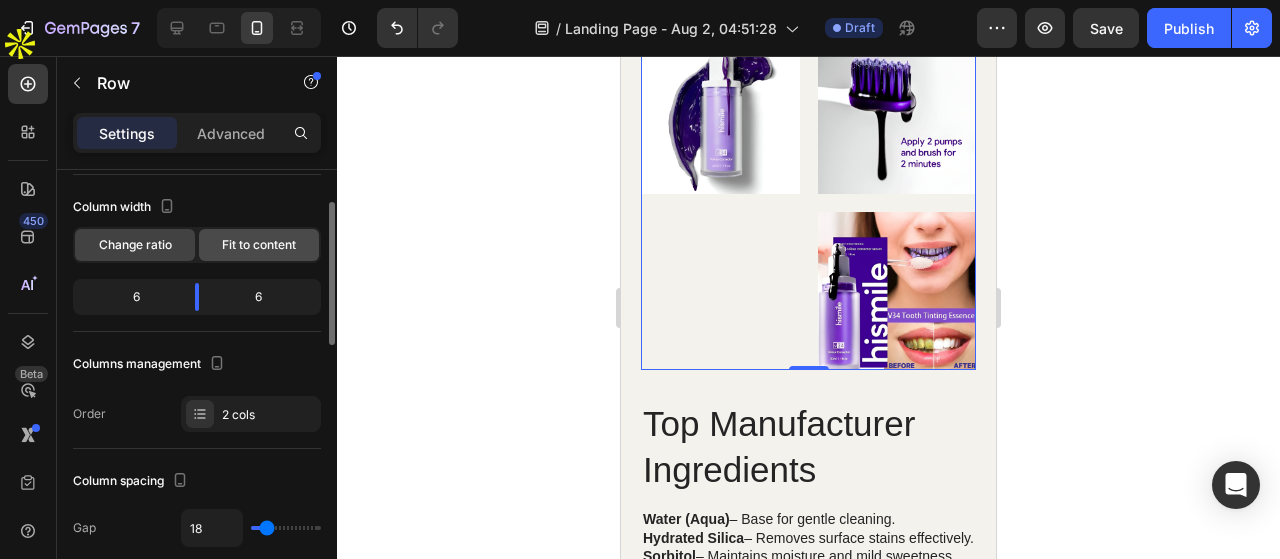 click on "Fit to content" 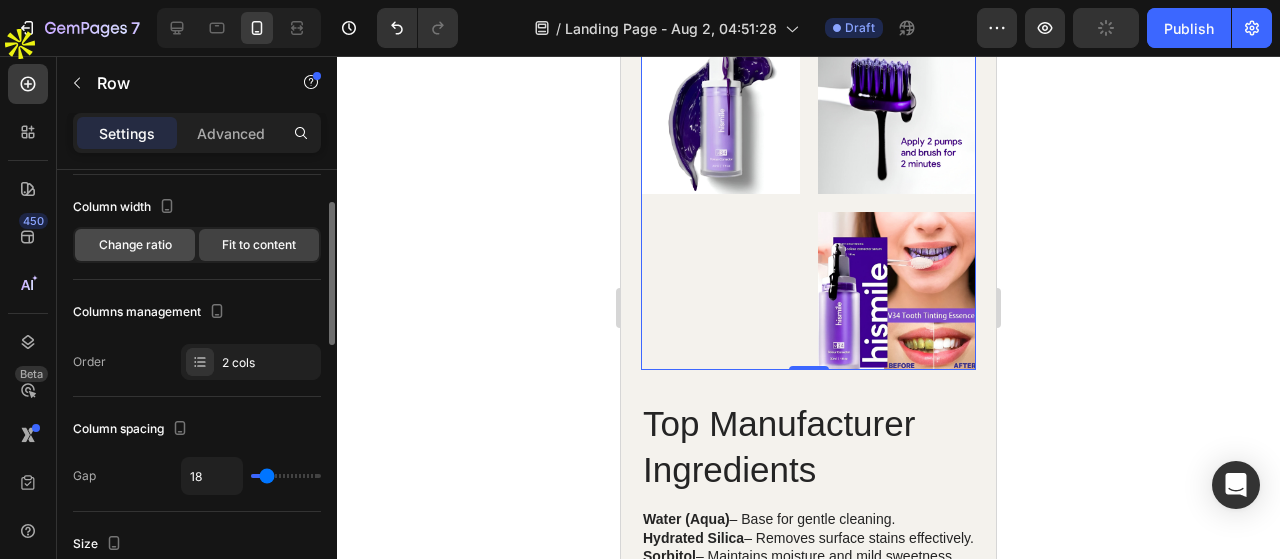 click on "Change ratio" 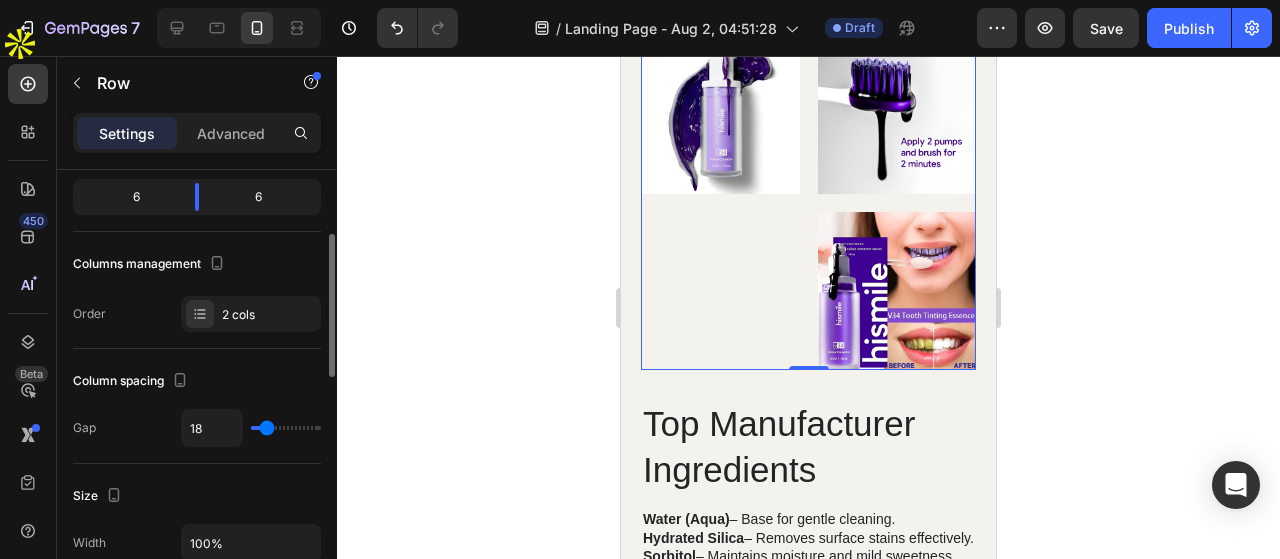 scroll, scrollTop: 300, scrollLeft: 0, axis: vertical 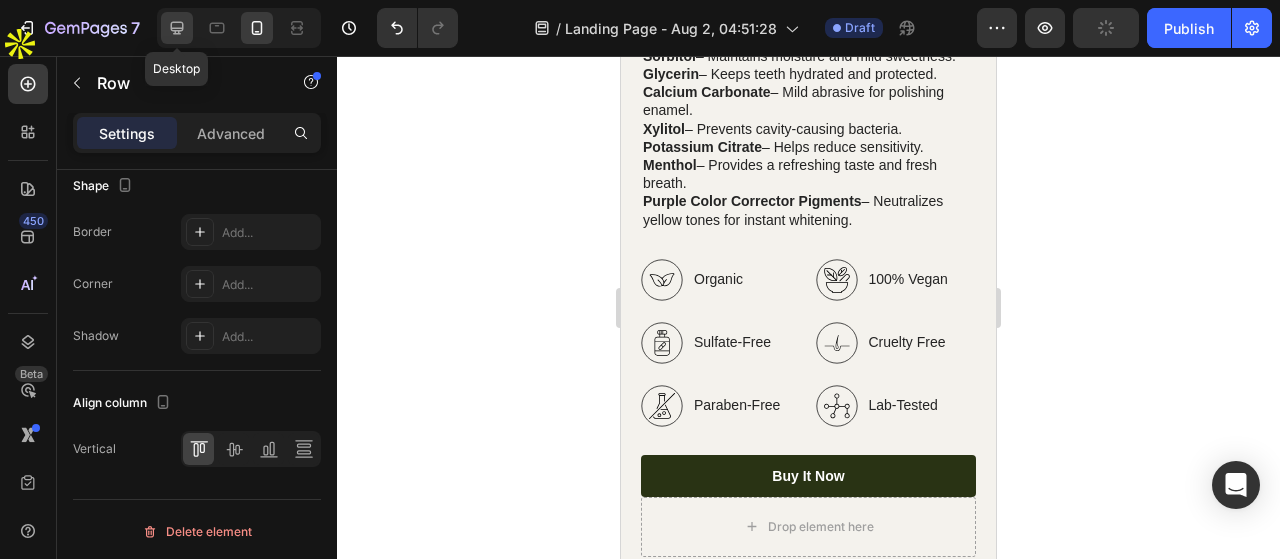 click 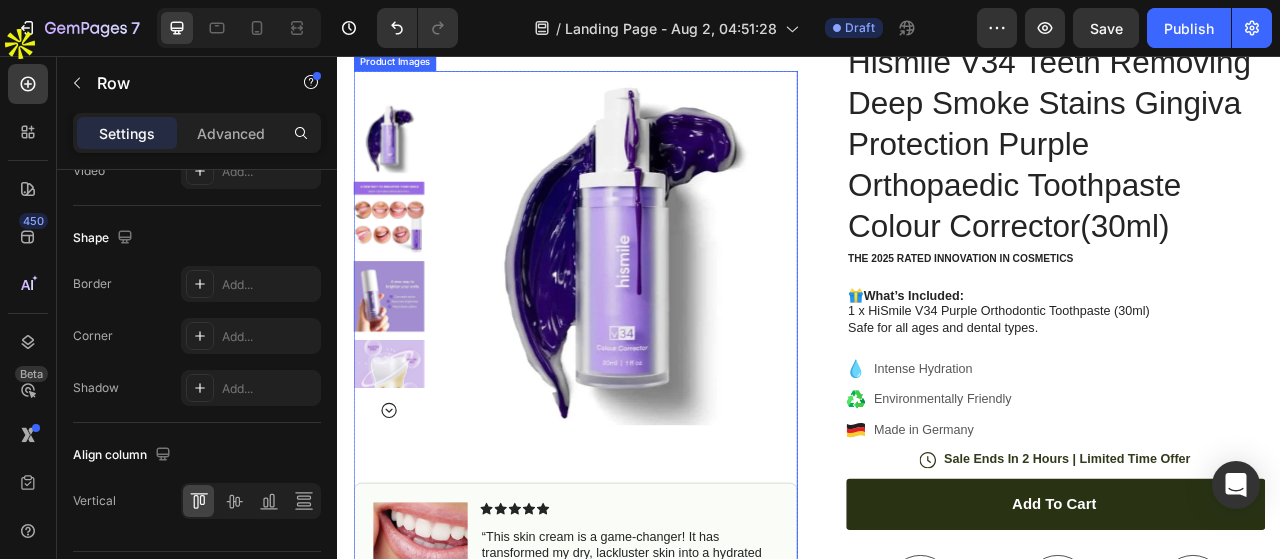 scroll, scrollTop: 300, scrollLeft: 0, axis: vertical 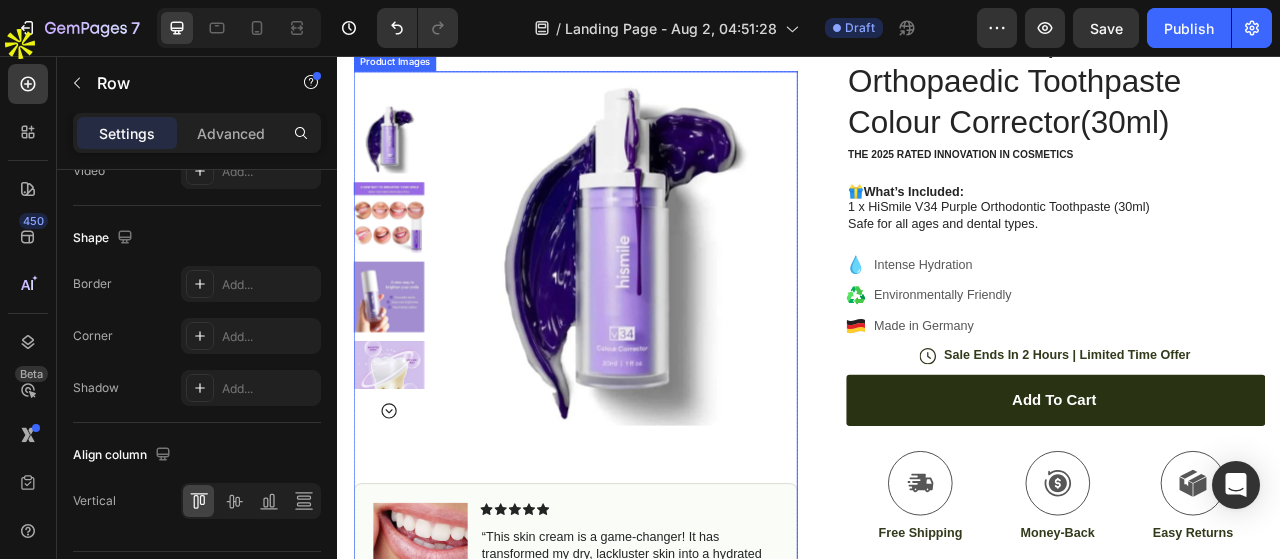 click at bounding box center (696, 301) 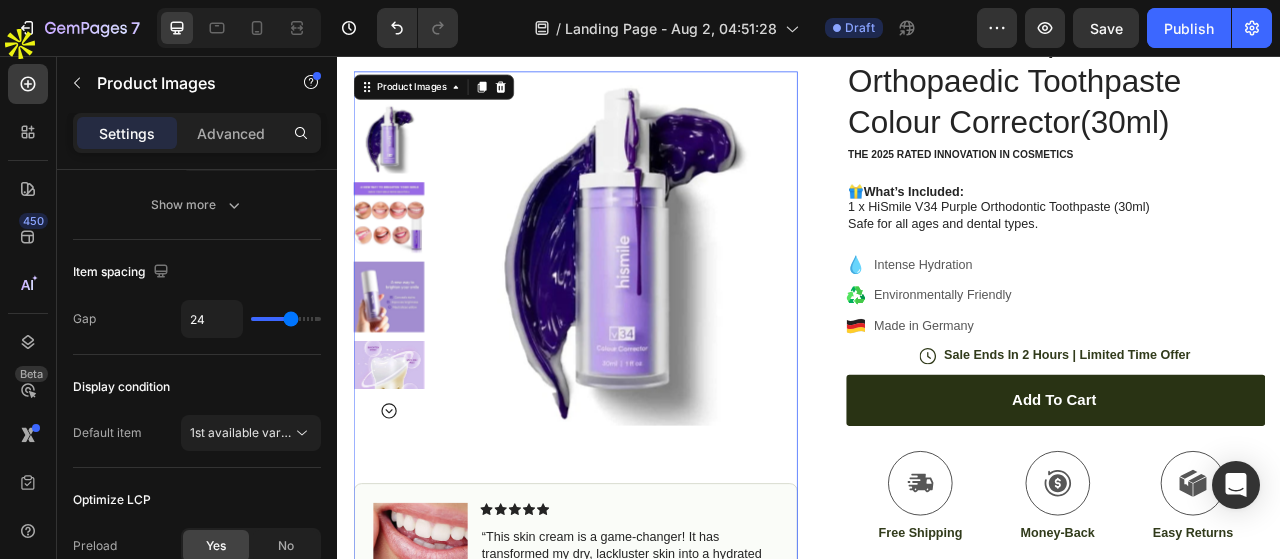 scroll, scrollTop: 0, scrollLeft: 0, axis: both 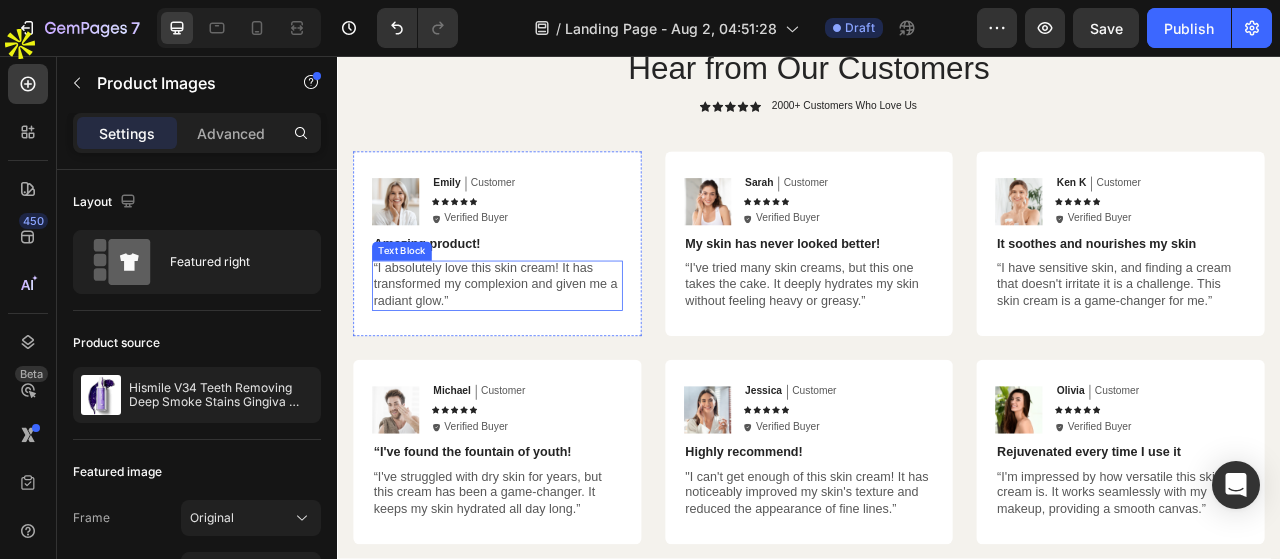 click on "“I absolutely love this skin cream! It has transformed my complexion and given me a radiant glow.”" at bounding box center [540, 348] 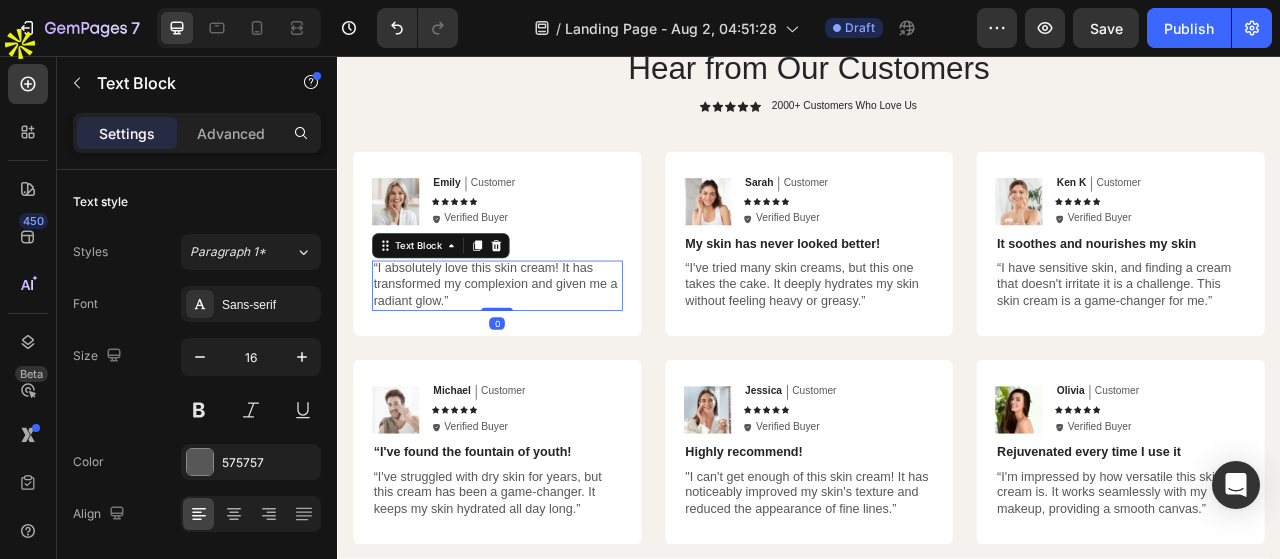 click on "“I absolutely love this skin cream! It has transformed my complexion and given me a radiant glow.”" at bounding box center (540, 348) 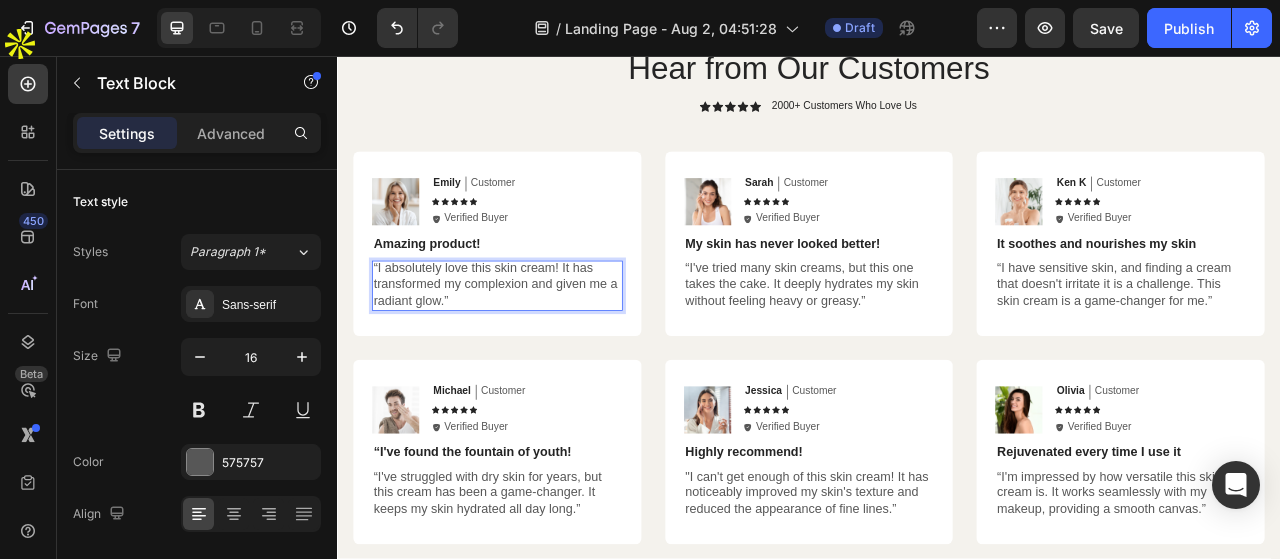 click on "“I absolutely love this skin cream! It has transformed my complexion and given me a radiant glow.”" at bounding box center [540, 348] 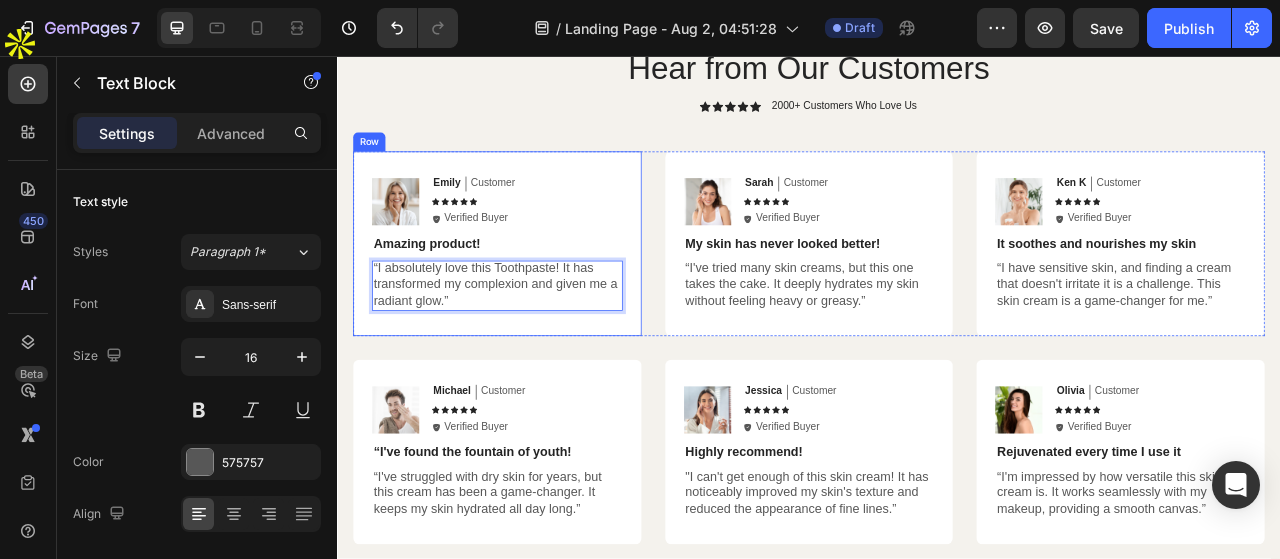click on "Image Emily Text Block Customer  Text Block Row Icon Icon Icon Icon Icon Icon List
Icon Verified Buyer Text Block Row Row Amazing product! Text Block “I absolutely love this Toothpaste! It has transformed my complexion and given me a radiant glow.” Text Block   0 Row" at bounding box center [540, 295] 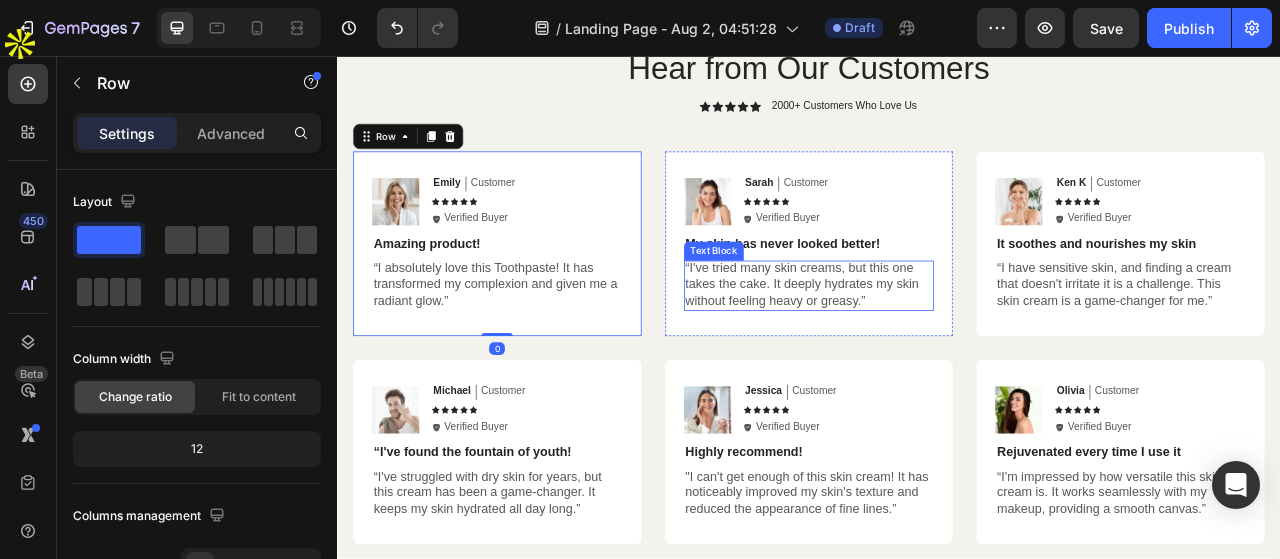 click on "“I've tried many skin creams, but this one takes the cake. It deeply hydrates my skin without feeling heavy or greasy.”" at bounding box center [937, 348] 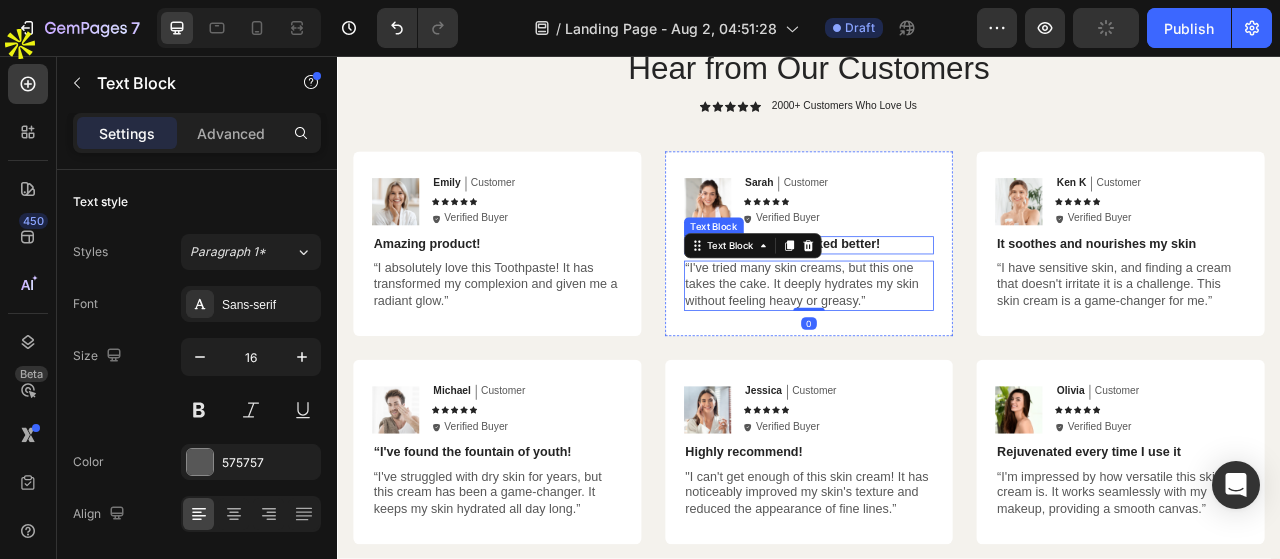 click on "My skin has never looked better!" at bounding box center [937, 296] 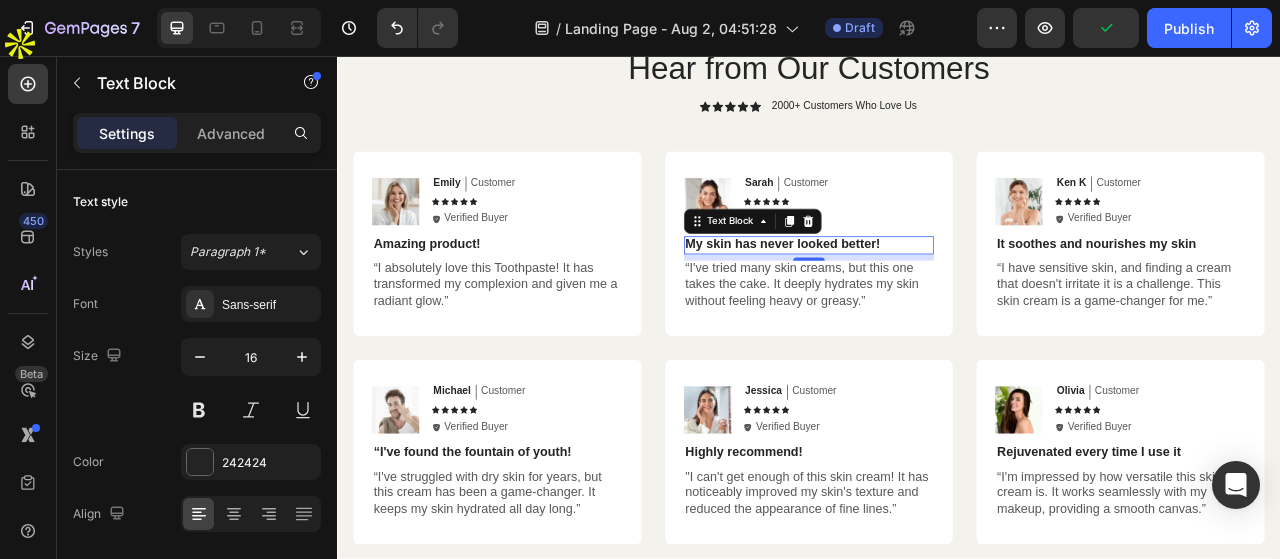 click on "My skin has never looked better!" at bounding box center (937, 296) 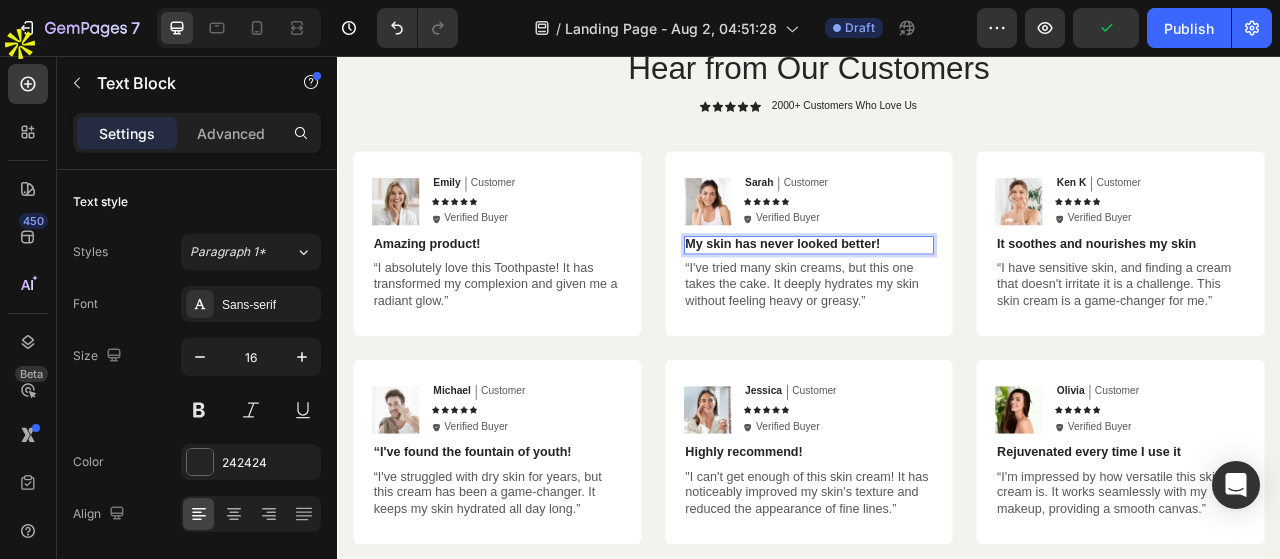 click on "My skin has never looked better!" at bounding box center [937, 296] 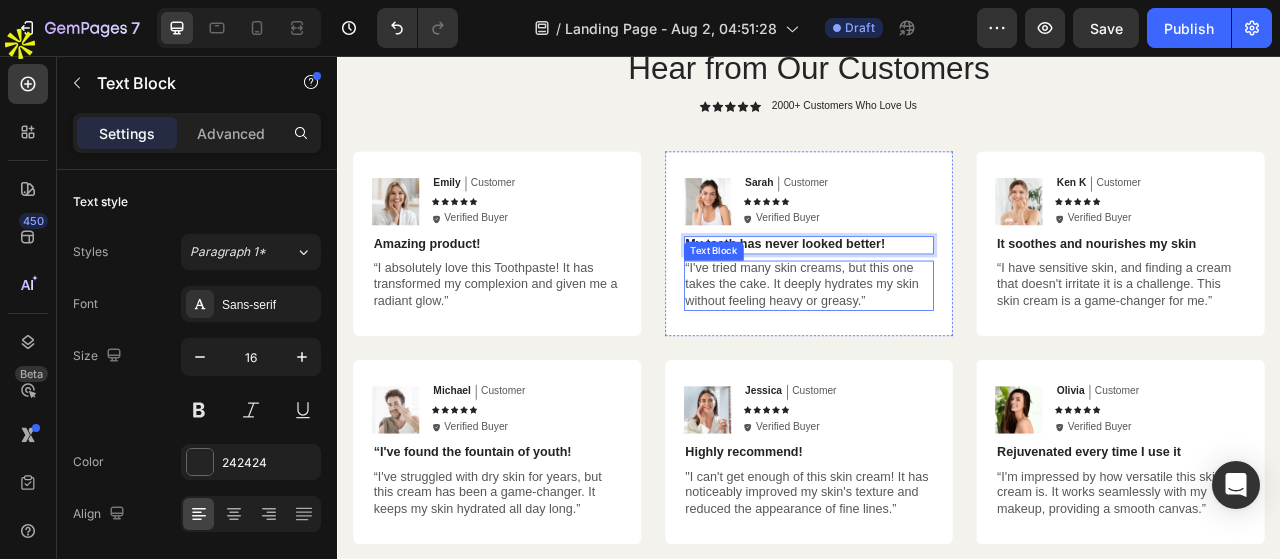 click on "“I've tried many skin creams, but this one takes the cake. It deeply hydrates my skin without feeling heavy or greasy.”" at bounding box center [937, 348] 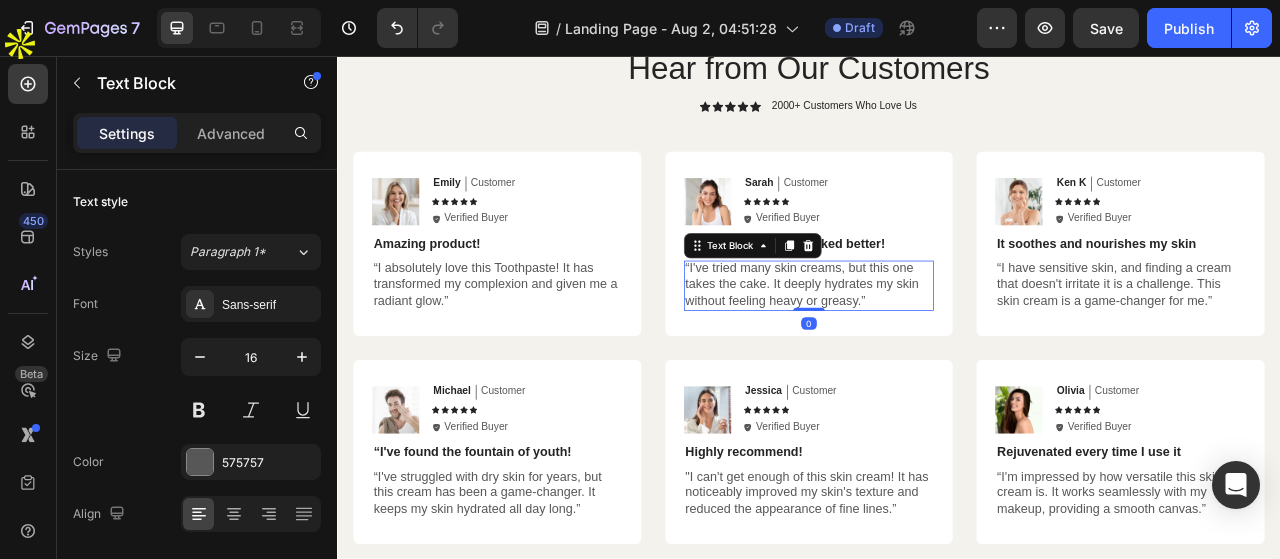 click on "“I've tried many skin creams, but this one takes the cake. It deeply hydrates my skin without feeling heavy or greasy.”" at bounding box center [937, 348] 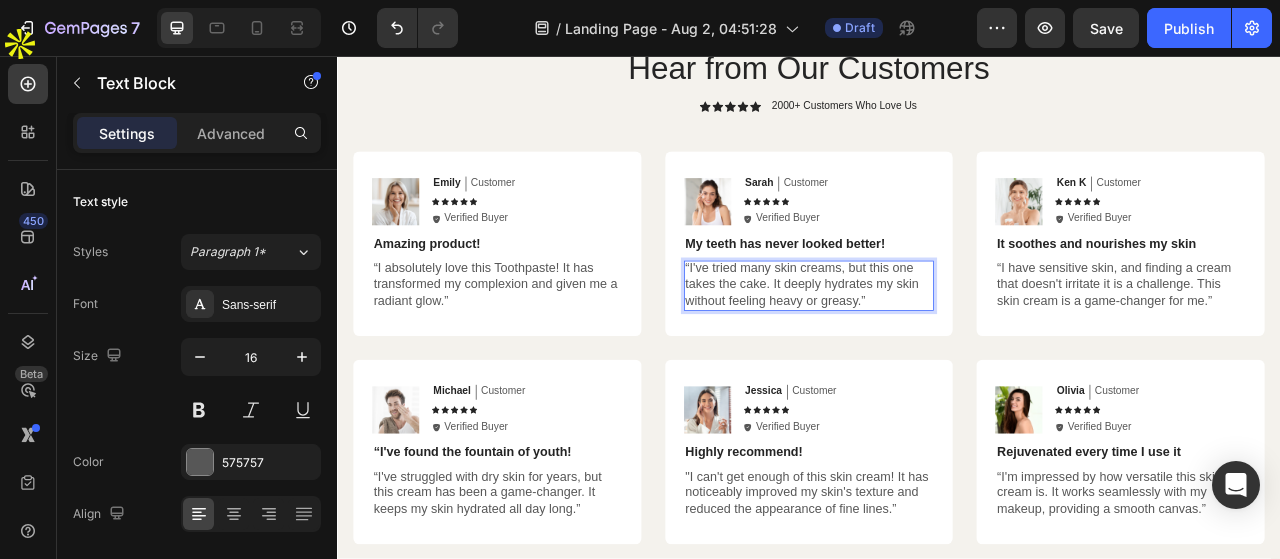 click on "“I've tried many skin creams, but this one takes the cake. It deeply hydrates my skin without feeling heavy or greasy.”" at bounding box center [937, 348] 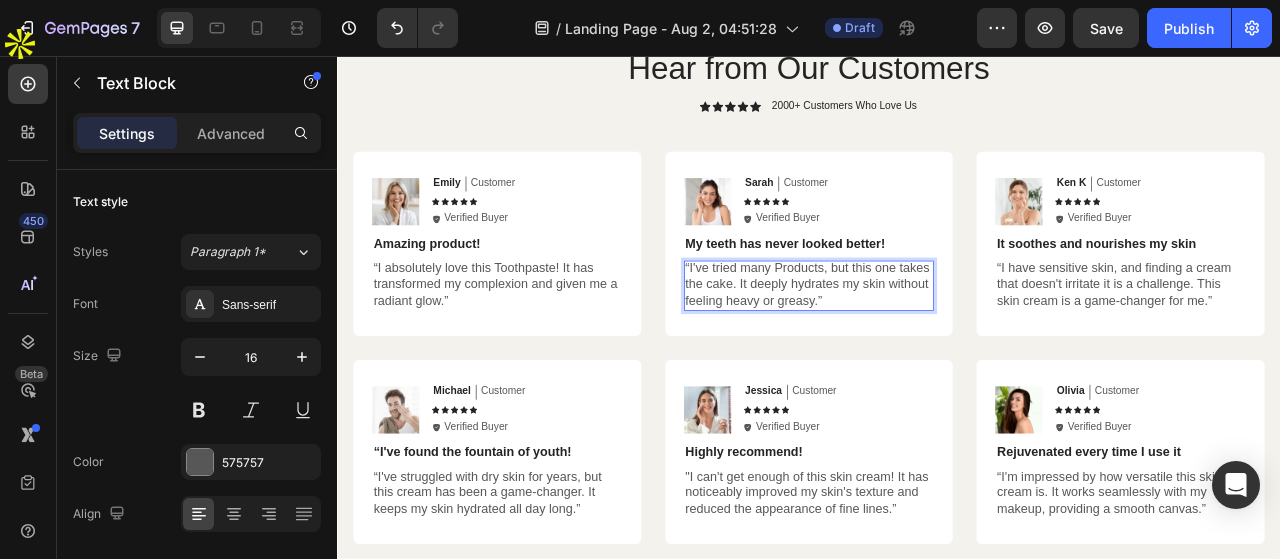 click on "“I've tried many Products, but this one takes the cake. It deeply hydrates my skin without feeling heavy or greasy.”" at bounding box center [937, 348] 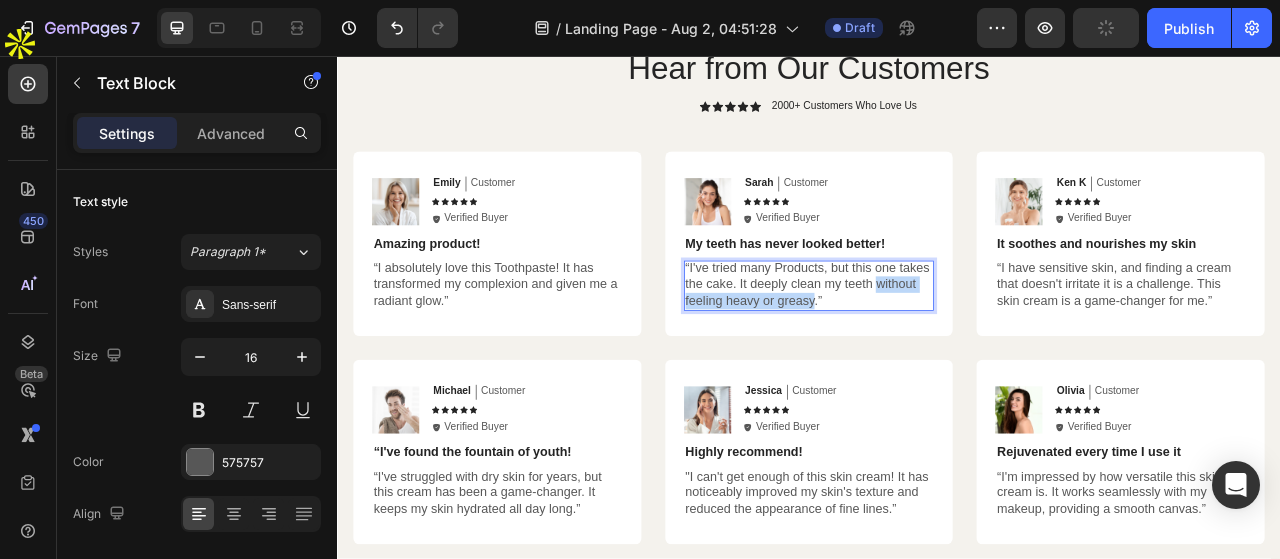 drag, startPoint x: 995, startPoint y: 369, endPoint x: 776, endPoint y: 365, distance: 219.03653 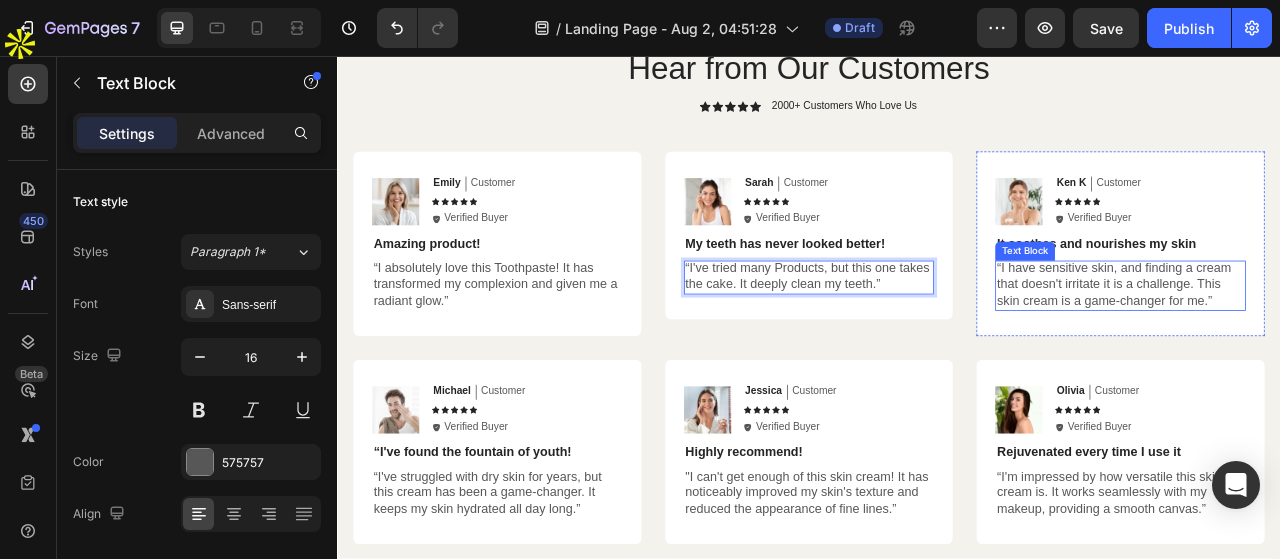 click on "“I have sensitive skin, and finding a cream that doesn't irritate it is a challenge. This skin cream is a game-changer for me.”" at bounding box center [1333, 348] 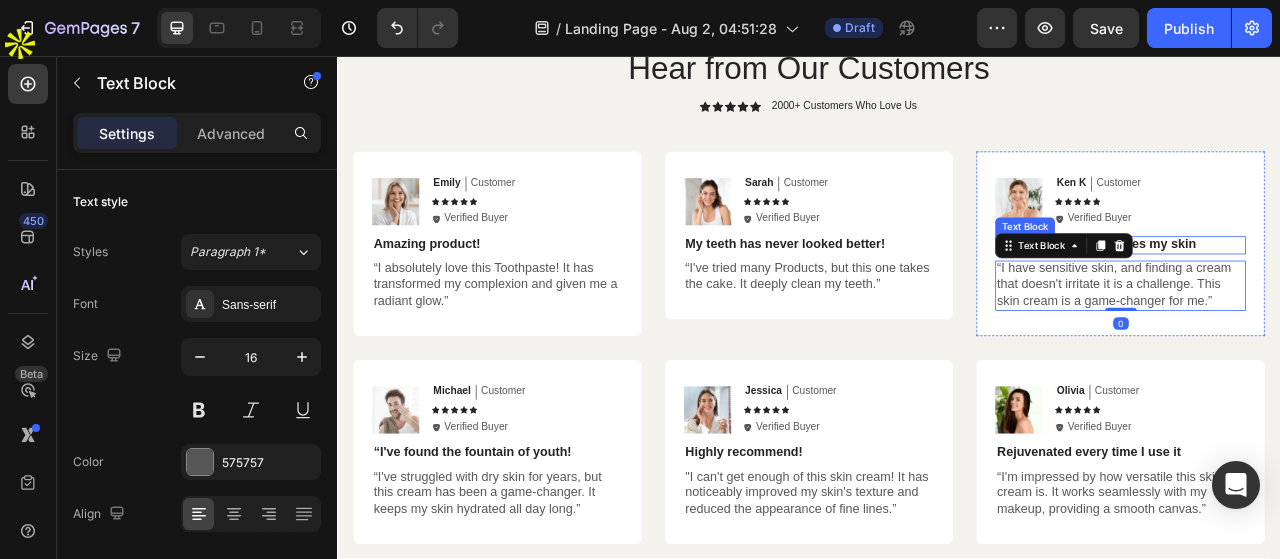 click on "It soothes and nourishes my skin" at bounding box center (1333, 296) 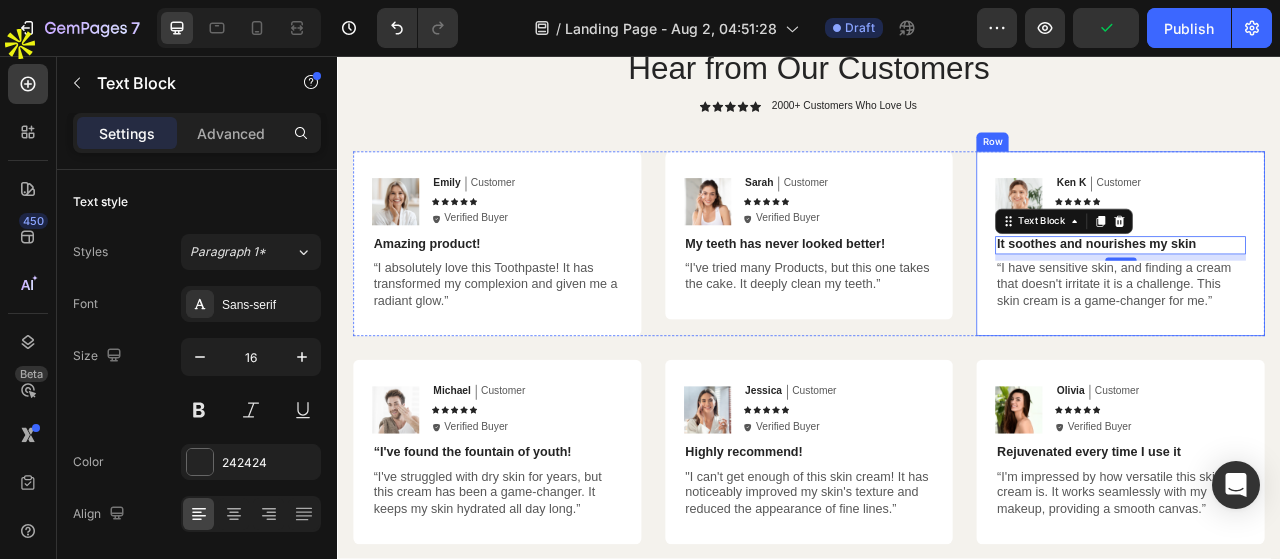 click on "Image Ken K Text Block Customer  Text Block Row Icon Icon Icon Icon Icon Icon List
Icon Verified Buyer Text Block Row Row It soothes and nourishes my skin Text Block   8 “I have sensitive skin, and finding a cream that doesn't irritate it is a challenge. This skin cream is a game-changer for me.” Text Block Row" at bounding box center (1333, 295) 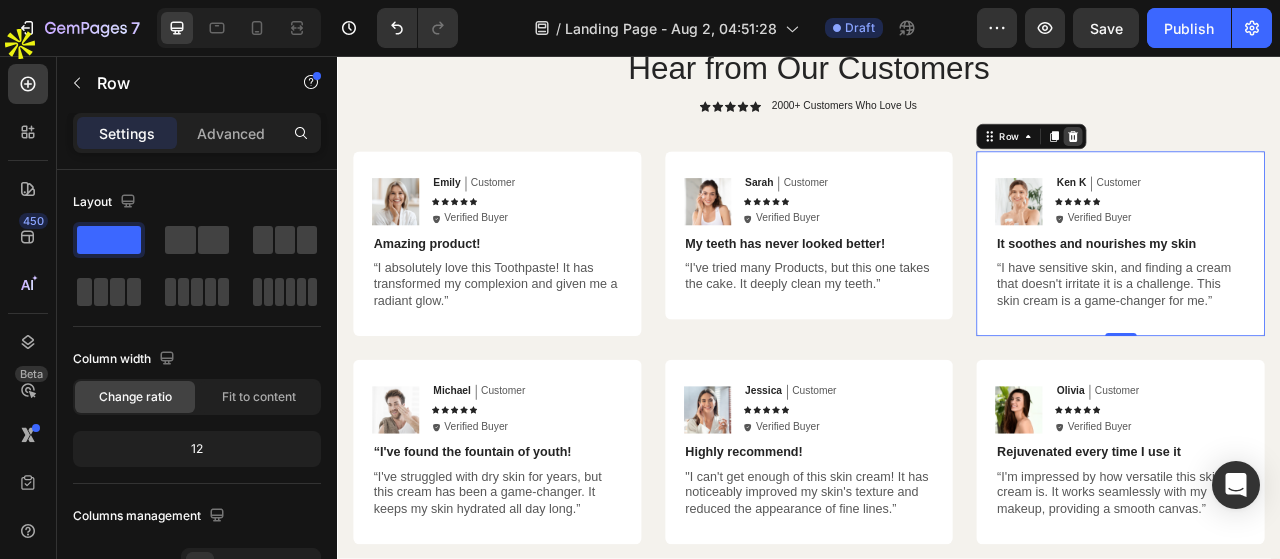 click 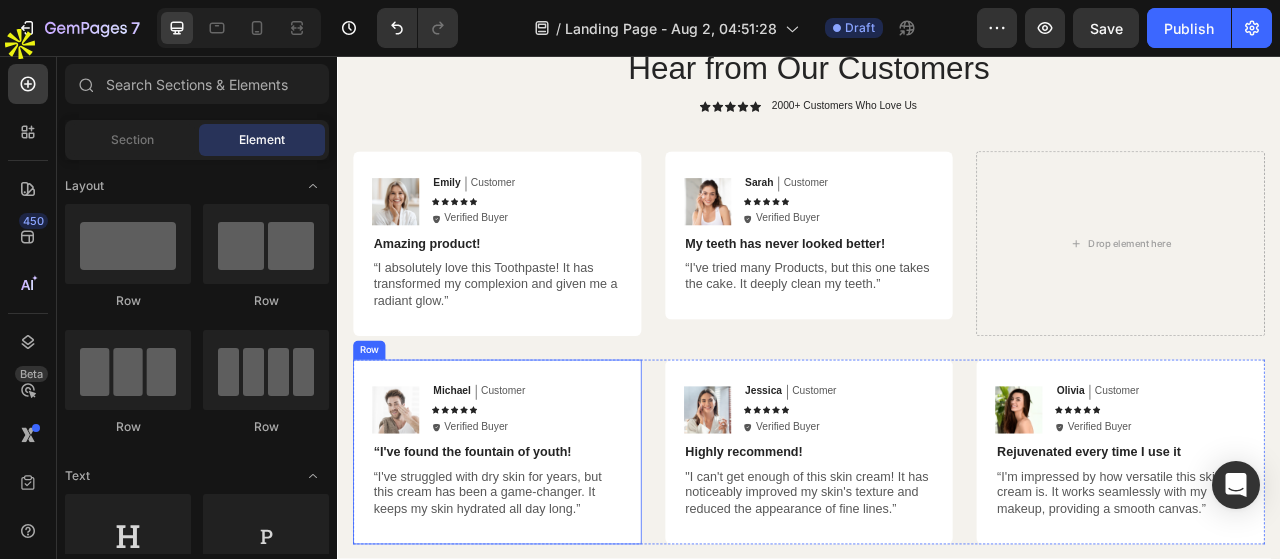 click on "Image Michael Text Block Customer  Text Block Row Icon Icon Icon Icon Icon Icon List
Icon Verified Buyer Text Block Row Row “I've found the fountain of youth! Text Block “I've struggled with dry skin for years, but this cream has been a game-changer. It keeps my skin hydrated all day long.” Text Block Row" at bounding box center (540, 560) 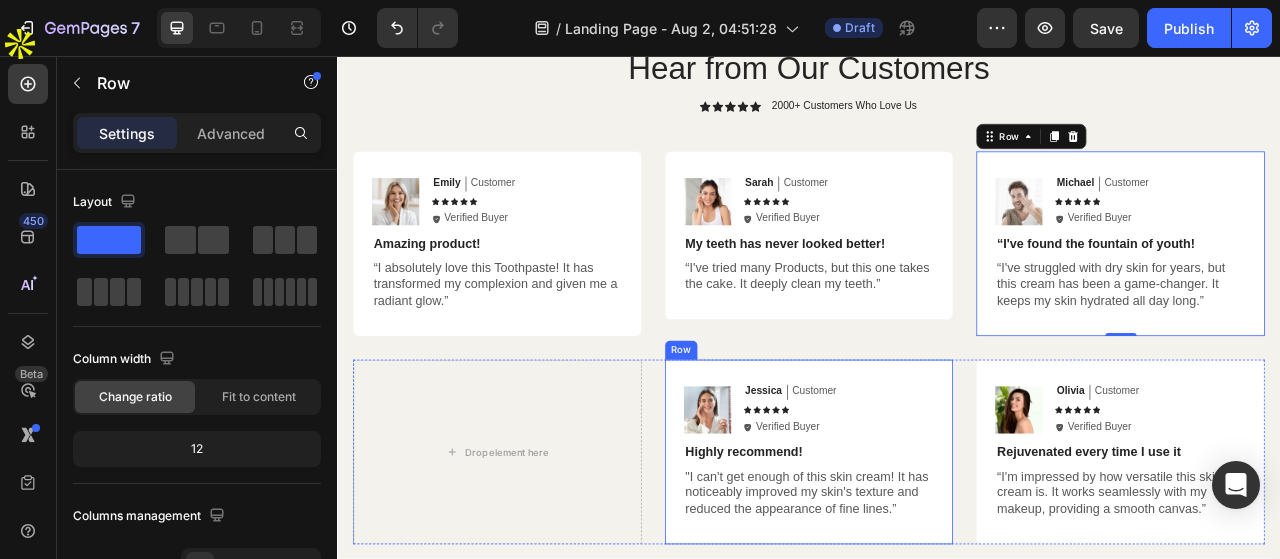 click on "Image Jessica Text Block Customer  Text Block Row Icon Icon Icon Icon Icon Icon List
Icon Verified Buyer Text Block Row Row Highly recommend! Text Block "I can't get enough of this skin cream! It has noticeably improved my skin's texture and reduced the appearance of fine lines.” Text Block Row" at bounding box center [937, 560] 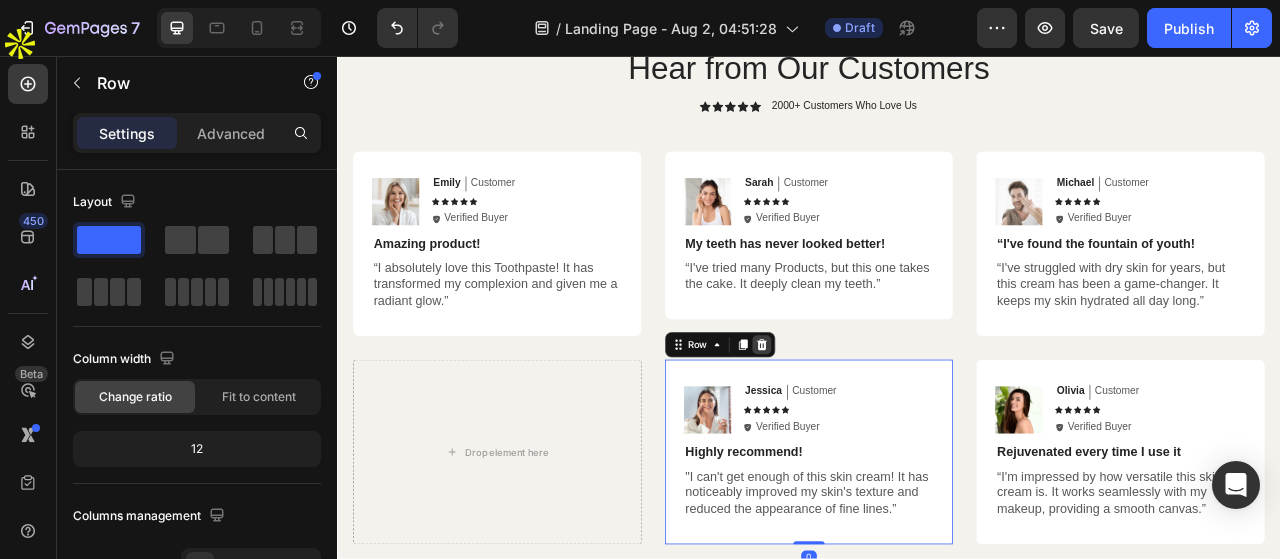 click at bounding box center [877, 424] 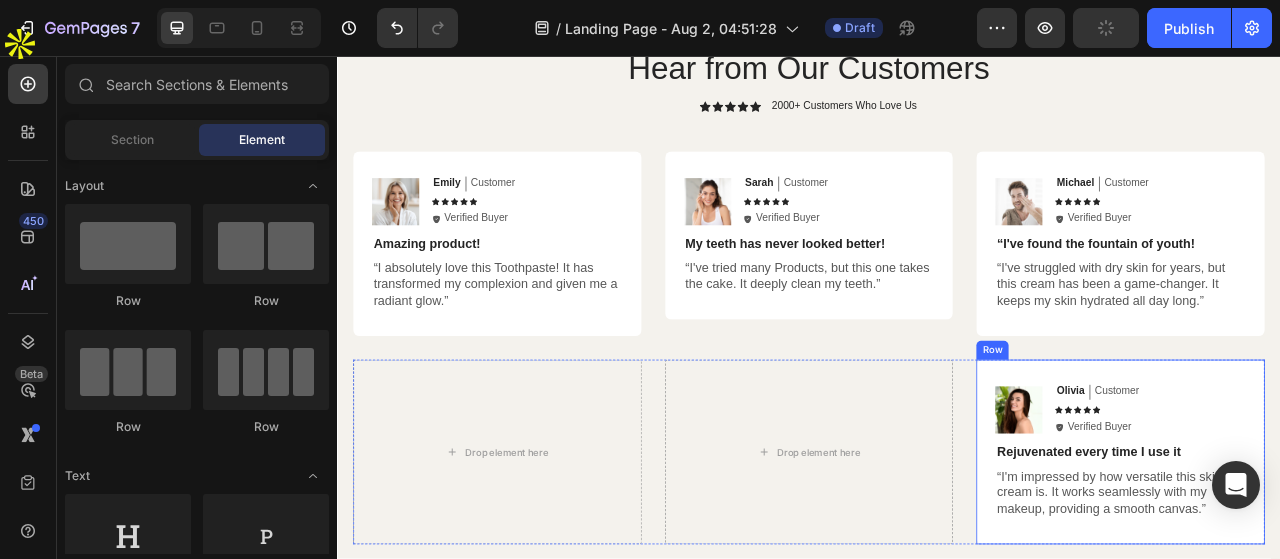 click on "Image Olivia Text Block Customer  Text Block Row Icon Icon Icon Icon Icon Icon List
Icon Verified Buyer Text Block Row Row Rejuvenated every time I use it Text Block “I'm impressed by how versatile this skin cream is. It works seamlessly with my makeup, providing a smooth canvas.” Text Block Row" at bounding box center (1333, 560) 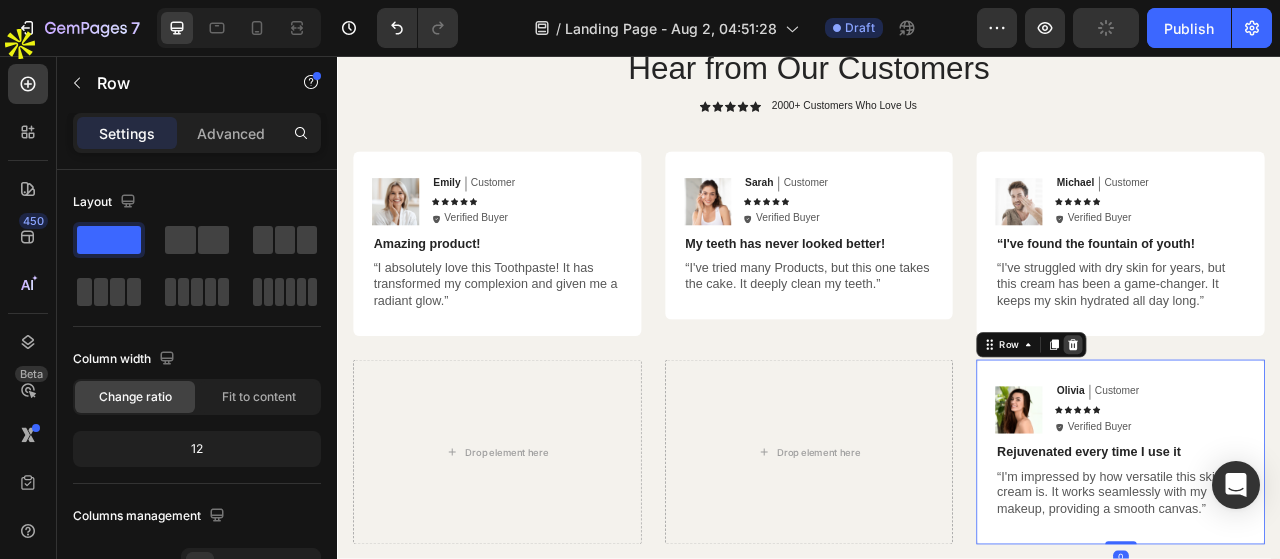 click 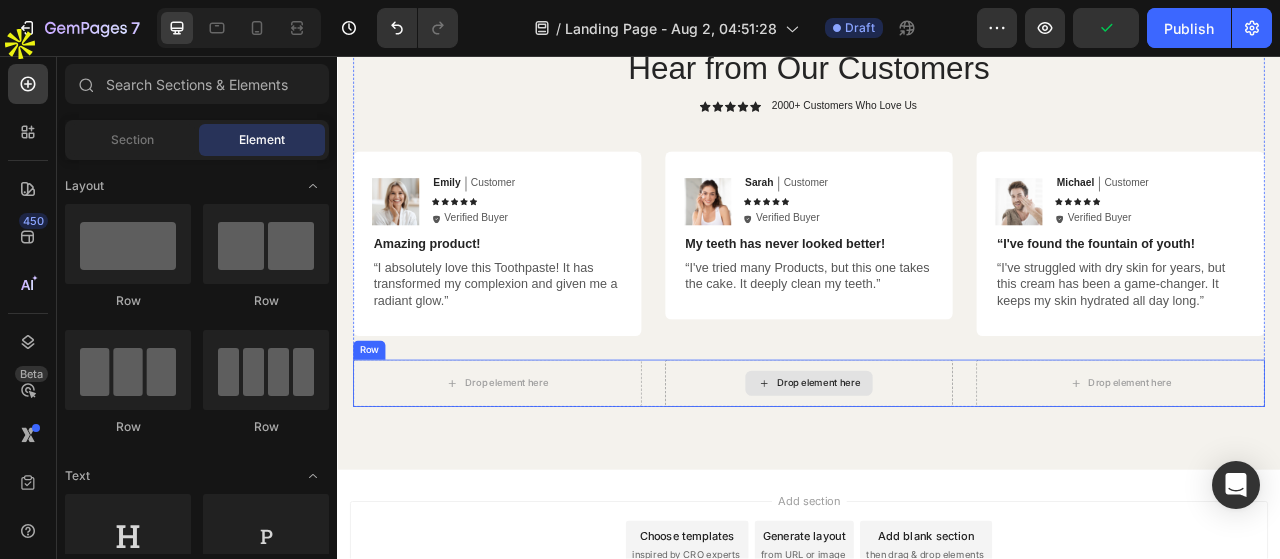 click on "Drop element here" at bounding box center (937, 473) 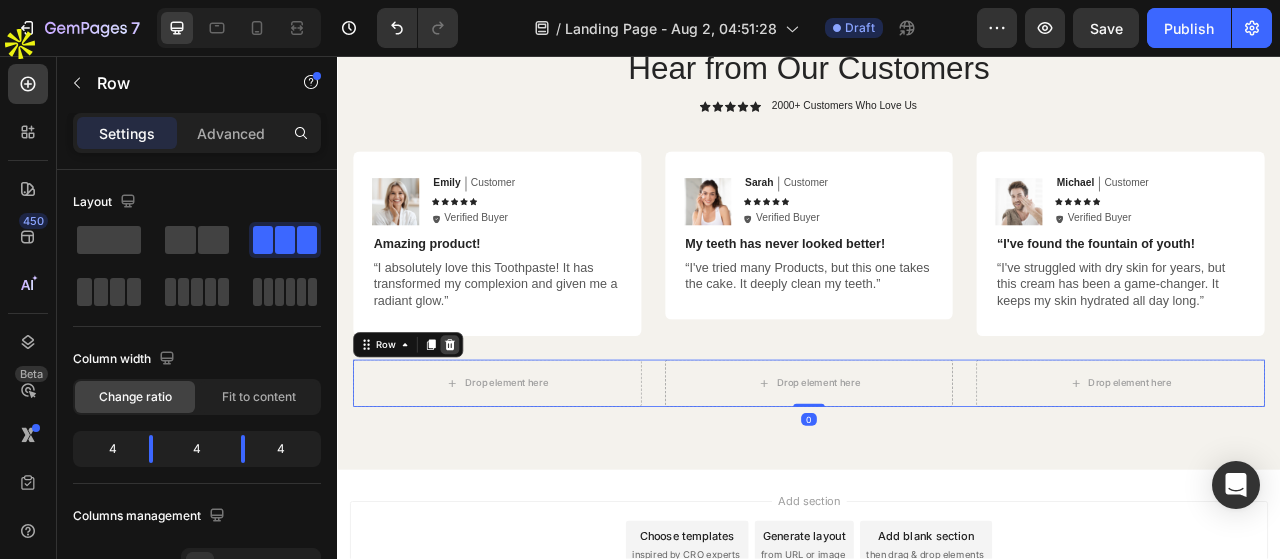click 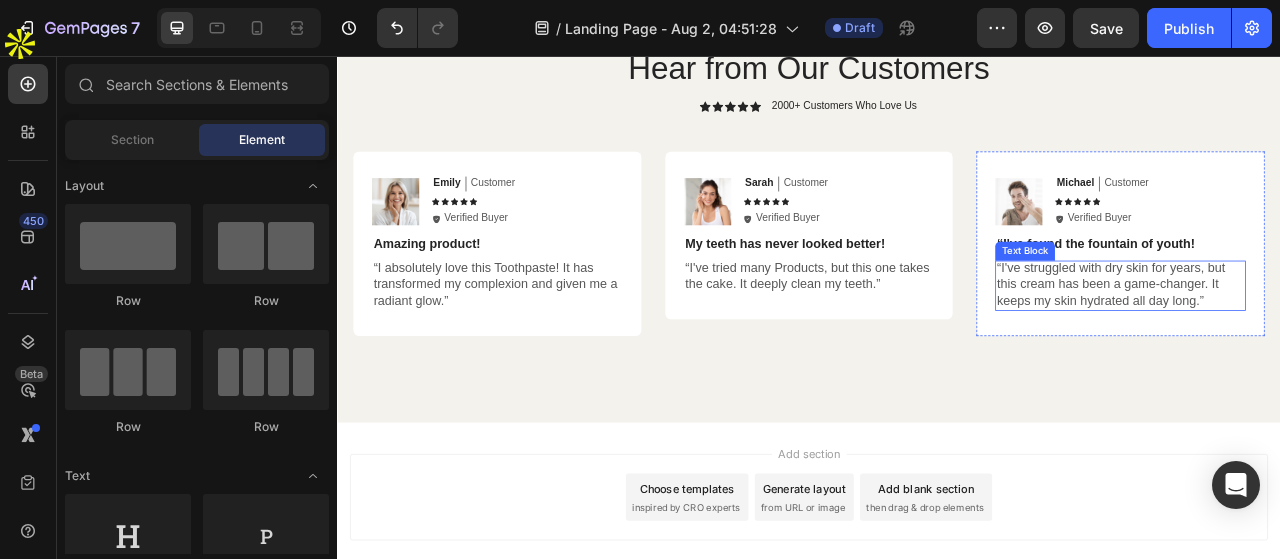 click on "“I've struggled with dry skin for years, but this cream has been a game-changer. It keeps my skin hydrated all day long.”" at bounding box center [1333, 348] 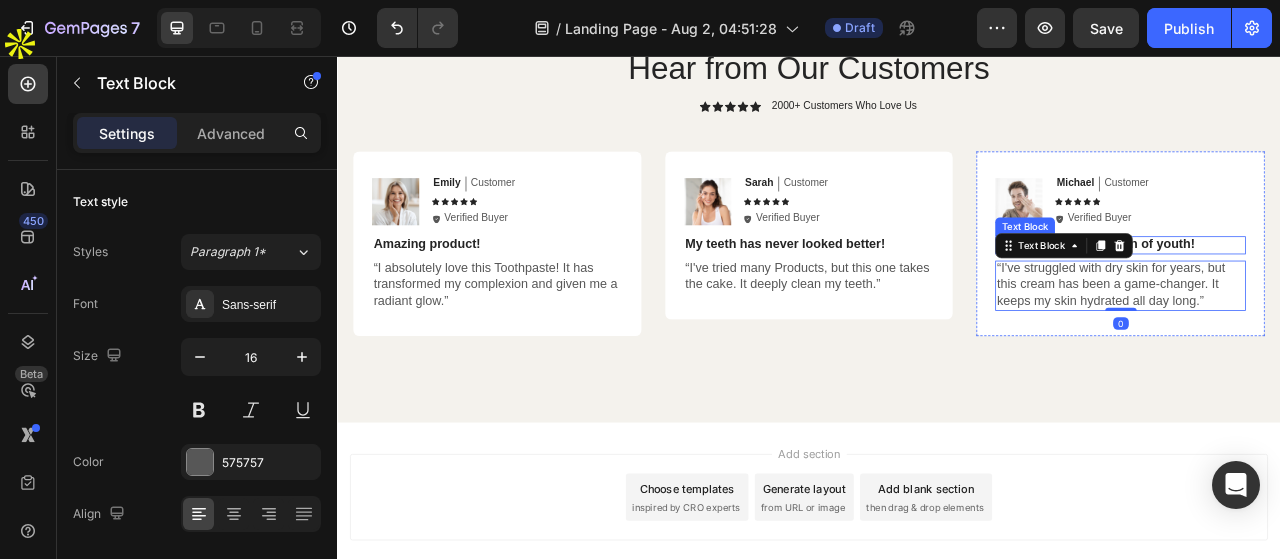 click on "“I've found the fountain of youth!" at bounding box center [1333, 296] 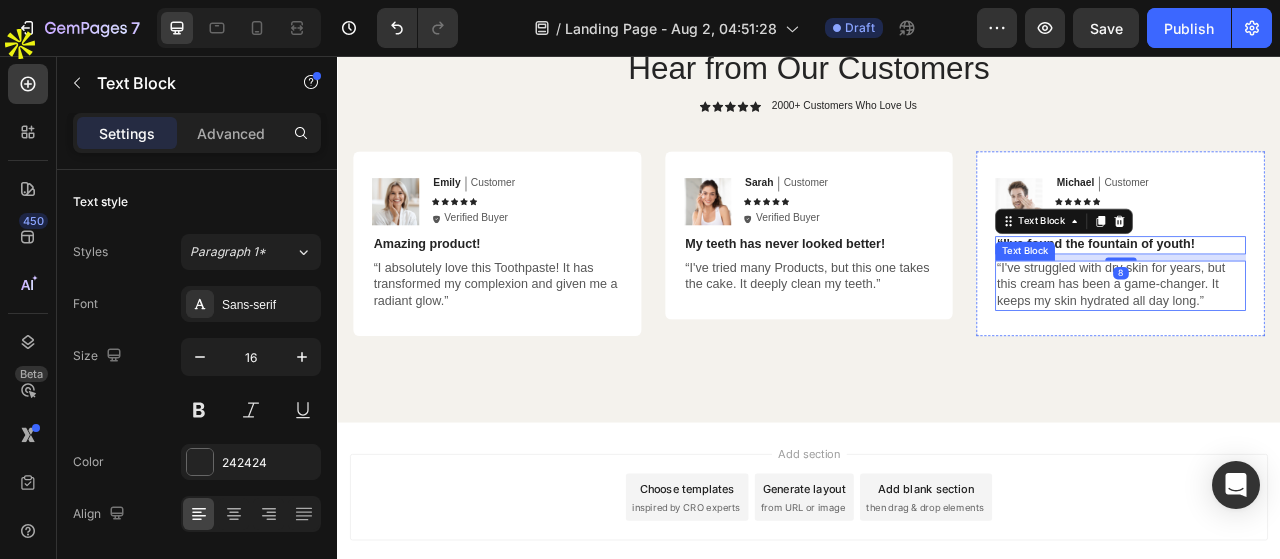 click on "“I've struggled with dry skin for years, but this cream has been a game-changer. It keeps my skin hydrated all day long.”" at bounding box center (1333, 348) 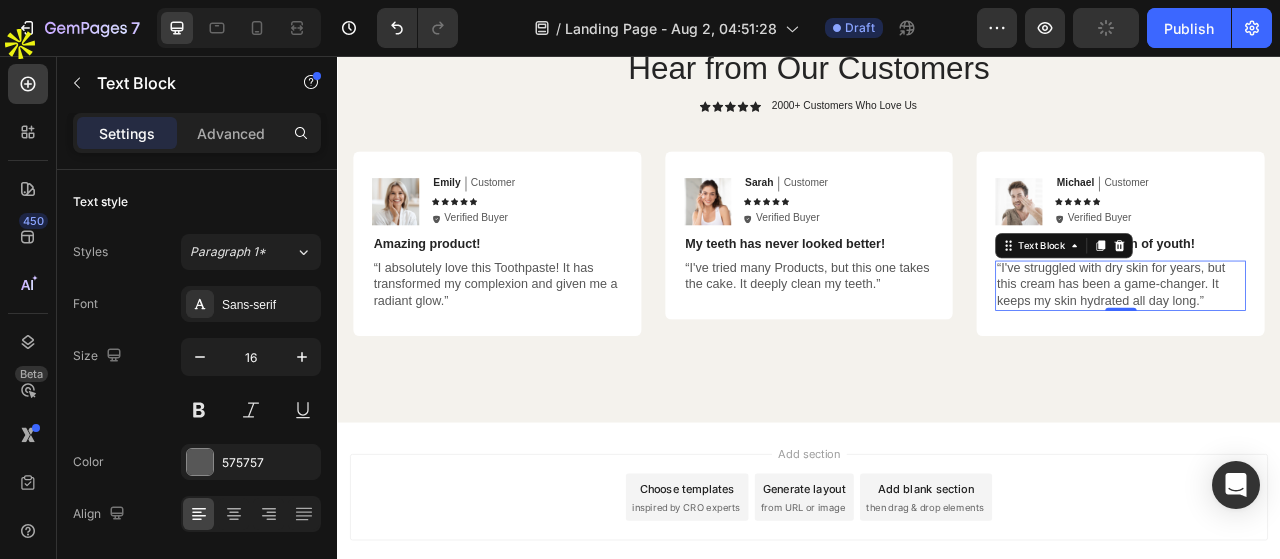 click on "“I've struggled with dry skin for years, but this cream has been a game-changer. It keeps my skin hydrated all day long.”" at bounding box center (1333, 348) 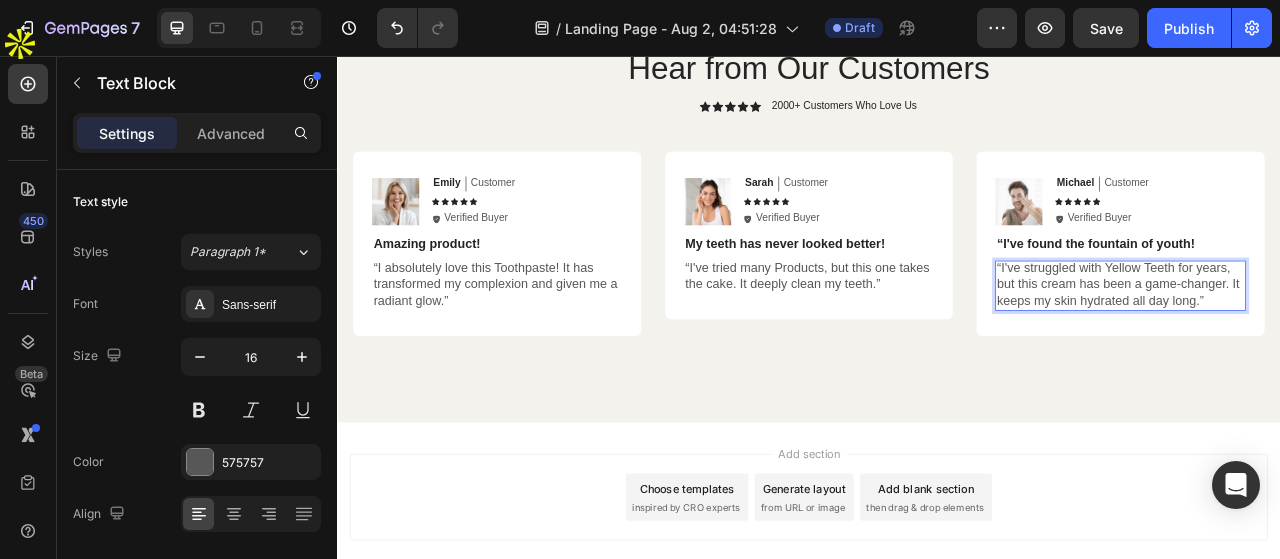 click on "“I've struggled with Yellow Teeth for years, but this cream has been a game-changer. It keeps my skin hydrated all day long.”" at bounding box center [1333, 348] 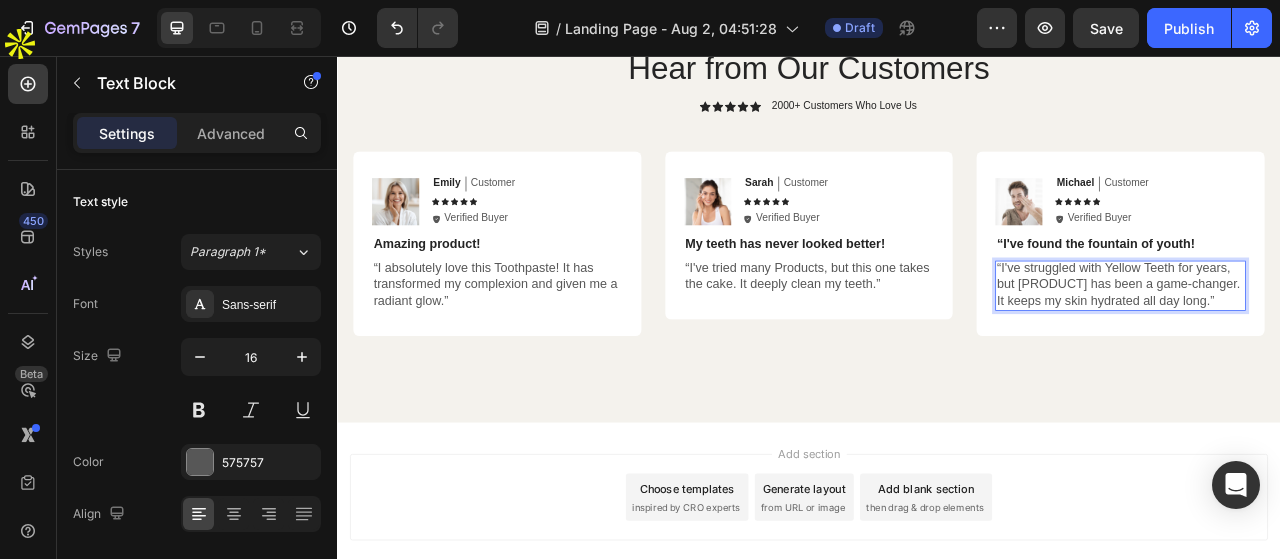 click on "“I've struggled with Yellow Teeth for years, but V34 has been a game-changer. It keeps my skin hydrated all day long.”" at bounding box center (1333, 348) 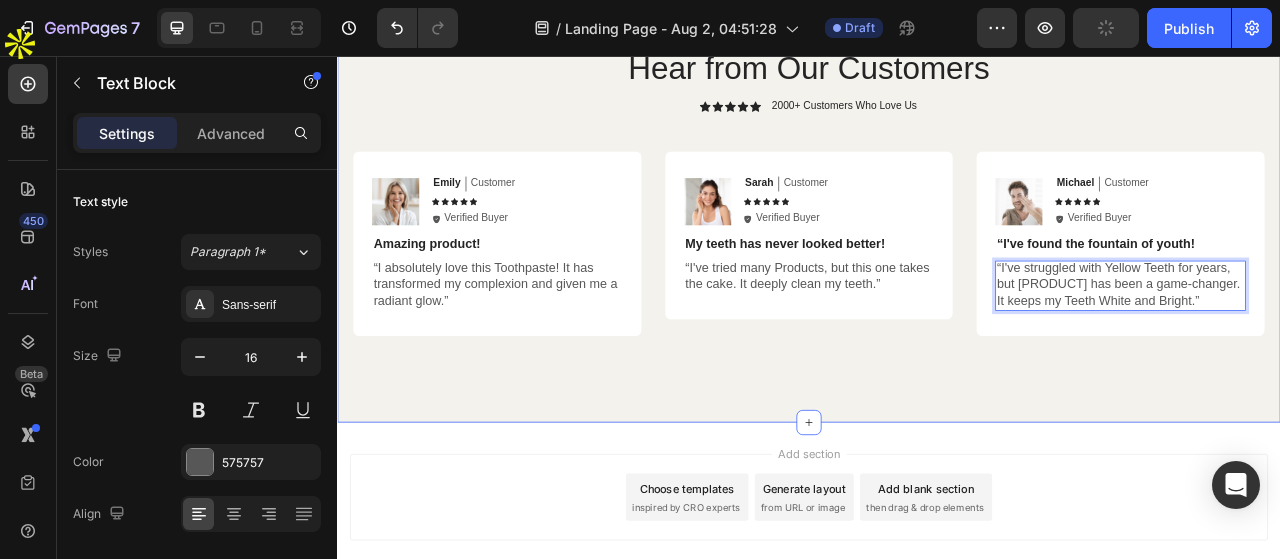 click on "Hear from Our Customers Heading Icon Icon Icon Icon Icon Icon List 2000+ Customers Who Love Us Text Block Row Image Emily Text Block Customer  Text Block Row Icon Icon Icon Icon Icon Icon List
Icon Verified Buyer Text Block Row Row Amazing product! Text Block “I absolutely love this Toothpaste! It has transformed my complexion and given me a radiant glow.” Text Block Row Image Sarah Text Block Customer  Text Block Row Icon Icon Icon Icon Icon Icon List
Icon Verified Buyer Text Block Row Row My teeth has never looked better! Text Block “I've tried many Products, but this one takes the cake. It deeply clean my teeth.” Text Block Row Image Michael Text Block Customer  Text Block Row Icon Icon Icon Icon Icon Icon List
Icon Verified Buyer Text Block Row Row “I've found the fountain of youth! Text Block “I've struggled with Yellow Teeth for years, but V34 has been a game-changer. It keeps my Teeth White and Bright.” Text Block   0 Row Row Row" at bounding box center (937, 243) 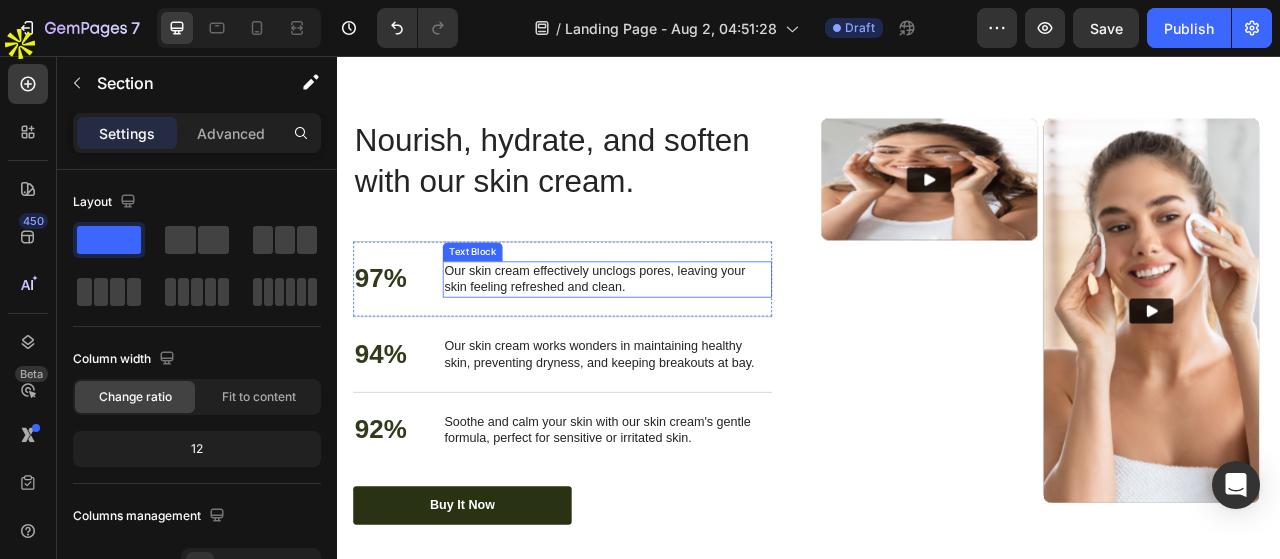 scroll, scrollTop: 3313, scrollLeft: 0, axis: vertical 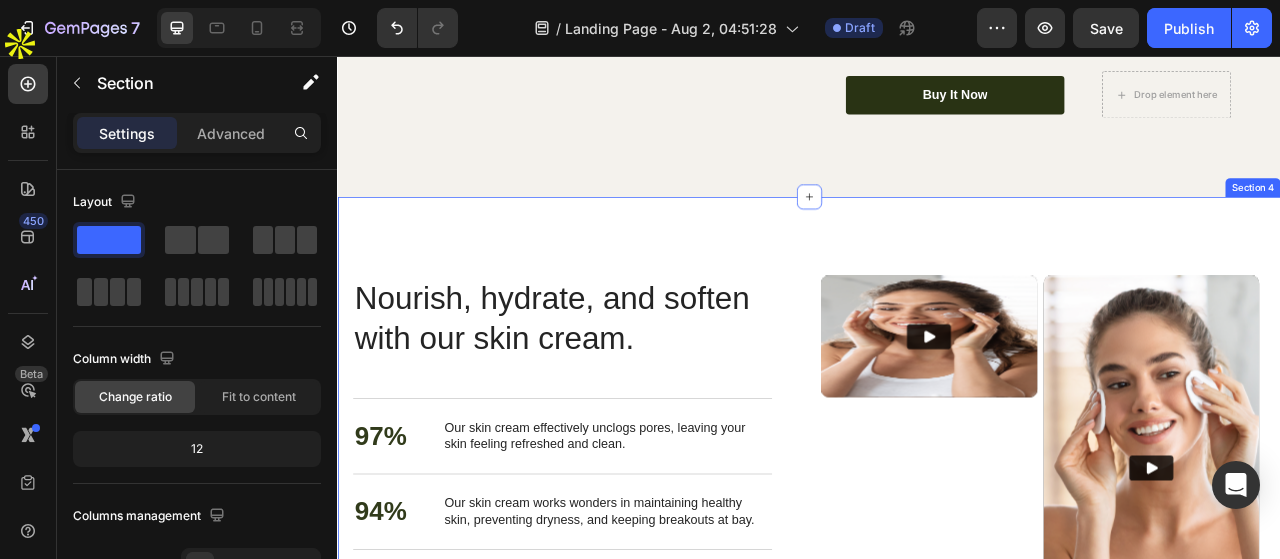 click on "Nourish, hydrate, and soften with our skin cream. Heading Nourish, hydrate, and soften with our skin cream. Heading 97% Text Block Our skin cream effectively unclogs pores, leaving your skin feeling refreshed and clean. Text Block Row 94% Text Block Our skin cream works wonders in maintaining healthy skin, preventing dryness, and keeping breakouts at bay. Text Block Row 92% Text Block Soothe and calm your skin with our skin cream's gentle formula, perfect for sensitive or irritated skin. Text Block Row Buy It Now Button Row Video Video Carousel Row Section 4" at bounding box center [937, 594] 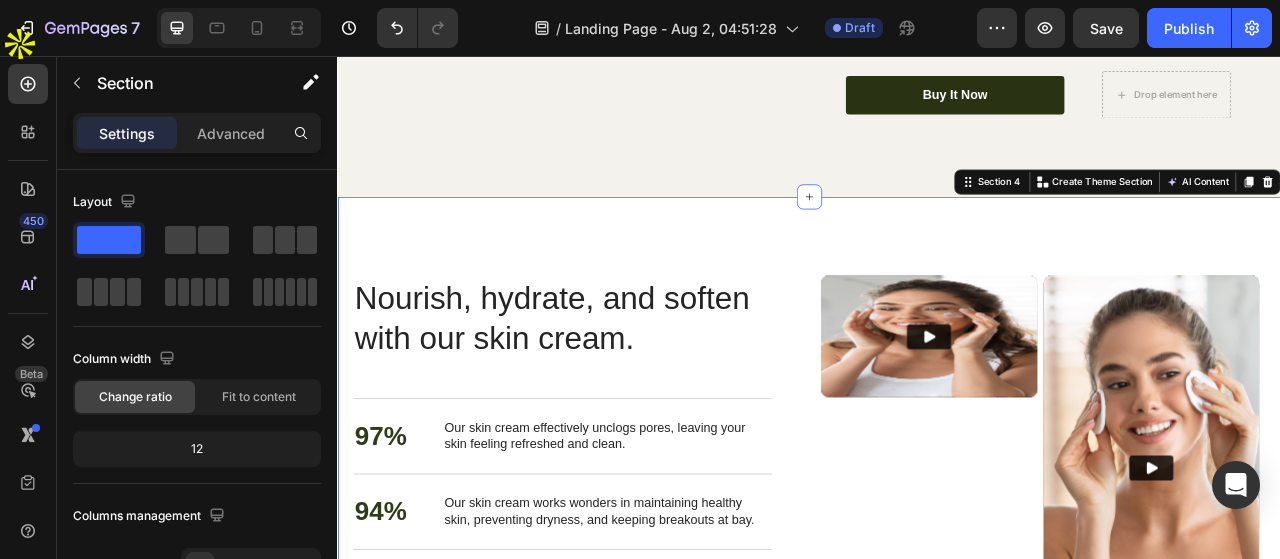 scroll, scrollTop: 3413, scrollLeft: 0, axis: vertical 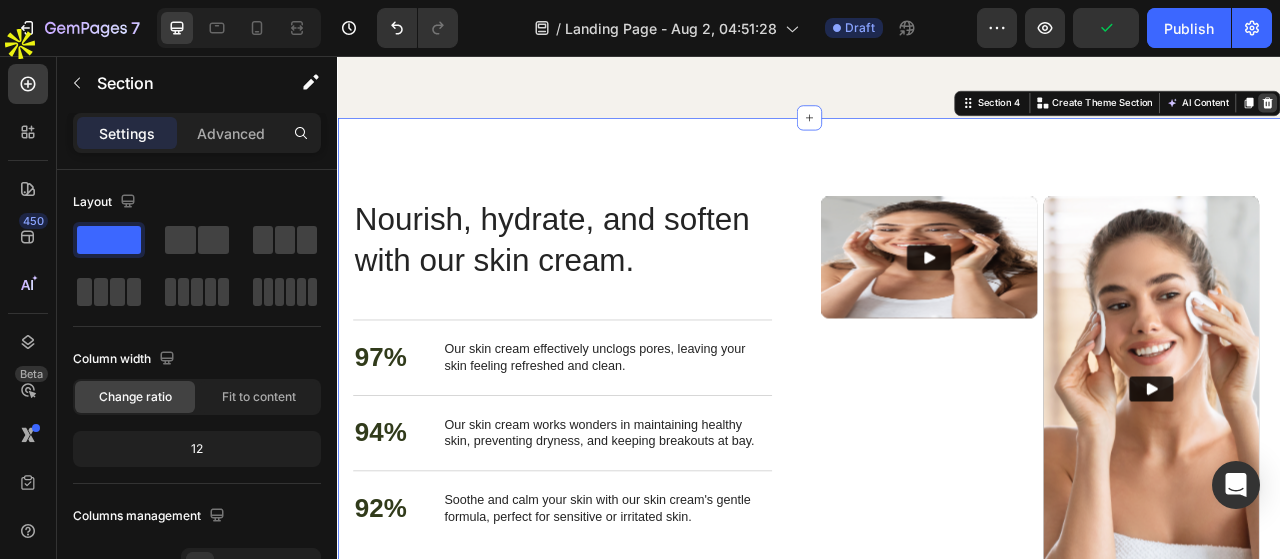 click 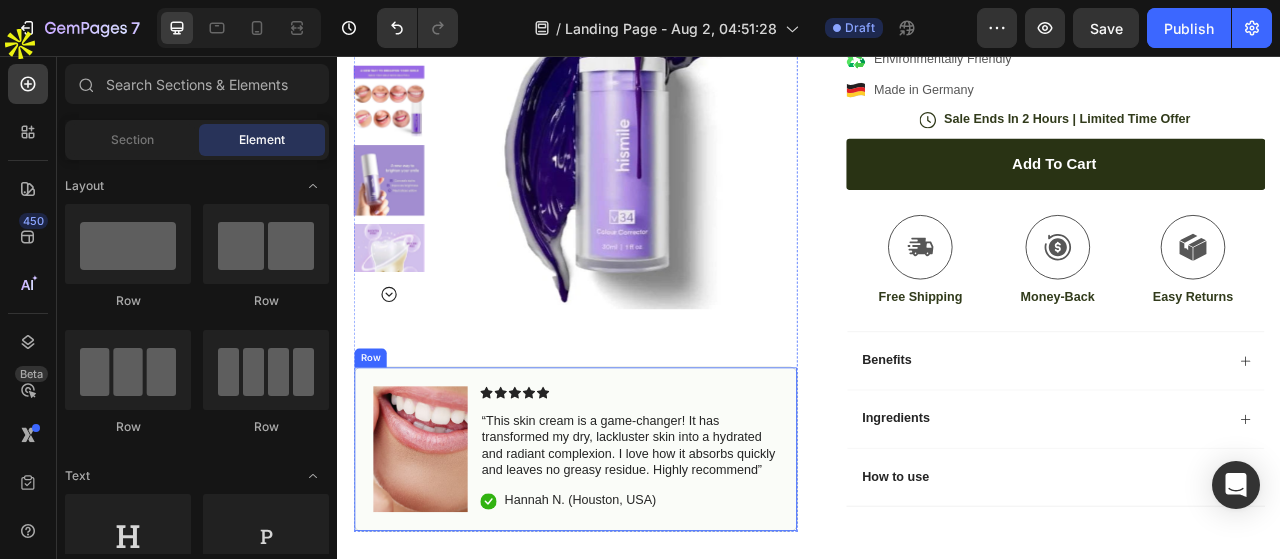 scroll, scrollTop: 800, scrollLeft: 0, axis: vertical 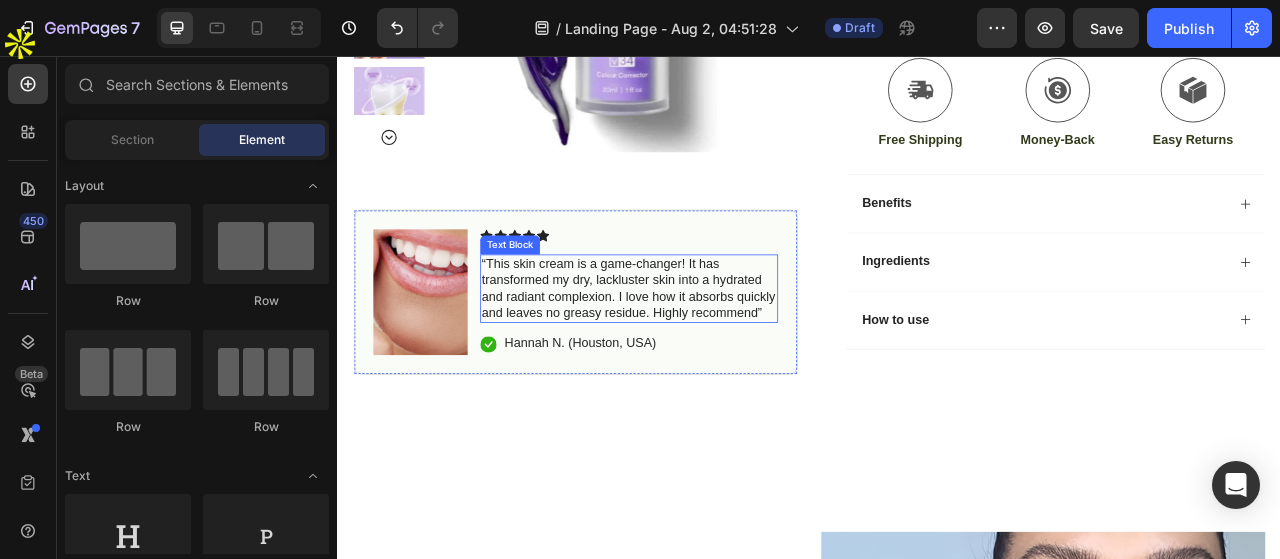 click on "“This skin cream is a game-changer! It has transformed my dry, lackluster skin into a hydrated and radiant complexion. I love how it absorbs quickly and leaves no greasy residue. Highly recommend”" at bounding box center (707, 352) 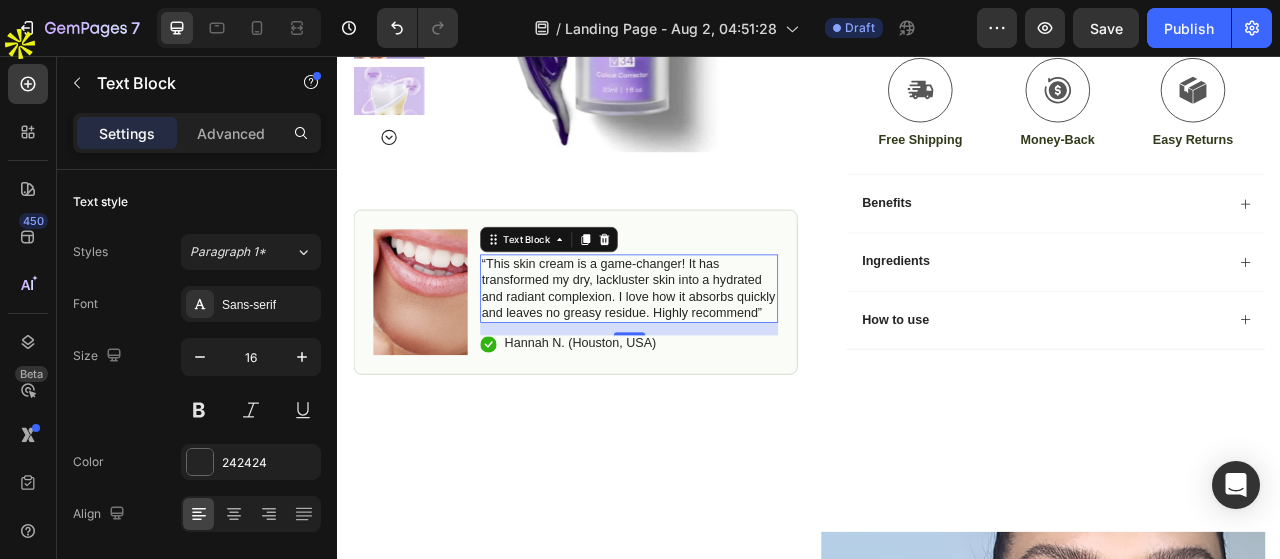 click on "“This skin cream is a game-changer! It has transformed my dry, lackluster skin into a hydrated and radiant complexion. I love how it absorbs quickly and leaves no greasy residue. Highly recommend”" at bounding box center (707, 352) 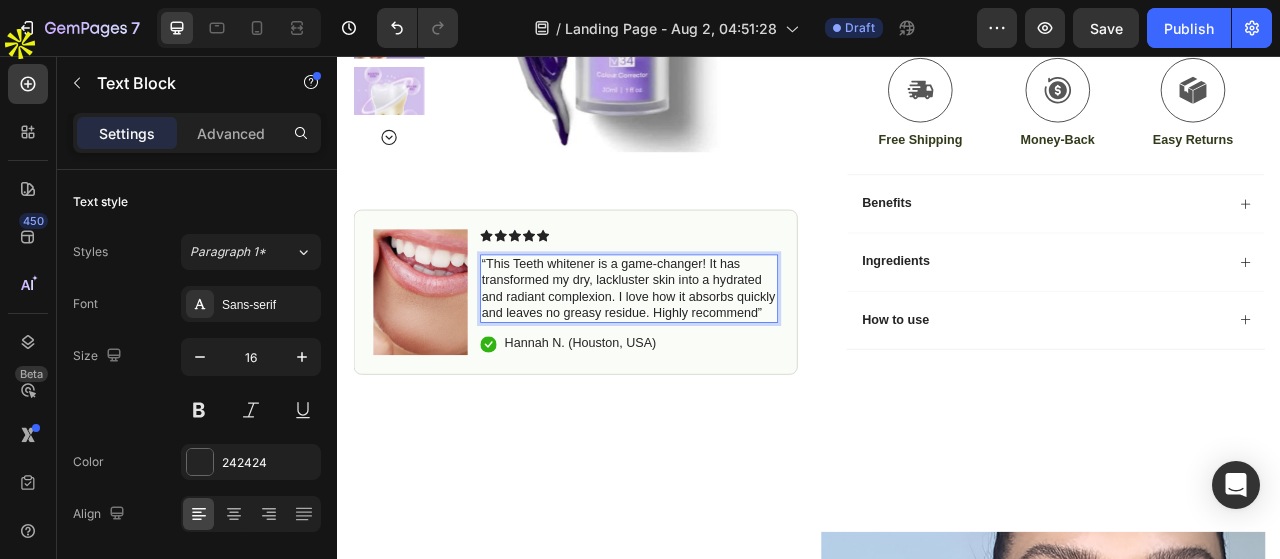 click on "“This Teeth whitener is a game-changer! It has transformed my dry, lackluster skin into a hydrated and radiant complexion. I love how it absorbs quickly and leaves no greasy residue. Highly recommend”" at bounding box center [707, 352] 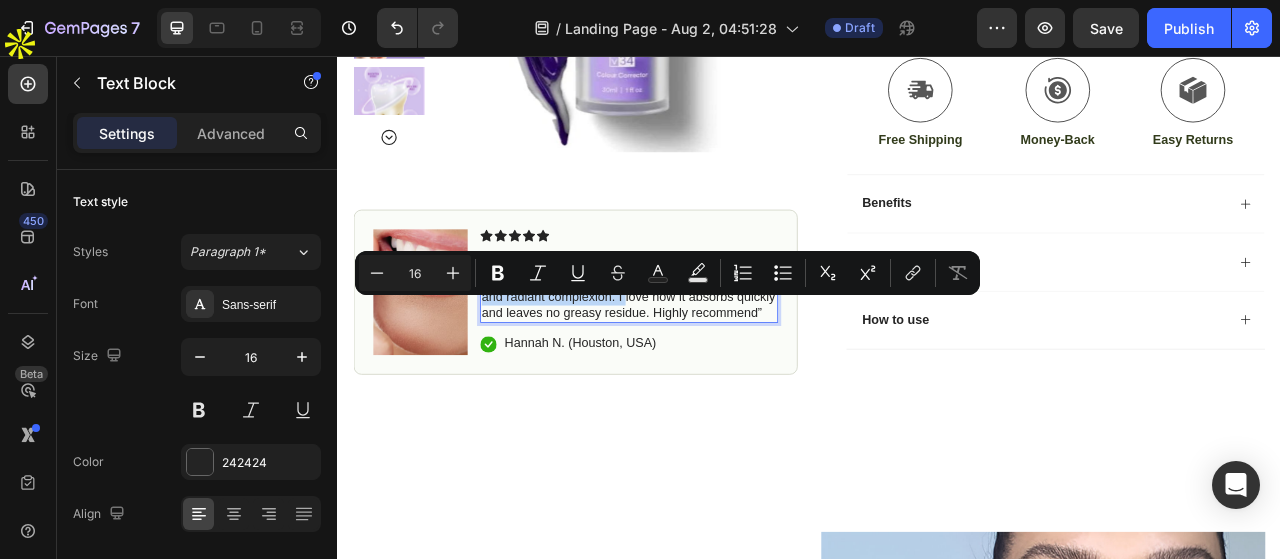 drag, startPoint x: 675, startPoint y: 370, endPoint x: 759, endPoint y: 398, distance: 88.54378 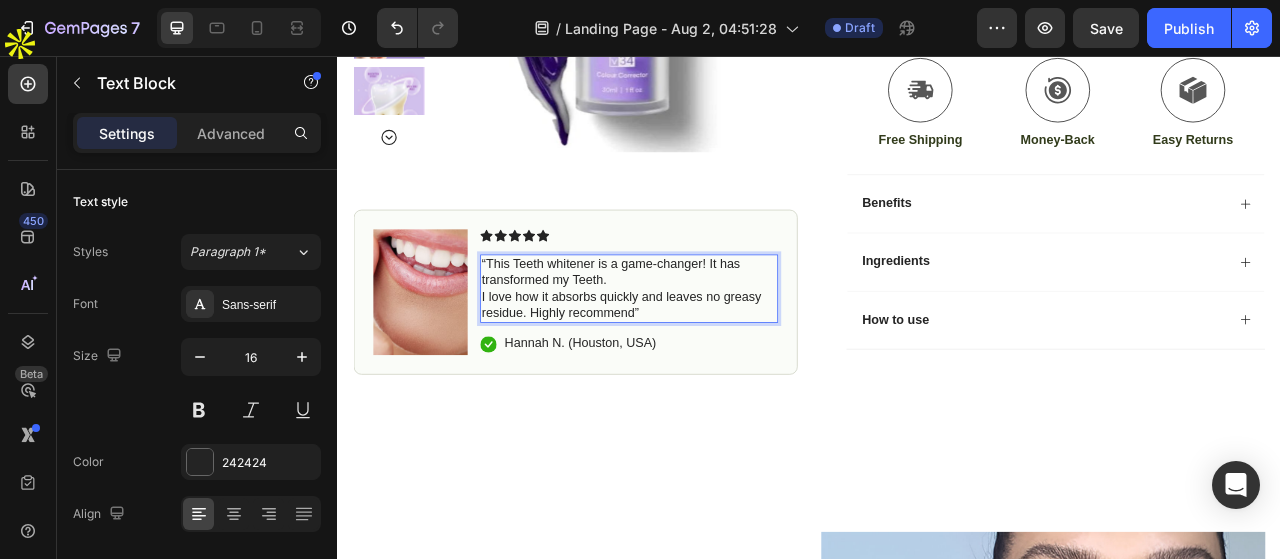 click on "I love how it absorbs quickly and leaves no greasy residue. Highly recommend”" at bounding box center (707, 373) 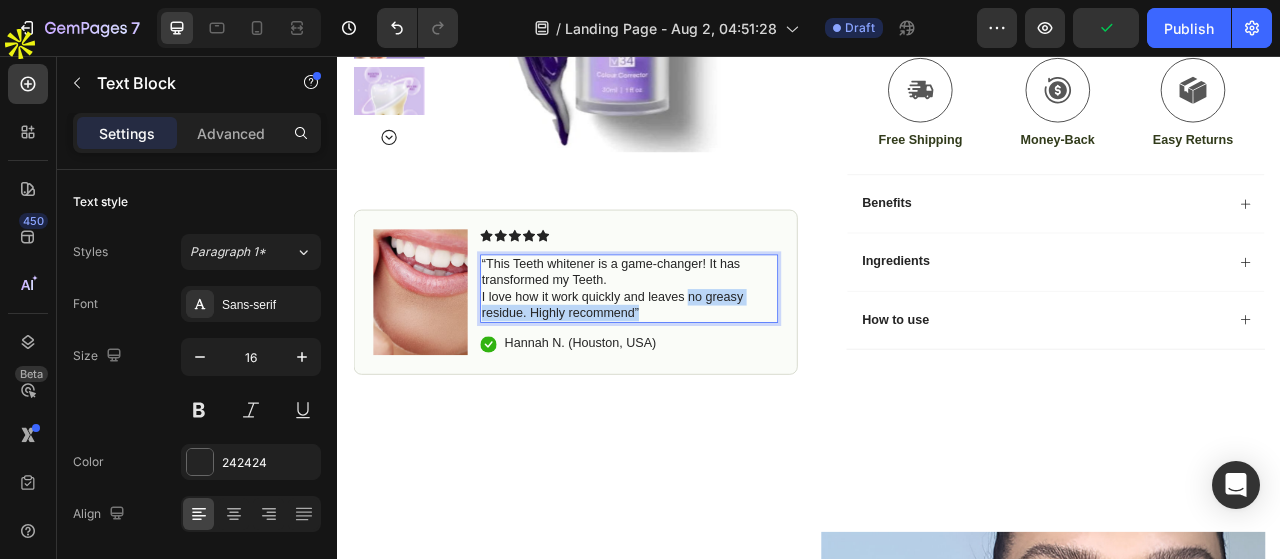 drag, startPoint x: 784, startPoint y: 408, endPoint x: 817, endPoint y: 440, distance: 45.96738 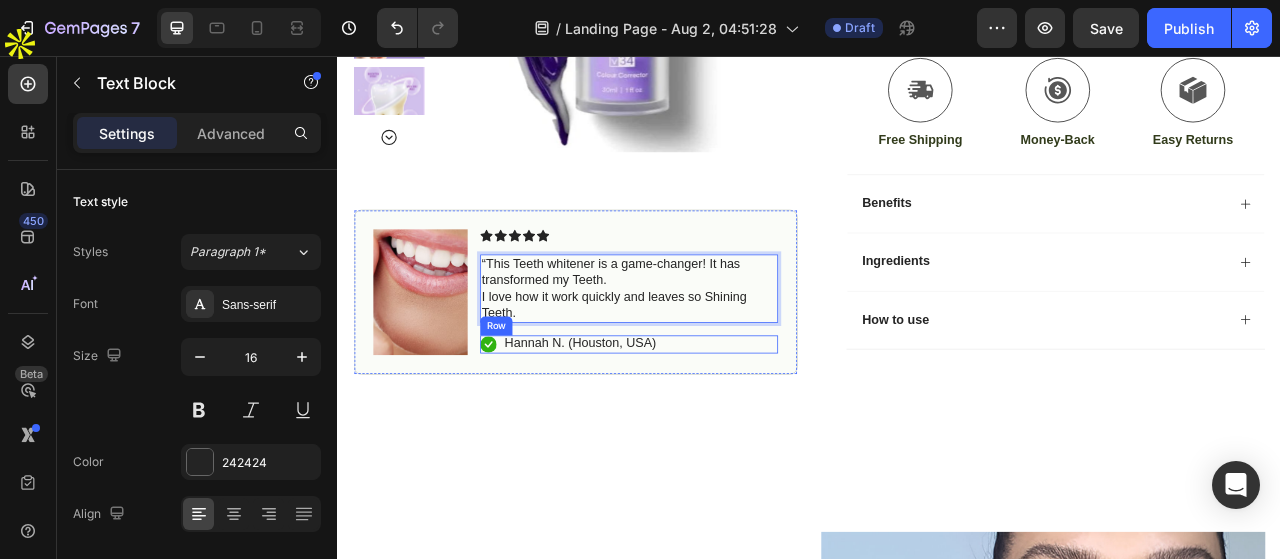 click on "Icon Hannah N. (Houston, USA) Text Block Row" at bounding box center [707, 423] 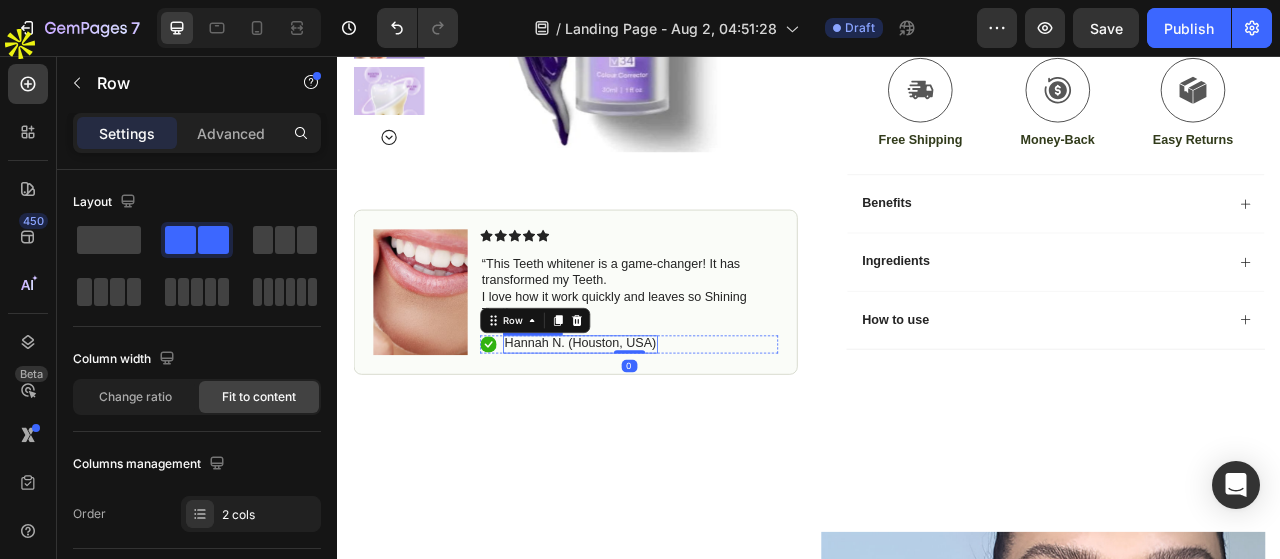 click on "Hannah N. (Houston, USA)" at bounding box center [645, 422] 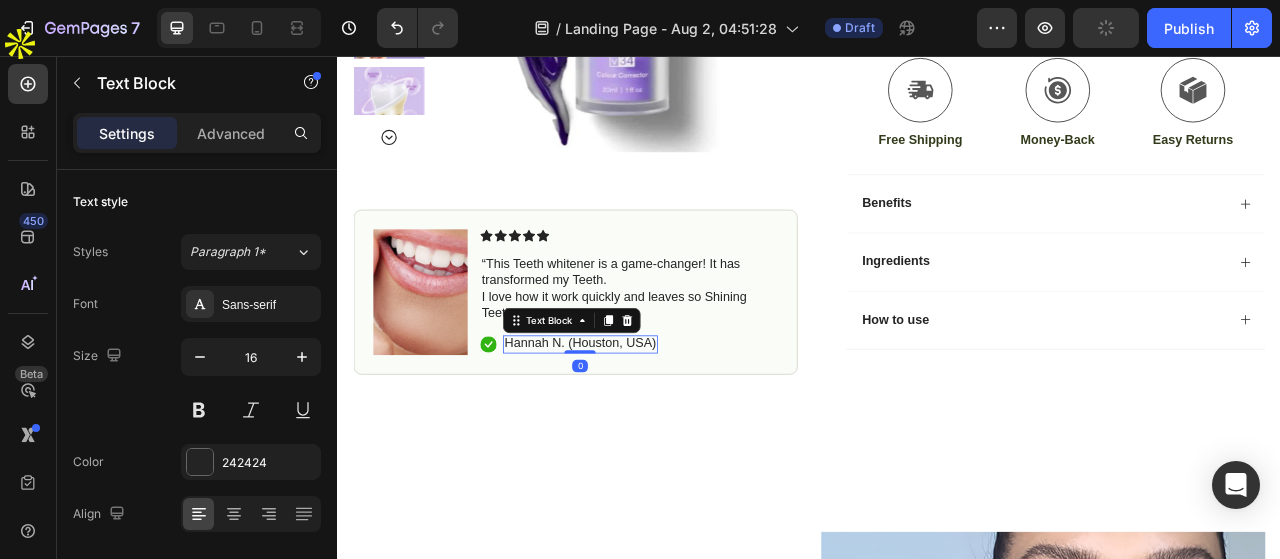 click on "Hannah N. (Houston, USA)" at bounding box center [645, 422] 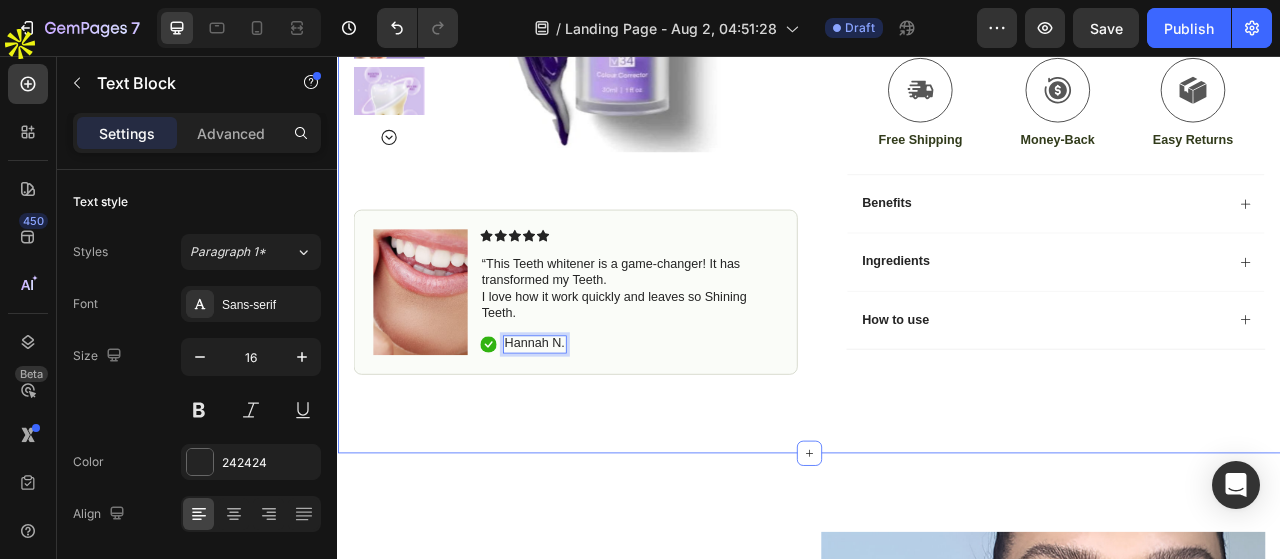 click on "Icon Free Shipping Today Only Text Block Row
Icon 84,000+ Happy Customer Text Block Row Carousel Row
Product Images Image Icon Icon Icon Icon Icon Icon List “This Teeth whitener is a game-changer! It has transformed my Teeth.  I love how it work quickly and leaves so Shining Teeth. Text Block
Icon Hannah N. Text Block   0 Row Row Row Icon Icon Icon Icon Icon Icon List (1349 Reviews) Text Block Row Hismile V34 Teeth Removing Deep Smoke Stains Gingiva Protection Purple Orthopaedic Toothpaste Colour Corrector(30ml) Product Title The 2025 Rated Innovation in Cosmetics Text Block 🎁  What’s Included: 1 x HiSmile V34 Purple Orthodontic Toothpaste (30ml) Safe for all ages and dental types. Text Block
Intense Hydration
Environmentally Friendly
Made in Germany Item List
Icon Sale Ends In 2 Hours | Limited Time Offer Text Block Row Add to cart Add to Cart
Icon Free Shipping Text Block" at bounding box center (937, -71) 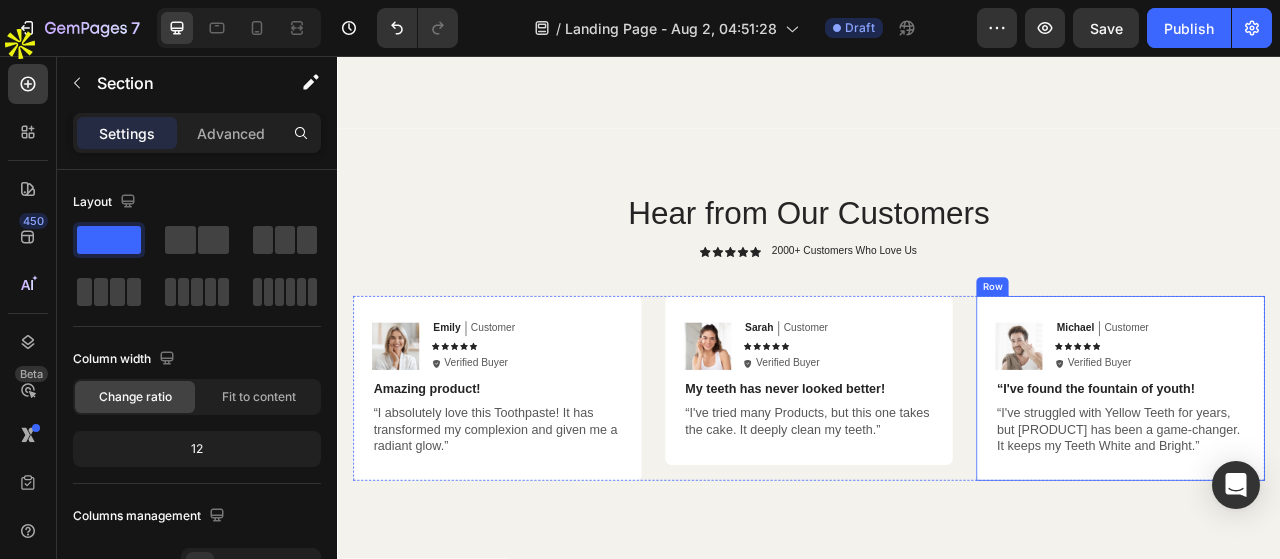scroll, scrollTop: 3698, scrollLeft: 0, axis: vertical 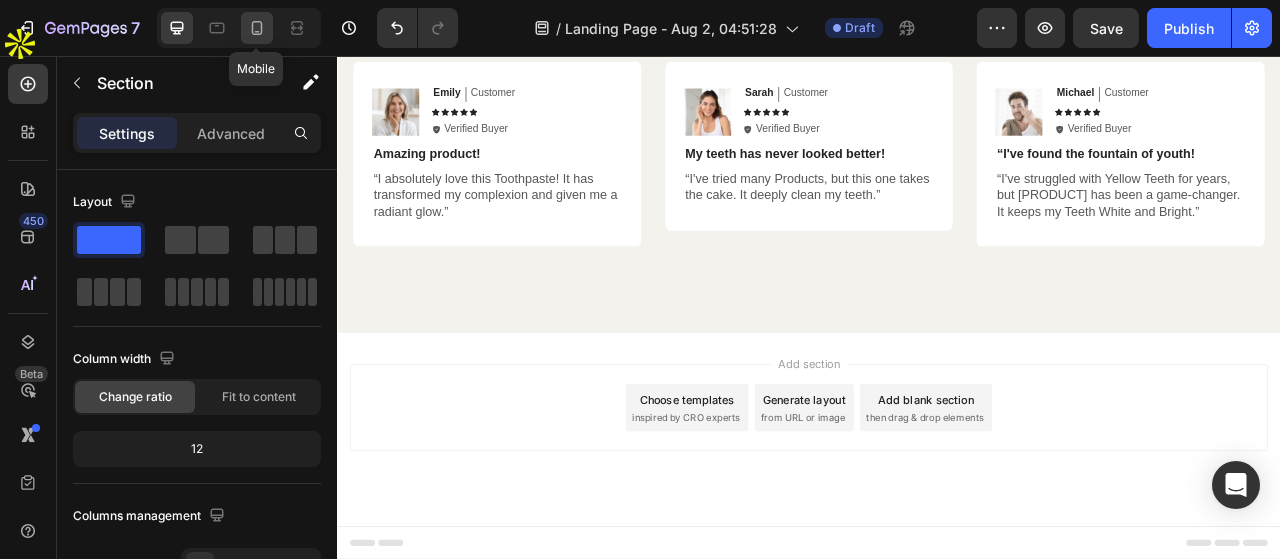 click 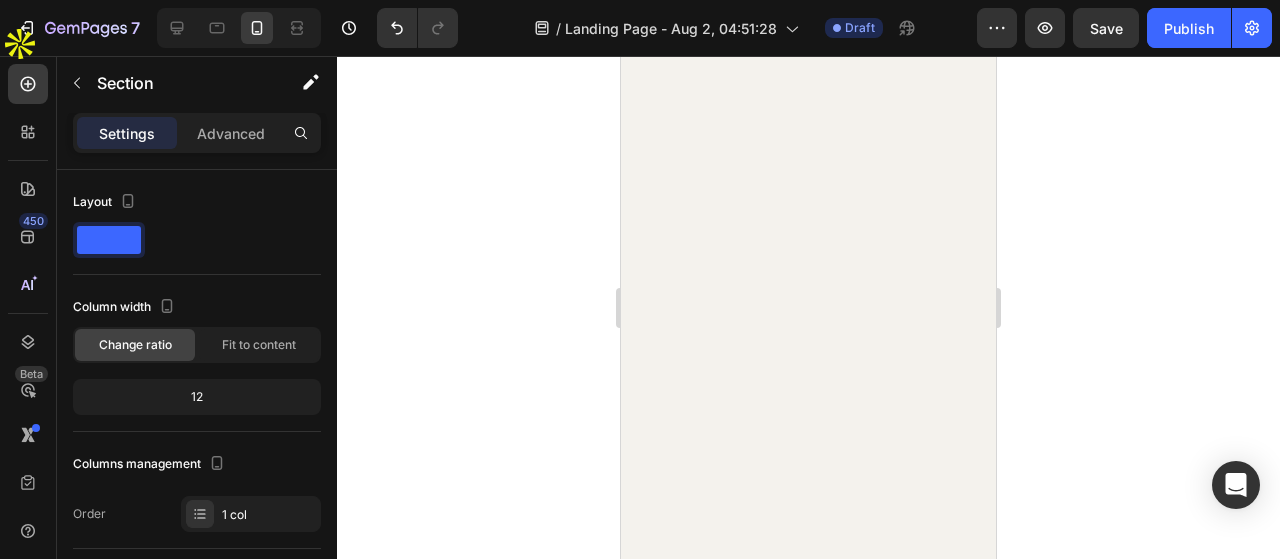 scroll, scrollTop: 0, scrollLeft: 0, axis: both 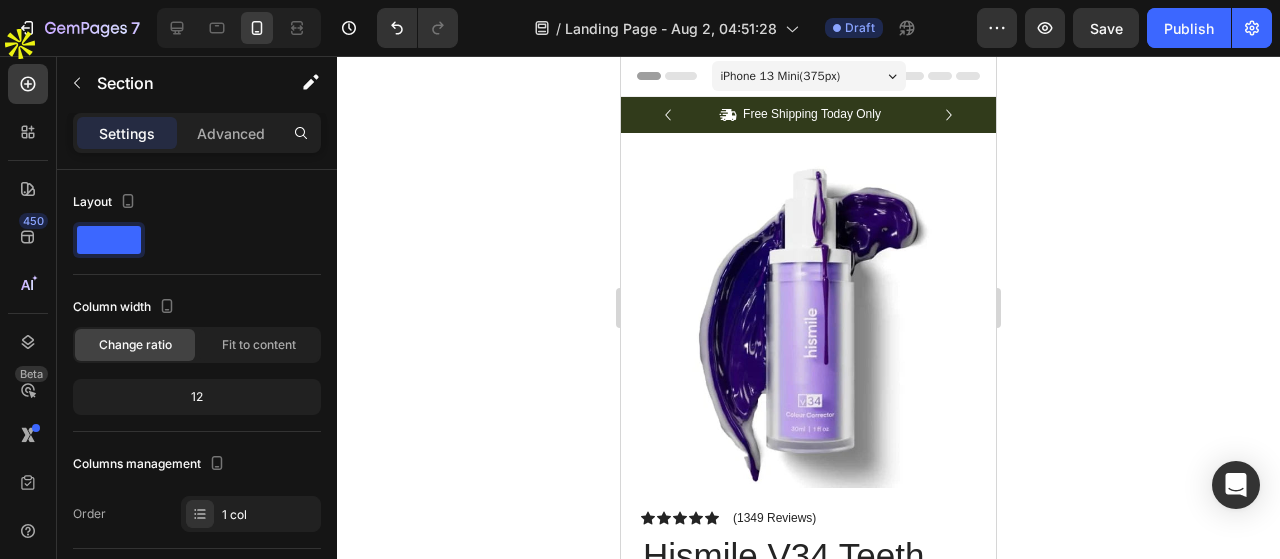 click on "iPhone 13 Mini  ( 375 px)" at bounding box center [809, 76] 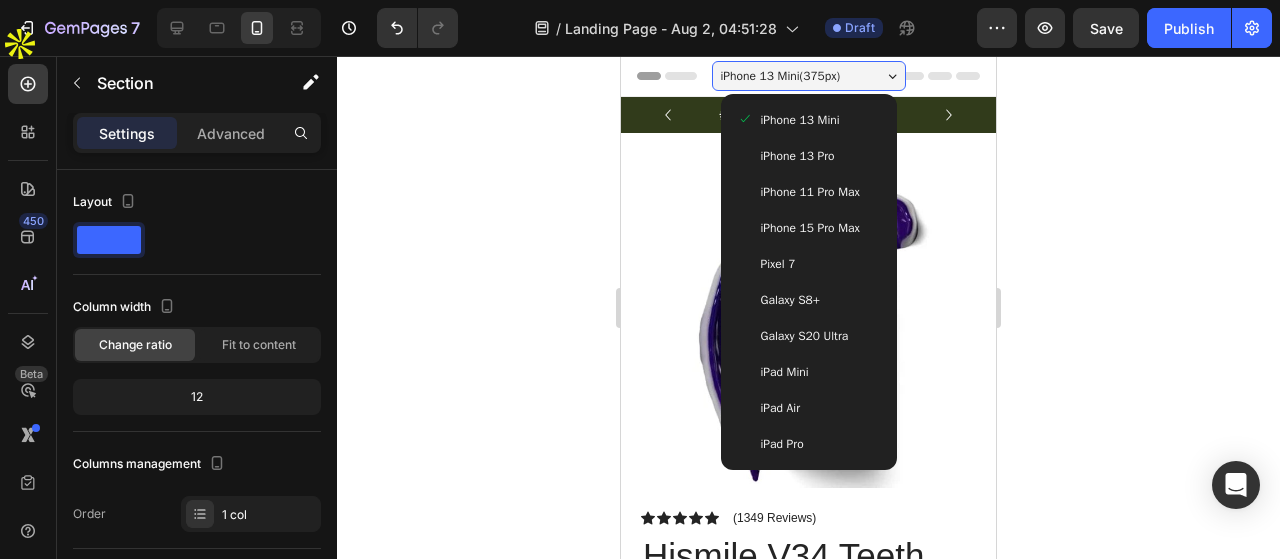 click on "iPhone 15 Pro Max" at bounding box center (810, 228) 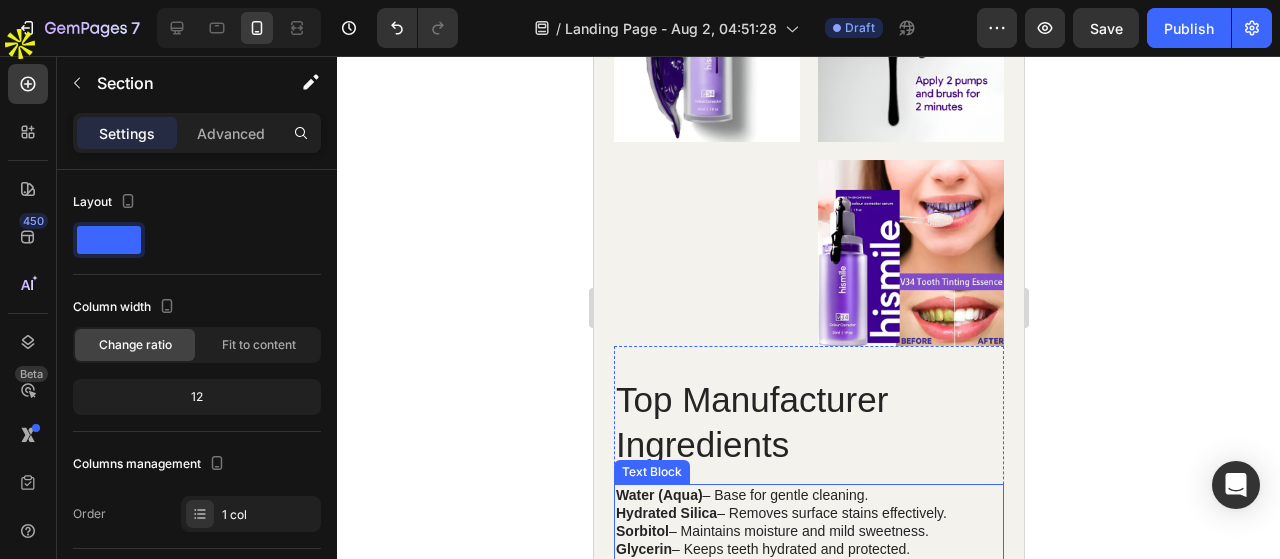 scroll, scrollTop: 3875, scrollLeft: 0, axis: vertical 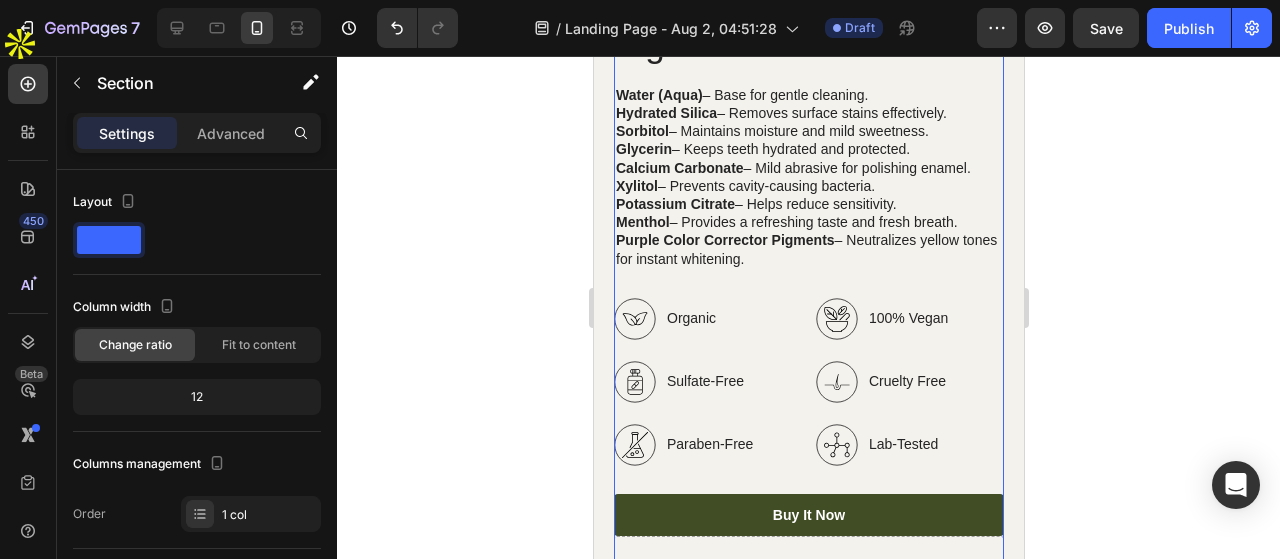 click on "Top Manufacturer Ingredients Heading Water (Aqua)  – Base for gentle cleaning. Hydrated Silica  – Removes surface stains effectively. Sorbitol  – Maintains moisture and mild sweetness. Glycerin  – Keeps teeth hydrated and protected. Calcium Carbonate  – Mild abrasive for polishing enamel. Xylitol  – Prevents cavity-causing bacteria. Potassium Citrate  – Helps reduce sensitivity. Menthol  – Provides a refreshing taste and fresh breath. Purple Color Corrector Pigments  – Neutralizes yellow tones for instant whitening. Text Block
Organic
Sulfate-Free
Paraben-Free Item List
100% Vegan
Cruelty Free
Lab-Tested Item List Row
Organic
100% Vegan Item List
Paraben-Free
Lab-Tested Item List Row Buy It Now Button
Drop element here Row" at bounding box center [808, 271] 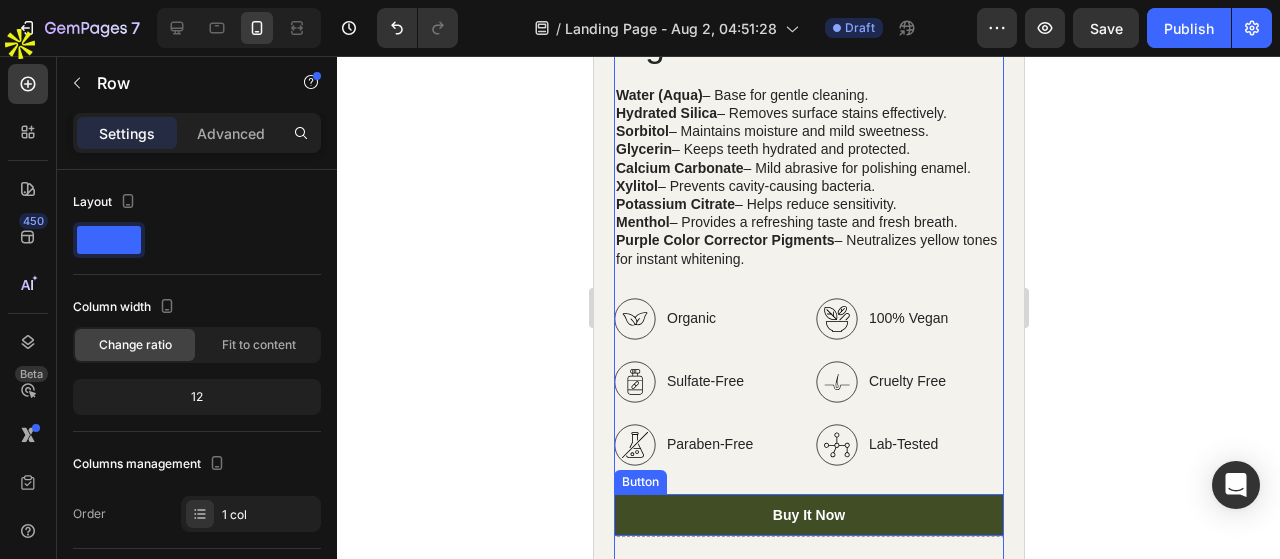 scroll, scrollTop: 4075, scrollLeft: 0, axis: vertical 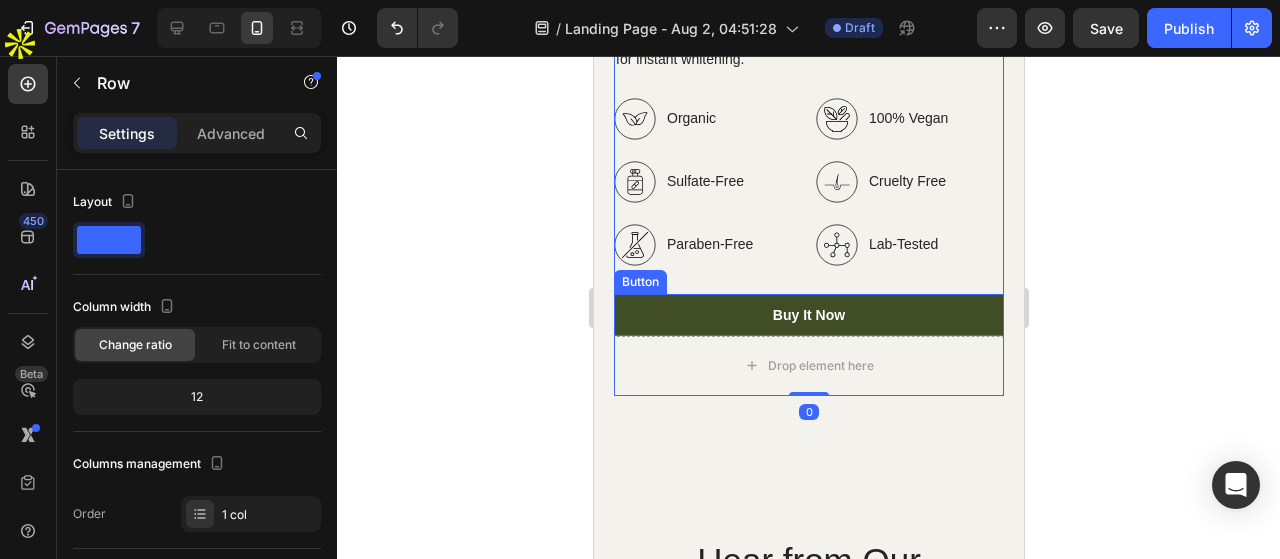 click on "Buy It Now" at bounding box center [808, 315] 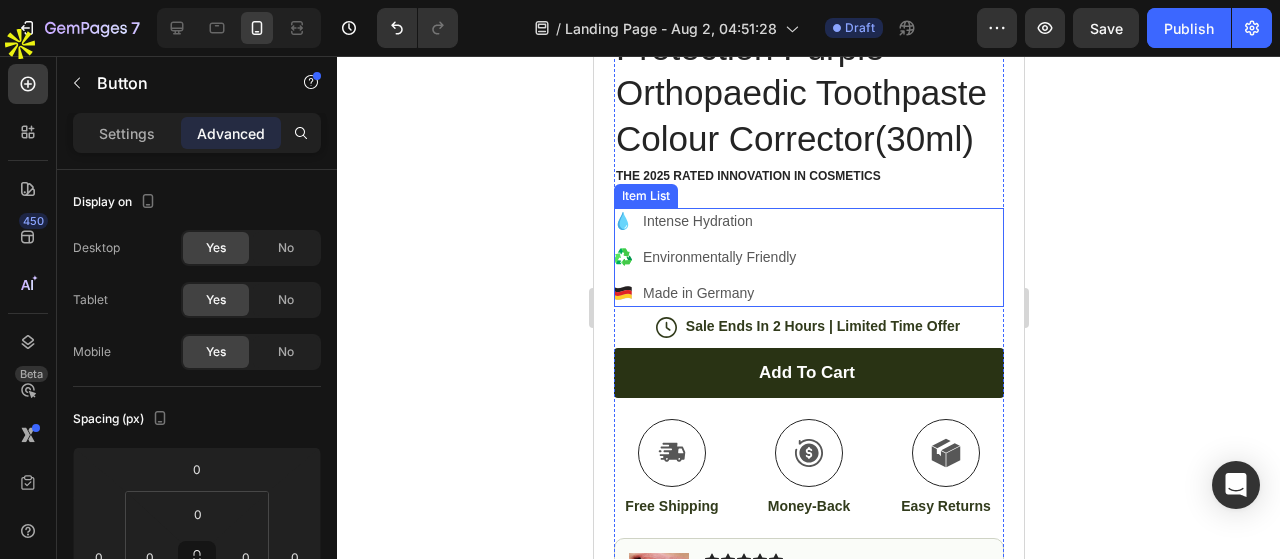 scroll, scrollTop: 900, scrollLeft: 0, axis: vertical 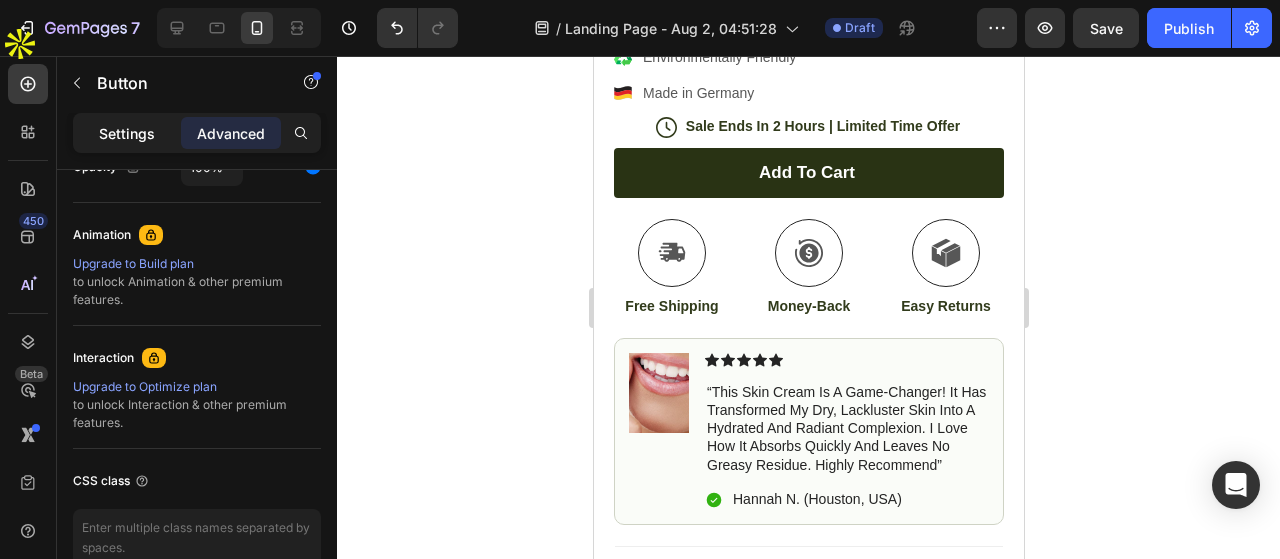 click on "Settings" at bounding box center (127, 133) 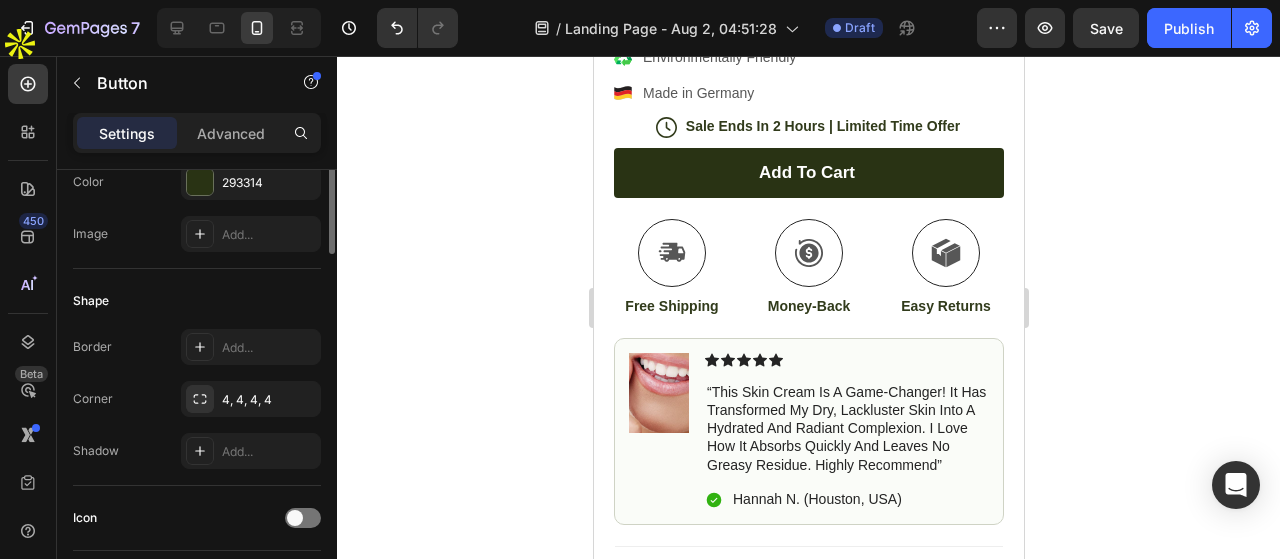 scroll, scrollTop: 0, scrollLeft: 0, axis: both 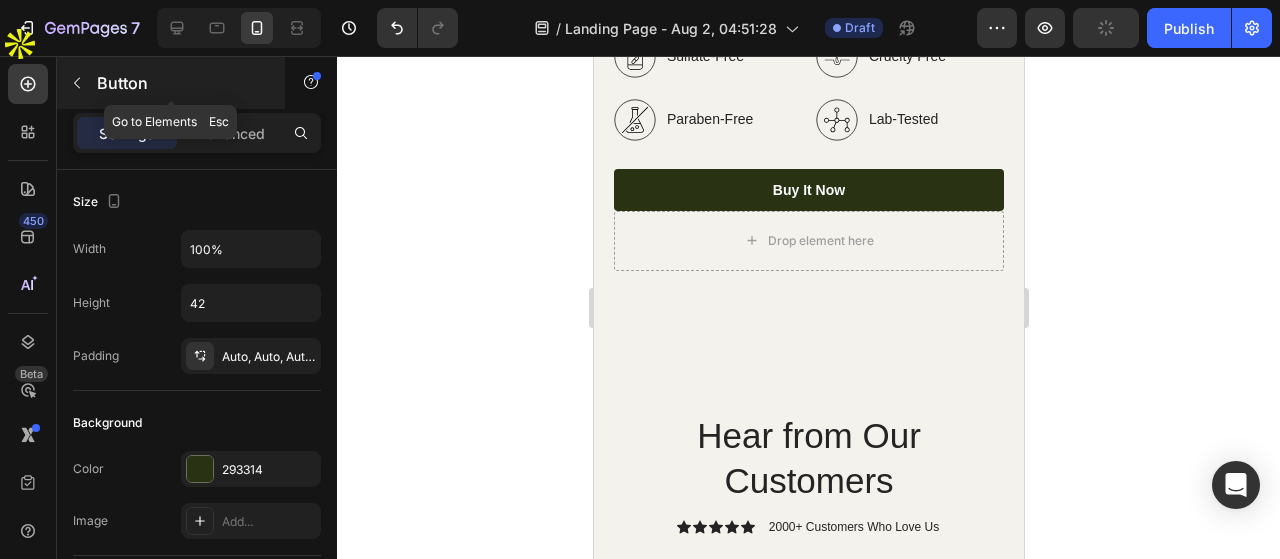 click 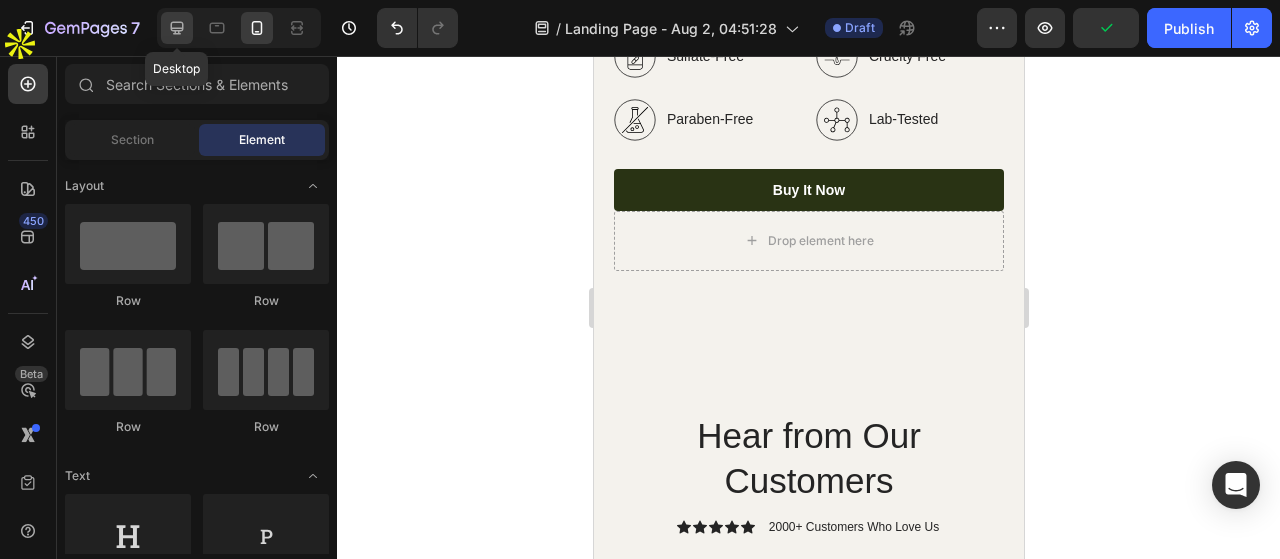 click 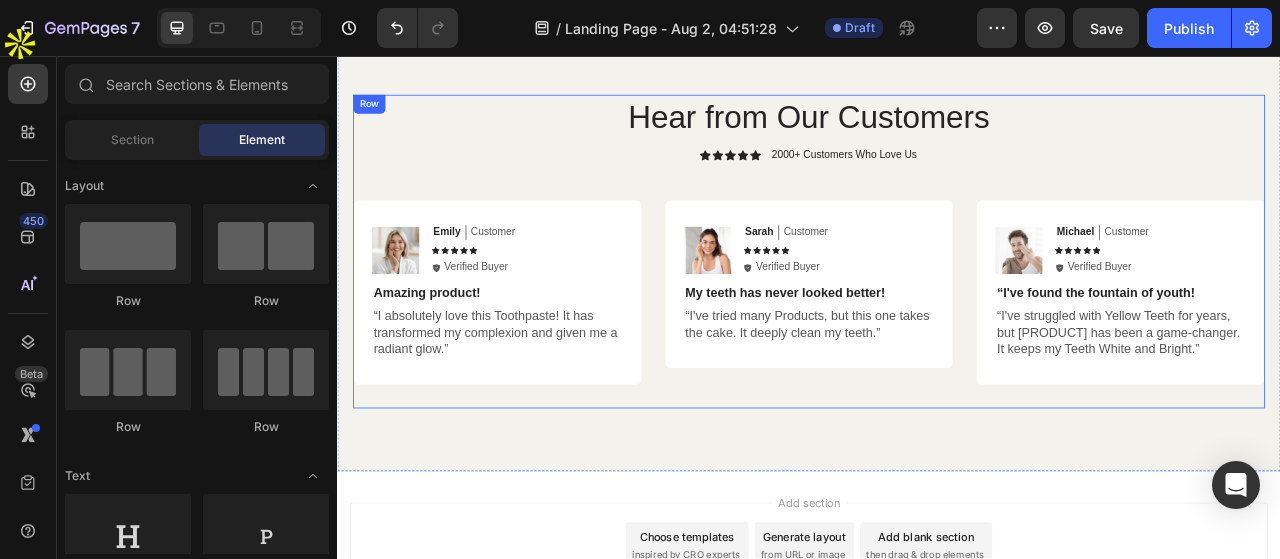 scroll, scrollTop: 4375, scrollLeft: 0, axis: vertical 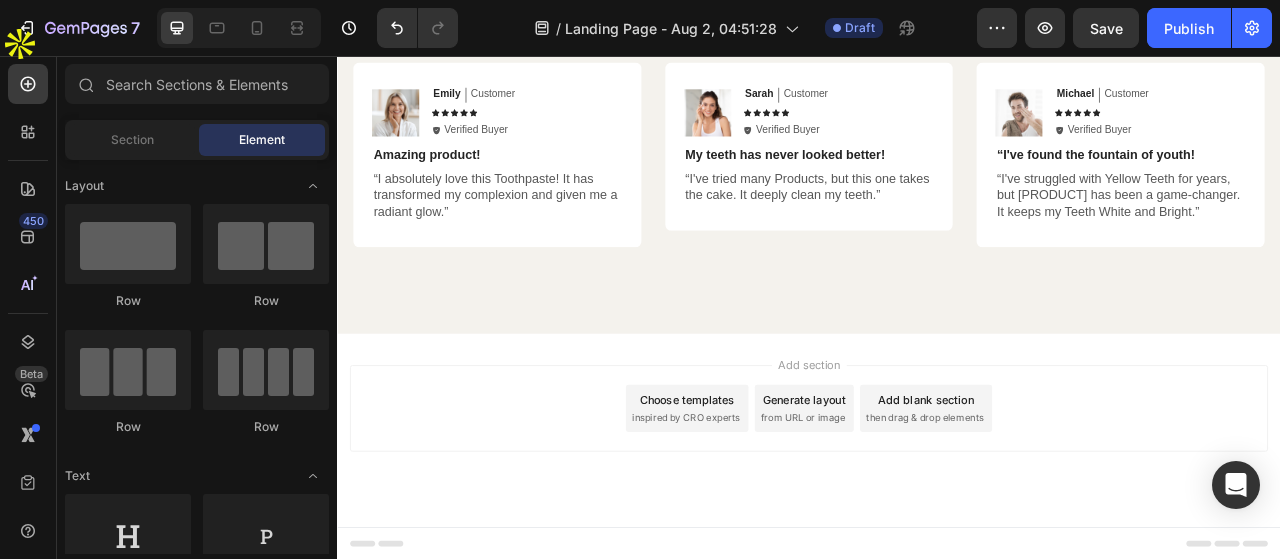 click on "Add section Choose templates inspired by CRO experts Generate layout from URL or image Add blank section then drag & drop elements" at bounding box center (937, 505) 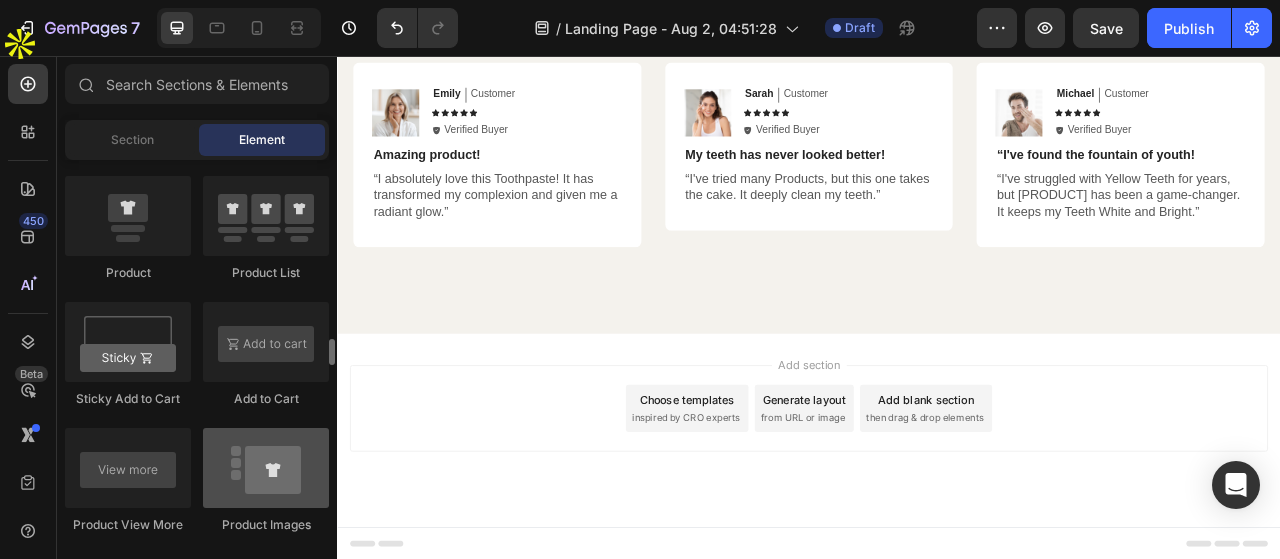 scroll, scrollTop: 2800, scrollLeft: 0, axis: vertical 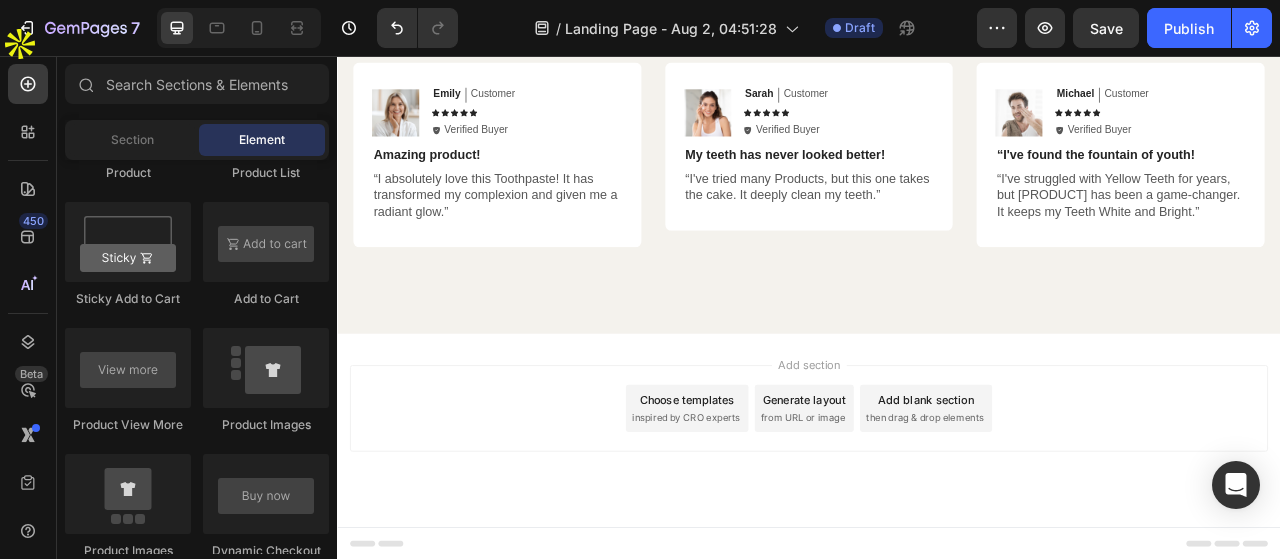 click on "Hear from Our Customers Heading Icon Icon Icon Icon Icon Icon List 2000+ Customers Who Love Us Text Block Row Image Emily Text Block Customer  Text Block Row Icon Icon Icon Icon Icon Icon List
Icon Verified Buyer Text Block Row Row Amazing product! Text Block “I absolutely love this Toothpaste! It has transformed my complexion and given me a radiant glow.” Text Block Row Image Sarah Text Block Customer  Text Block Row Icon Icon Icon Icon Icon Icon List
Icon Verified Buyer Text Block Row Row My teeth has never looked better! Text Block “I've tried many Products, but this one takes the cake. It deeply clean my teeth.” Text Block Row Image Michael Text Block Customer  Text Block Row Icon Icon Icon Icon Icon Icon List
Icon Verified Buyer Text Block Row Row “I've found the fountain of youth! Text Block “I've struggled with Yellow Teeth for years, but V34 has been a game-changer. It keeps my Teeth White and Bright.” Text Block Row Row Row" at bounding box center [937, 130] 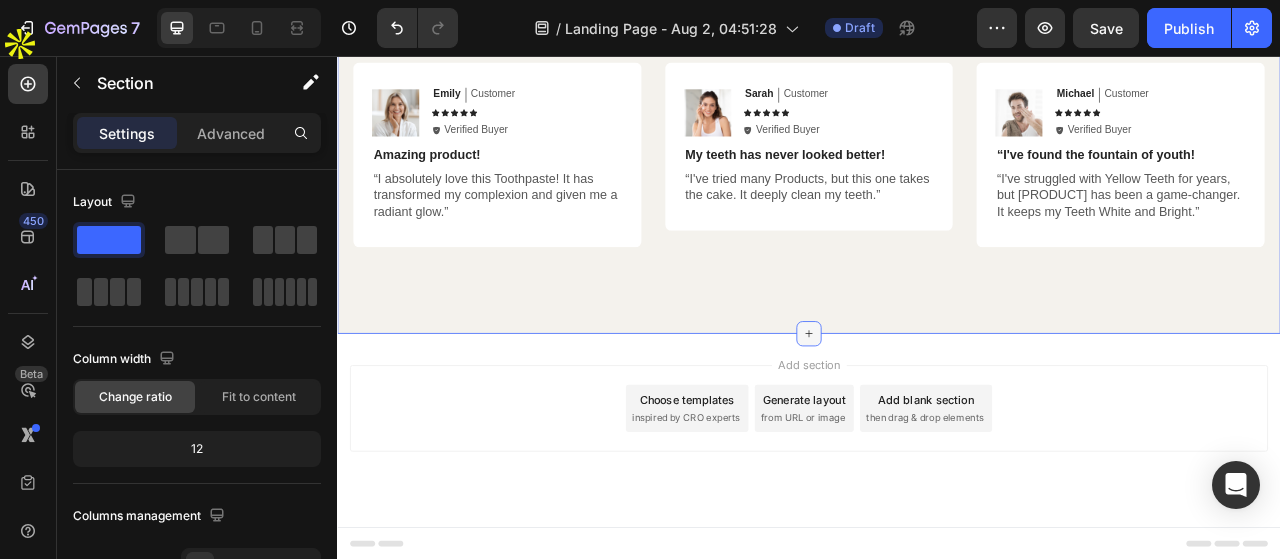 click 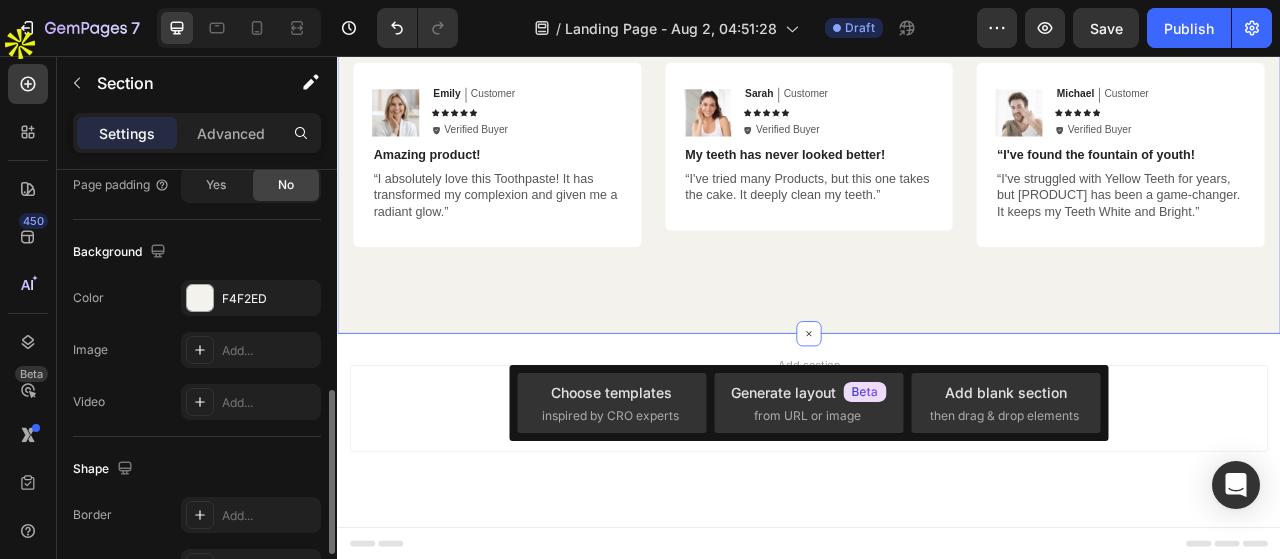 scroll, scrollTop: 771, scrollLeft: 0, axis: vertical 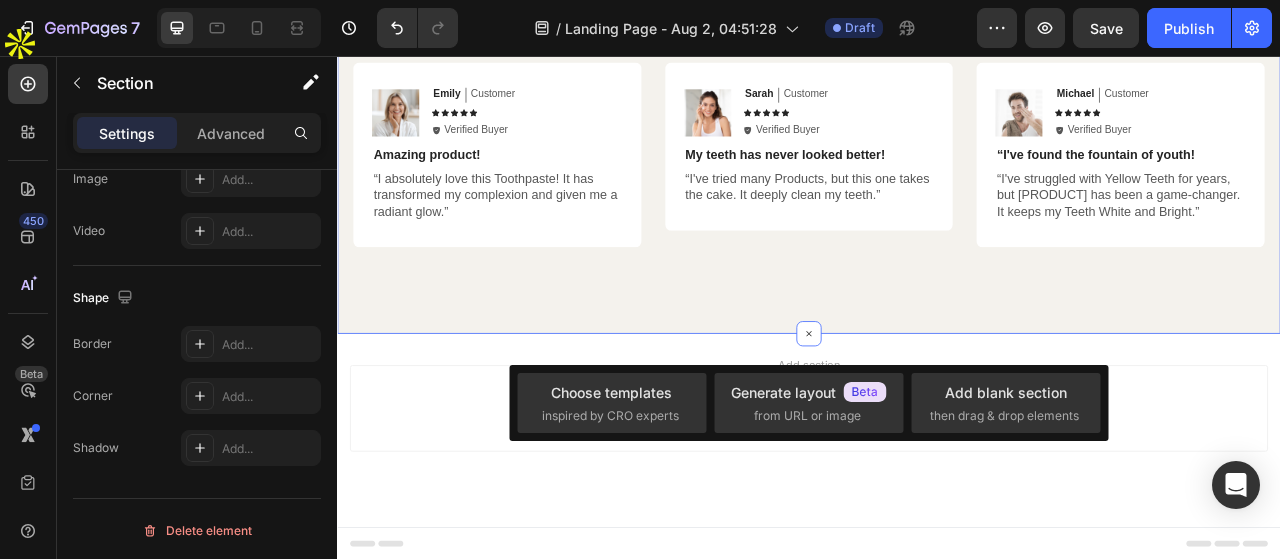 click on "Add section Choose templates inspired by CRO experts Generate layout from URL or image Add blank section then drag & drop elements" at bounding box center [937, 533] 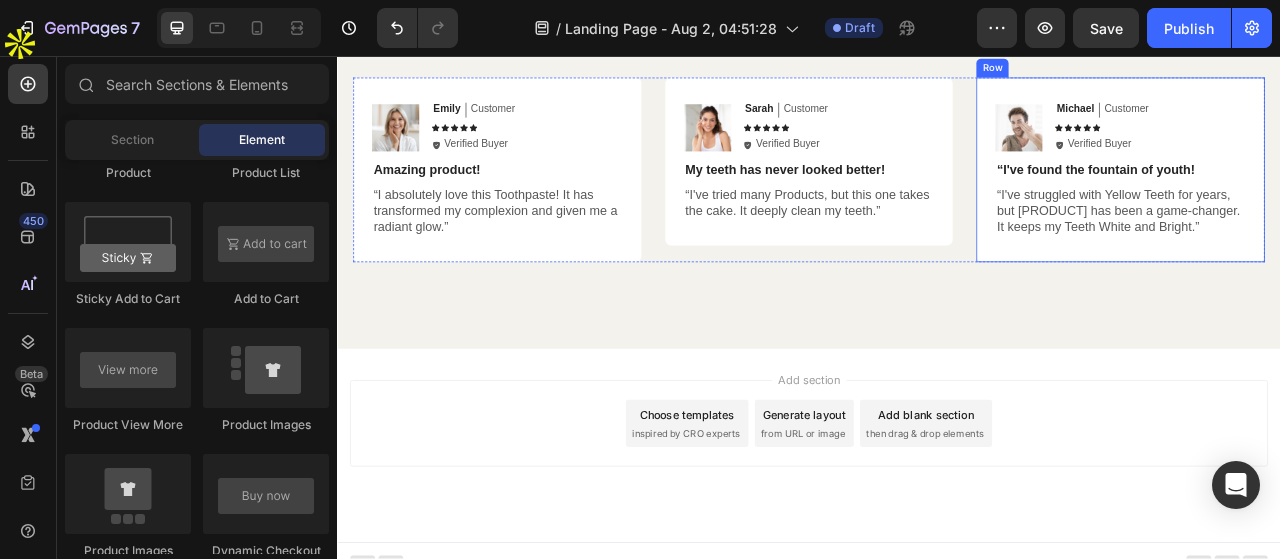 scroll, scrollTop: 2030, scrollLeft: 0, axis: vertical 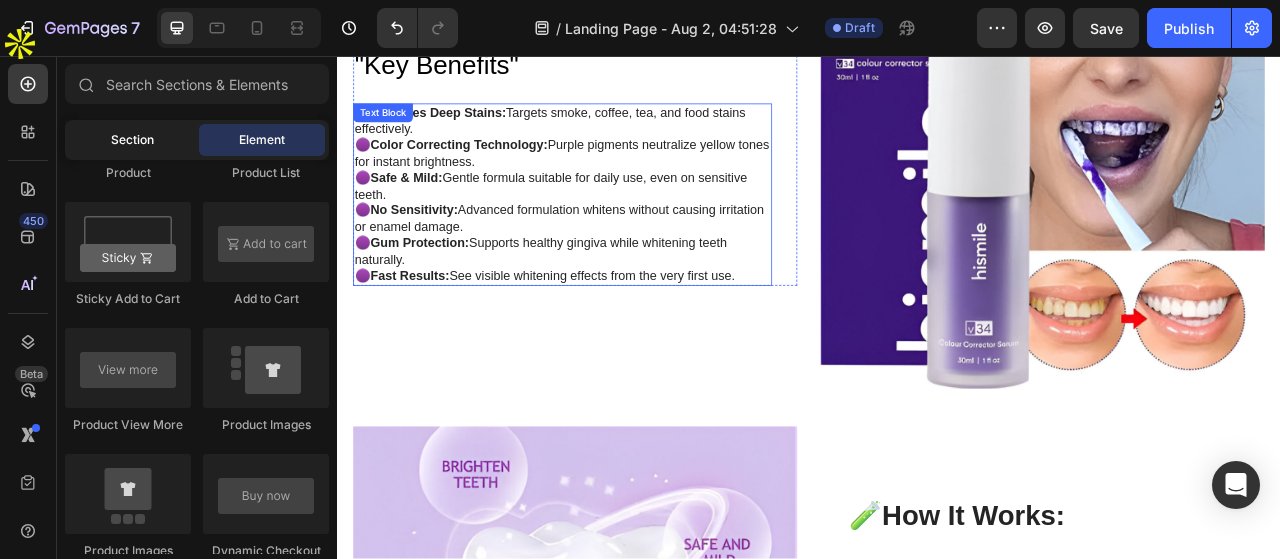 click on "Section" 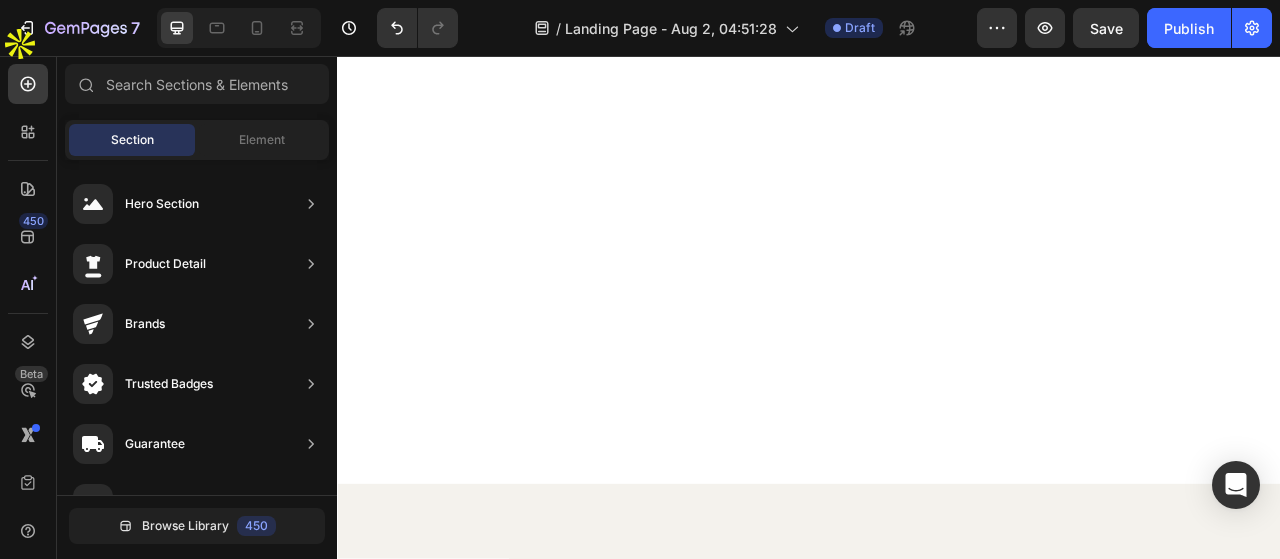 scroll, scrollTop: 3698, scrollLeft: 0, axis: vertical 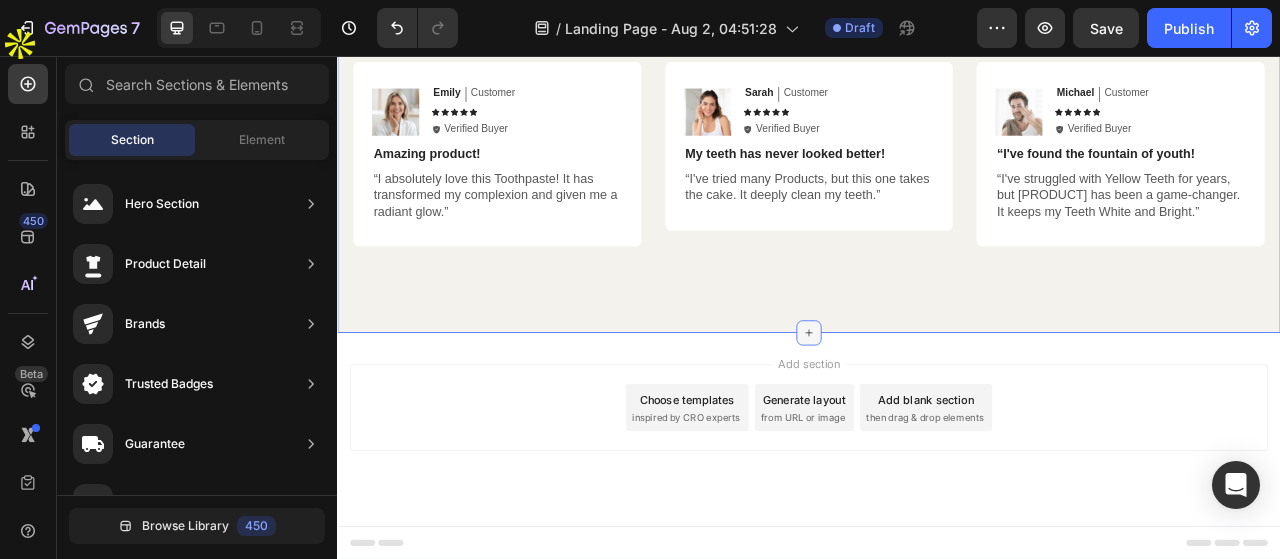click 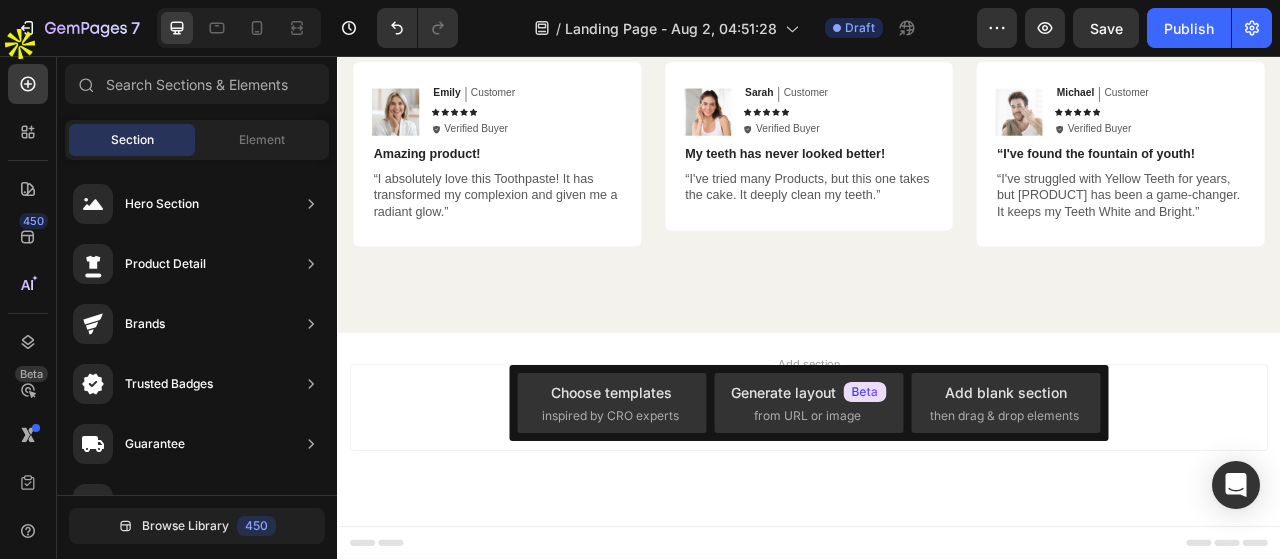 click on "Add section Choose templates inspired by CRO experts Generate layout from URL or image Add blank section then drag & drop elements" at bounding box center (937, 532) 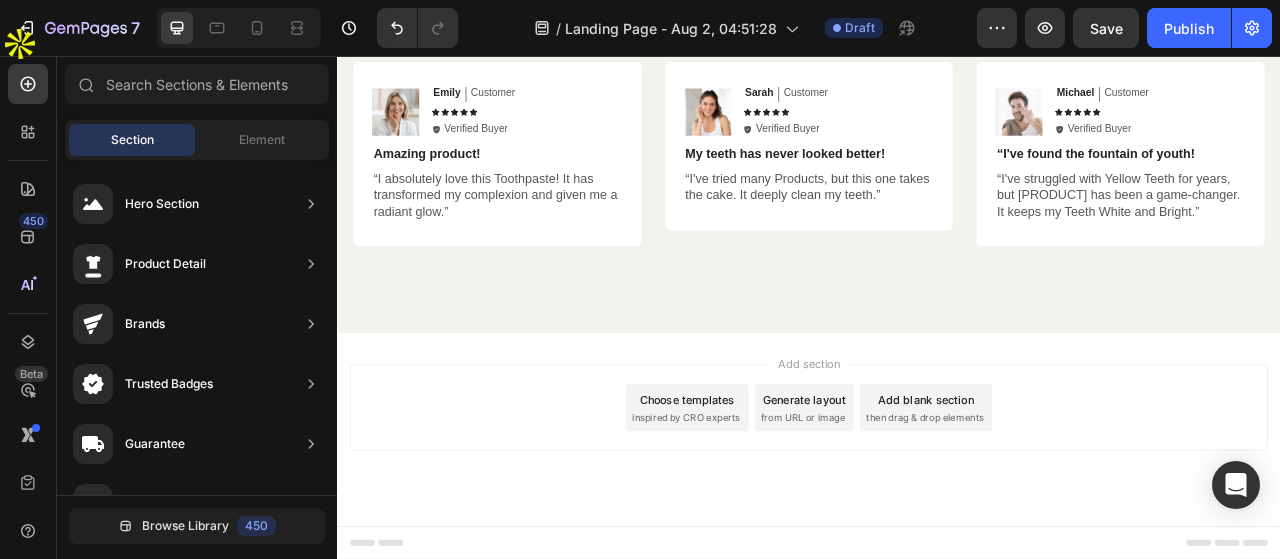 click on "Add section Choose templates inspired by CRO experts Generate layout from URL or image Add blank section then drag & drop elements" at bounding box center [937, 504] 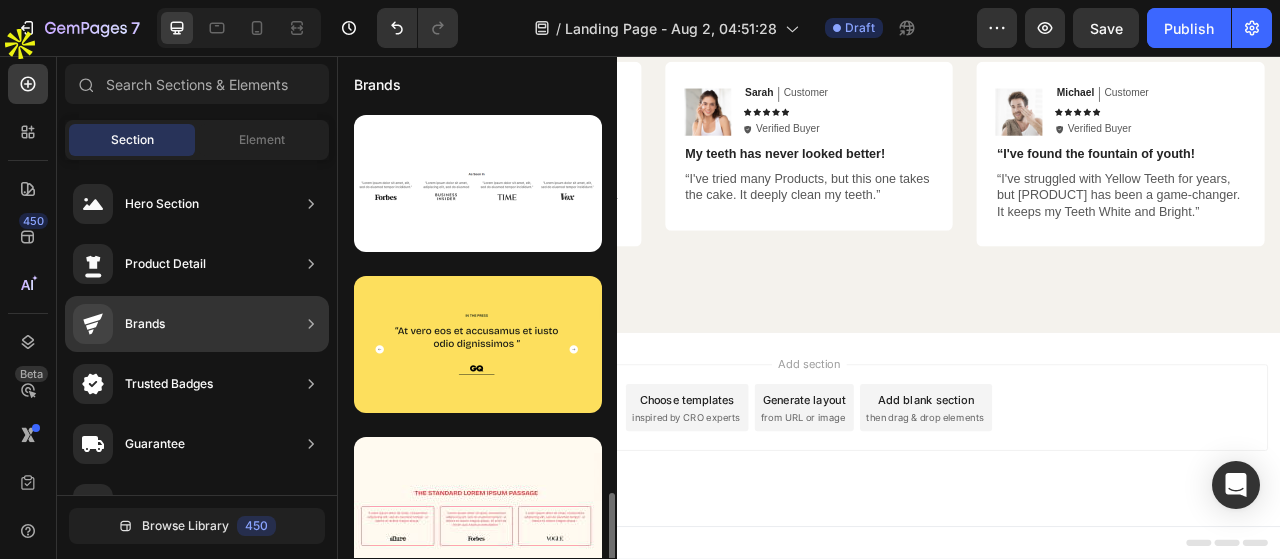 scroll, scrollTop: 300, scrollLeft: 0, axis: vertical 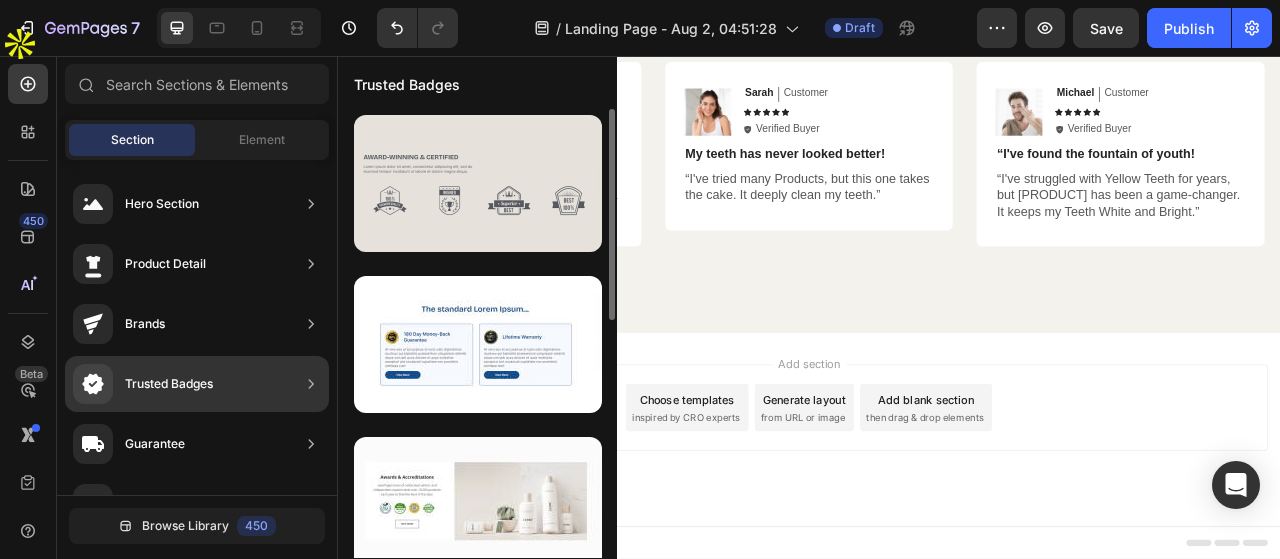click at bounding box center (478, 183) 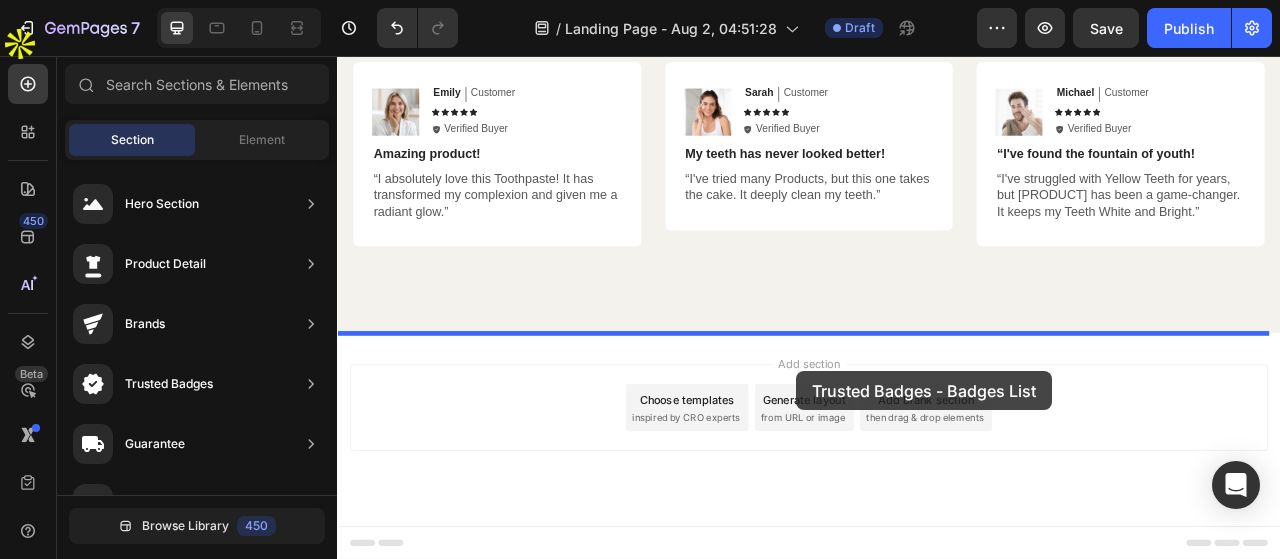 drag, startPoint x: 811, startPoint y: 269, endPoint x: 917, endPoint y: 450, distance: 209.75462 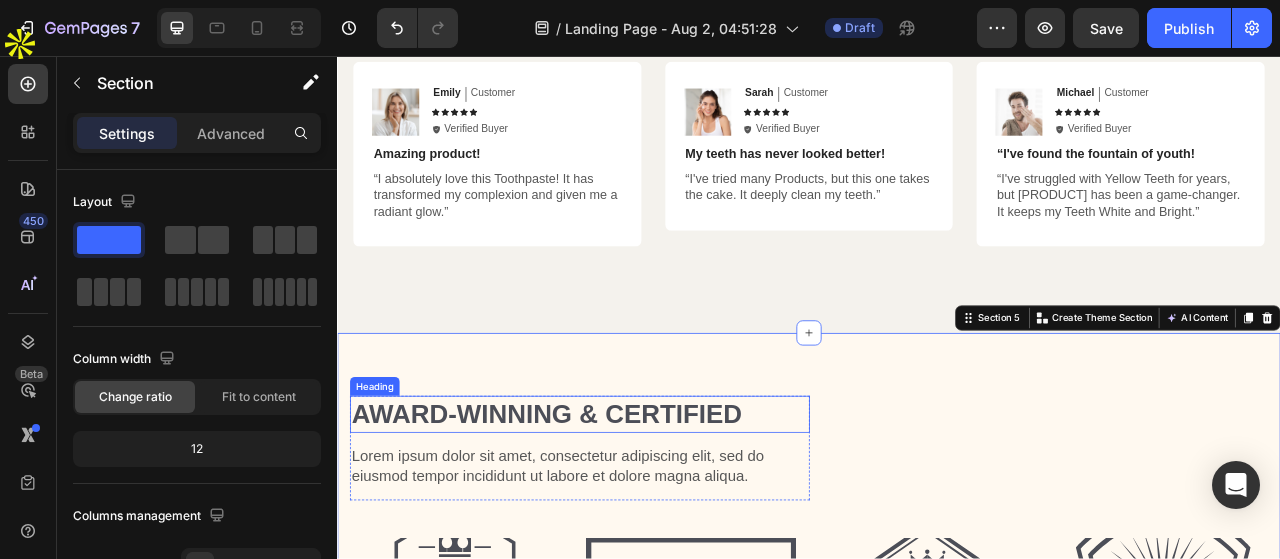 scroll, scrollTop: 3981, scrollLeft: 0, axis: vertical 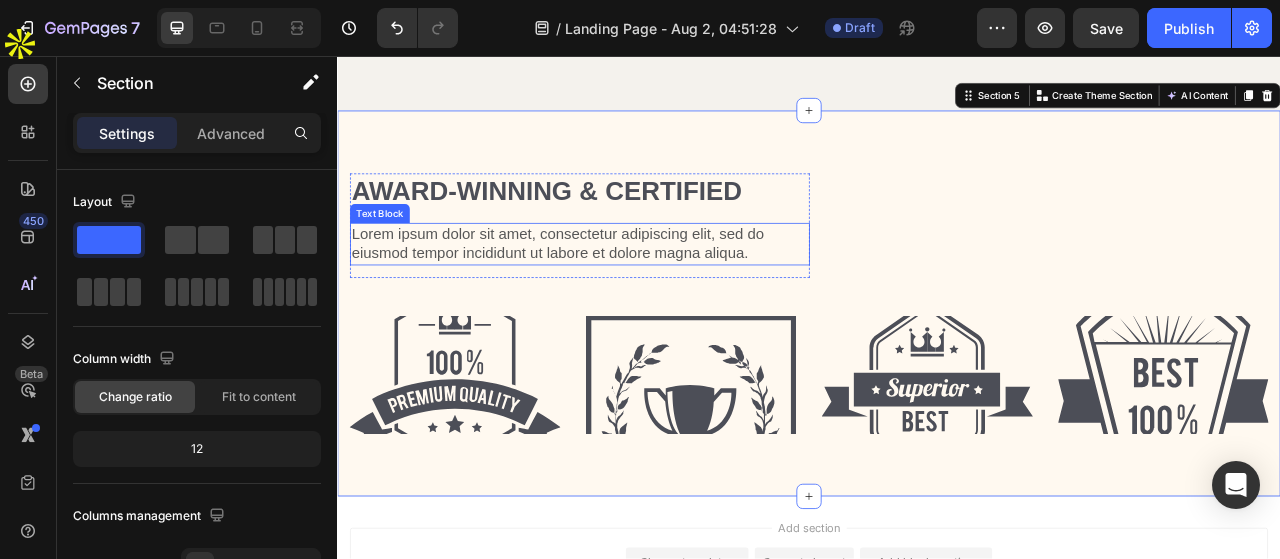 click on "Lorem ipsum dolor sit amet, consectetur adipiscing elit, sed do eiusmod tempor incididunt ut labore et dolore magna aliqua." at bounding box center (645, 295) 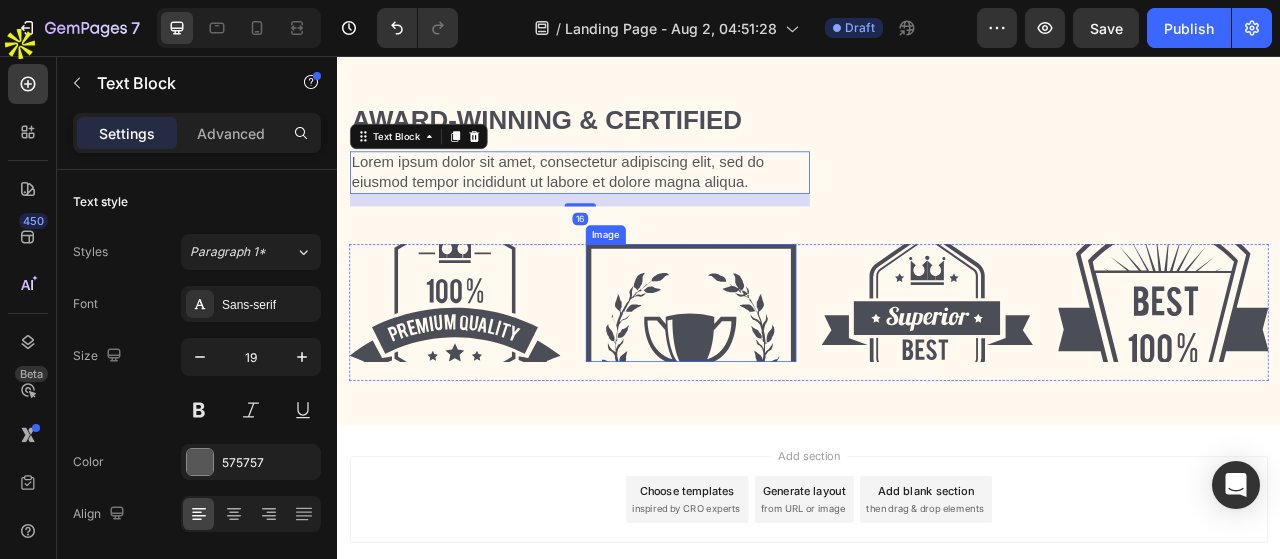 scroll, scrollTop: 4081, scrollLeft: 0, axis: vertical 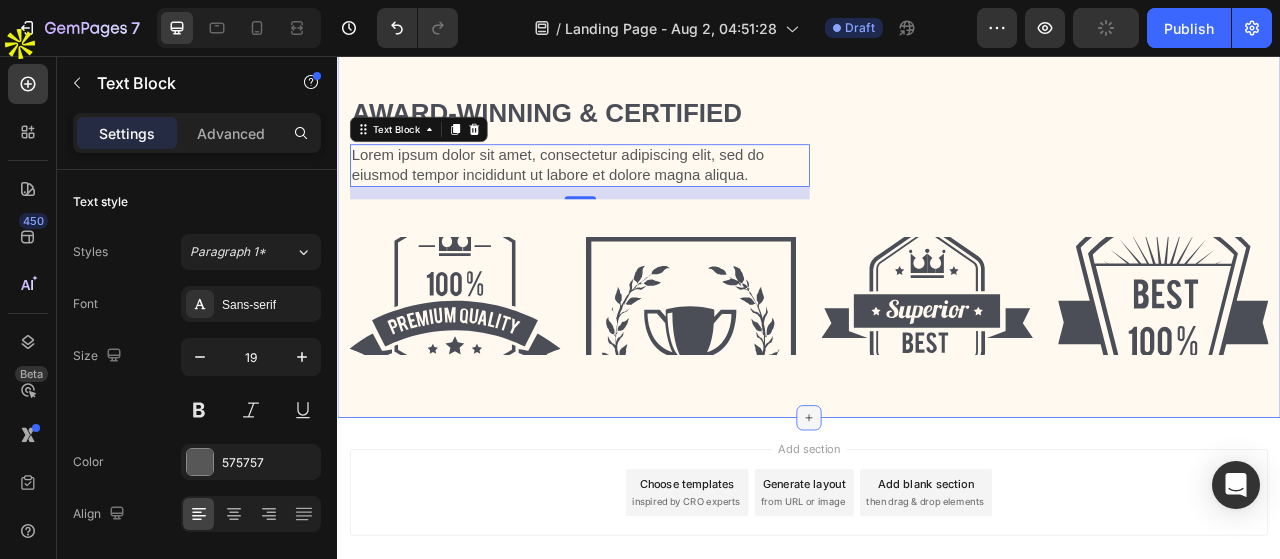 click 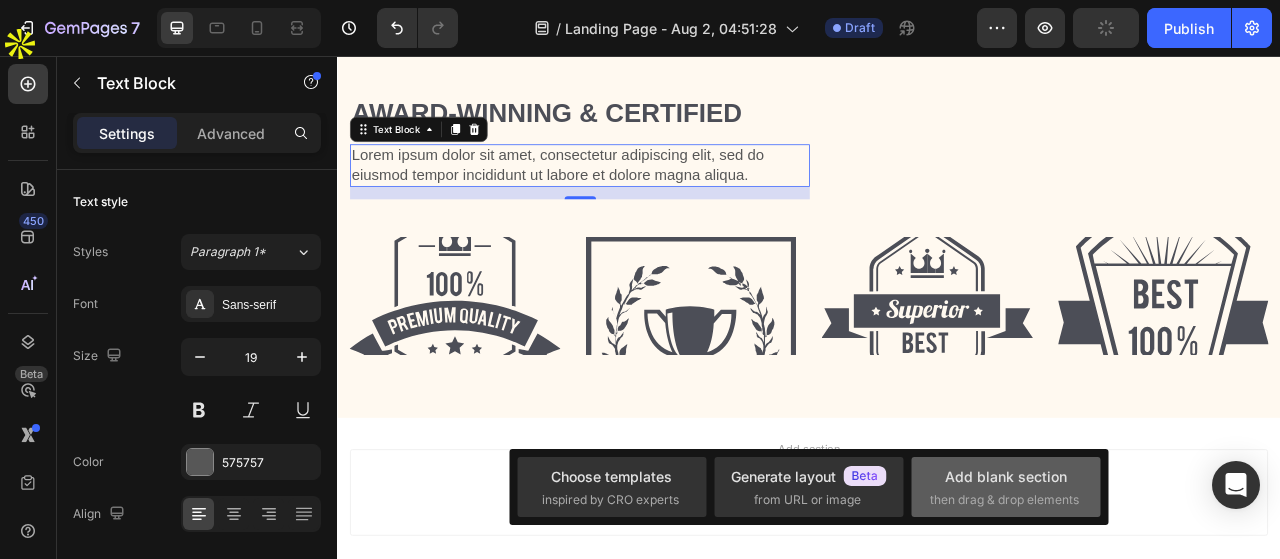 click on "Add blank section  then drag & drop elements" at bounding box center [1006, 487] 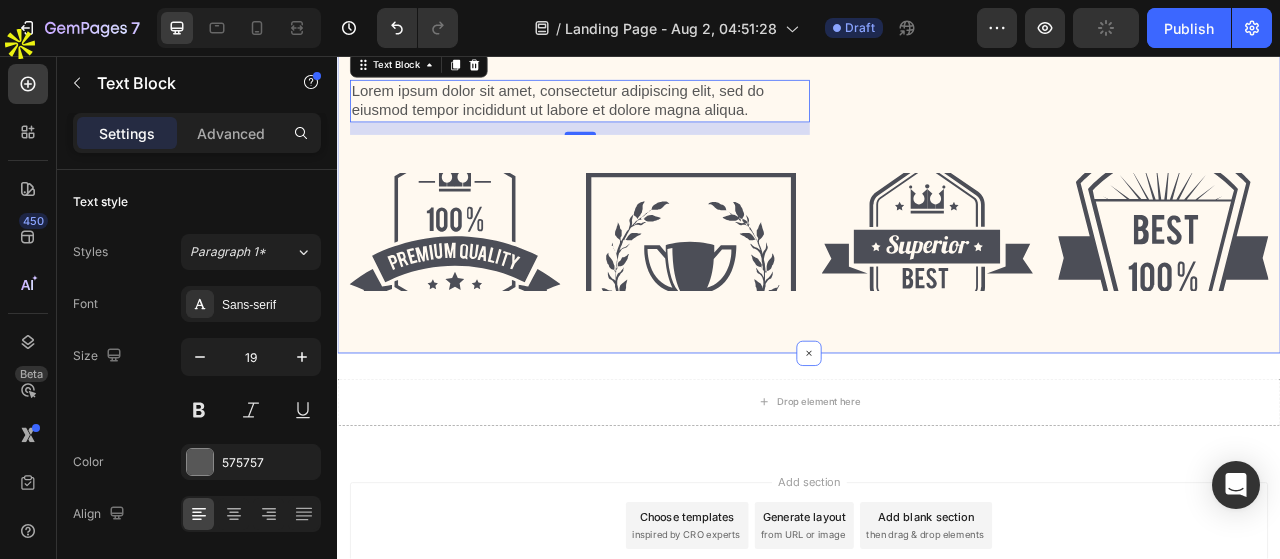 scroll, scrollTop: 4181, scrollLeft: 0, axis: vertical 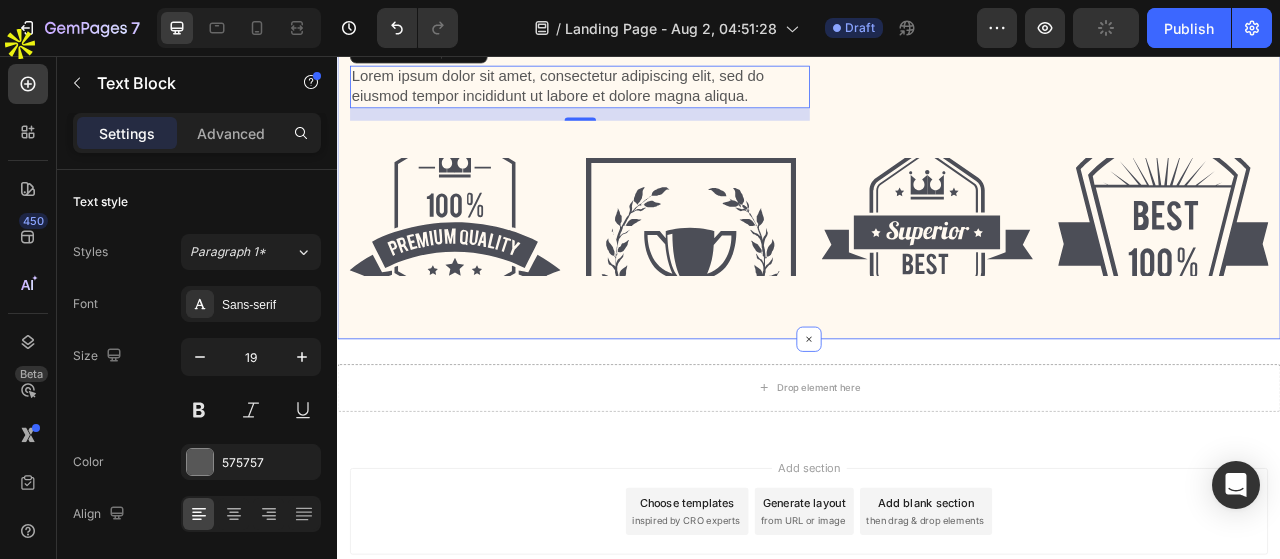 click on "Award-winning & Certified Heading Lorem ipsum dolor sit amet, consectetur adipiscing elit, sed do eiusmod tempor incididunt ut labore et dolore magna aliqua. Text Block   16 Row Row Image Image Image Image Row Section 5" at bounding box center [937, 171] 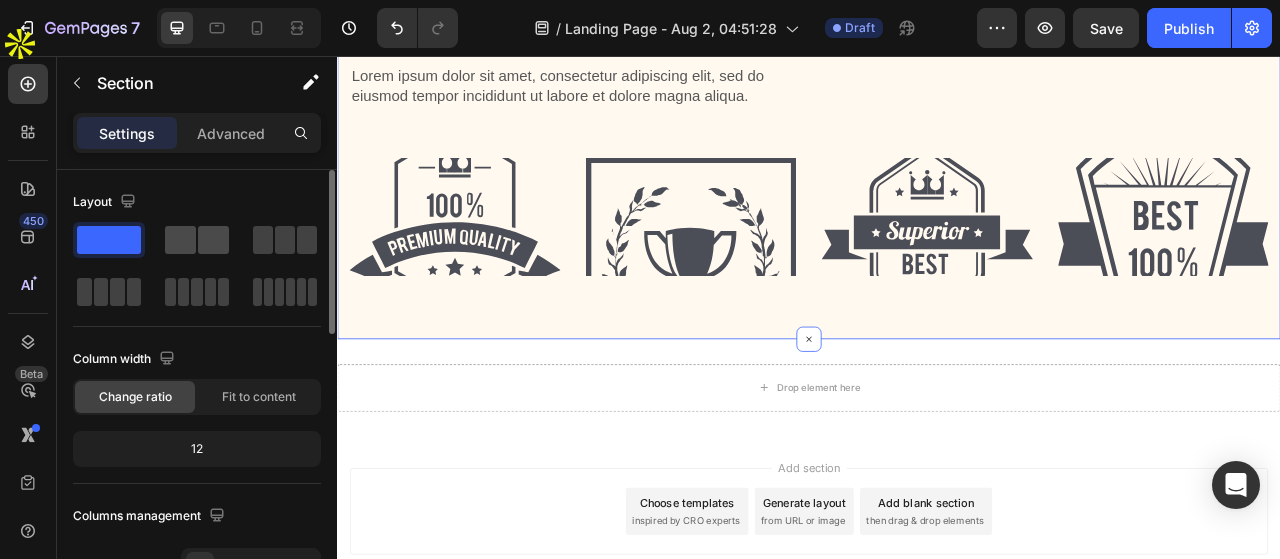 click 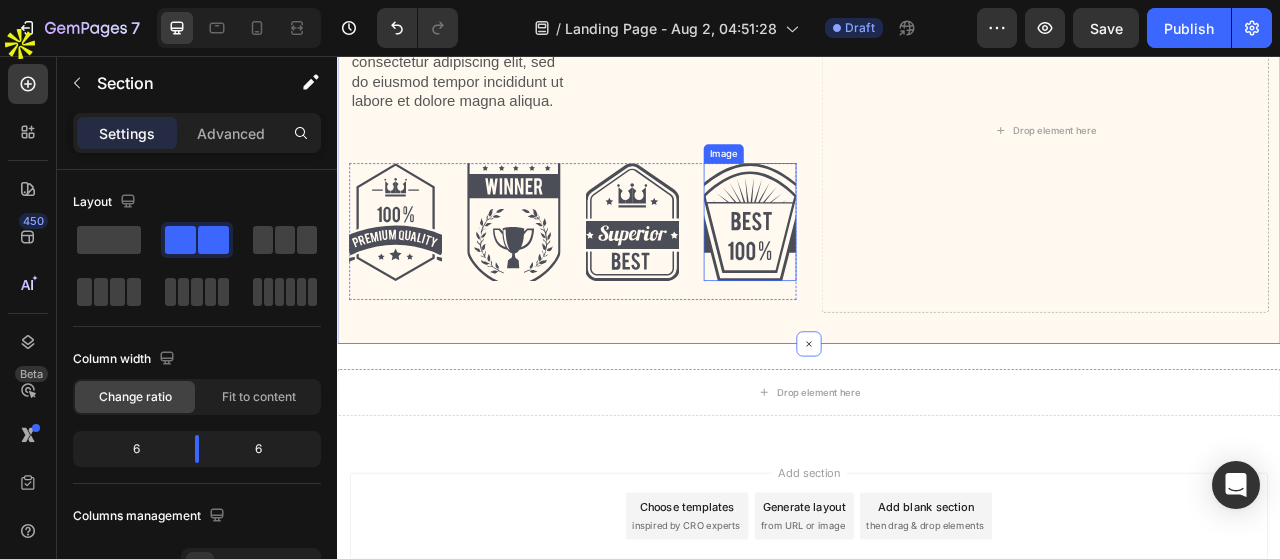 scroll, scrollTop: 4167, scrollLeft: 0, axis: vertical 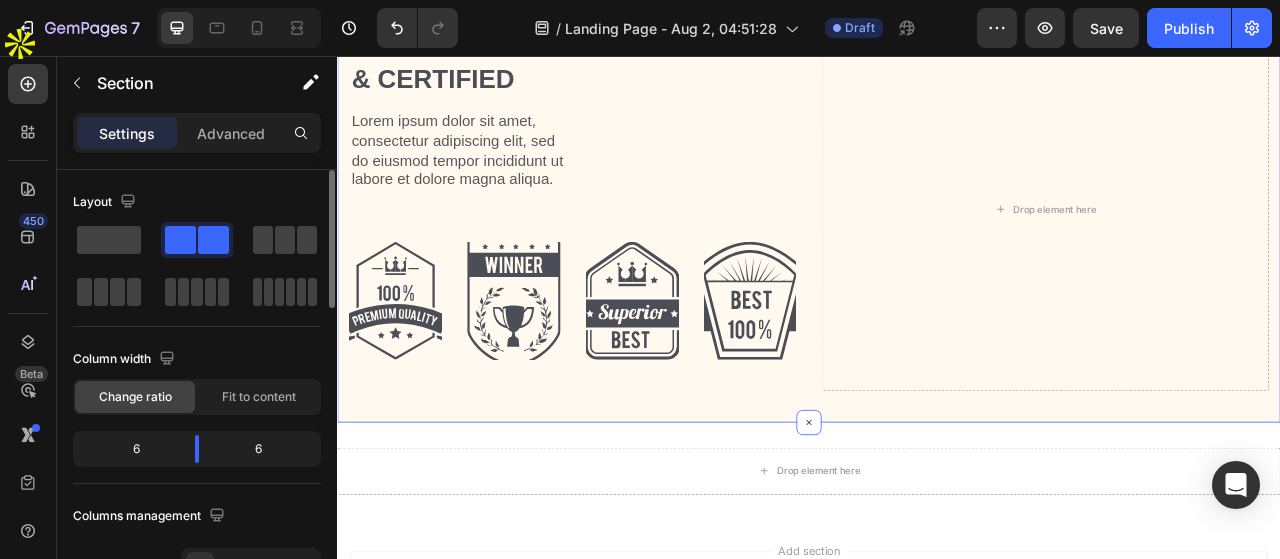 click 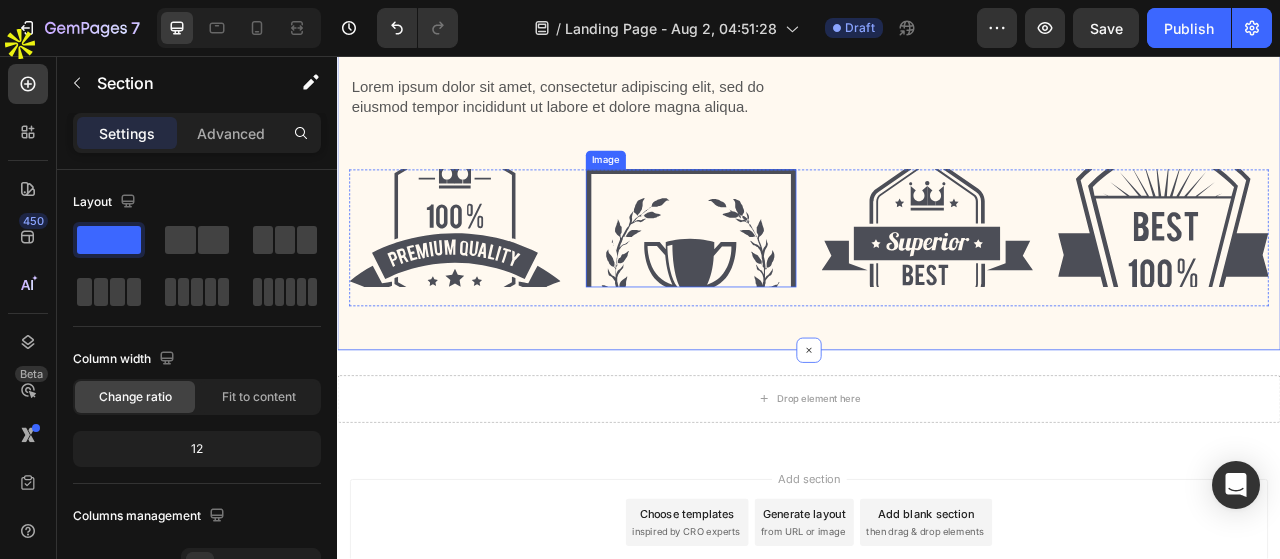 scroll, scrollTop: 4067, scrollLeft: 0, axis: vertical 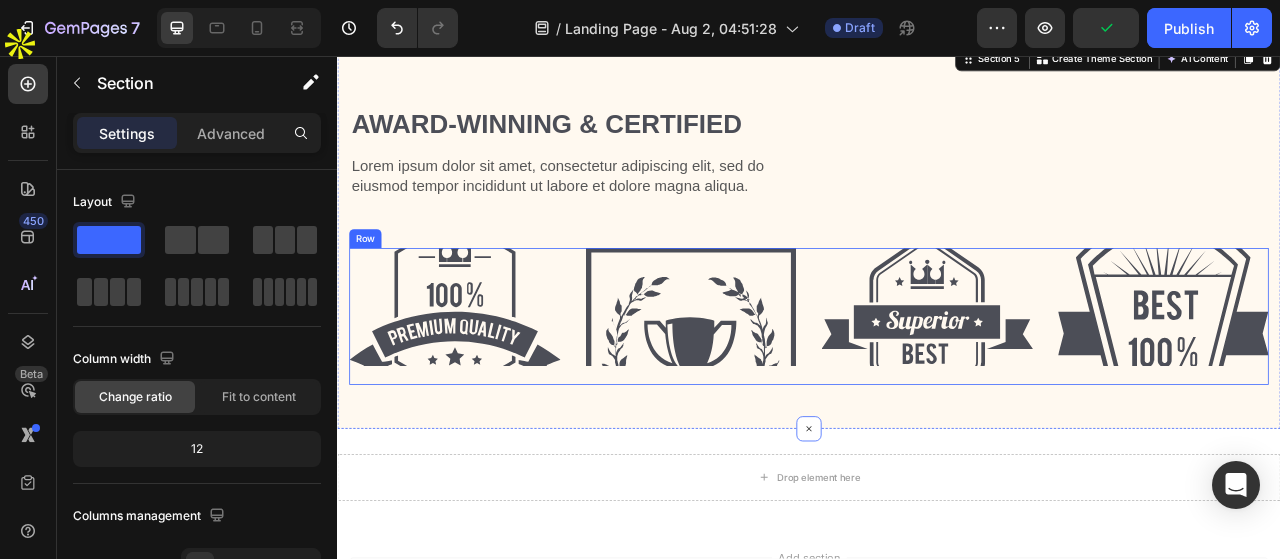 click at bounding box center [787, 376] 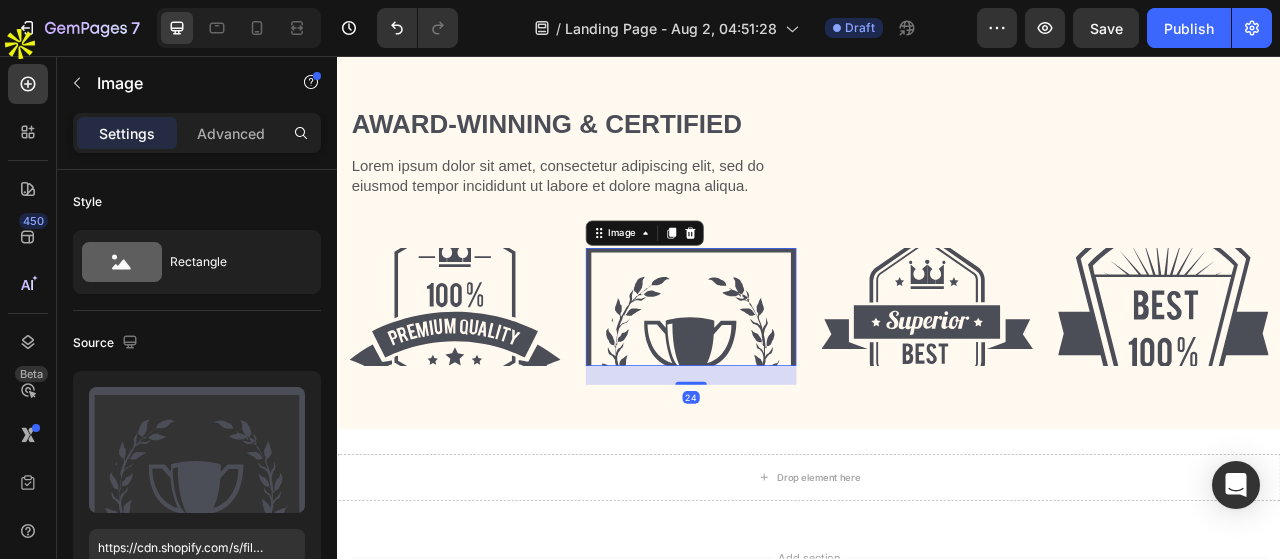scroll, scrollTop: 4167, scrollLeft: 0, axis: vertical 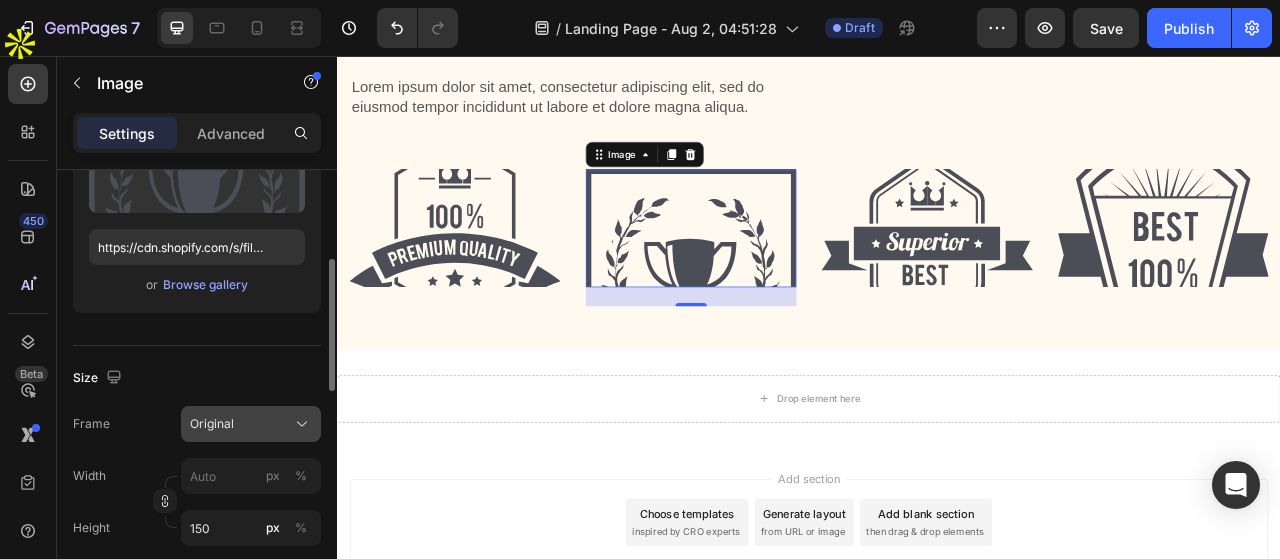 click on "Original" at bounding box center [212, 424] 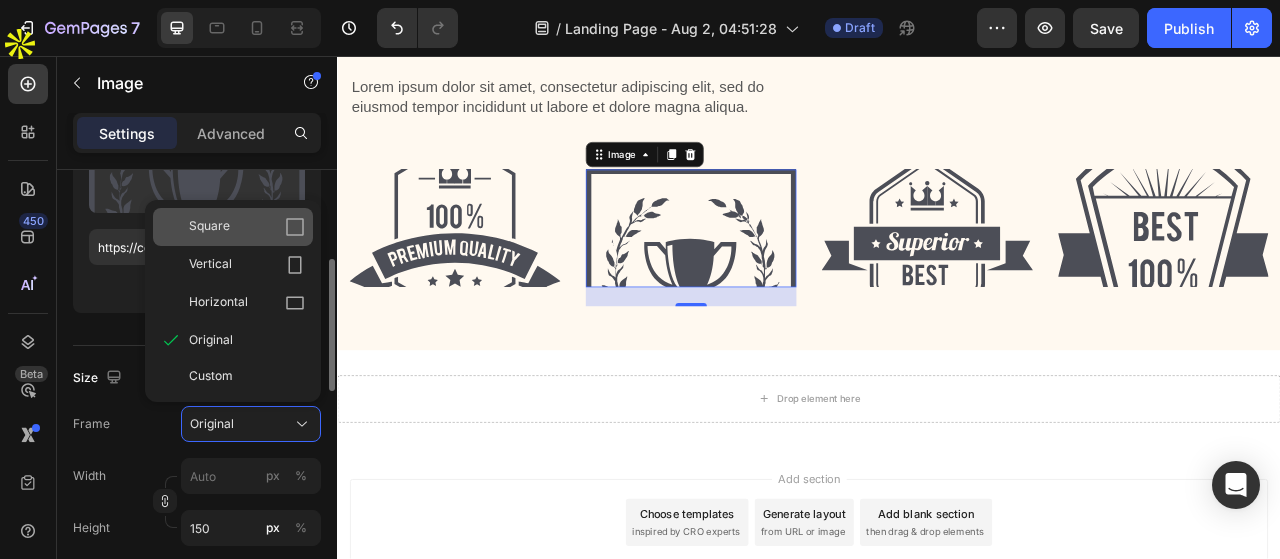 click on "Square" at bounding box center (209, 227) 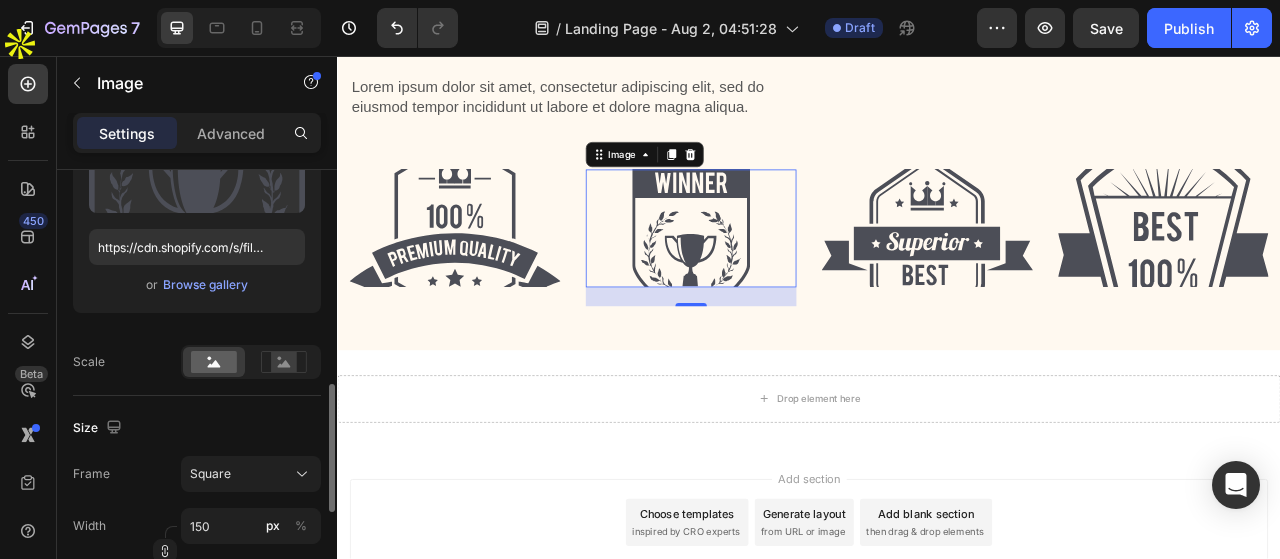 scroll, scrollTop: 400, scrollLeft: 0, axis: vertical 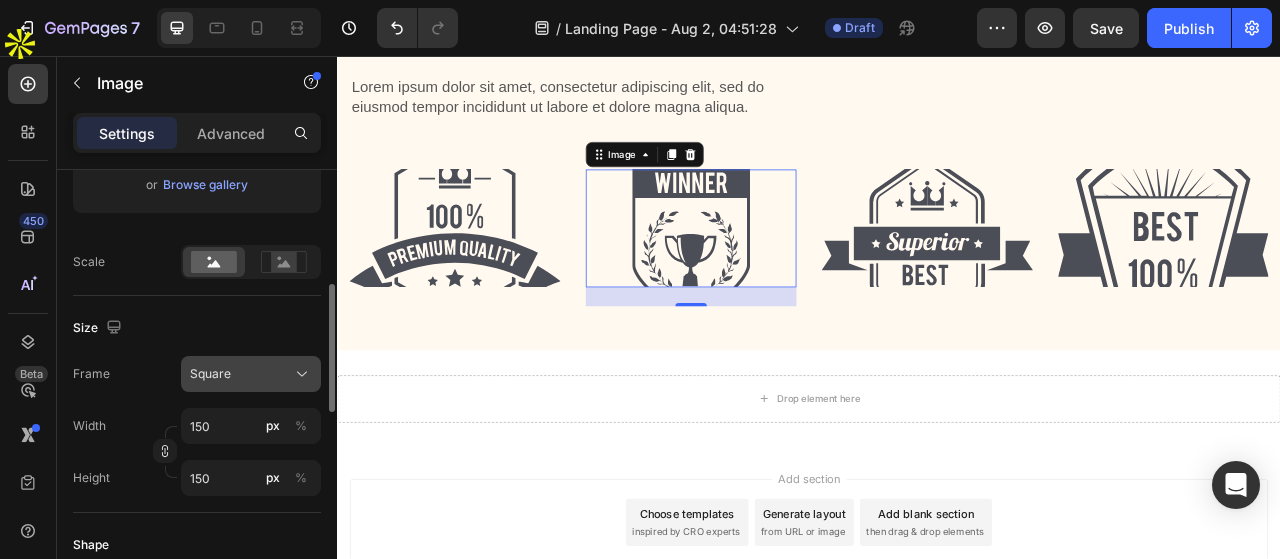 click on "Square" 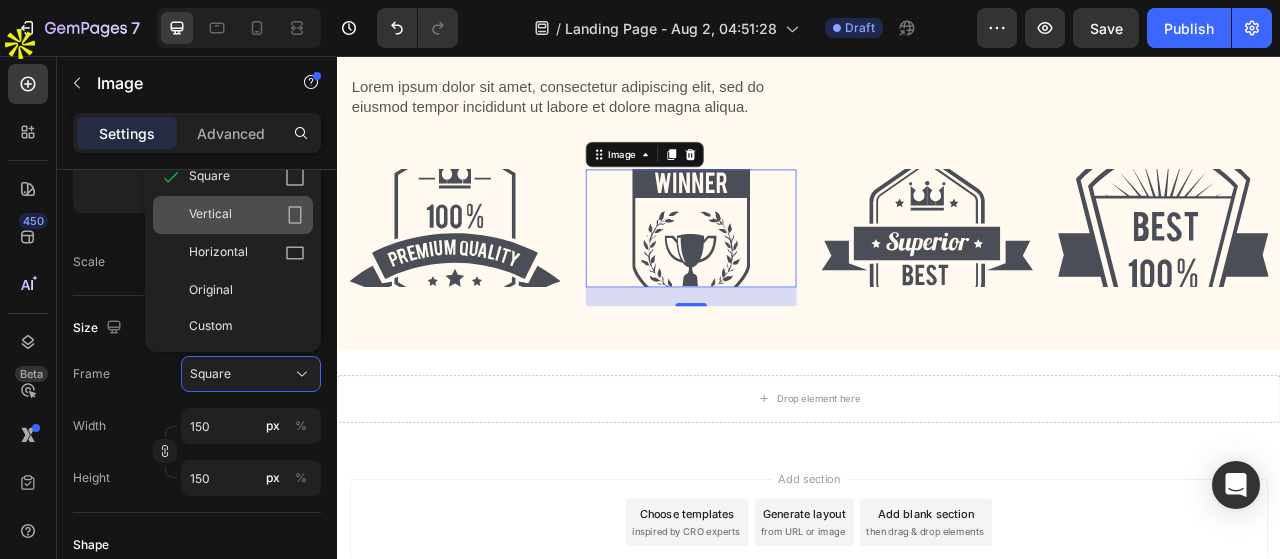 click on "Vertical" at bounding box center [210, 215] 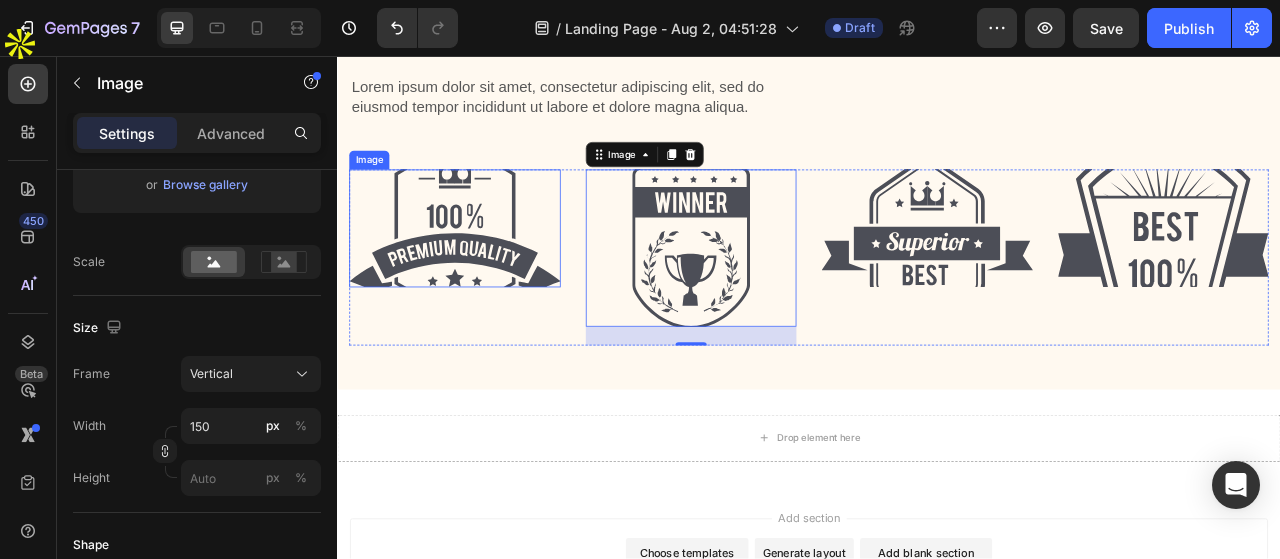 click at bounding box center [486, 276] 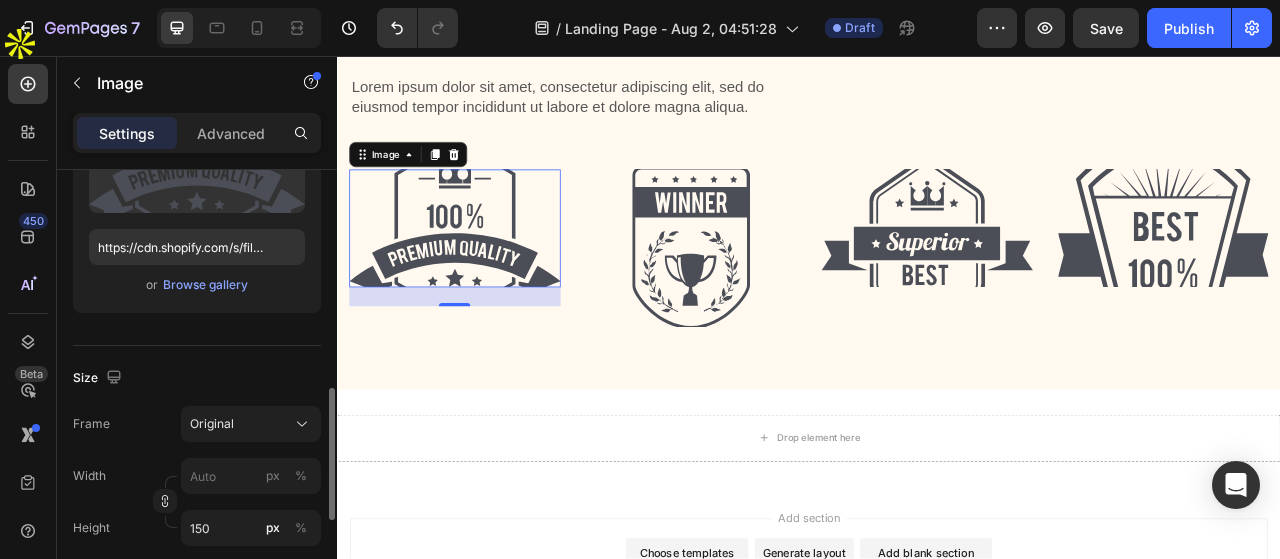 scroll, scrollTop: 400, scrollLeft: 0, axis: vertical 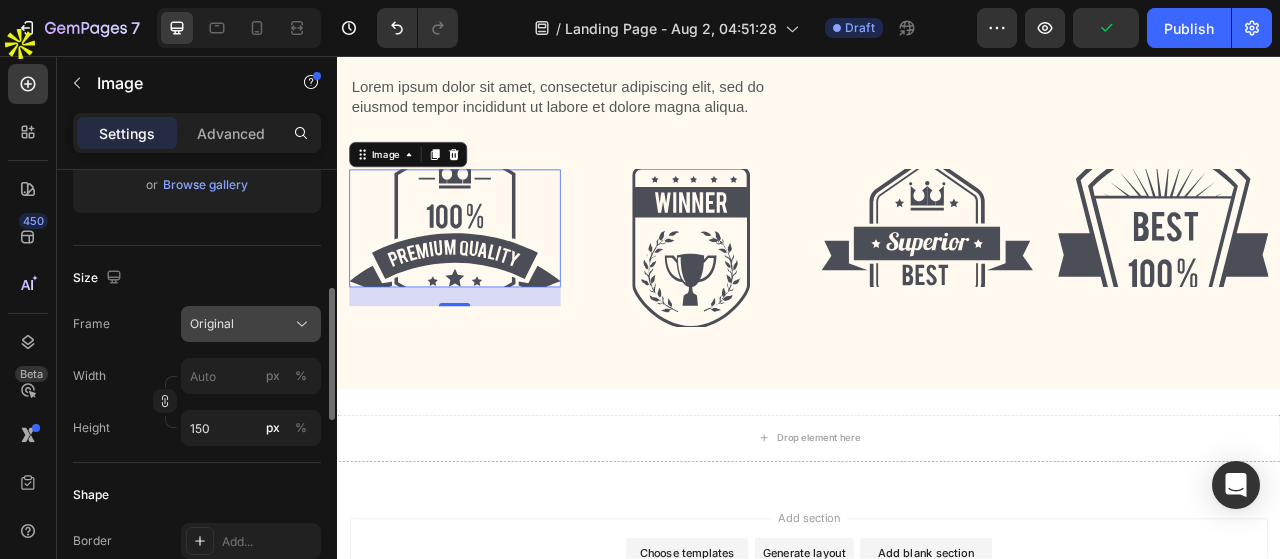 click on "Original" 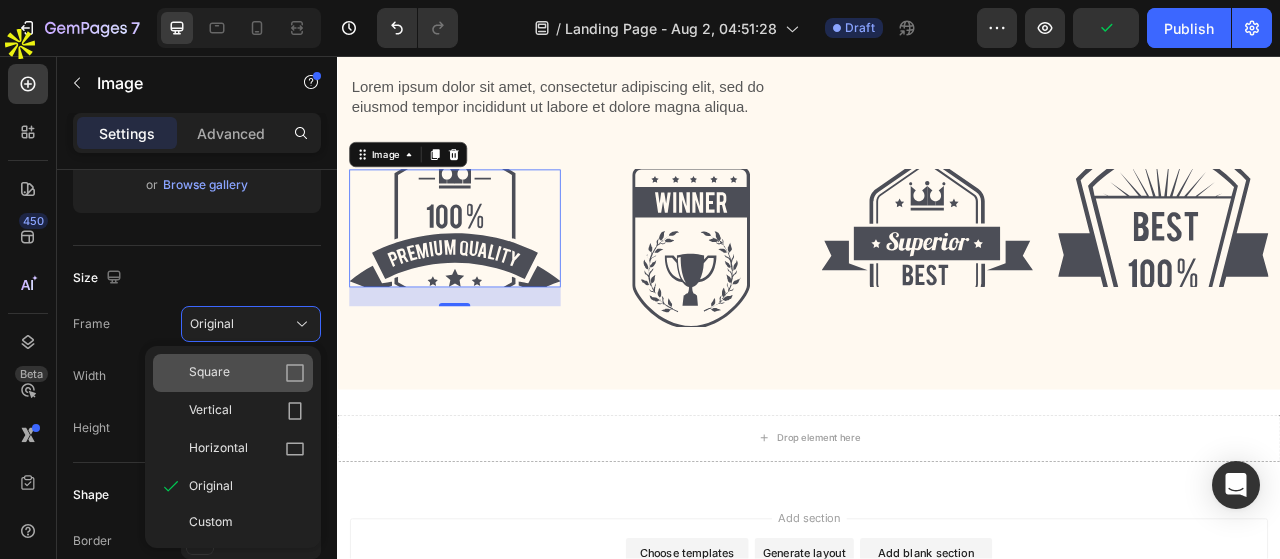 click on "Square" at bounding box center (209, 373) 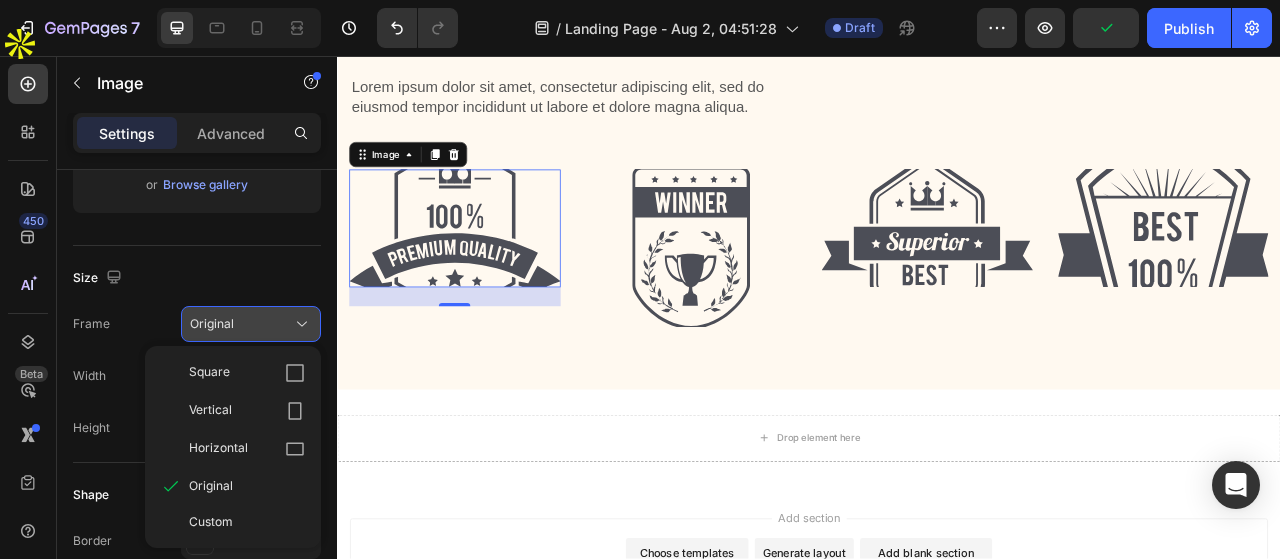 type on "150" 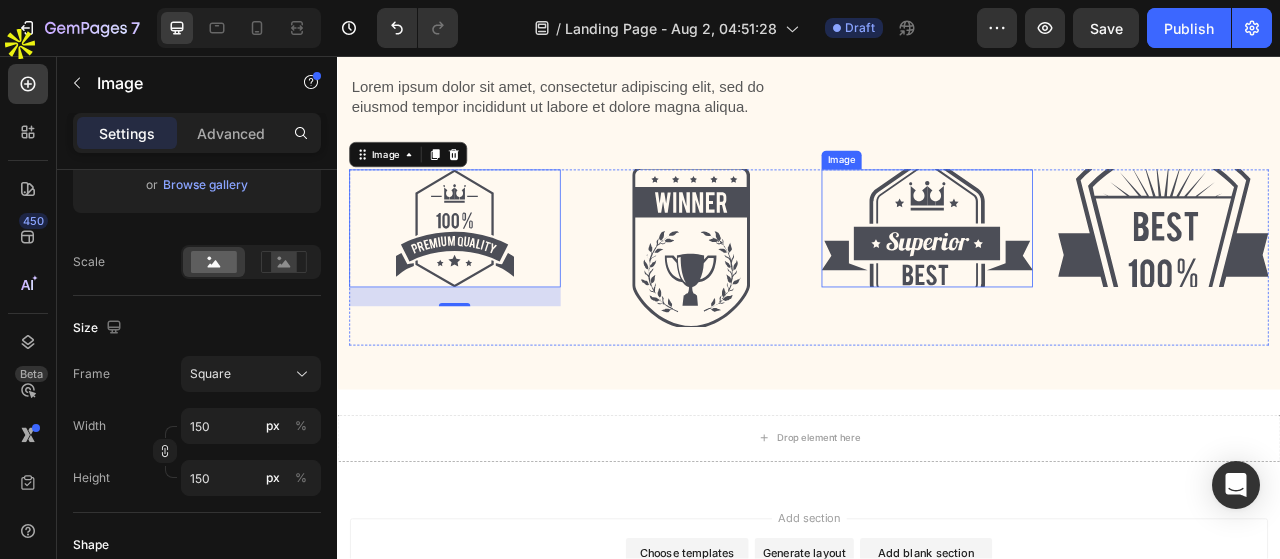 click at bounding box center (1087, 276) 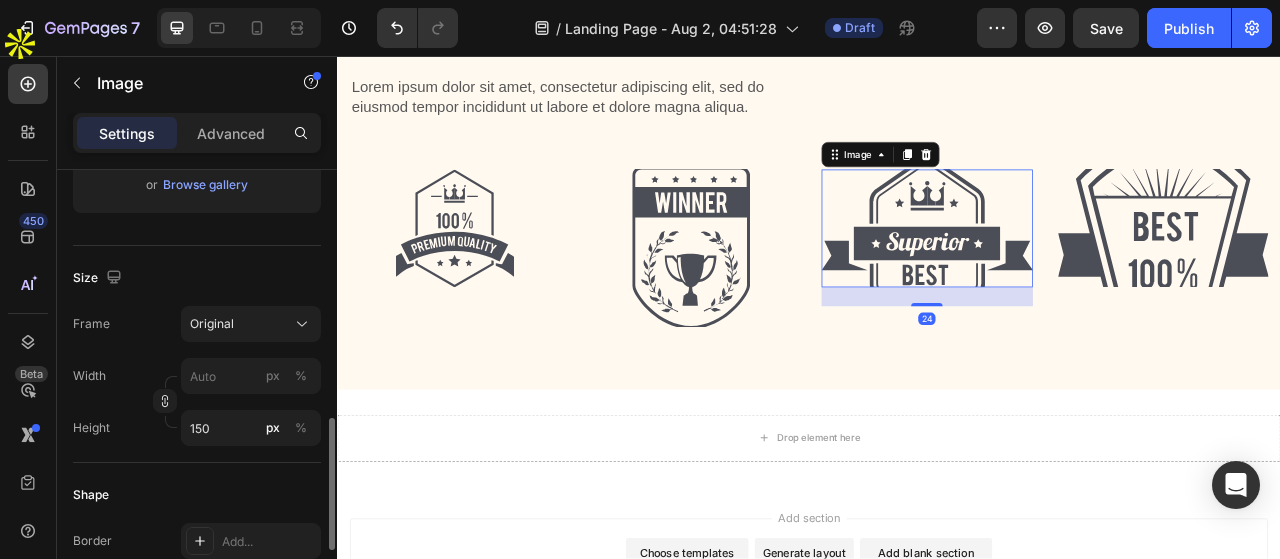 scroll, scrollTop: 500, scrollLeft: 0, axis: vertical 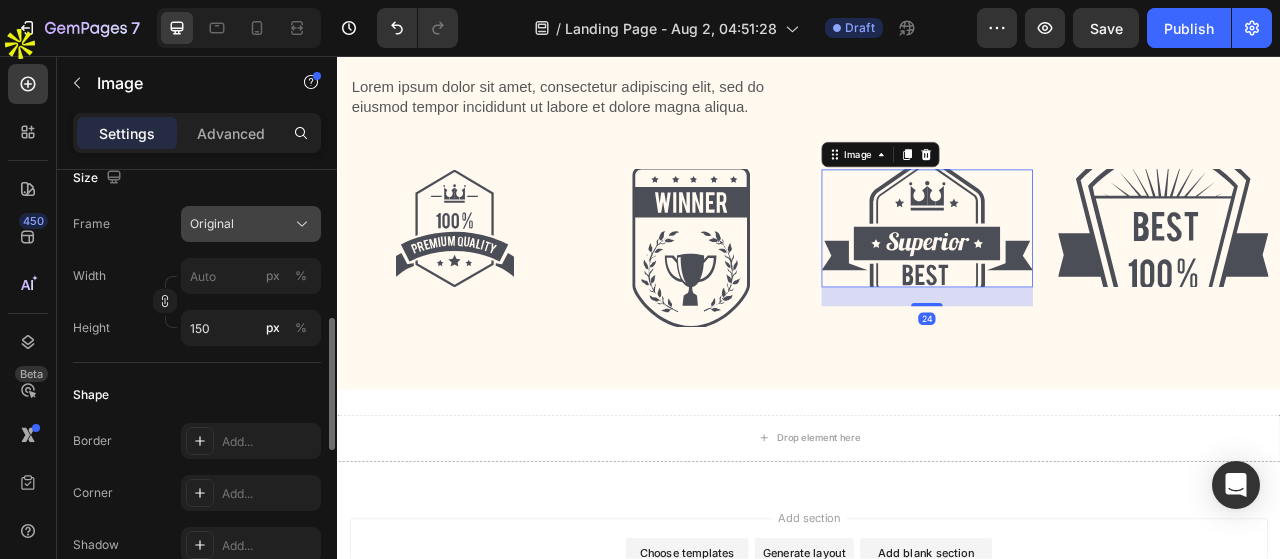 click on "Original" at bounding box center [251, 224] 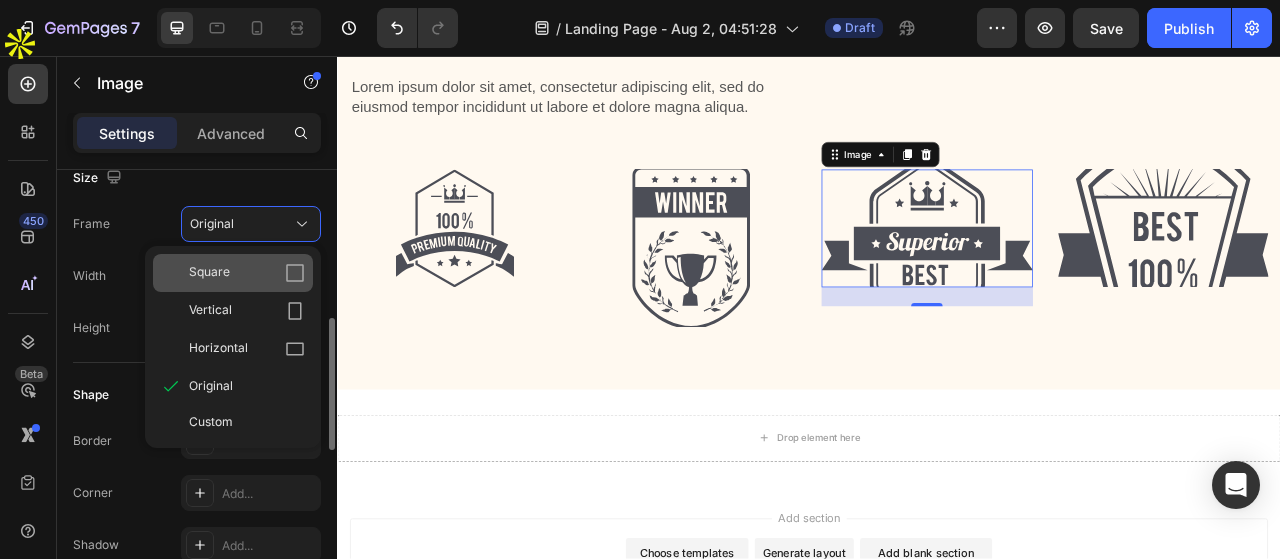 click on "Square" 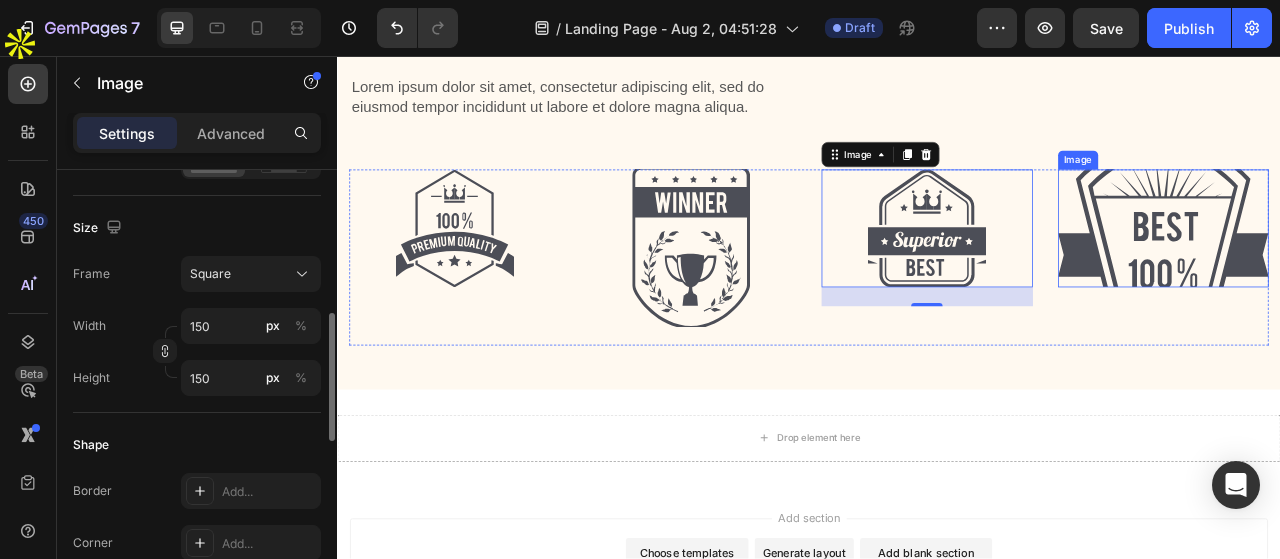 click at bounding box center (1388, 276) 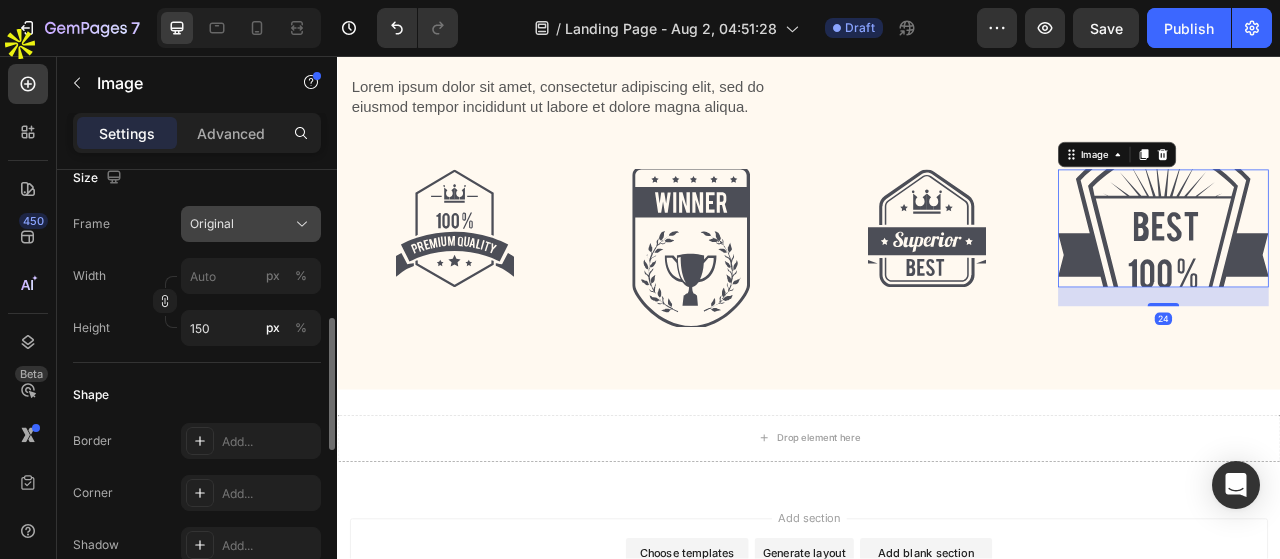 click 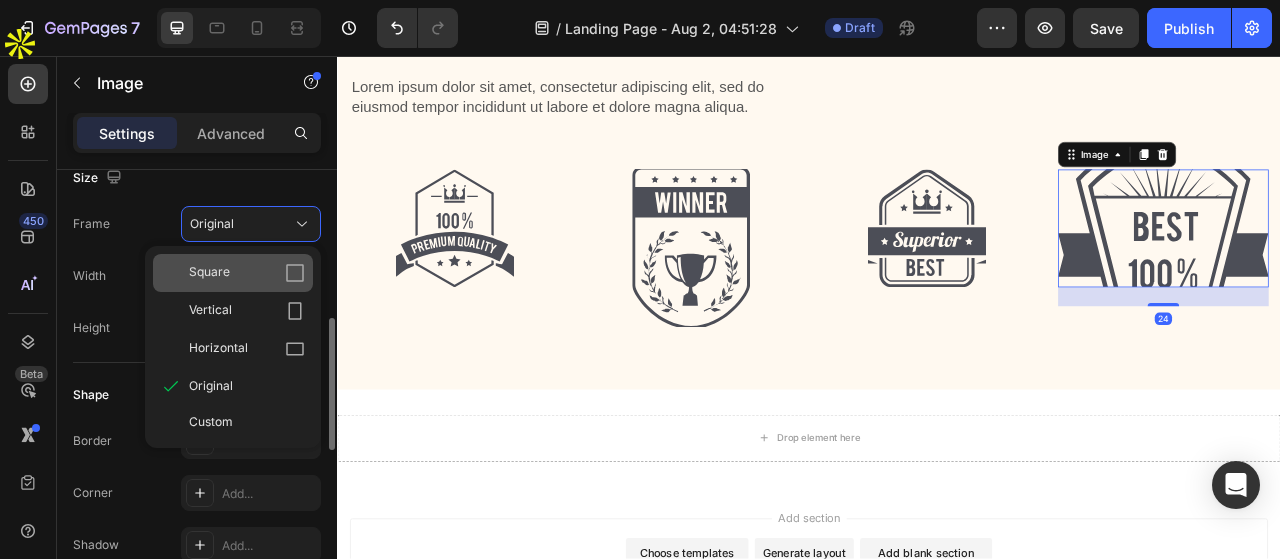 click on "Square" at bounding box center [247, 273] 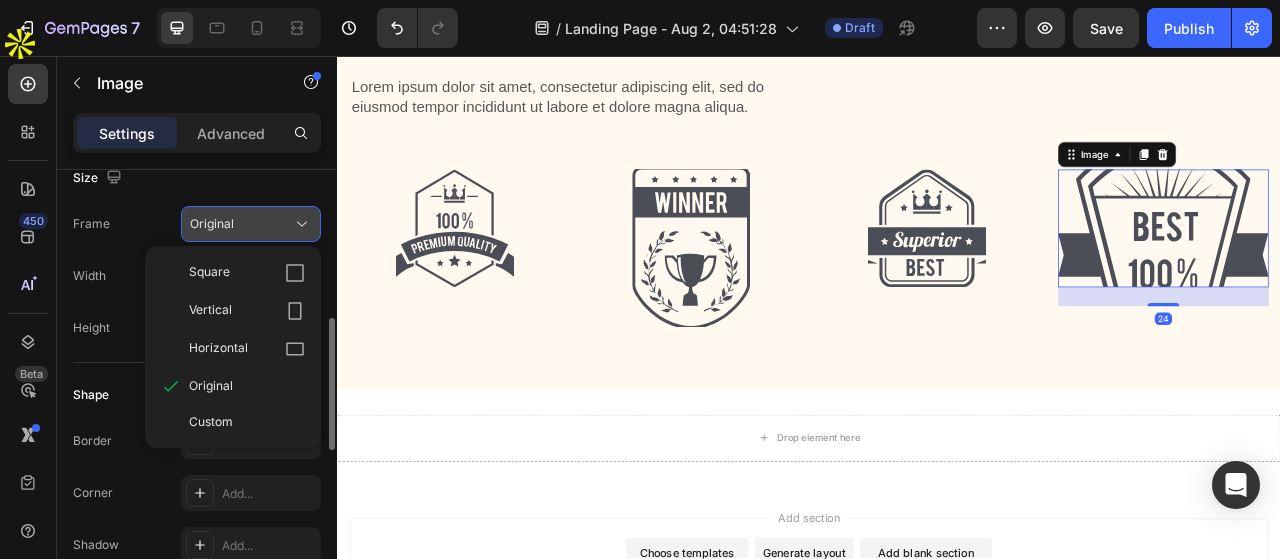 type on "150" 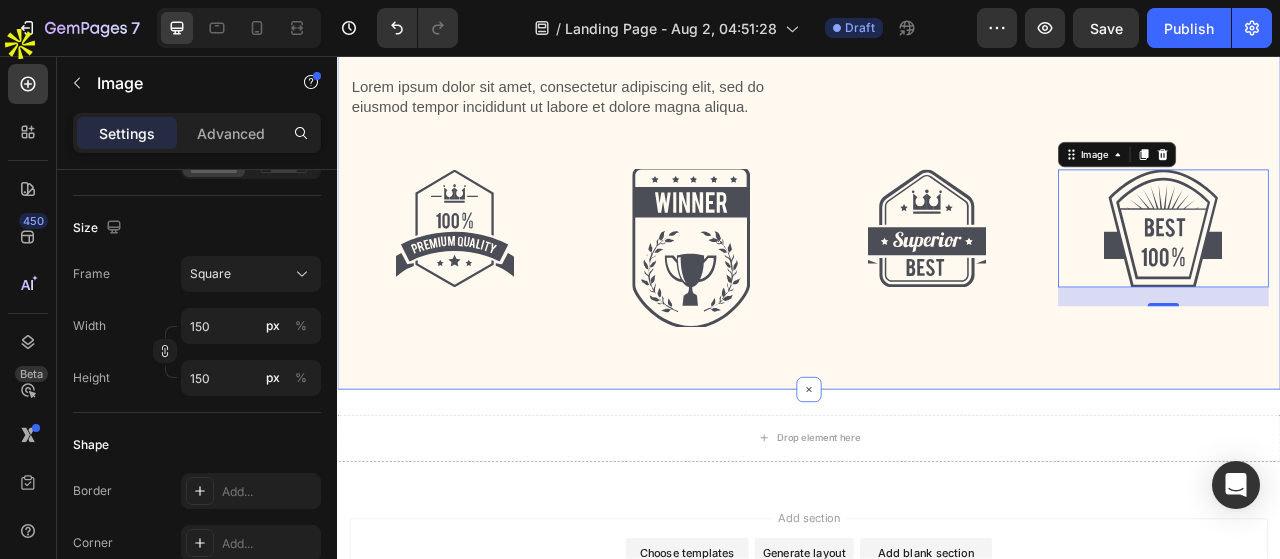 click on "Award-winning & Certified Heading Lorem ipsum dolor sit amet, consectetur adipiscing elit, sed do eiusmod tempor incididunt ut labore et dolore magna aliqua. Text Block Row Row Image Image Image Image   24 Row Section 5" at bounding box center (937, 210) 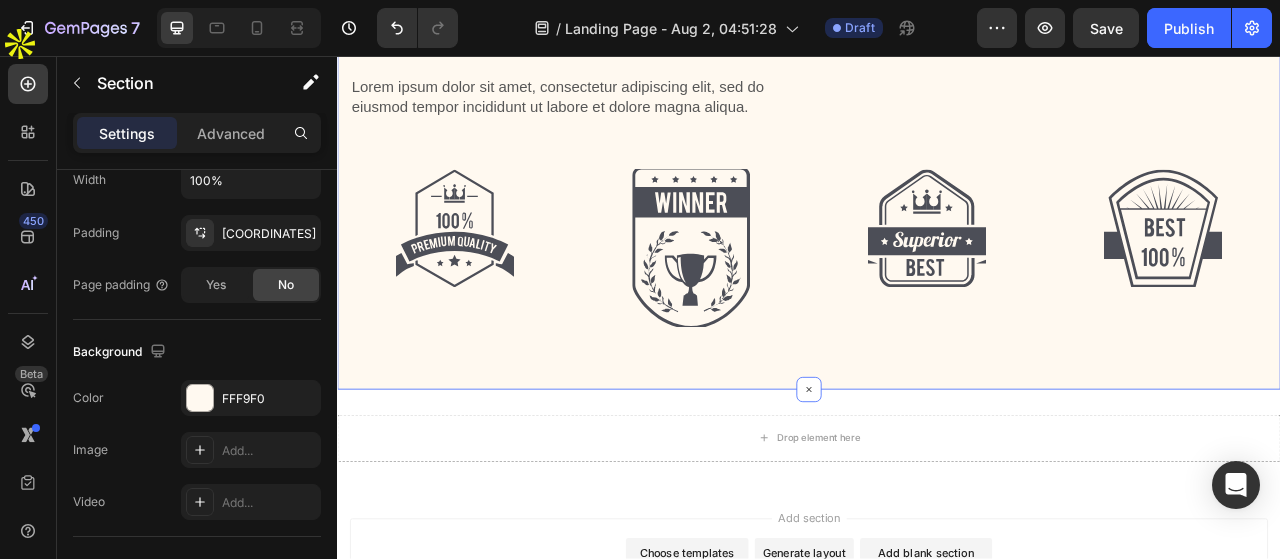 scroll, scrollTop: 0, scrollLeft: 0, axis: both 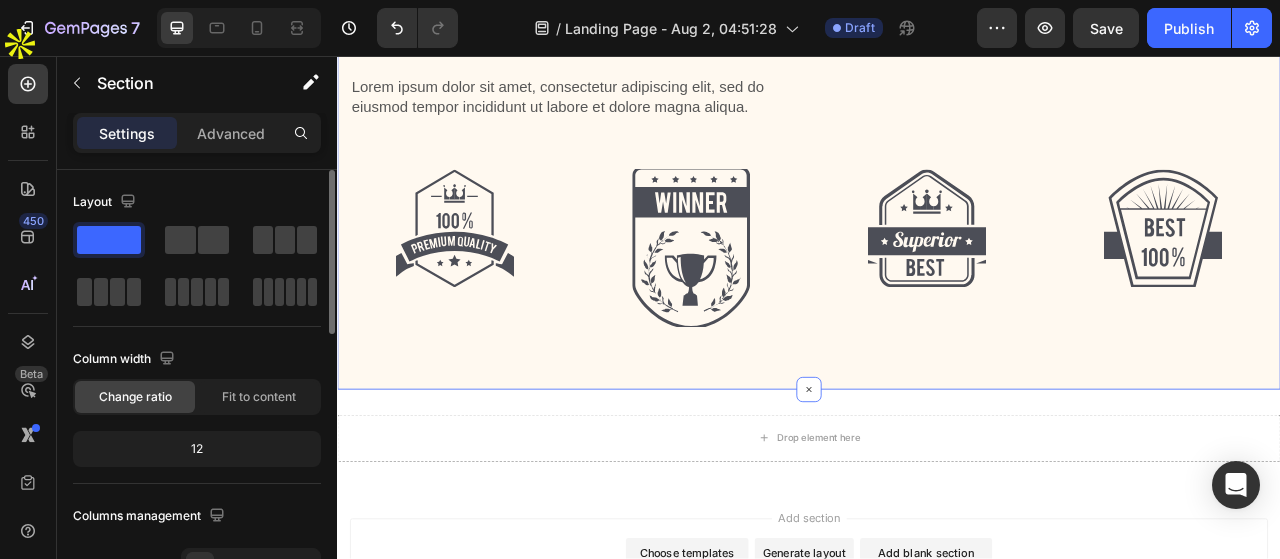 click on "Award-winning & Certified Heading Lorem ipsum dolor sit amet, consectetur adipiscing elit, sed do eiusmod tempor incididunt ut labore et dolore magna aliqua. Text Block Row Row Image Image Image Image Row" at bounding box center [937, 230] 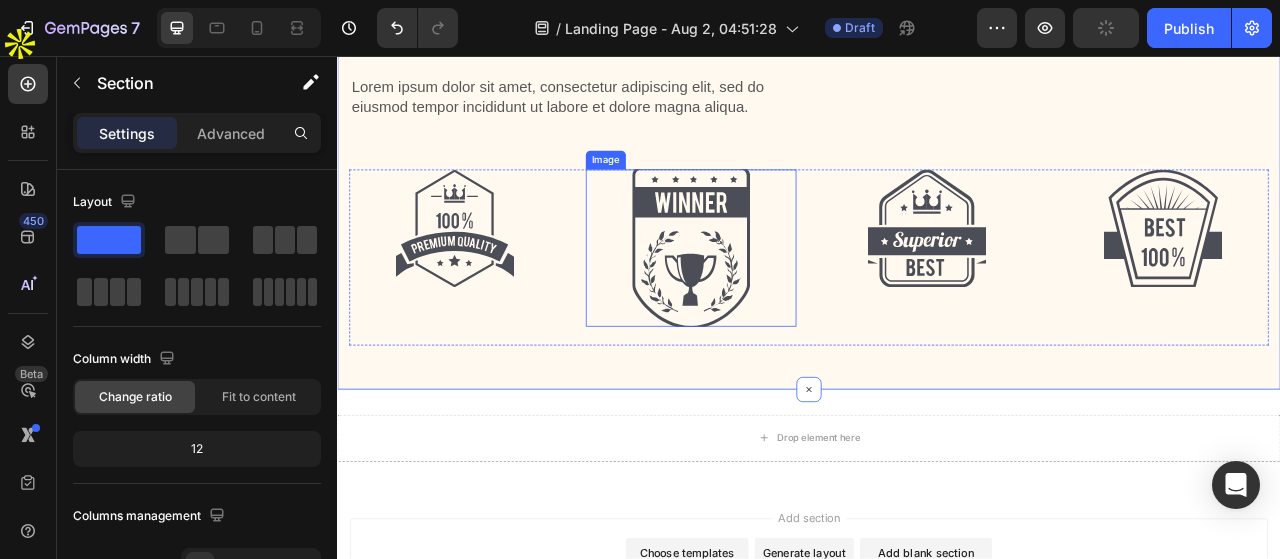click at bounding box center (787, 301) 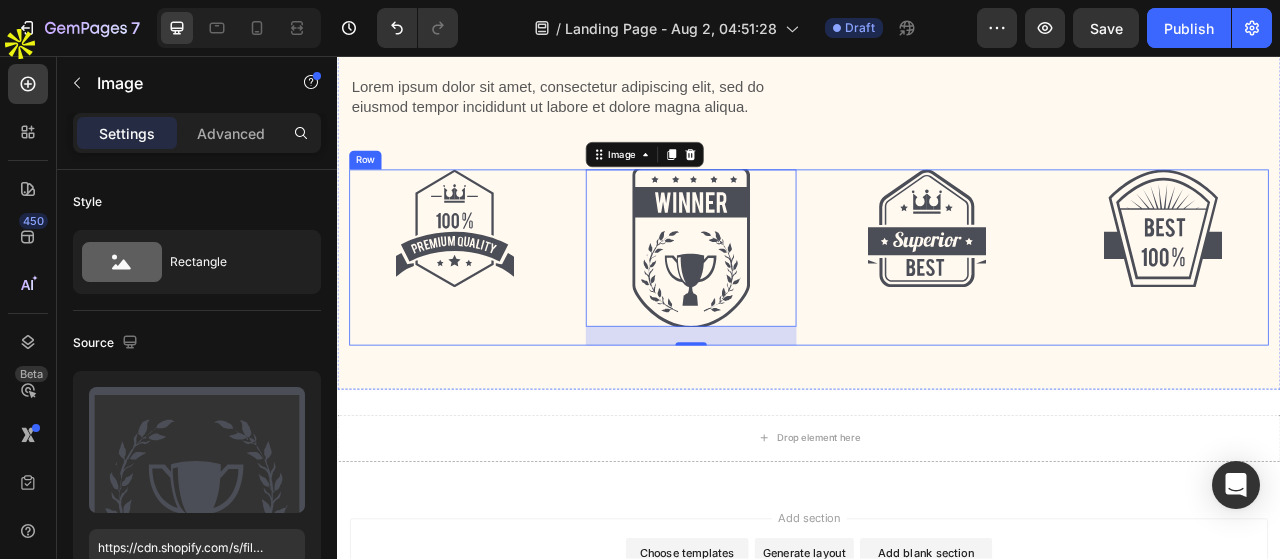 click on "Image Image   24 Image Image Row" at bounding box center (937, 313) 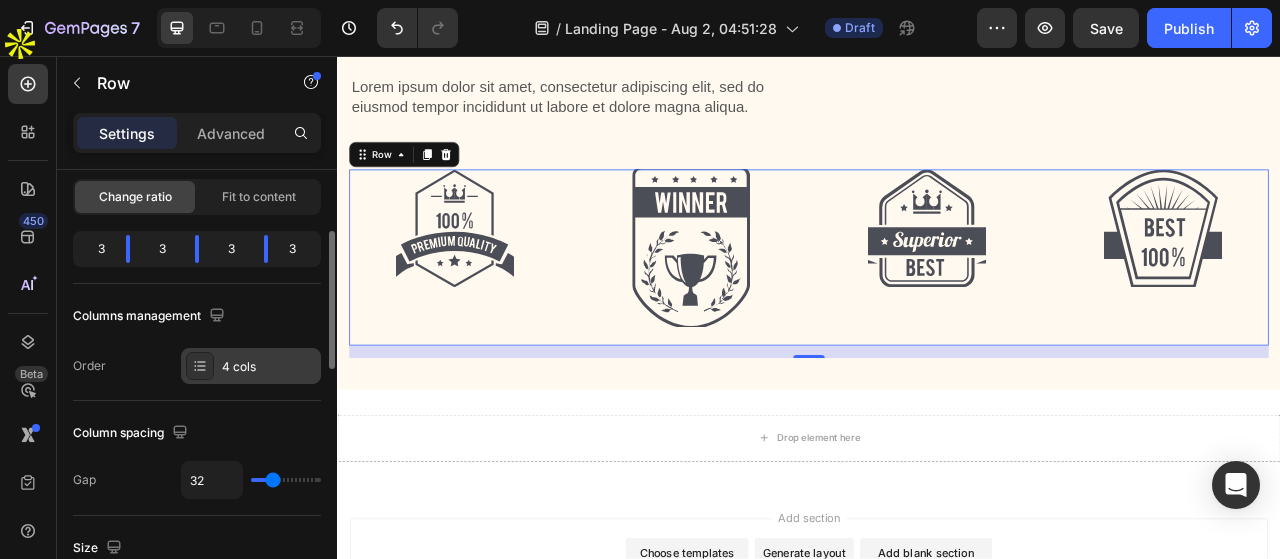 scroll, scrollTop: 300, scrollLeft: 0, axis: vertical 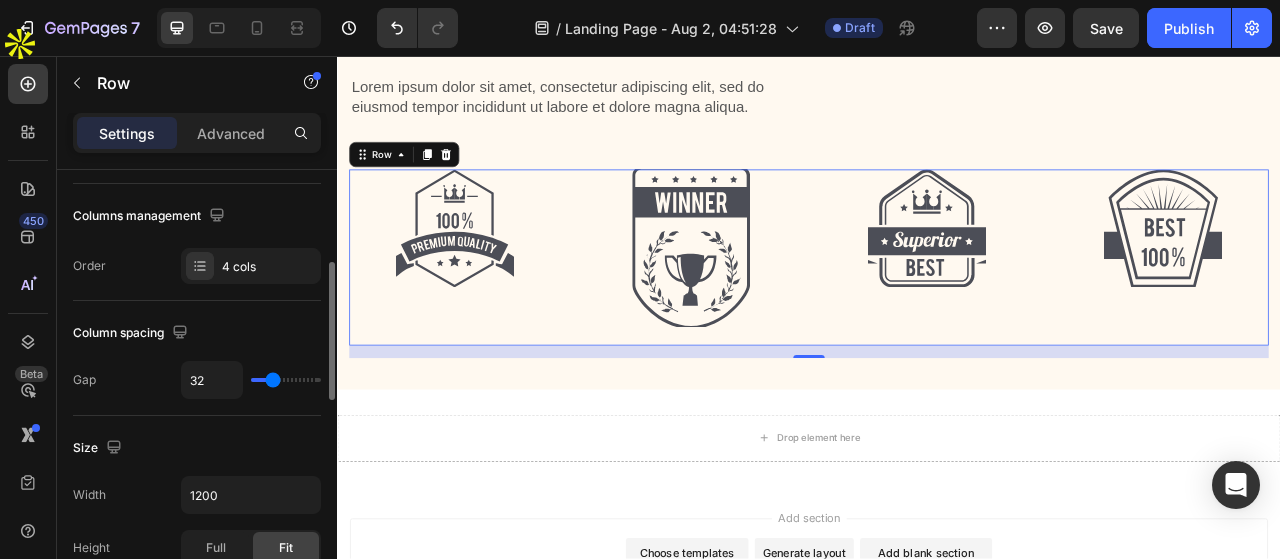 type on "39" 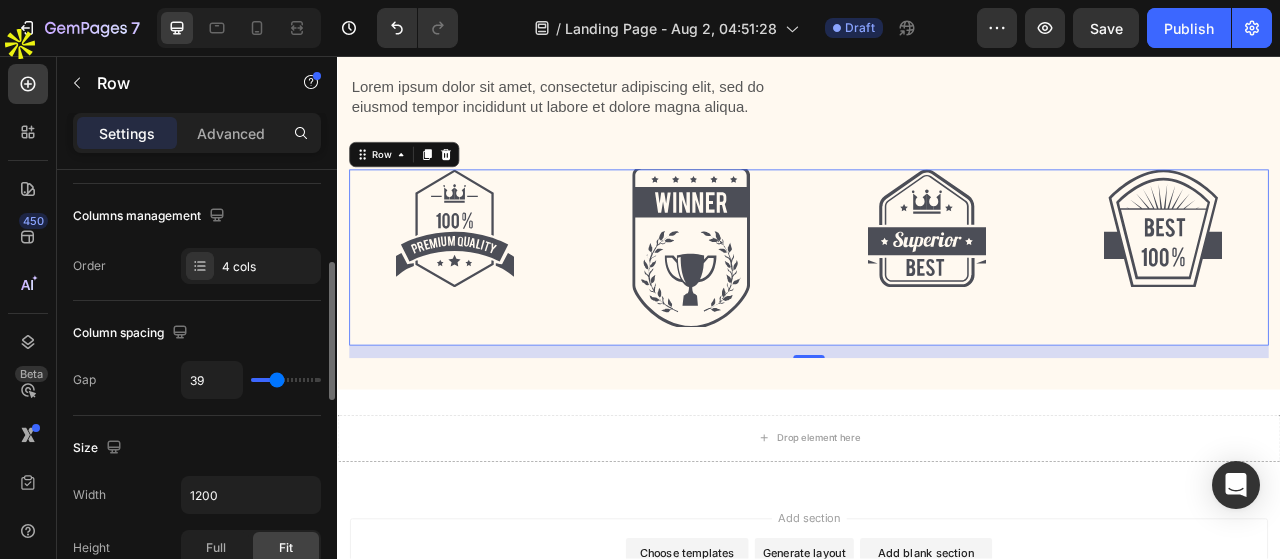 type on "47" 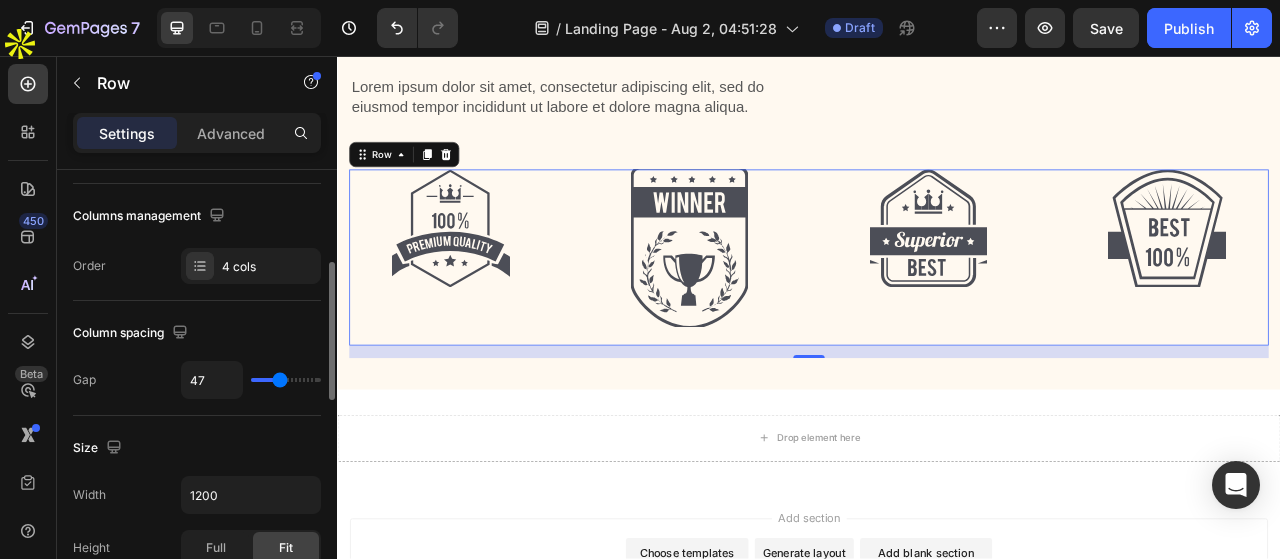 type on "60" 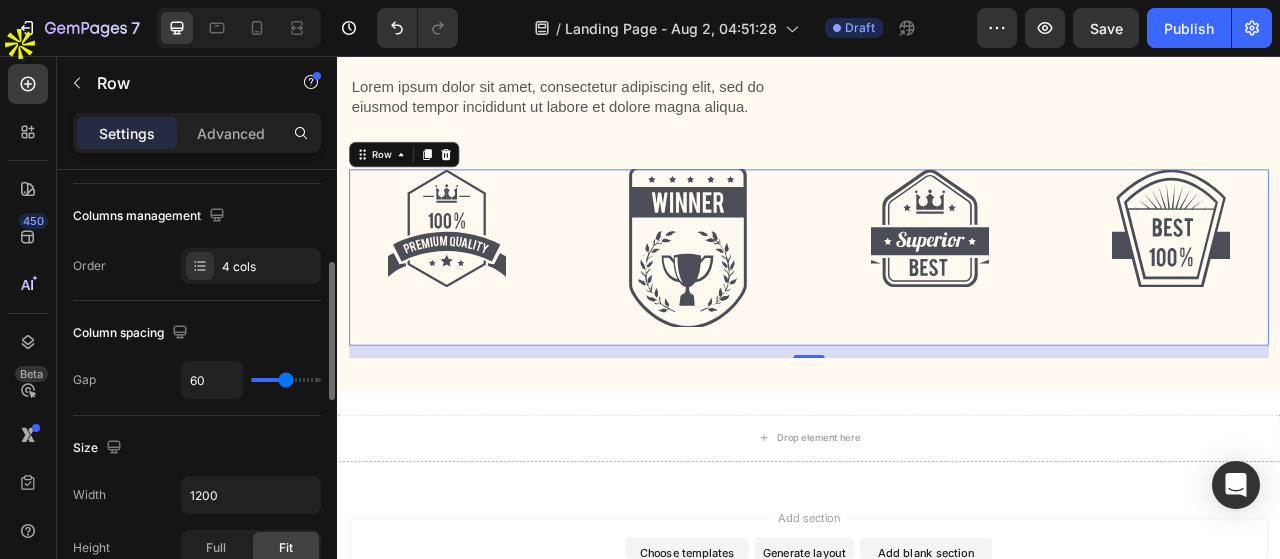 type on "54" 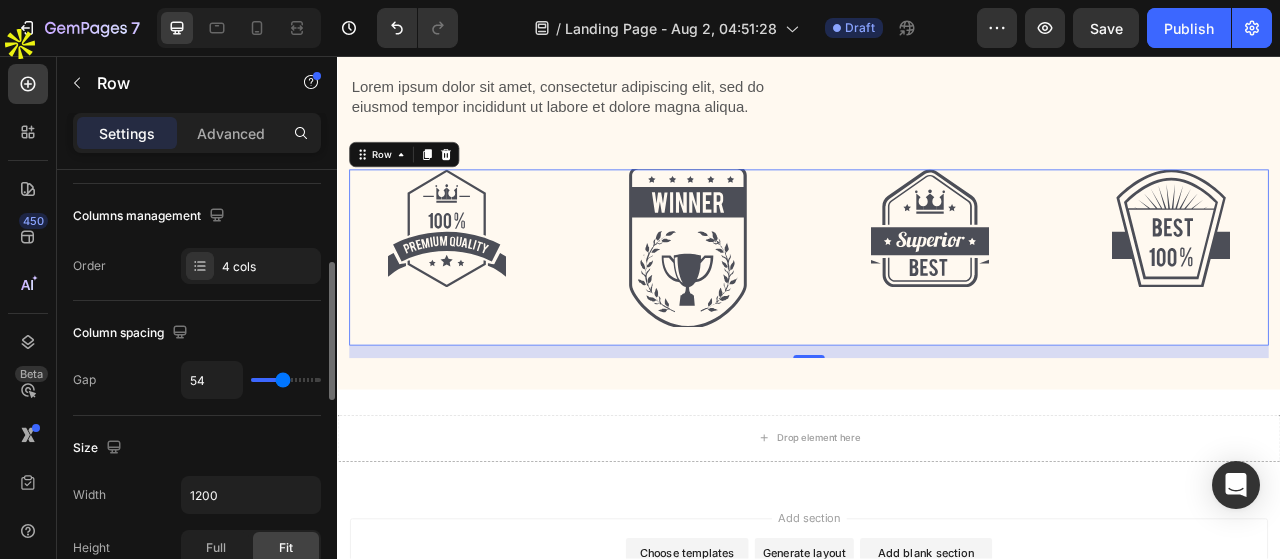 type on "47" 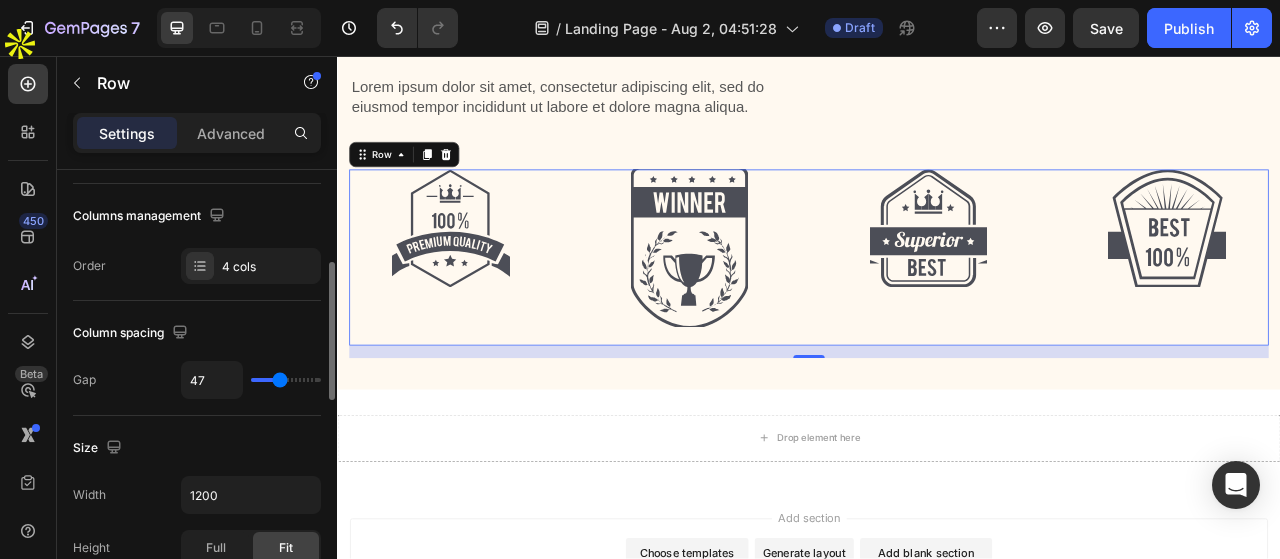 type on "33" 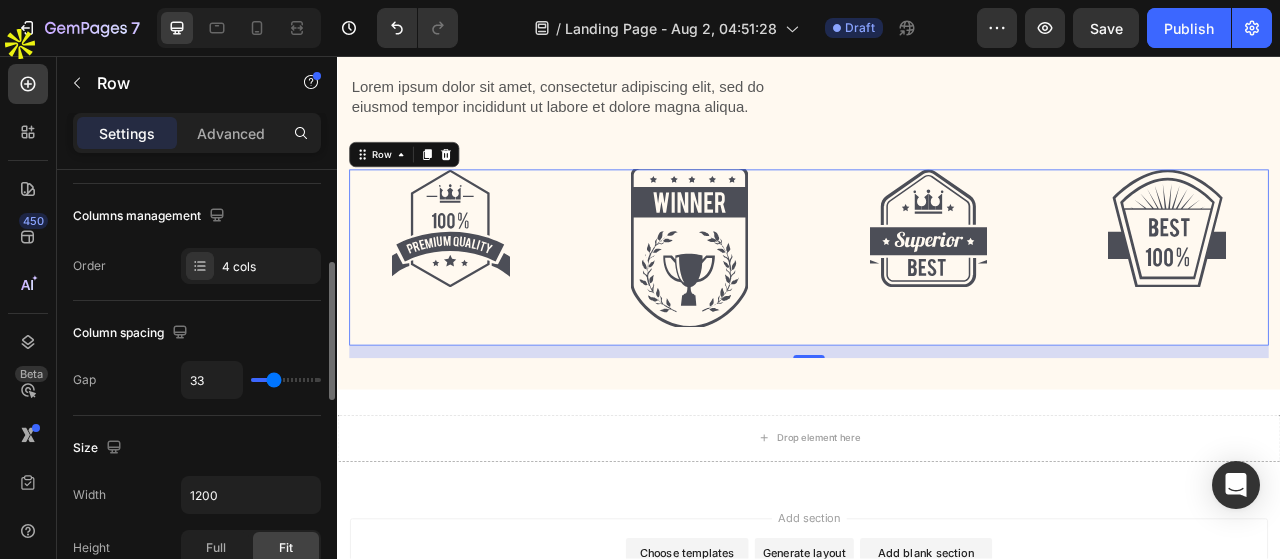 type on "30" 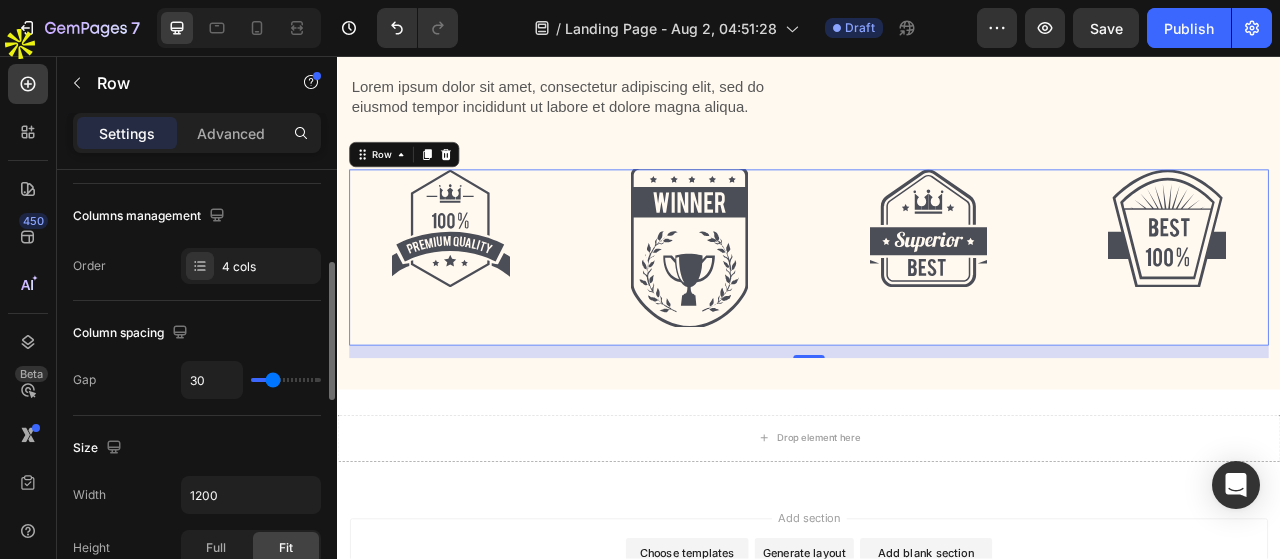 type on "29" 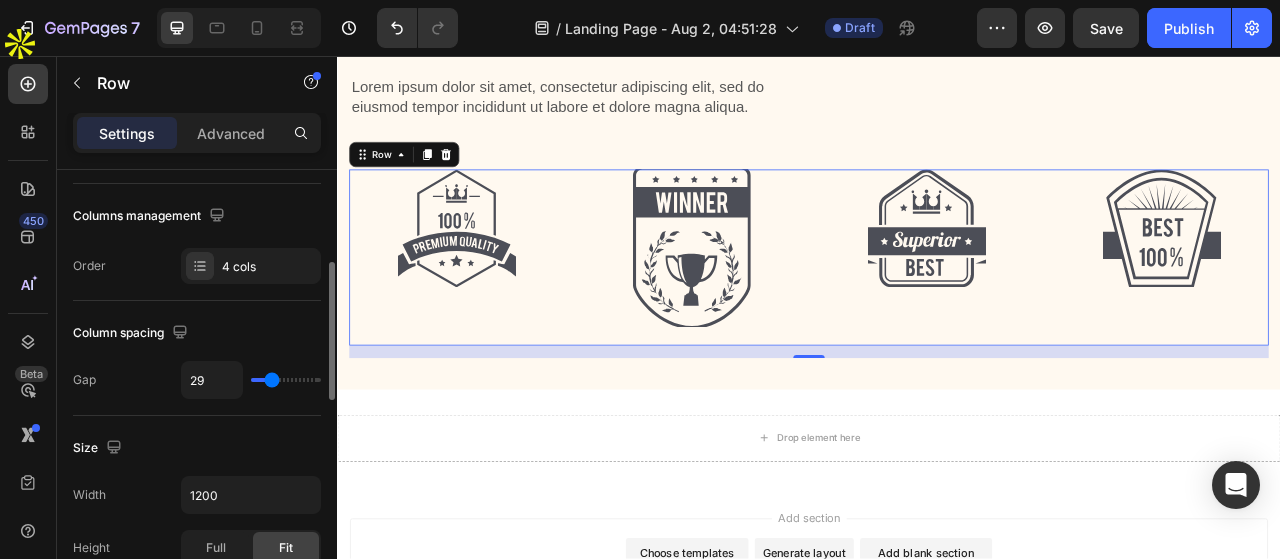 type on "26" 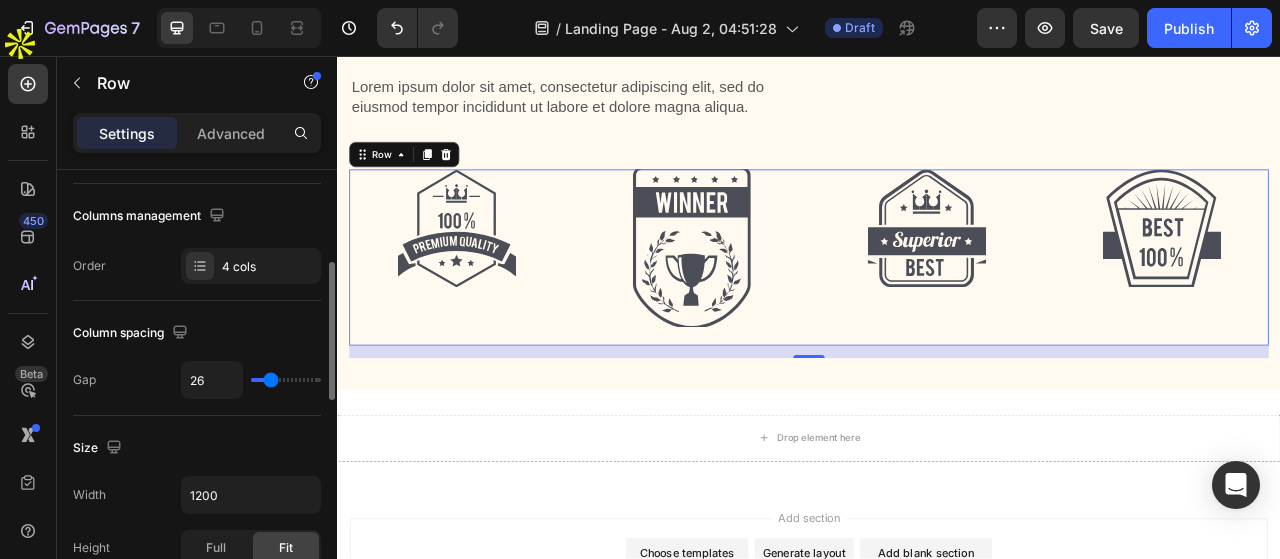 type on "23" 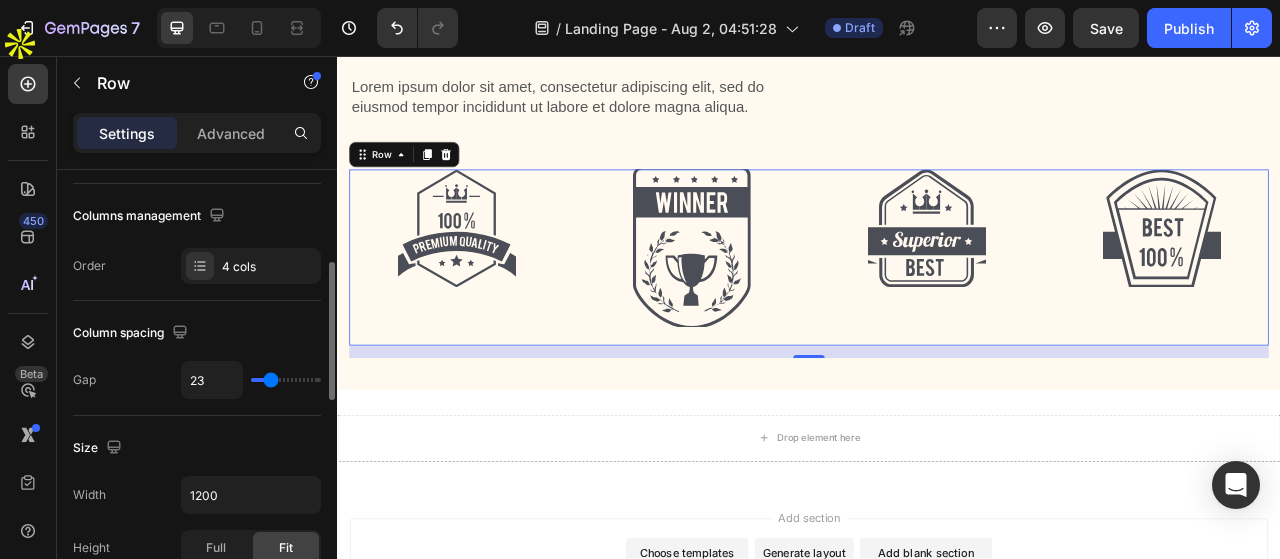 type on "23" 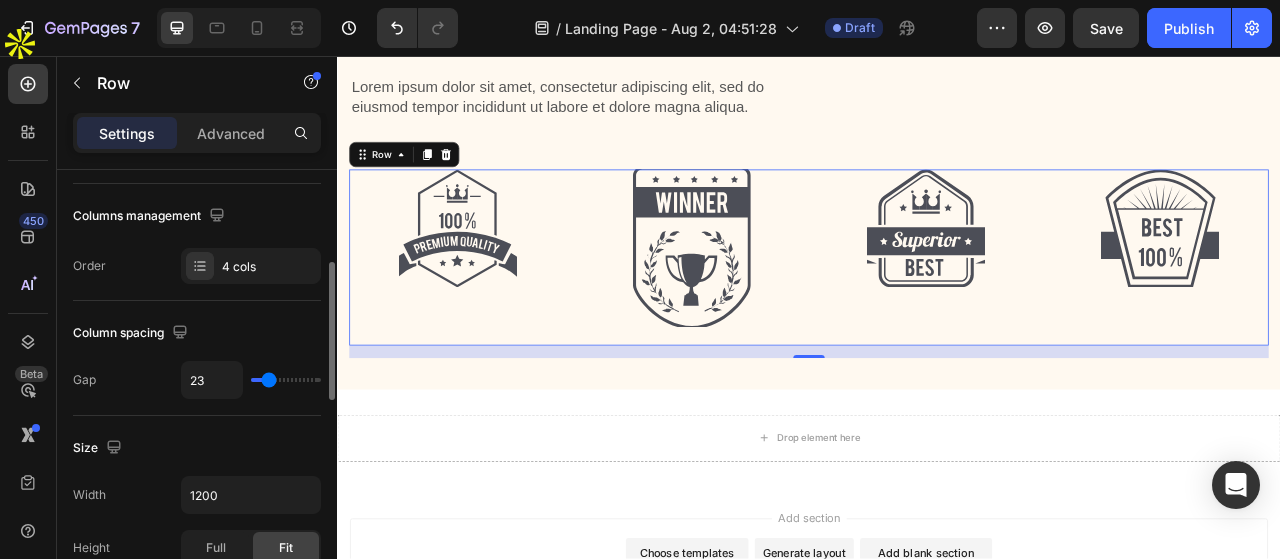 type on "20" 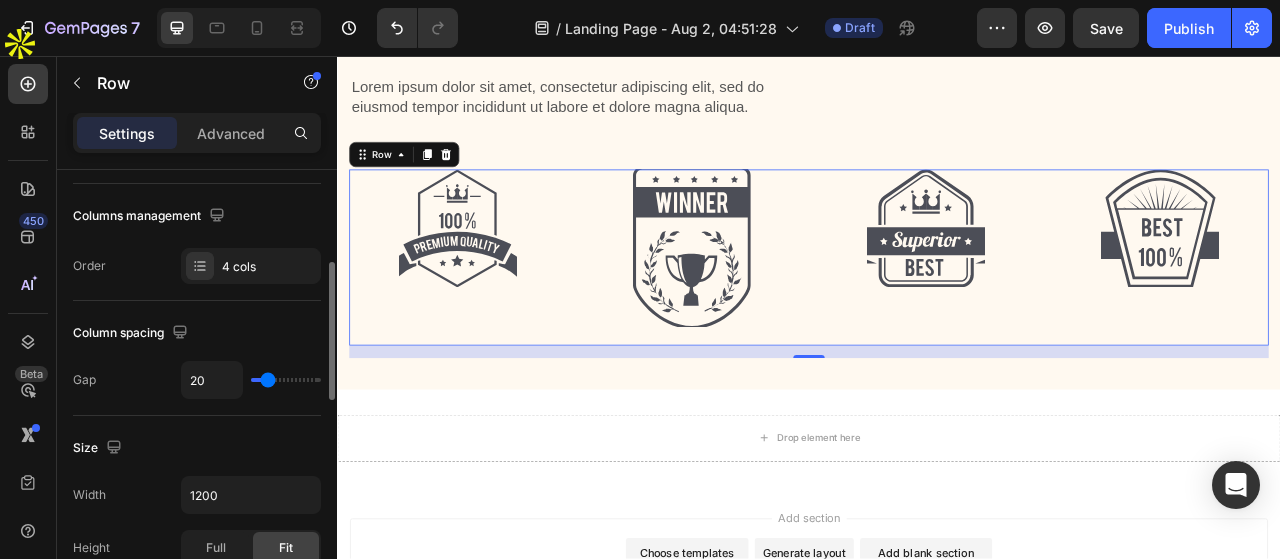 type on "11" 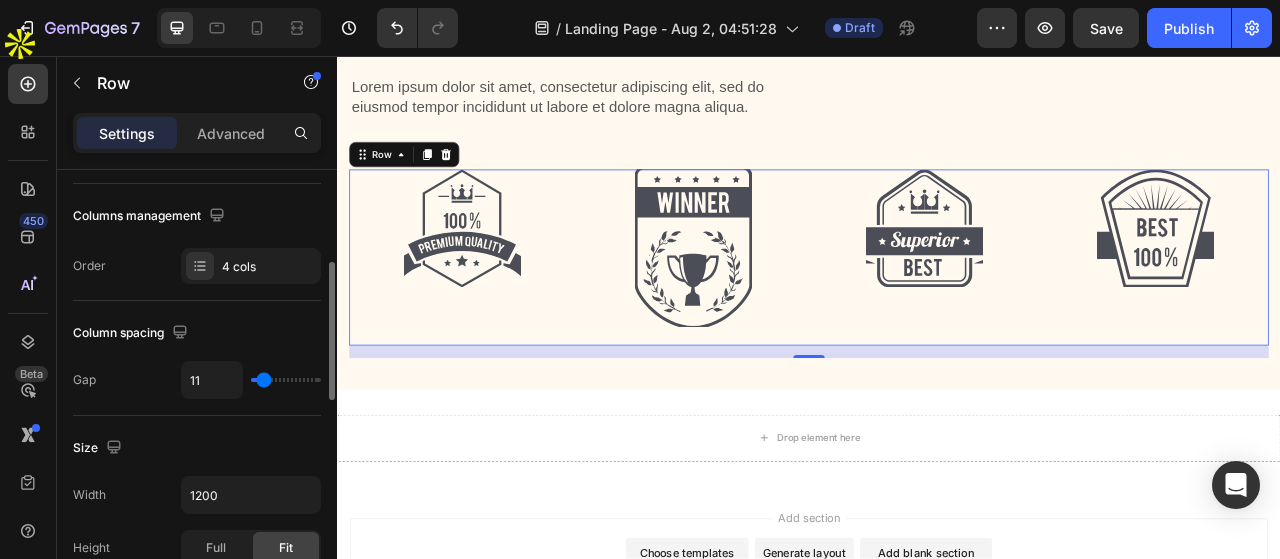 type on "7" 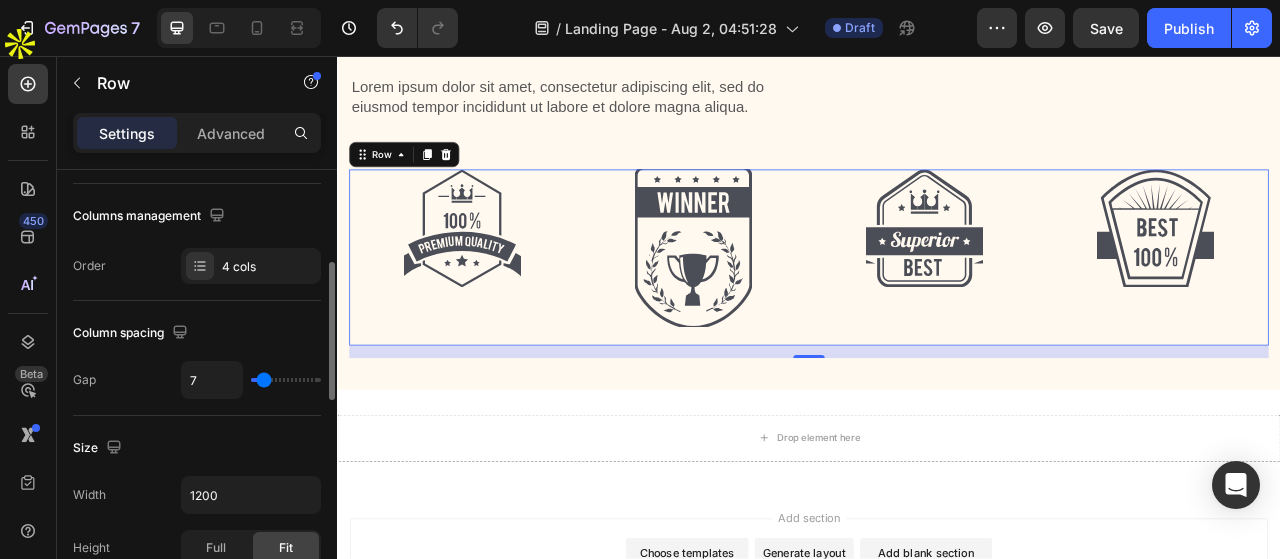 type on "7" 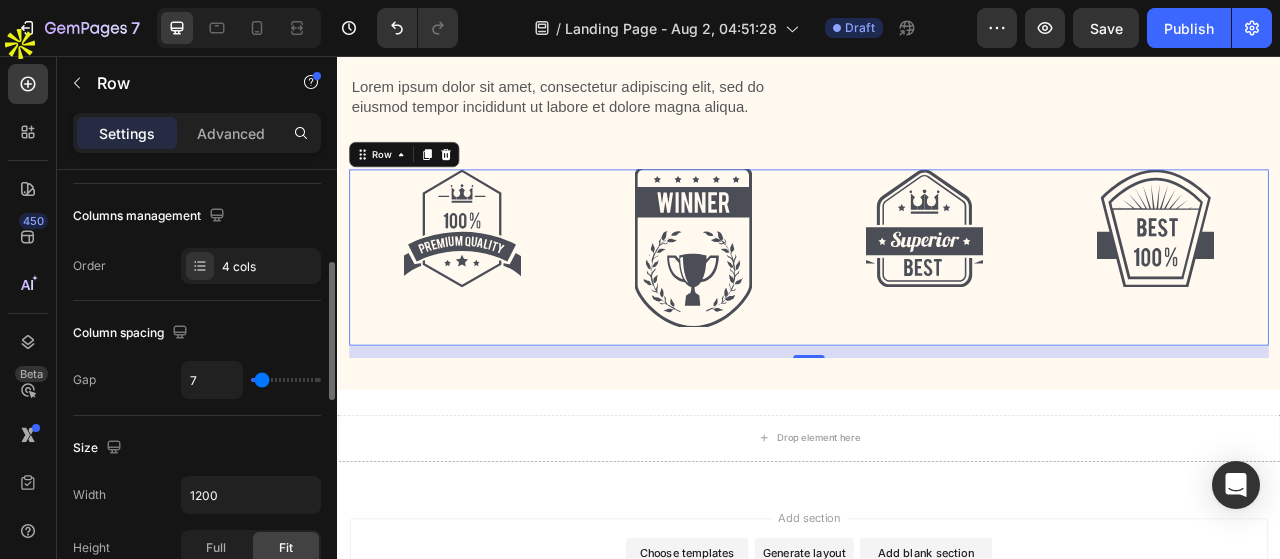 type on "0" 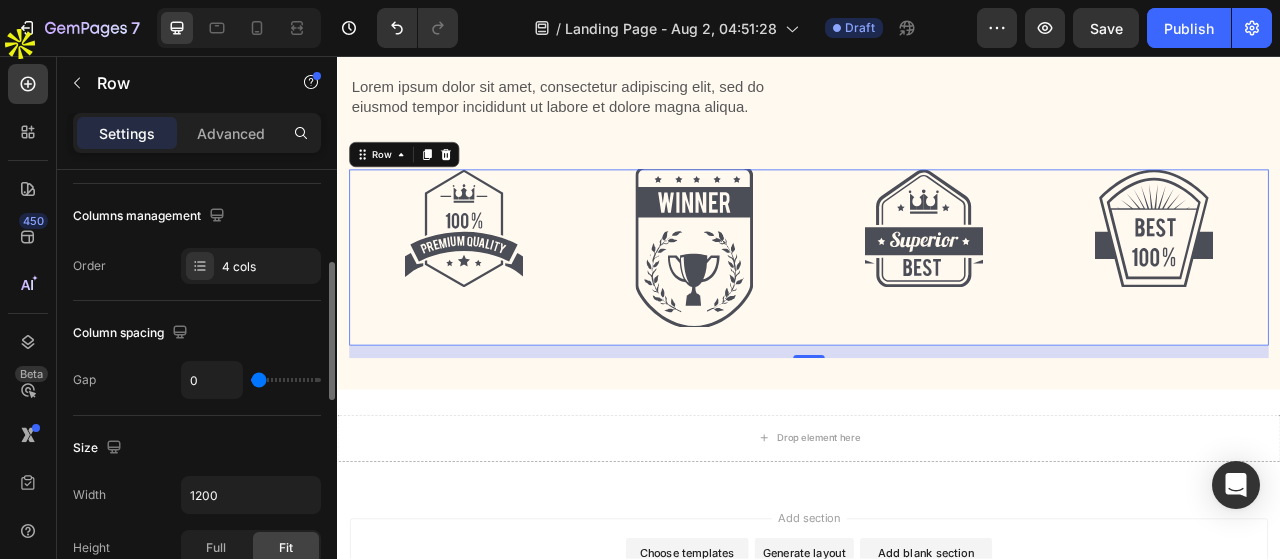 drag, startPoint x: 274, startPoint y: 377, endPoint x: 258, endPoint y: 371, distance: 17.088007 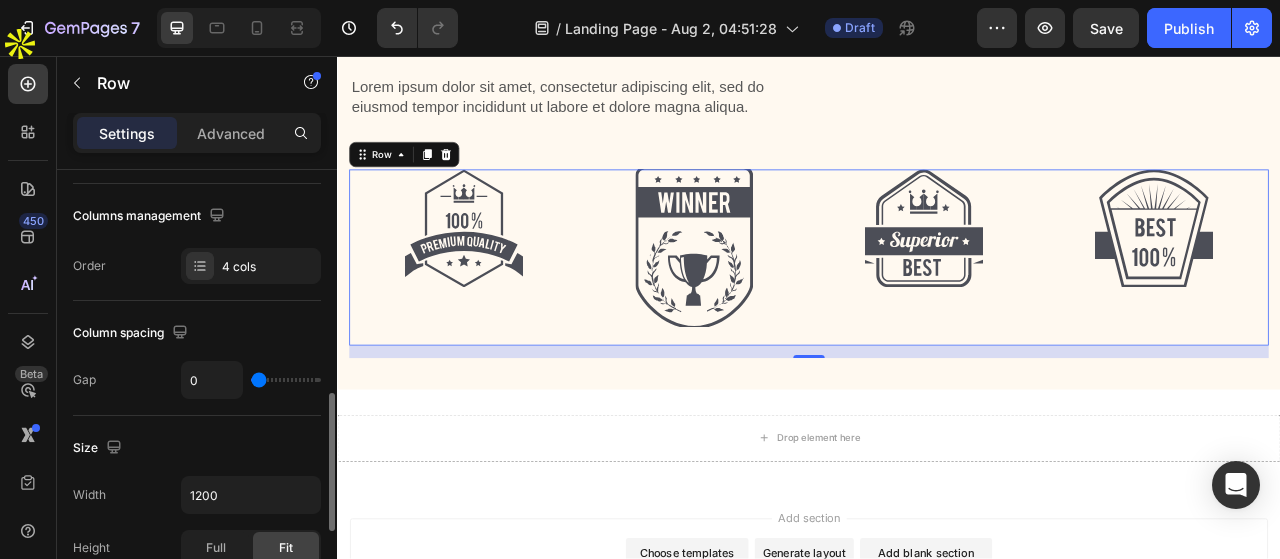 scroll, scrollTop: 400, scrollLeft: 0, axis: vertical 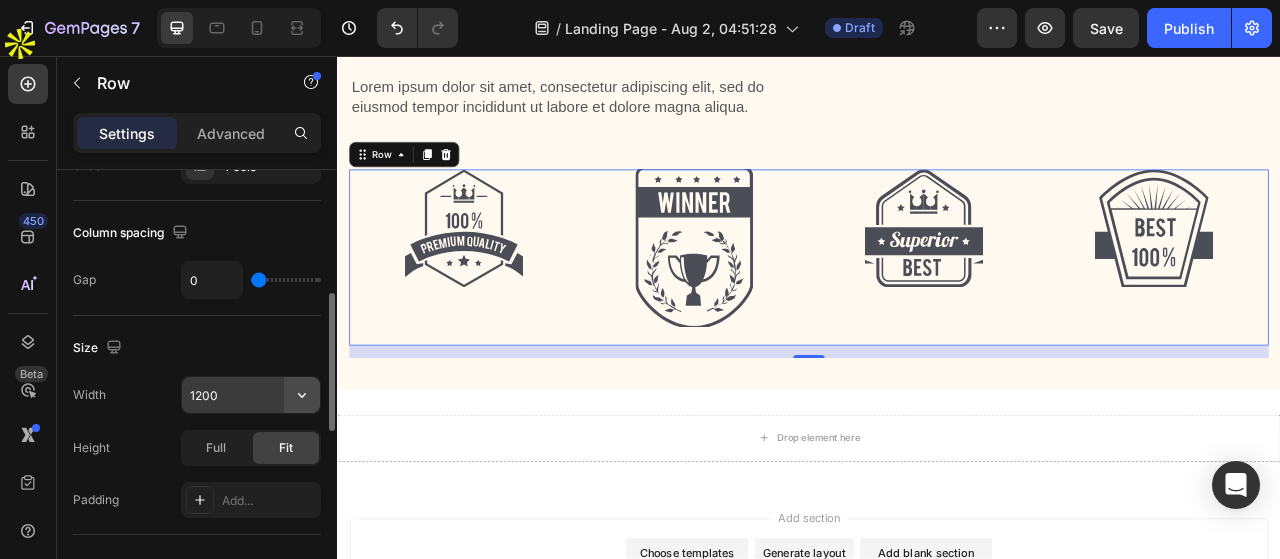 click 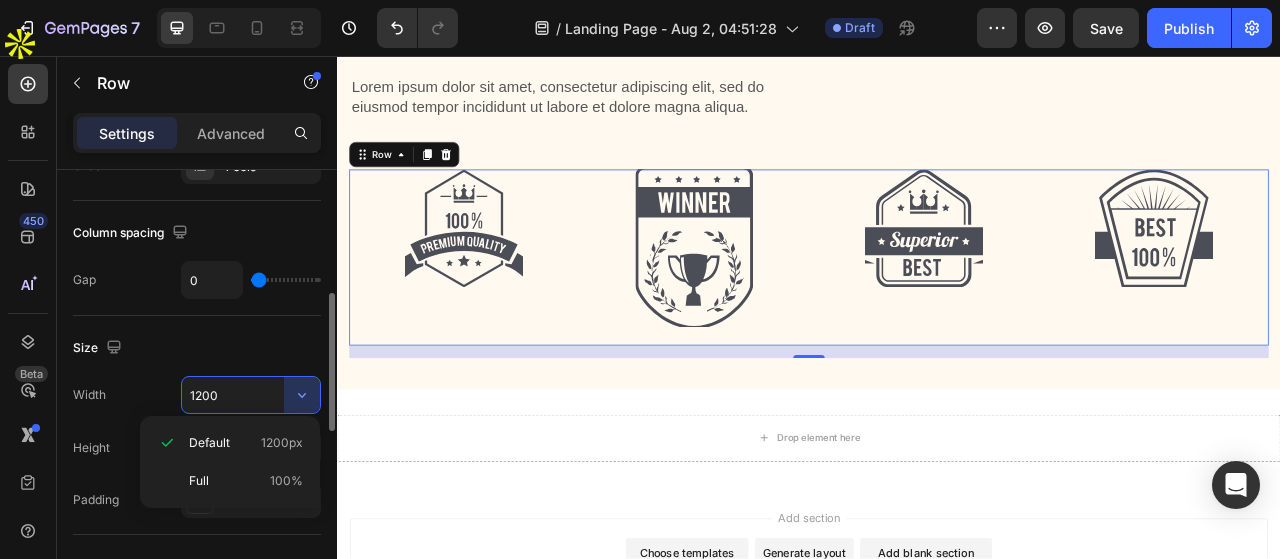 click on "1200" at bounding box center (251, 395) 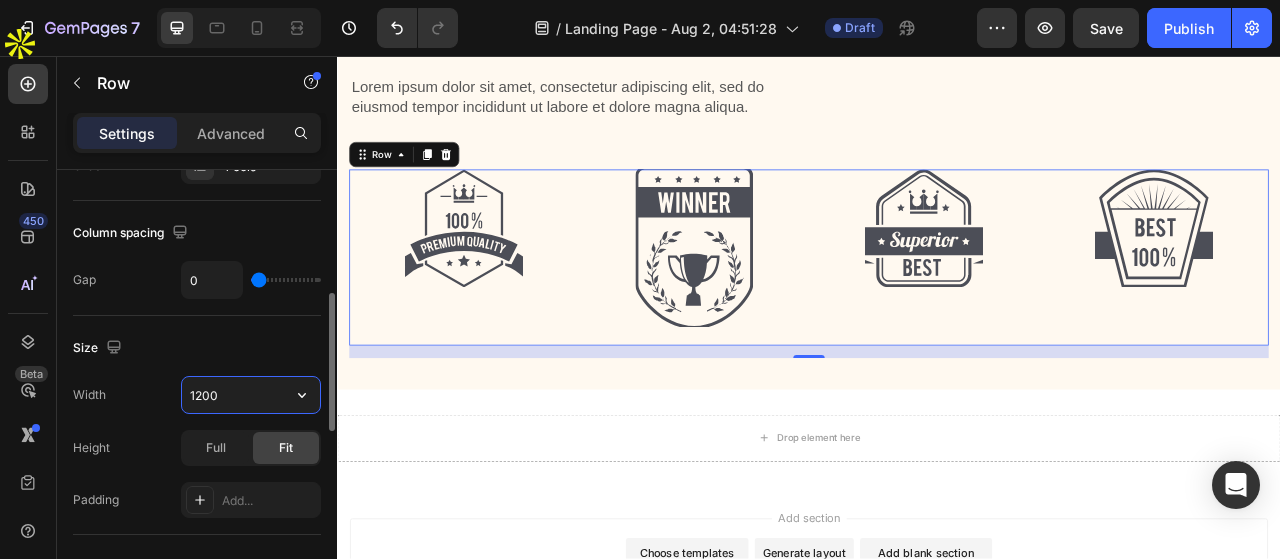 click on "1200" at bounding box center (251, 395) 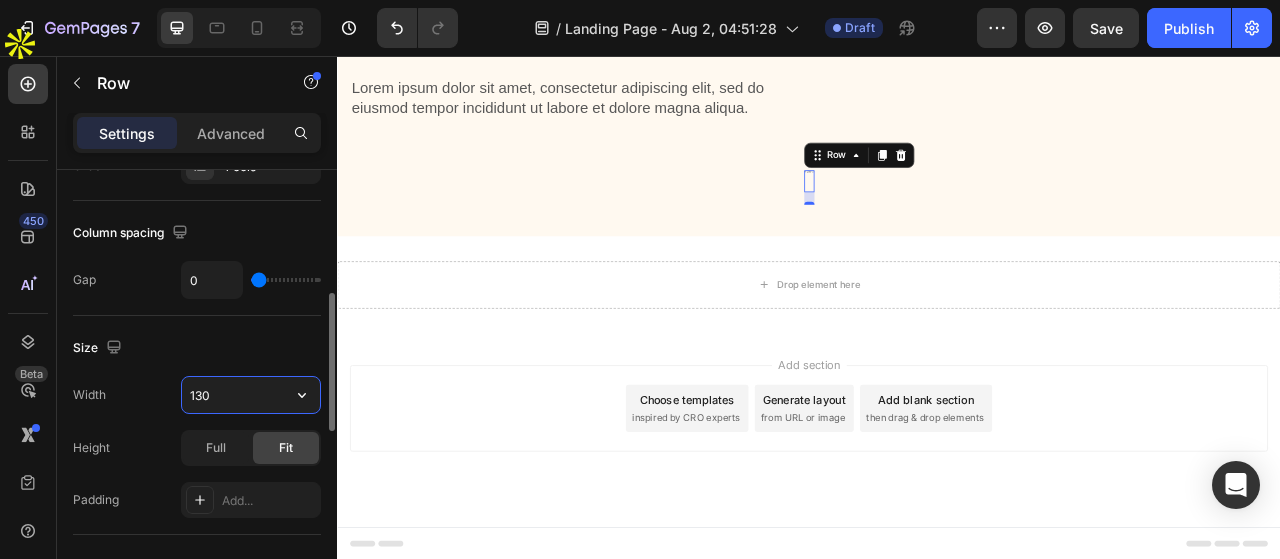 scroll, scrollTop: 4167, scrollLeft: 0, axis: vertical 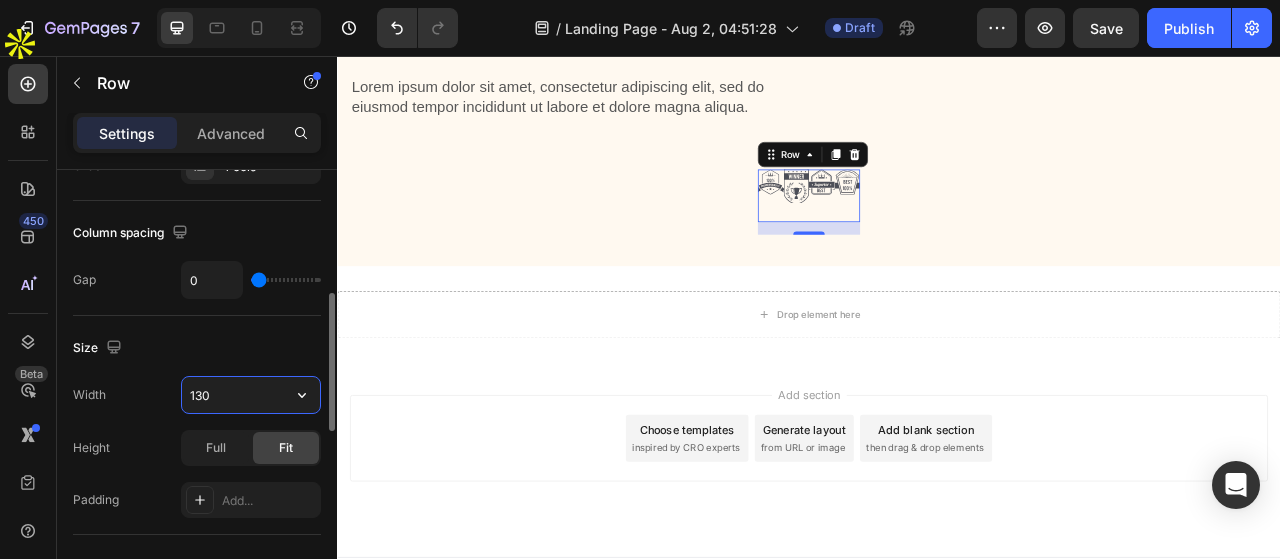 type on "1300" 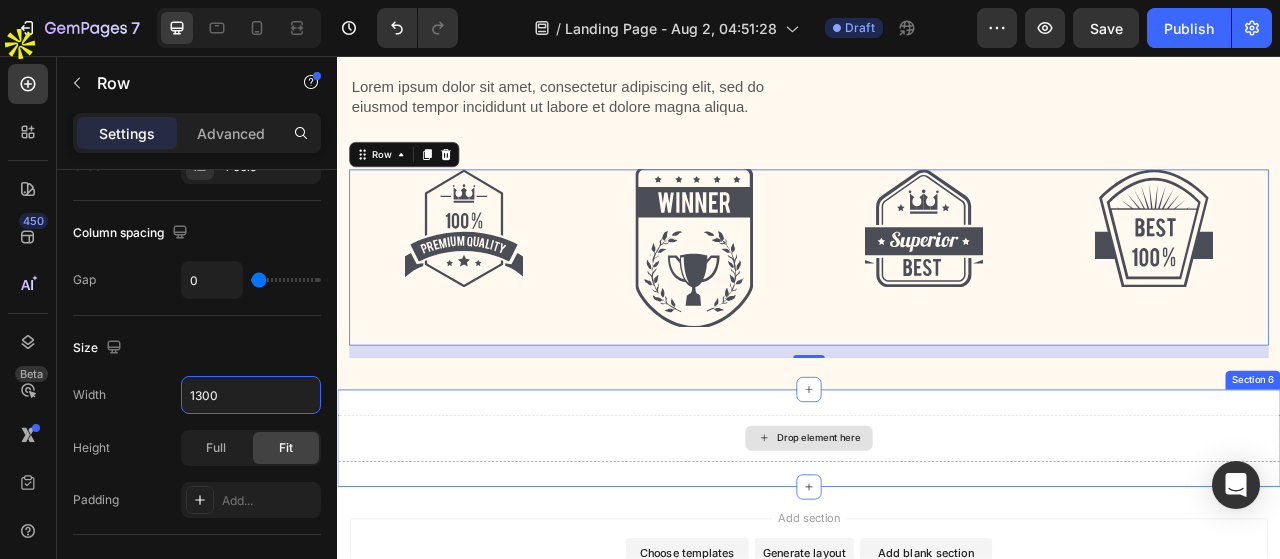 click on "Drop element here" at bounding box center (937, 543) 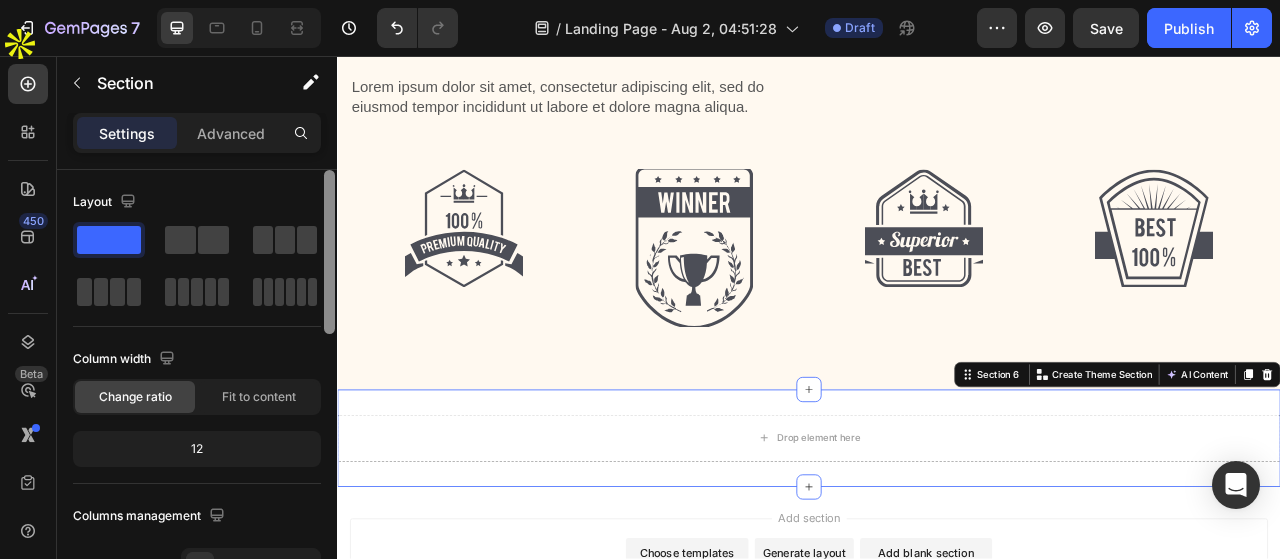 scroll, scrollTop: 100, scrollLeft: 0, axis: vertical 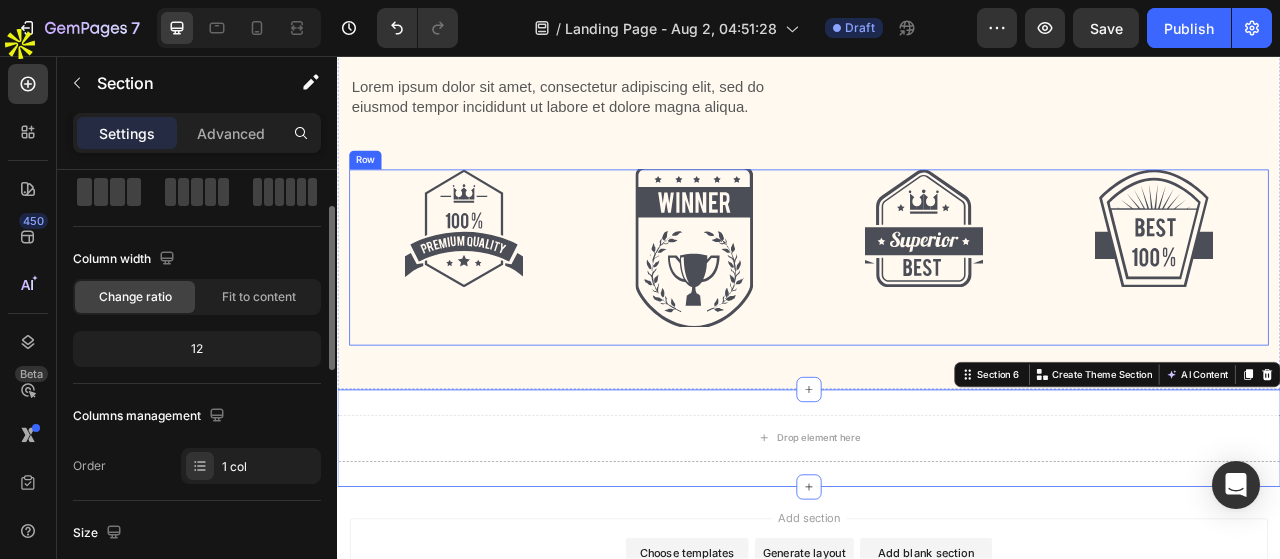 click on "Image" at bounding box center (498, 313) 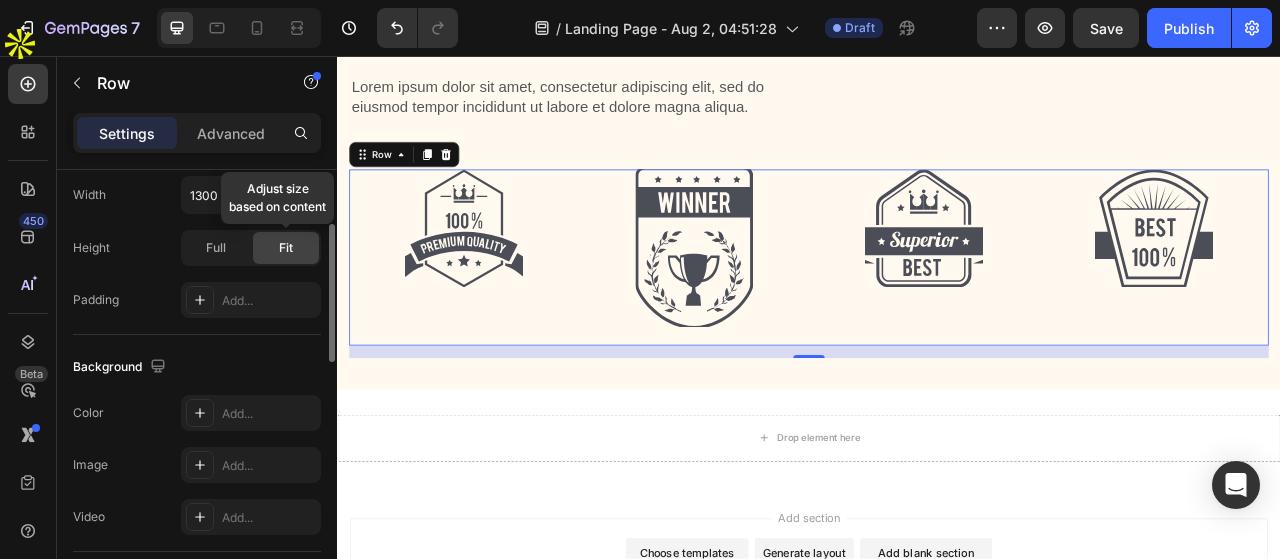scroll, scrollTop: 500, scrollLeft: 0, axis: vertical 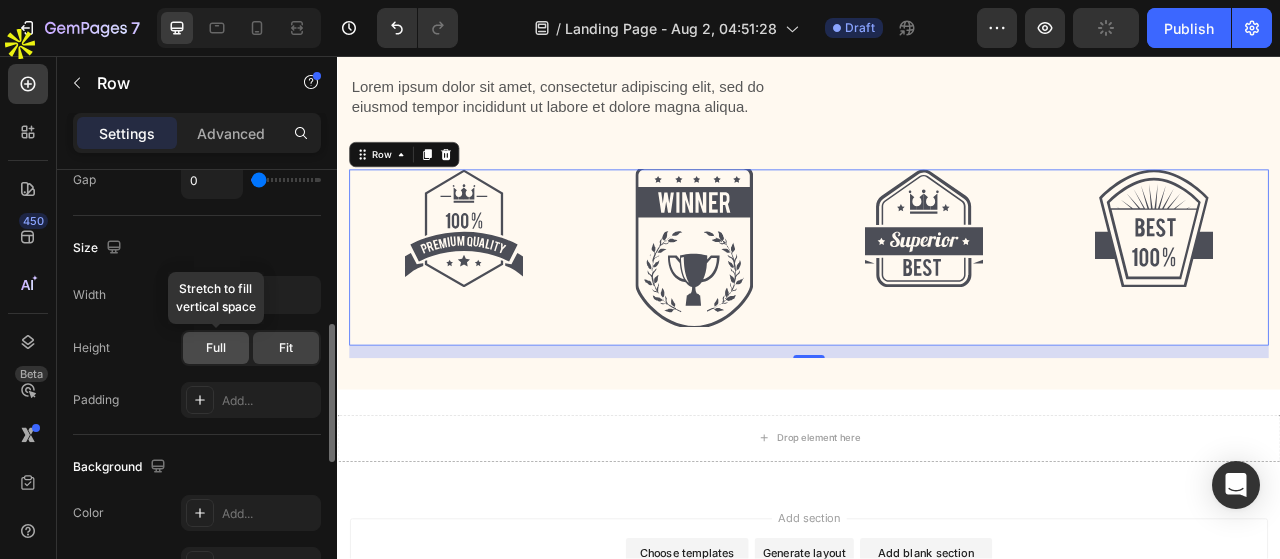 click on "Full" 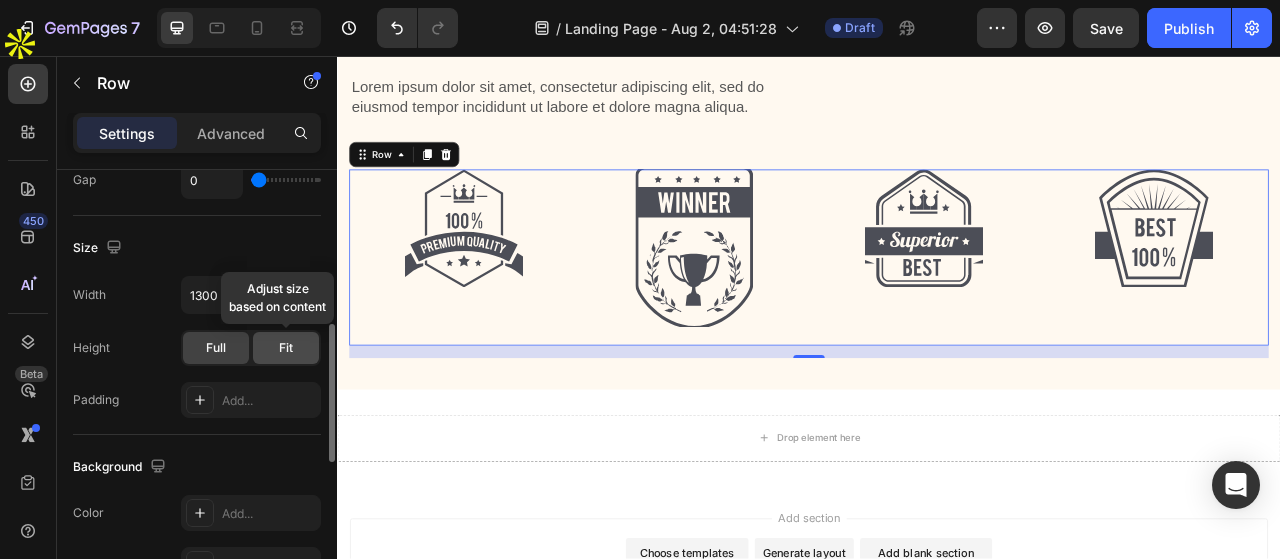 click on "Fit" 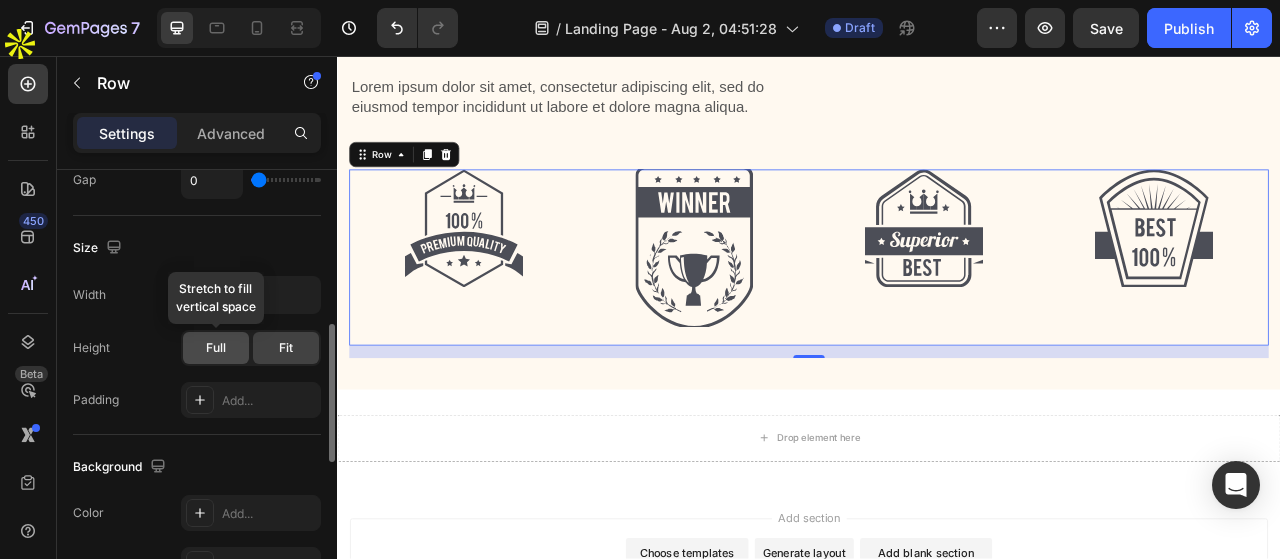 click on "Full" 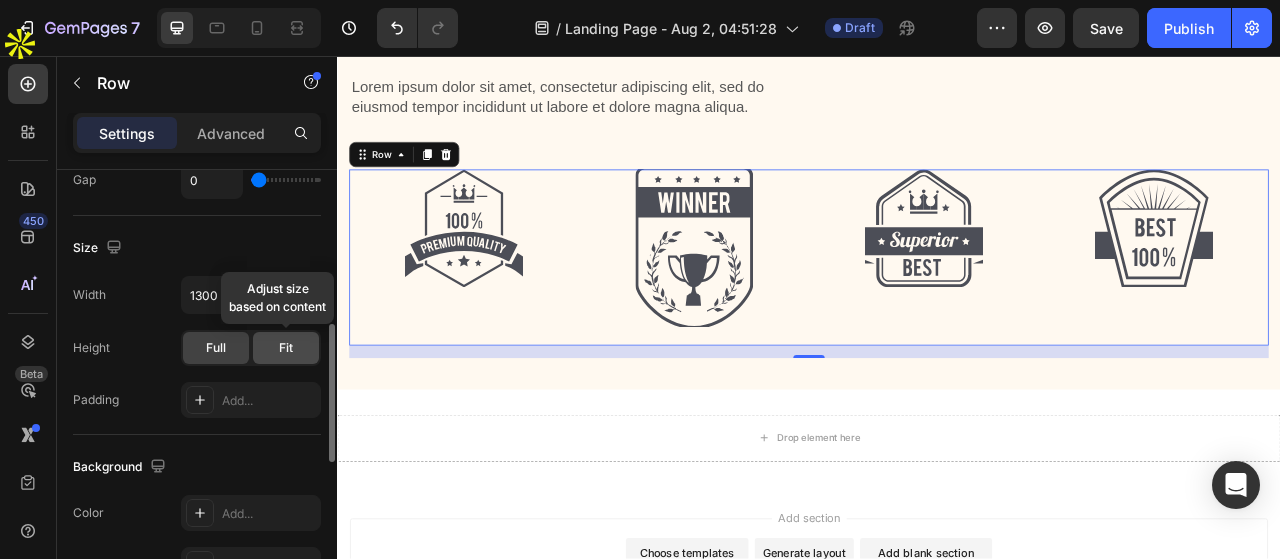 click on "Fit" 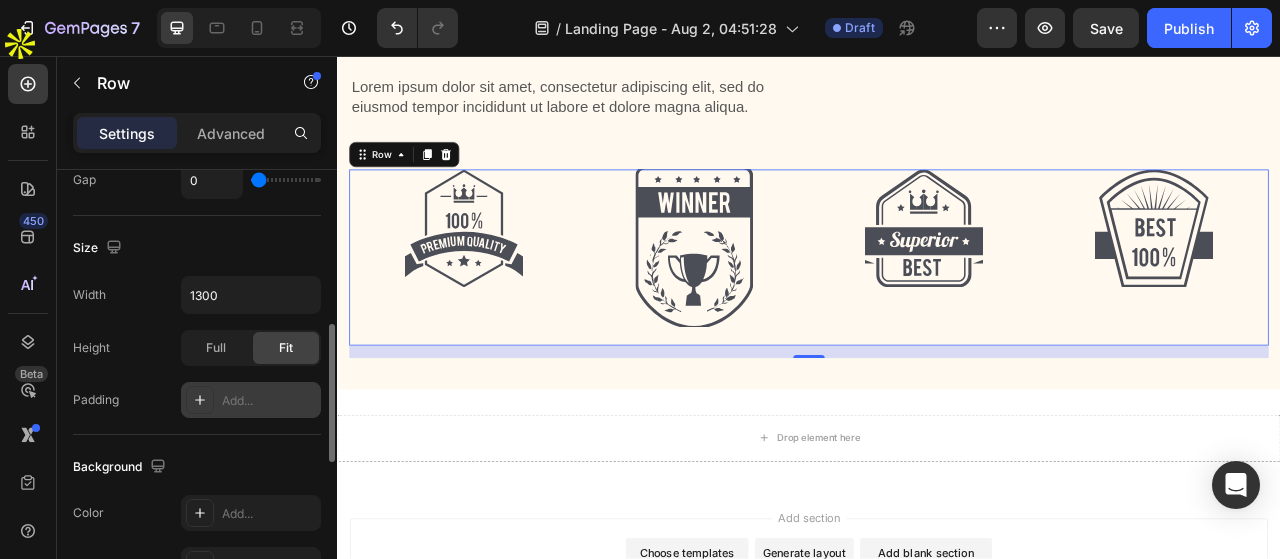 click on "Add..." at bounding box center [269, 401] 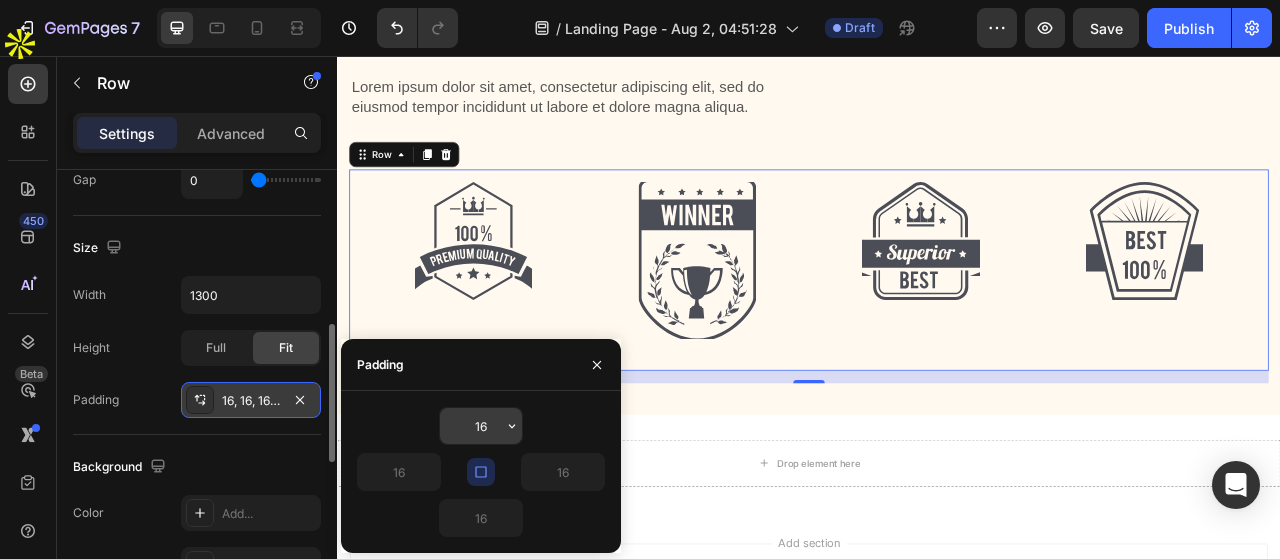 click 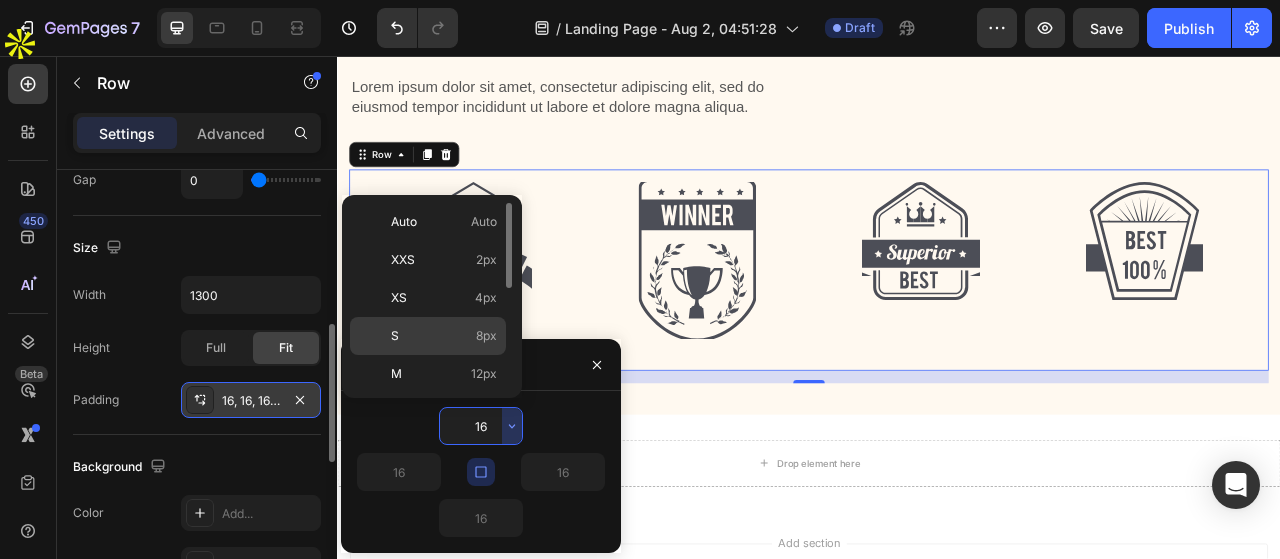 scroll, scrollTop: 100, scrollLeft: 0, axis: vertical 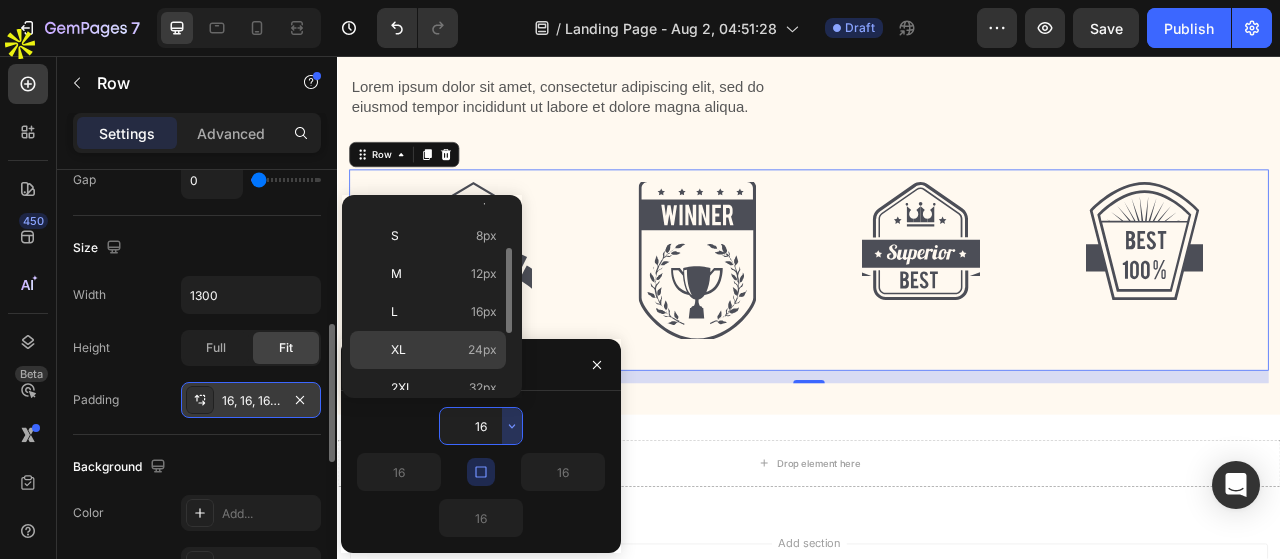 click on "XL 24px" at bounding box center (444, 350) 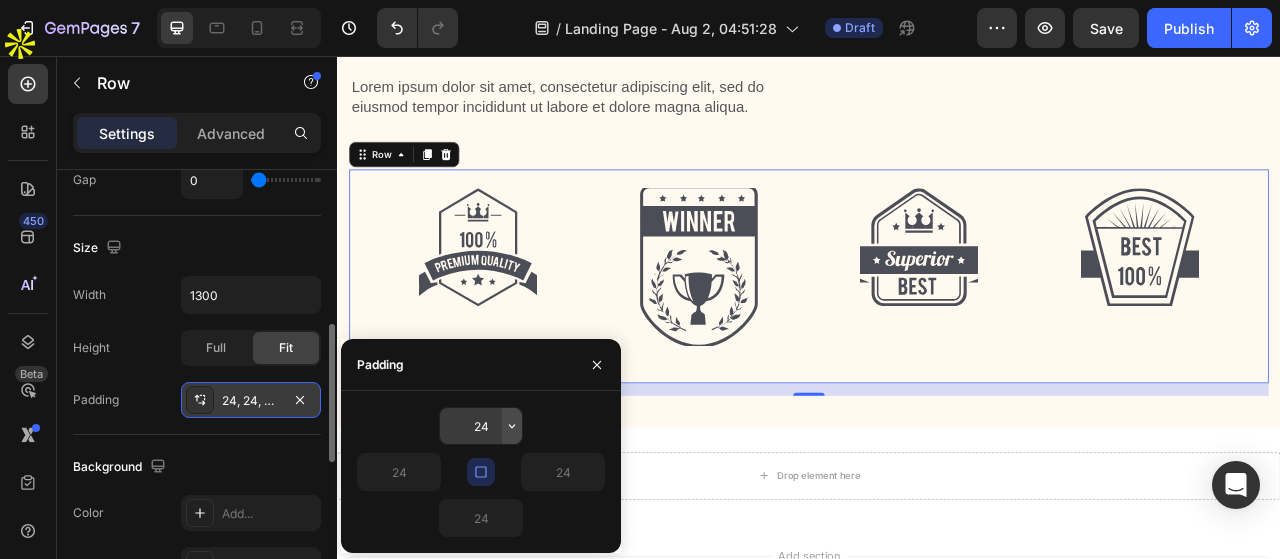 click 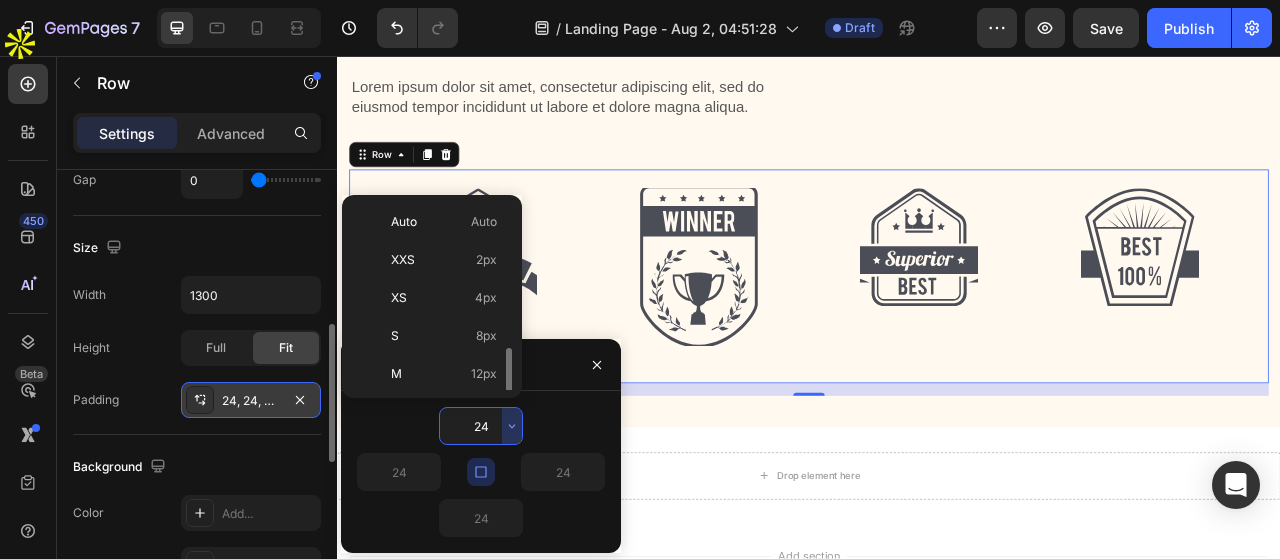 scroll, scrollTop: 100, scrollLeft: 0, axis: vertical 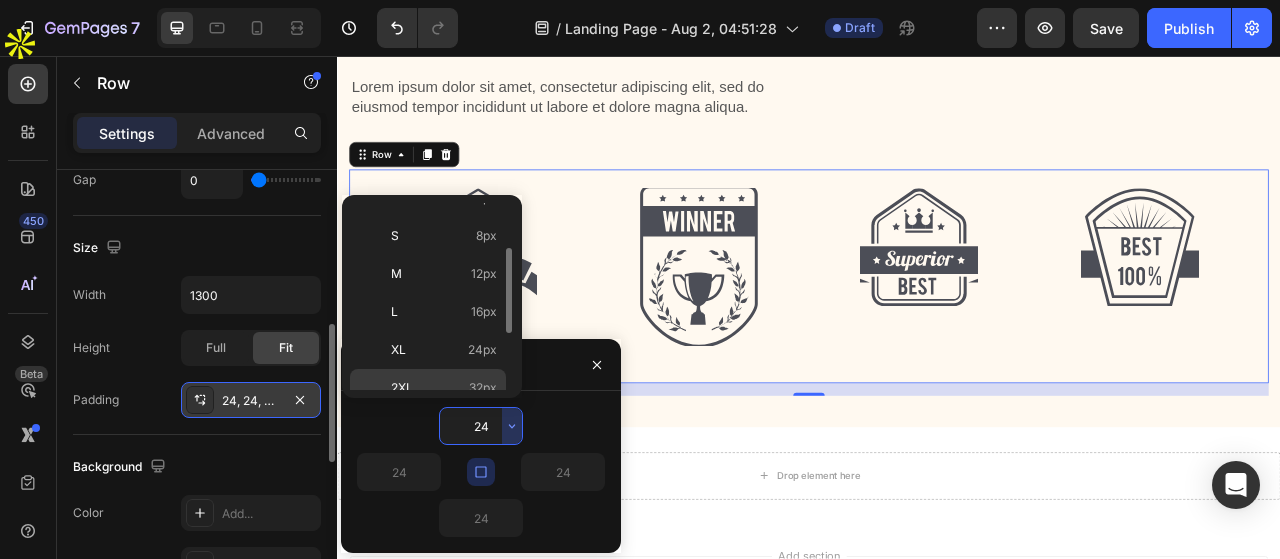 click on "2XL 32px" at bounding box center (444, 388) 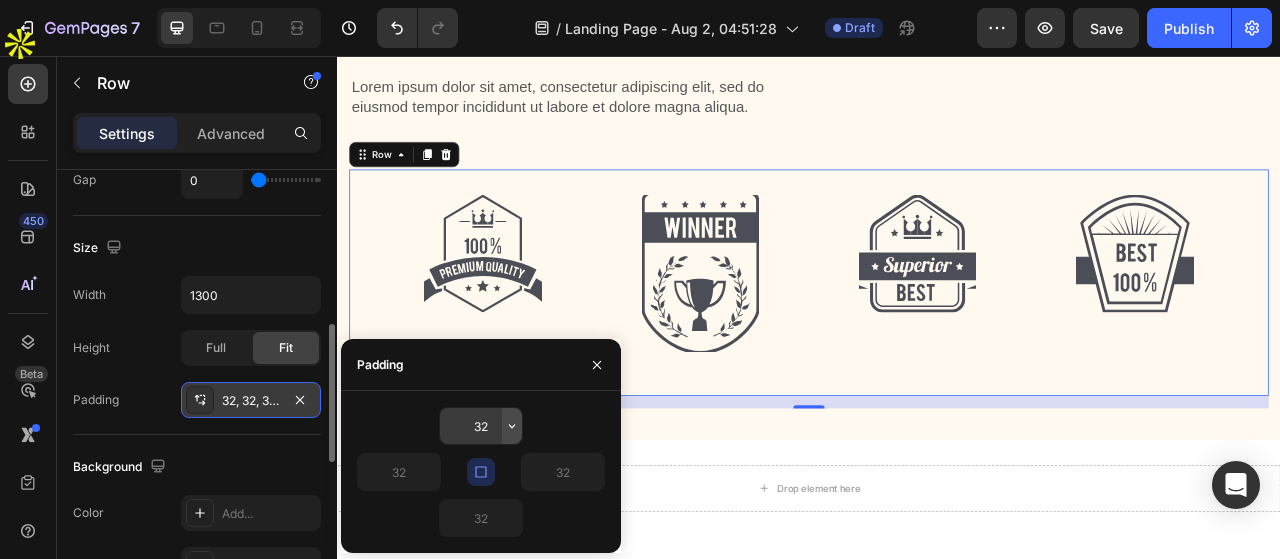 click 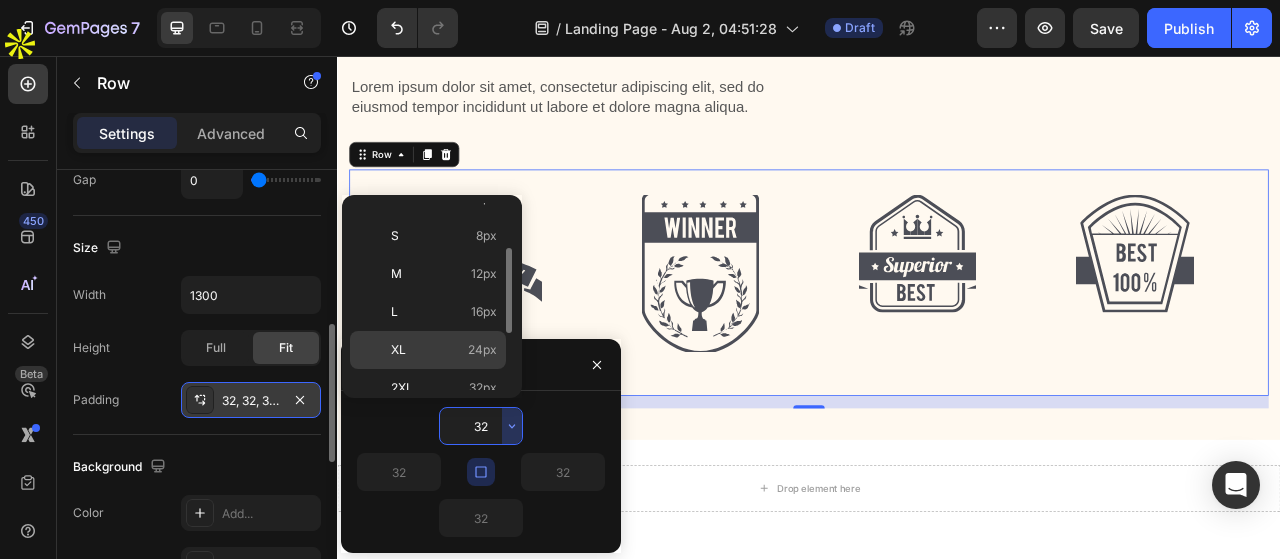 scroll, scrollTop: 200, scrollLeft: 0, axis: vertical 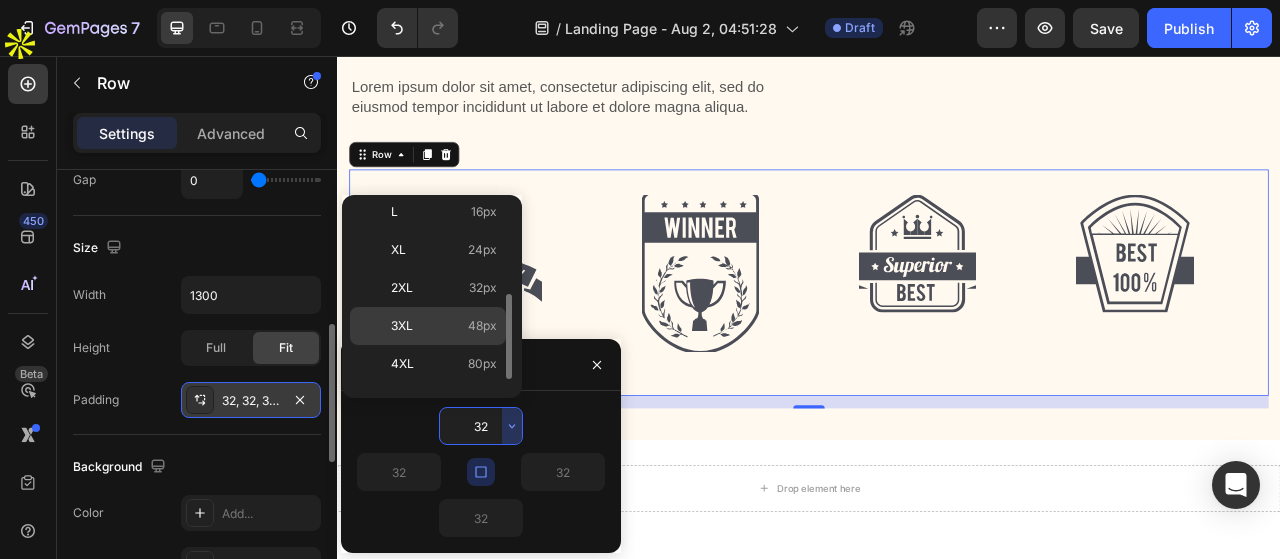 click on "3XL 48px" at bounding box center (444, 326) 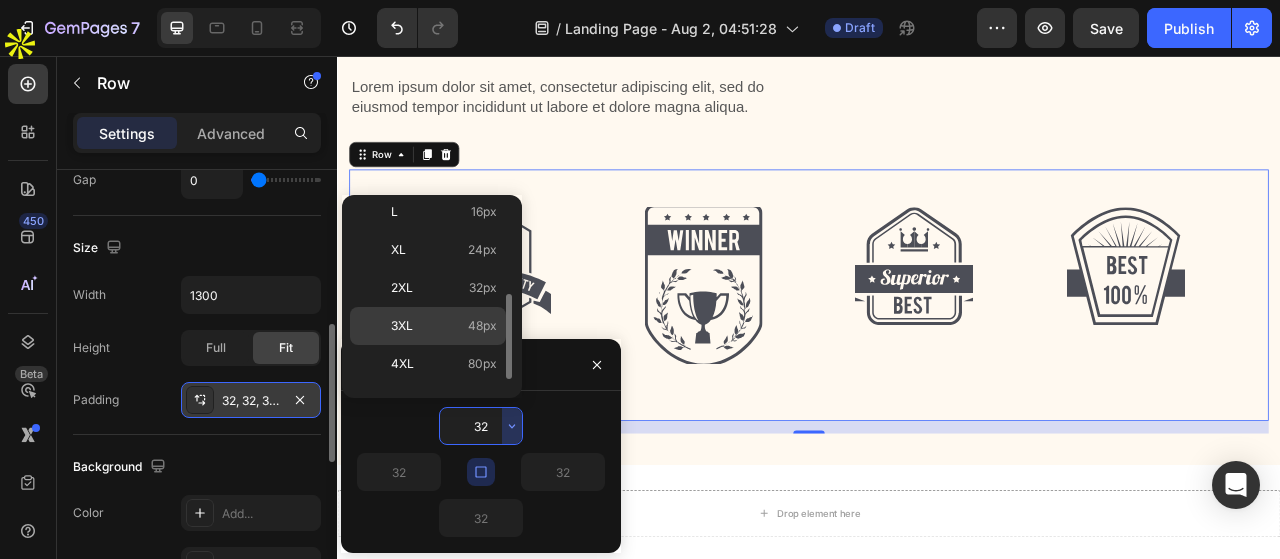 type on "48" 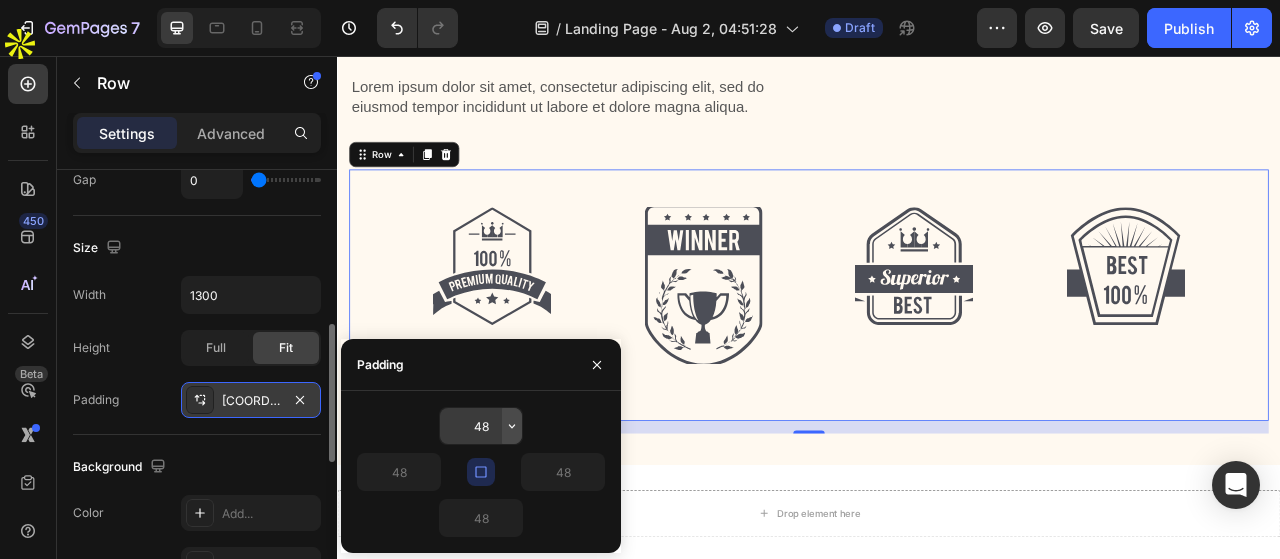 click 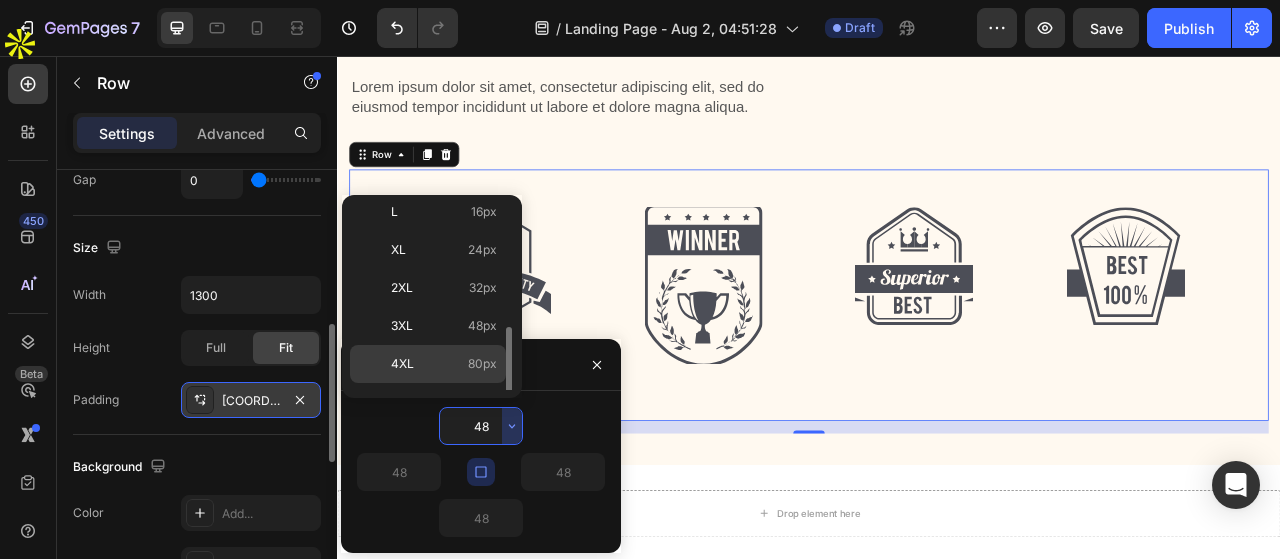 scroll, scrollTop: 223, scrollLeft: 0, axis: vertical 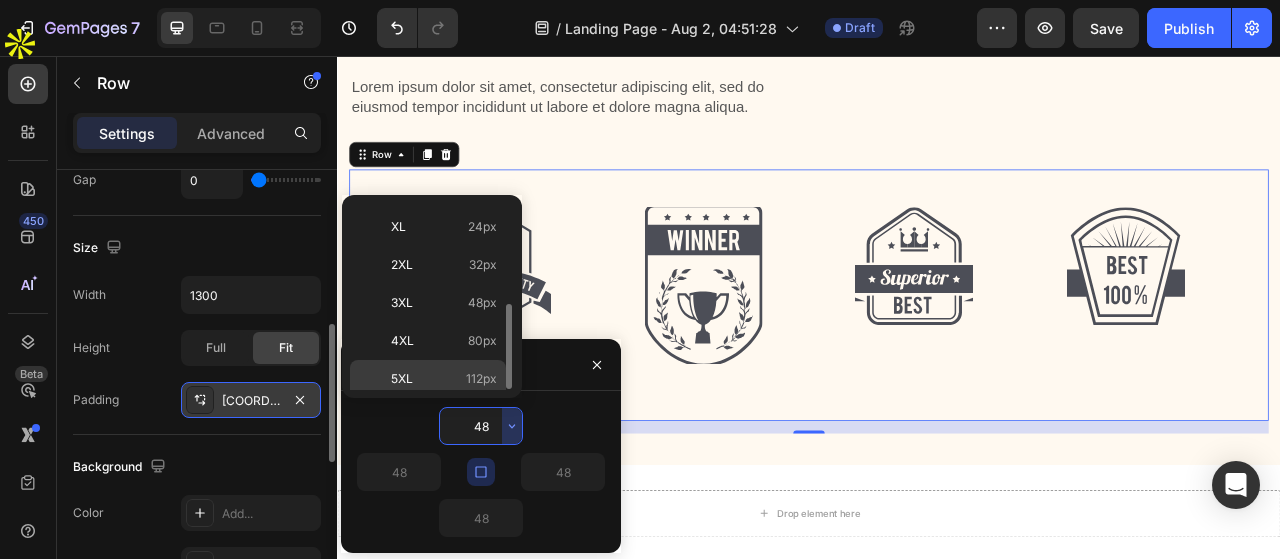 click on "5XL 112px" at bounding box center [444, 379] 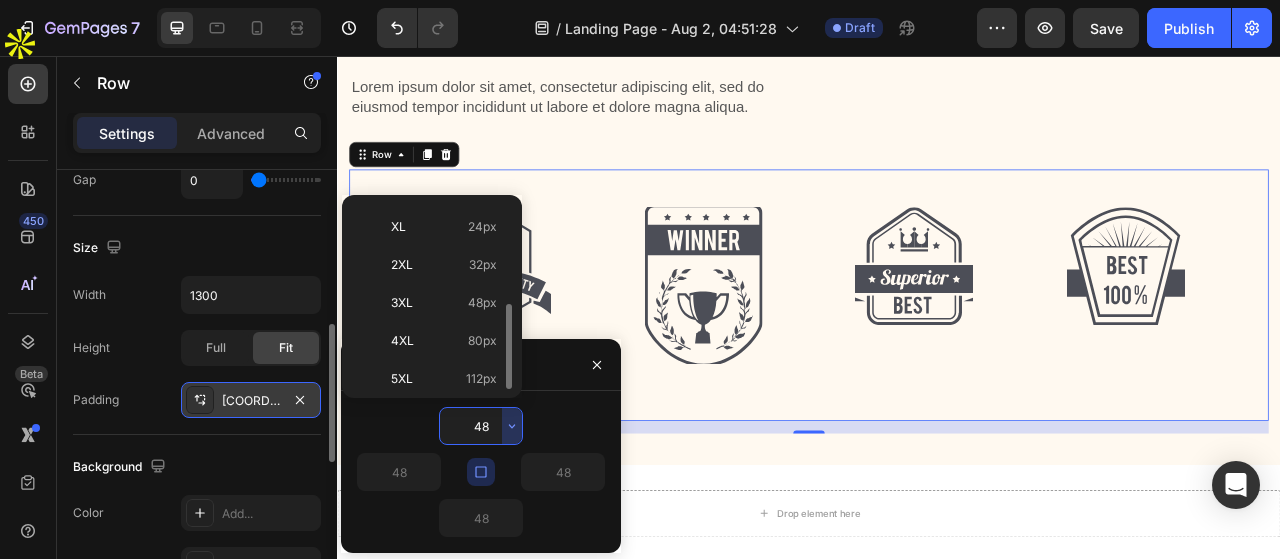 type on "112" 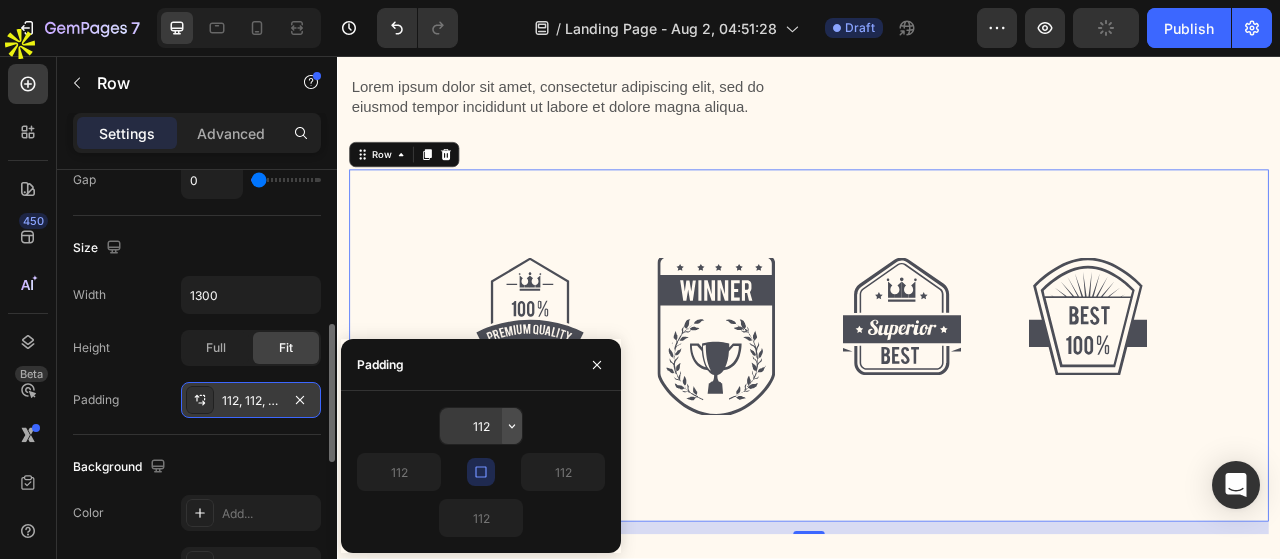 click 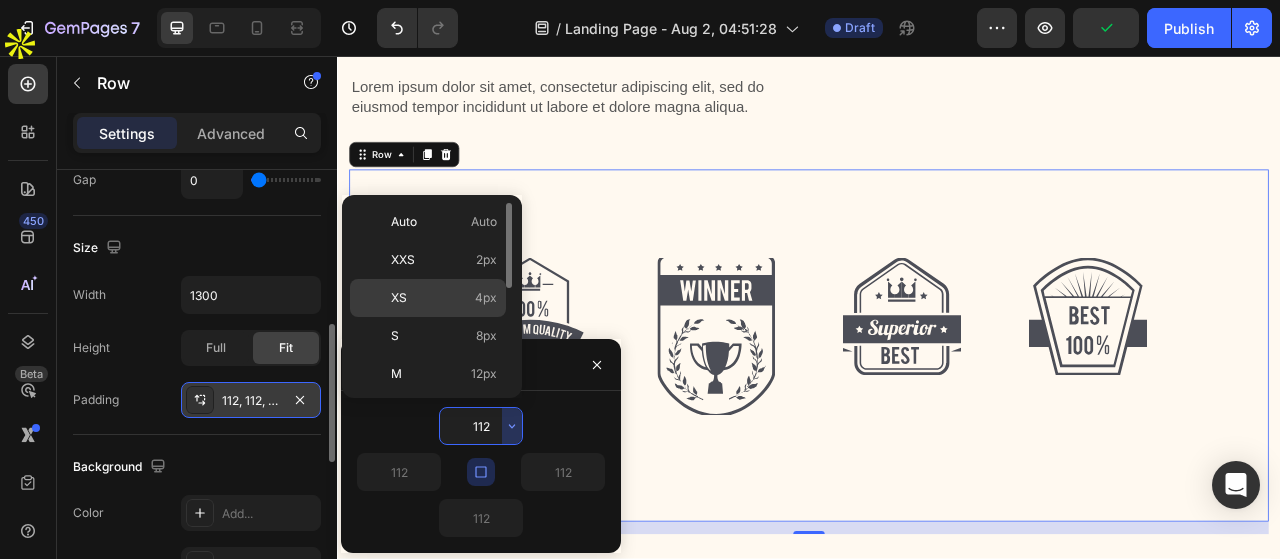 click on "4px" at bounding box center (486, 298) 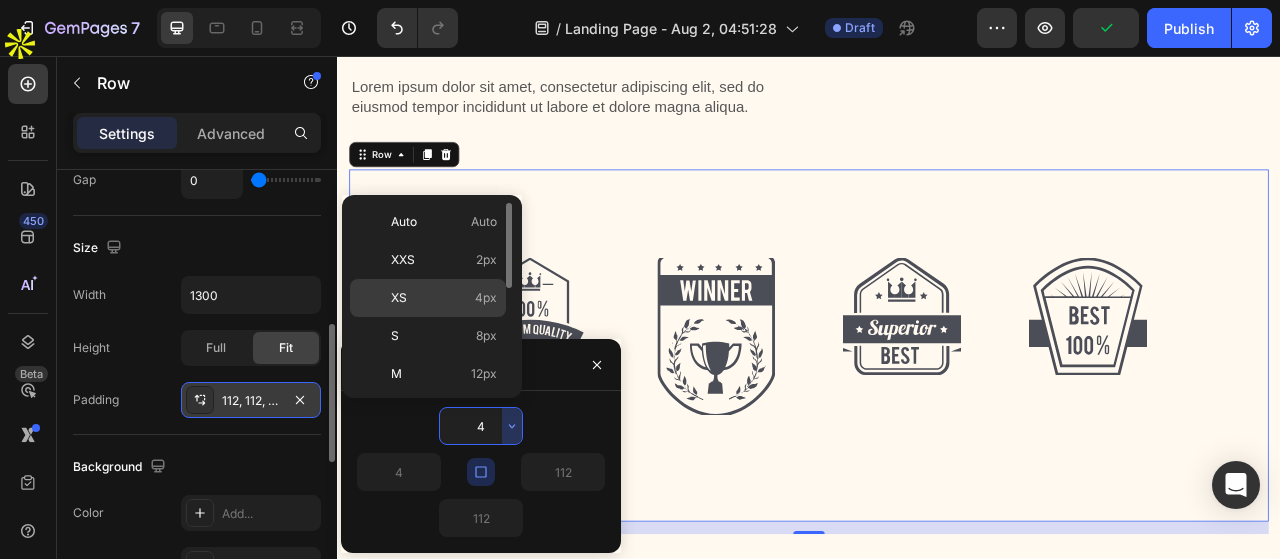 type on "4" 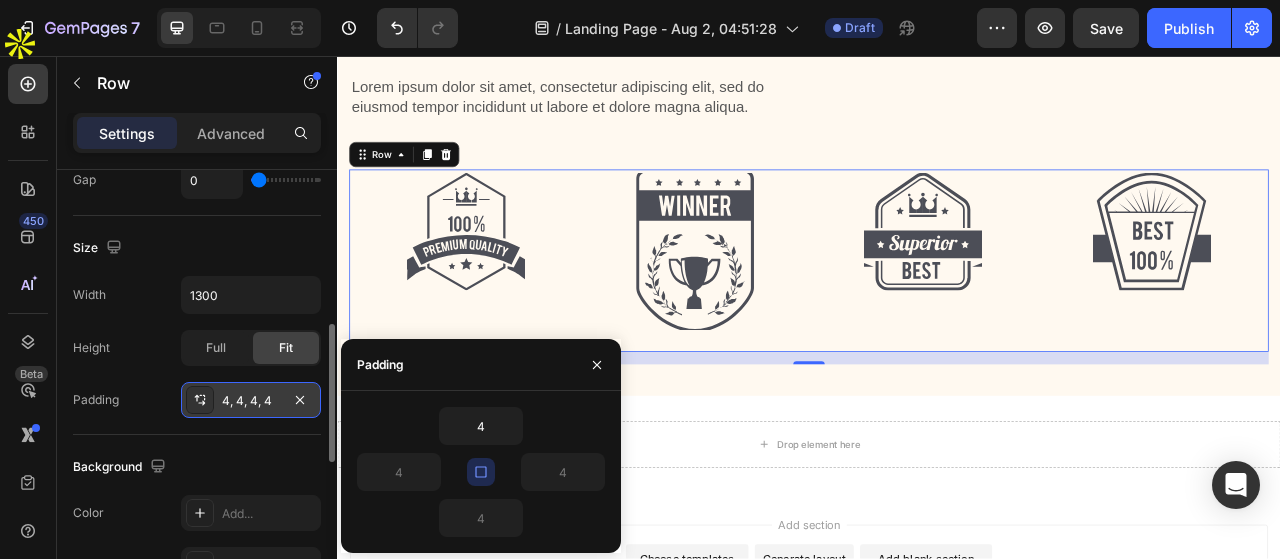 click on "Add section Choose templates inspired by CRO experts Generate layout from URL or image Add blank section then drag & drop elements" at bounding box center (937, 736) 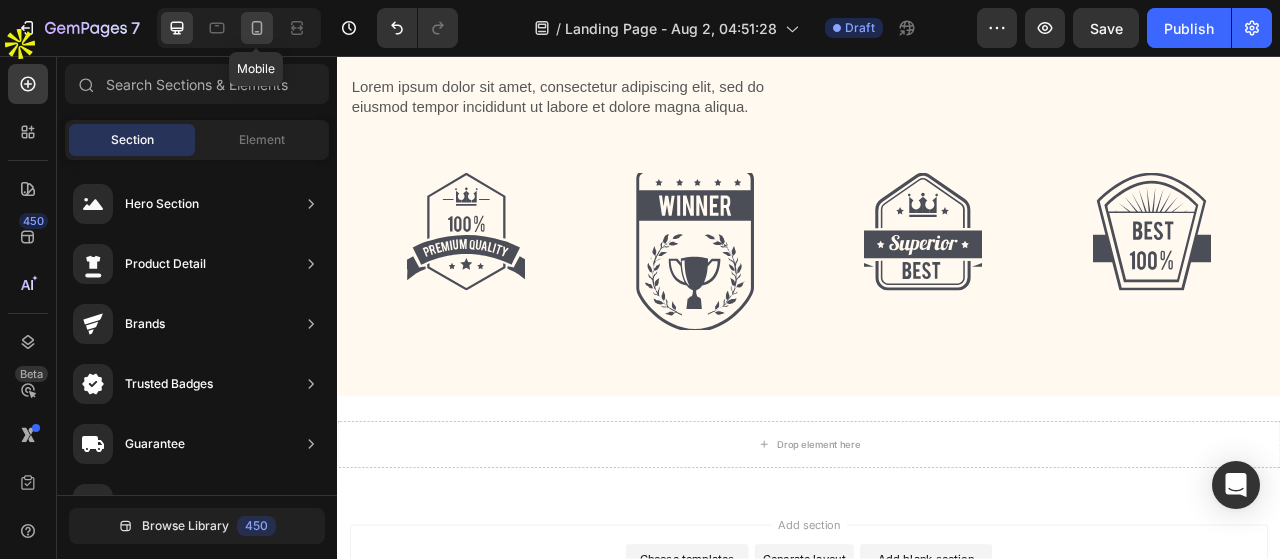 click 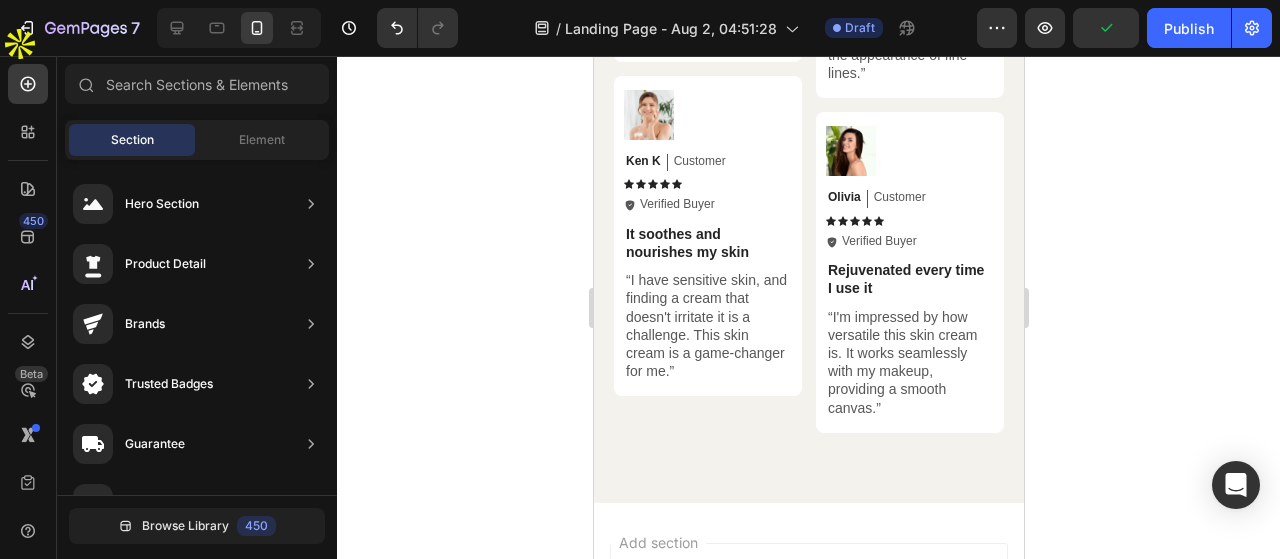 scroll, scrollTop: 4770, scrollLeft: 0, axis: vertical 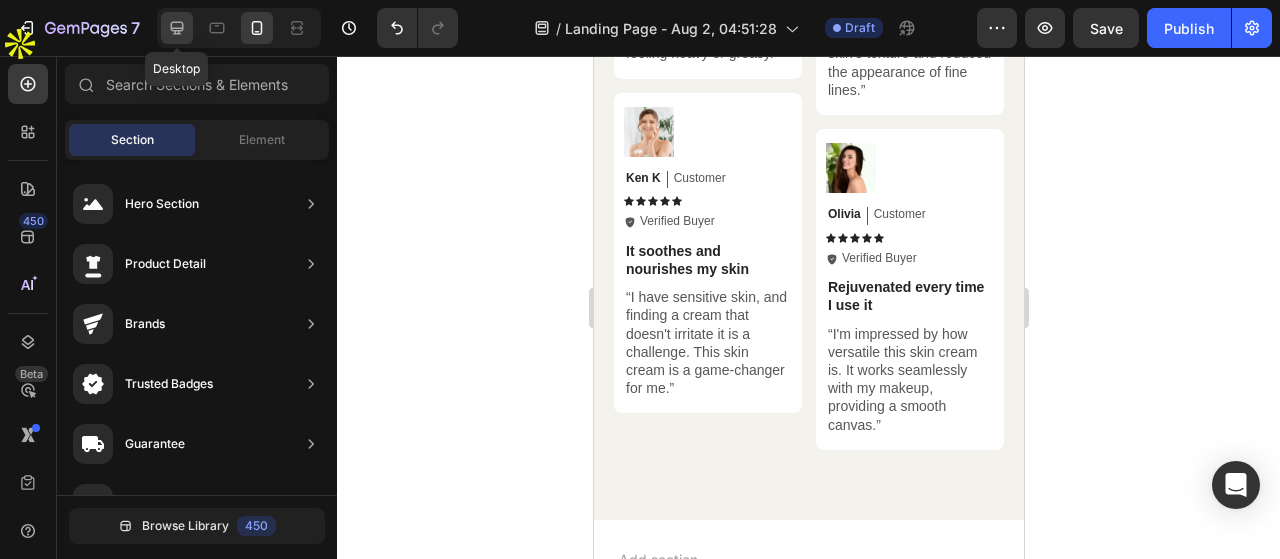 click 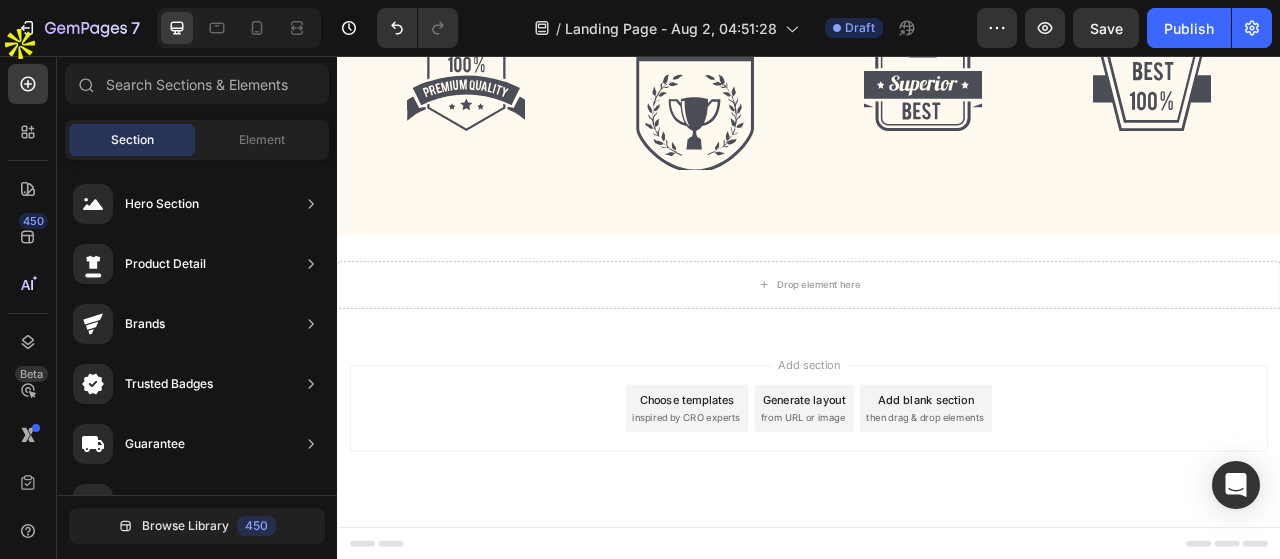 scroll, scrollTop: 4170, scrollLeft: 0, axis: vertical 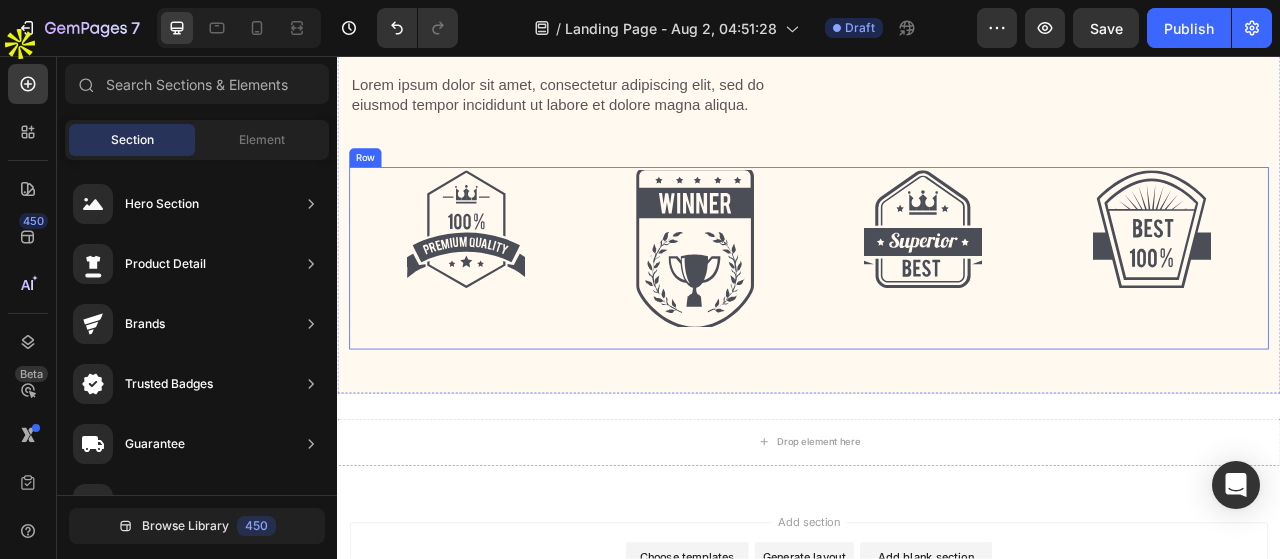 click on "Image" at bounding box center [501, 314] 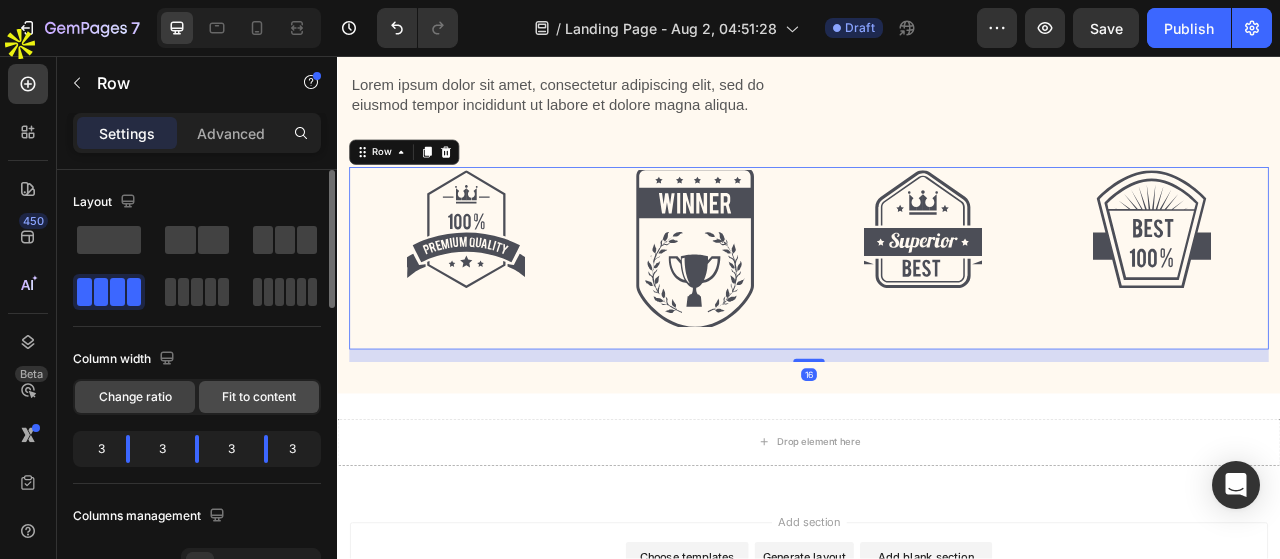 click on "Fit to content" 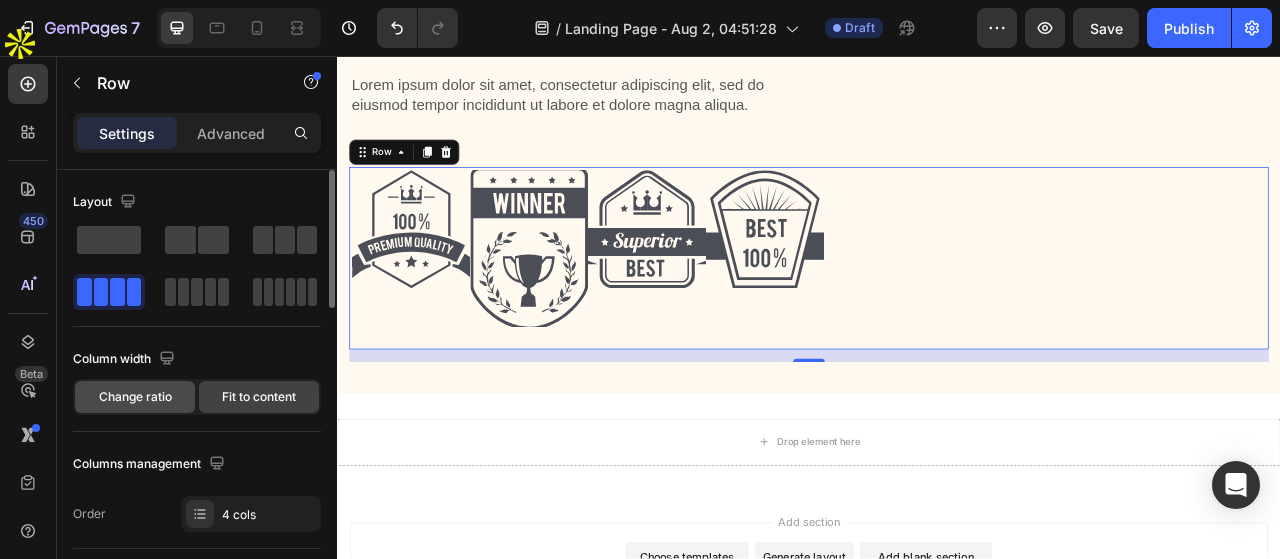 click on "Change ratio" 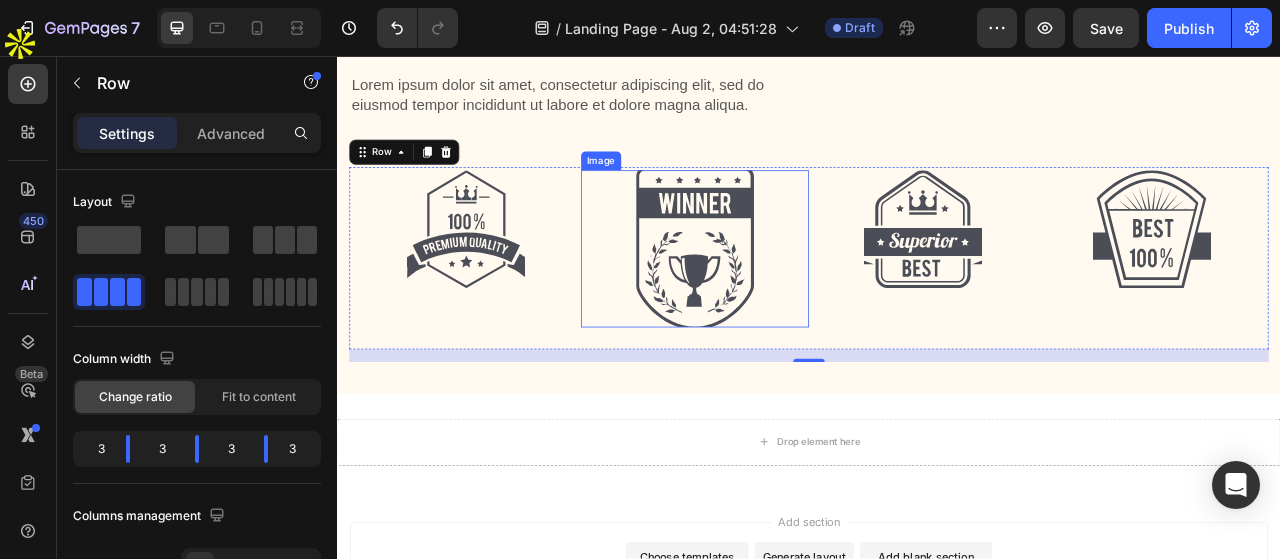 click at bounding box center (792, 302) 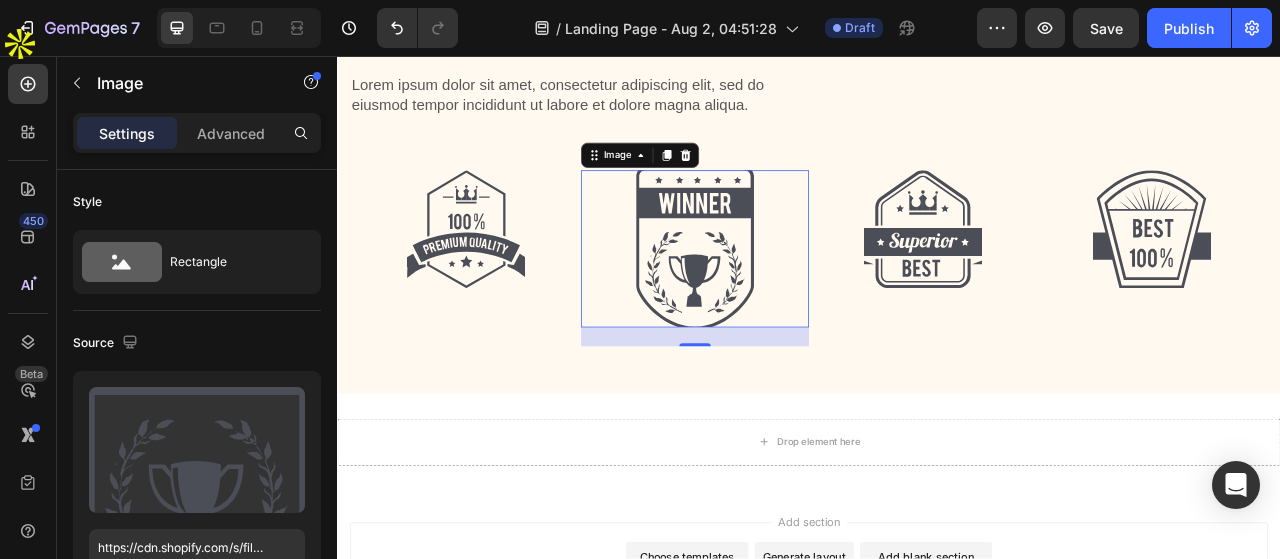 click at bounding box center [792, 302] 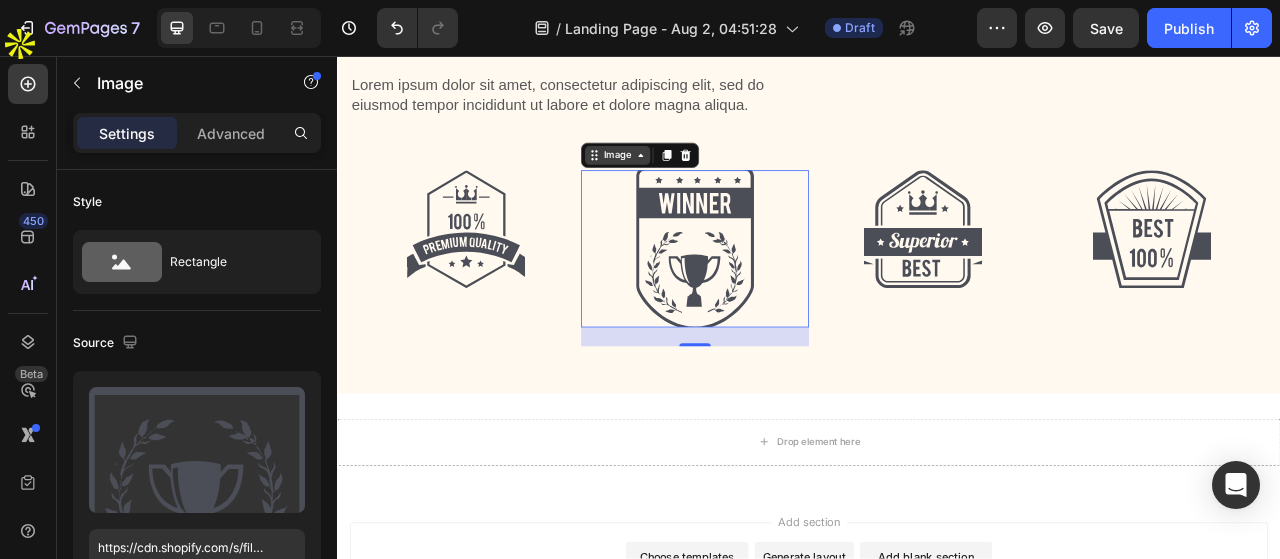 click on "Image" at bounding box center [693, 183] 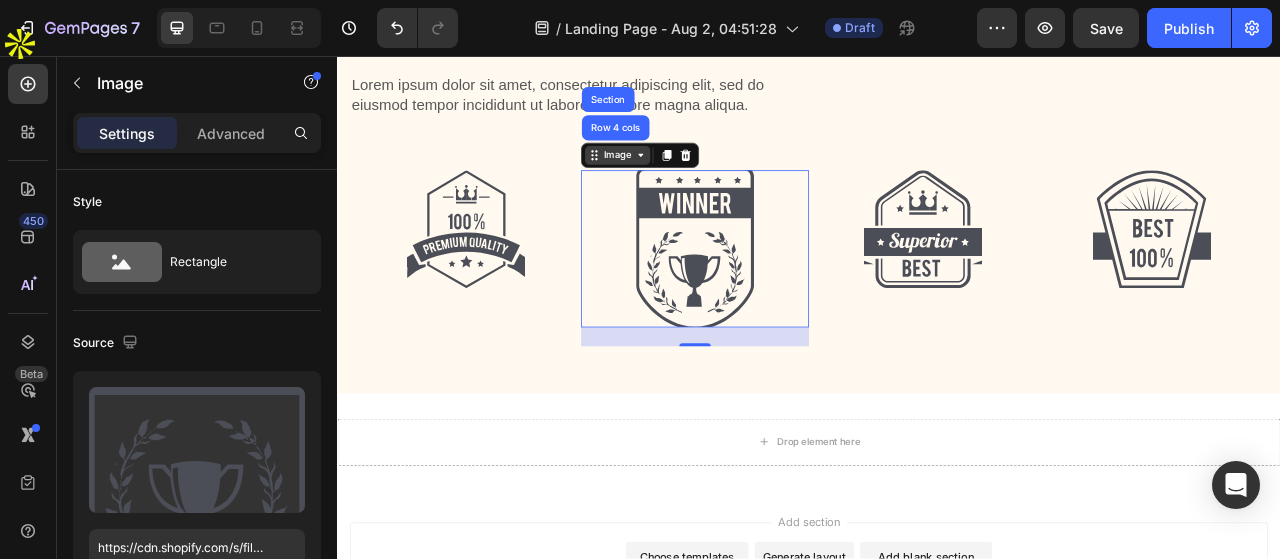 click on "Image" at bounding box center (693, 183) 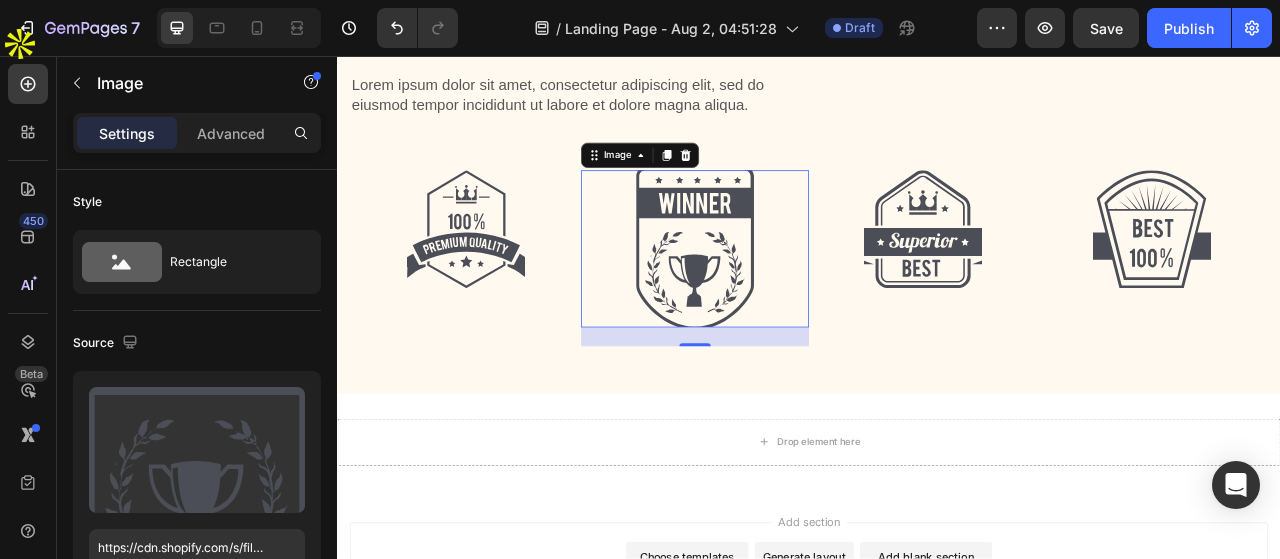 click at bounding box center (792, 302) 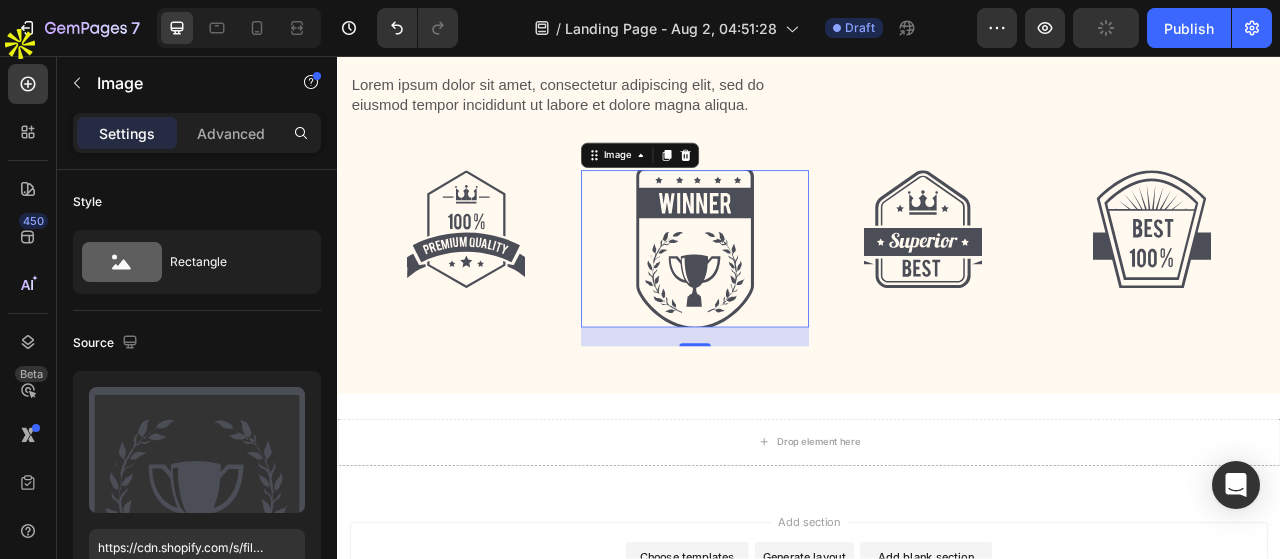 click at bounding box center (792, 302) 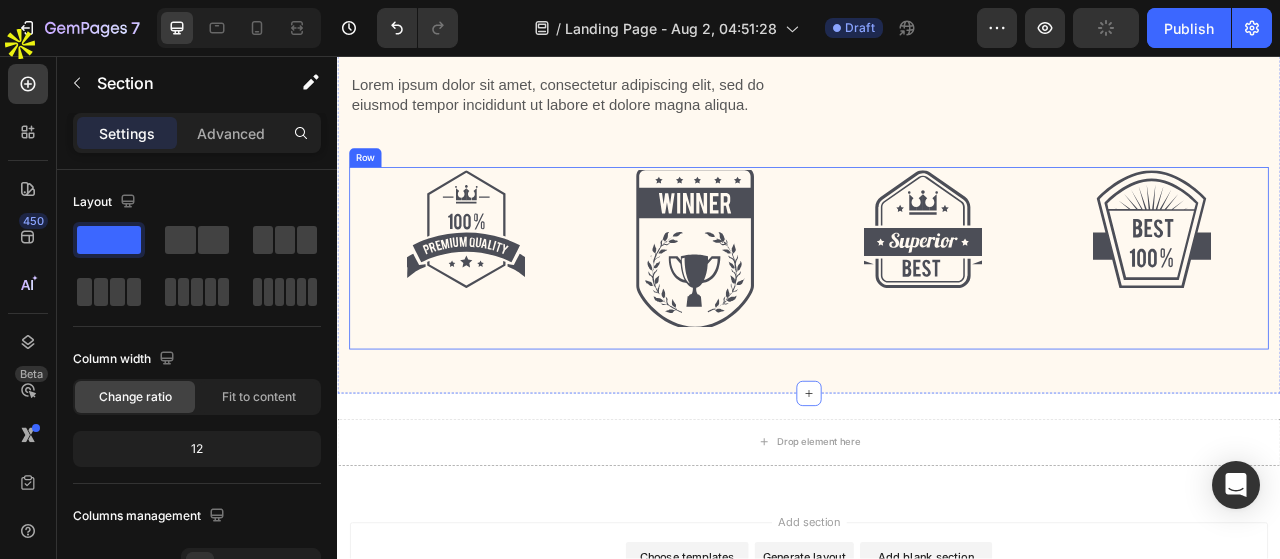 click at bounding box center [792, 302] 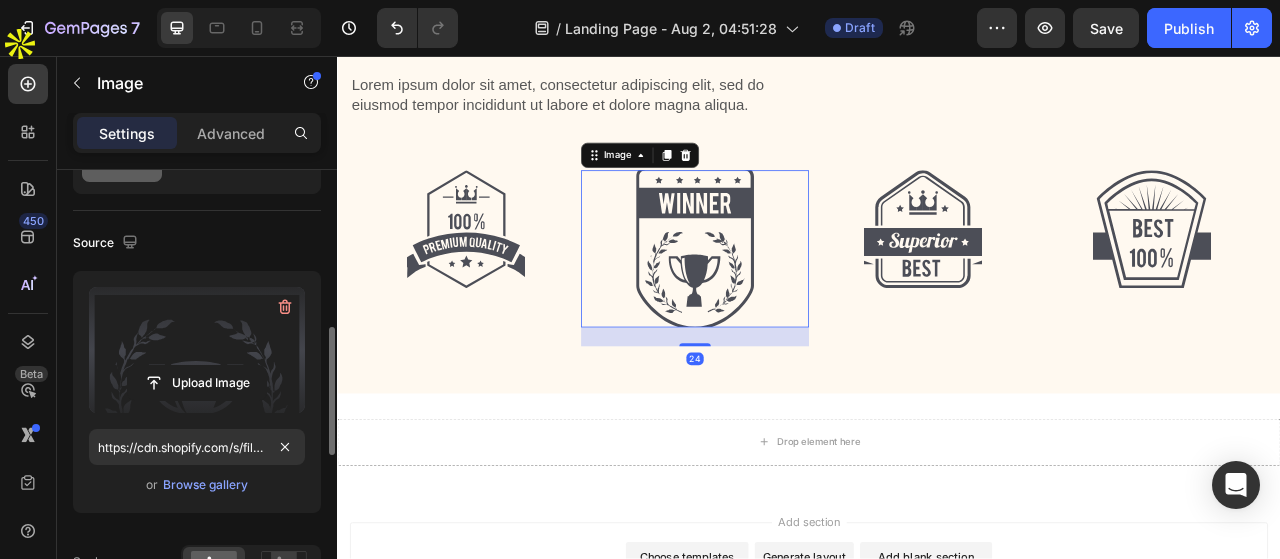 scroll, scrollTop: 400, scrollLeft: 0, axis: vertical 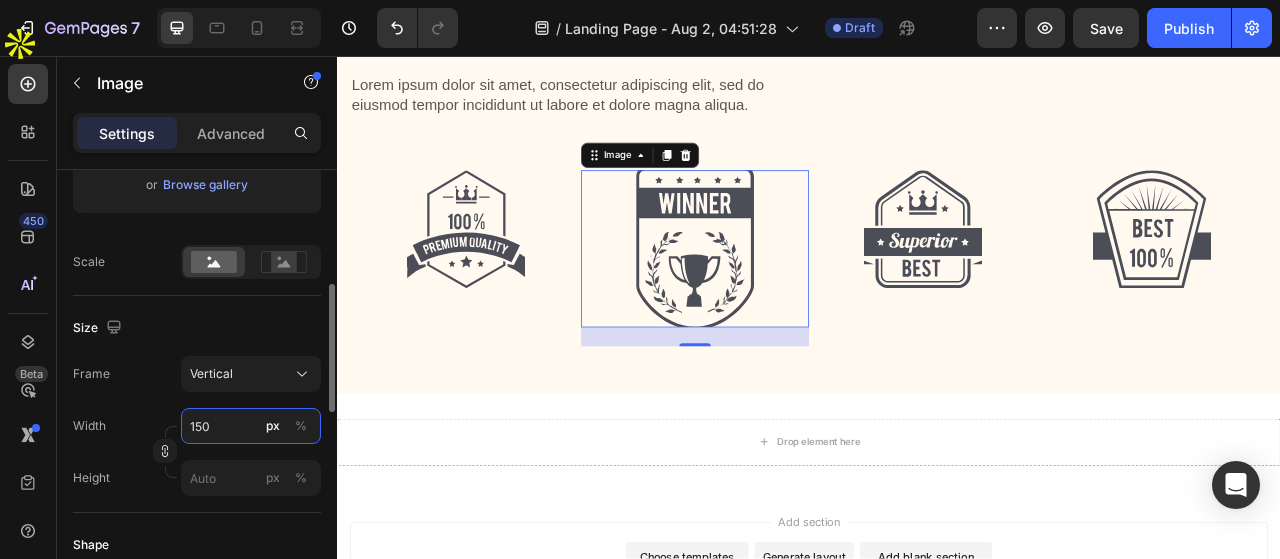 click on "150" at bounding box center [251, 426] 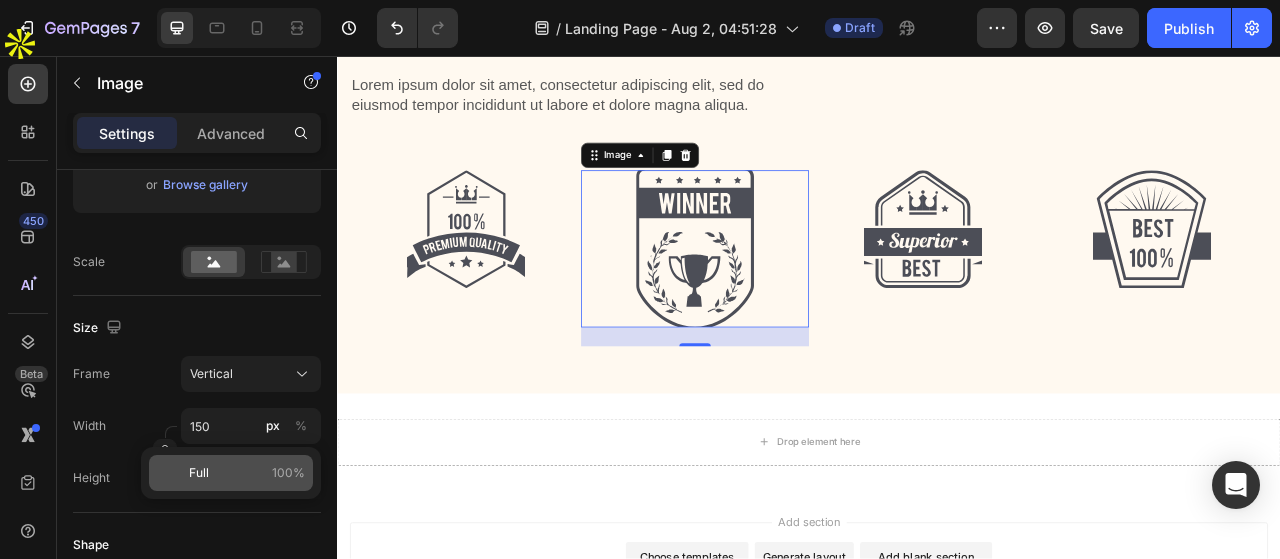 click on "Full 100%" at bounding box center [247, 473] 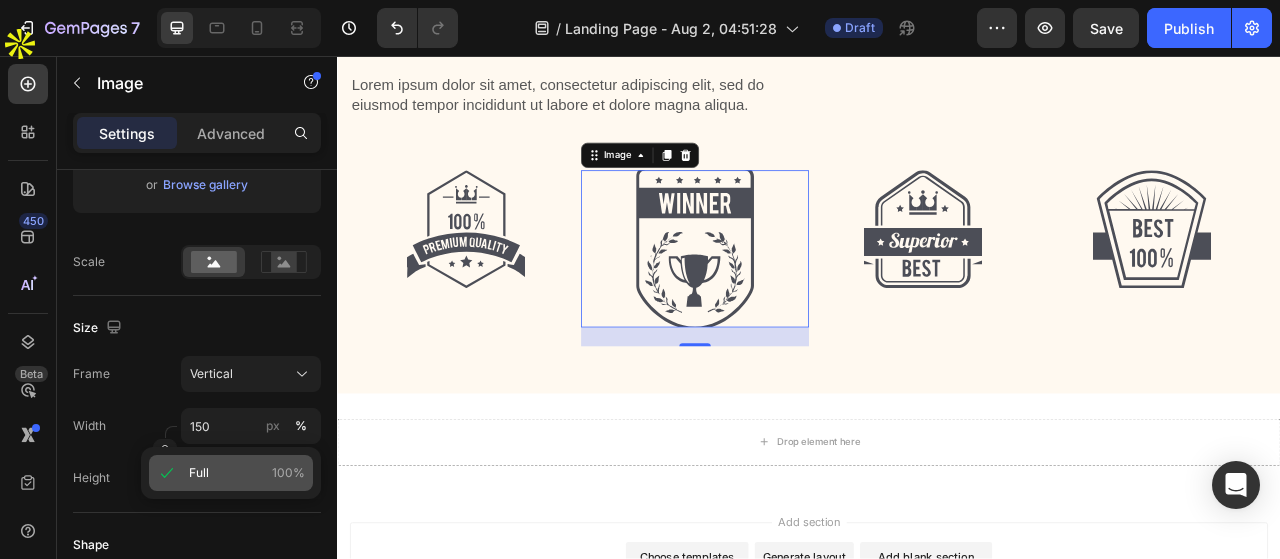 type on "100" 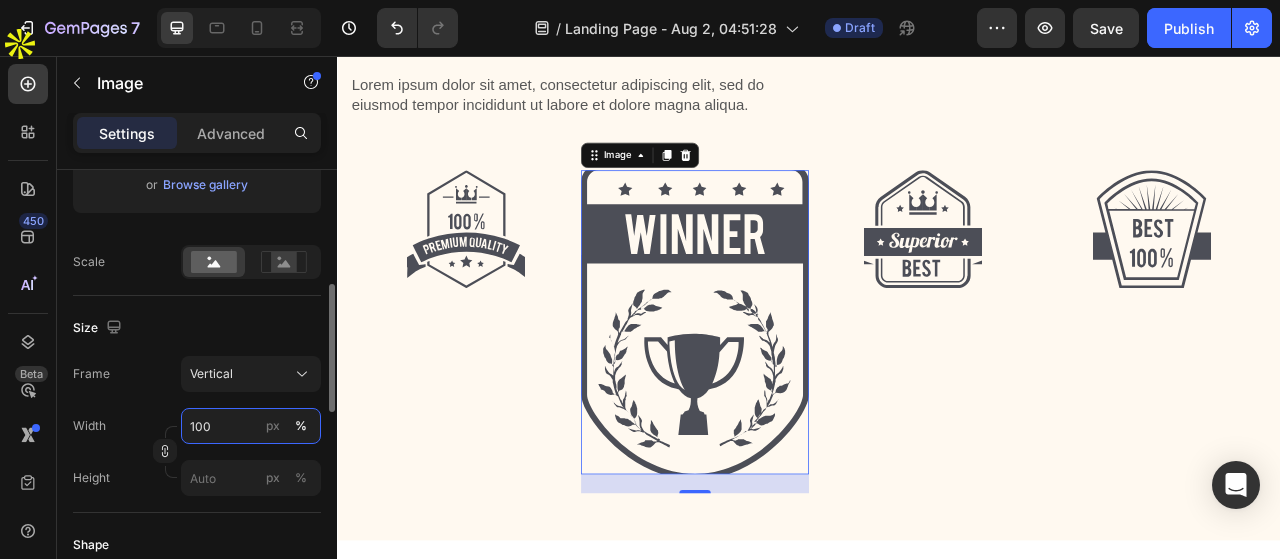 click on "100" at bounding box center (251, 426) 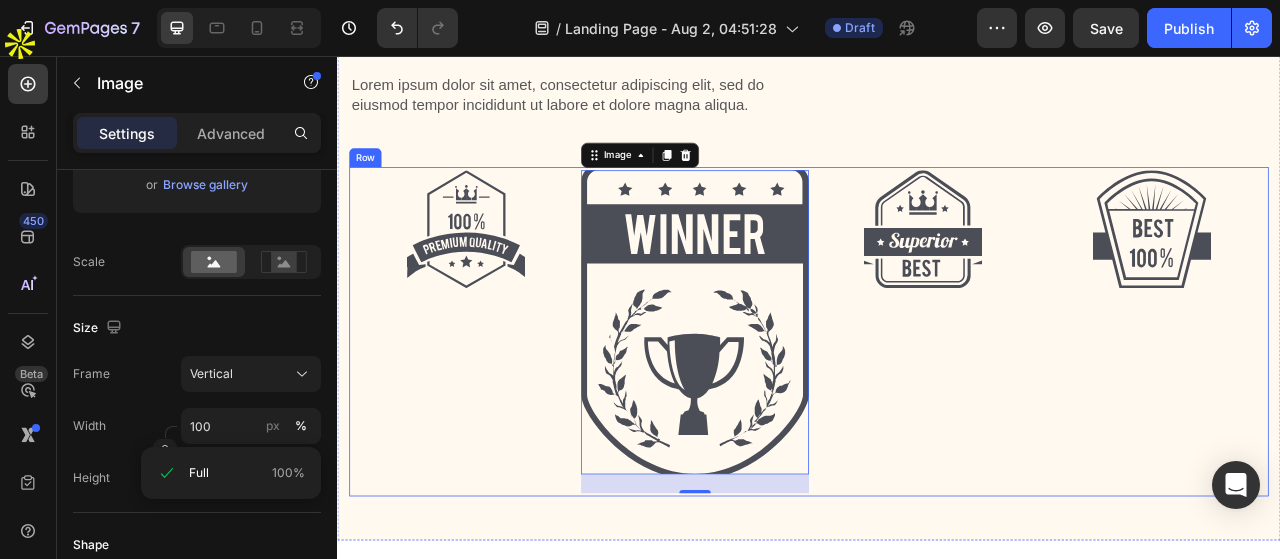 click on "Image" at bounding box center [501, 407] 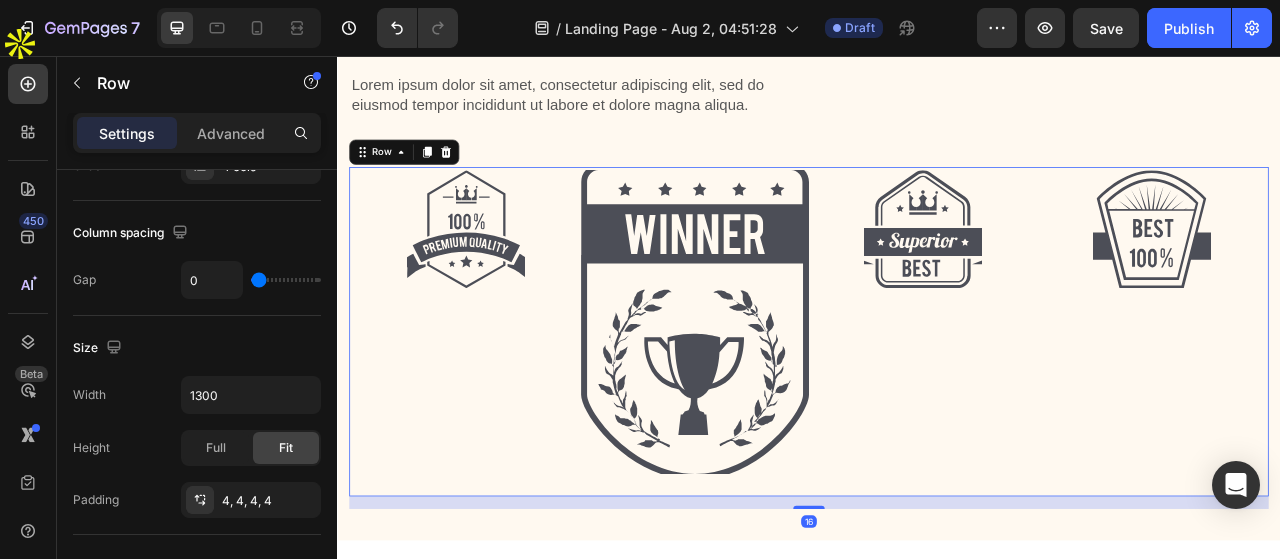 scroll, scrollTop: 0, scrollLeft: 0, axis: both 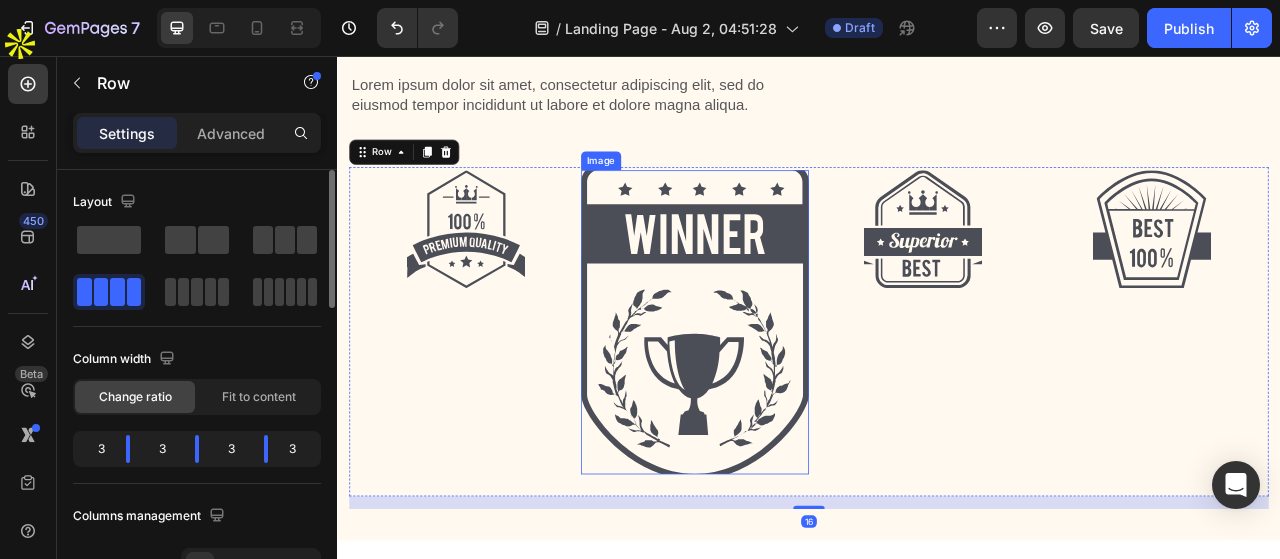click at bounding box center (792, 395) 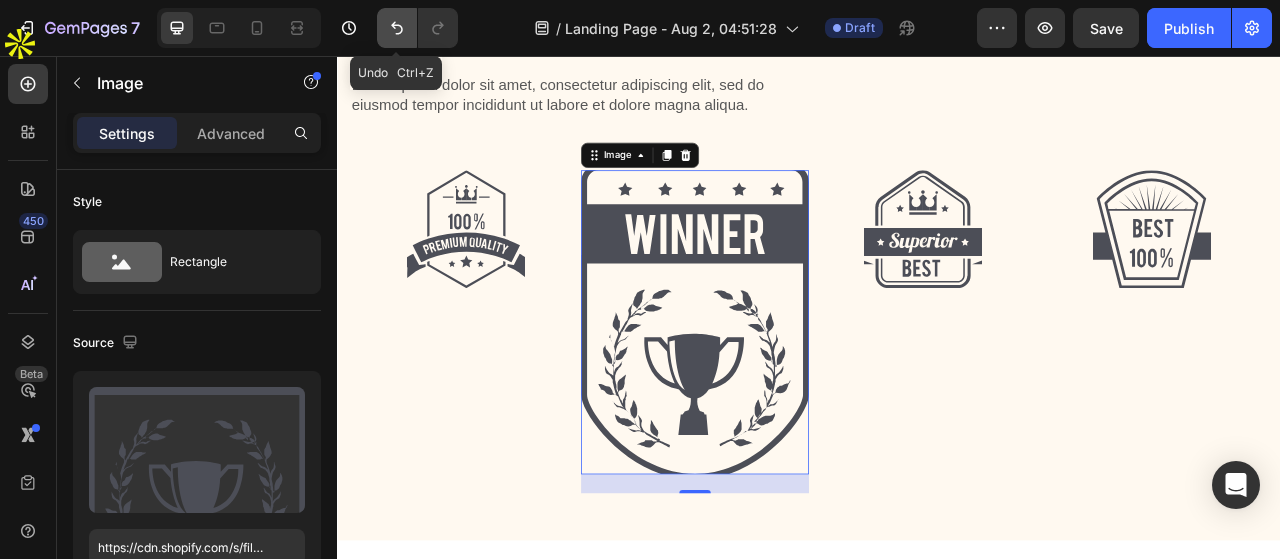 click 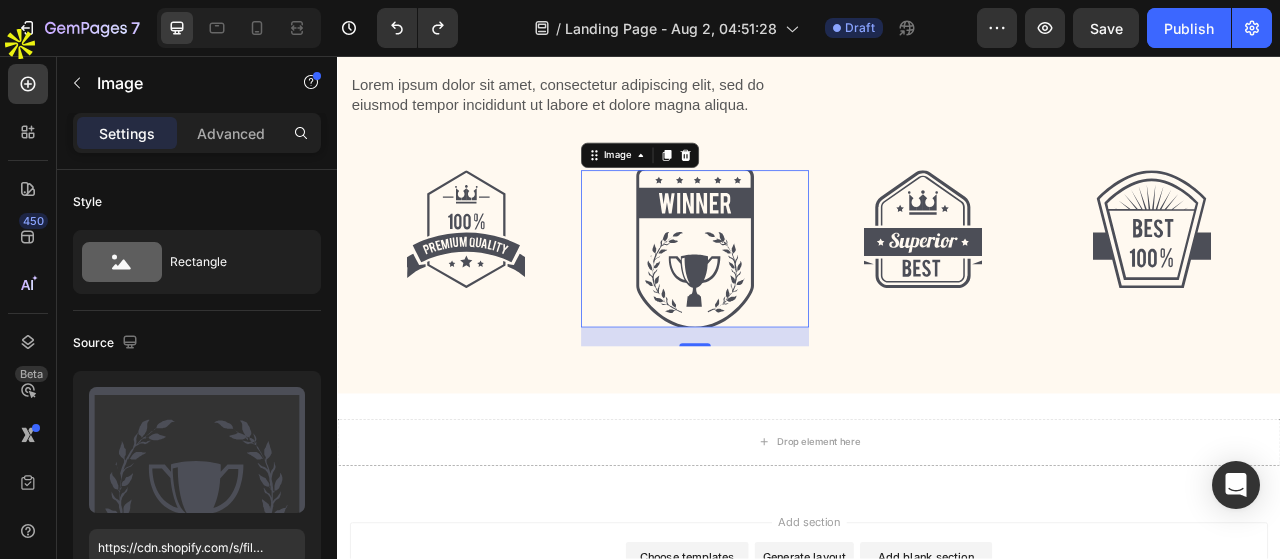 click on "Drop element here Section 6" at bounding box center (937, 548) 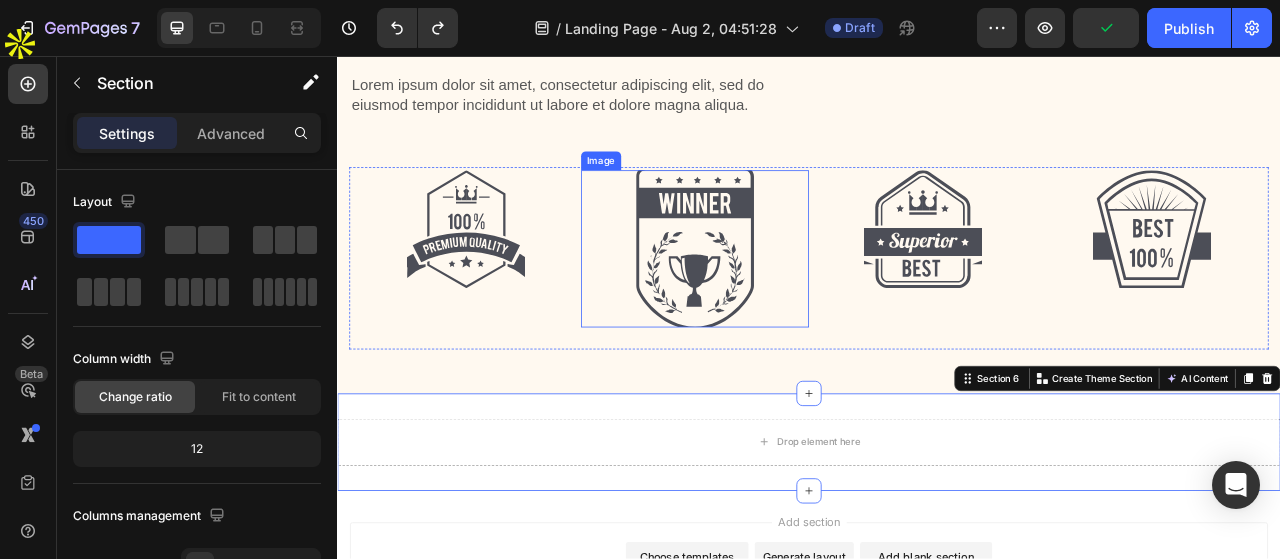 click at bounding box center (792, 302) 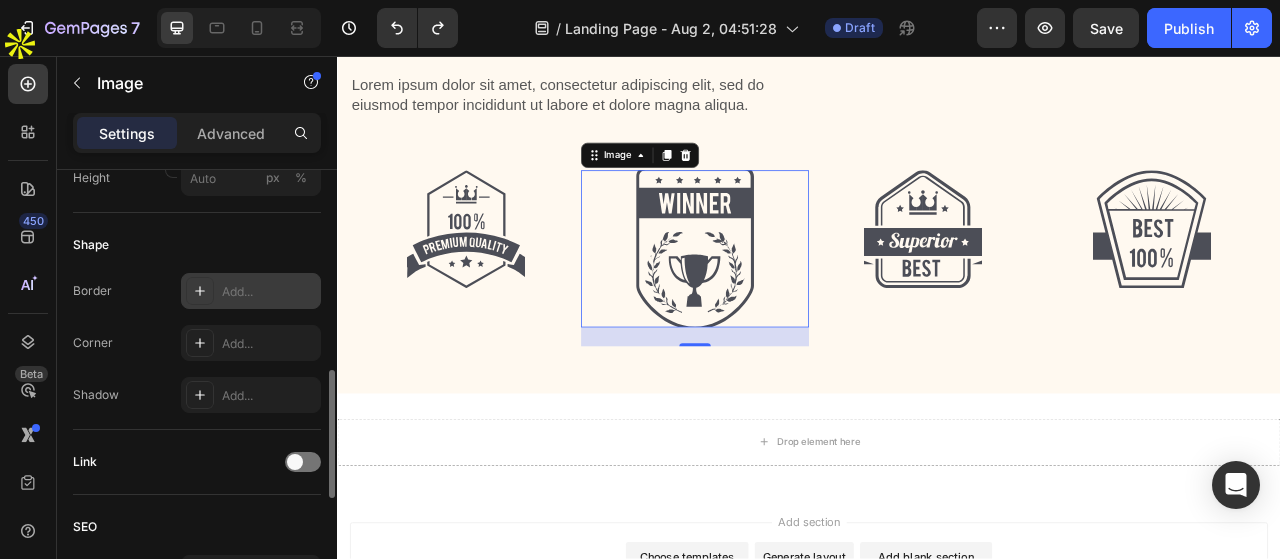 scroll, scrollTop: 500, scrollLeft: 0, axis: vertical 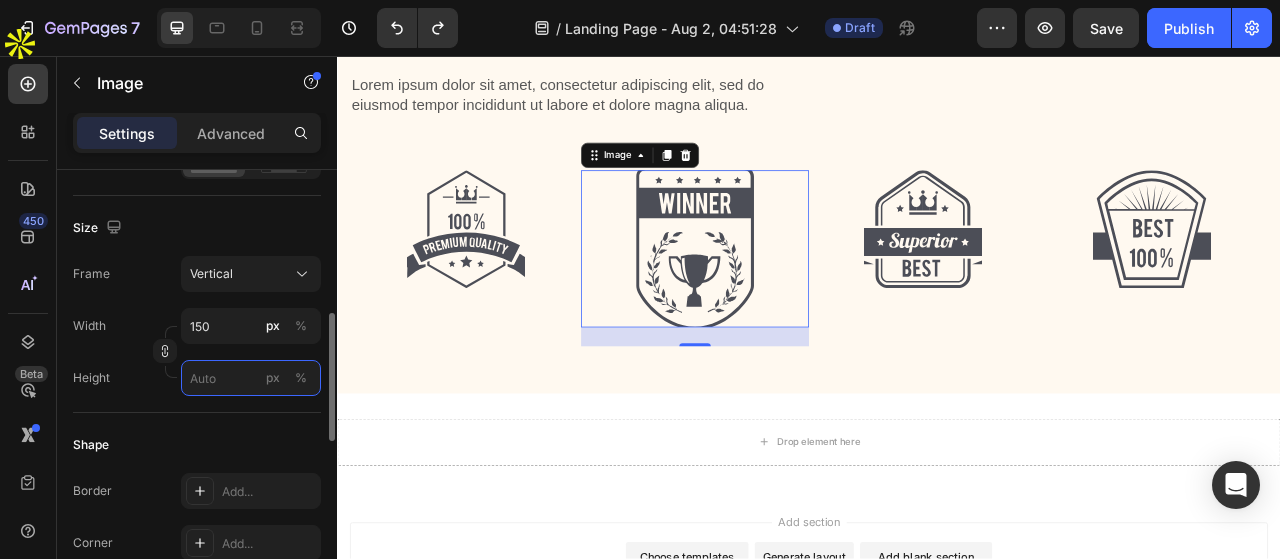 click on "px %" at bounding box center [251, 378] 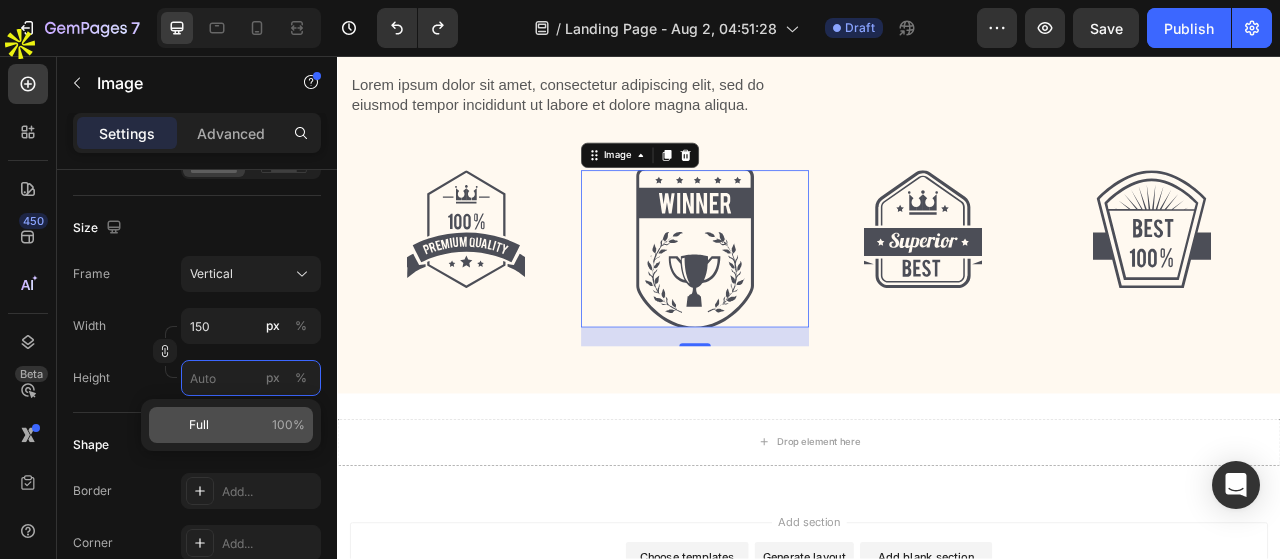 type on "1" 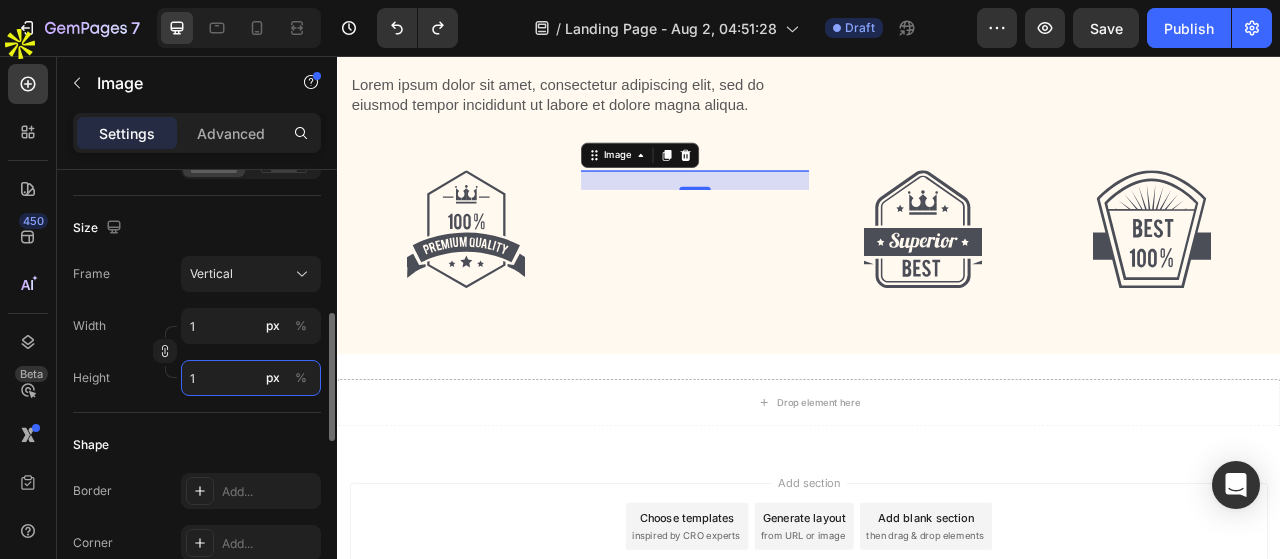 type on "11" 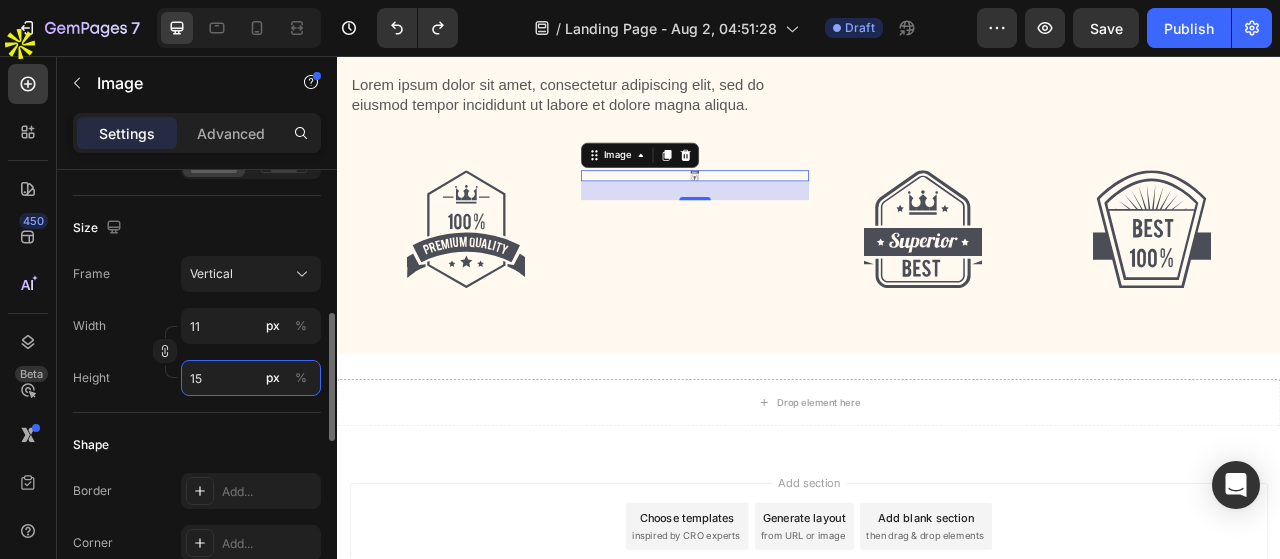 type on "113" 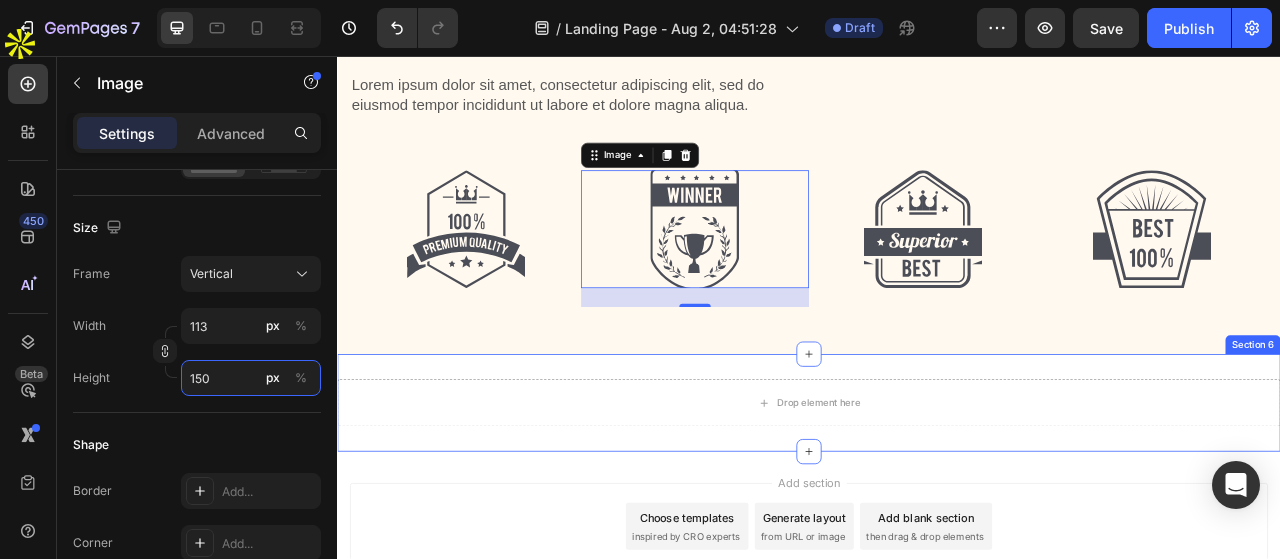 type on "11" 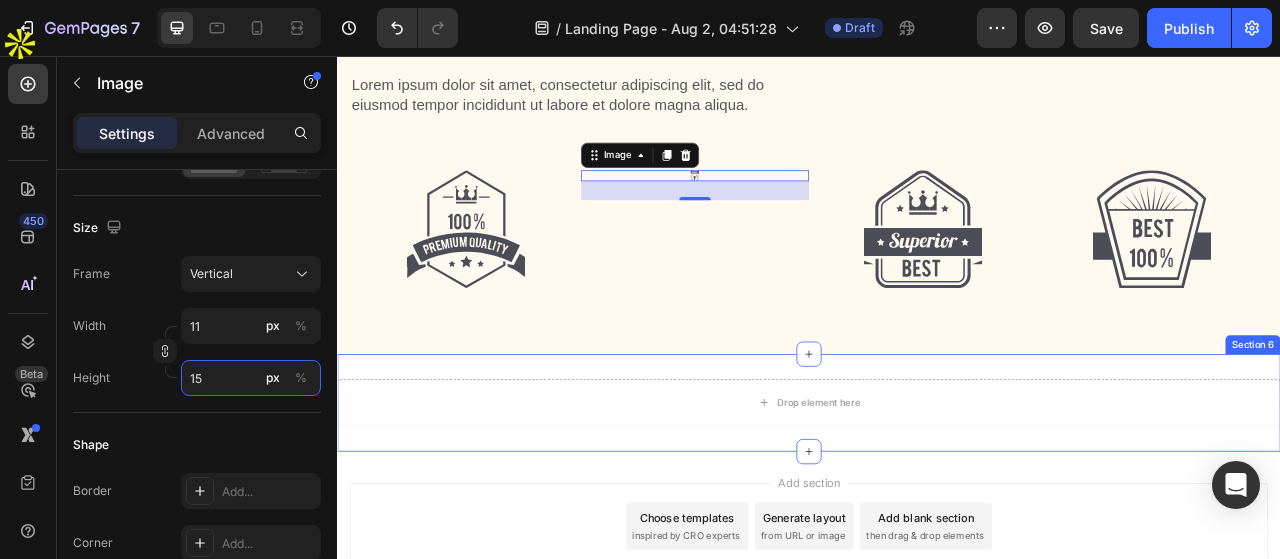 type on "1" 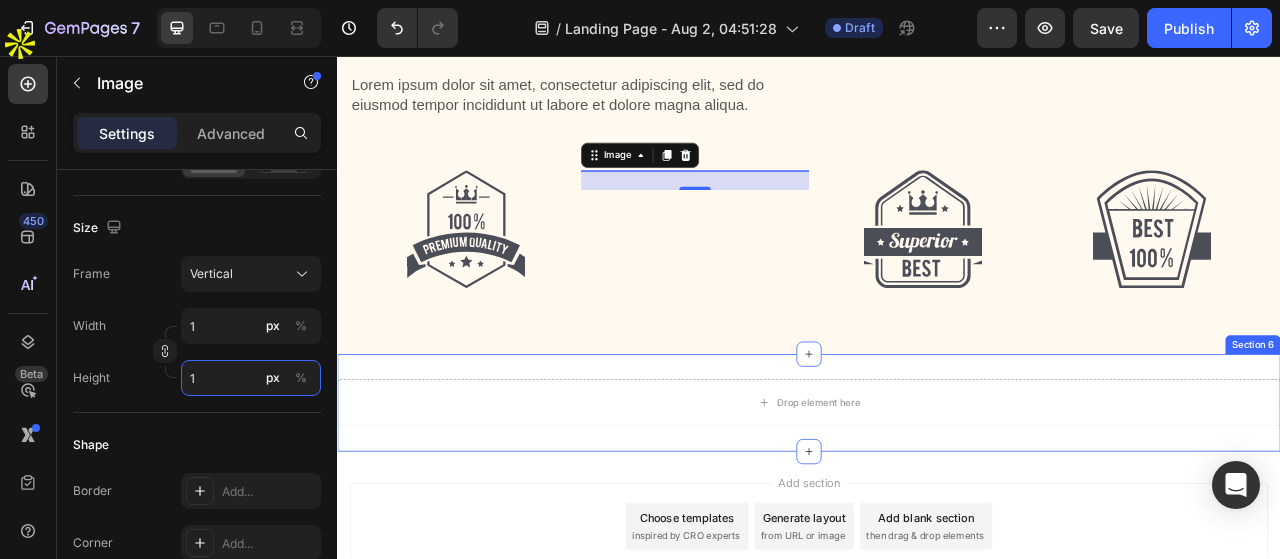 type on "11" 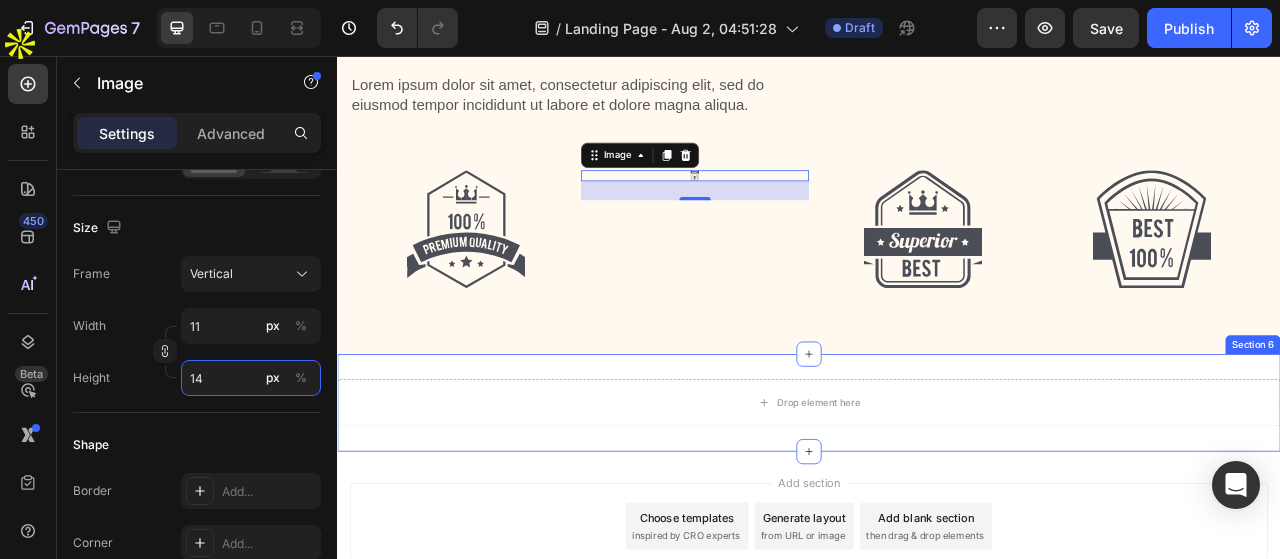 type on "105" 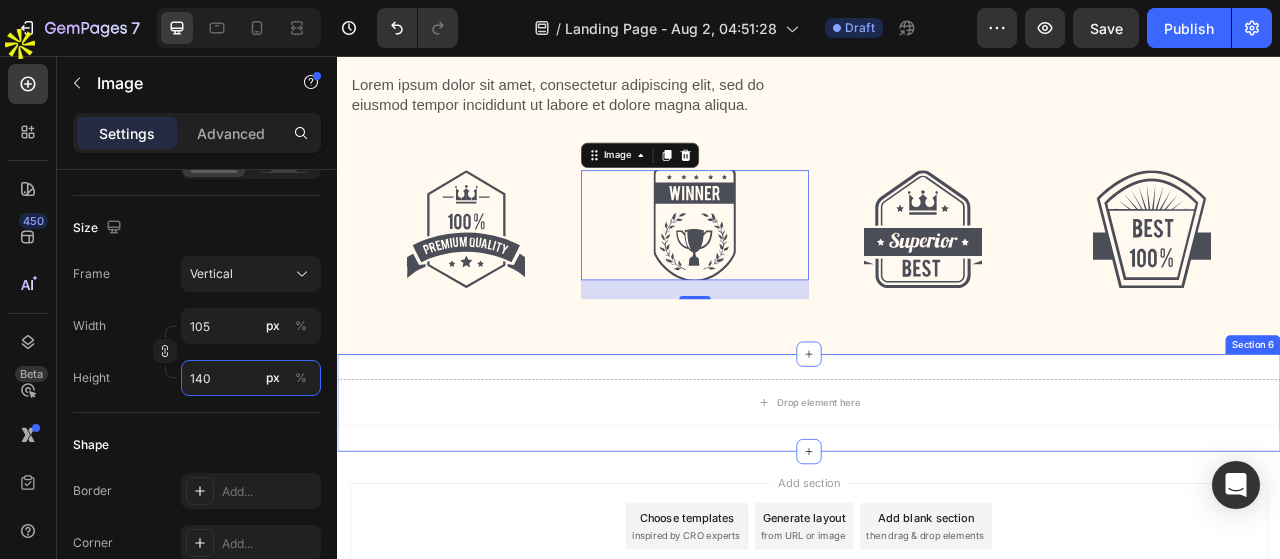 type on "11" 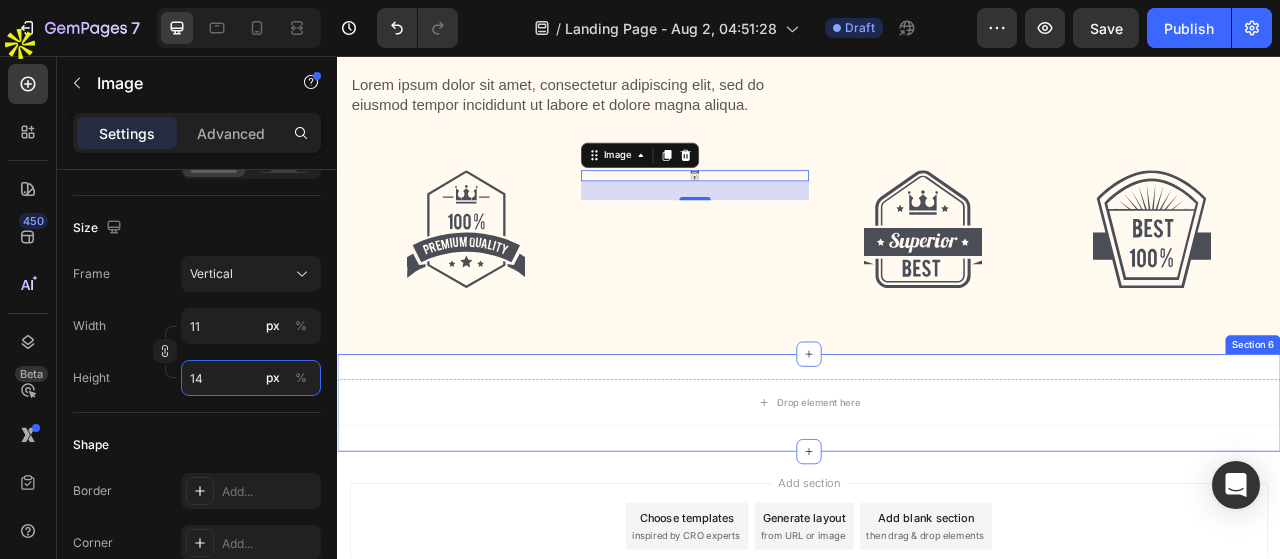 type on "1" 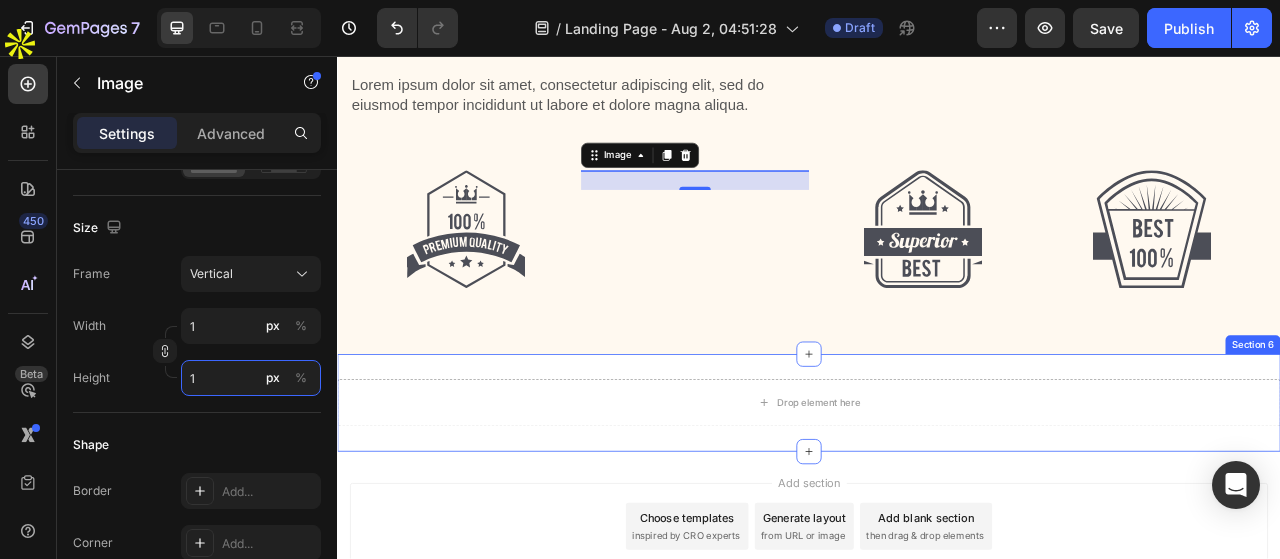 type on "12" 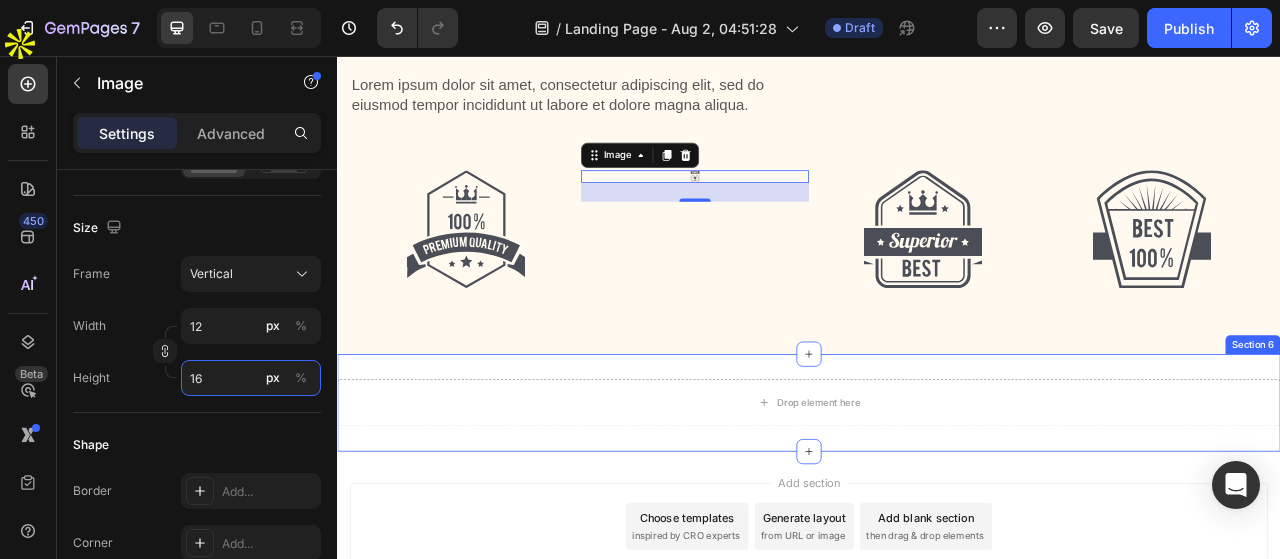 type on "120" 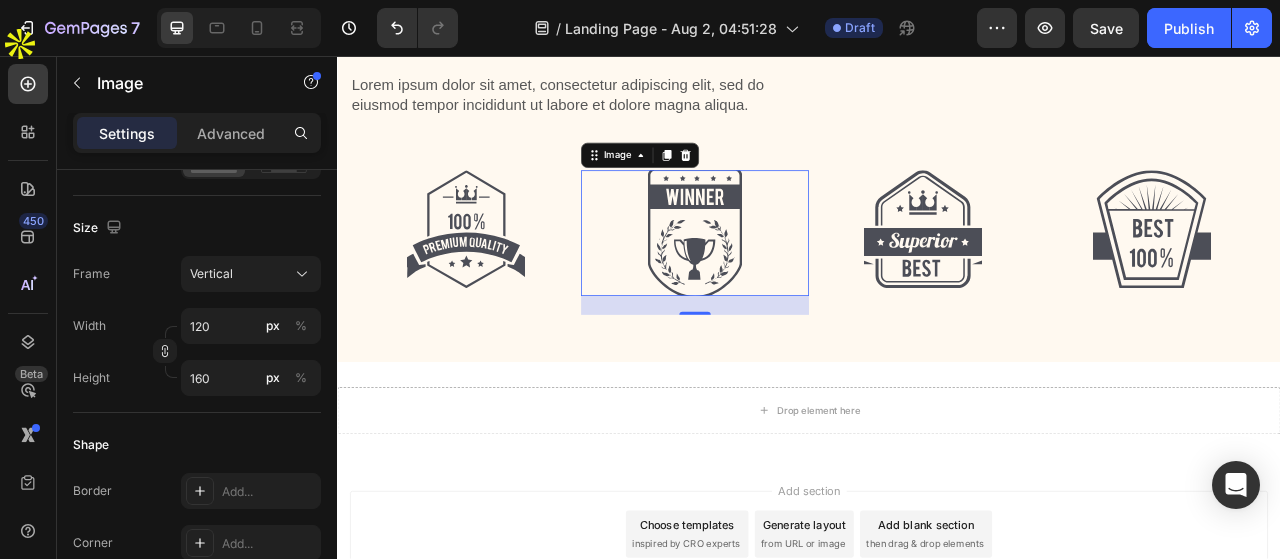click on "Add section Choose templates inspired by CRO experts Generate layout from URL or image Add blank section then drag & drop elements" at bounding box center (937, 693) 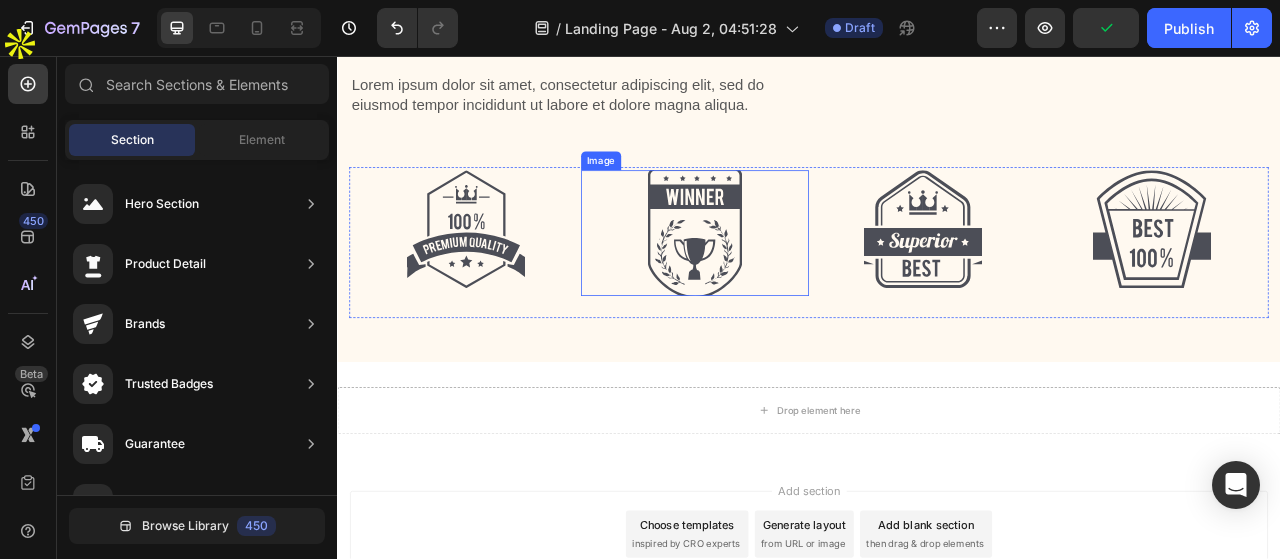 click at bounding box center [792, 282] 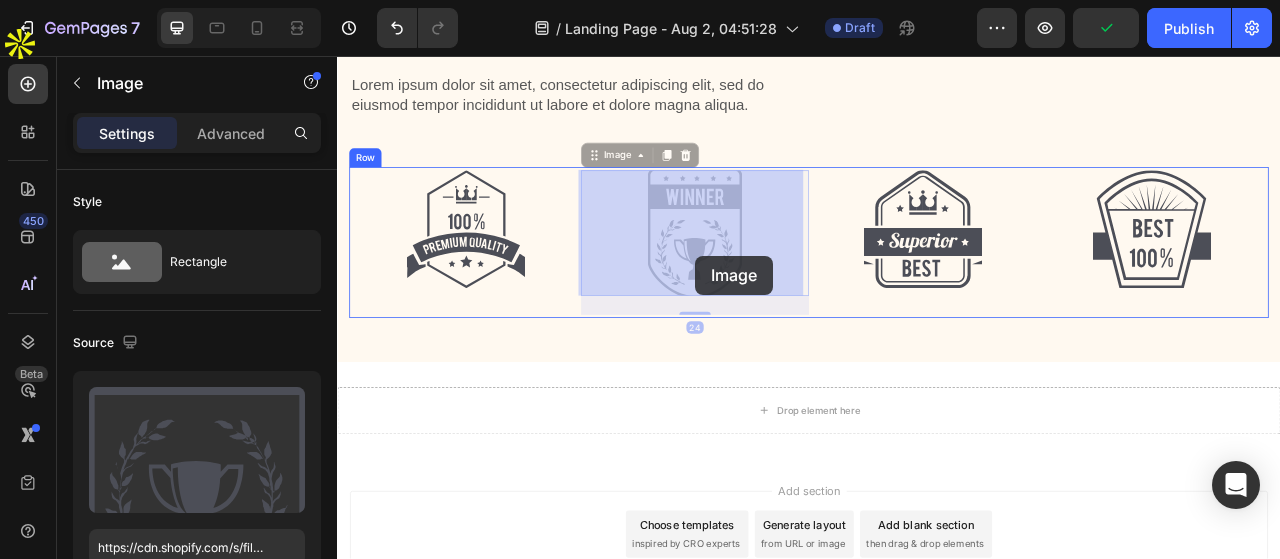 drag, startPoint x: 787, startPoint y: 282, endPoint x: 784, endPoint y: 305, distance: 23.194826 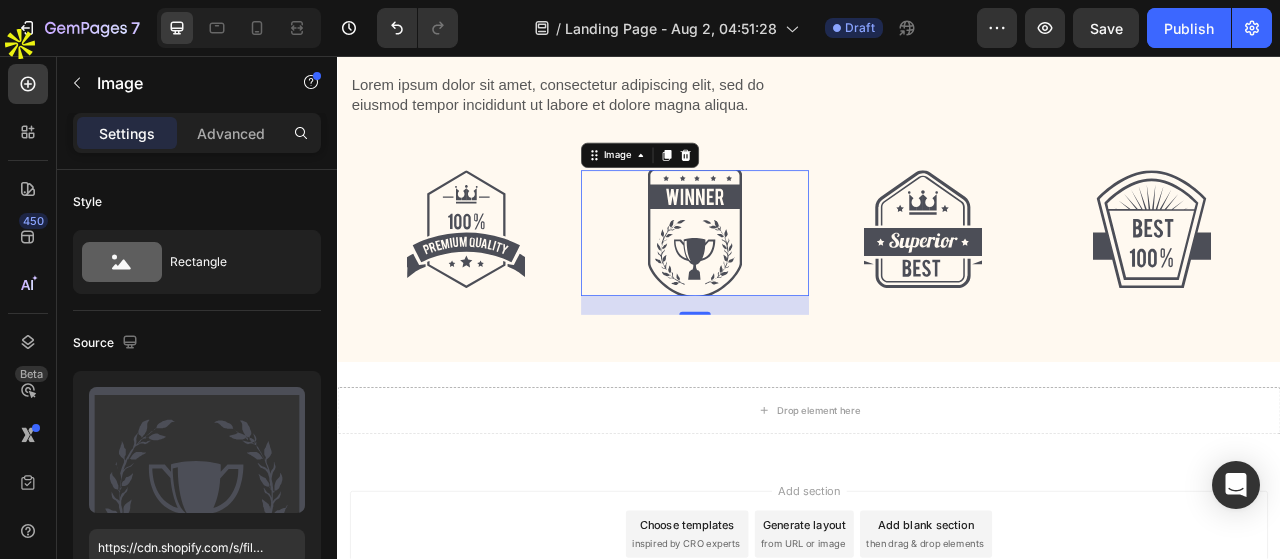 click on "Add section Choose templates inspired by CRO experts Generate layout from URL or image Add blank section then drag & drop elements" at bounding box center [937, 665] 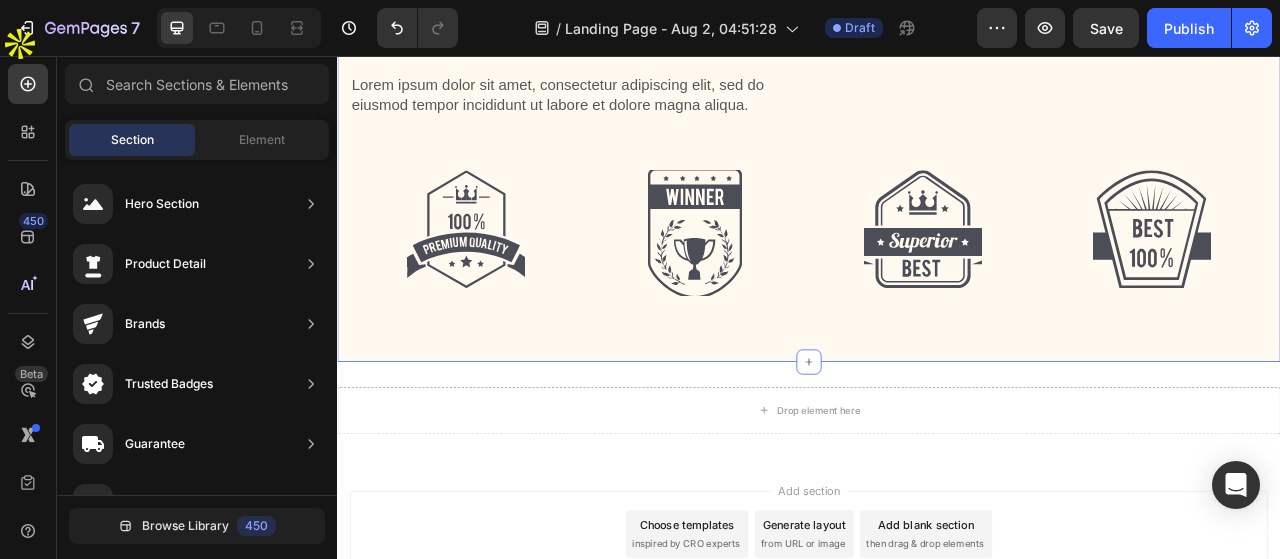 click on "Award-winning & Certified Heading Lorem ipsum dolor sit amet, consectetur adipiscing elit, sed do eiusmod tempor incididunt ut labore et dolore magna aliqua. Text Block Row Row Image Image Image Image Row" at bounding box center (937, 211) 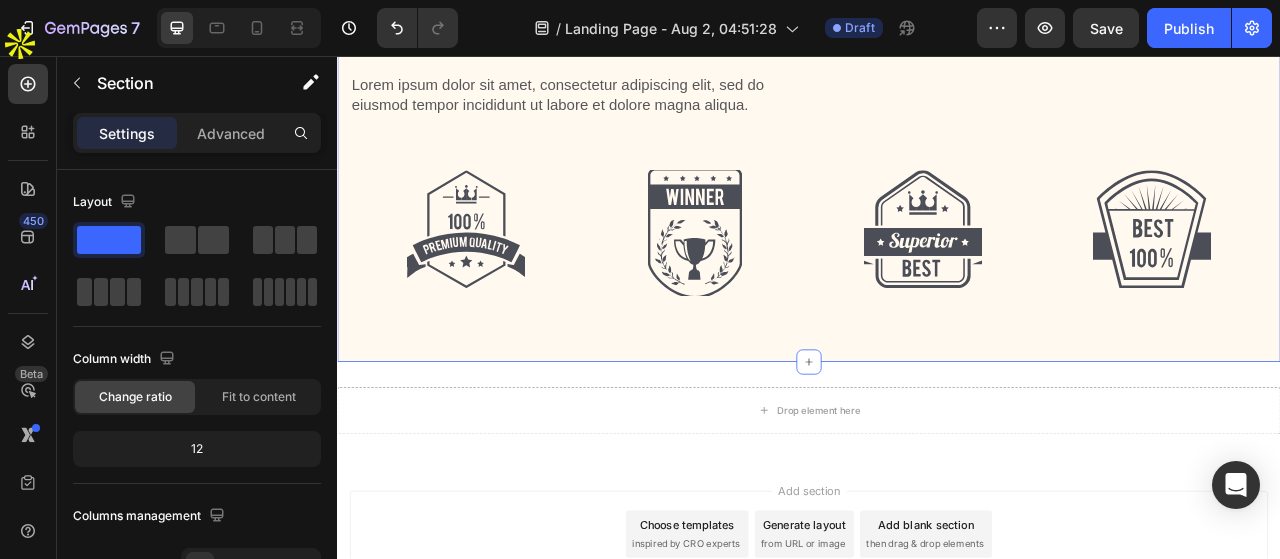 scroll, scrollTop: 4168, scrollLeft: 0, axis: vertical 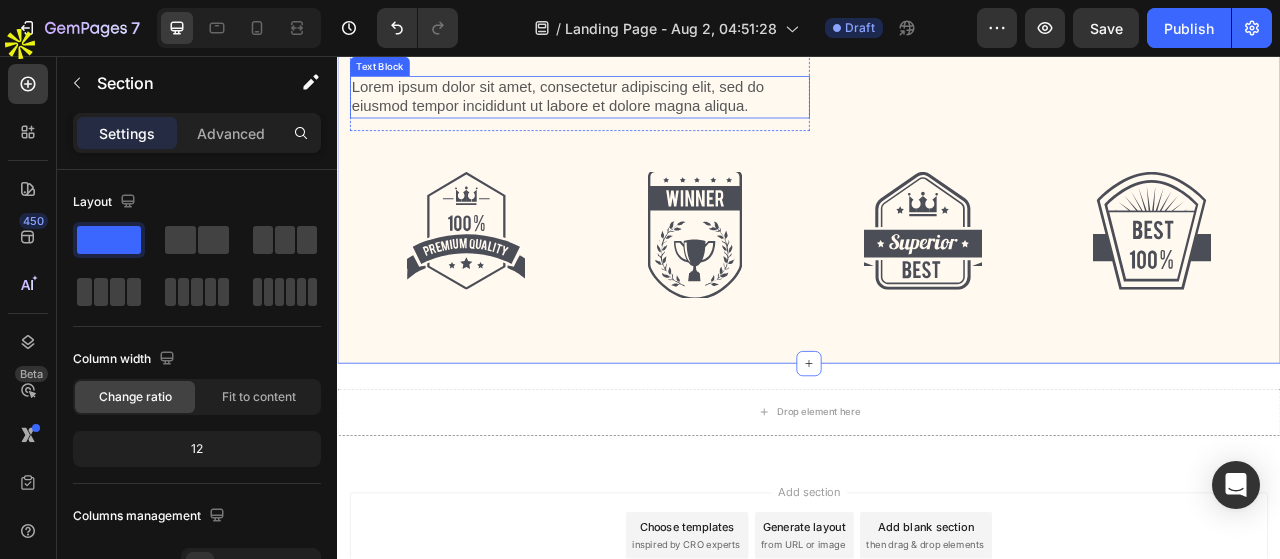 click on "Lorem ipsum dolor sit amet, consectetur adipiscing elit, sed do eiusmod tempor incididunt ut labore et dolore magna aliqua." at bounding box center (645, 108) 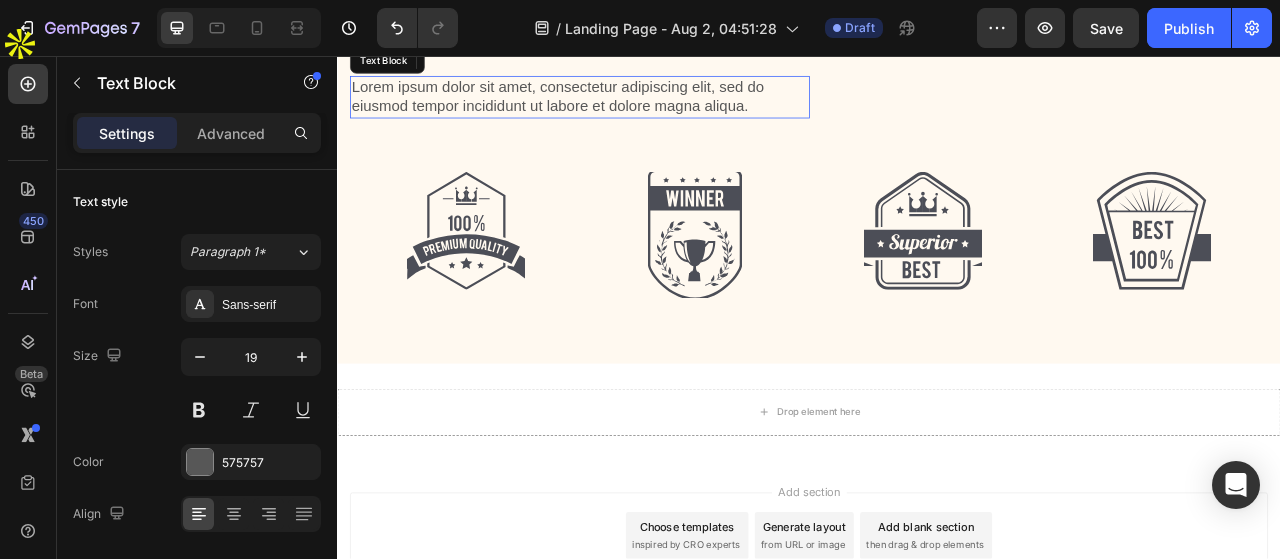 scroll, scrollTop: 3970, scrollLeft: 0, axis: vertical 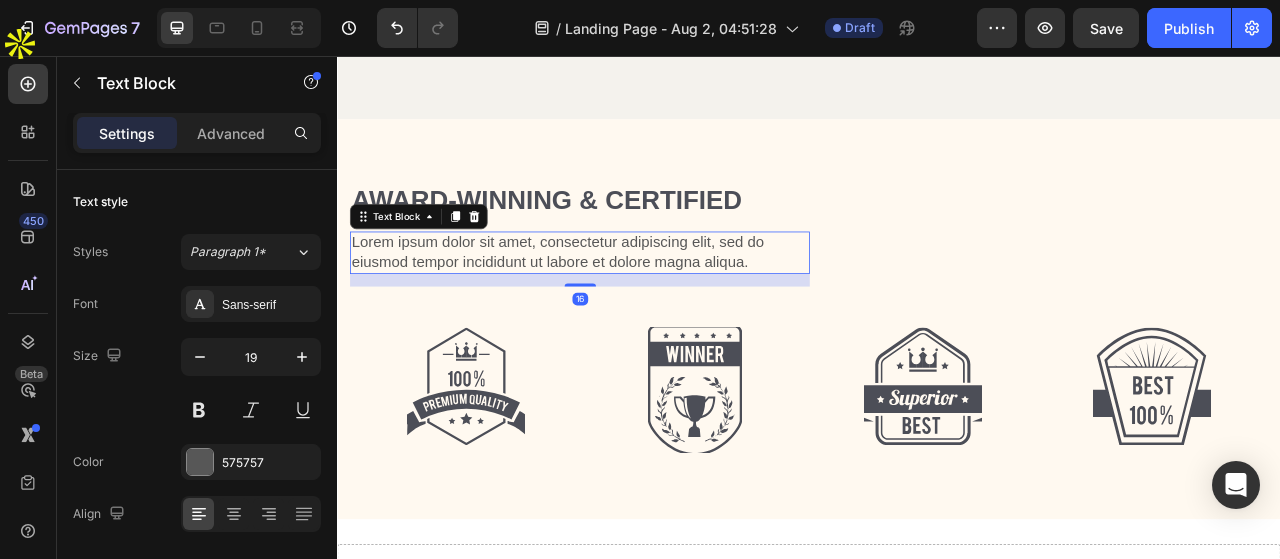 click on "Lorem ipsum dolor sit amet, consectetur adipiscing elit, sed do eiusmod tempor incididunt ut labore et dolore magna aliqua." at bounding box center [645, 306] 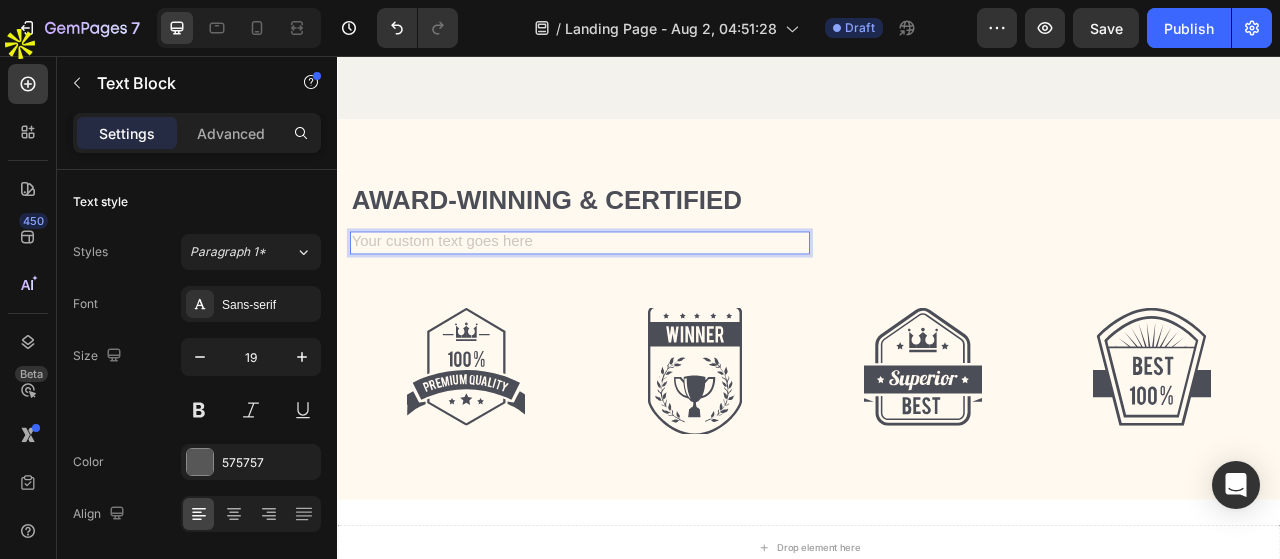 click at bounding box center [645, 294] 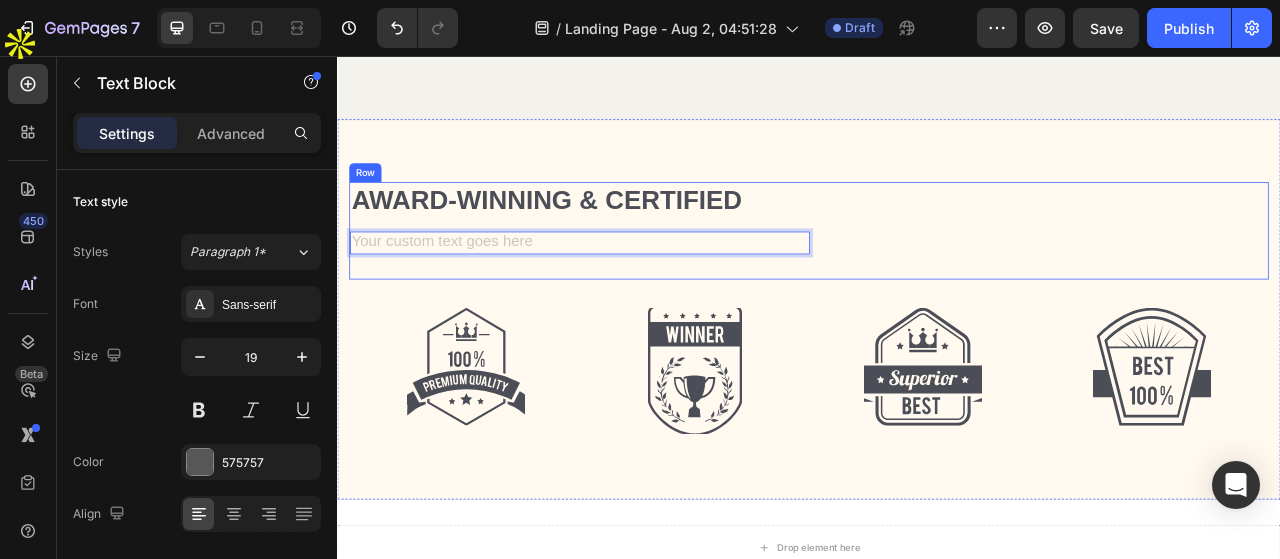 click on "Award-winning & Certified Heading Text Block   16 Row Row Image Image Image Image Row" at bounding box center [937, 399] 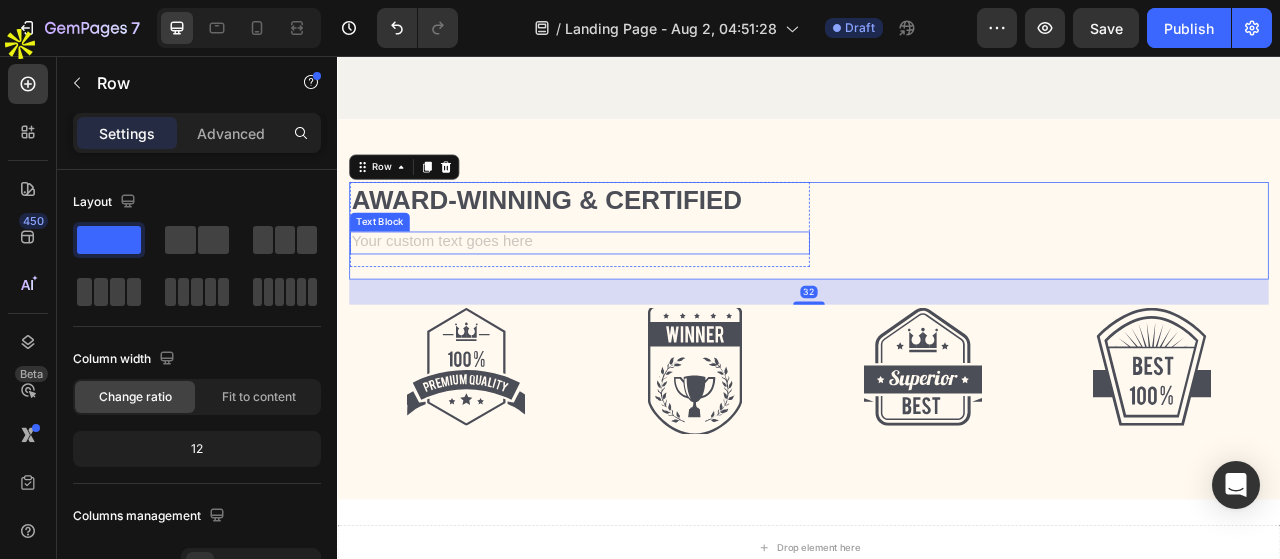 click at bounding box center (645, 294) 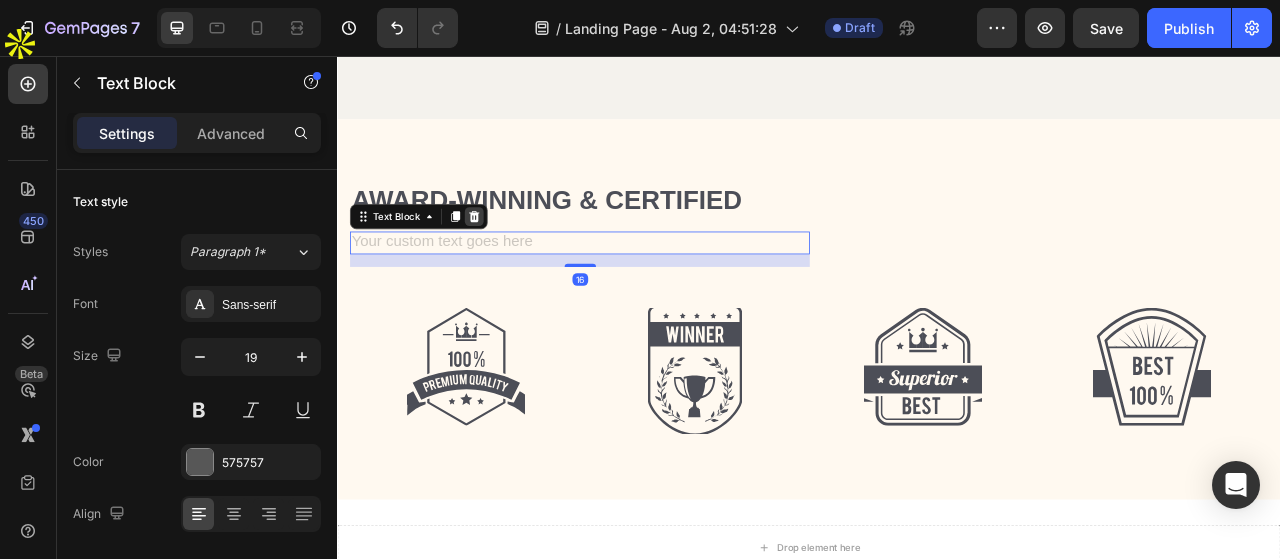 click 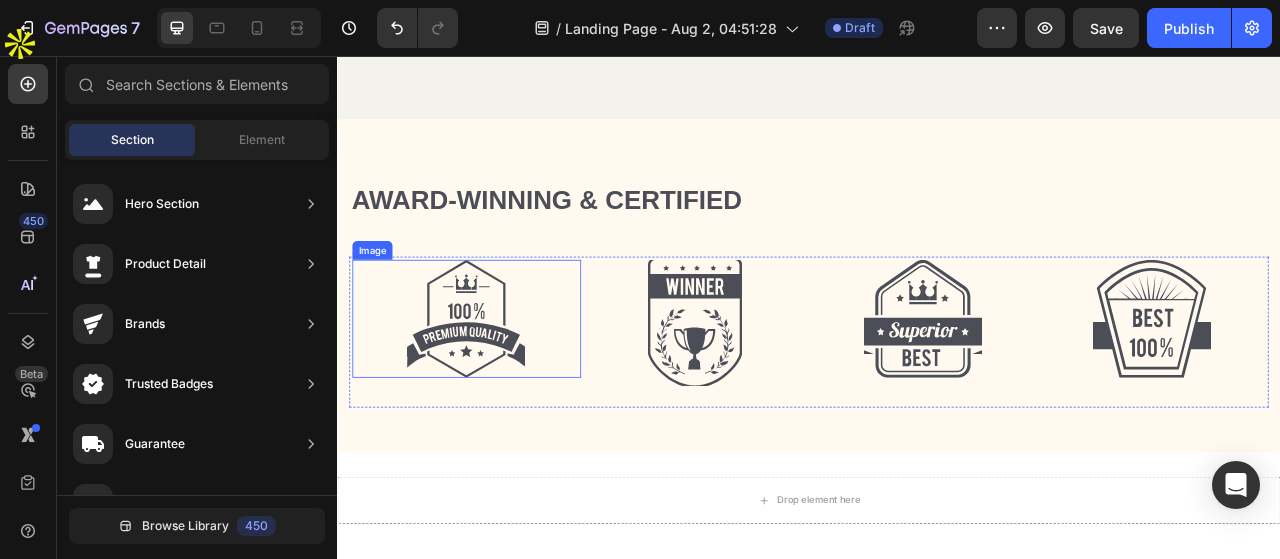 click on "Award-winning & Certified Heading Row Row Image Image Image Image Row" at bounding box center (937, 368) 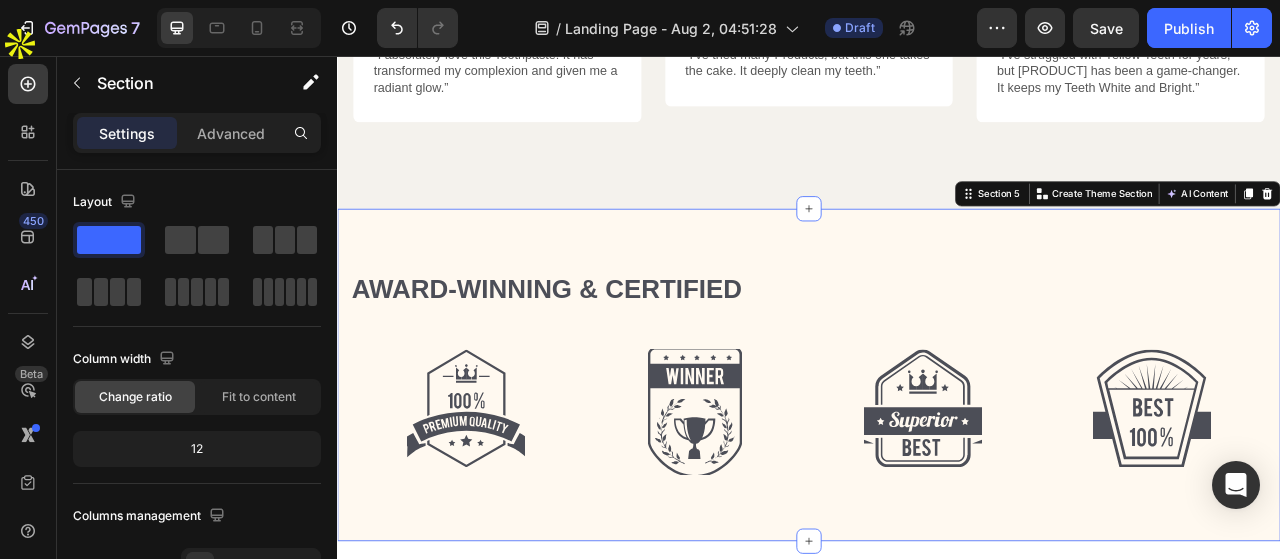 scroll, scrollTop: 3770, scrollLeft: 0, axis: vertical 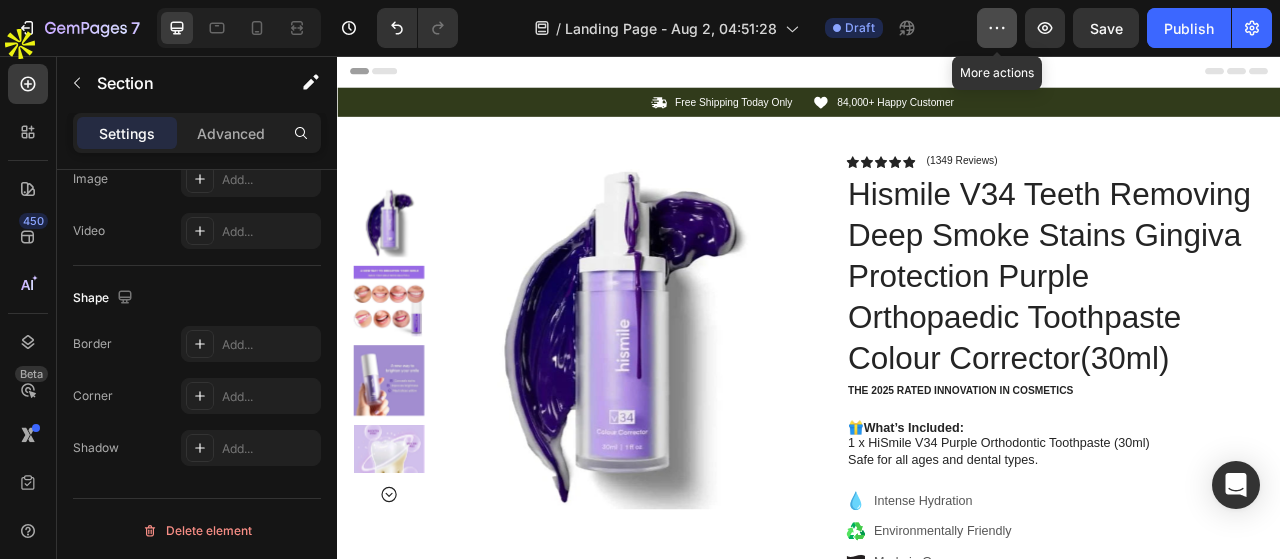 click 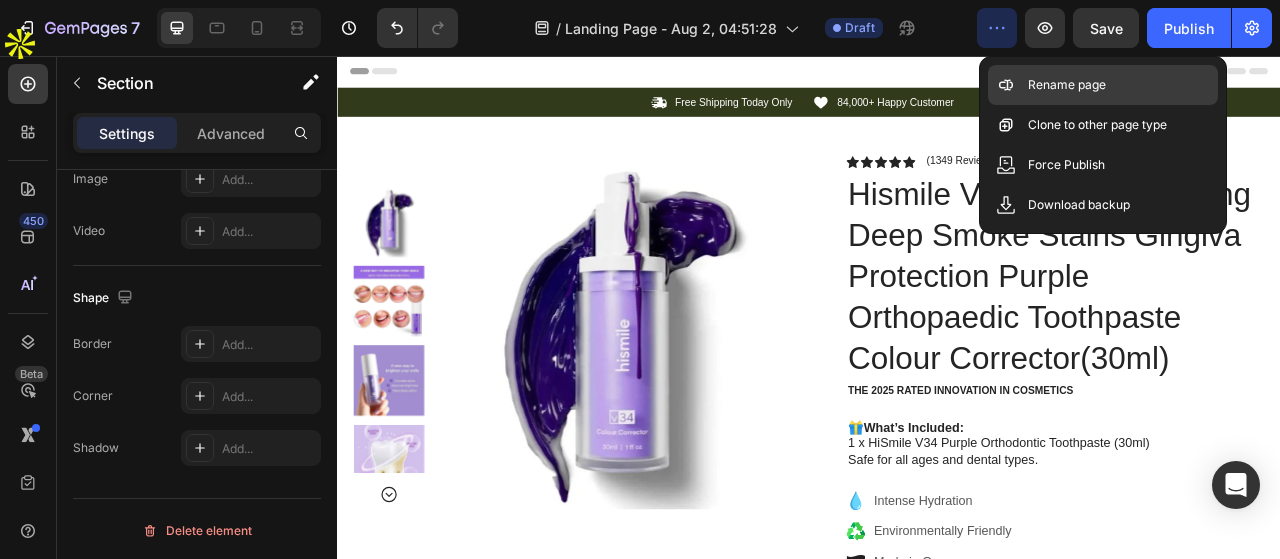 click on "Rename page" at bounding box center (1067, 85) 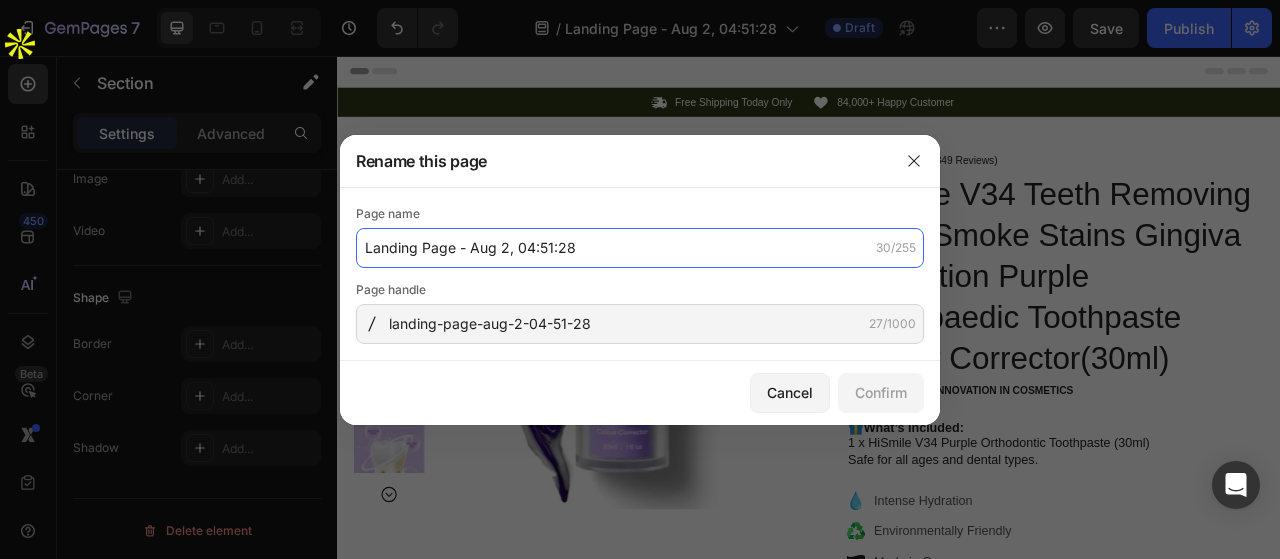 click on "Landing Page - Aug 2, 04:51:28" 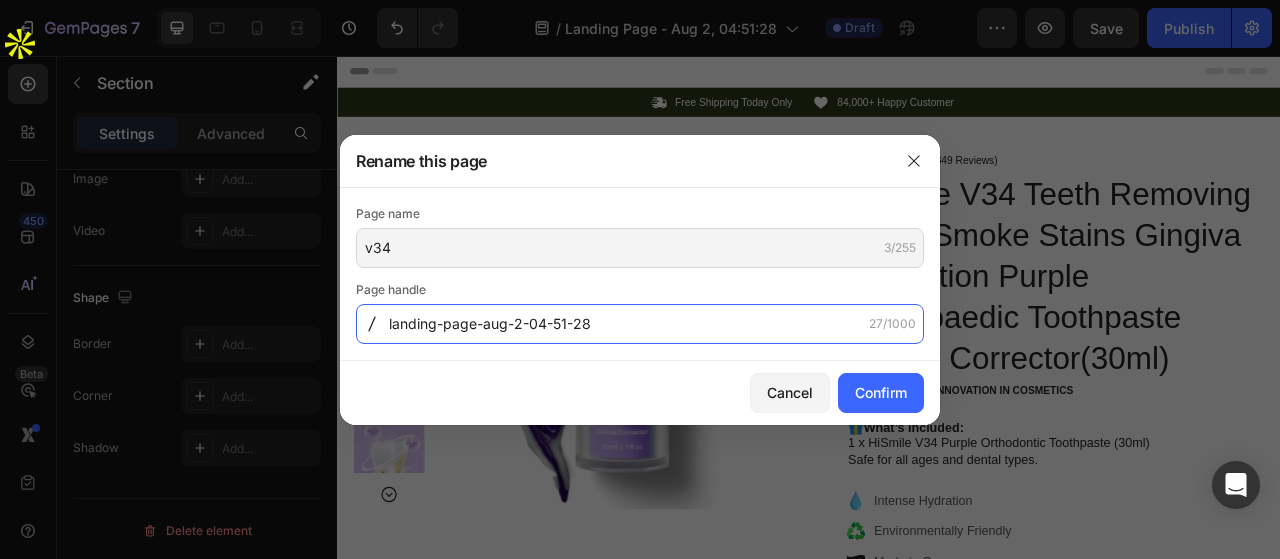 click on "landing-page-aug-2-04-51-28" 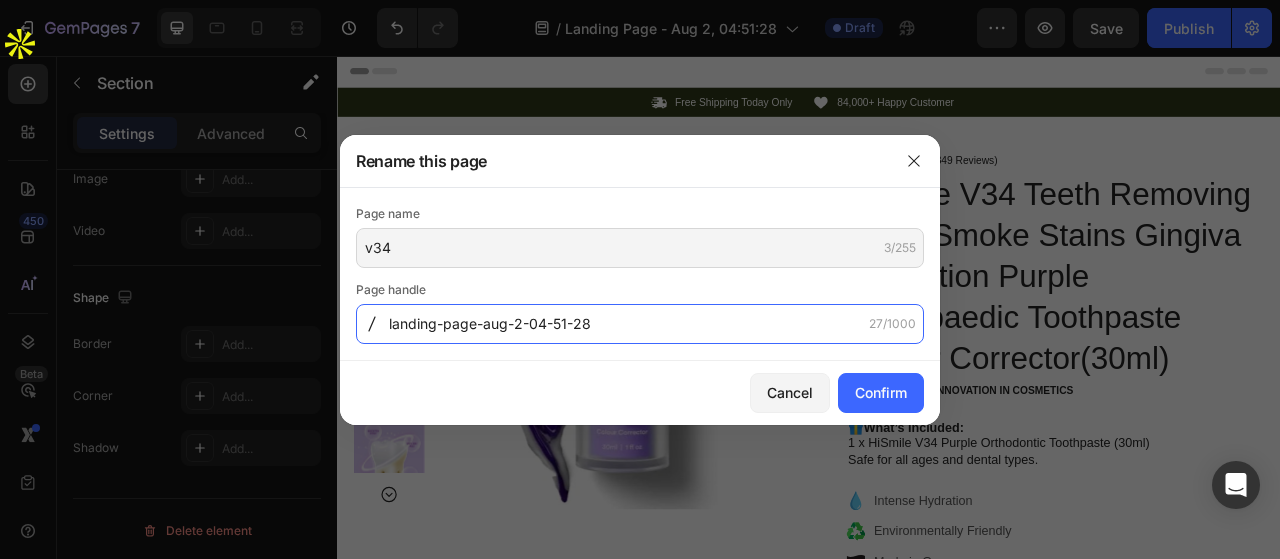 type on "v34" 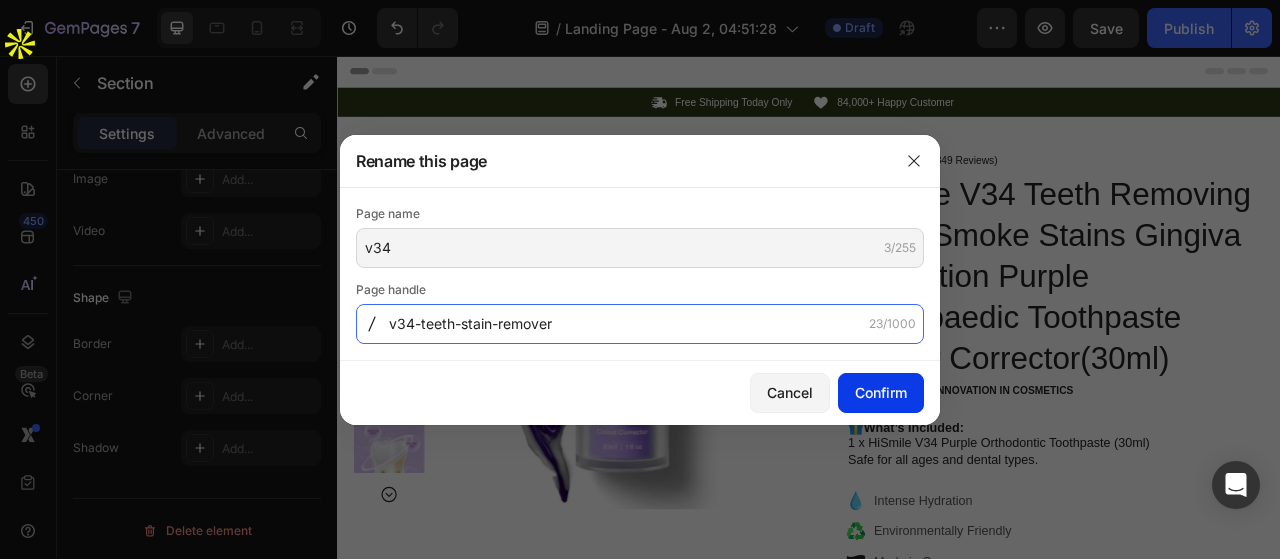 type on "v34-teeth-stain-remover" 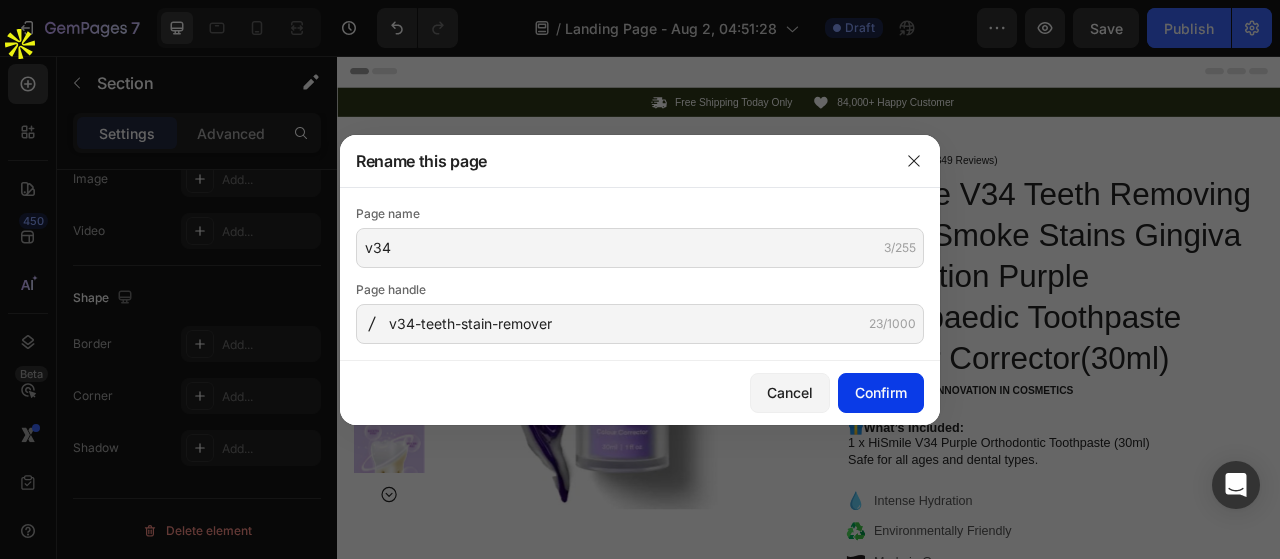 click on "Confirm" 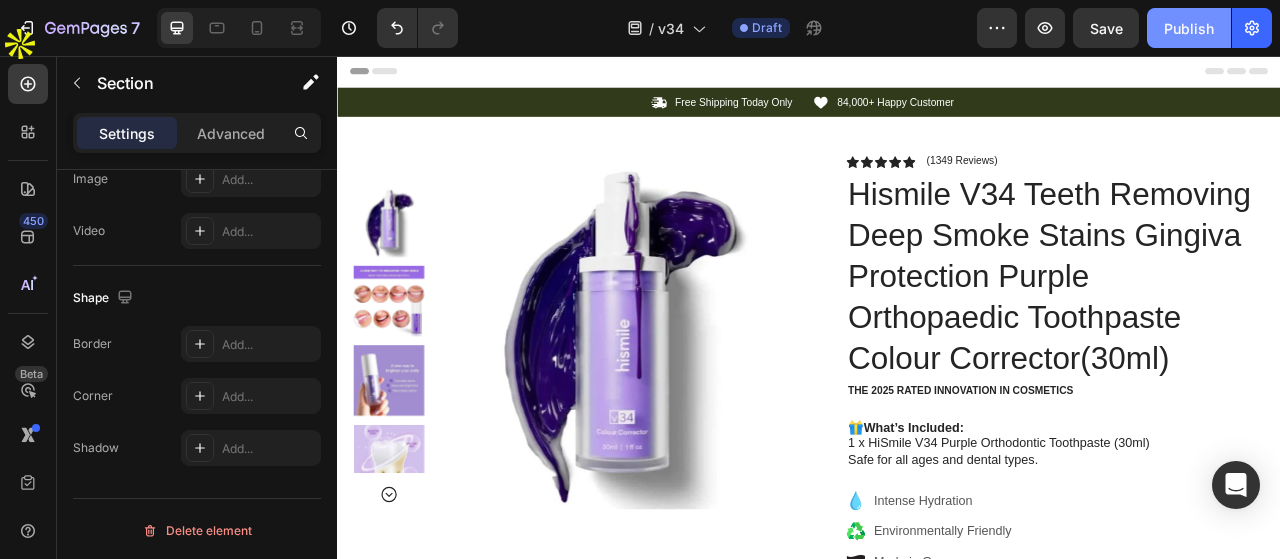 click on "Publish" at bounding box center [1189, 28] 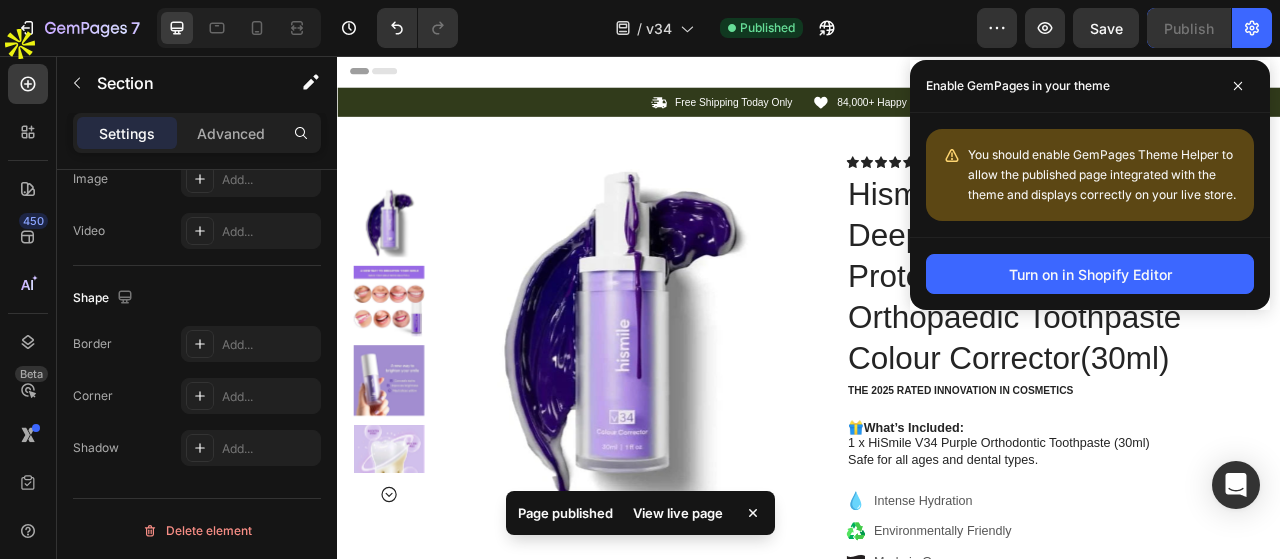 click on "View live page" at bounding box center [678, 513] 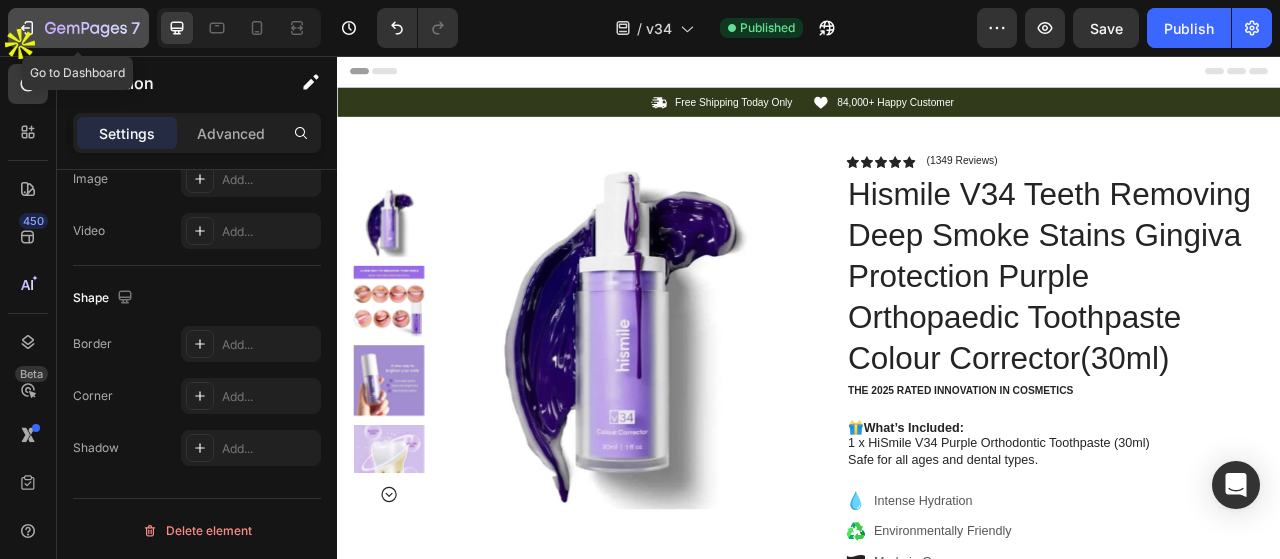 click 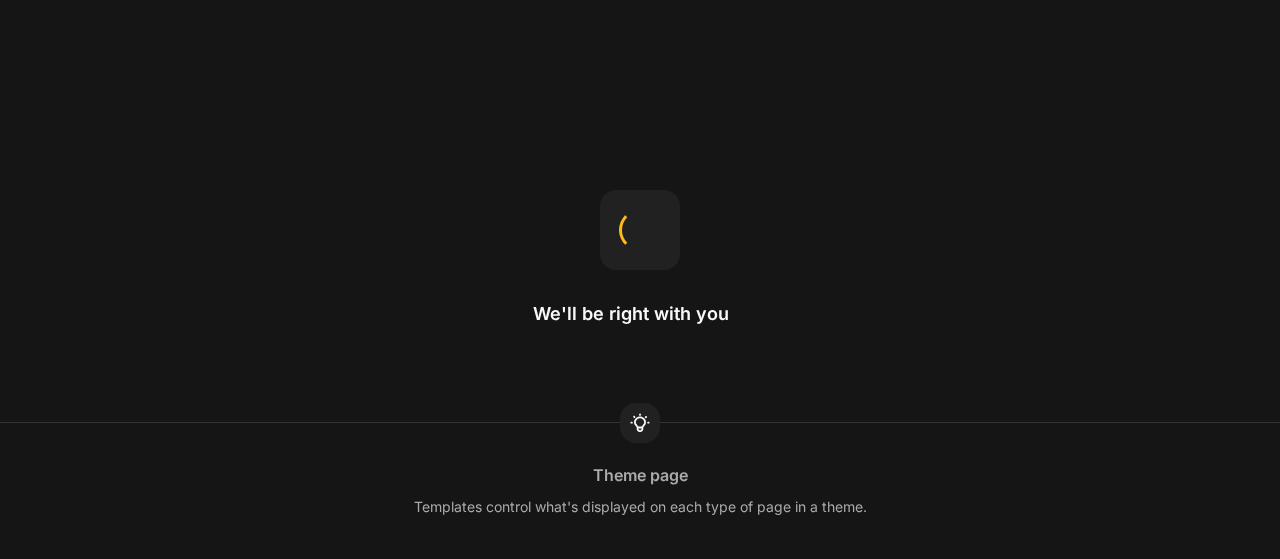 scroll, scrollTop: 0, scrollLeft: 0, axis: both 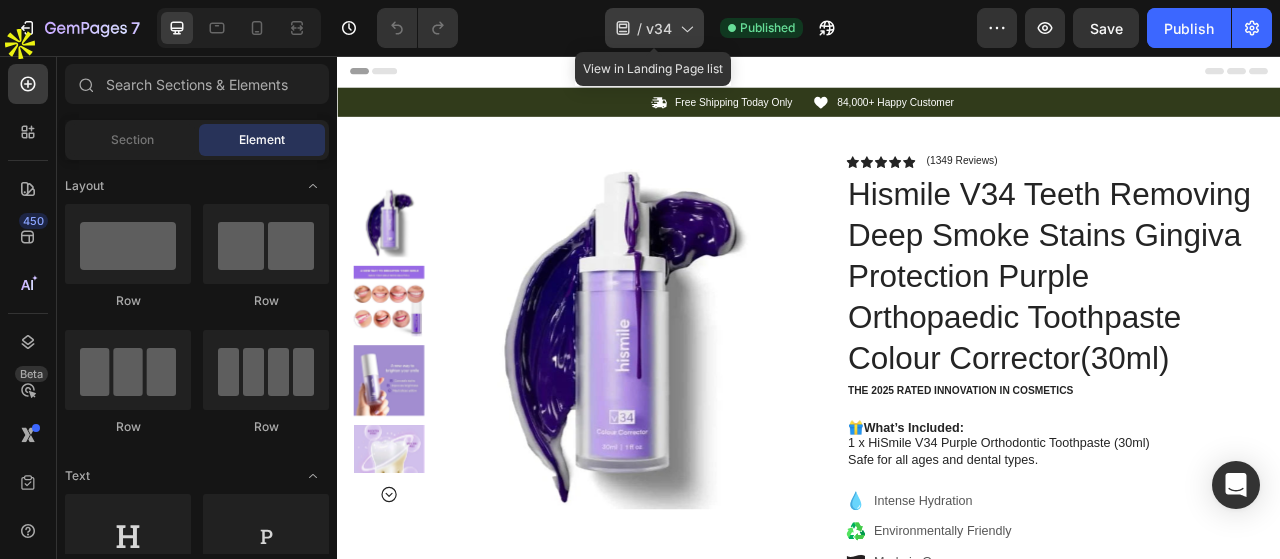 click on "/  v34" 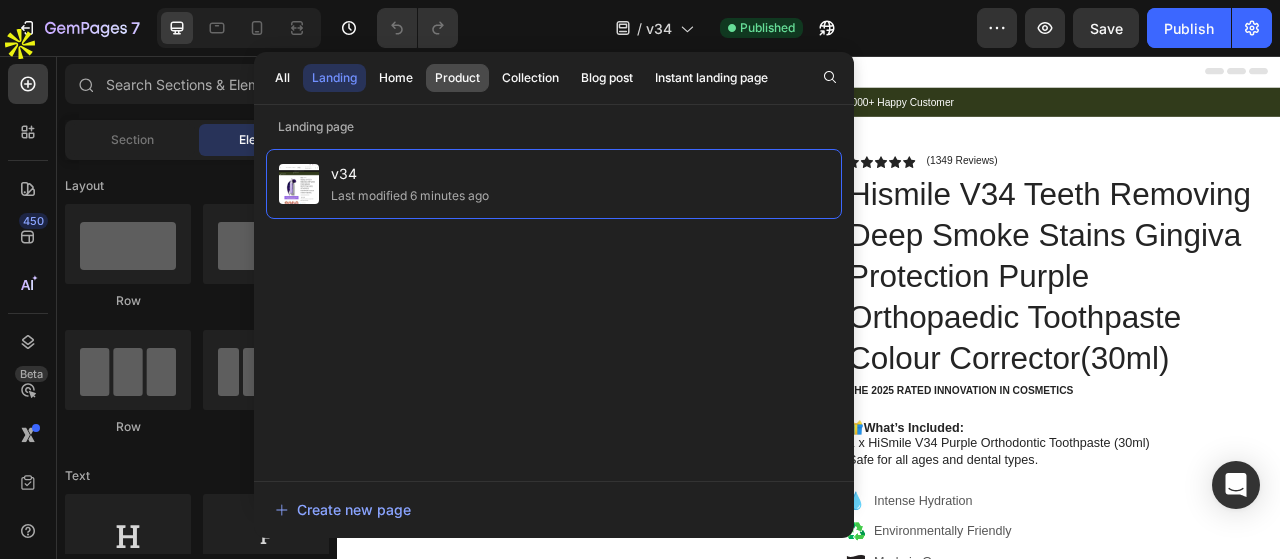 click on "Product" at bounding box center [457, 78] 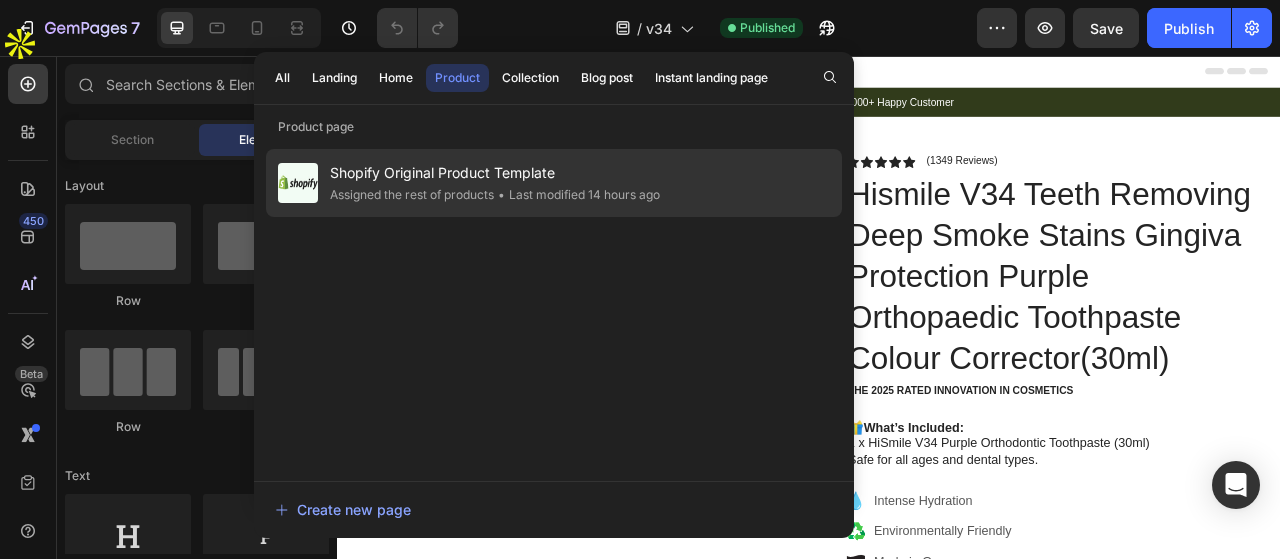 click on "Shopify Original Product Template" at bounding box center [495, 173] 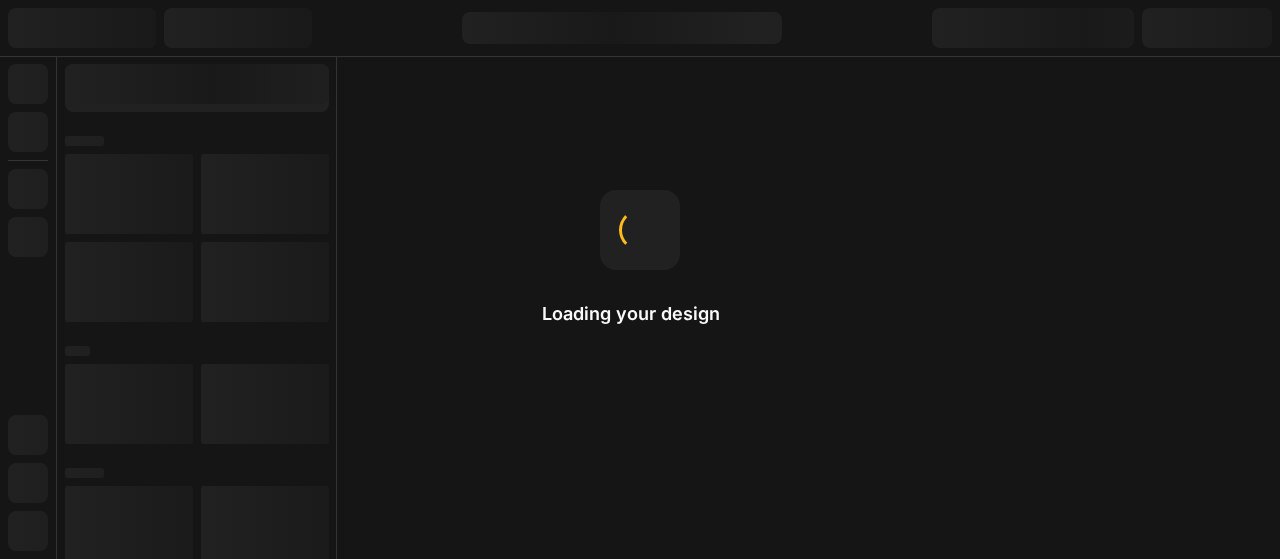scroll, scrollTop: 0, scrollLeft: 0, axis: both 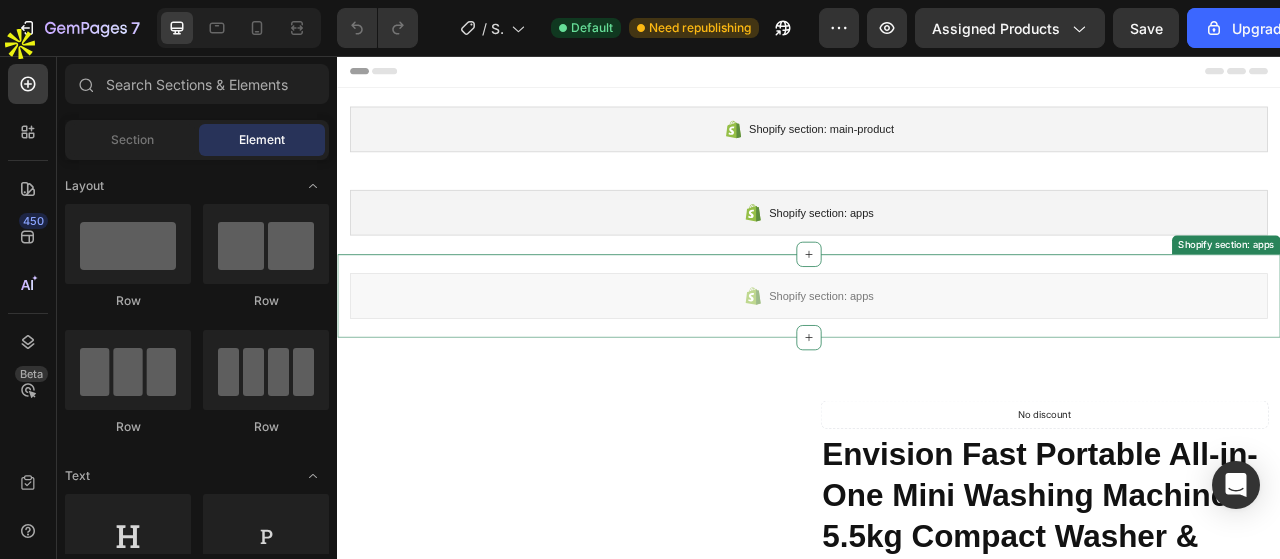 radio on "false" 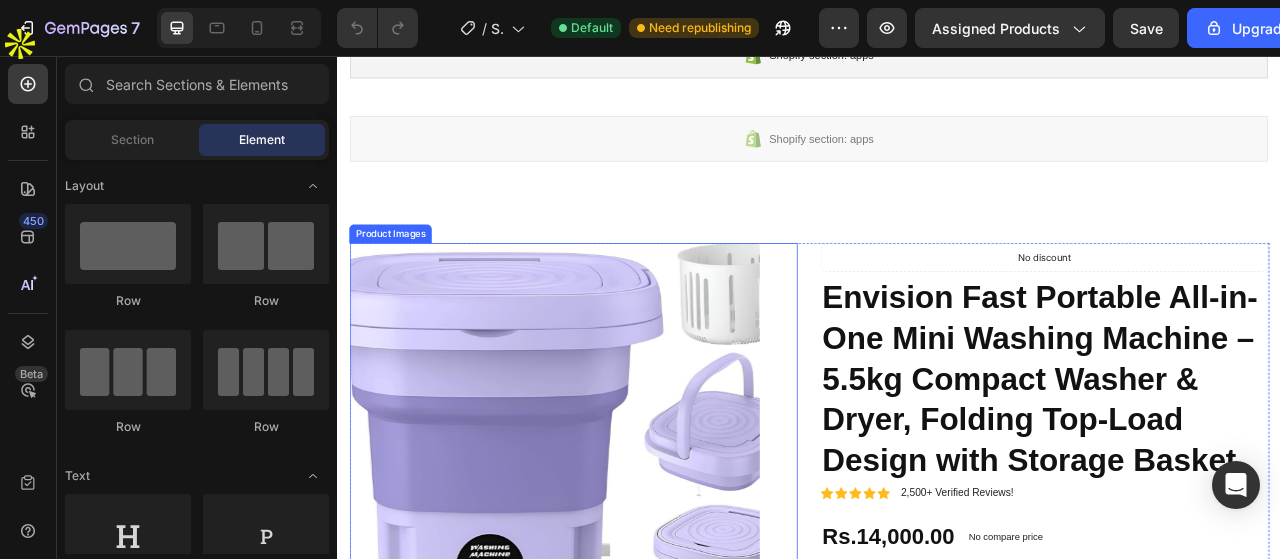 scroll, scrollTop: 0, scrollLeft: 0, axis: both 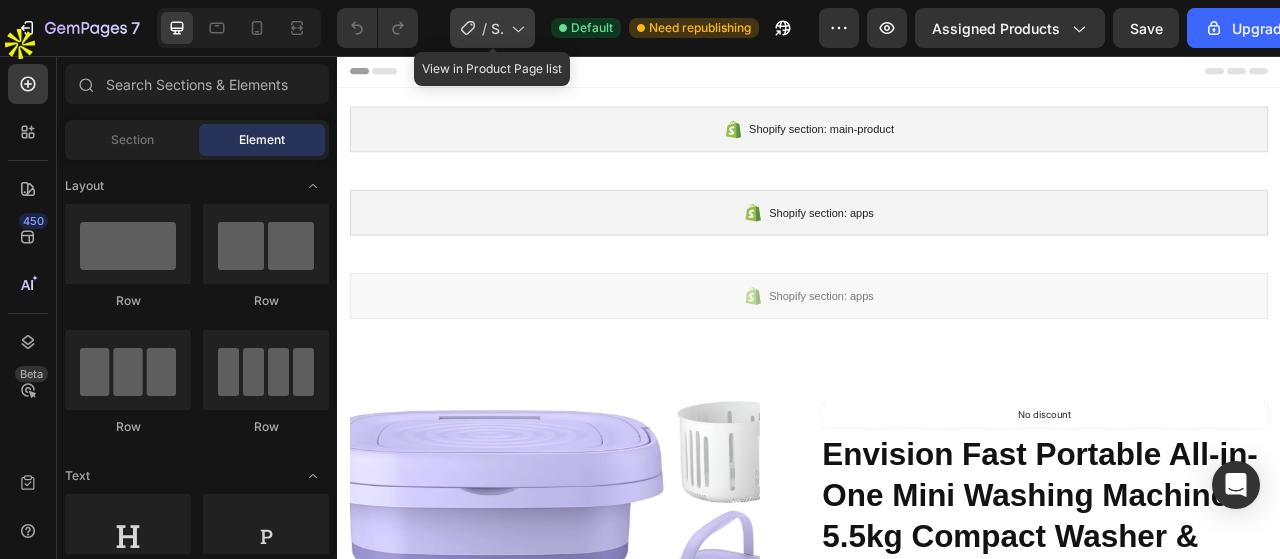click 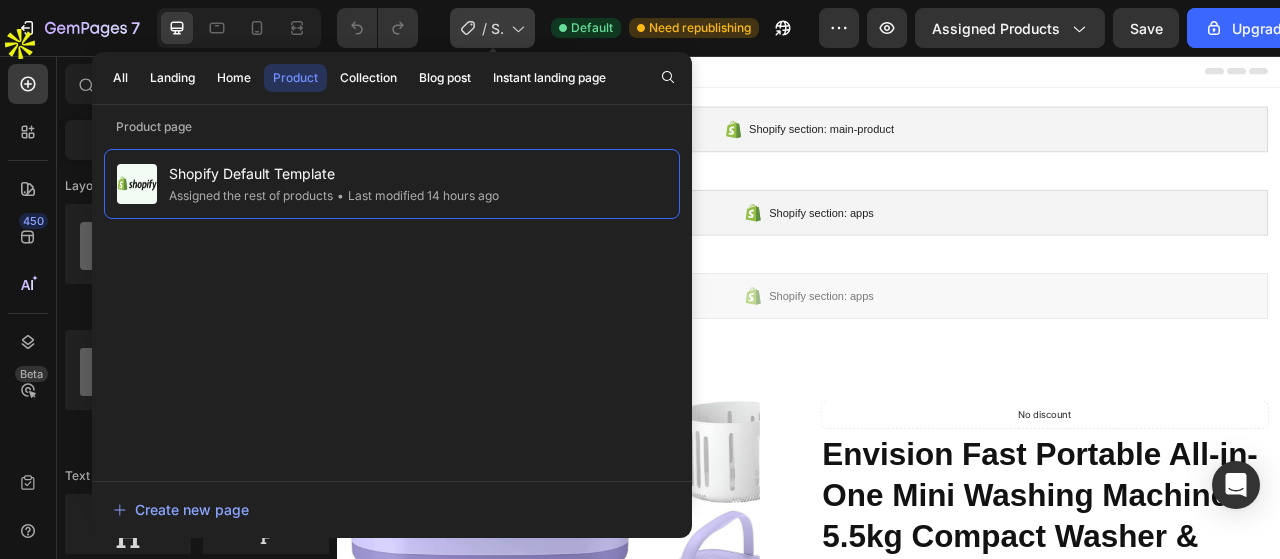 click 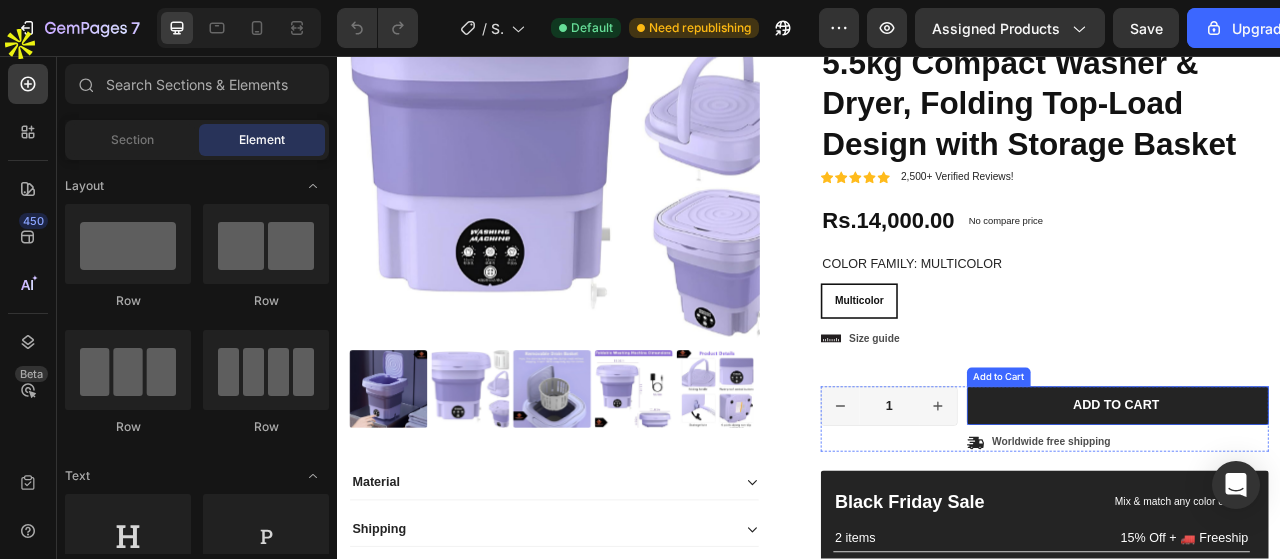 scroll, scrollTop: 900, scrollLeft: 0, axis: vertical 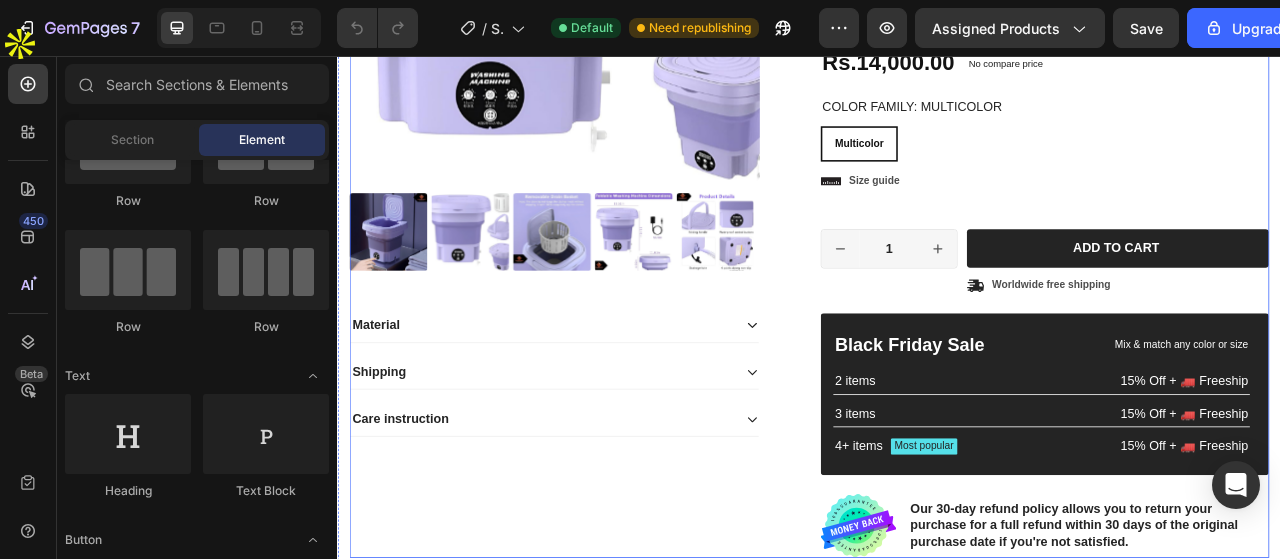 click on "Product Images
Material
Shipping
Care instruction Accordion" at bounding box center (637, 194) 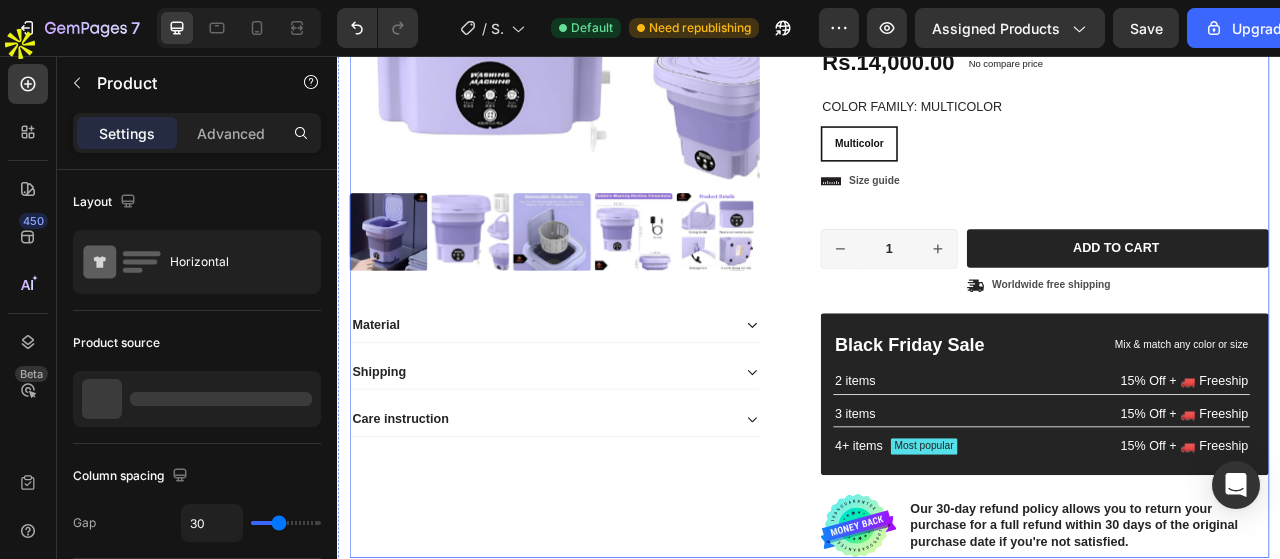 radio on "false" 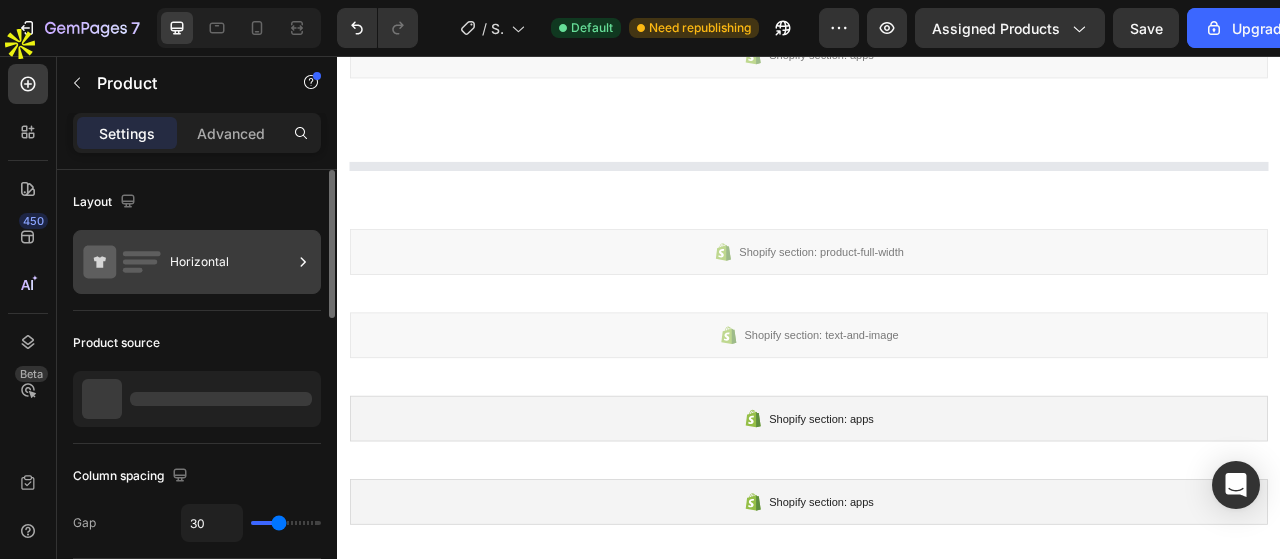 scroll, scrollTop: 300, scrollLeft: 0, axis: vertical 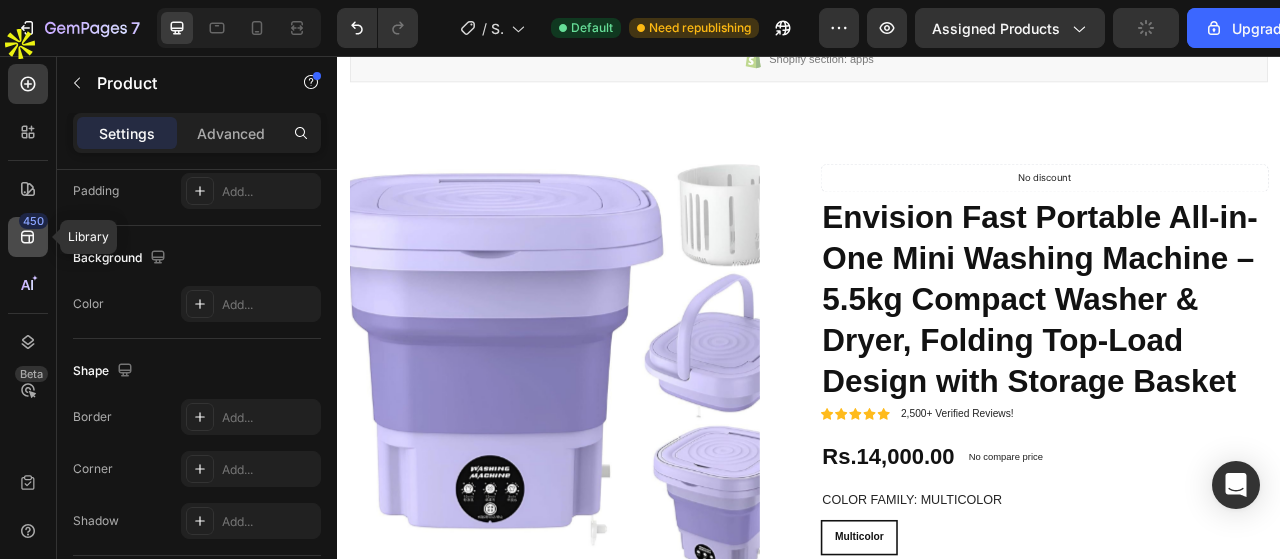 click 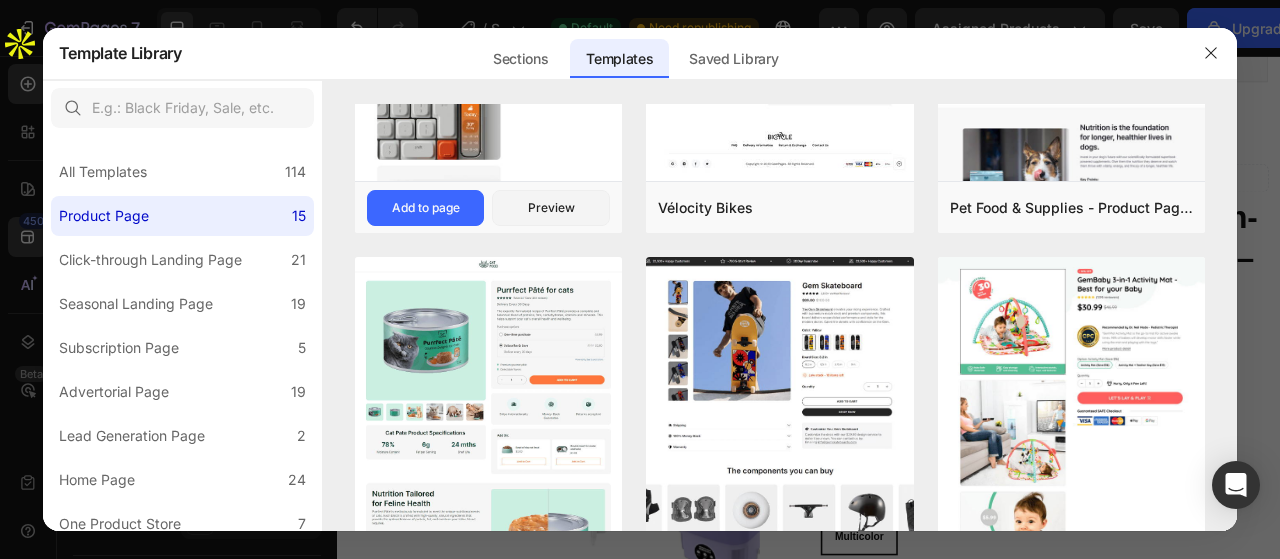 scroll, scrollTop: 400, scrollLeft: 0, axis: vertical 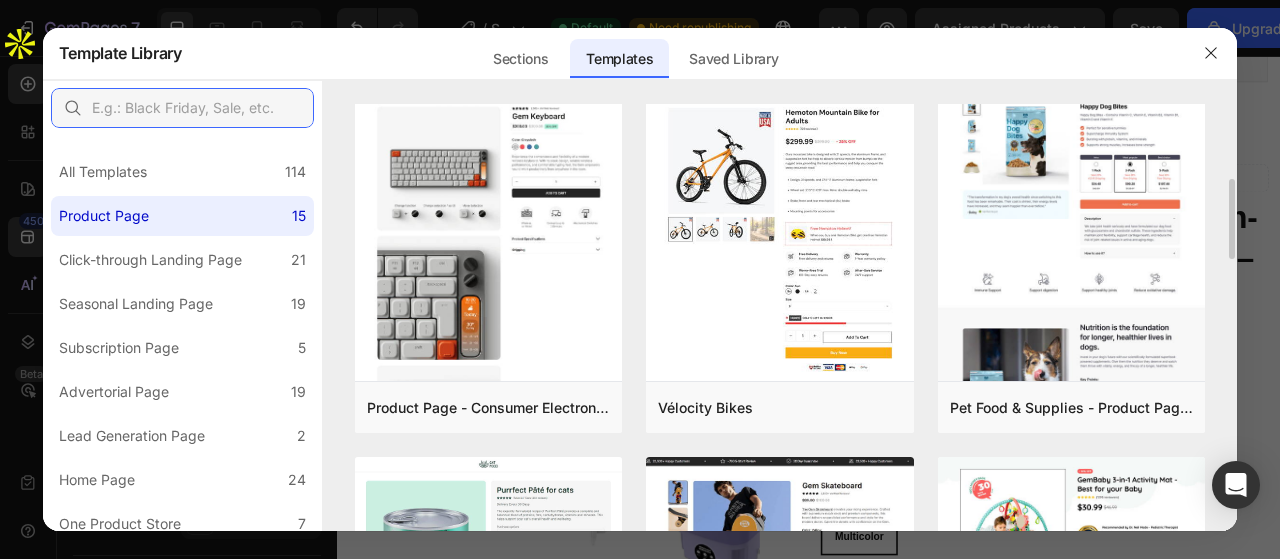 click at bounding box center (182, 108) 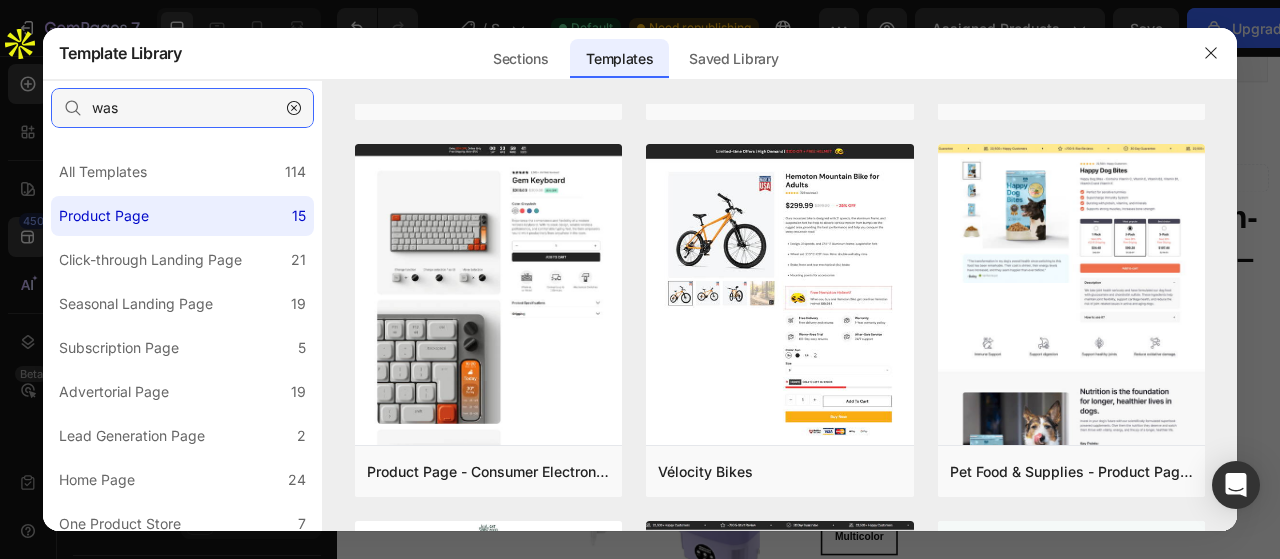 scroll, scrollTop: 0, scrollLeft: 0, axis: both 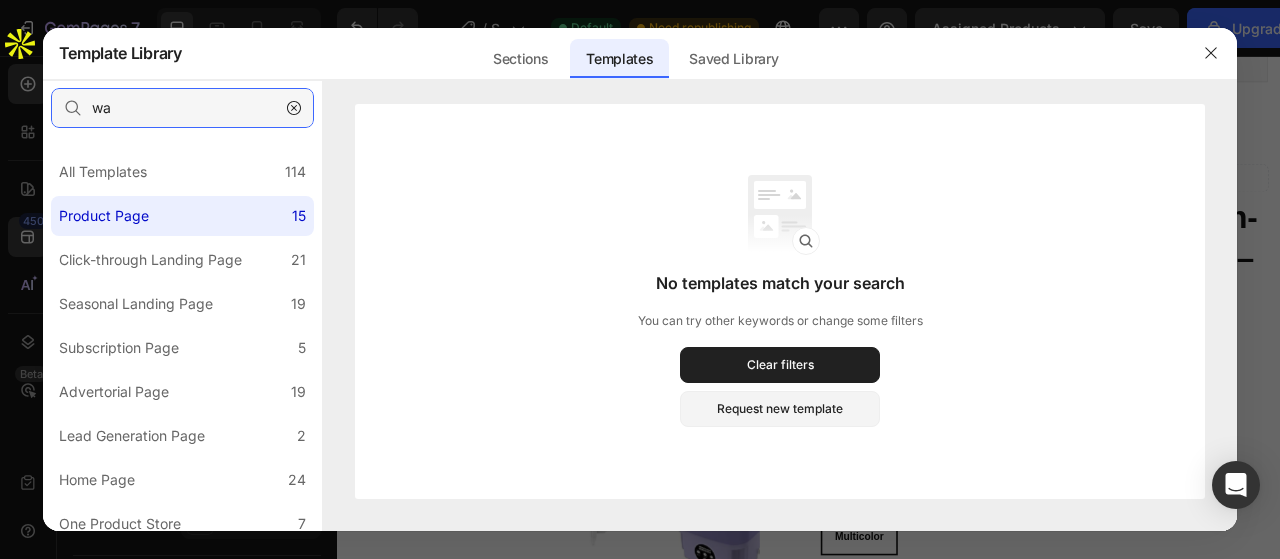 type on "w" 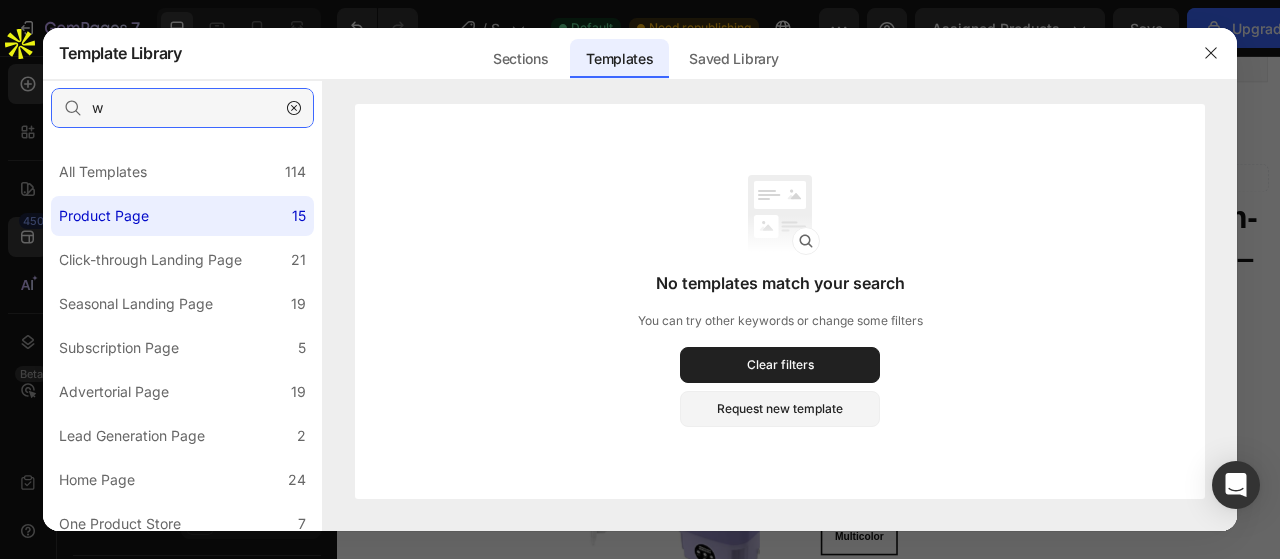 type 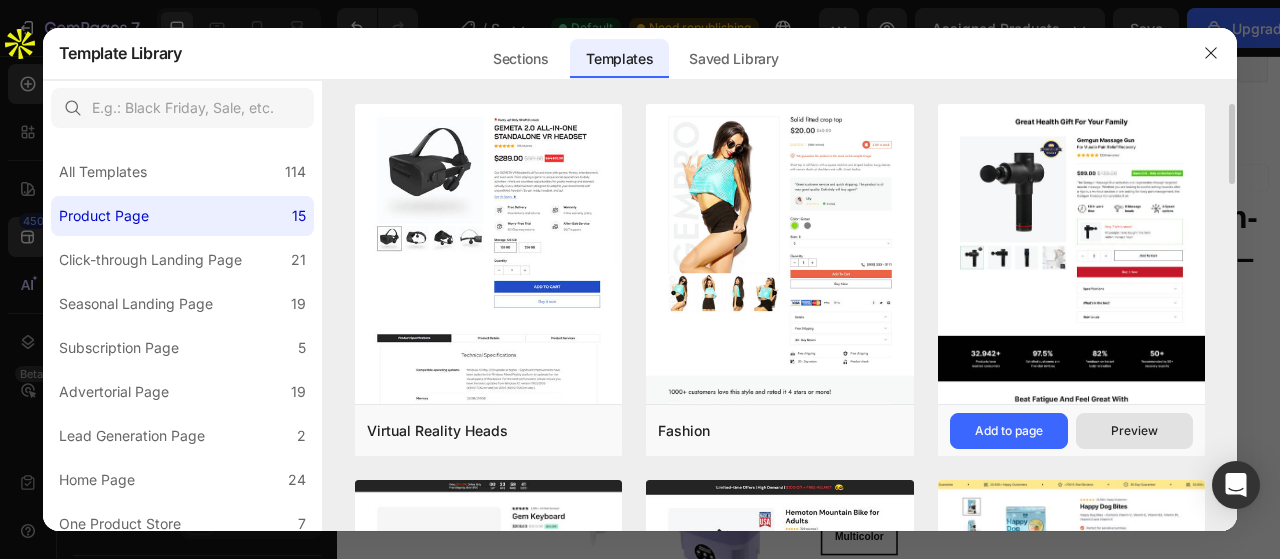 click on "Preview" at bounding box center (1134, 431) 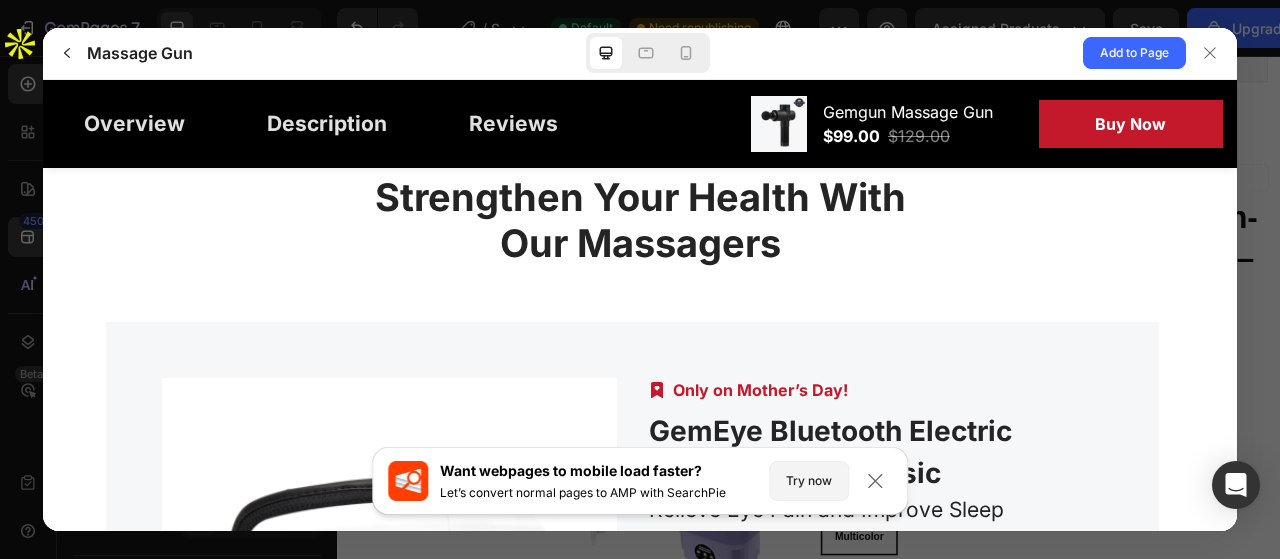 scroll, scrollTop: 5488, scrollLeft: 0, axis: vertical 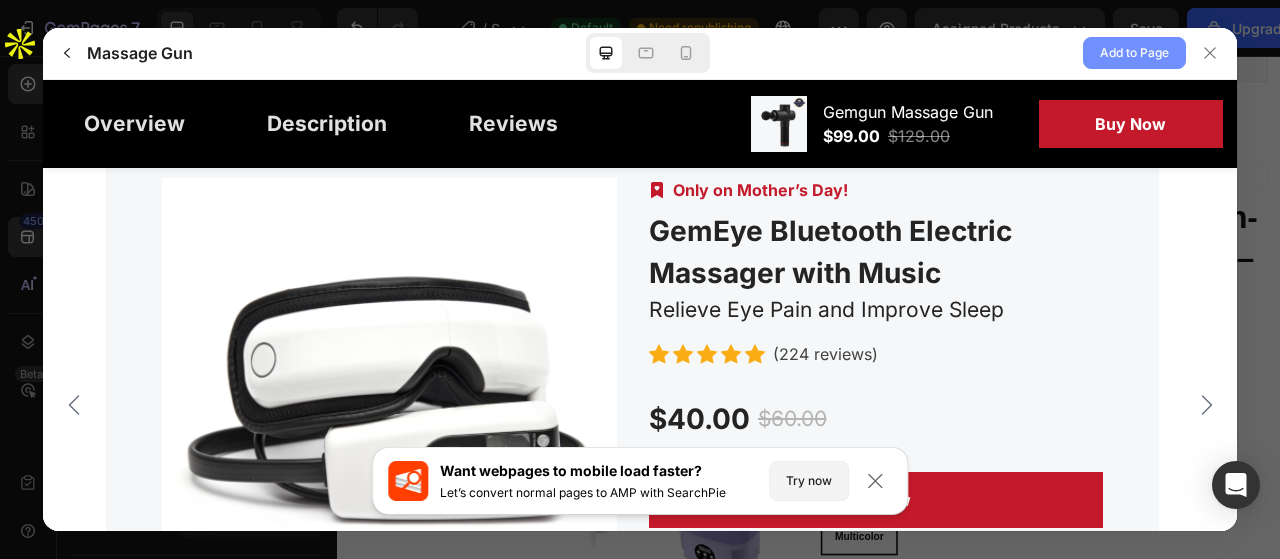 click on "Add to Page" 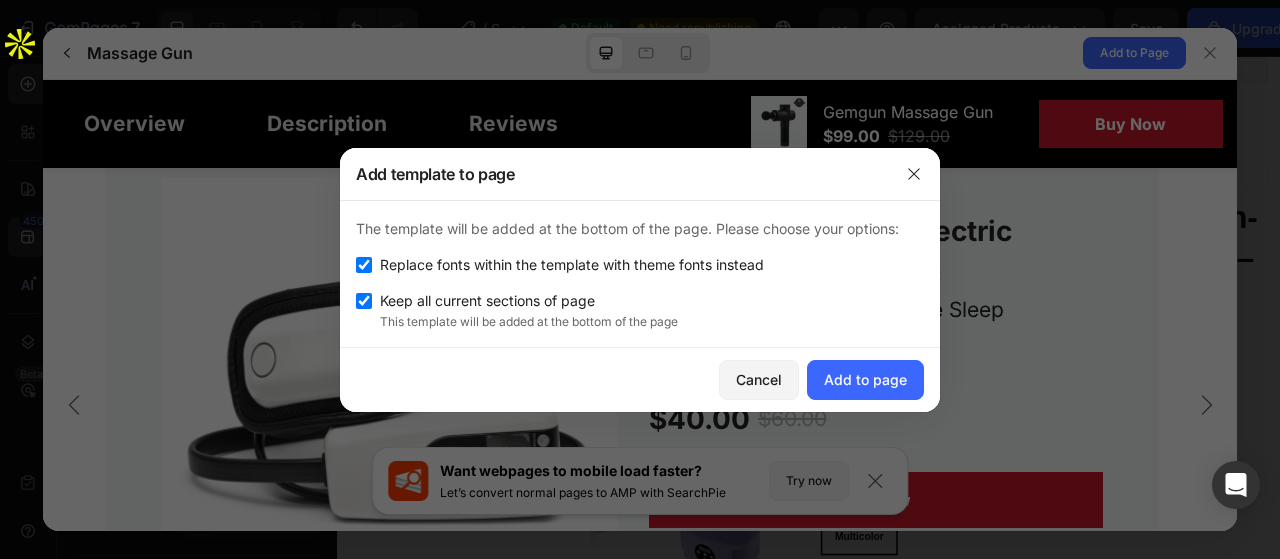 click at bounding box center (364, 301) 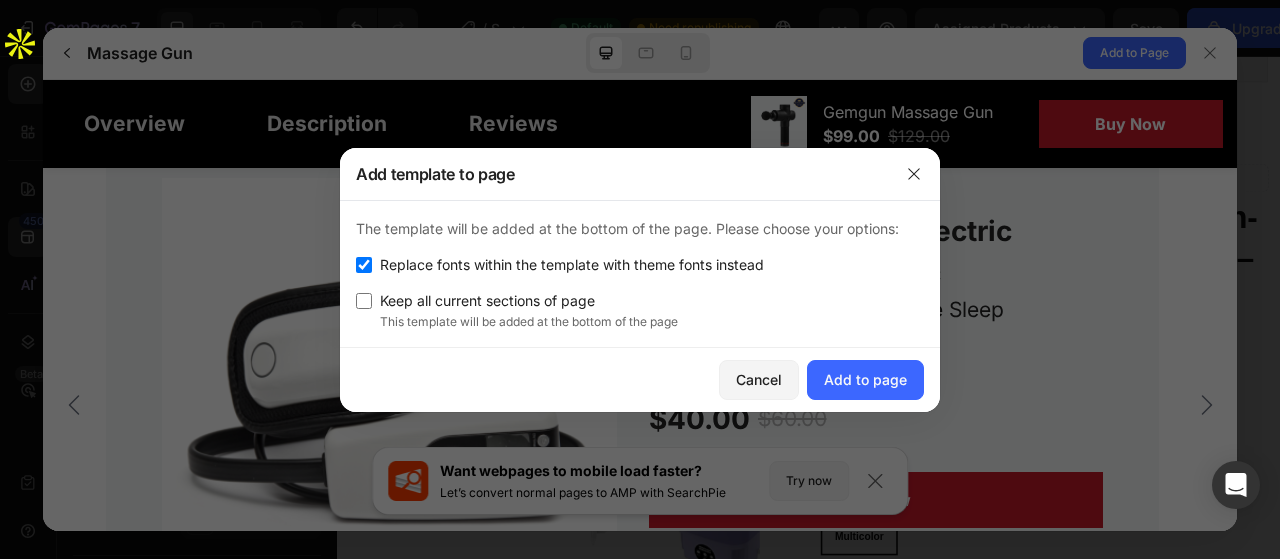 checkbox on "false" 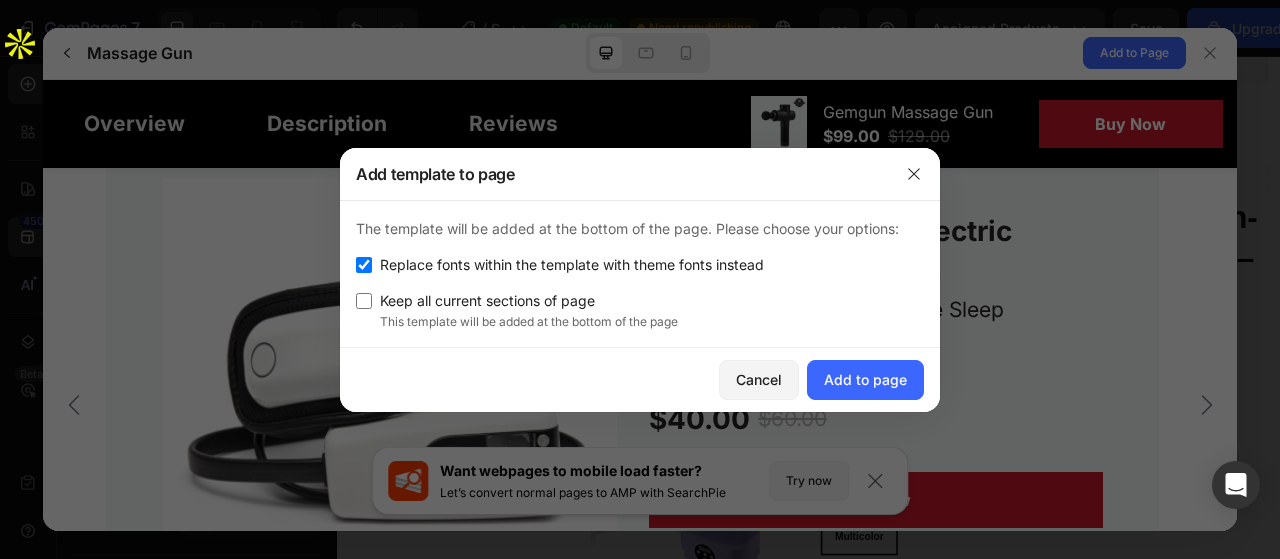 click at bounding box center [364, 265] 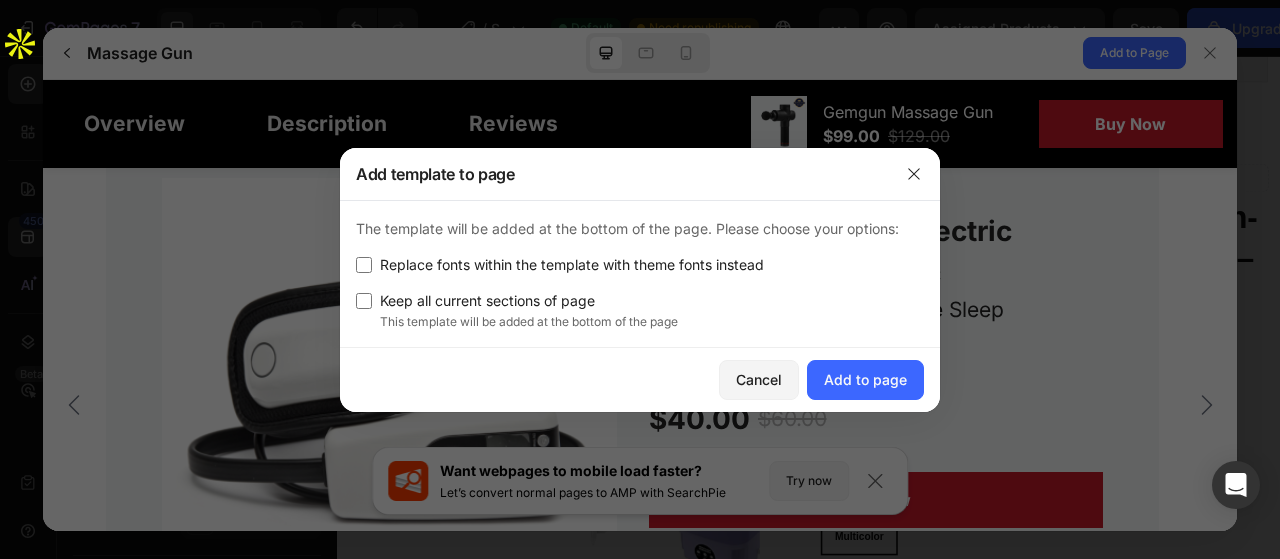 checkbox on "false" 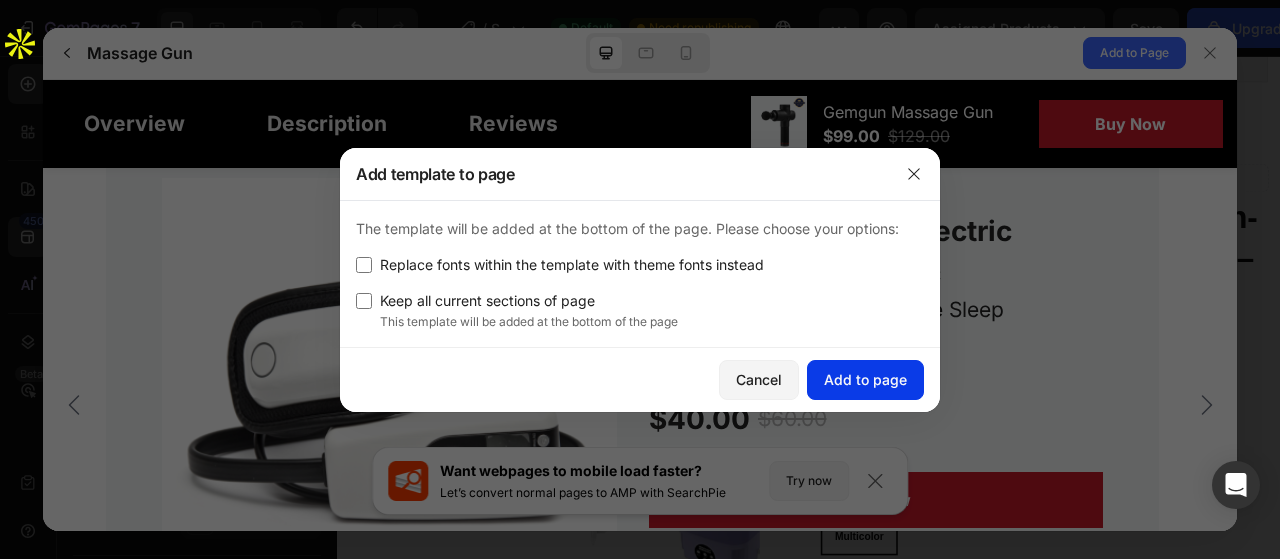 click on "Add to page" at bounding box center (865, 379) 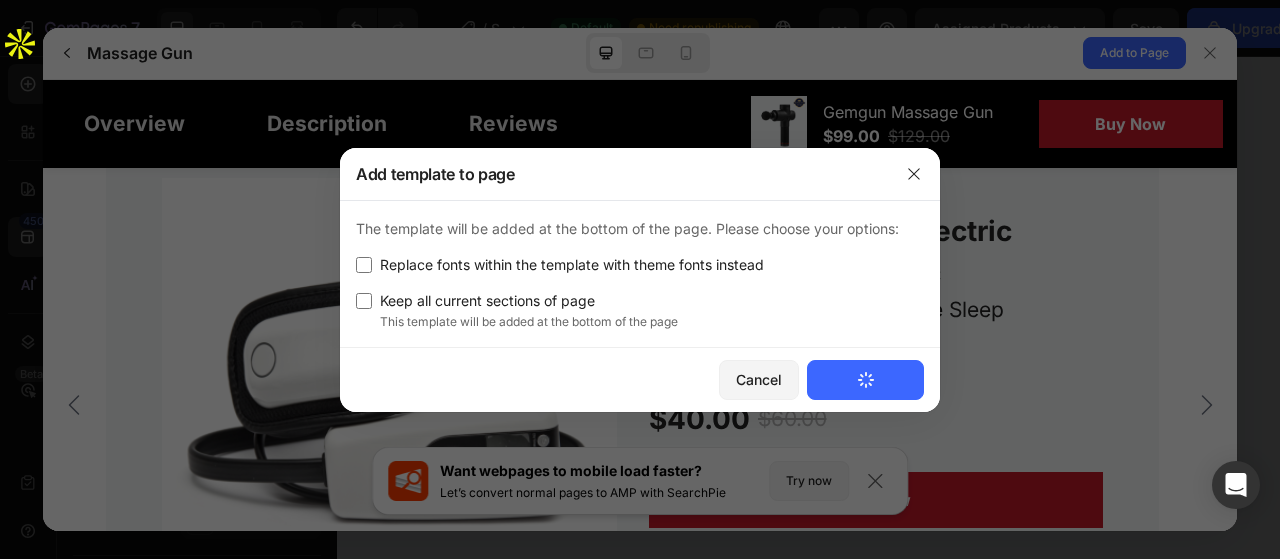 click on "7   /  Shopify Original Product Template Default Need republishing Preview Assigned Products  Save  Upgrade to publish 450 Beta Sections(18) Elements(84) Section Element Hero Section Product Detail Brands Trusted Badges Guarantee Product Breakdown How to use Testimonials Compare Bundle FAQs Social Proof Brand Story Product List Collection Blog List Contact Sticky Add to Cart Custom Footer Browse Library 450 Layout
Row
Row
Row
Row Text
Heading
Text Block Button
Button
Button Media
Image
Image" at bounding box center [640, 32] 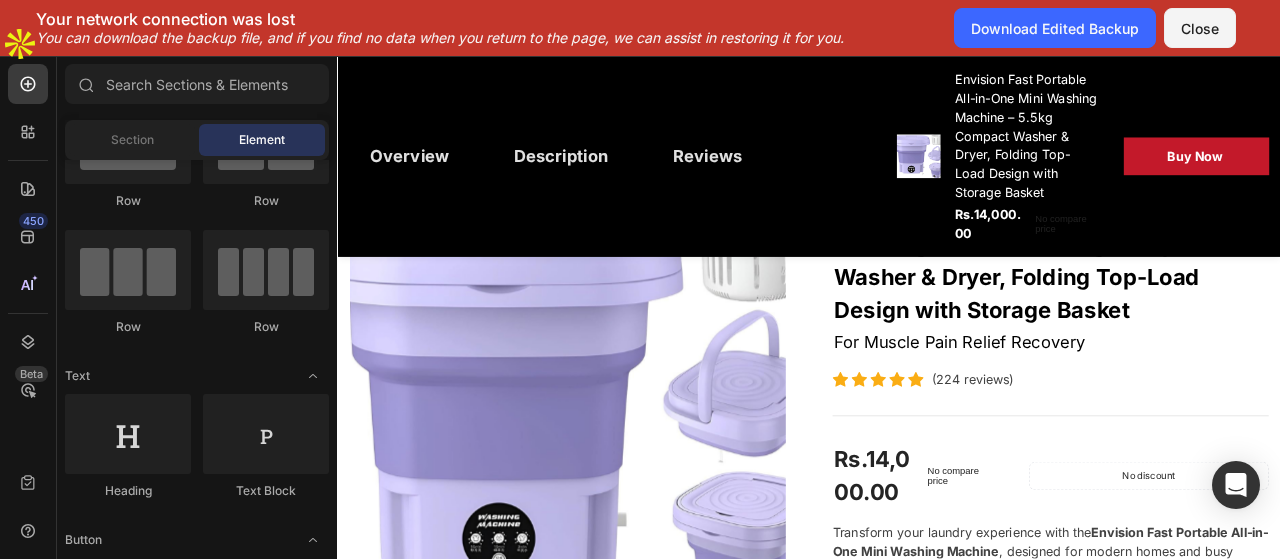 click on "450 Beta" at bounding box center [28, 307] 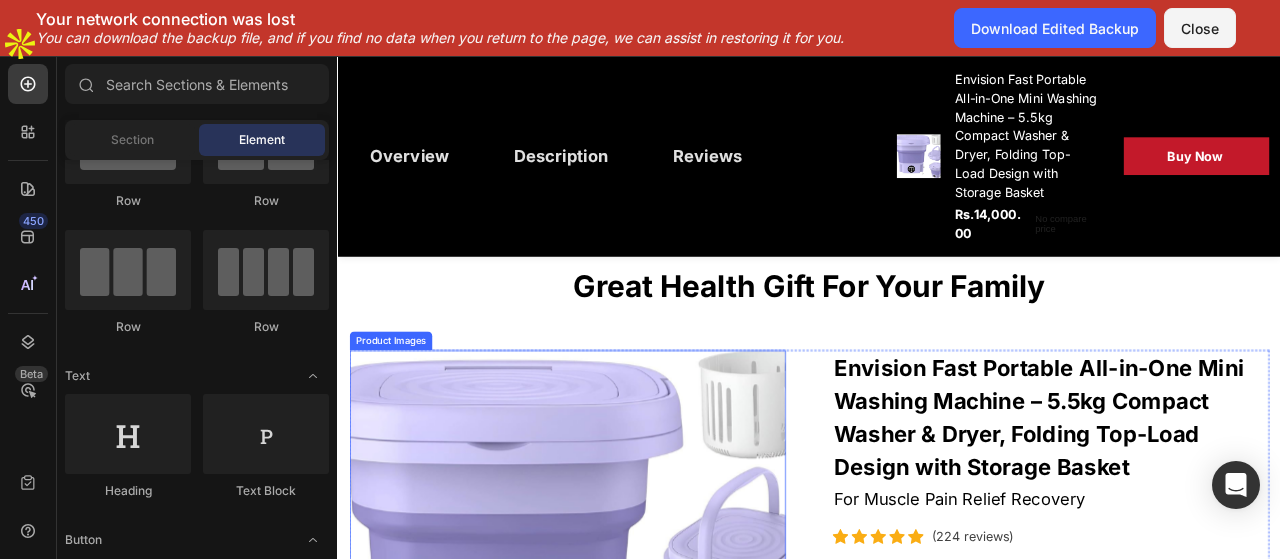 scroll, scrollTop: 0, scrollLeft: 0, axis: both 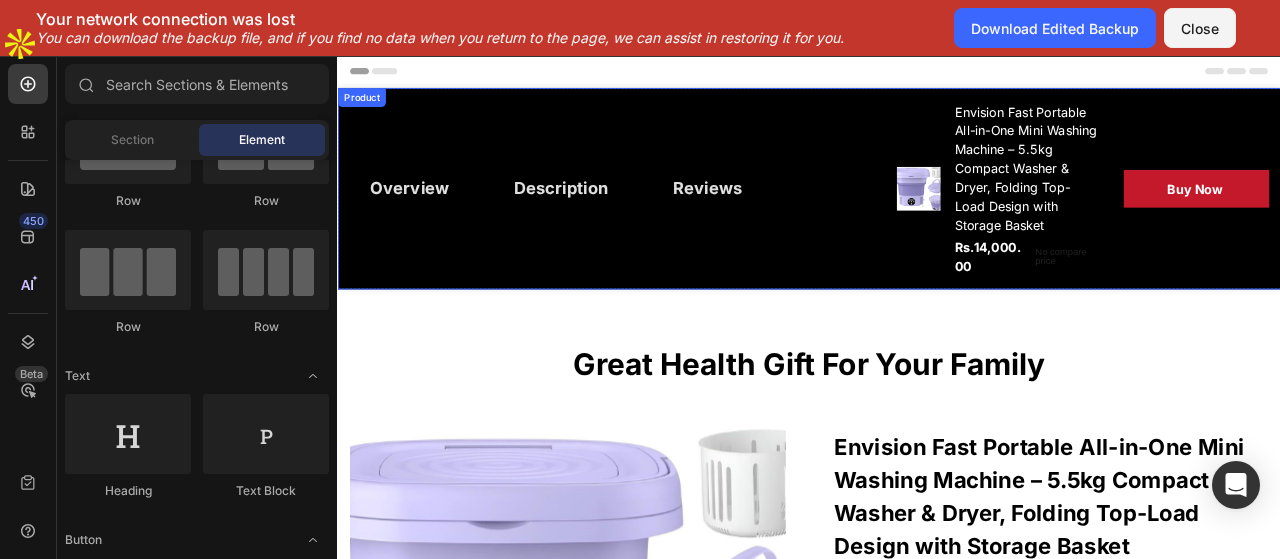click on "Overview Button Description Button Reviews Button Row" at bounding box center (684, 225) 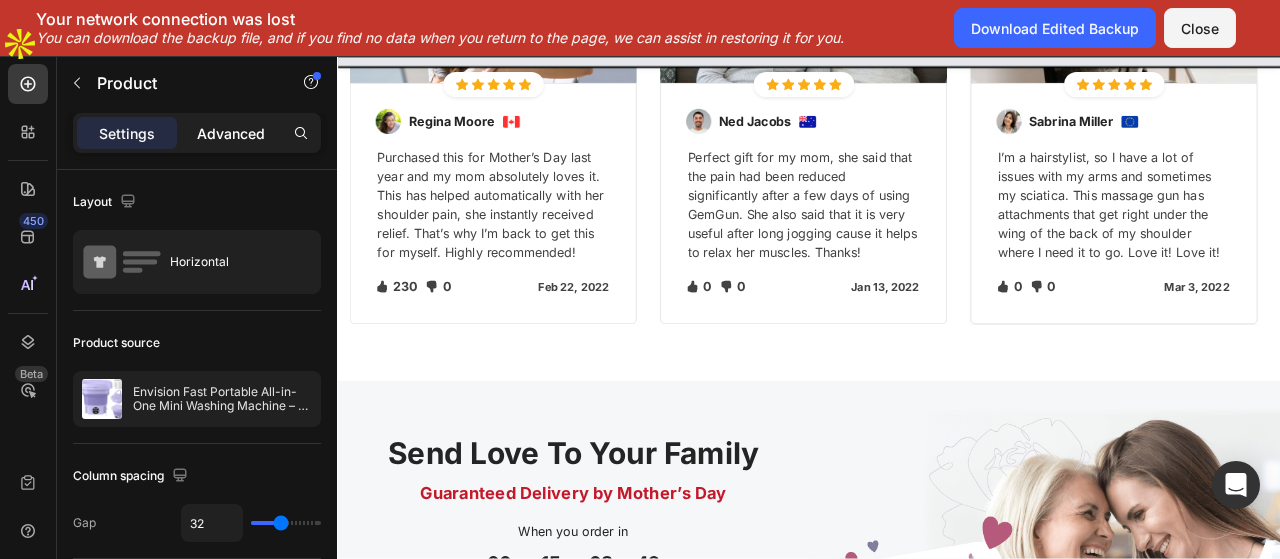 scroll, scrollTop: 4800, scrollLeft: 0, axis: vertical 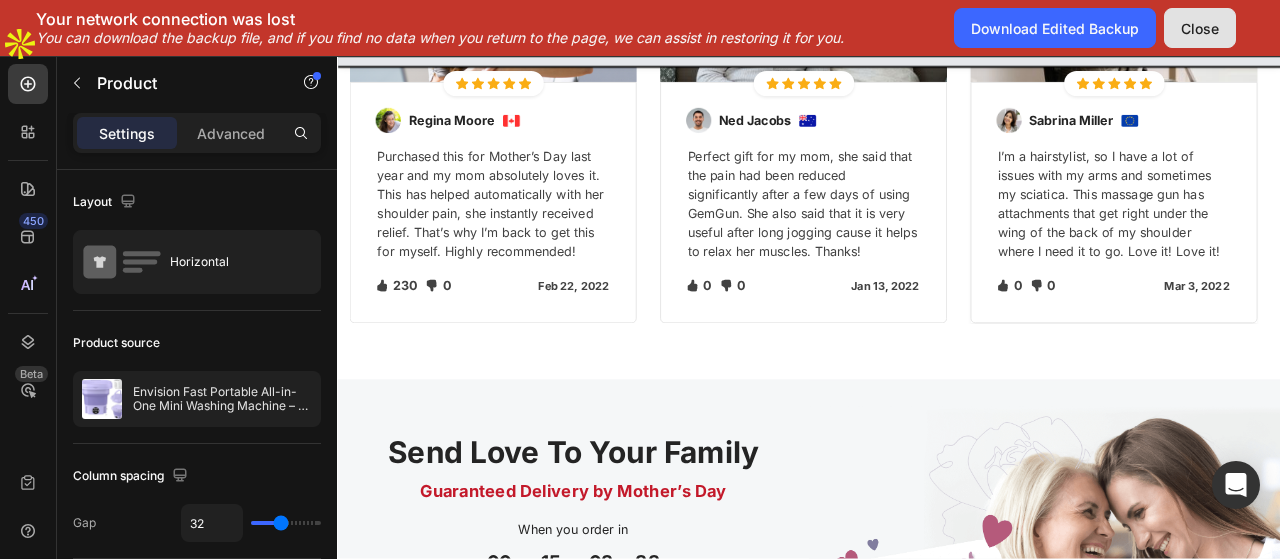 click on "Close" at bounding box center (1200, 28) 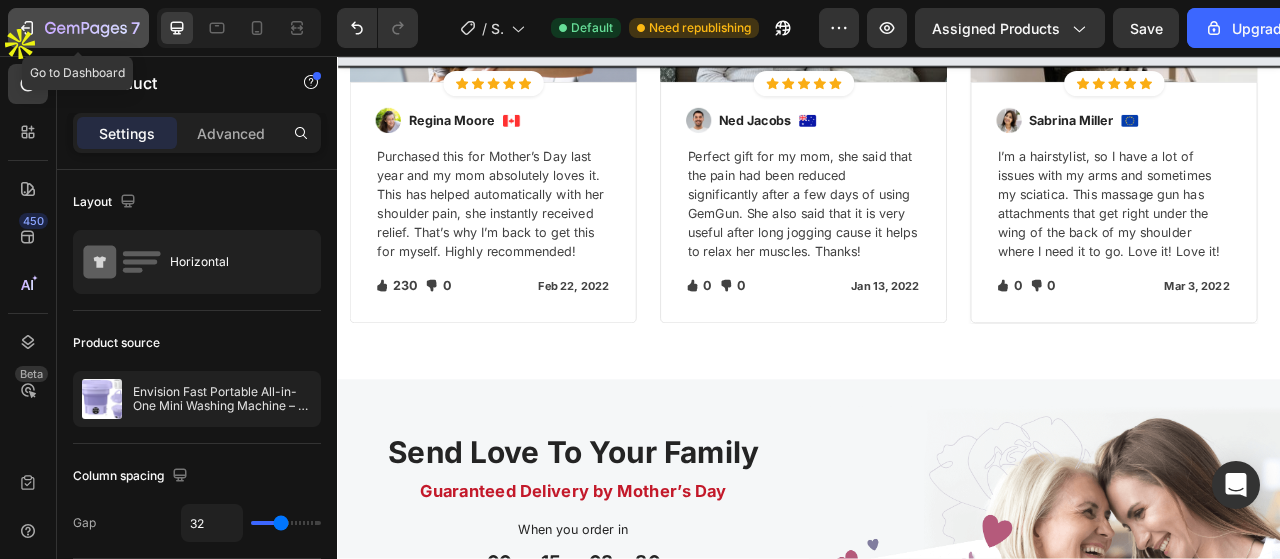 click 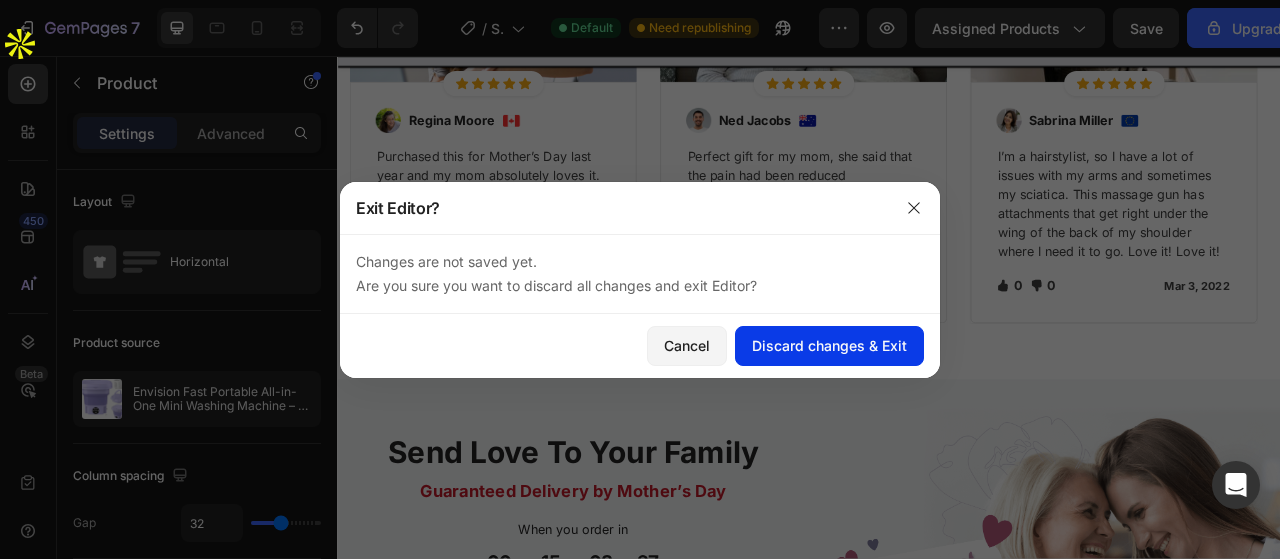 click on "Discard changes & Exit" at bounding box center (829, 345) 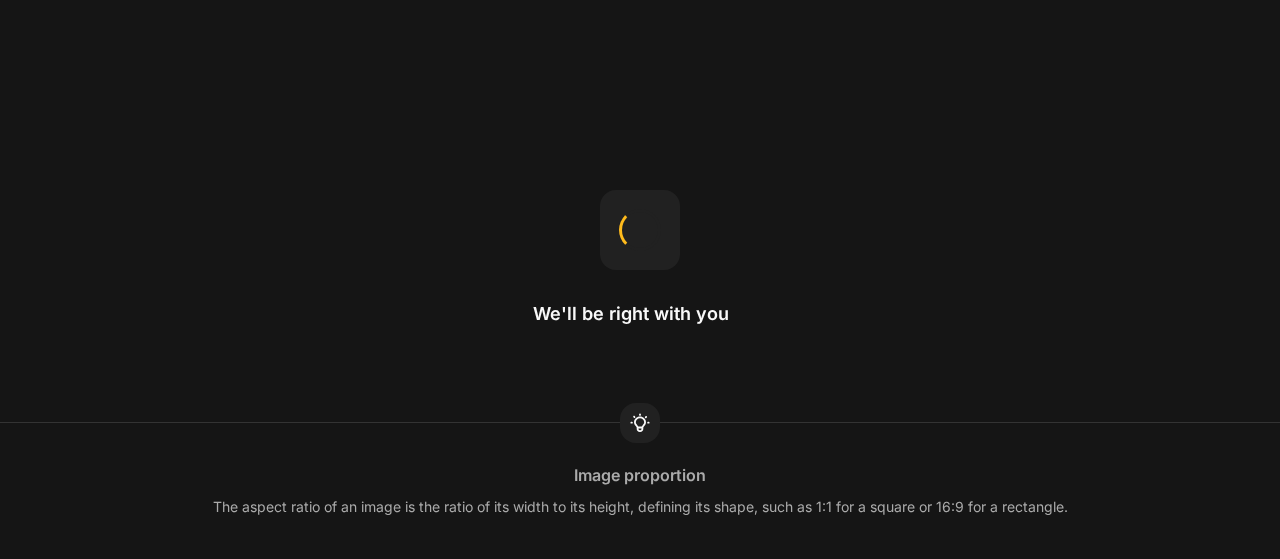 scroll, scrollTop: 0, scrollLeft: 0, axis: both 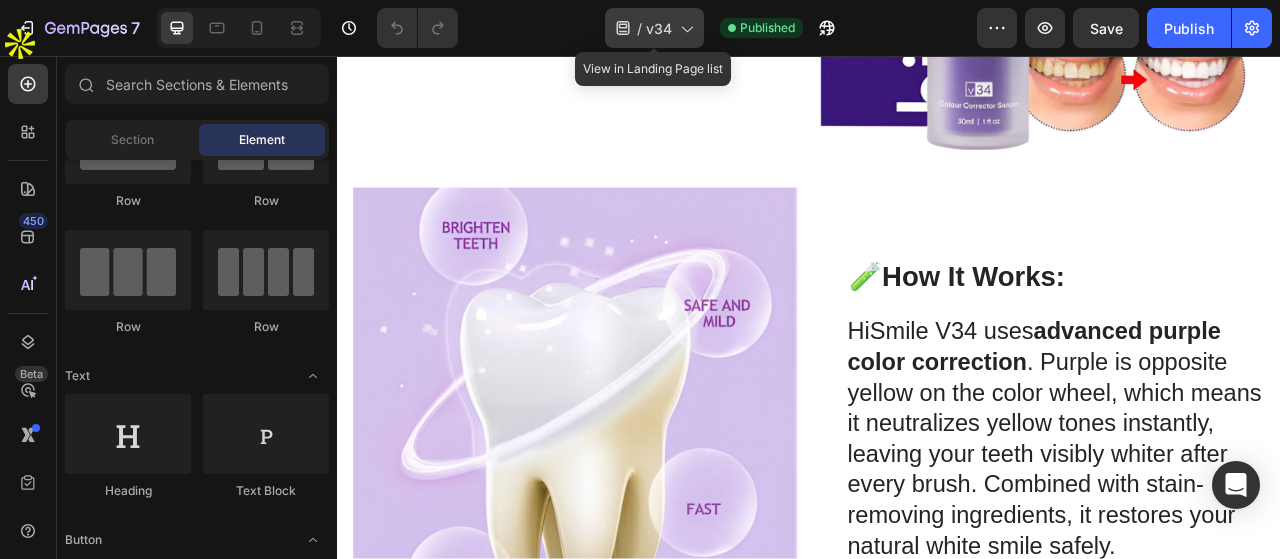 click on "/" at bounding box center [639, 28] 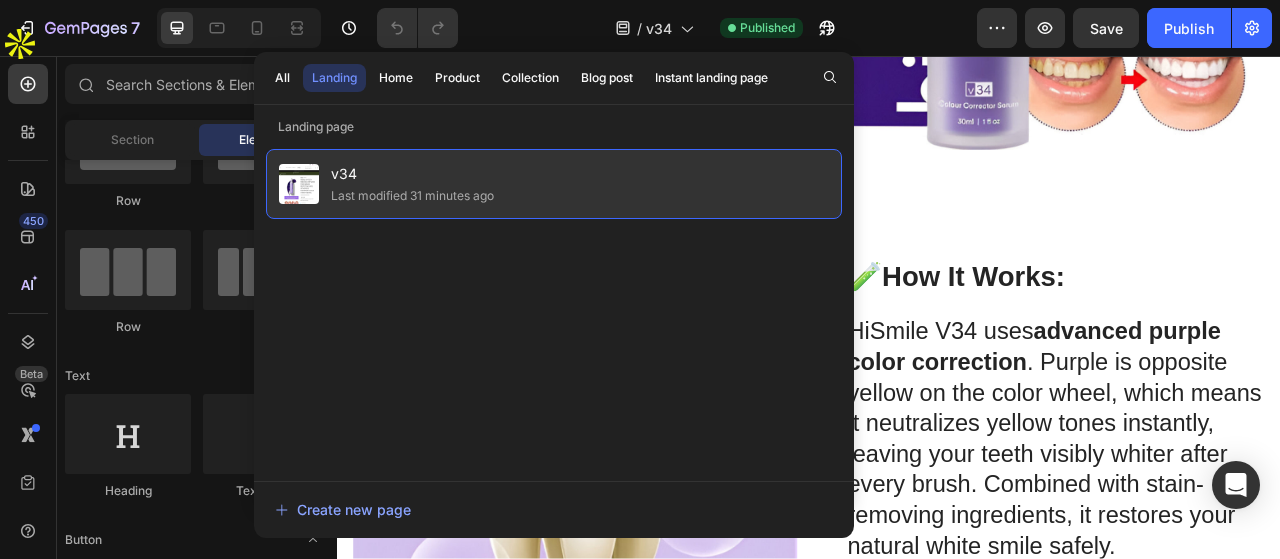 click on "v34" at bounding box center (412, 174) 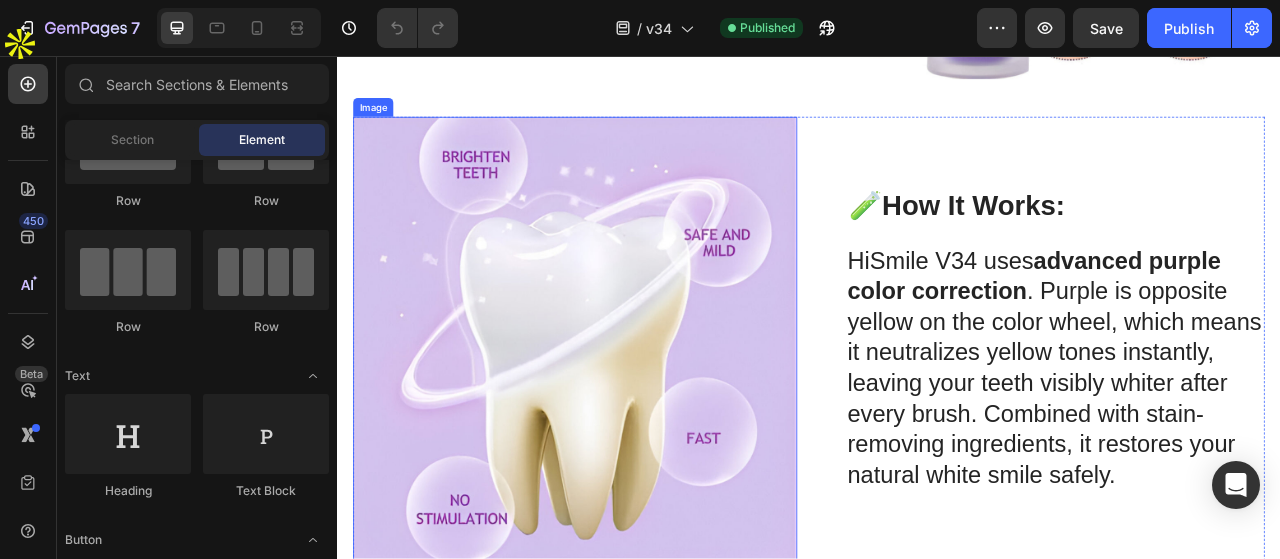 scroll, scrollTop: 2000, scrollLeft: 0, axis: vertical 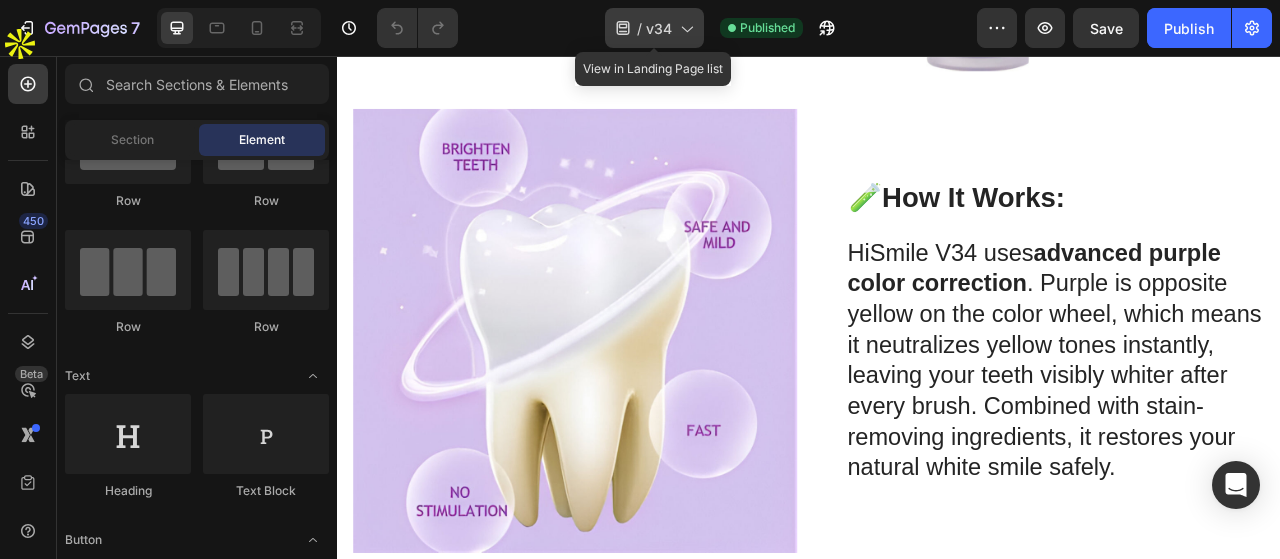 click on "/  v34" 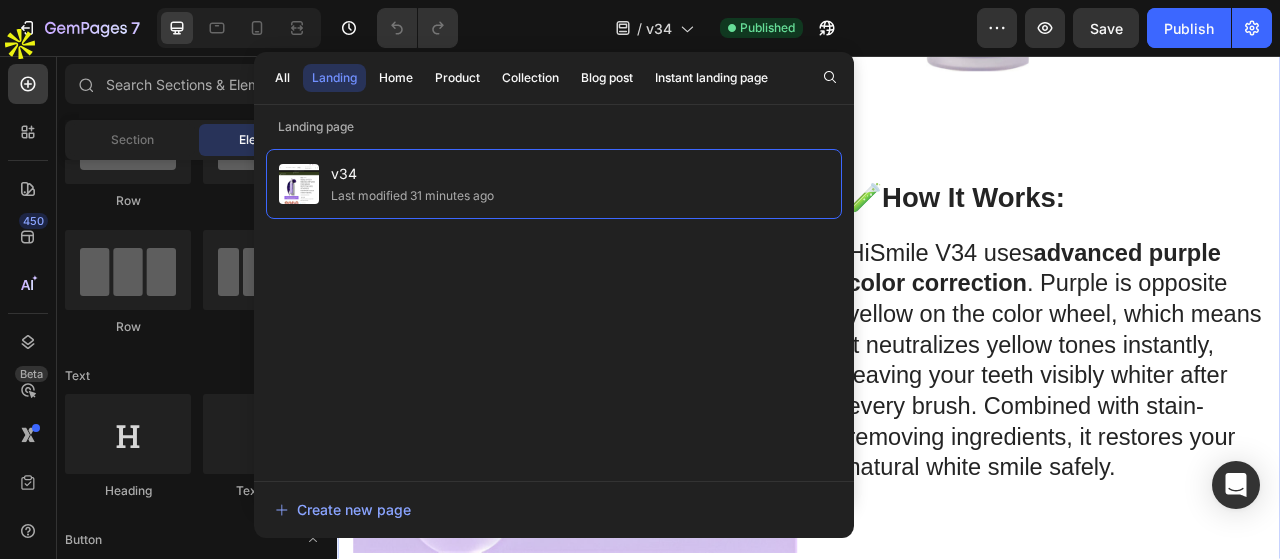 click on ""Key Benefits" Heading 🟣  Removes Deep Stains:  Targets smoke, coffee, tea, and food stains effectively. 🟣  Color Correcting Technology:  Purple pigments neutralize yellow tones for instant brightness. 🟣  Safe & Mild:  Gentle formula suitable for daily use, even on sensitive teeth. 🟣  No Sensitivity:  Advanced formulation whitens without causing irritation or enamel damage. 🟣  Gum Protection:  Supports healthy gingiva while whitening teeth naturally. 🟣  Fast Results:  See visible whitening effects from the very first use. Text Block Row Image Row 🧪  How It Works: Heading HiSmile V34 uses  advanced purple color correction . Purple is opposite yellow on the color wheel, which means it neutralizes yellow tones instantly, leaving your teeth visibly whiter after every brush. Combined with stain-removing ingredients, it restores your natural white smile safely. Text Block Row Image Row" at bounding box center (937, 100) 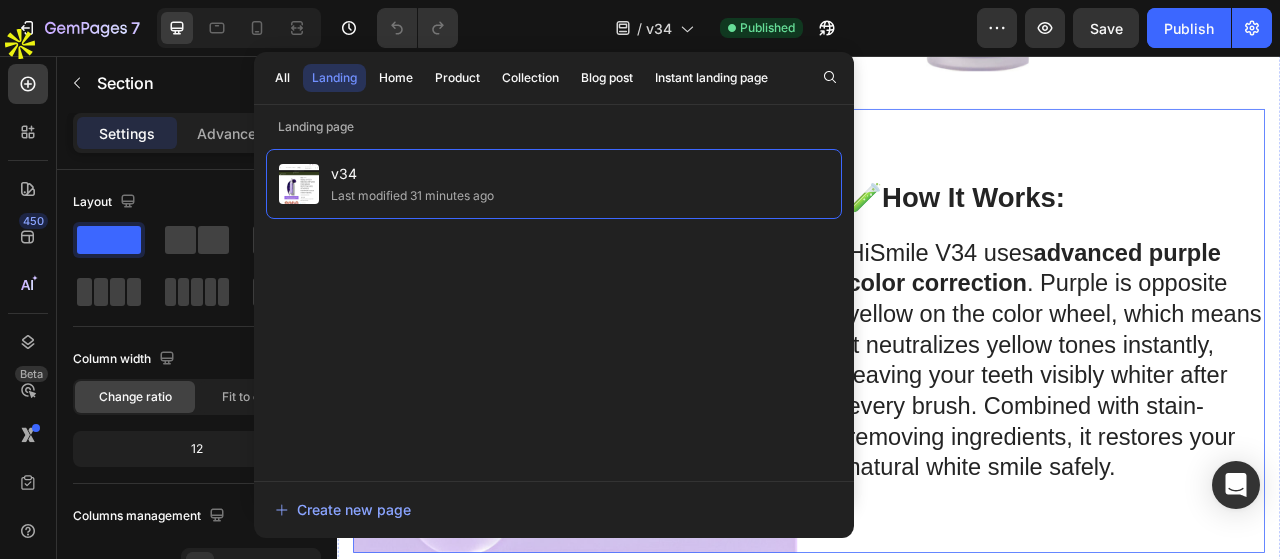 click on "🧪  How It Works: Heading HiSmile V34 uses  advanced purple color correction . Purple is opposite yellow on the color wheel, which means it neutralizes yellow tones instantly, leaving your teeth visibly whiter after every brush. Combined with stain-removing ingredients, it restores your natural white smile safely. Text Block Row" at bounding box center (1234, 406) 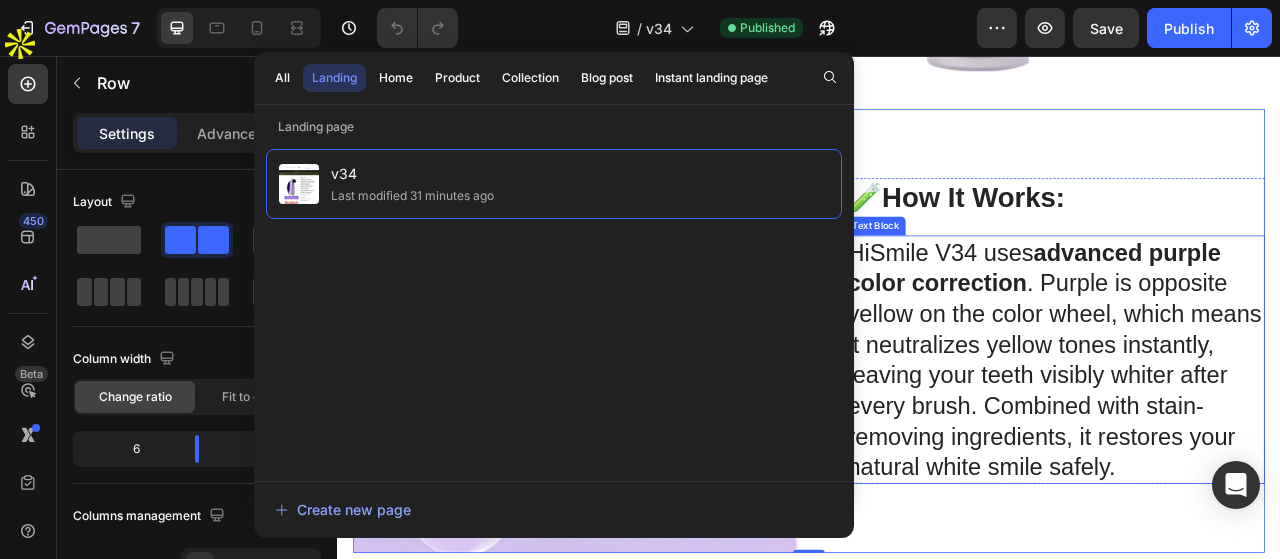 click on "HiSmile V34 uses  advanced purple color correction . Purple is opposite yellow on the color wheel, which means it neutralizes yellow tones instantly, leaving your teeth visibly whiter after every brush. Combined with stain-removing ingredients, it restores your natural white smile safely." at bounding box center [1250, 443] 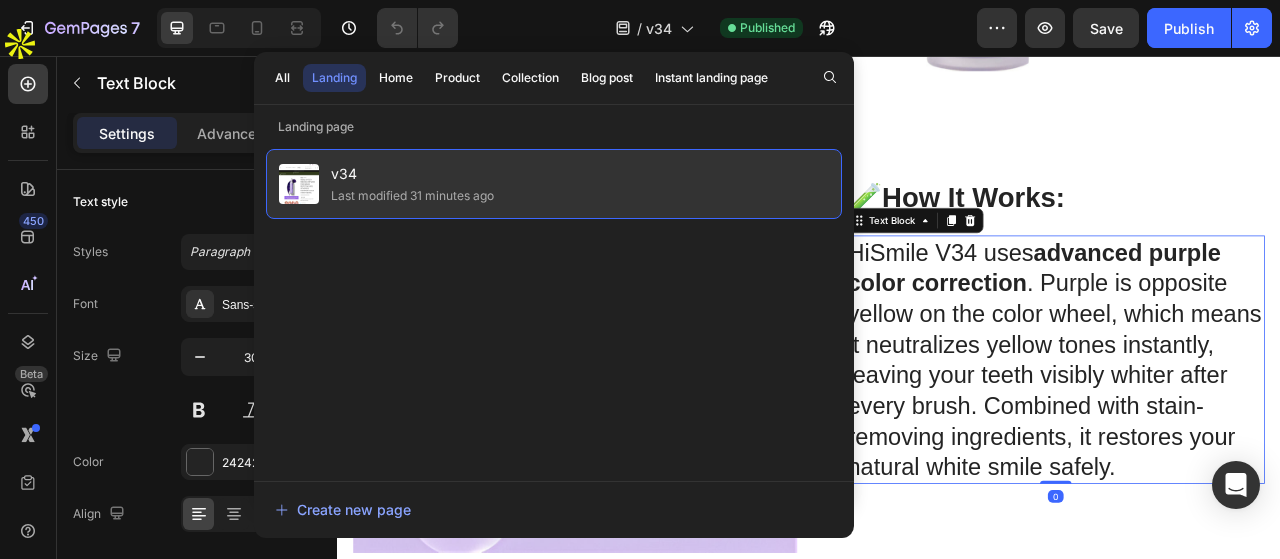 click on "v34 Last modified [TIME]" 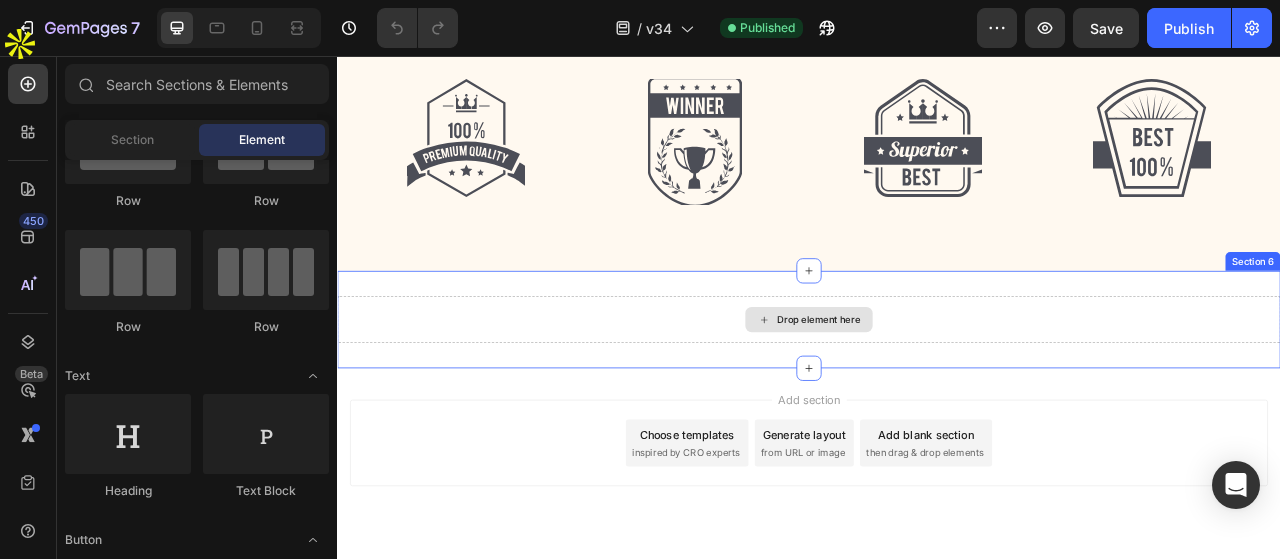 scroll, scrollTop: 4244, scrollLeft: 0, axis: vertical 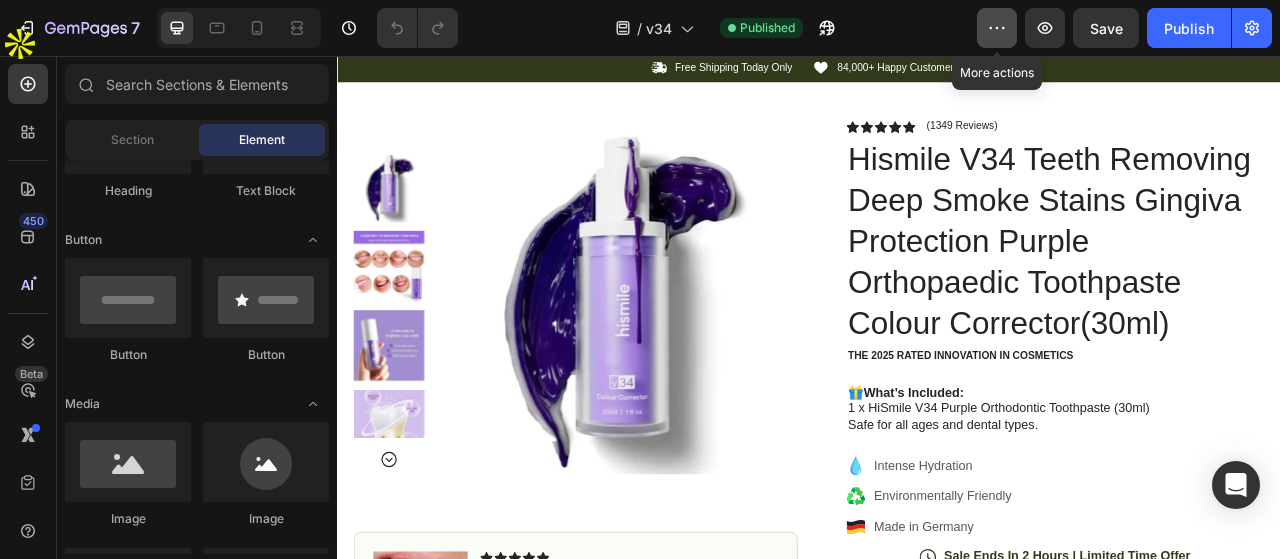 click 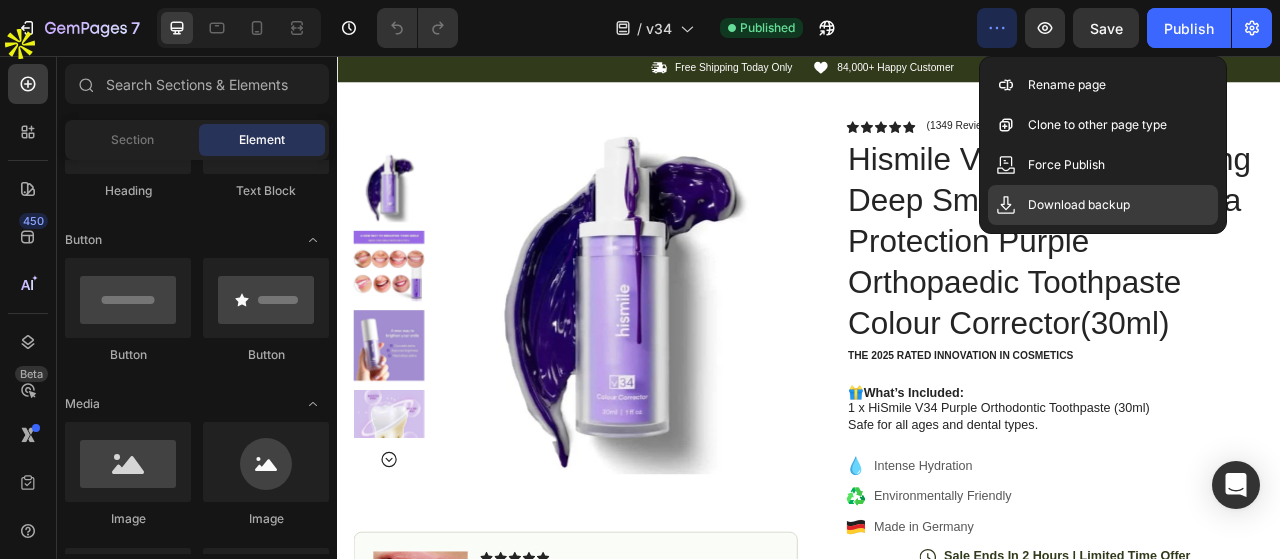 click on "Download backup" at bounding box center (1079, 205) 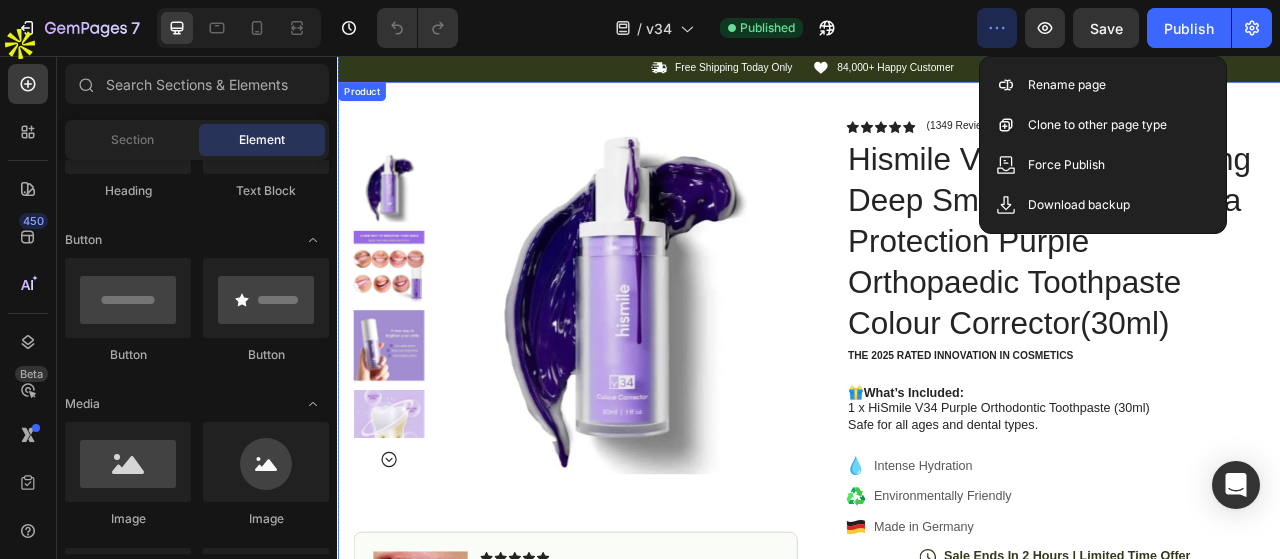 click on "Product Images Image Icon Icon Icon Icon Icon Icon List “This Teeth whitener is a game-changer! It has transformed my Teeth.  I love how it work quickly and leaves so Shining Teeth. Text Block
Icon [PERSON] Text Block Row Row Row Icon Icon Icon Icon Icon Icon List (1349 Reviews) Text Block Row Hismile V34 Teeth Removing Deep Smoke Stains Gingiva Protection Purple Orthopaedic Toothpaste Colour Corrector(30ml) Product Title The 2025 Rated Innovation in Cosmetics Text Block 🎁  What’s Included: 1 x HiSmile V34 Purple Orthodontic Toothpaste (30ml) Safe for all ages and dental types. Text Block
Intense Hydration
Environmentally Friendly
Made in Germany Item List
Icon Sale Ends In 2 Hours | Limited Time Offer Text Block Row Add to cart Add to Cart
Icon Free Shipping Text Block
Icon Money-Back Text Block
Icon Easy Returns Text Block Row Image Icon Icon" at bounding box center [937, 654] 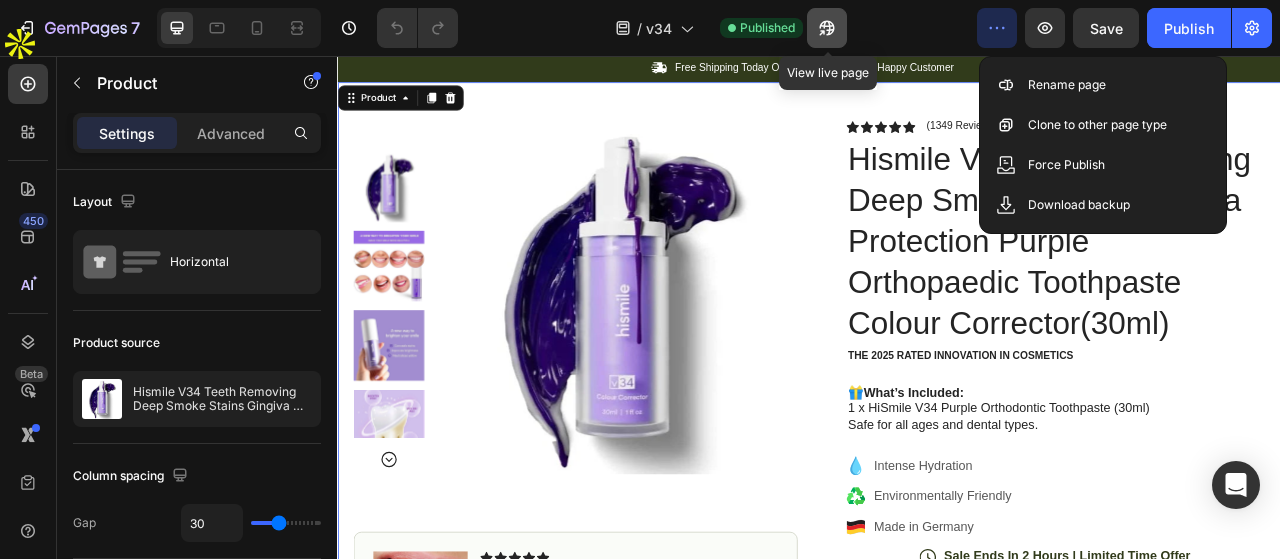 click 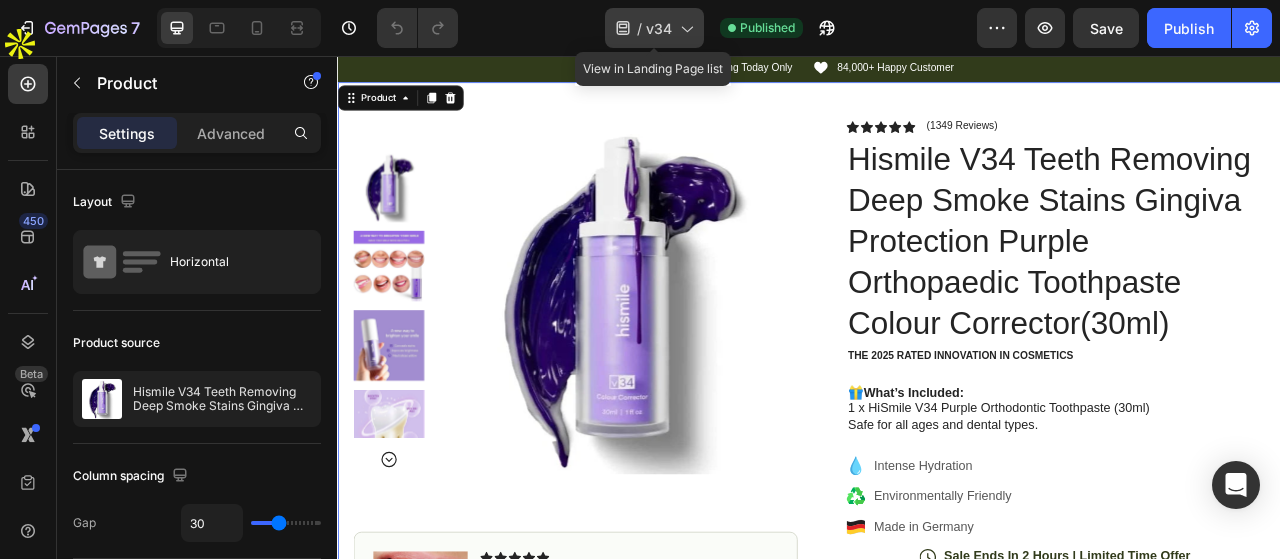 click on "/" at bounding box center [639, 28] 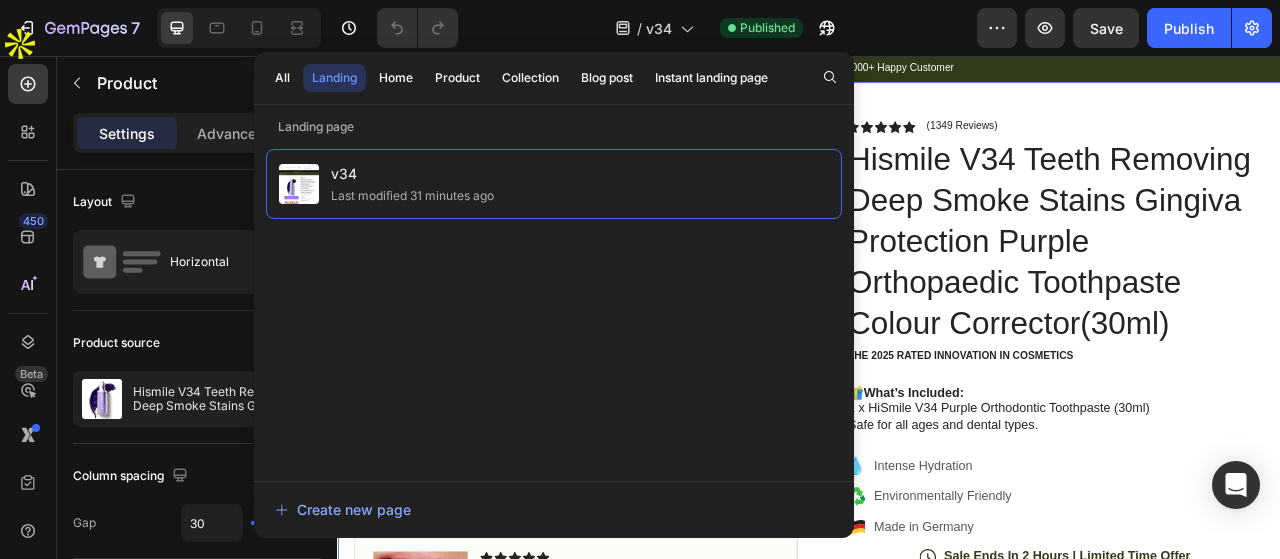 click on "Product Images Image Icon Icon Icon Icon Icon Icon List “This Teeth whitener is a game-changer! It has transformed my Teeth.  I love how it work quickly and leaves so Shining Teeth. Text Block
Icon [PERSON] Text Block Row Row Row Icon Icon Icon Icon Icon Icon List (1349 Reviews) Text Block Row Hismile V34 Teeth Removing Deep Smoke Stains Gingiva Protection Purple Orthopaedic Toothpaste Colour Corrector(30ml) Product Title The 2025 Rated Innovation in Cosmetics Text Block 🎁  What’s Included: 1 x HiSmile V34 Purple Orthodontic Toothpaste (30ml) Safe for all ages and dental types. Text Block
Intense Hydration
Environmentally Friendly
Made in Germany Item List
Icon Sale Ends In 2 Hours | Limited Time Offer Text Block Row Add to cart Add to Cart
Icon Free Shipping Text Block
Icon Money-Back Text Block
Icon Easy Returns Text Block Row Image Icon Icon" at bounding box center (937, 654) 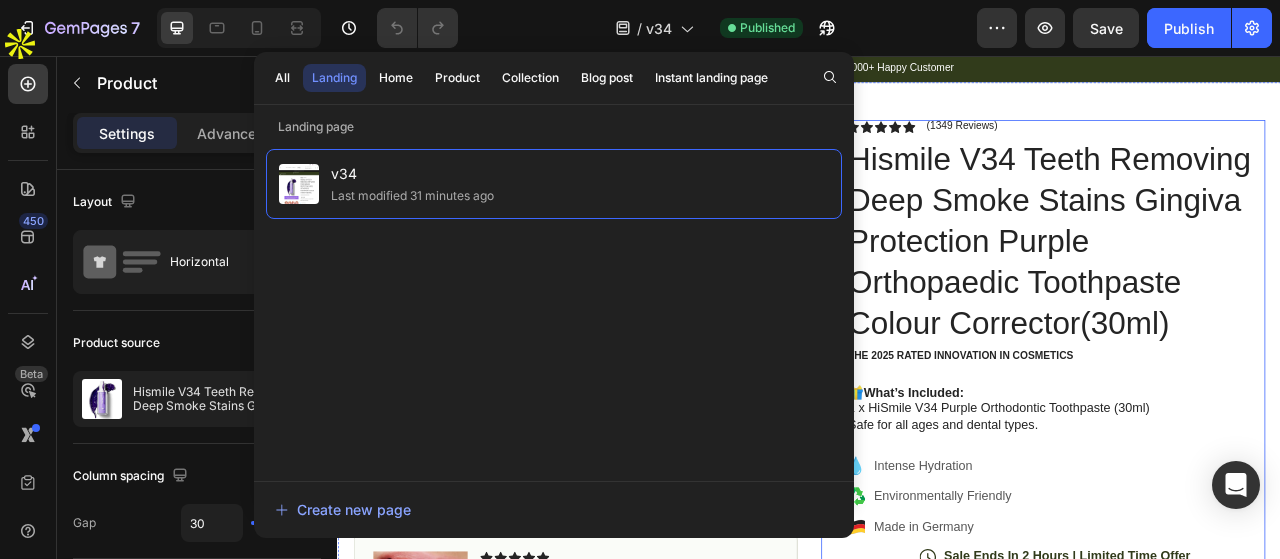 click on "Icon Icon Icon Icon Icon Icon List (1349 Reviews) Text Block Row Hismile V34 Teeth Removing Deep Smoke Stains Gingiva Protection Purple Orthopaedic Toothpaste Colour Corrector(30ml) Product Title The 2025 Rated Innovation in Cosmetics Text Block 🎁  What’s Included: 1 x HiSmile V34 Purple Orthodontic Toothpaste (30ml) Safe for all ages and dental types. Text Block
Intense Hydration
Environmentally Friendly
Made in Germany Item List
Icon Sale Ends In 2 Hours | Limited Time Offer Text Block Row Add to cart Add to Cart
Icon Free Shipping Text Block
Icon Money-Back Text Block
Icon Easy Returns Text Block Row Image Icon Icon Icon Icon Icon Icon List “this skin cream is a game-changer! it has transformed my dry, lackluster skin into a hydrated and radiant complexion. i love how it absorbs quickly and leaves no greasy residue. highly recommend” Text Block
Icon Text Block Row" at bounding box center (1250, 678) 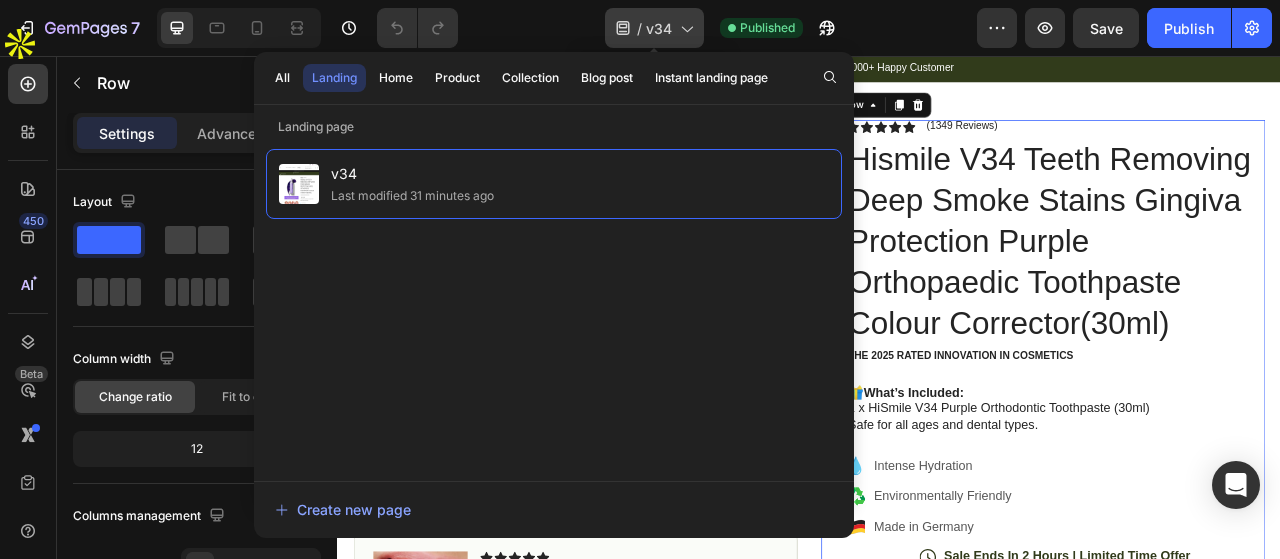 click on "v34" at bounding box center (659, 28) 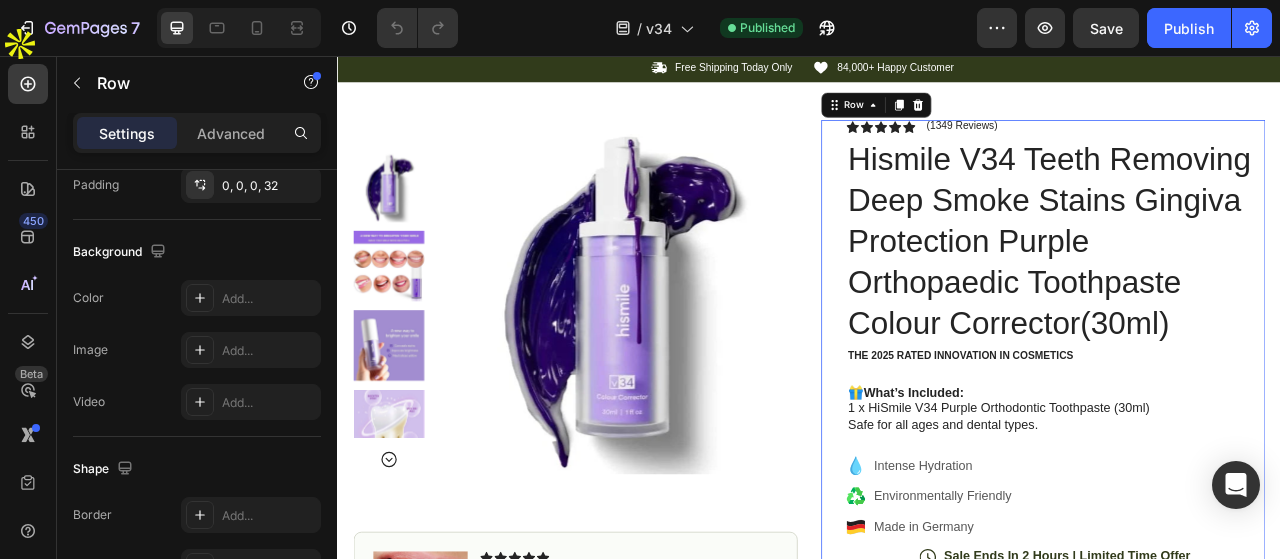 scroll, scrollTop: 771, scrollLeft: 0, axis: vertical 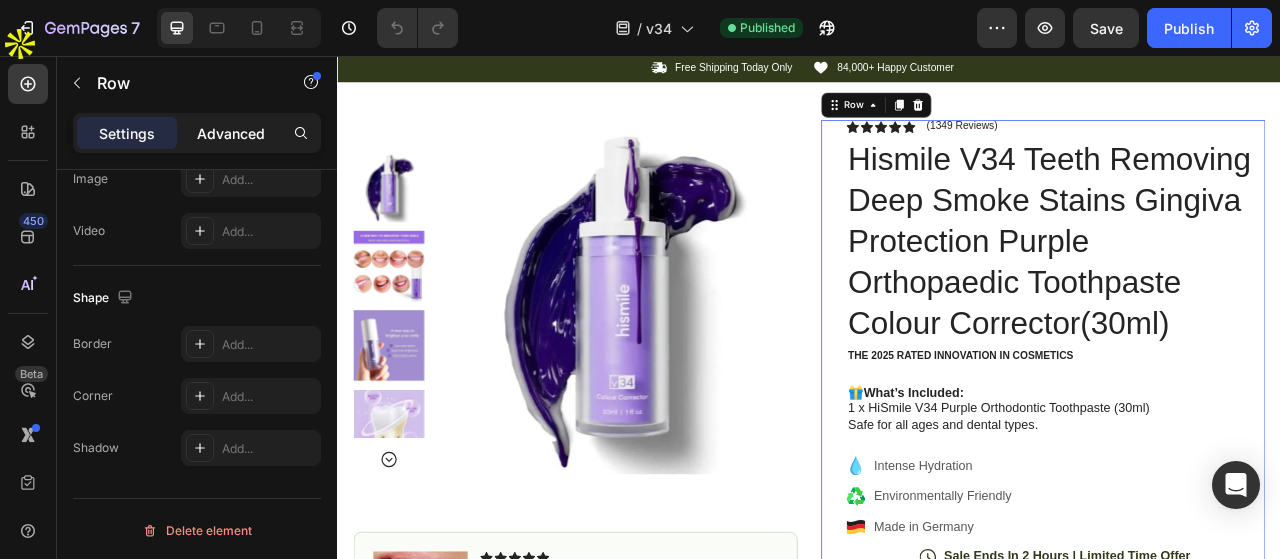 click on "Advanced" at bounding box center (231, 133) 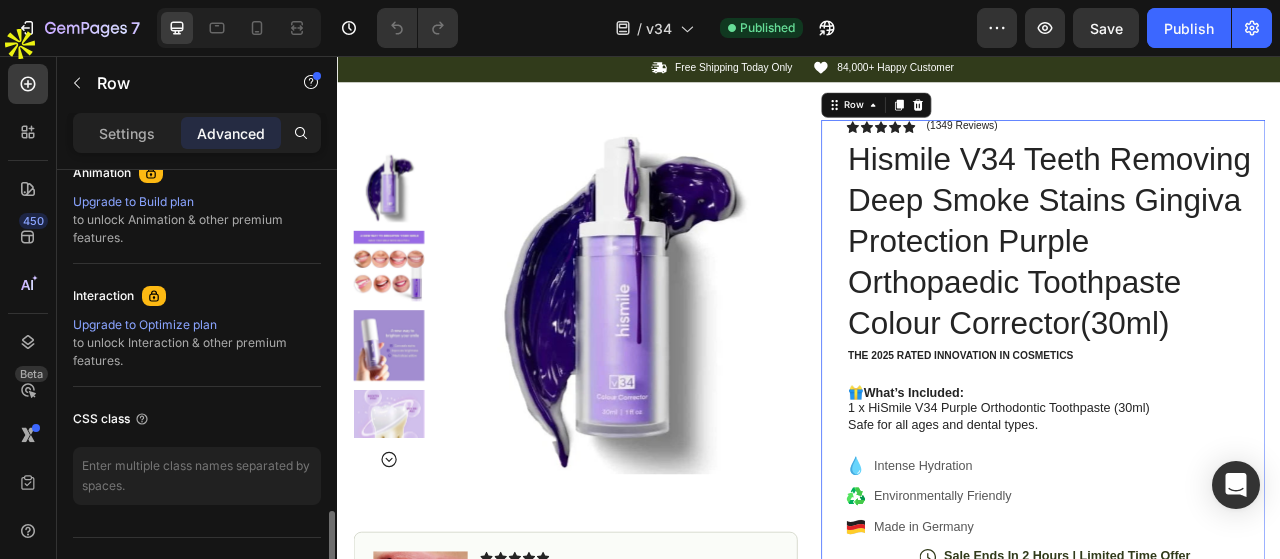 scroll, scrollTop: 938, scrollLeft: 0, axis: vertical 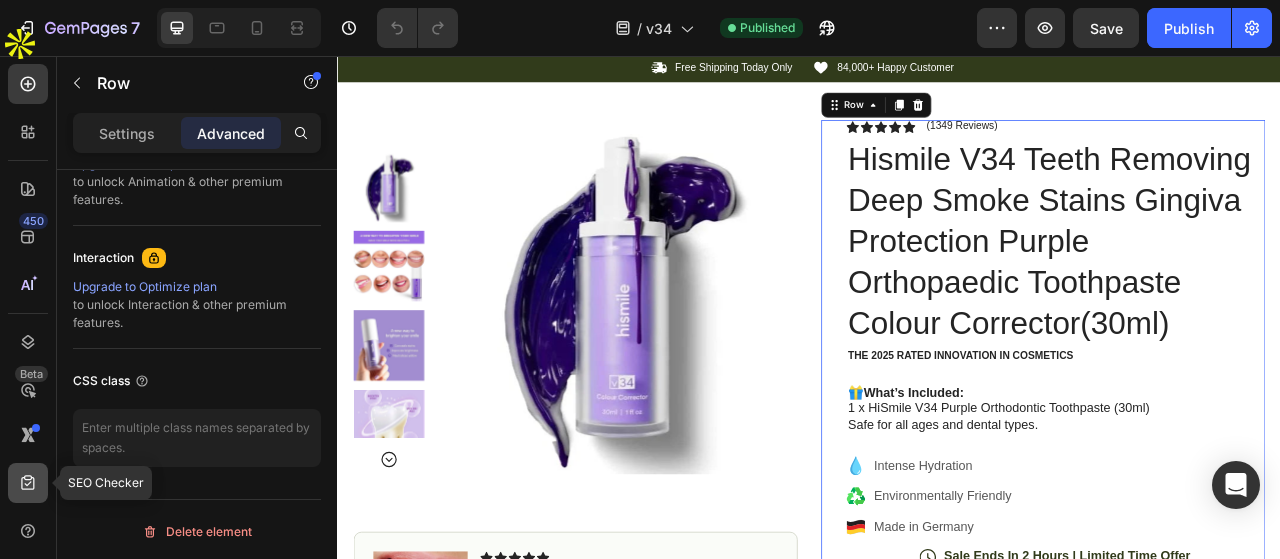 click 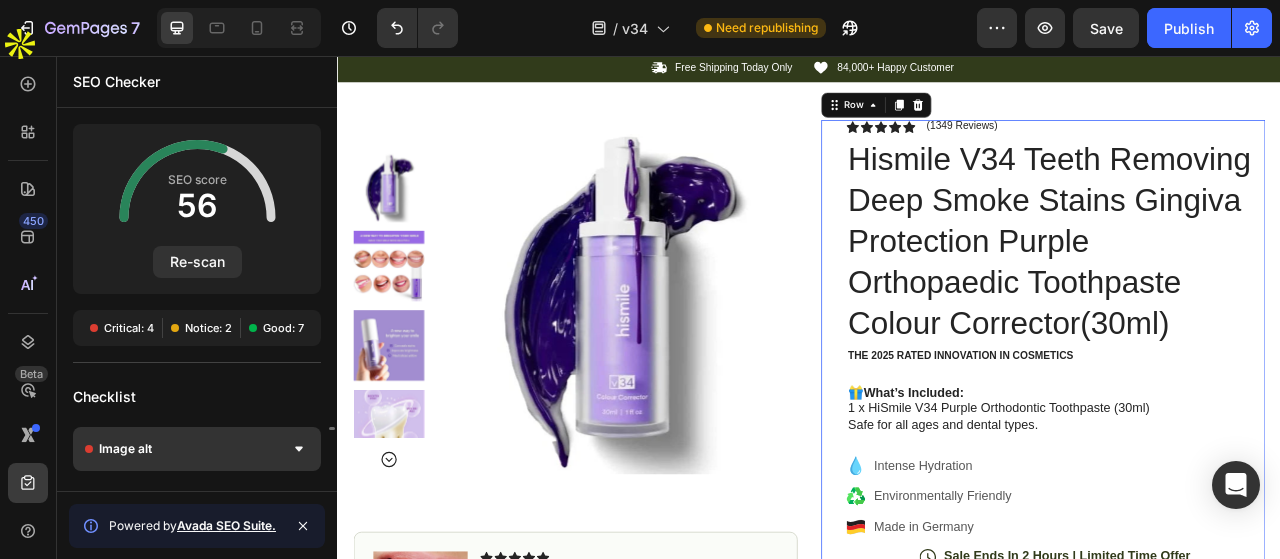 click on "Image alt" at bounding box center [197, 449] 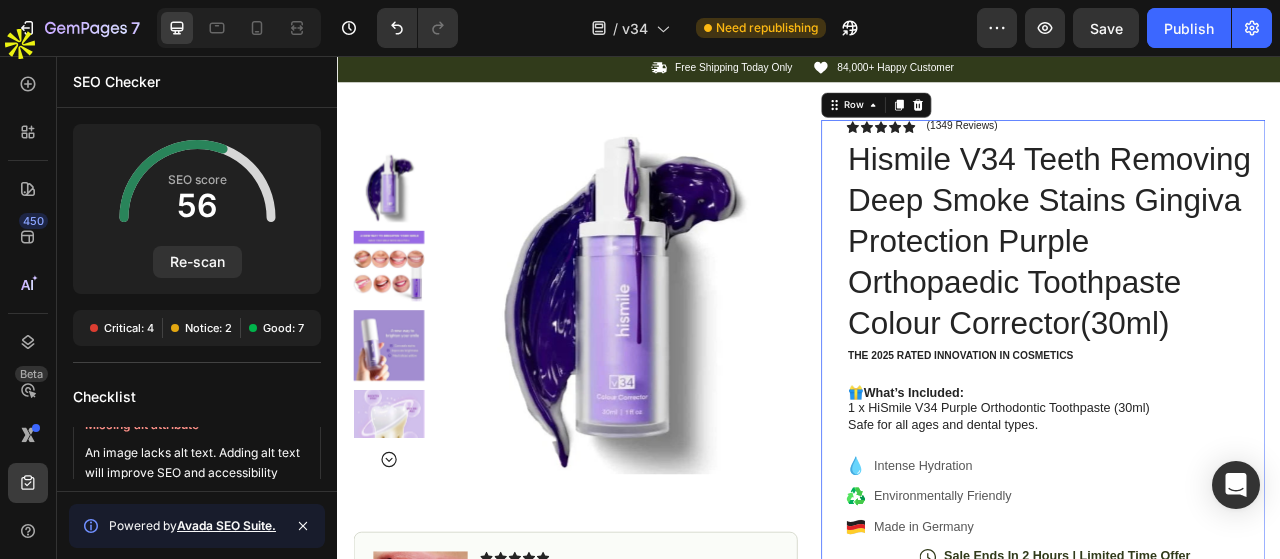 scroll, scrollTop: 200, scrollLeft: 0, axis: vertical 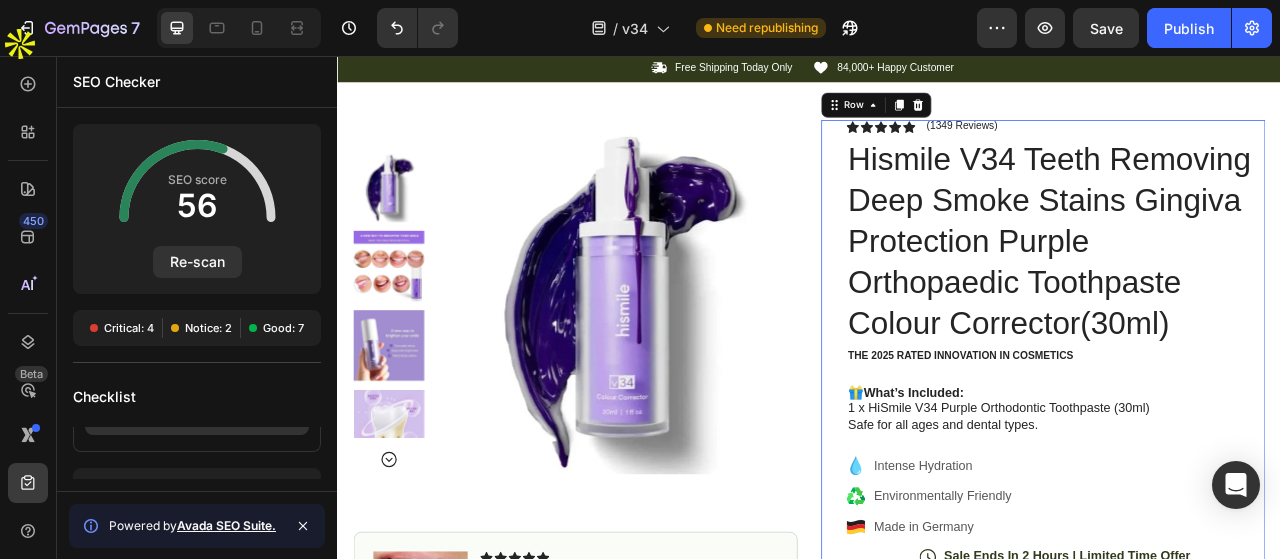 click 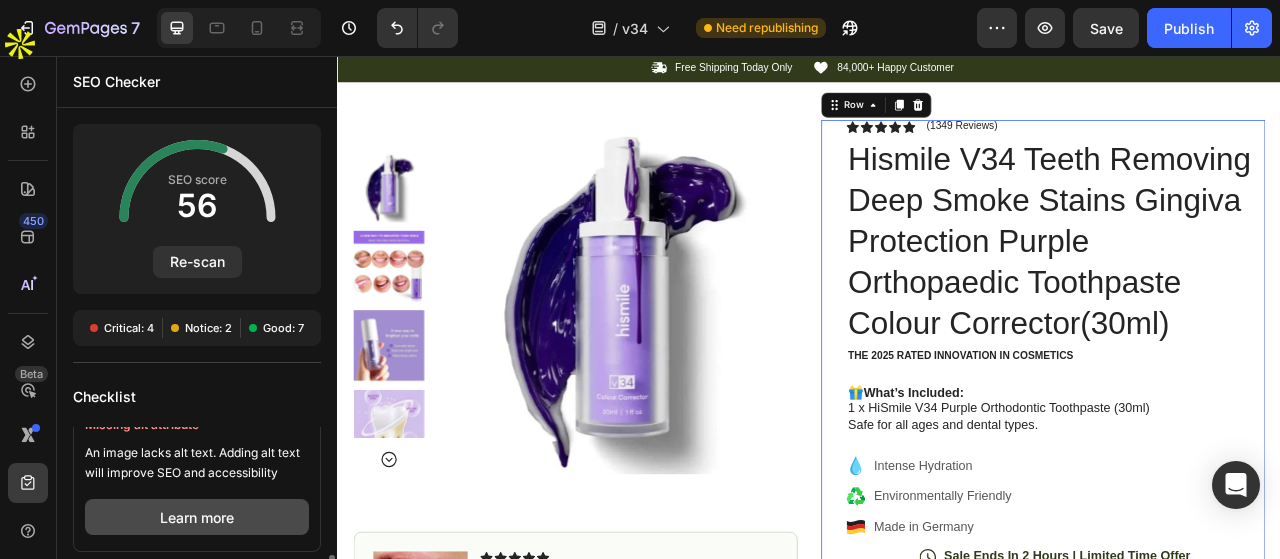 scroll, scrollTop: 200, scrollLeft: 0, axis: vertical 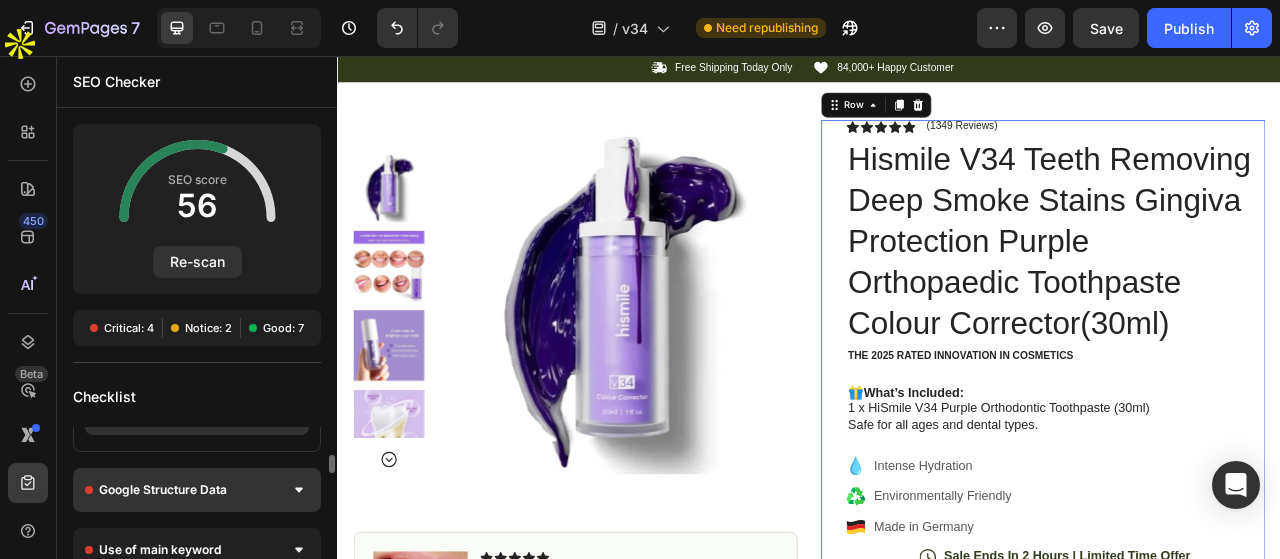 click on "Google Structure Data" at bounding box center (197, 490) 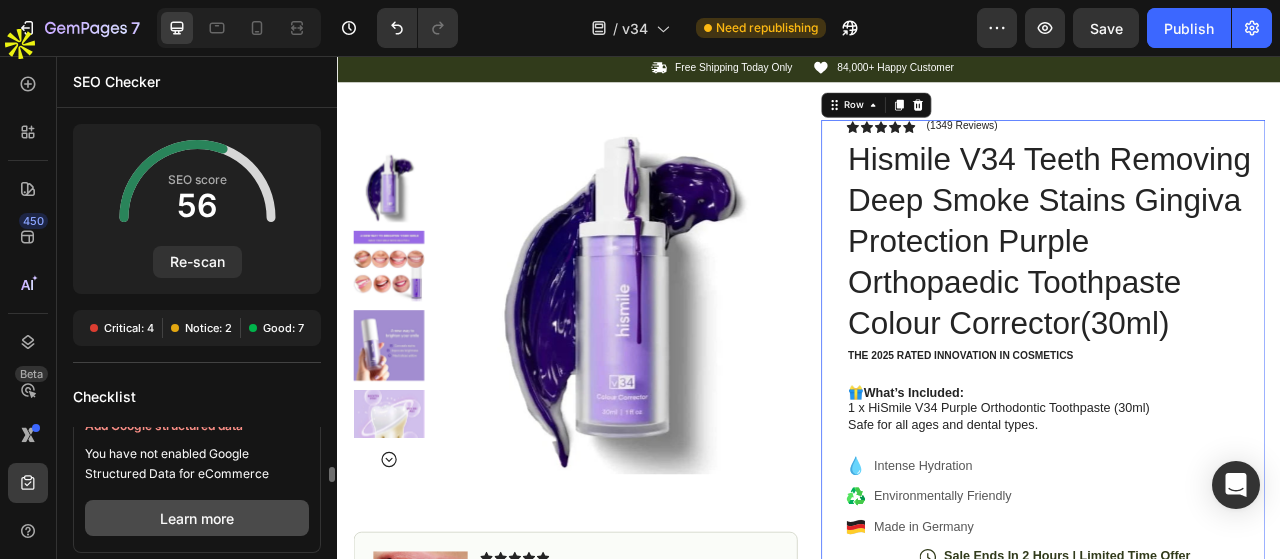 scroll, scrollTop: 240, scrollLeft: 0, axis: vertical 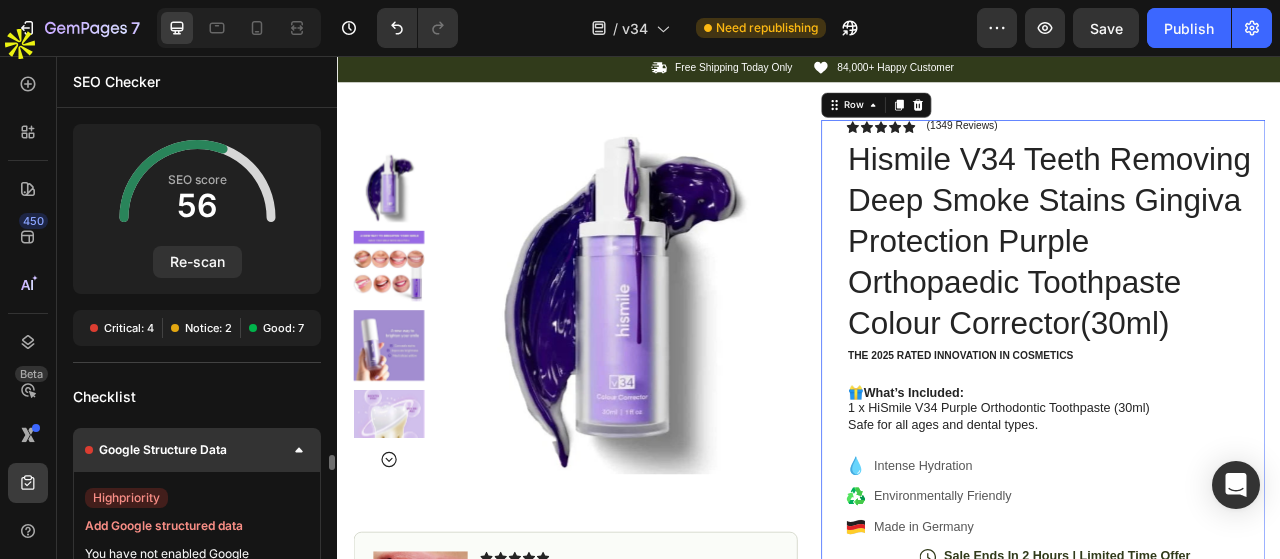 click on "Google Structure Data" at bounding box center (197, 450) 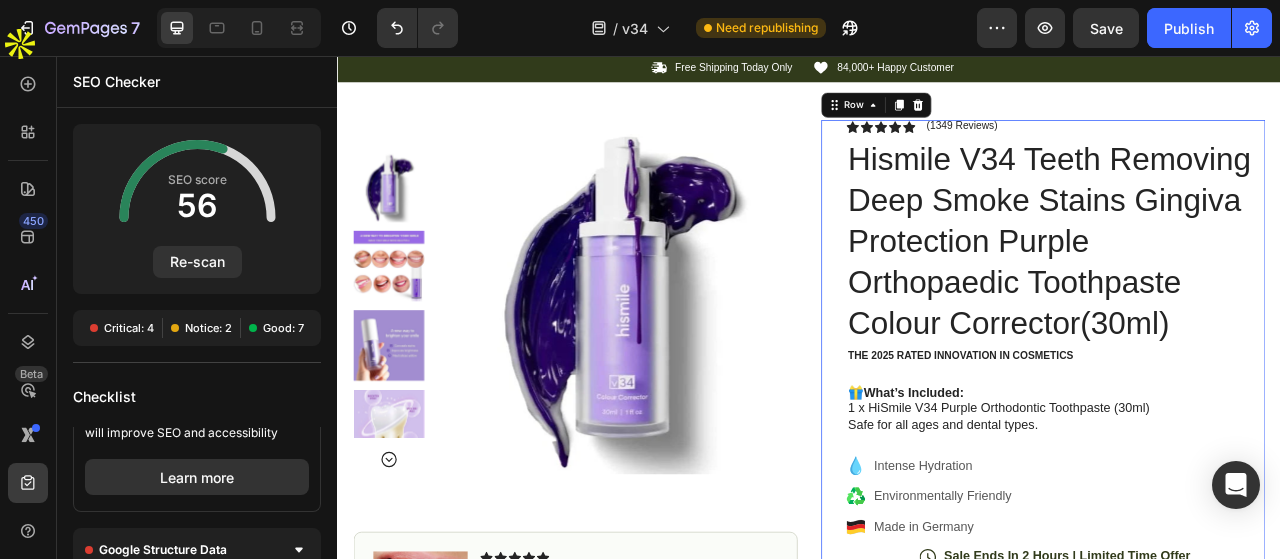 scroll, scrollTop: 40, scrollLeft: 0, axis: vertical 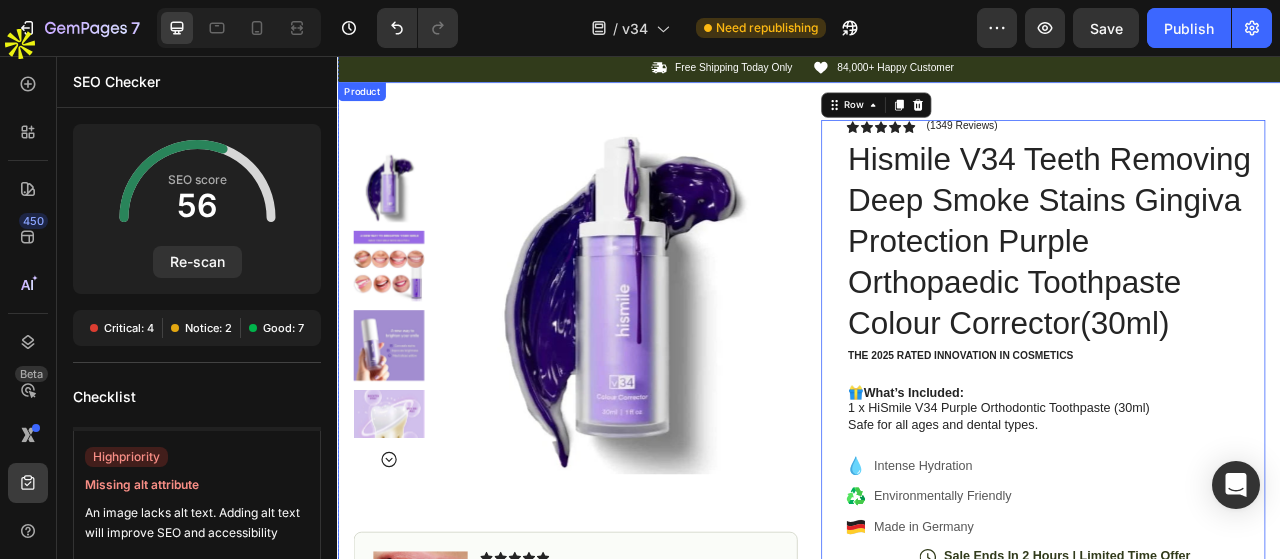 click on "Product Images Image Icon Icon Icon Icon Icon Icon List “This Teeth whitener is a game-changer! It has transformed my Teeth.  I love how it work quickly and leaves so Shining Teeth. Text Block
Icon [PERSON] Text Block Row Row Row Icon Icon Icon Icon Icon Icon List (1349 Reviews) Text Block Row Hismile V34 Teeth Removing Deep Smoke Stains Gingiva Protection Purple Orthopaedic Toothpaste Colour Corrector(30ml) Product Title The 2025 Rated Innovation in Cosmetics Text Block 🎁  What’s Included: 1 x HiSmile V34 Purple Orthodontic Toothpaste (30ml) Safe for all ages and dental types. Text Block
Intense Hydration
Environmentally Friendly
Made in Germany Item List
Icon Sale Ends In 2 Hours | Limited Time Offer Text Block Row Add to cart Add to Cart
Icon Free Shipping Text Block
Icon Money-Back Text Block
Icon Easy Returns Text Block Row Image Icon Icon" at bounding box center (937, 654) 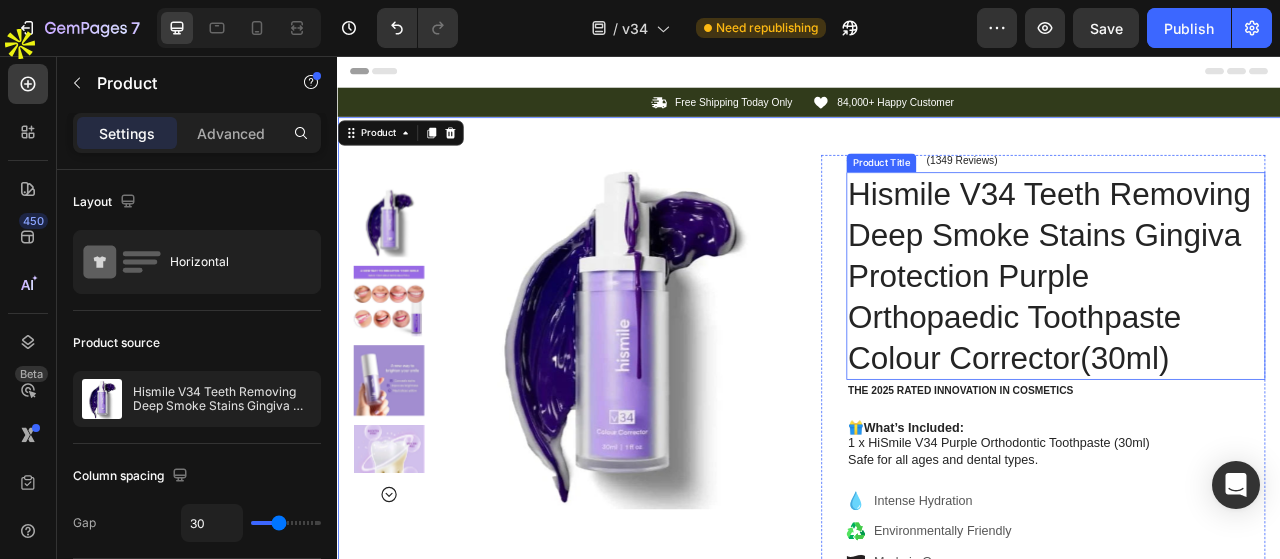 scroll, scrollTop: 400, scrollLeft: 0, axis: vertical 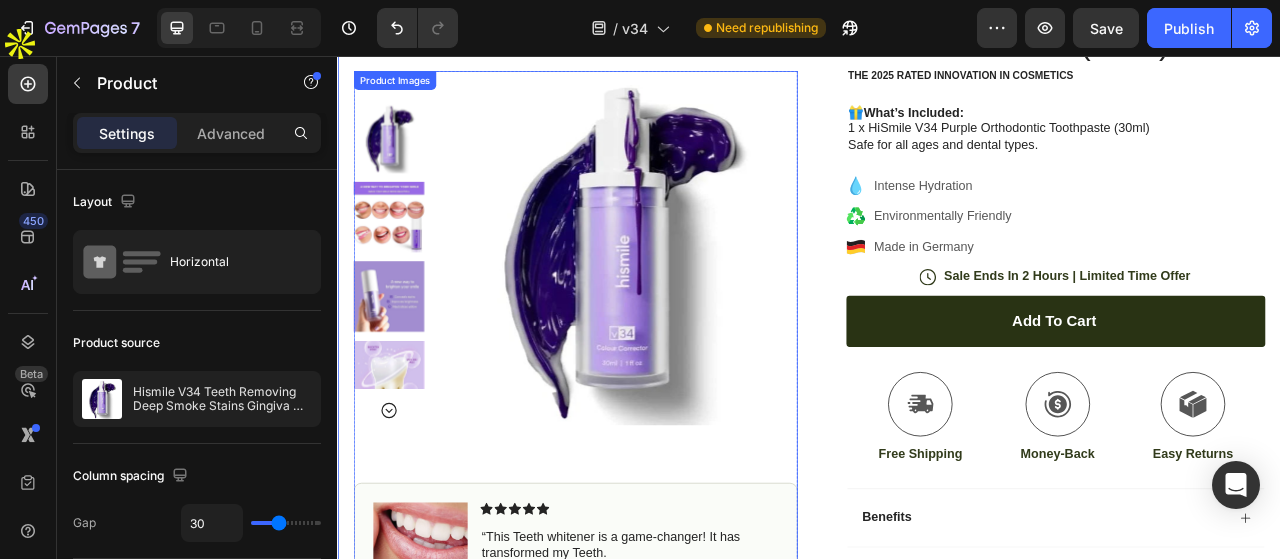 click at bounding box center [696, 301] 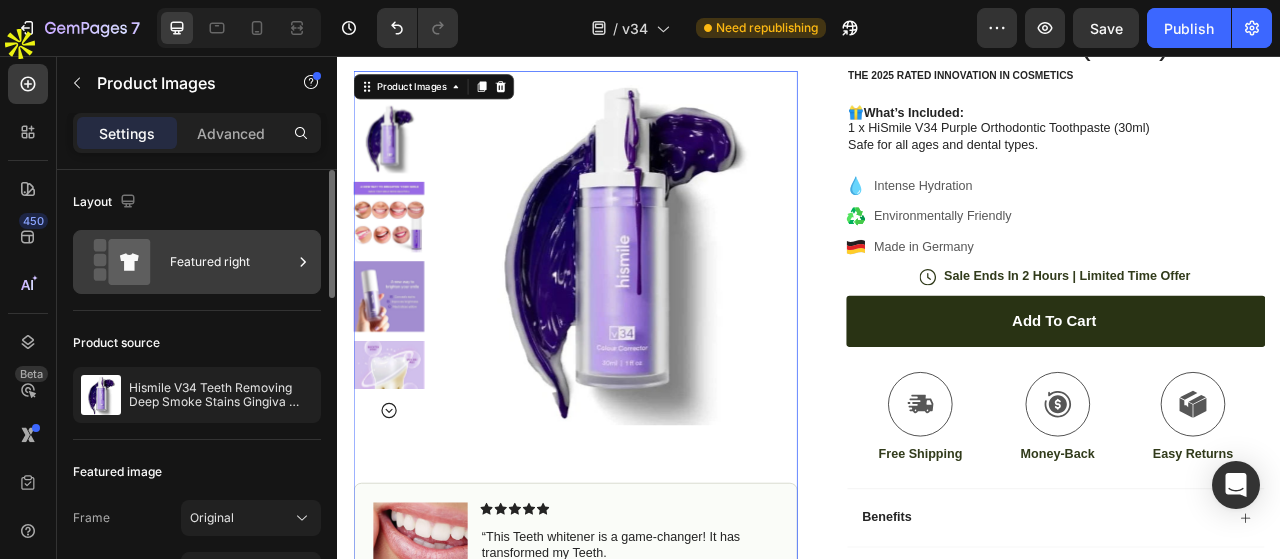 click on "Featured right" at bounding box center (231, 262) 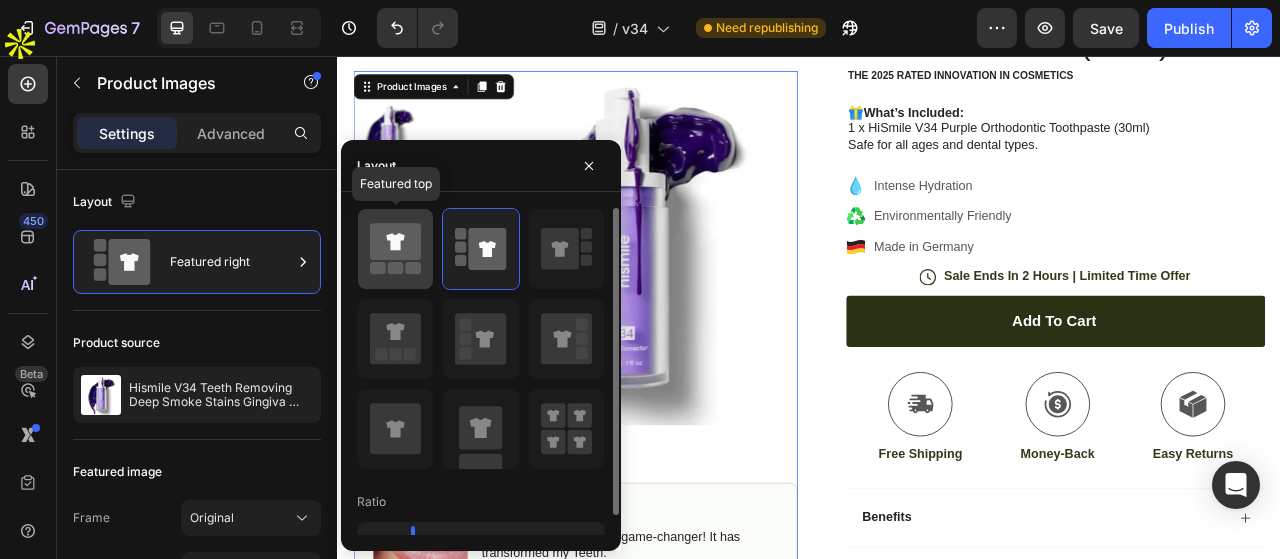 click 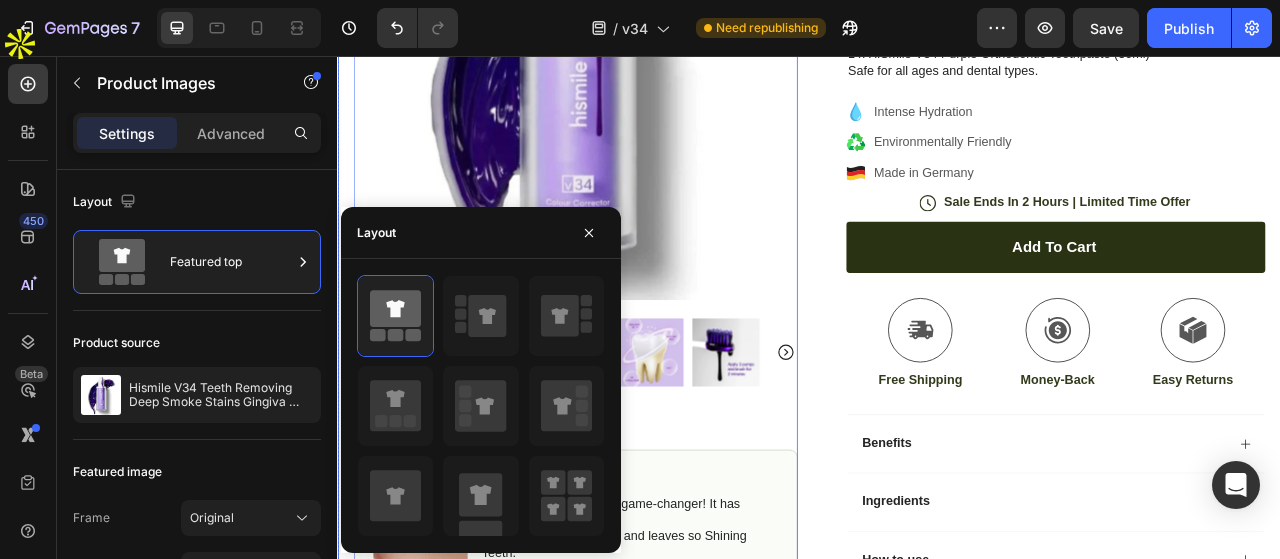 scroll, scrollTop: 500, scrollLeft: 0, axis: vertical 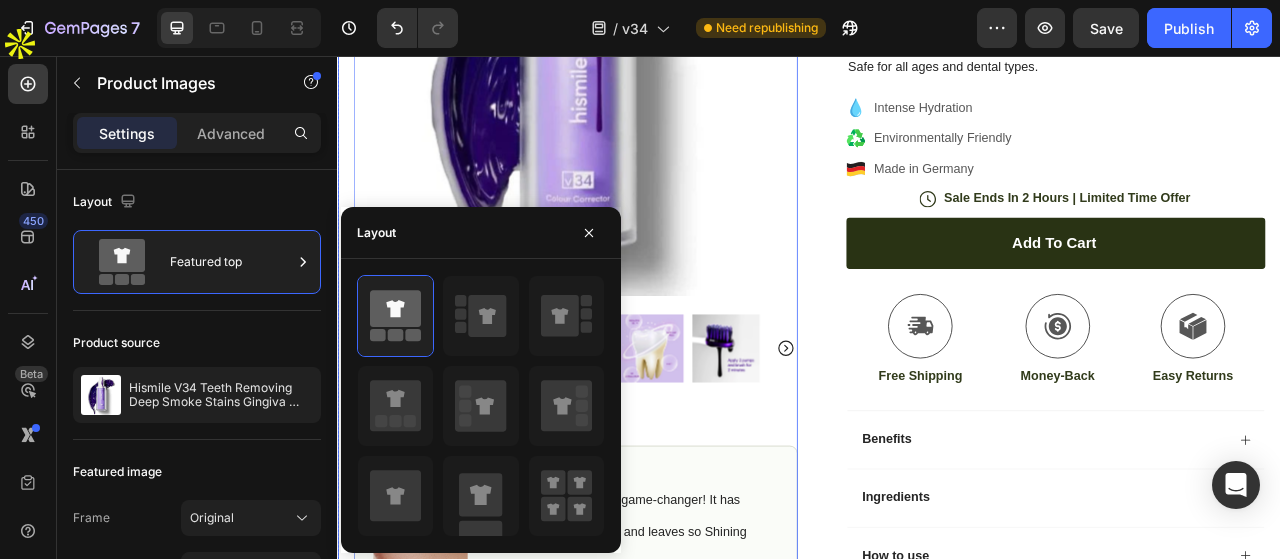 click on "Product Images   80 Image Icon Icon Icon Icon Icon Icon List “This Teeth whitener is a game-changer! It has transformed my Teeth.  I love how it work quickly and leaves so Shining Teeth. Text Block
Icon [PERSON] Text Block Row Row Row Icon Icon Icon Icon Icon Icon List (1349 Reviews) Text Block Row Hismile V34 Teeth Removing Deep Smoke Stains Gingiva Protection Purple Orthopaedic Toothpaste Colour Corrector(30ml) Product Title The 2025 Rated Innovation in Cosmetics Text Block 🎁  What’s Included: 1 x HiSmile V34 Purple Orthodontic Toothpaste (30ml) Safe for all ages and dental types. Text Block
Intense Hydration
Environmentally Friendly
Made in Germany Item List
Icon Sale Ends In 2 Hours | Limited Time Offer Text Block Row Add to cart Add to Cart
Icon Free Shipping Text Block
Icon Money-Back Text Block
Icon Easy Returns Text Block Row Image Icon" at bounding box center [937, 198] 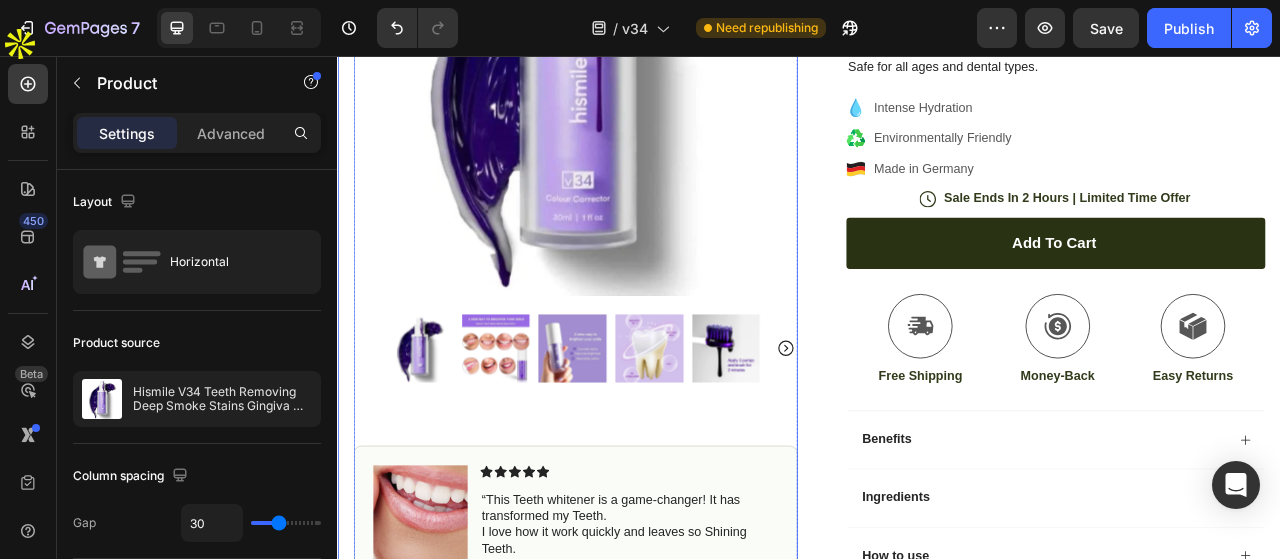 click at bounding box center (831, 428) 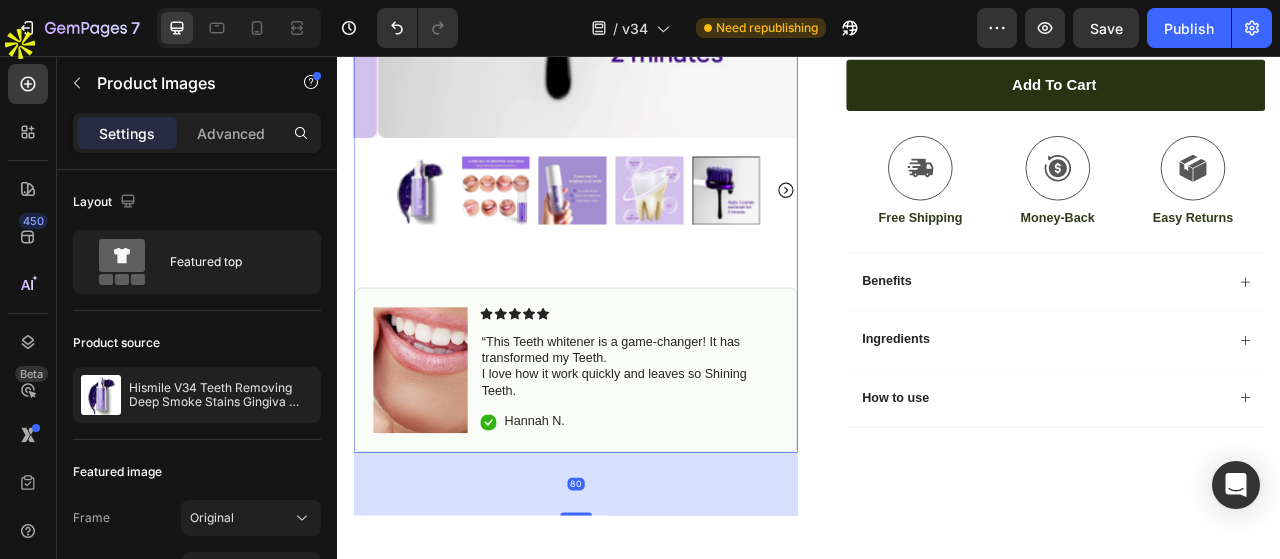 scroll, scrollTop: 900, scrollLeft: 0, axis: vertical 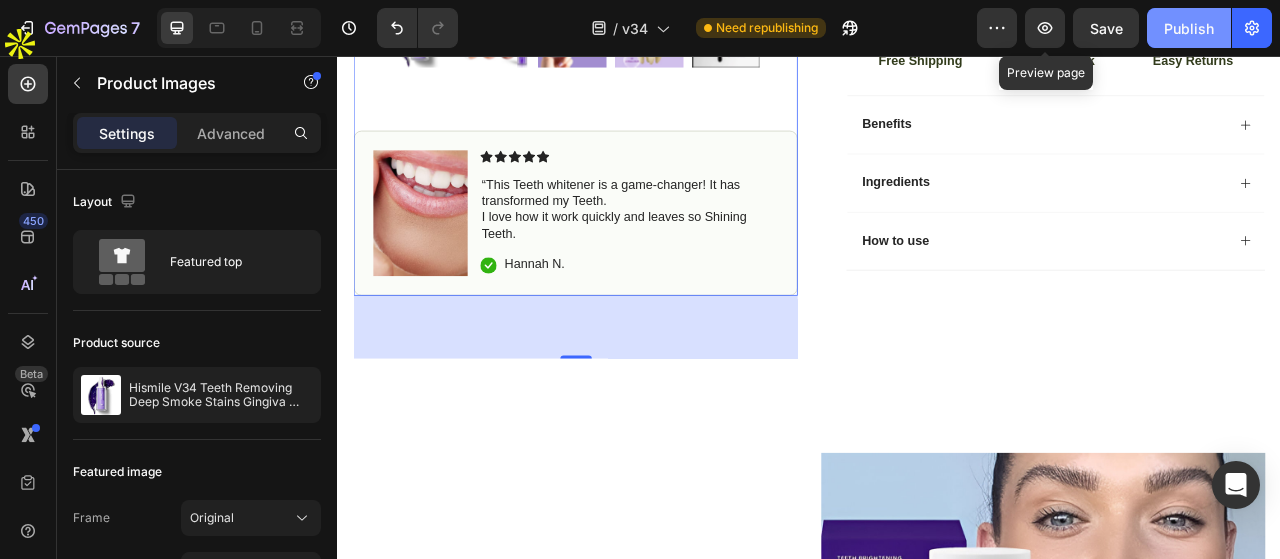 click on "Publish" 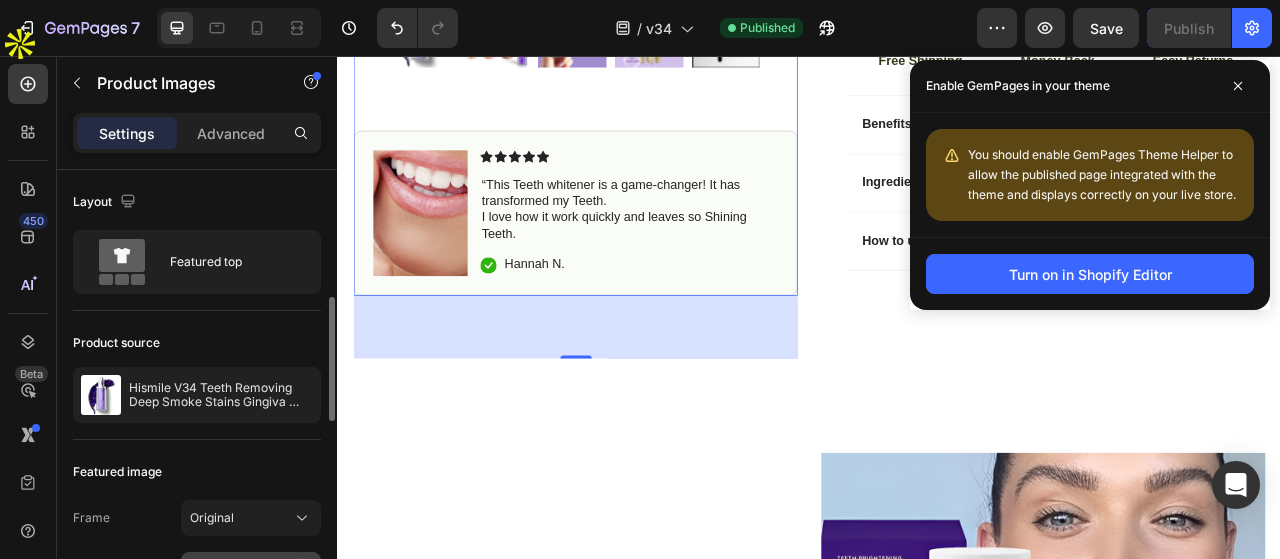 scroll, scrollTop: 100, scrollLeft: 0, axis: vertical 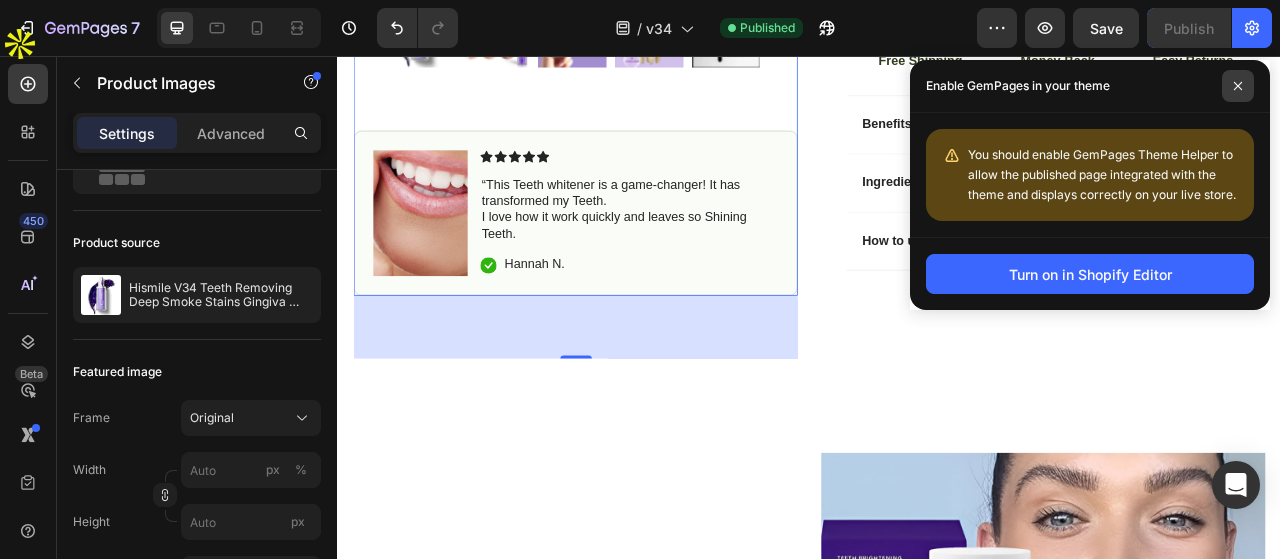 click at bounding box center (1238, 86) 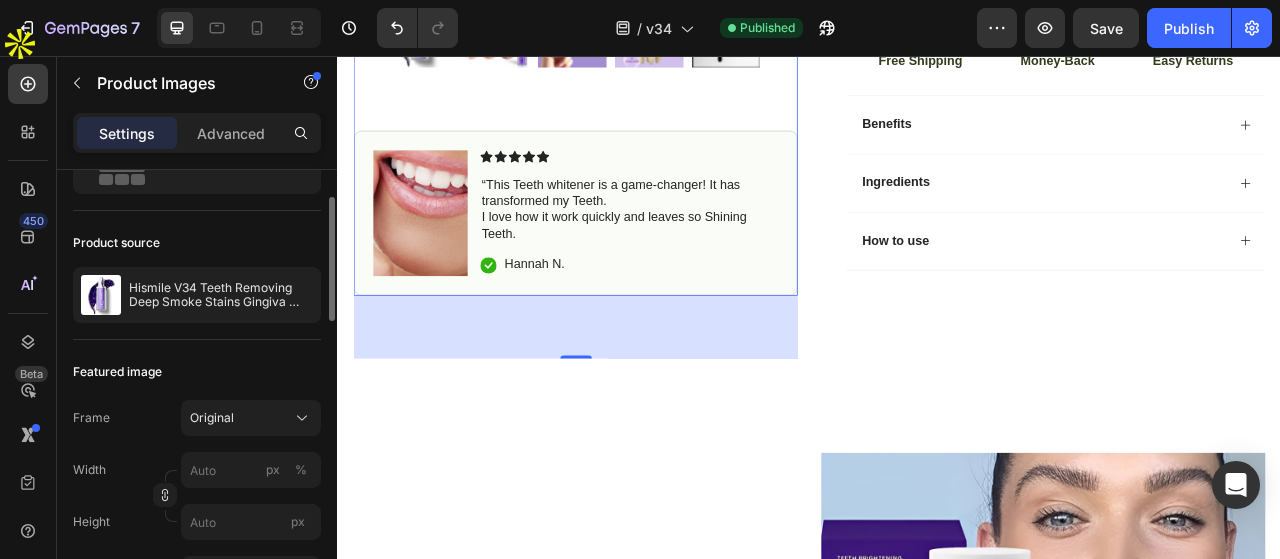 scroll, scrollTop: 200, scrollLeft: 0, axis: vertical 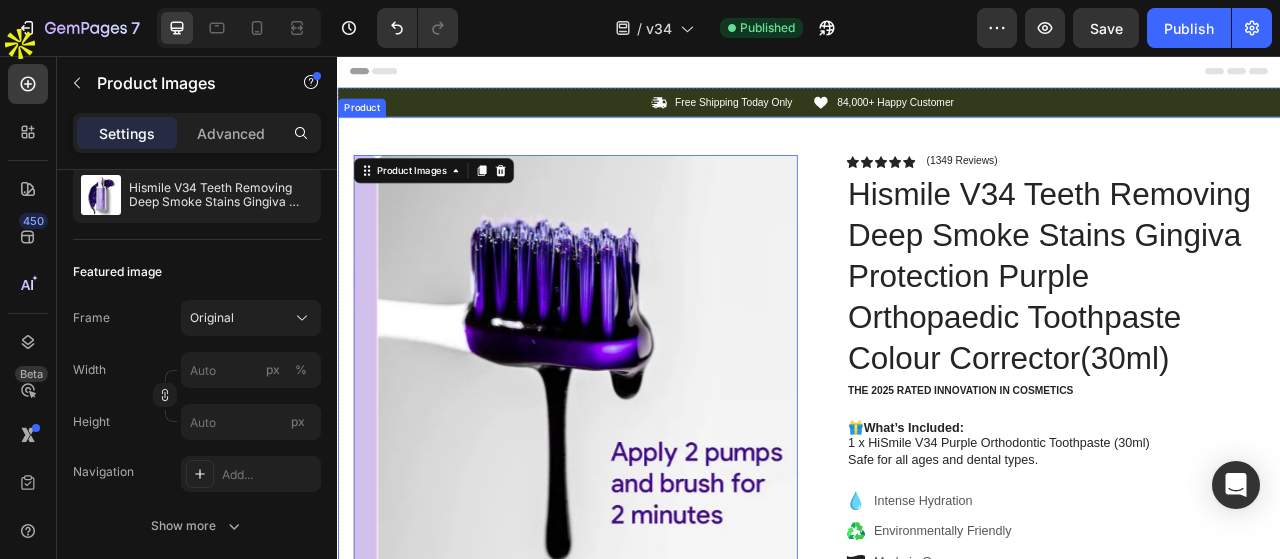 click on "Product Images   80 Image Icon Icon Icon Icon Icon Icon List “This Teeth whitener is a game-changer! It has transformed my Teeth.  I love how it work quickly and leaves so Shining Teeth. Text Block
Icon Hannah N. Text Block Row Row Row Icon Icon Icon Icon Icon Icon List (1349 Reviews) Text Block Row Hismile V34 Teeth Removing Deep Smoke Stains Gingiva Protection Purple Orthopaedic Toothpaste Colour Corrector(30ml) Product Title The 2025 Rated Innovation in Cosmetics Text Block 🎁  What’s Included: 1 x HiSmile V34 Purple Orthodontic Toothpaste (30ml) Safe for all ages and dental types. Text Block
Intense Hydration
Environmentally Friendly
Made in Germany Item List
Icon Sale Ends In 2 Hours | Limited Time Offer Text Block Row Add to cart Add to Cart
Icon Free Shipping Text Block
Icon Money-Back Text Block
Icon Easy Returns Text Block Row Image Icon" at bounding box center (937, 698) 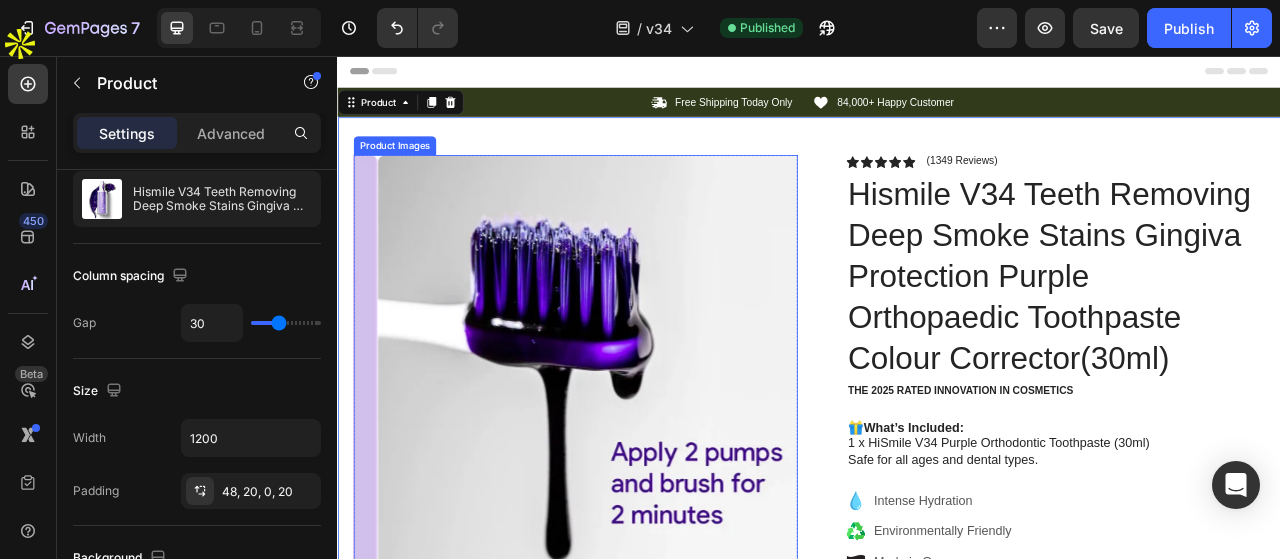 scroll, scrollTop: 0, scrollLeft: 0, axis: both 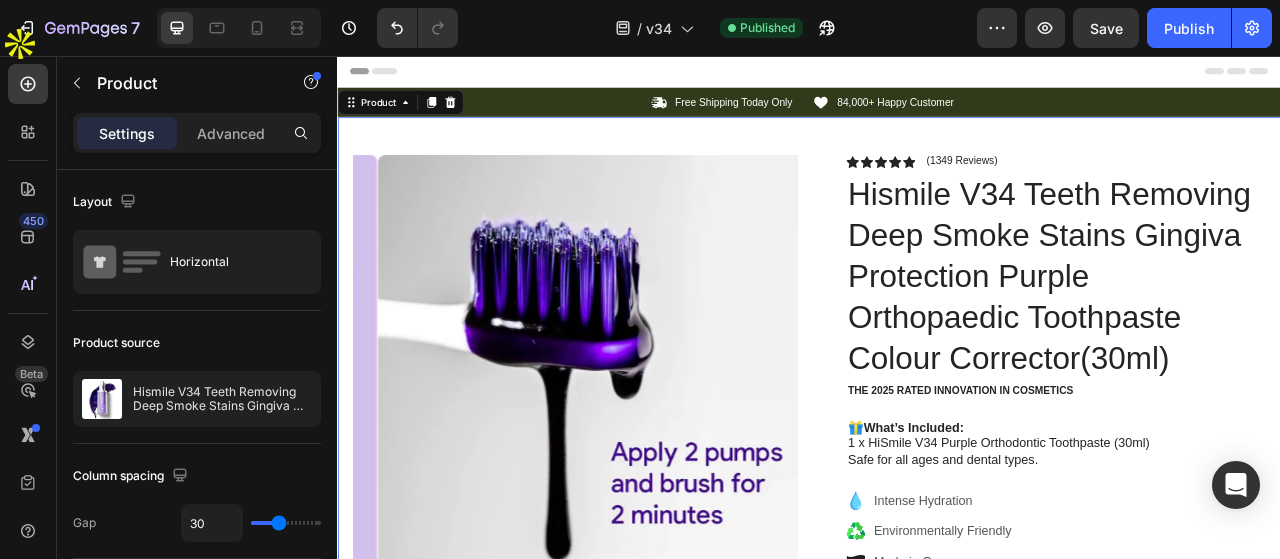 click on "Header" at bounding box center (937, 76) 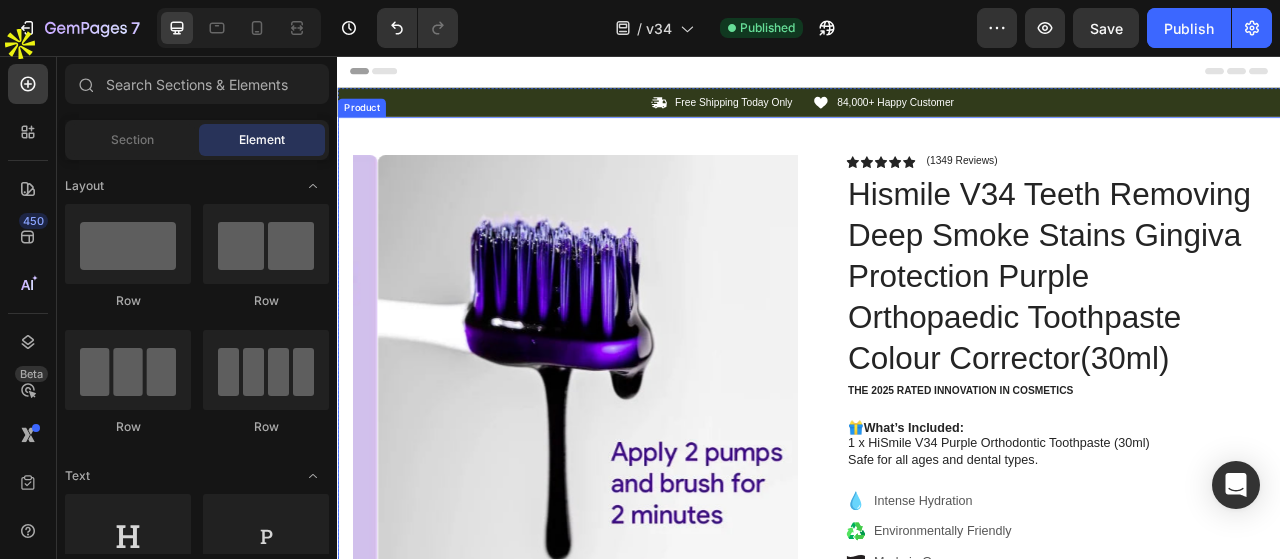 click on "Product Images Image Icon Icon Icon Icon Icon Icon List “This Teeth whitener is a game-changer! It has transformed my Teeth.  I love how it work quickly and leaves so Shining Teeth. Text Block
Icon Hannah N. Text Block Row Row Row Icon Icon Icon Icon Icon Icon List (1349 Reviews) Text Block Row Hismile V34 Teeth Removing Deep Smoke Stains Gingiva Protection Purple Orthopaedic Toothpaste Colour Corrector(30ml) Product Title The 2025 Rated Innovation in Cosmetics Text Block 🎁  What’s Included: 1 x HiSmile V34 Purple Orthodontic Toothpaste (30ml) Safe for all ages and dental types. Text Block
Intense Hydration
Environmentally Friendly
Made in Germany Item List
Icon Sale Ends In 2 Hours | Limited Time Offer Text Block Row Add to cart Add to Cart
Icon Free Shipping Text Block
Icon Money-Back Text Block
Icon Easy Returns Text Block Row Image Icon Icon" at bounding box center (937, 698) 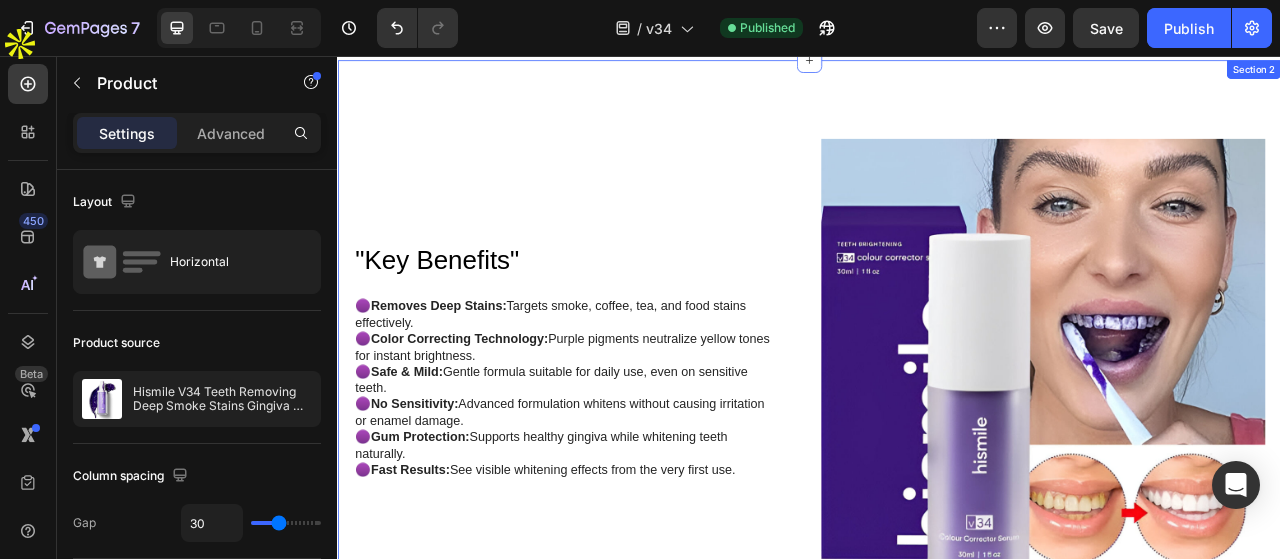scroll, scrollTop: 1100, scrollLeft: 0, axis: vertical 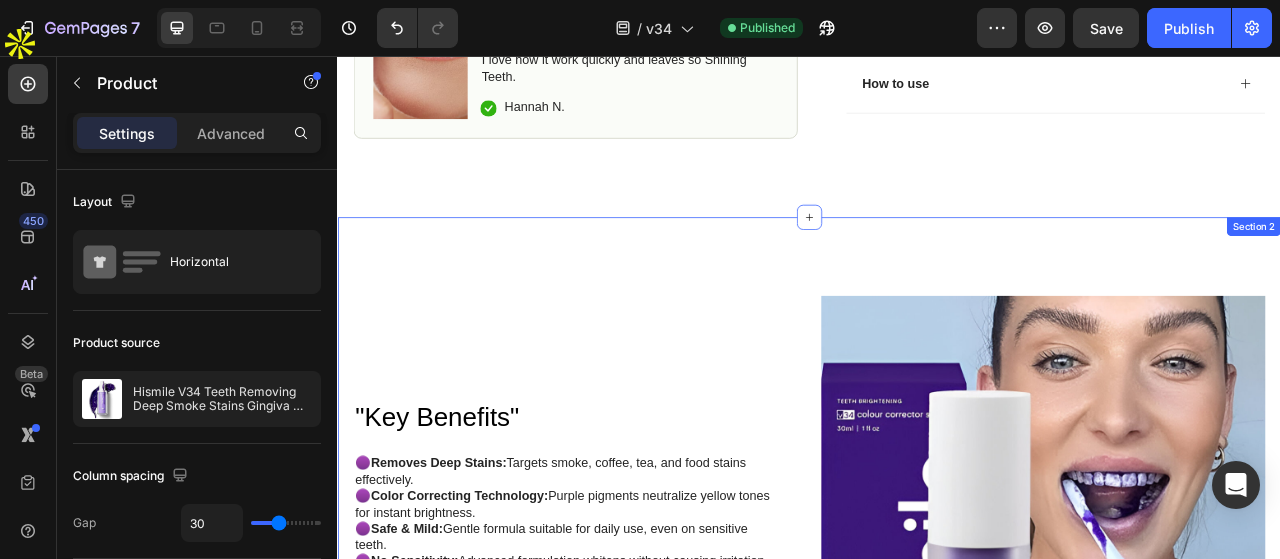 click on ""Key Benefits" Heading 🟣  Removes Deep Stains:  Targets smoke, coffee, tea, and food stains effectively. 🟣  Color Correcting Technology:  Purple pigments neutralize yellow tones for instant brightness. 🟣  Safe & Mild:  Gentle formula suitable for daily use, even on sensitive teeth. 🟣  No Sensitivity:  Advanced formulation whitens without causing irritation or enamel damage. 🟣  Gum Protection:  Supports healthy gingiva while whitening teeth naturally. 🟣  Fast Results:  See visible whitening effects from the very first use. Text Block Row Image Row 🧪  How It Works: Heading HiSmile V34 uses  advanced purple color correction . Purple is opposite yellow on the color wheel, which means it neutralizes yellow tones instantly, leaving your teeth visibly whiter after every brush. Combined with stain-removing ingredients, it restores your natural white smile safely. Text Block Row Image Row Section 2" at bounding box center [937, 951] 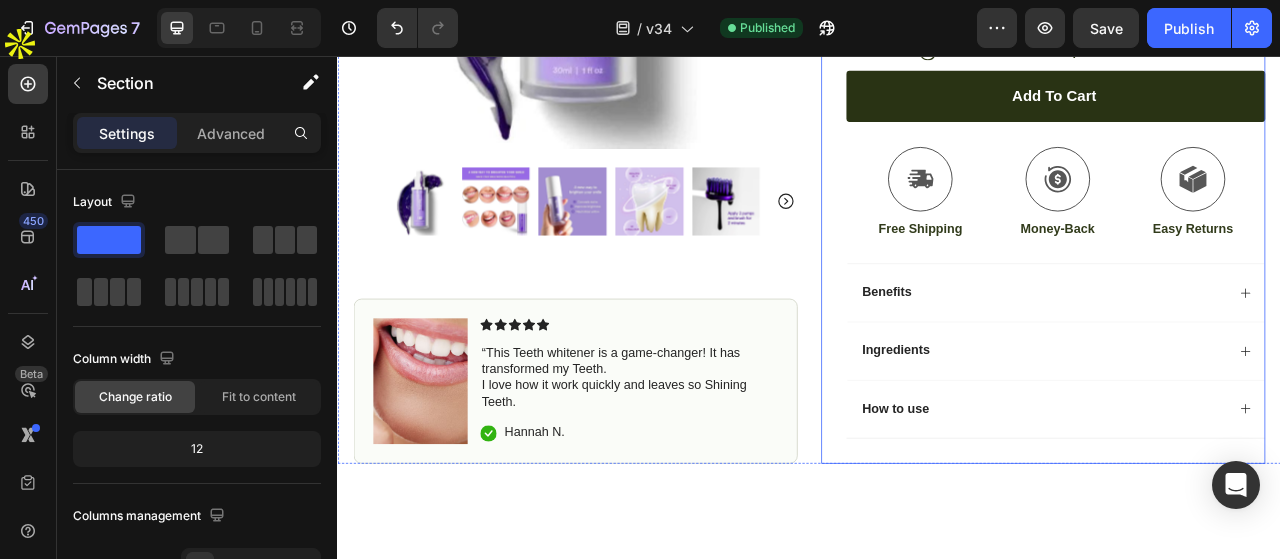 scroll, scrollTop: 0, scrollLeft: 0, axis: both 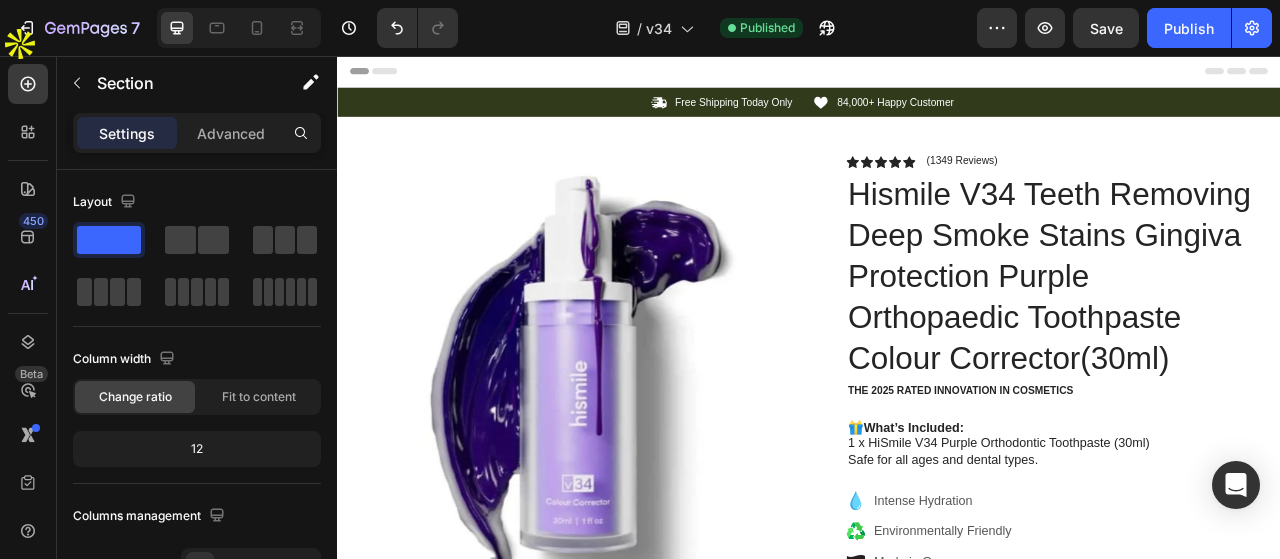 click on "Header" at bounding box center (937, 76) 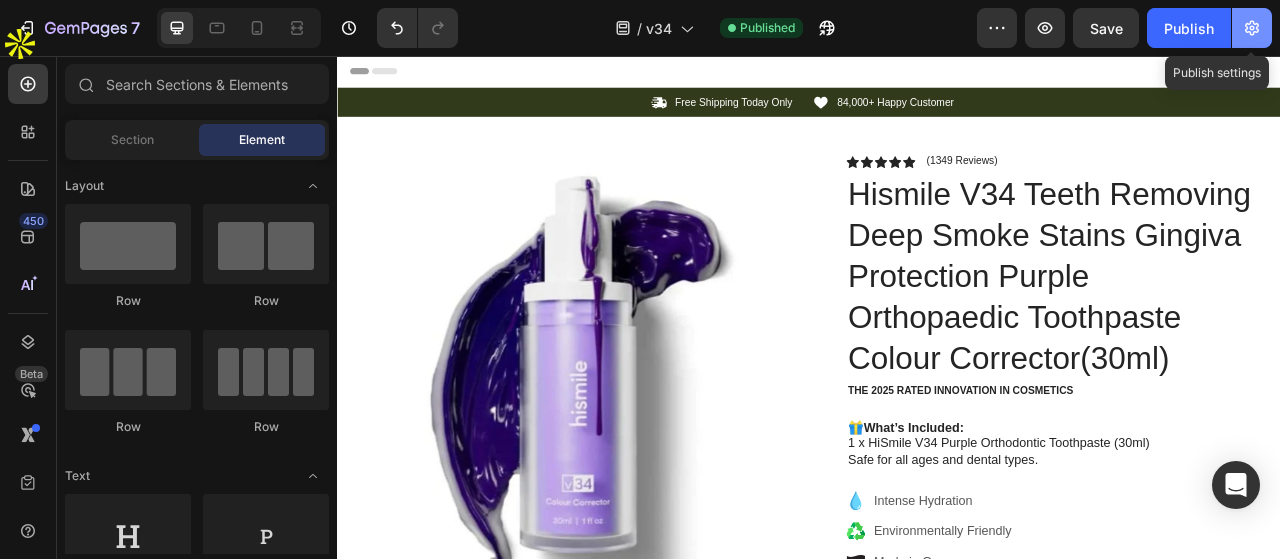click 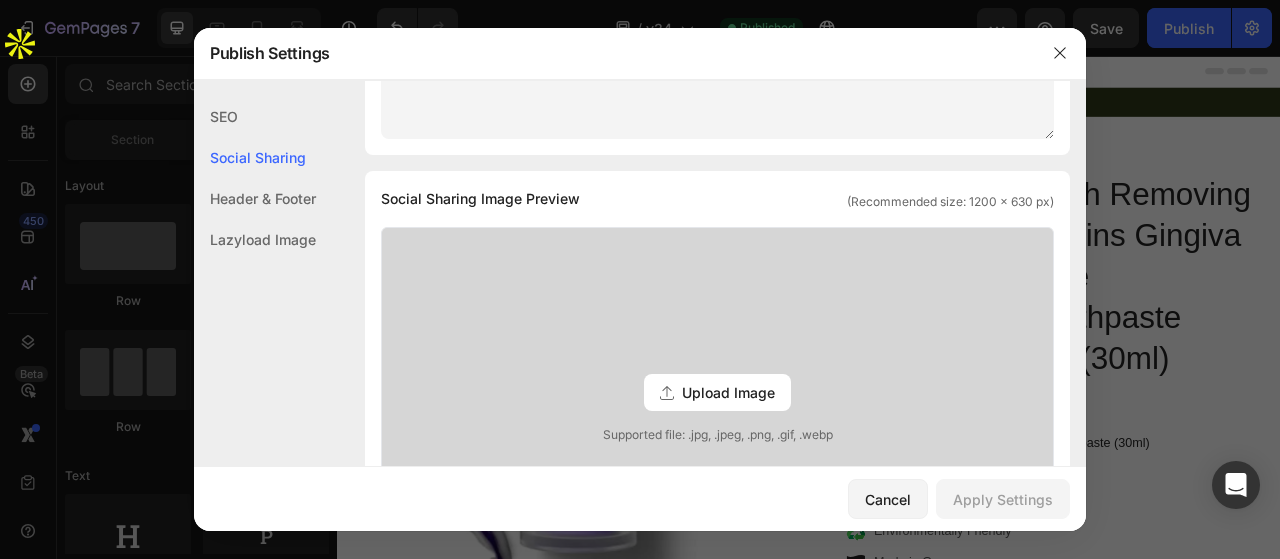 scroll, scrollTop: 500, scrollLeft: 0, axis: vertical 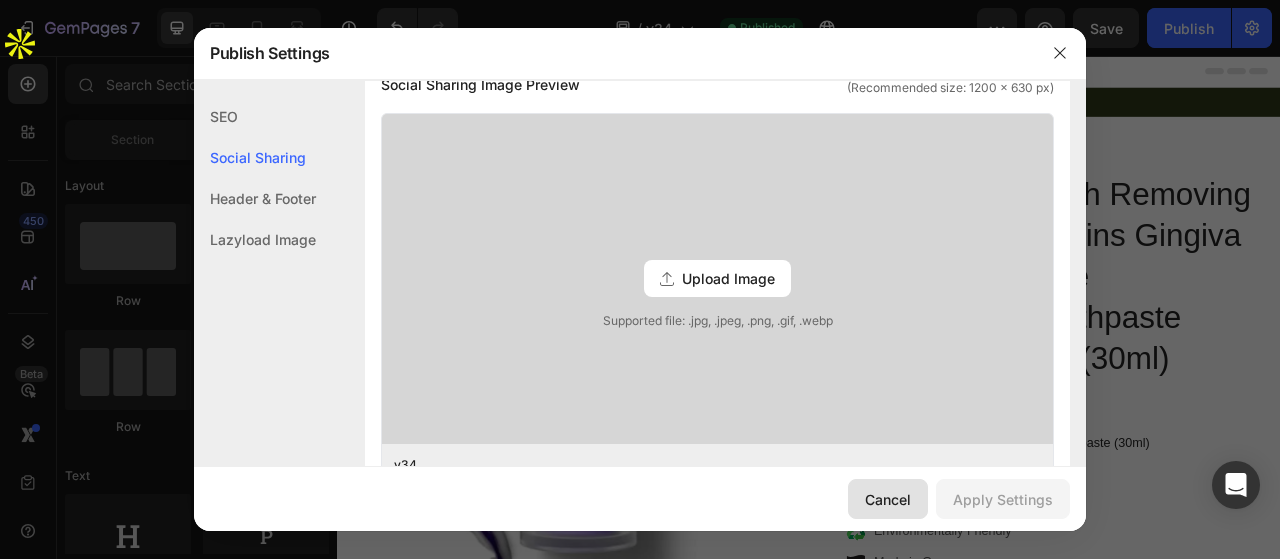 click on "Cancel" at bounding box center [888, 499] 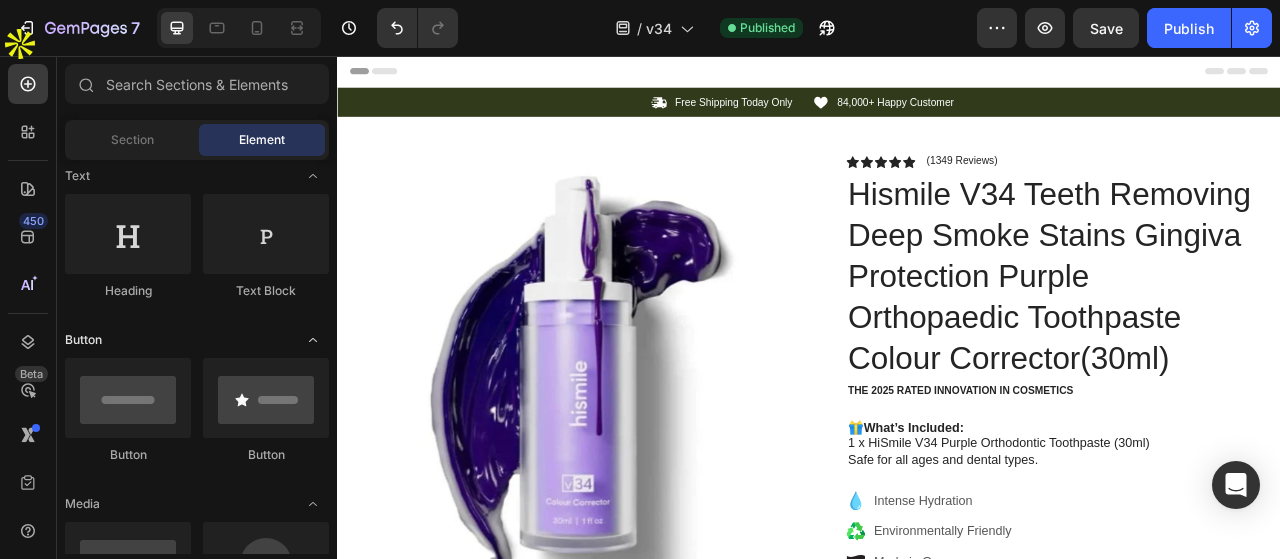 scroll, scrollTop: 0, scrollLeft: 0, axis: both 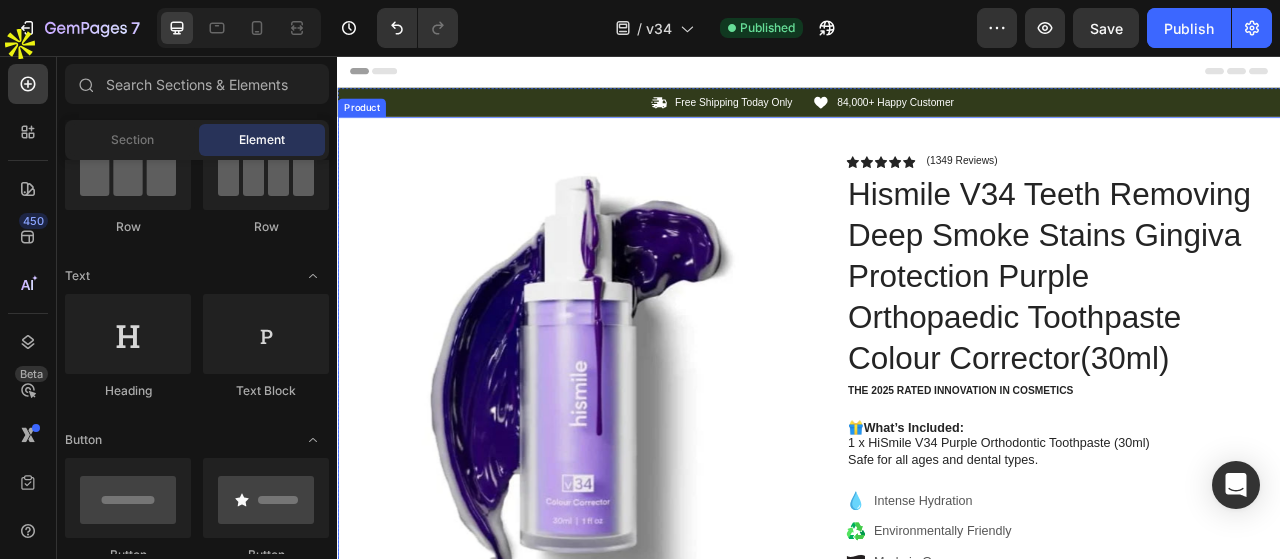 click on "Product Images Image Icon Icon Icon Icon Icon Icon List “This Teeth whitener is a game-changer! It has transformed my Teeth.  I love how it work quickly and leaves so Shining Teeth. Text Block
Icon Hannah N. Text Block Row Row Row Icon Icon Icon Icon Icon Icon List (1349 Reviews) Text Block Row Hismile V34 Teeth Removing Deep Smoke Stains Gingiva Protection Purple Orthopaedic Toothpaste Colour Corrector(30ml) Product Title The 2025 Rated Innovation in Cosmetics Text Block 🎁  What’s Included: 1 x HiSmile V34 Purple Orthodontic Toothpaste (30ml) Safe for all ages and dental types. Text Block
Intense Hydration
Environmentally Friendly
Made in Germany Item List
Icon Sale Ends In 2 Hours | Limited Time Offer Text Block Row Add to cart Add to Cart
Icon Free Shipping Text Block
Icon Money-Back Text Block
Icon Easy Returns Text Block Row Image Icon Icon" at bounding box center (937, 698) 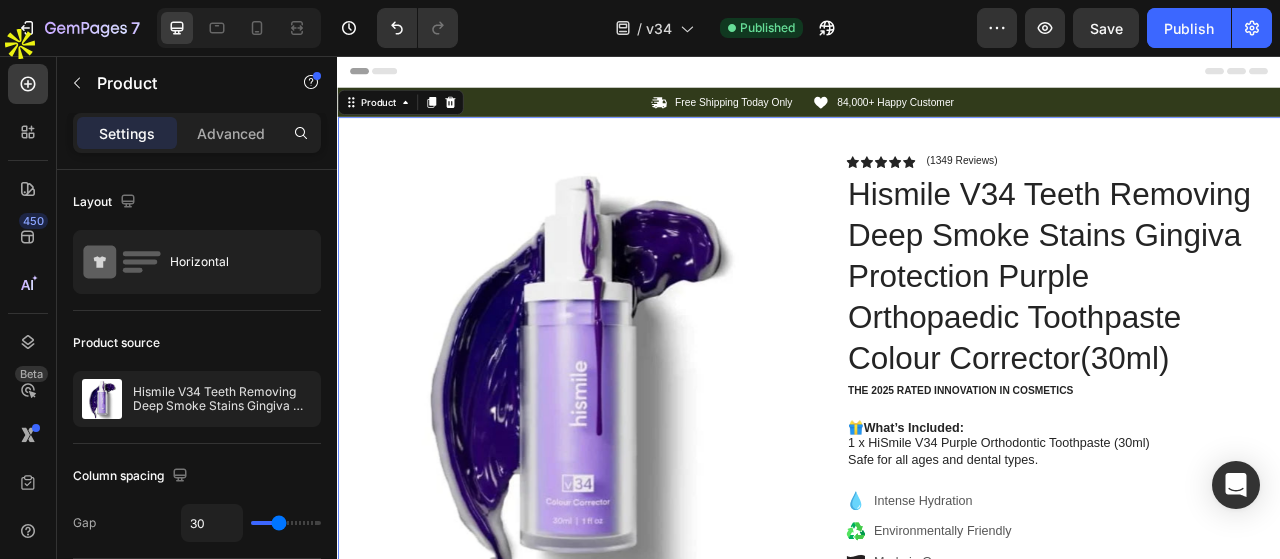 click on "Header" at bounding box center [937, 76] 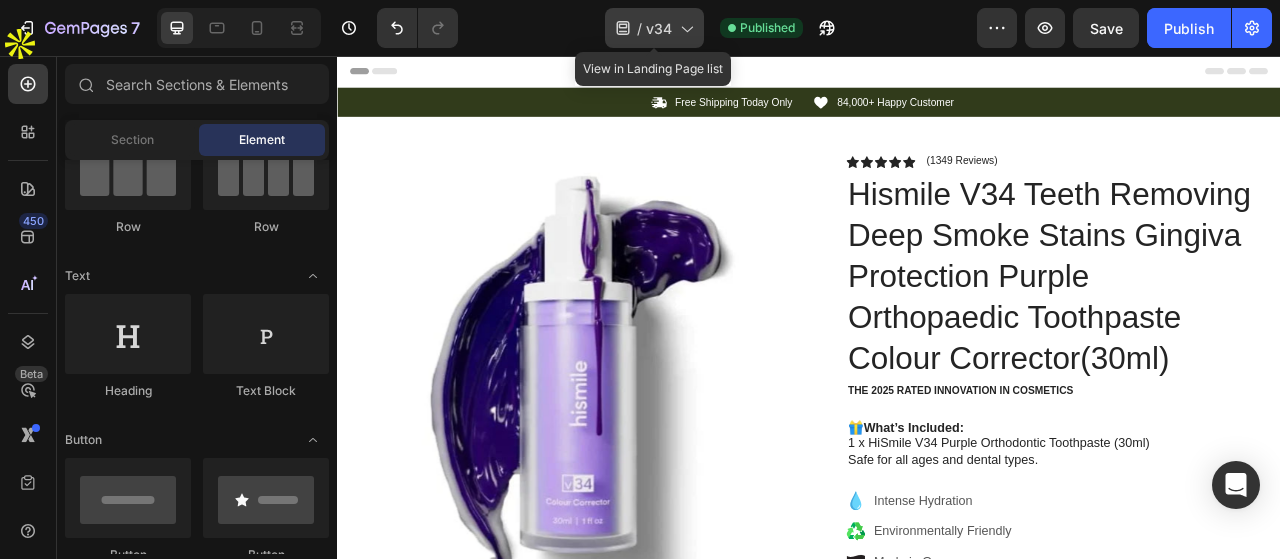 click on "v34" at bounding box center (659, 28) 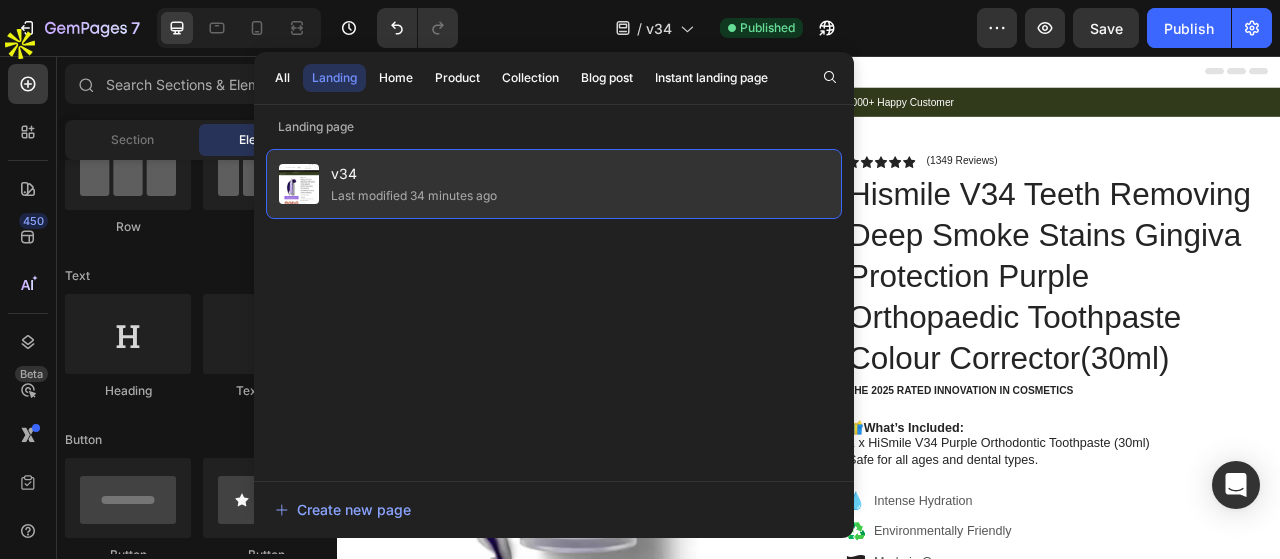 drag, startPoint x: 841, startPoint y: 242, endPoint x: 1475, endPoint y: 382, distance: 649.27344 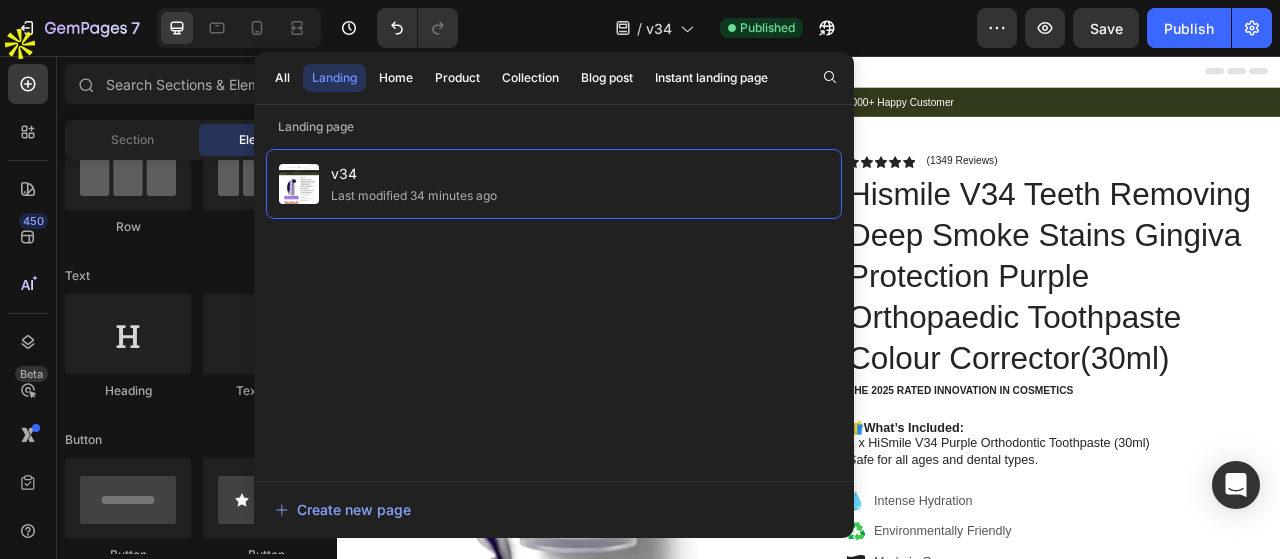 click on "Hismile V34 Teeth Removing Deep Smoke Stains Gingiva Protection Purple Orthopaedic Toothpaste Colour Corrector(30ml)" at bounding box center [1250, 336] 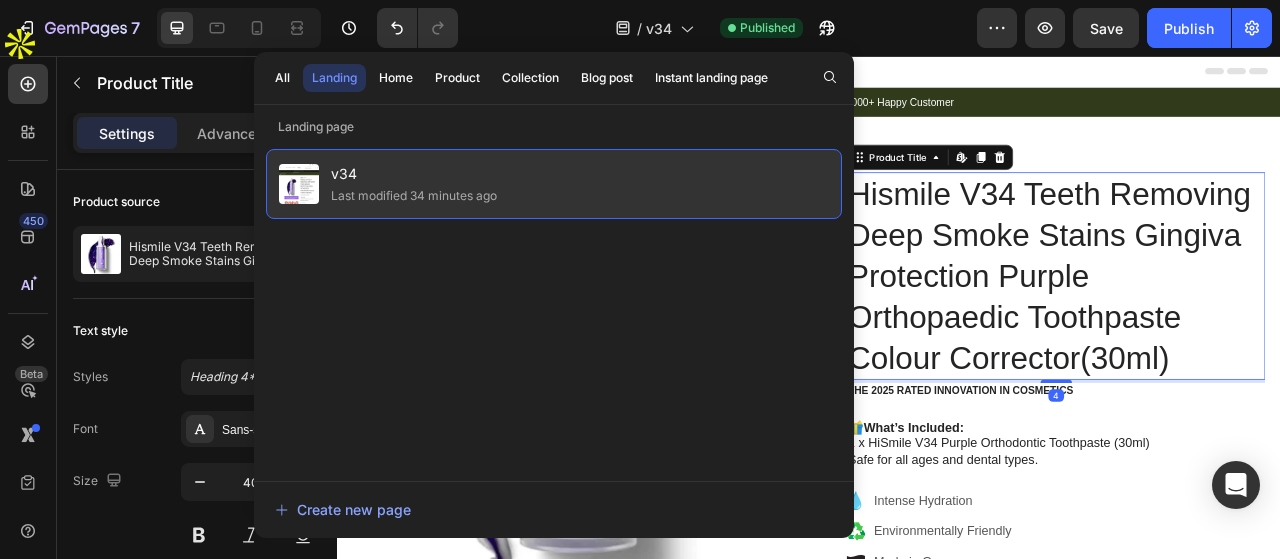 click on "v34 Last modified 34 minutes ago" 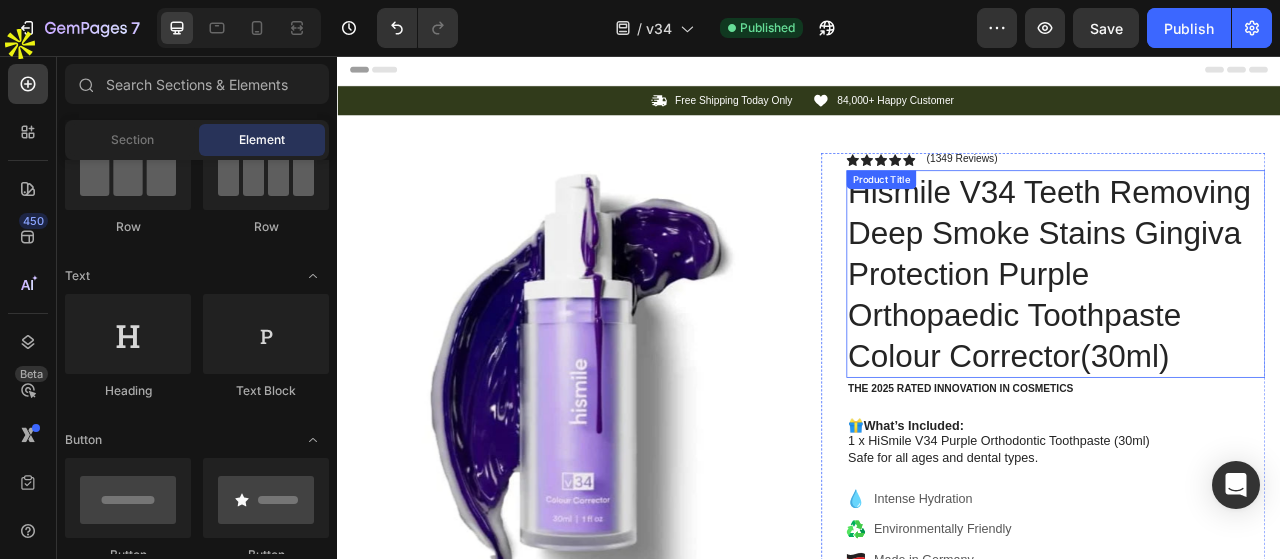 scroll, scrollTop: 0, scrollLeft: 0, axis: both 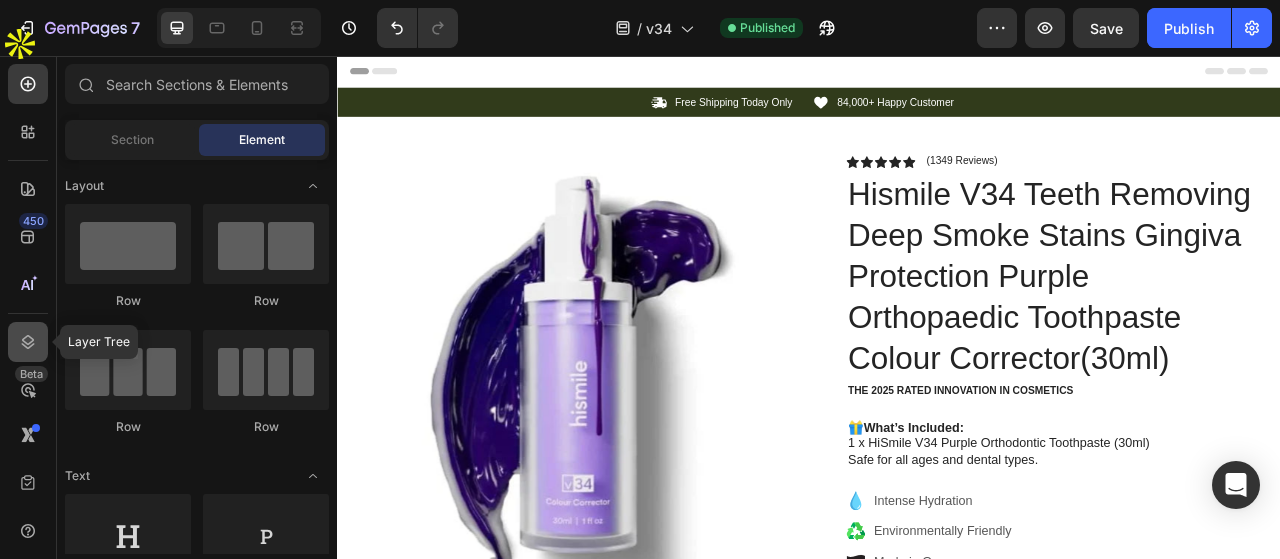 click 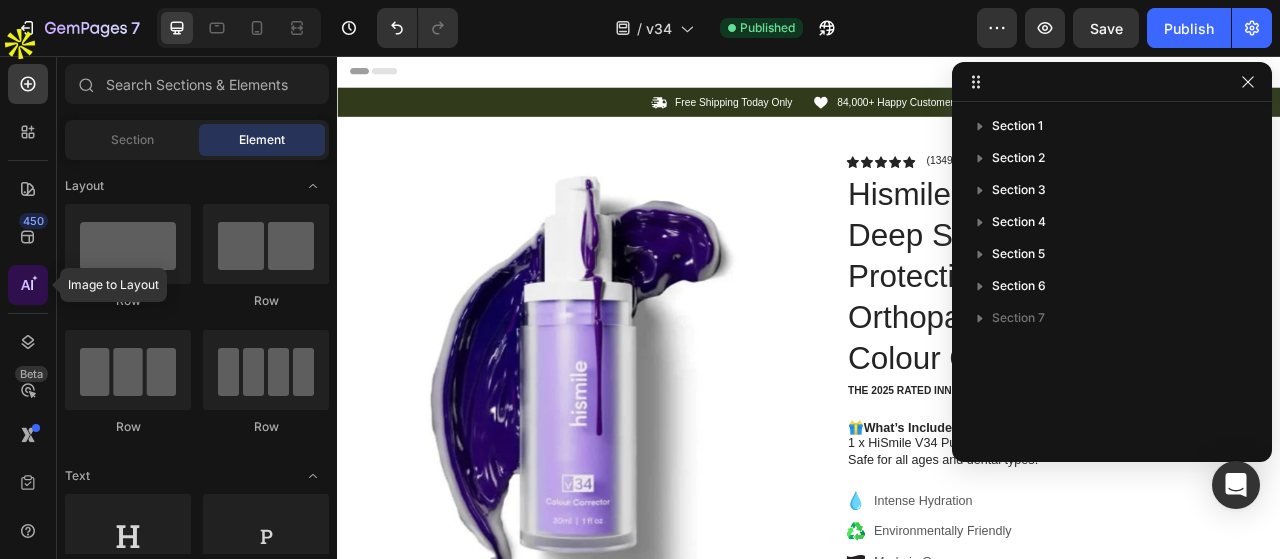 click 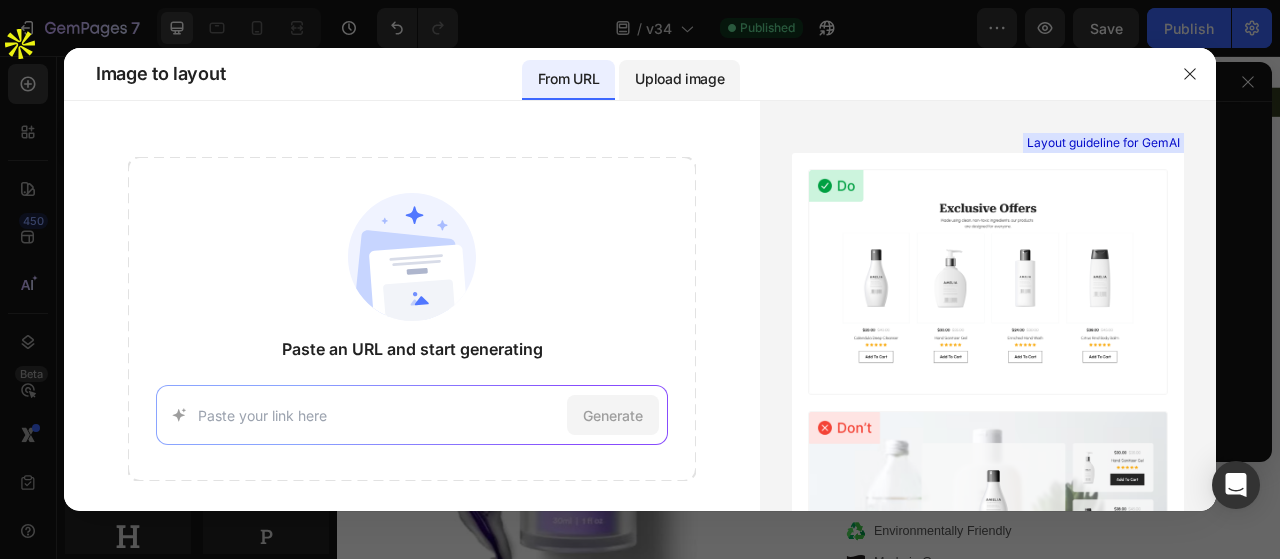 click on "Upload image" at bounding box center (679, 79) 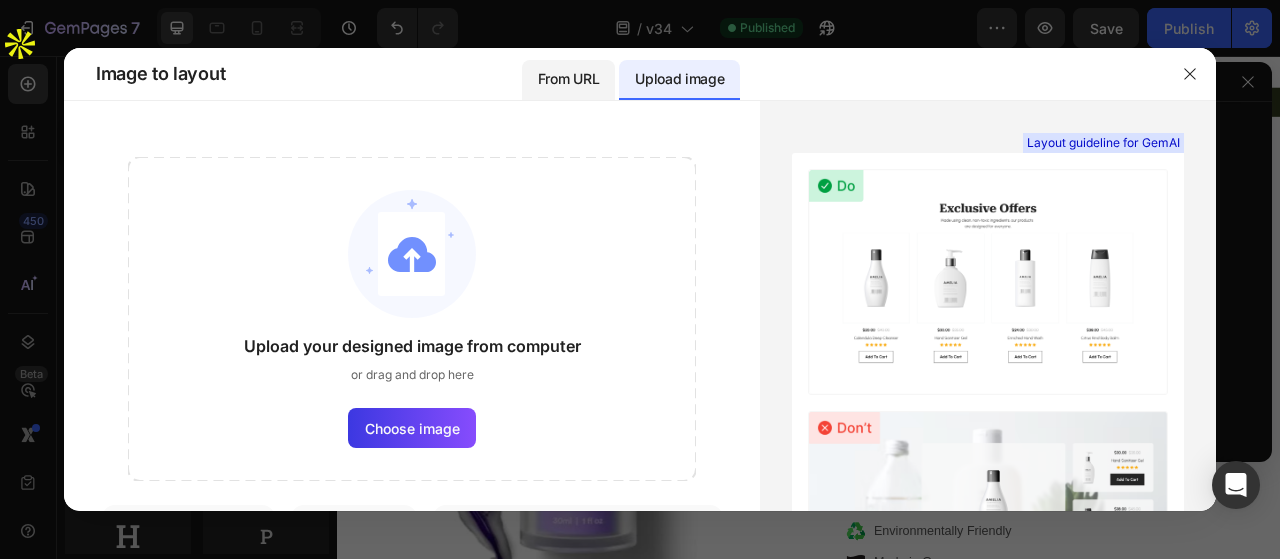 click on "From URL" at bounding box center (568, 79) 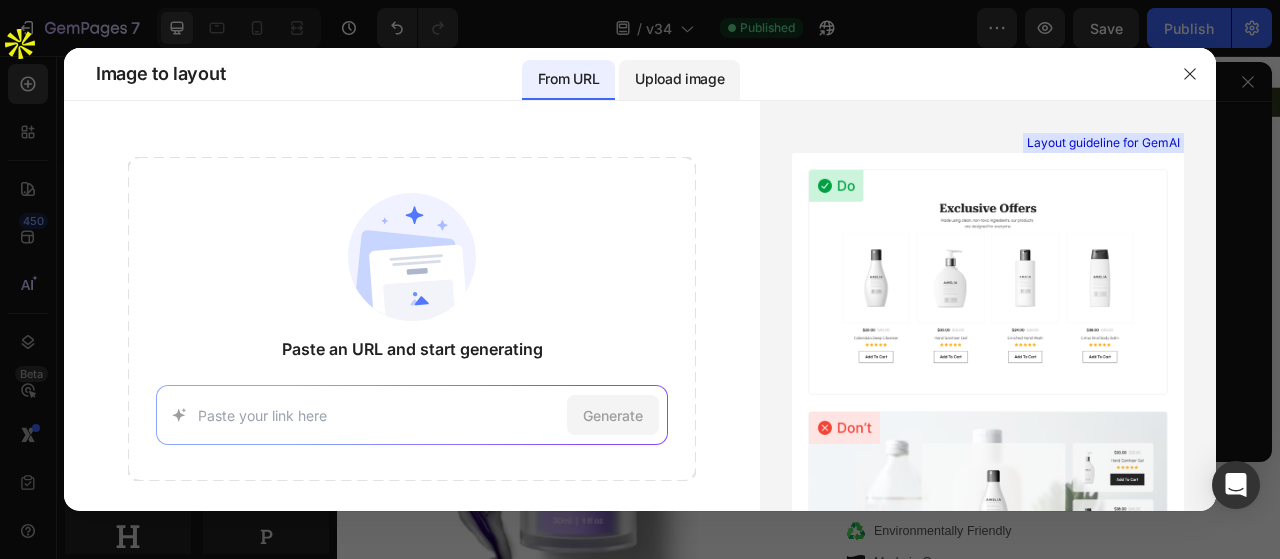click on "Upload image" at bounding box center [679, 79] 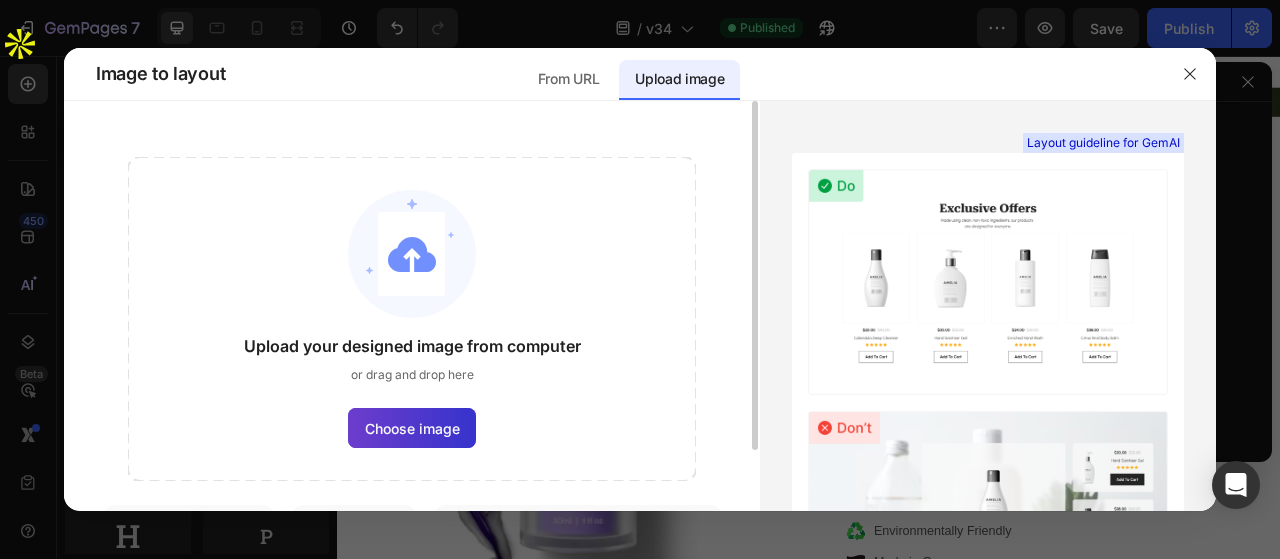 click on "Choose image" at bounding box center (412, 428) 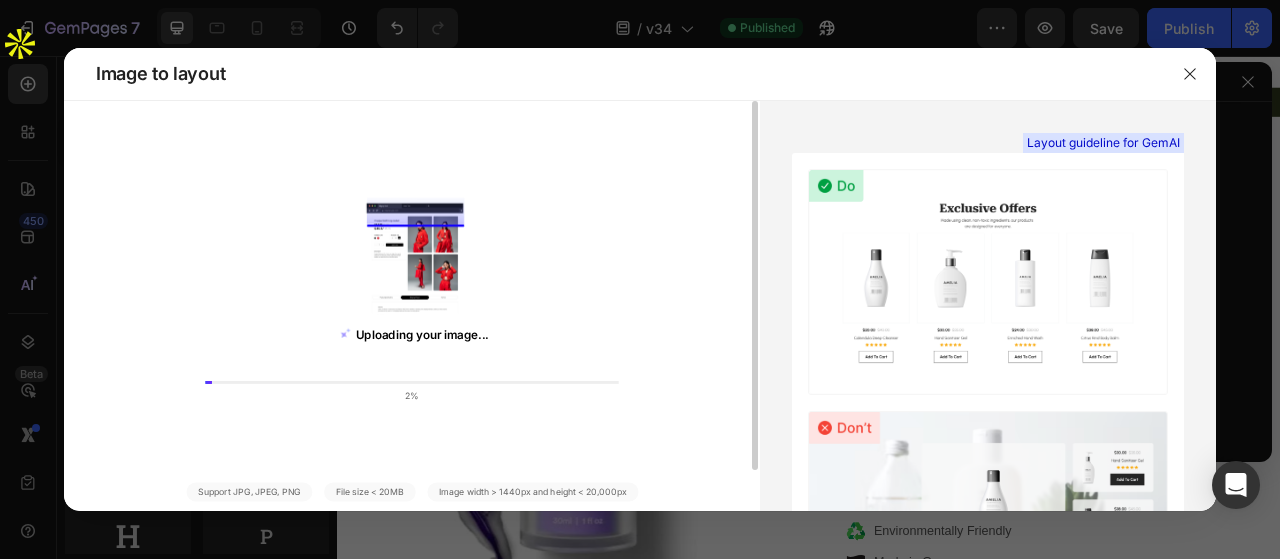 scroll, scrollTop: 46, scrollLeft: 0, axis: vertical 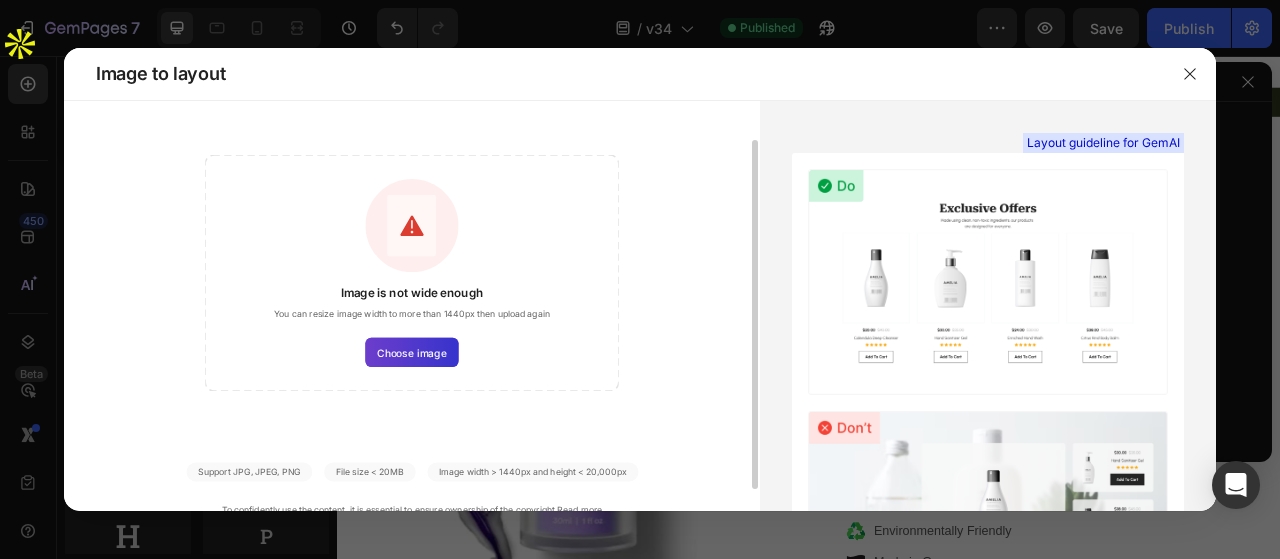 click on "Choose image" at bounding box center (411, 352) 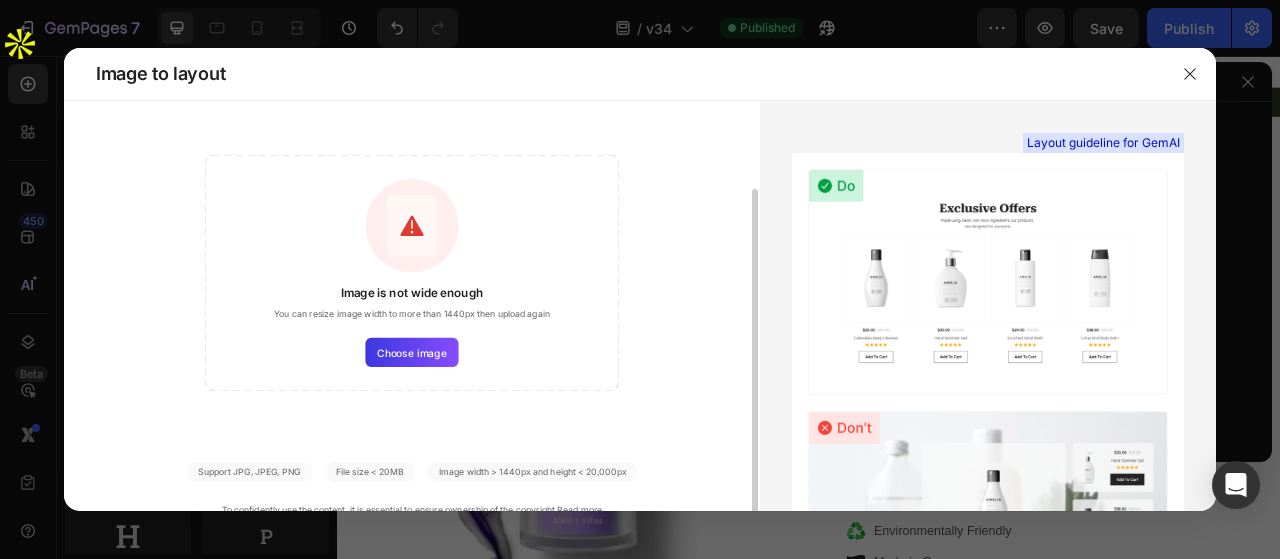 scroll, scrollTop: 72, scrollLeft: 0, axis: vertical 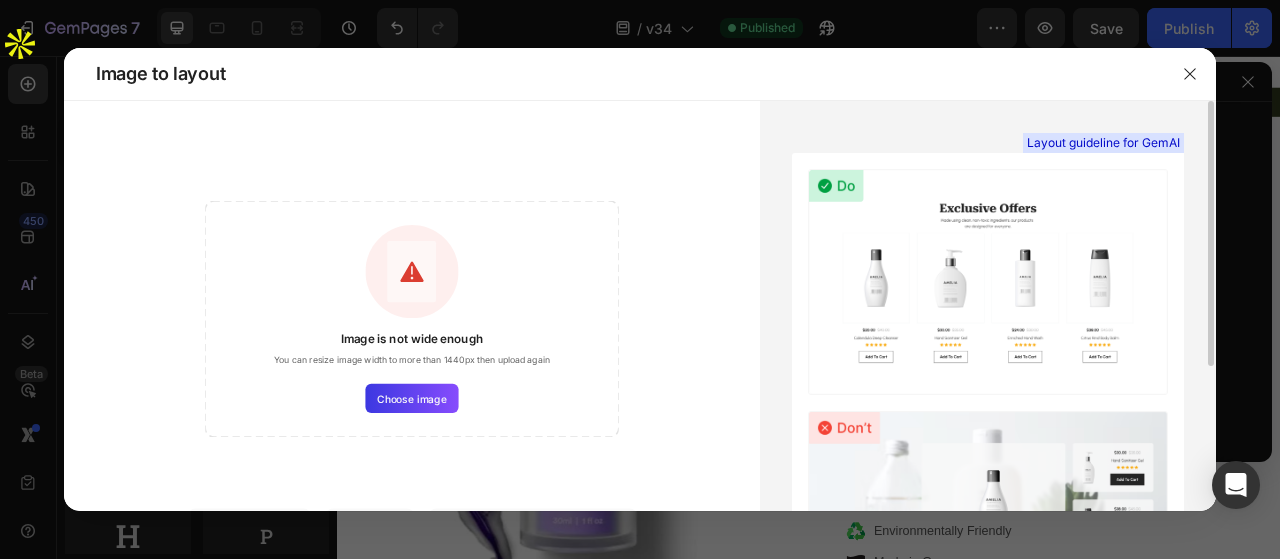 click at bounding box center [988, 282] 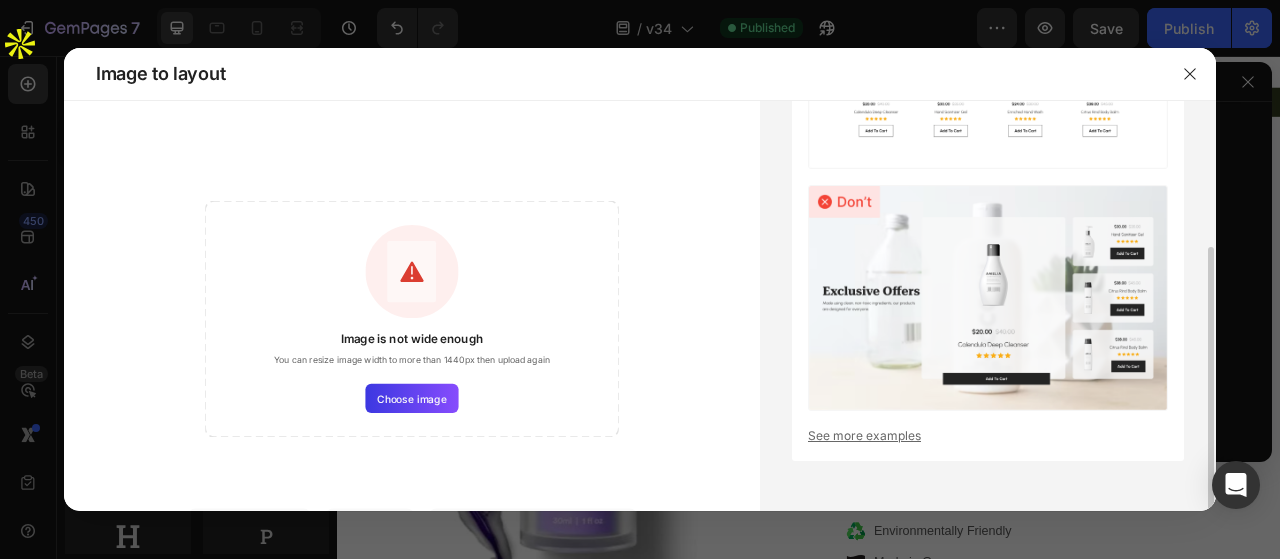 scroll, scrollTop: 0, scrollLeft: 0, axis: both 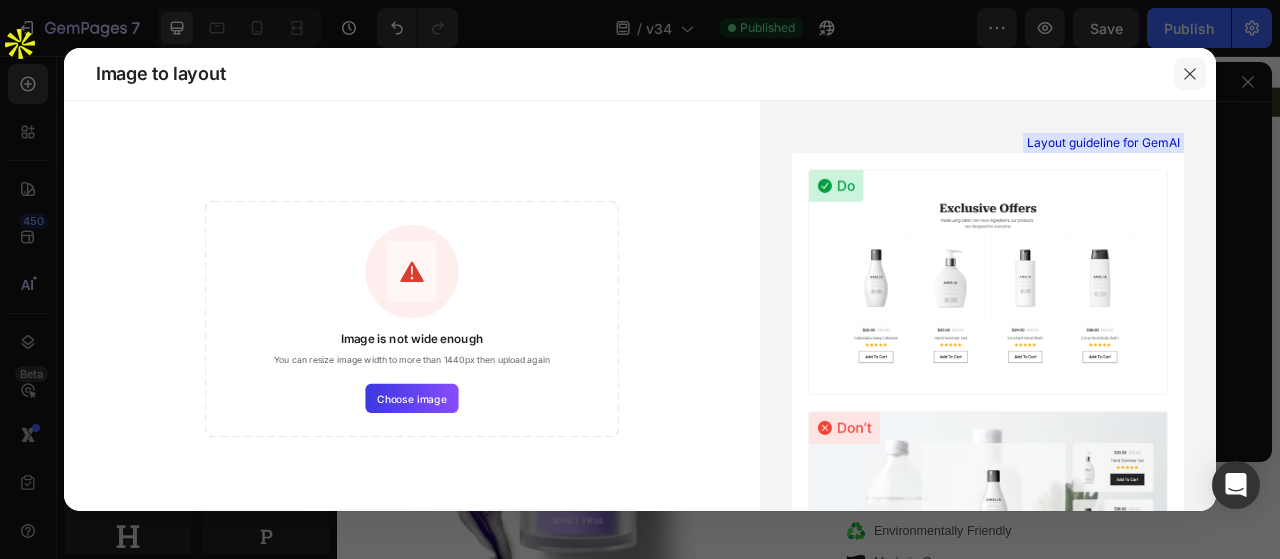 click at bounding box center (1190, 74) 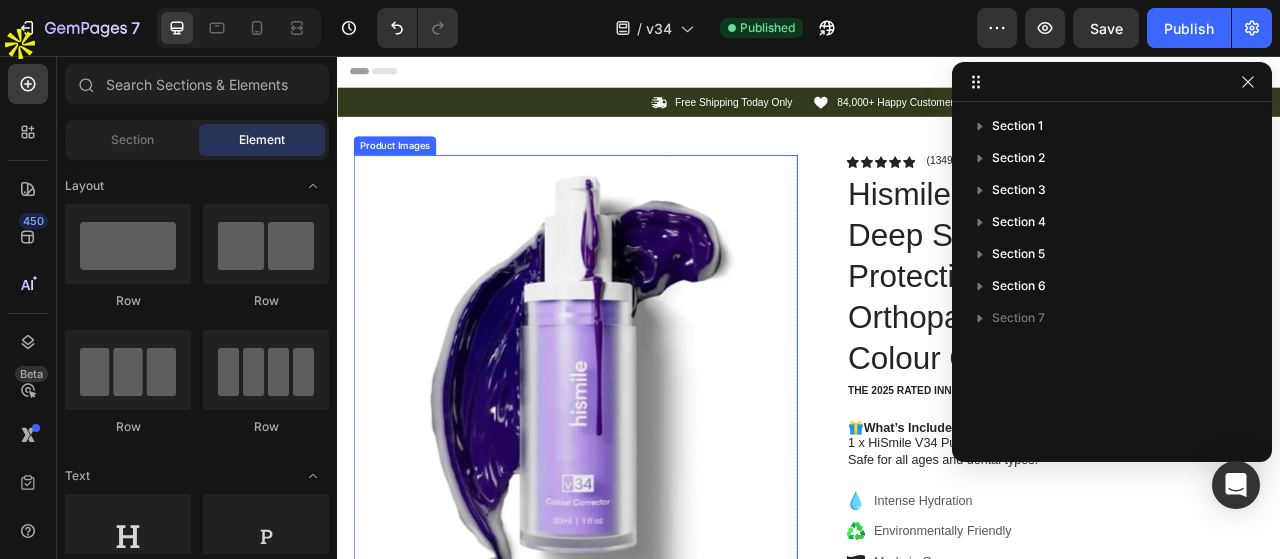 click at bounding box center (639, 464) 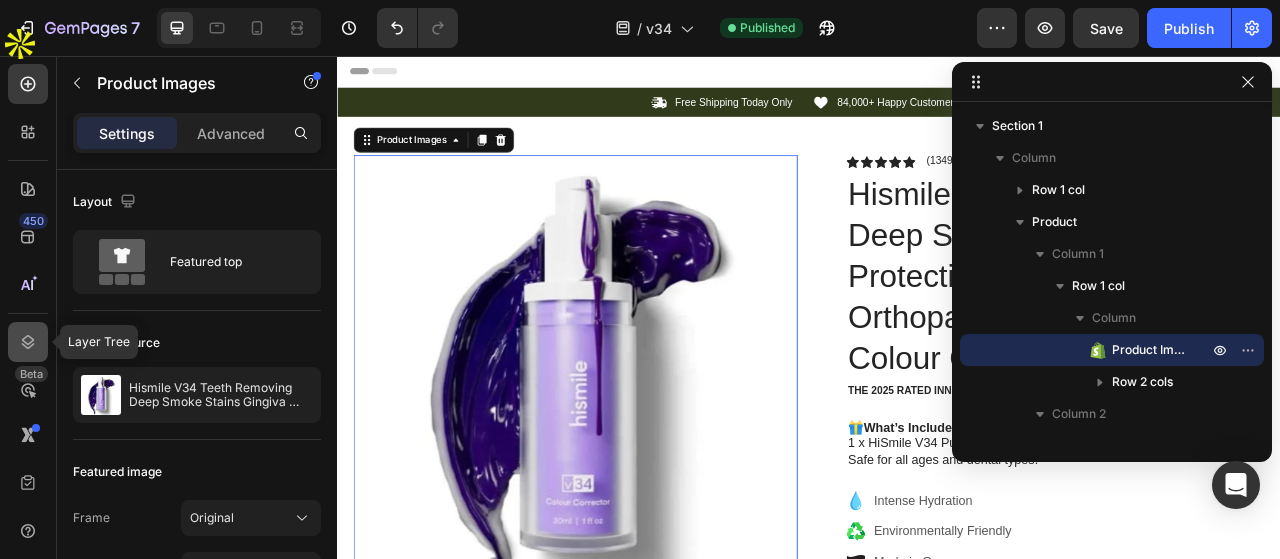 click 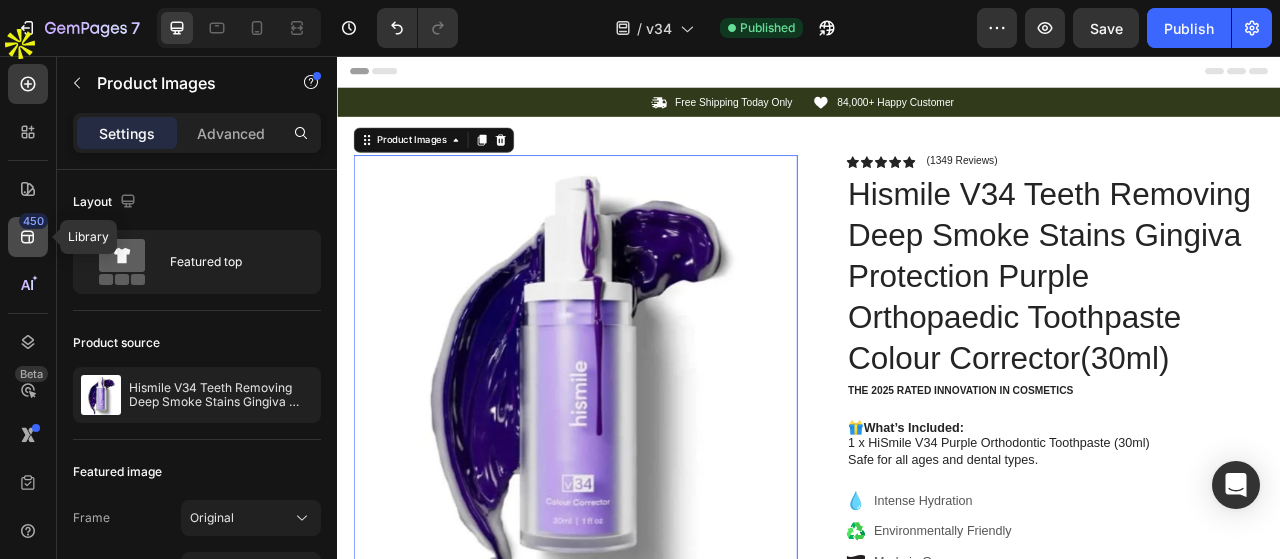 click 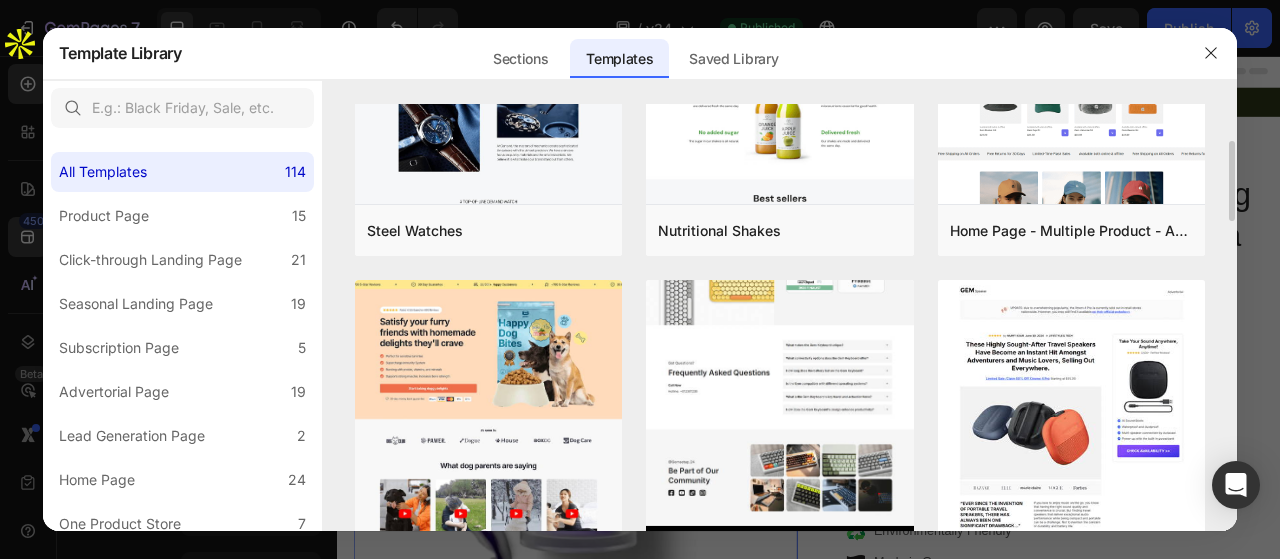 scroll, scrollTop: 0, scrollLeft: 0, axis: both 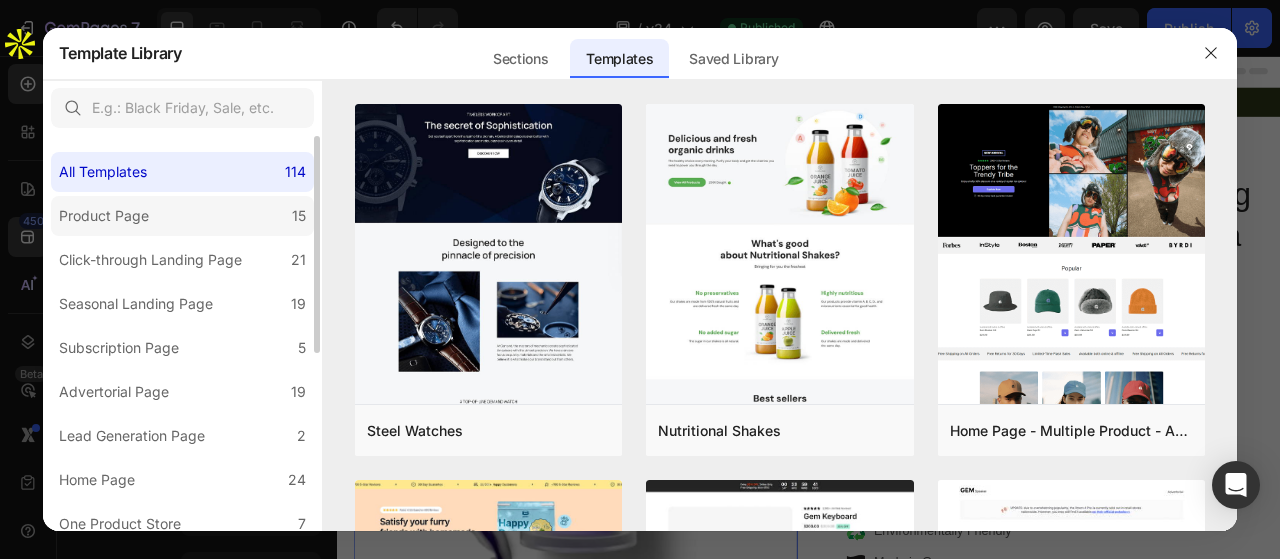 click on "Product Page" at bounding box center [108, 216] 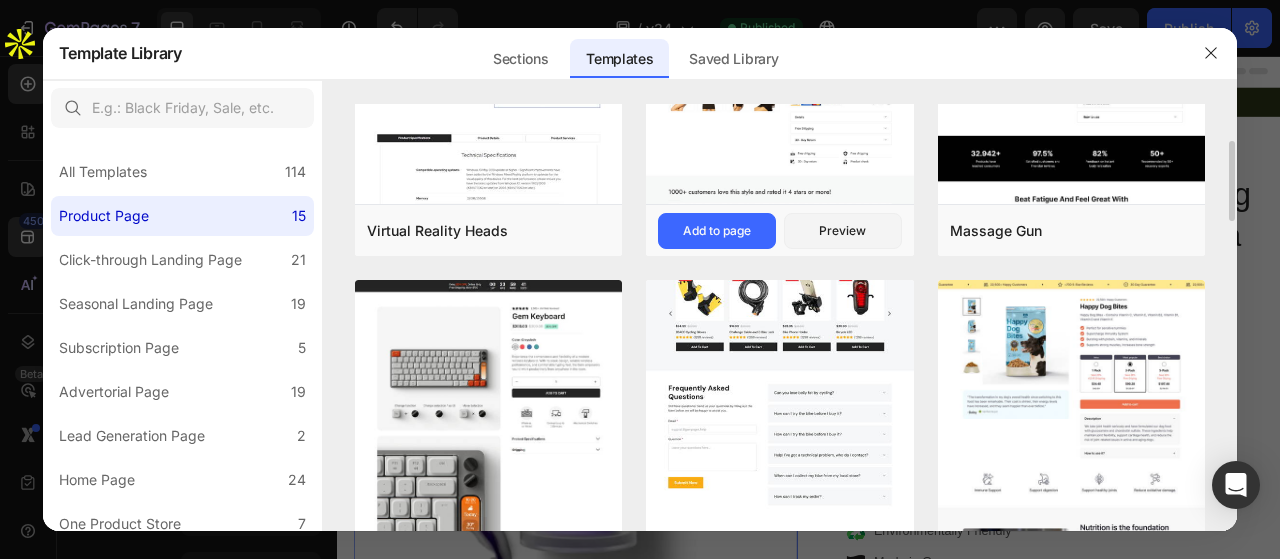 scroll, scrollTop: 0, scrollLeft: 0, axis: both 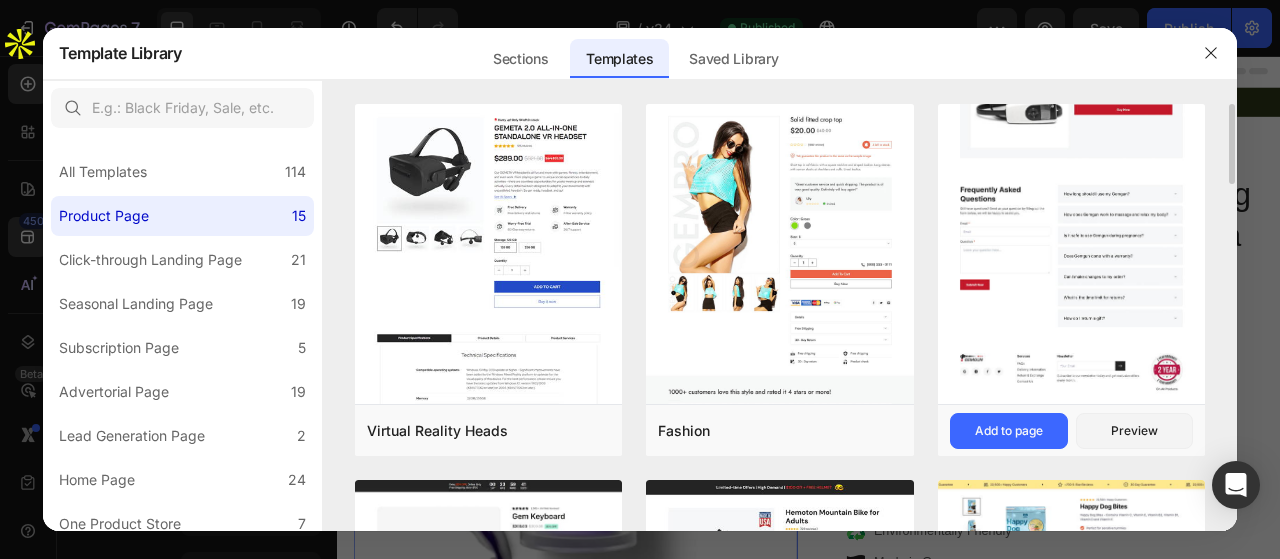 click at bounding box center (1072, -288) 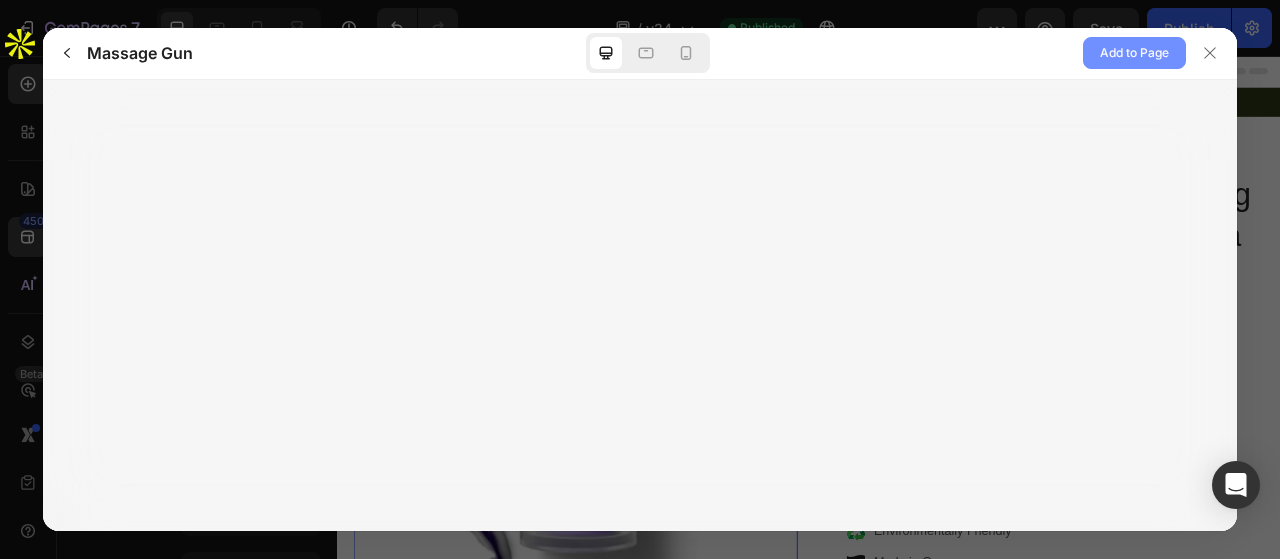 click on "Add to Page" 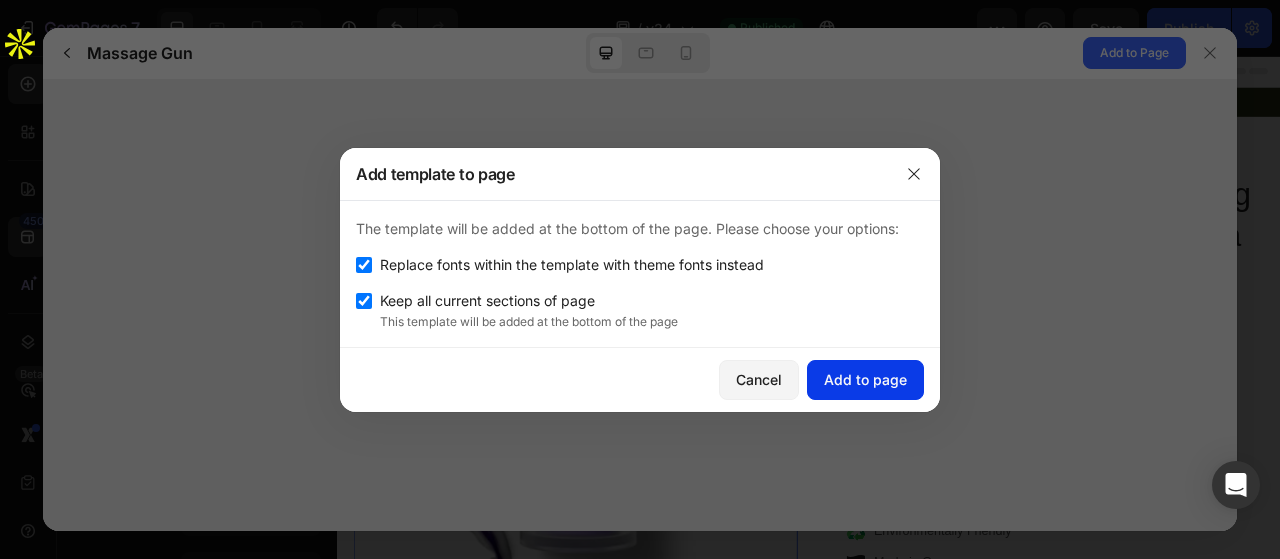 click on "Add to page" at bounding box center [865, 379] 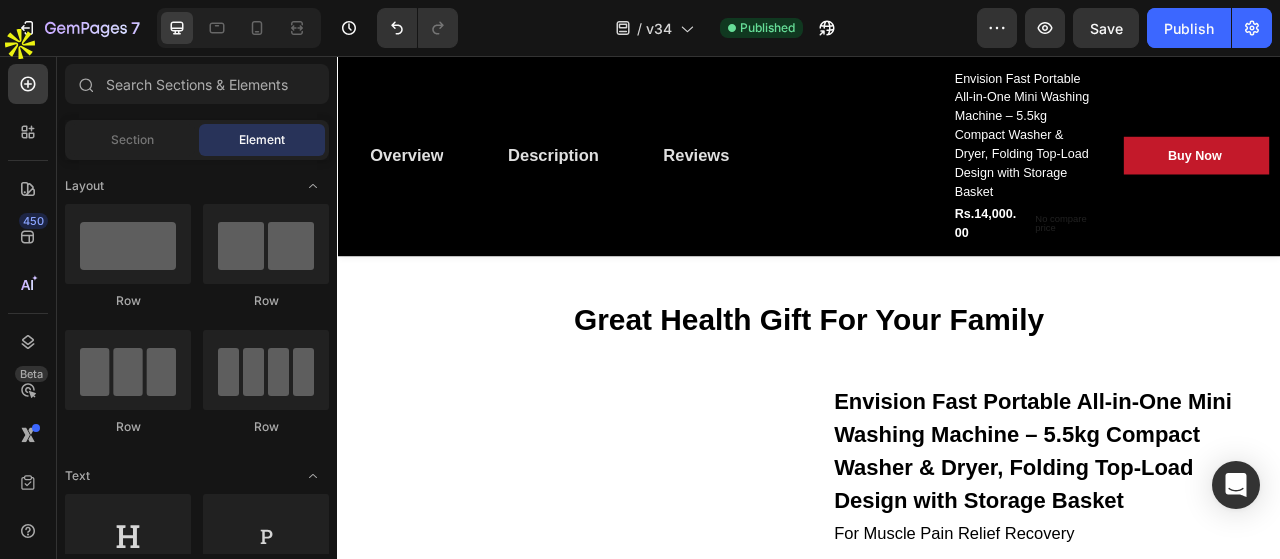 scroll, scrollTop: 4854, scrollLeft: 0, axis: vertical 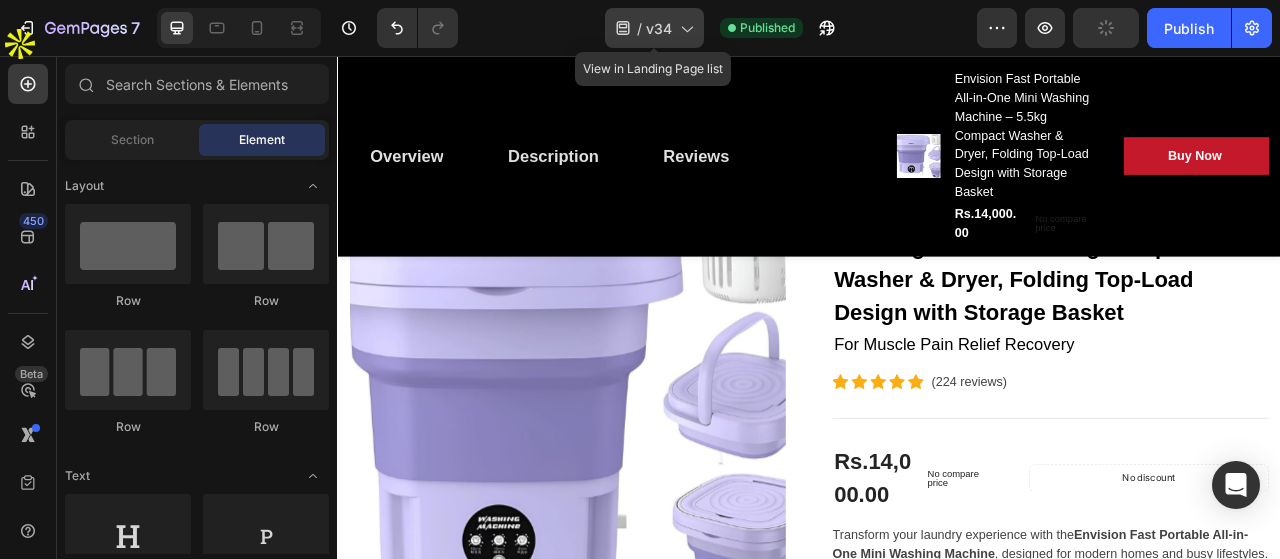 click on "v34" at bounding box center (659, 28) 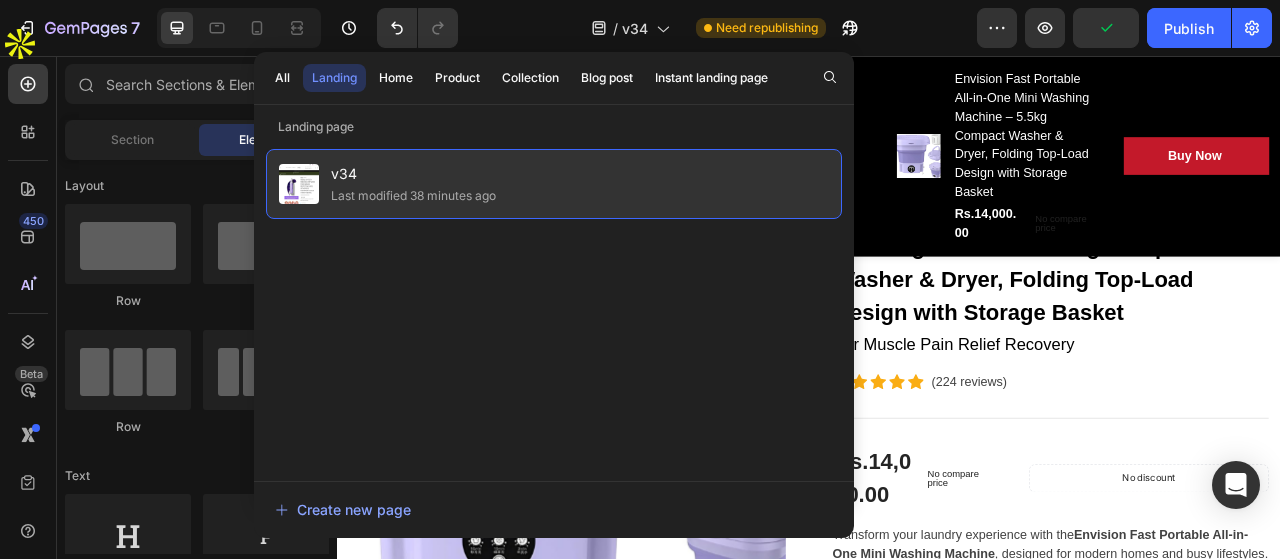 click on "Last modified 38 minutes ago" 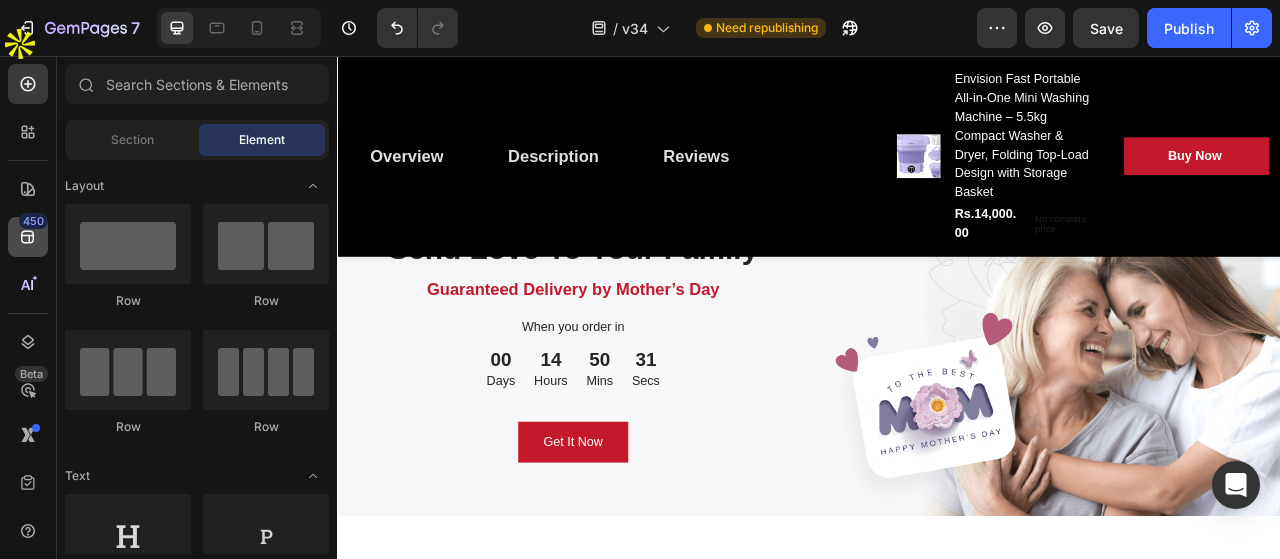 scroll, scrollTop: 10054, scrollLeft: 0, axis: vertical 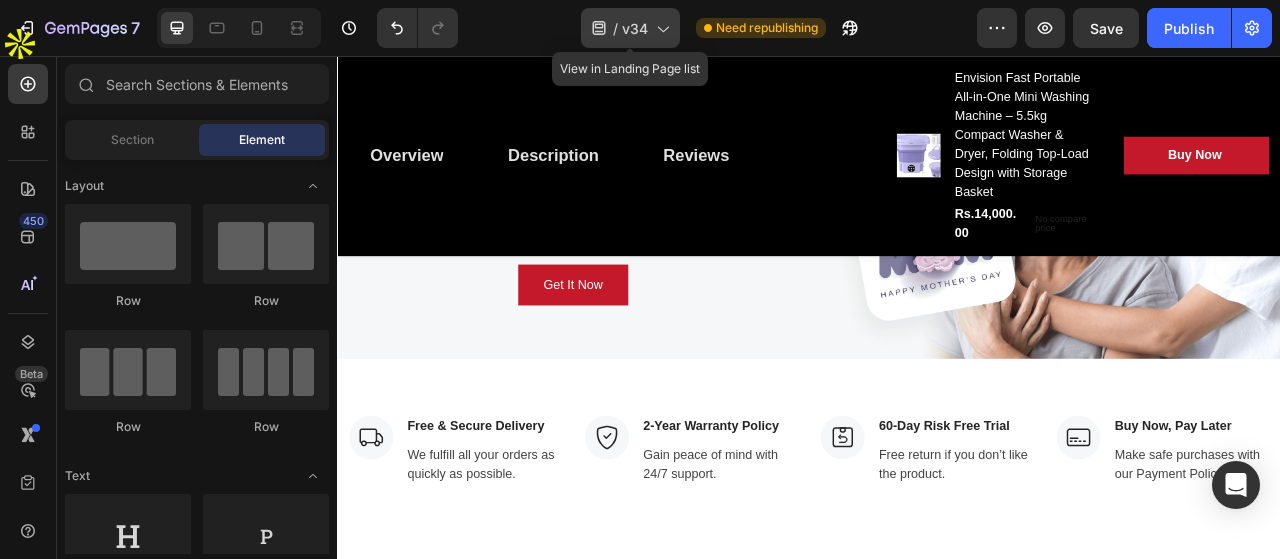 click on "v34" at bounding box center (635, 28) 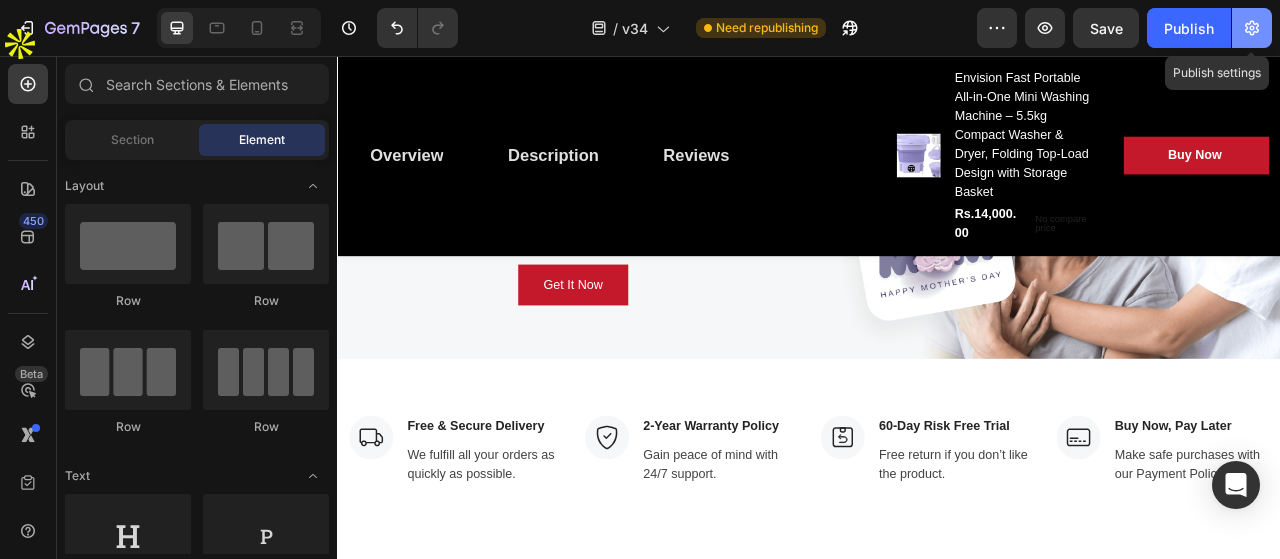 click 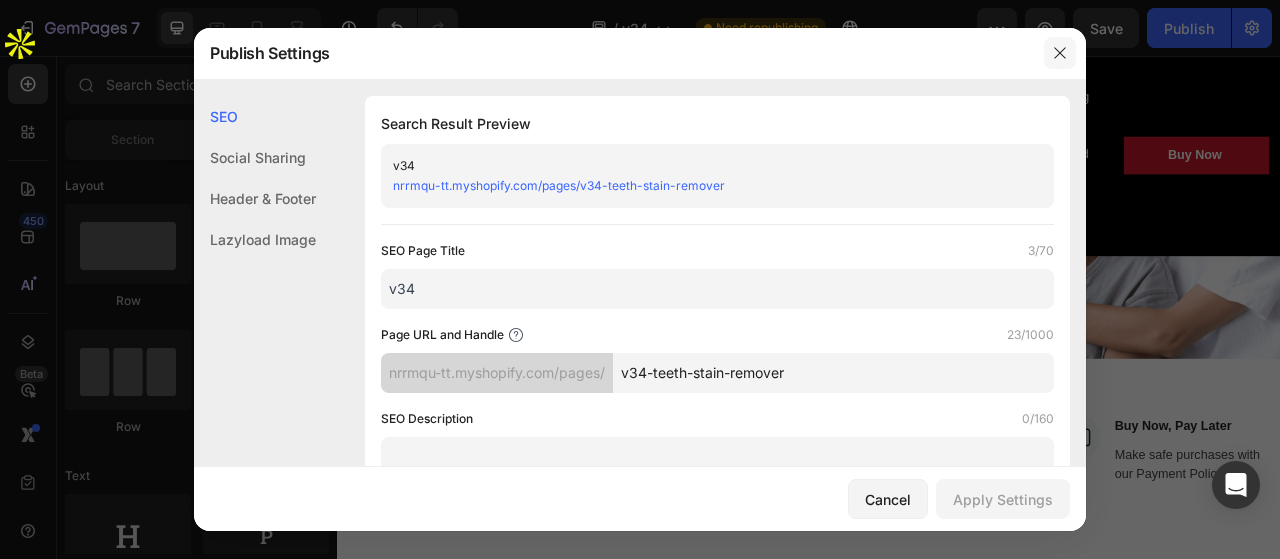click 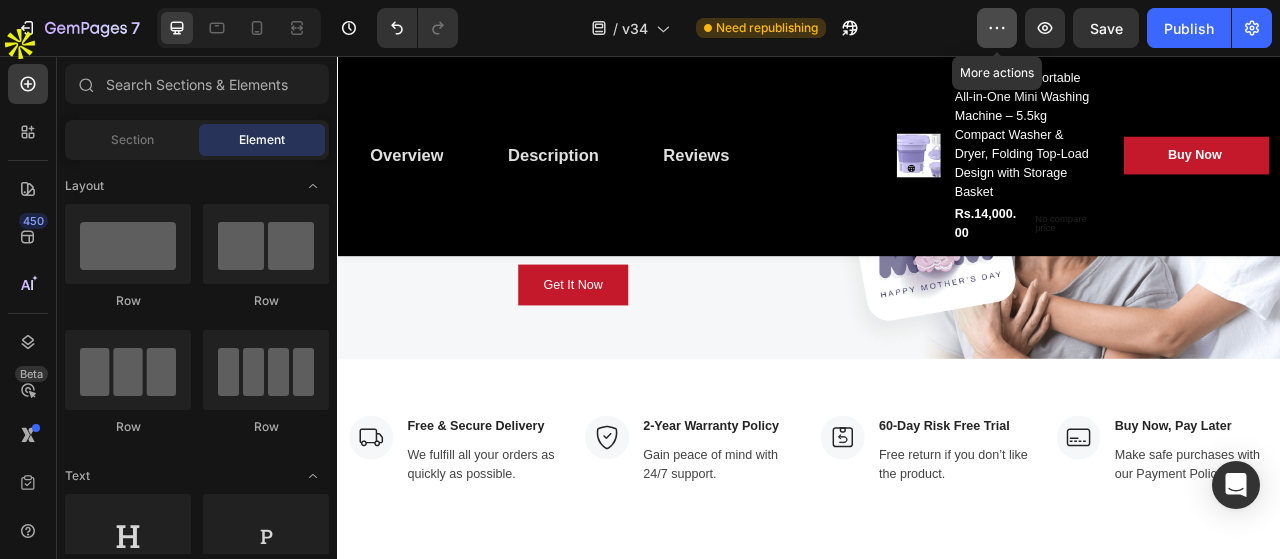 click 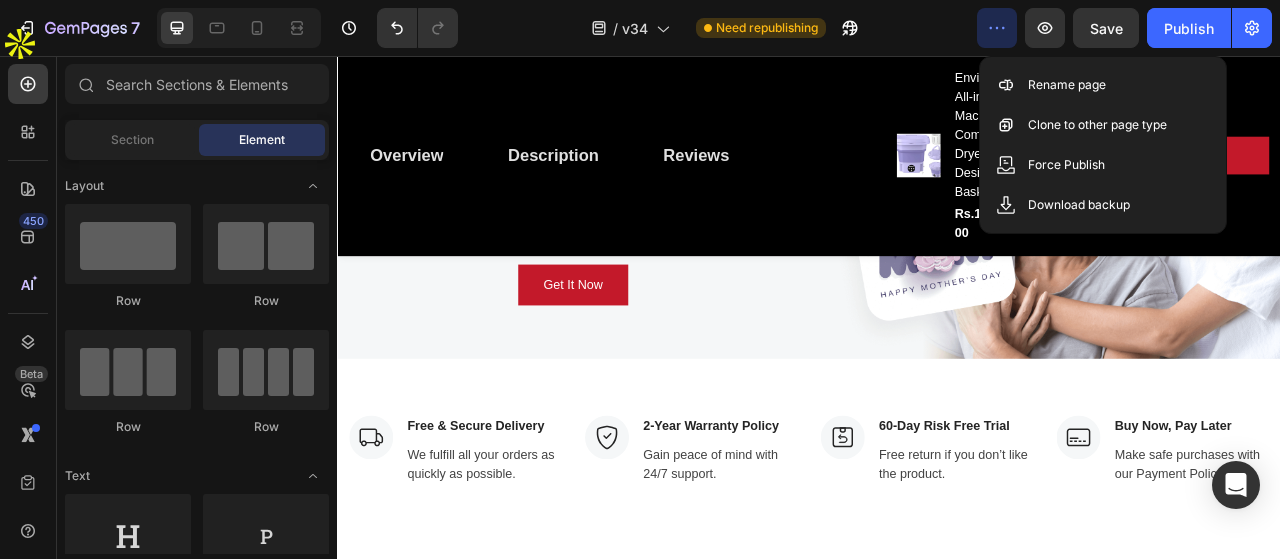click 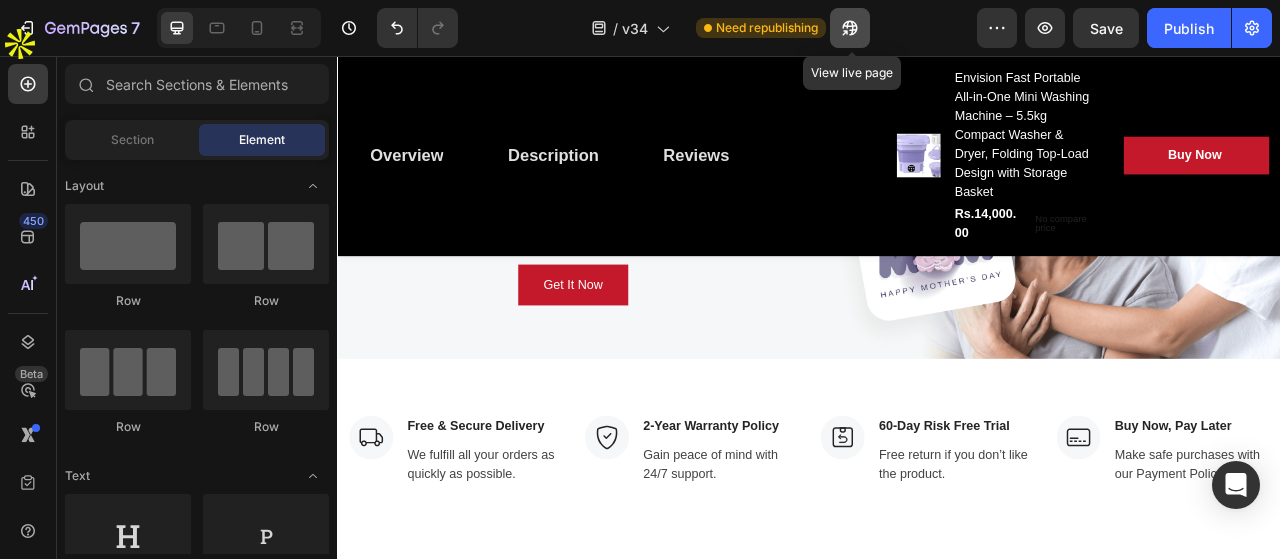 click 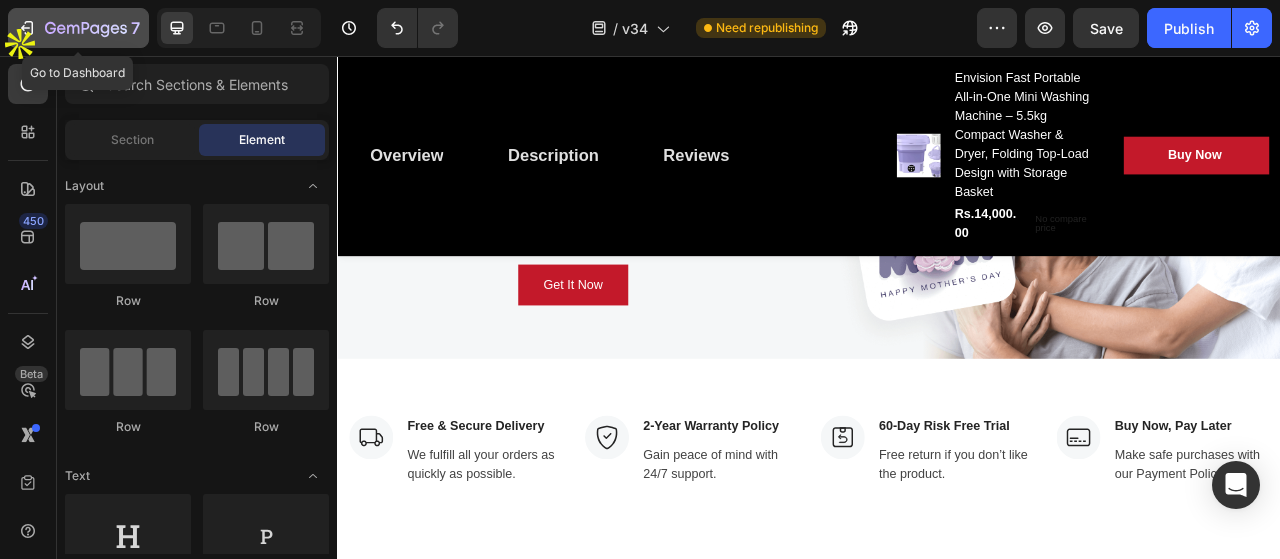 click 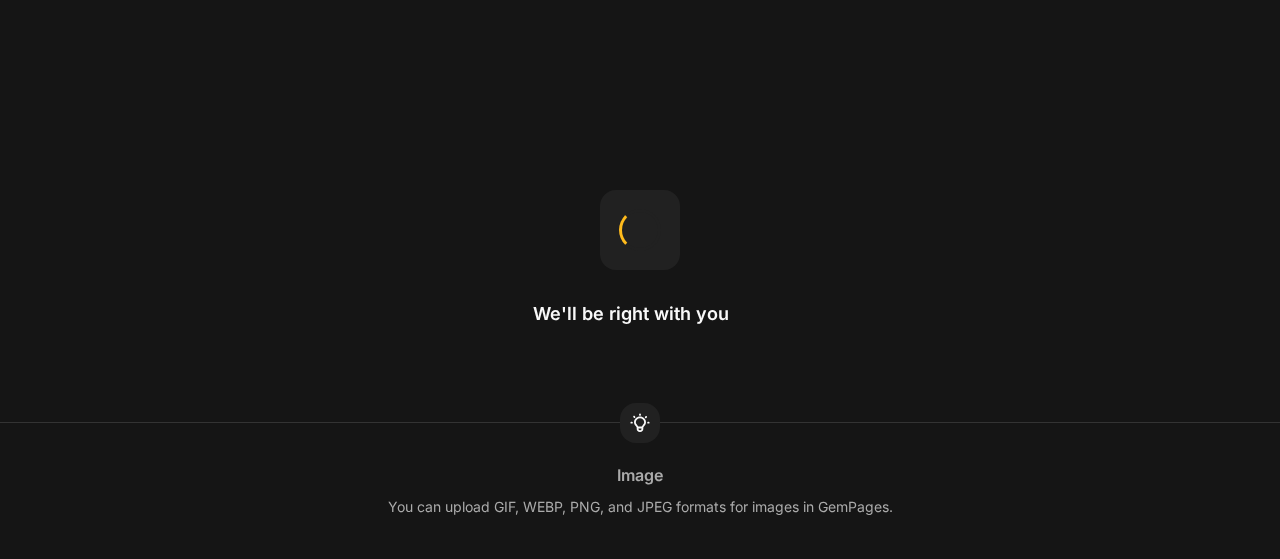 scroll, scrollTop: 0, scrollLeft: 0, axis: both 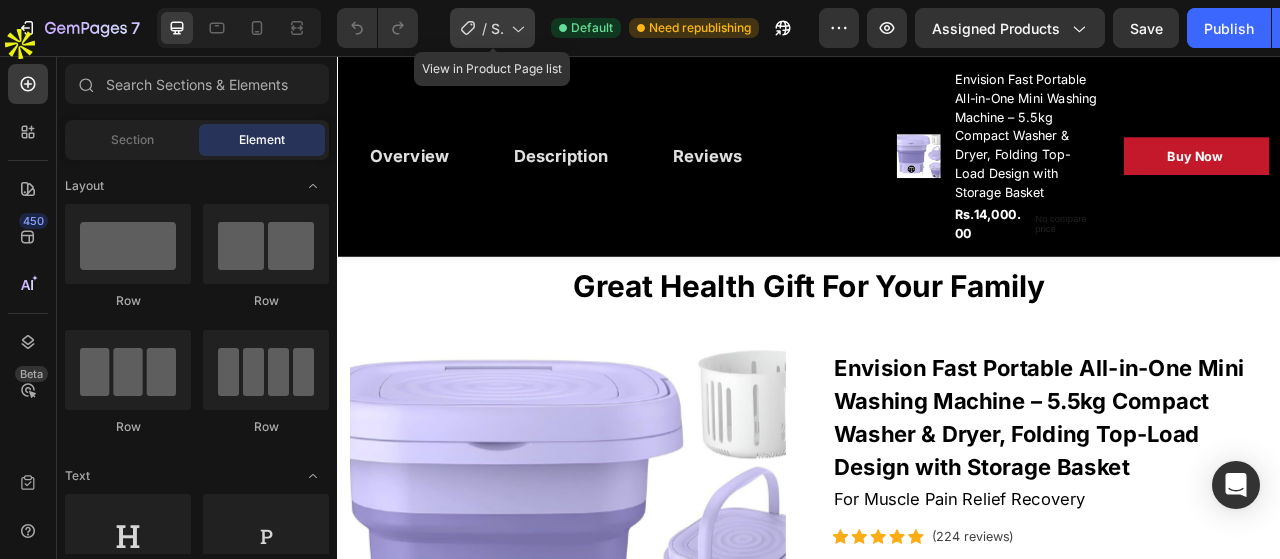 click 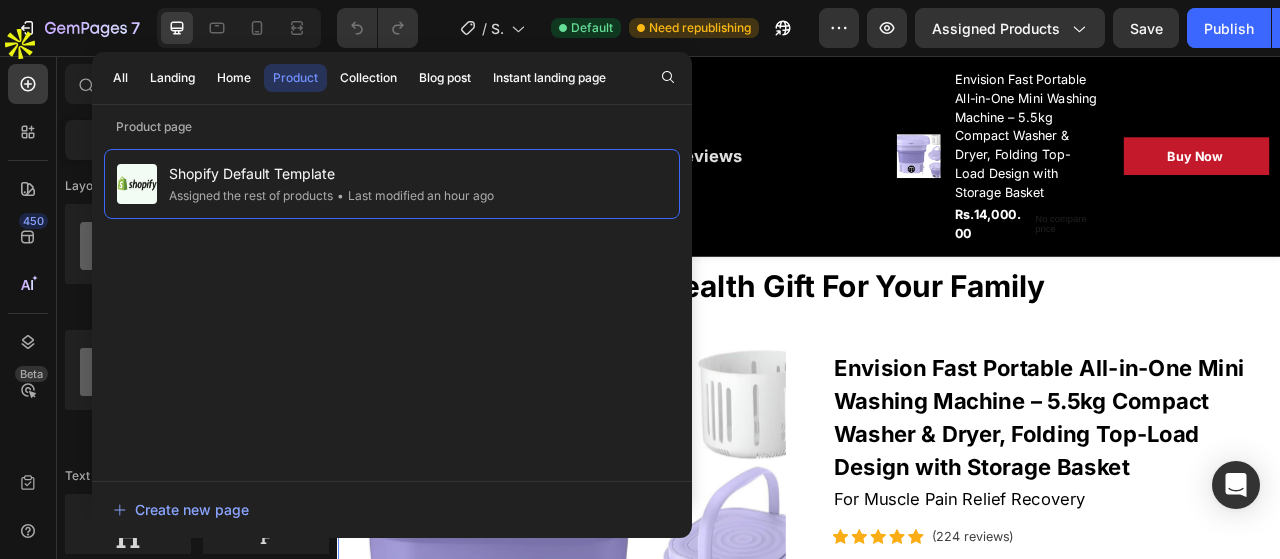 click on "Great Health Gift For Your Family Heading Row Product Images Envision Fast Portable All-in-One Mini Washing Machine – 5.5kg Compact Washer & Dryer, Folding Top-Load Design with Storage Basket (P) Title For Muscle Pain Relief Recovery Text block                Icon                Icon                Icon                Icon                Icon Icon List Hoz (224 reviews) Text block Row                Title Line Rs.14,000.00 (P) Price (P) Price No compare price (P) Price Row No discount   Not be displayed when published Product Badge Row Transform your laundry experience with the  Envision Fast Portable All-in-One Mini Washing Machine , designed for modern homes and busy lifestyles. This stylish 5.5kg top-loading washer combines  washing and drying  in one compact unit, saving you space, time, and effort.
✅  2-in-1 Washer & Dryer:  Built-in drying function lets you wash and dry clothes in one machine, eliminating the need for multiple appliances. ✅  Compact & Portable: ✅  Gentle & Powerful Cleaning:" at bounding box center [937, 1148] 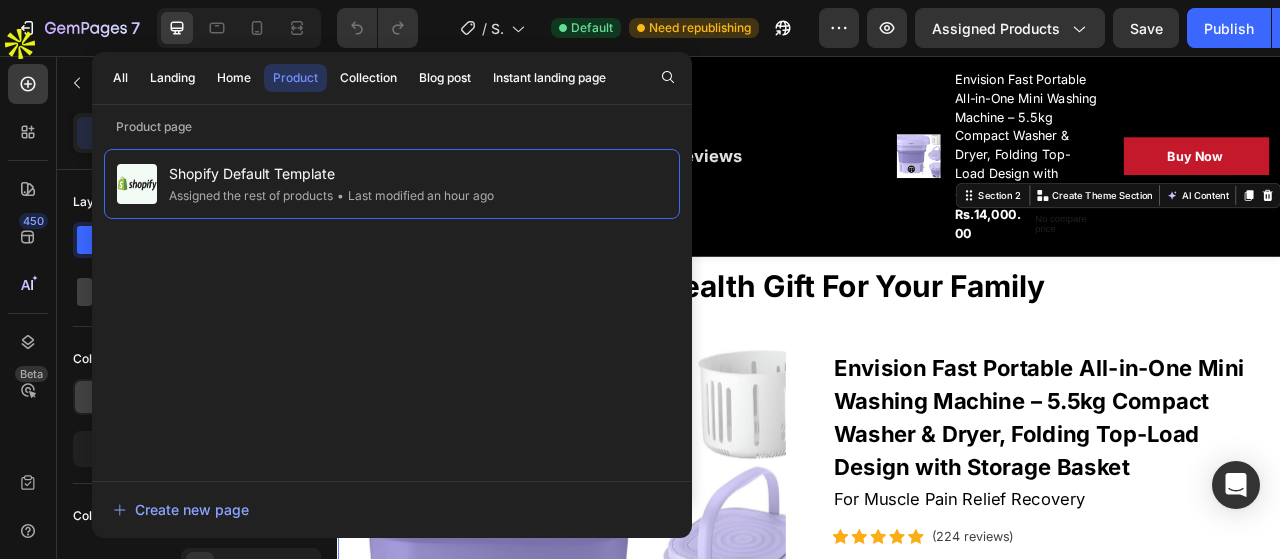 click on "Great Health Gift For Your Family Heading Row Product Images Envision Fast Portable All-in-One Mini Washing Machine – 5.5kg Compact Washer & Dryer, Folding Top-Load Design with Storage Basket (P) Title For Muscle Pain Relief Recovery Text block                Icon                Icon                Icon                Icon                Icon Icon List Hoz (224 reviews) Text block Row                Title Line Rs.14,000.00 (P) Price (P) Price No compare price (P) Price Row No discount   Not be displayed when published Product Badge Row Transform your laundry experience with the  Envision Fast Portable All-in-One Mini Washing Machine , designed for modern homes and busy lifestyles. This stylish 5.5kg top-loading washer combines  washing and drying  in one compact unit, saving you space, time, and effort.
✅  2-in-1 Washer & Dryer:  Built-in drying function lets you wash and dry clothes in one machine, eliminating the need for multiple appliances. ✅  Compact & Portable: ✅  Gentle & Powerful Cleaning:" at bounding box center (937, 1148) 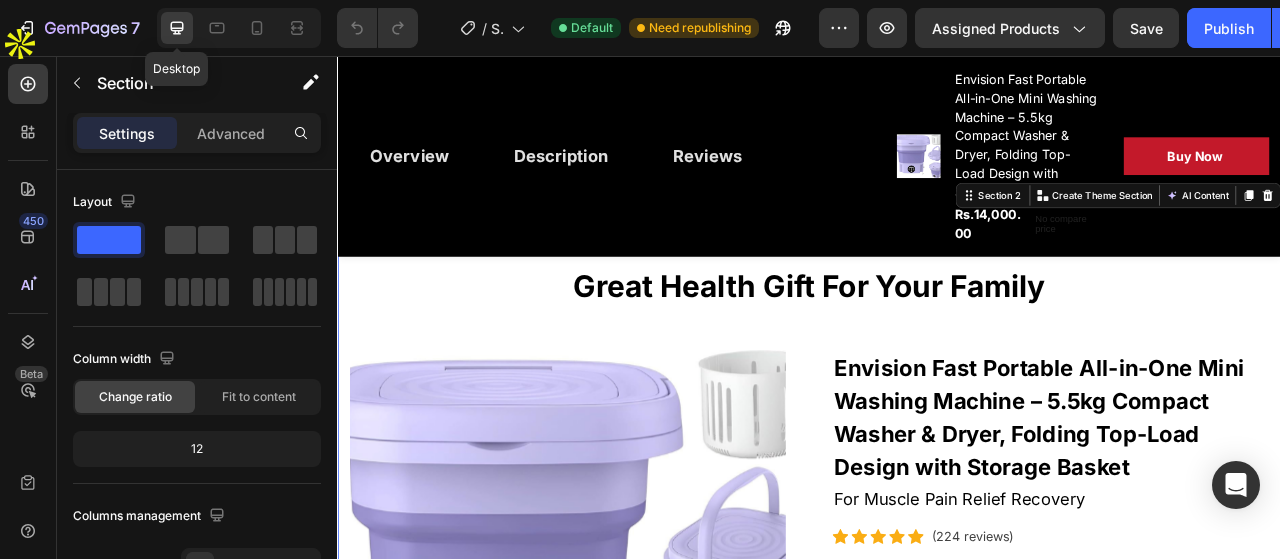 click 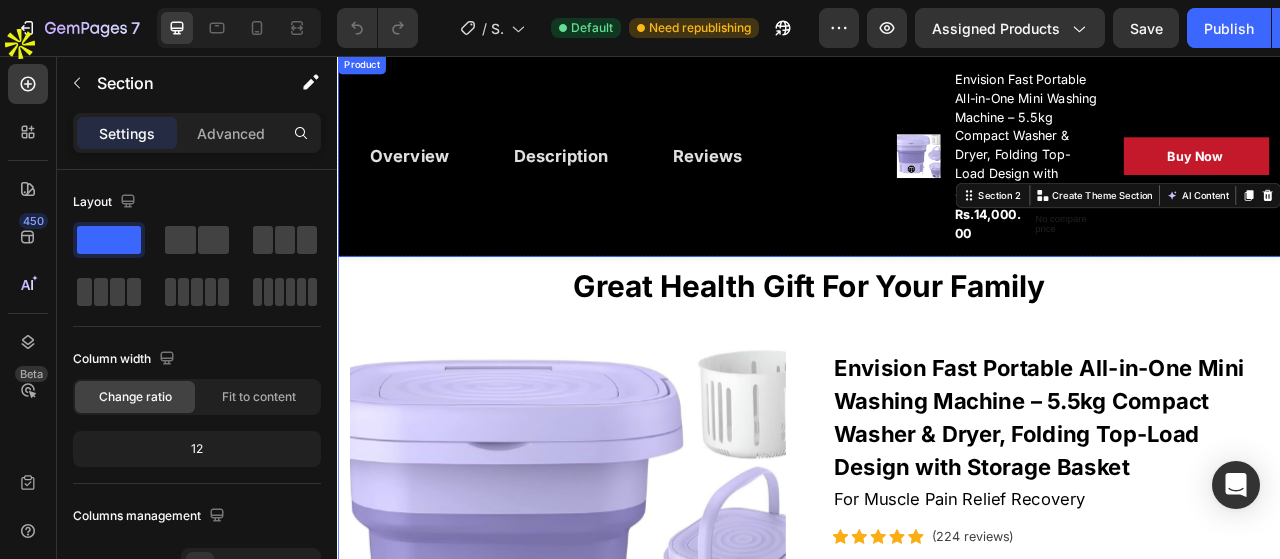 click on "Overview Button Description Button Reviews Button Row" at bounding box center (684, 184) 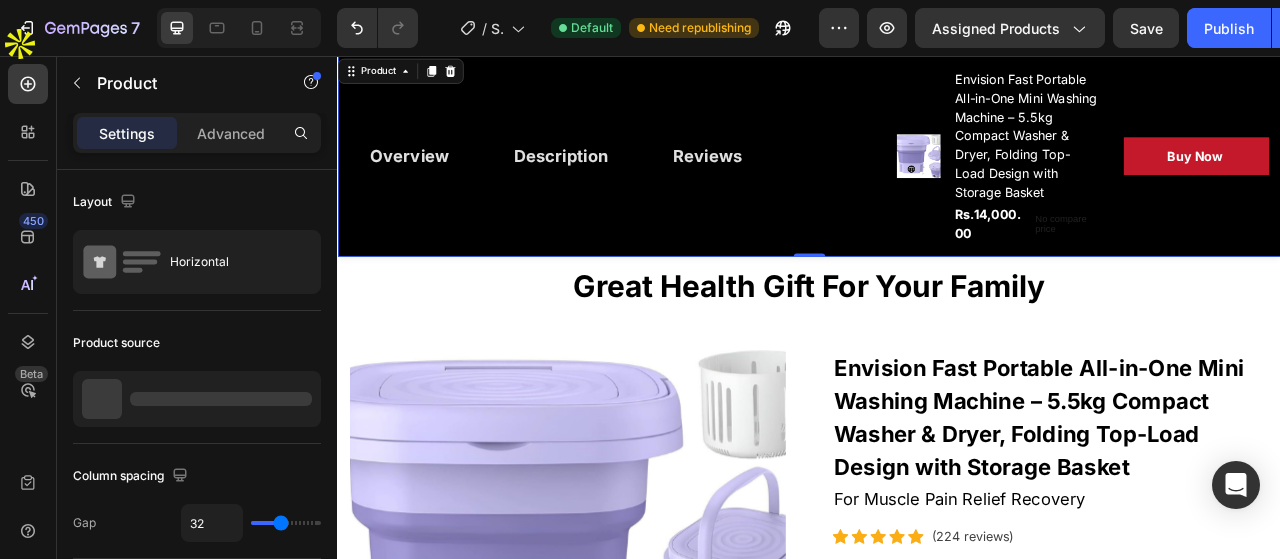scroll, scrollTop: 0, scrollLeft: 0, axis: both 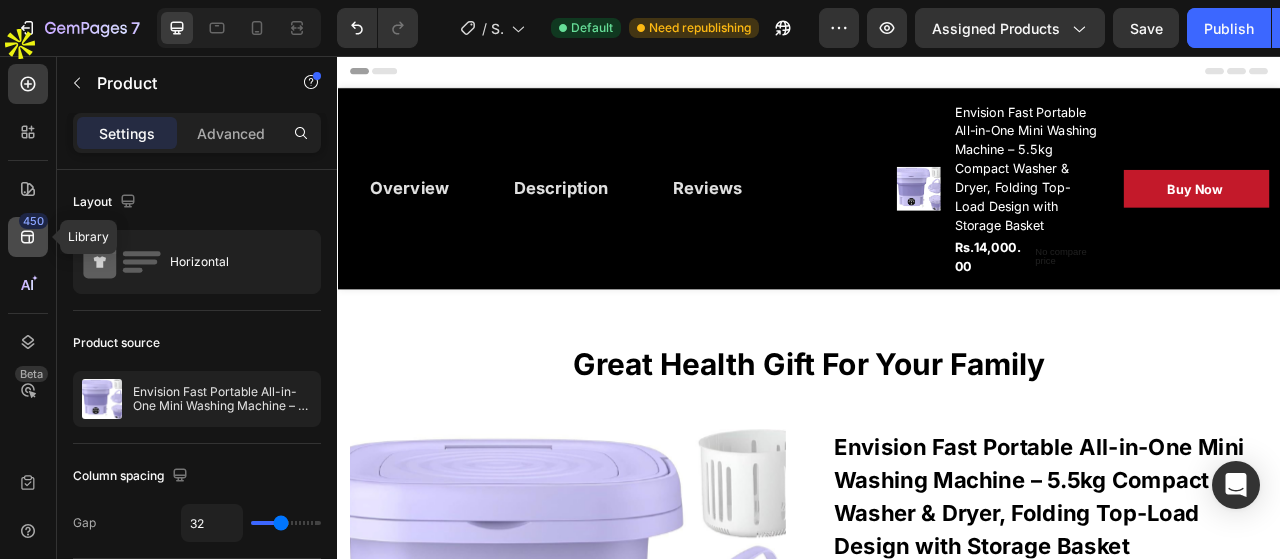 click on "450" 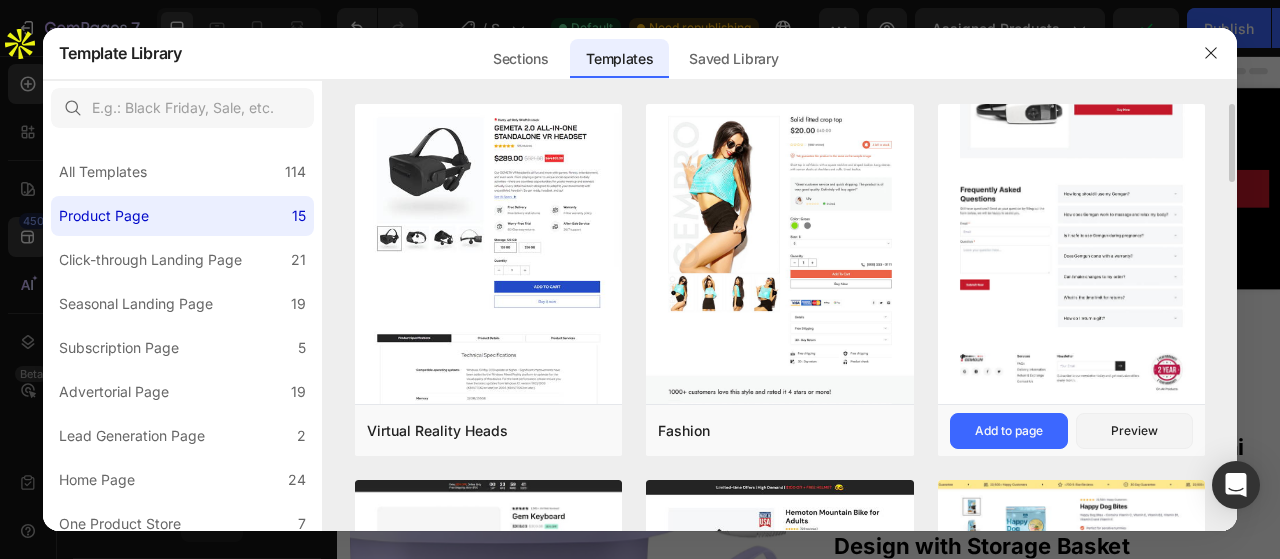 click at bounding box center (1072, -288) 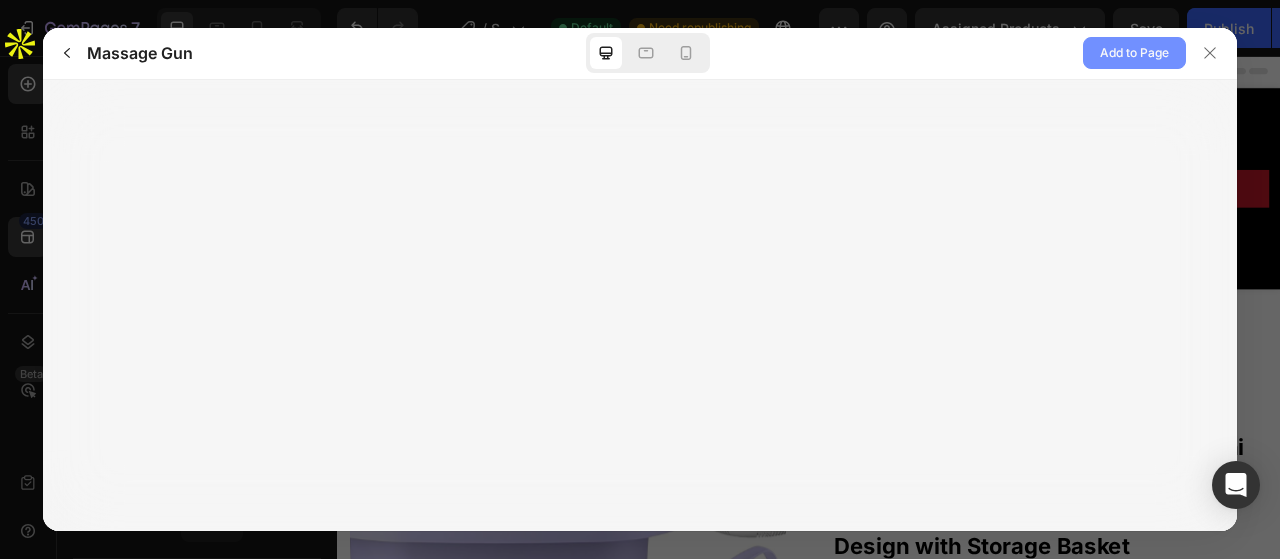 click on "Add to Page" 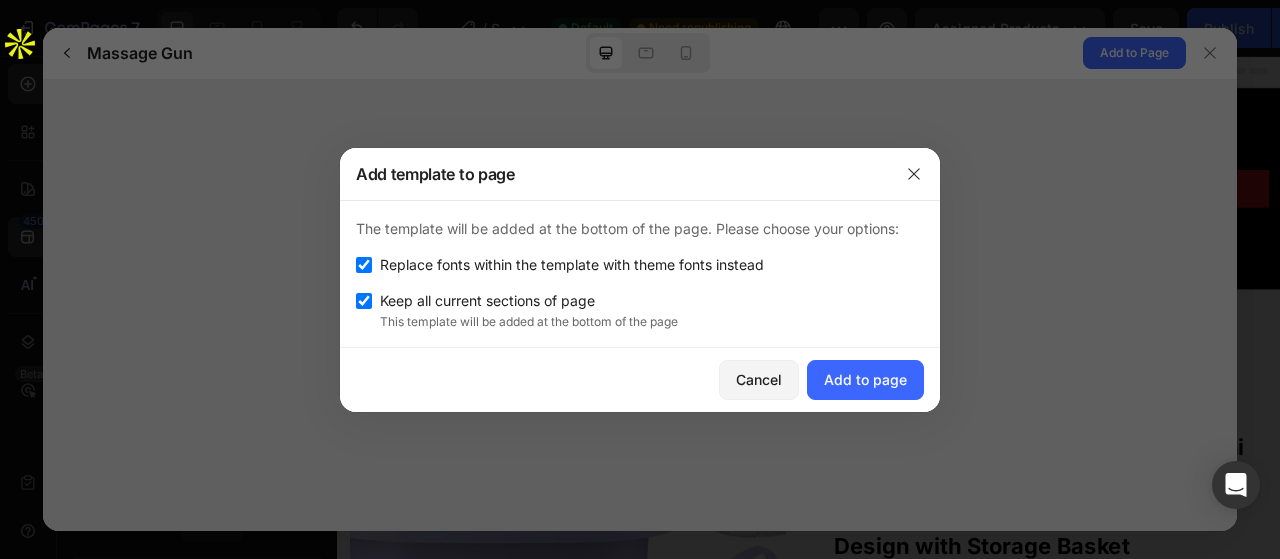 click at bounding box center [364, 301] 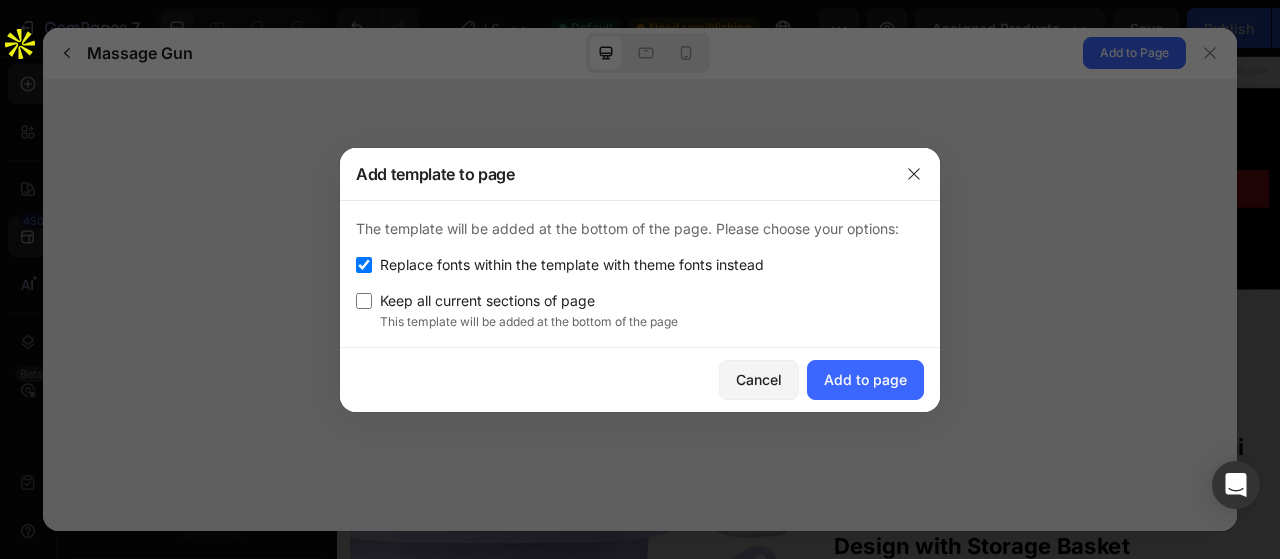 checkbox on "false" 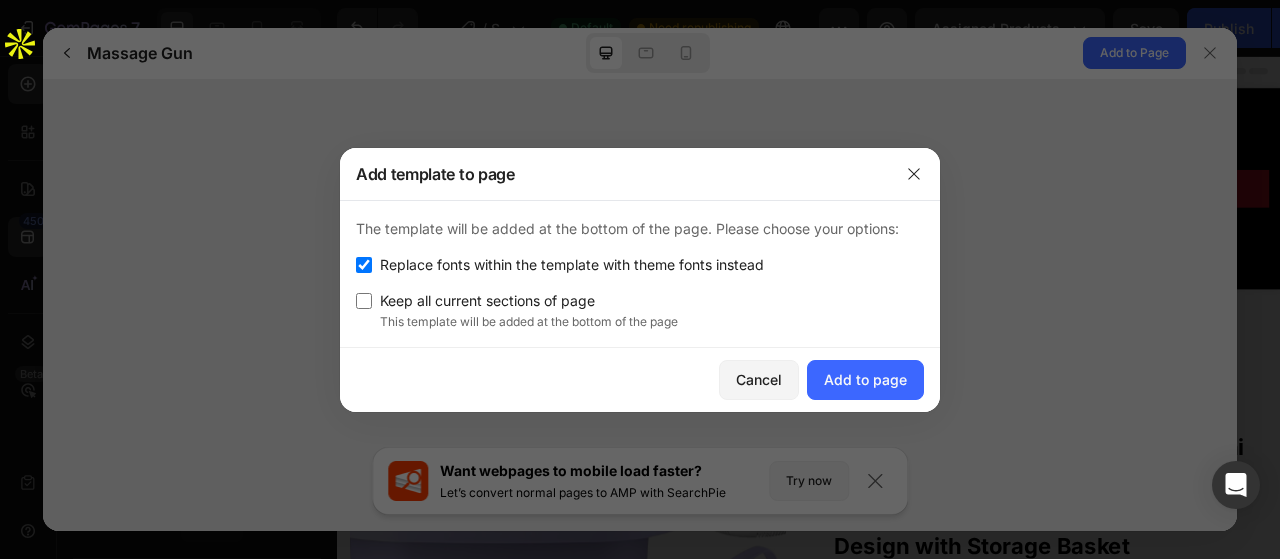click at bounding box center [364, 265] 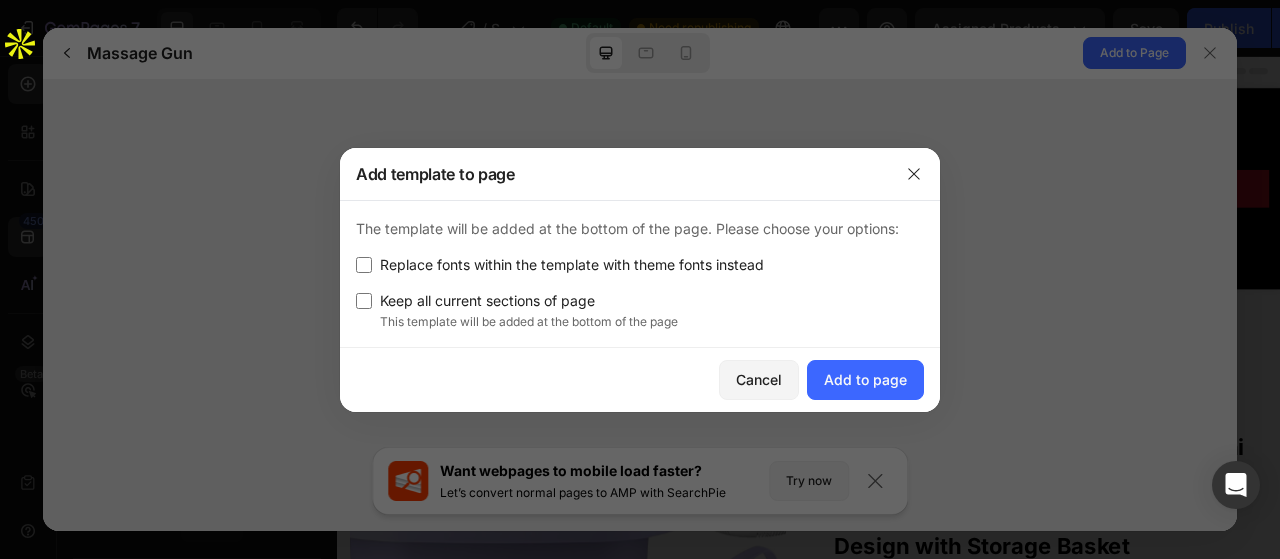 checkbox on "false" 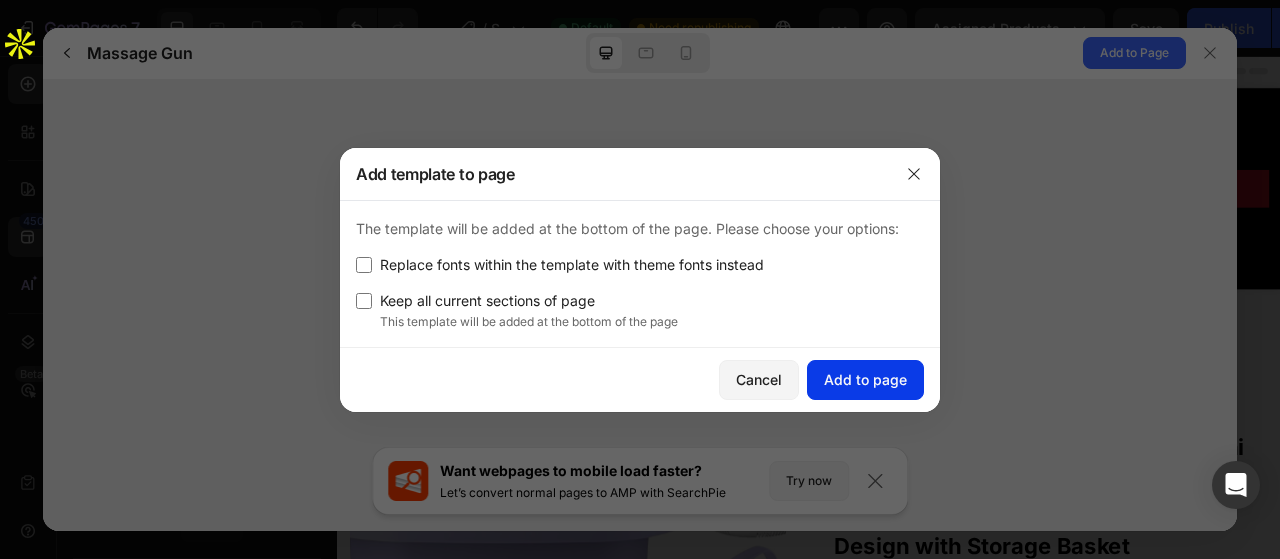 click on "Add to page" at bounding box center [865, 379] 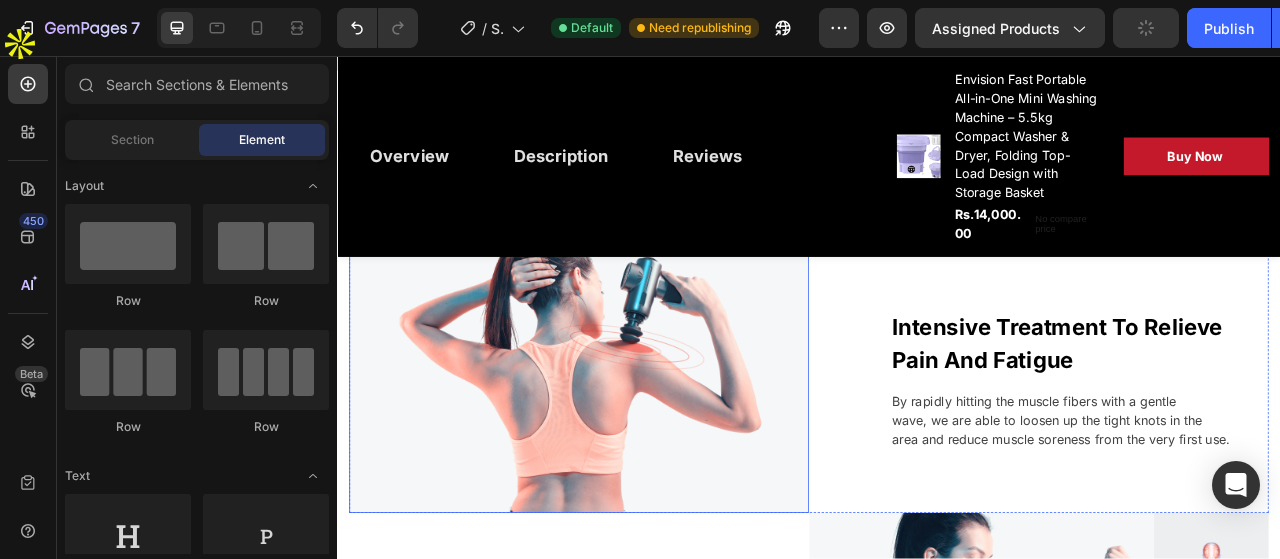 scroll, scrollTop: 2400, scrollLeft: 0, axis: vertical 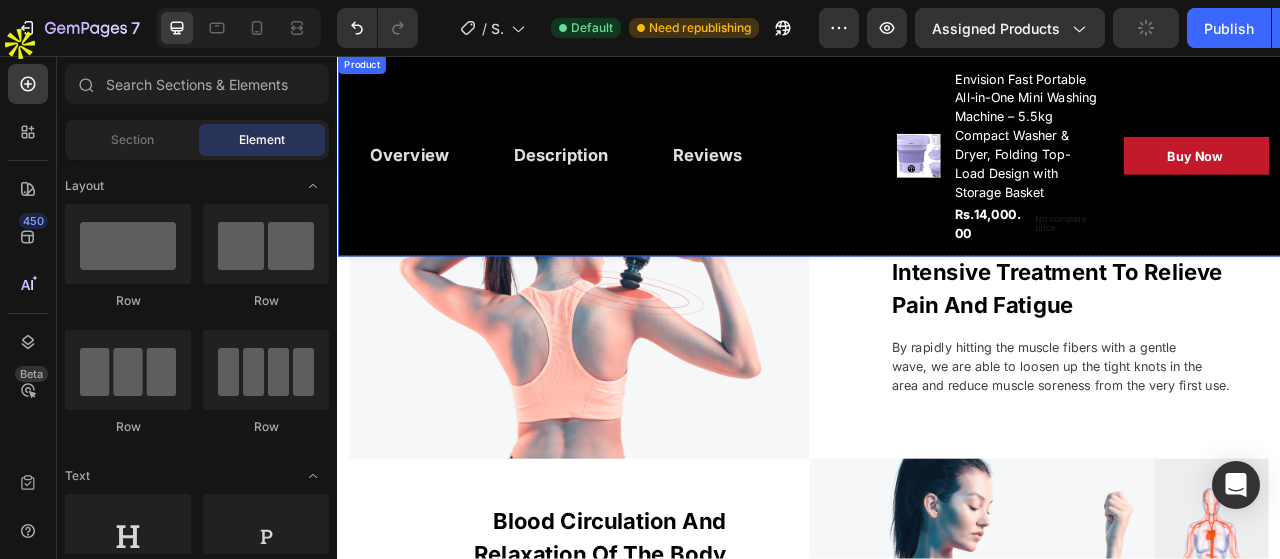 click on "Overview Button Description Button Reviews Button Row" at bounding box center [684, 184] 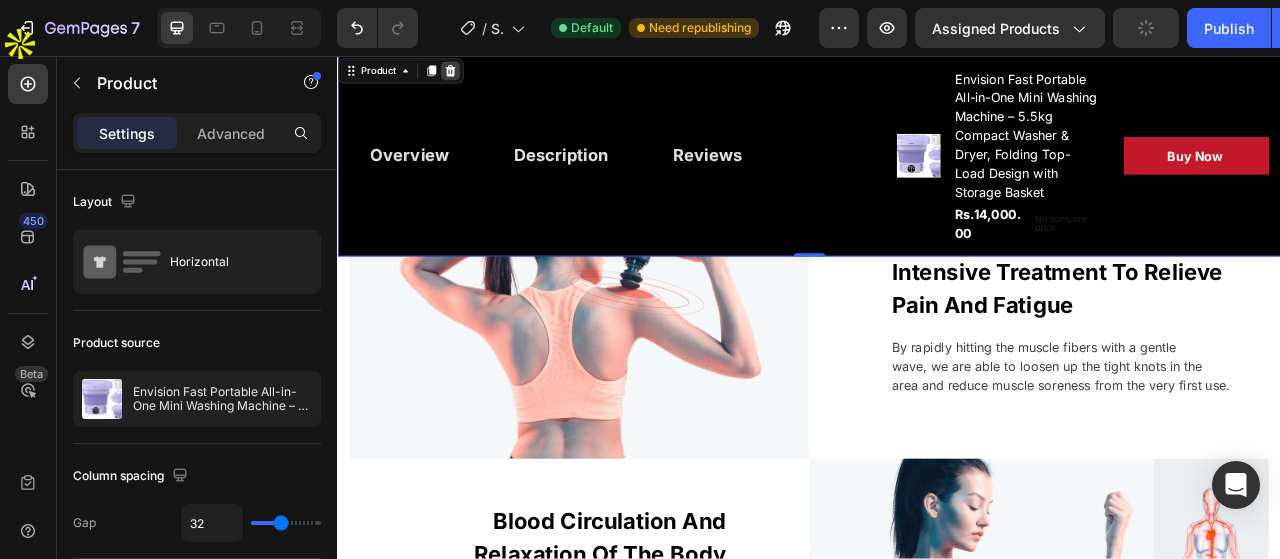 click at bounding box center (480, 76) 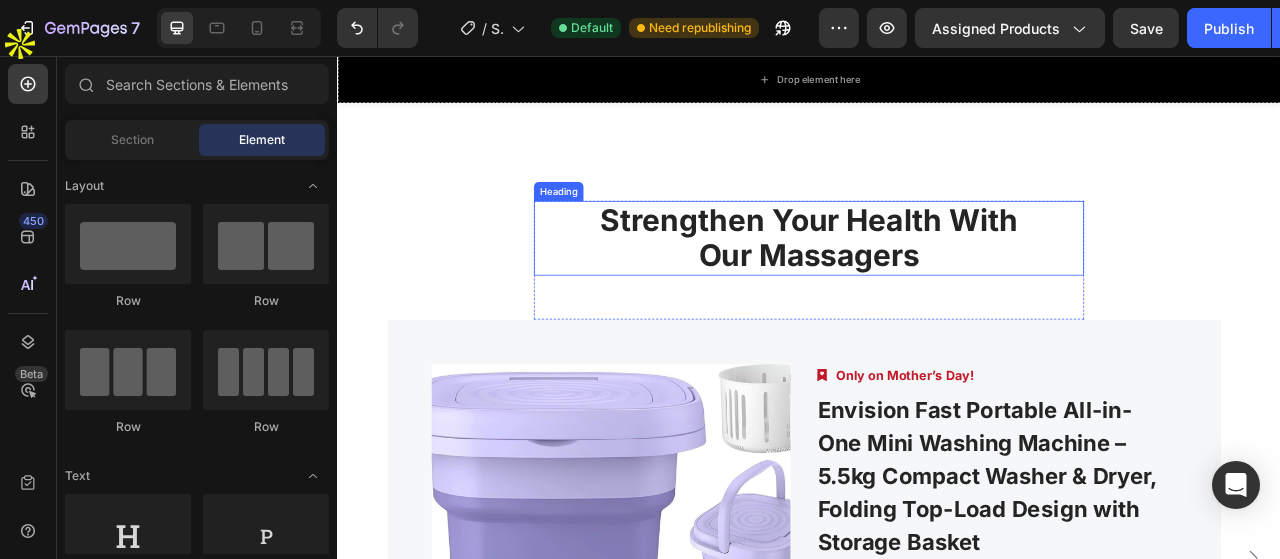 scroll, scrollTop: 5700, scrollLeft: 0, axis: vertical 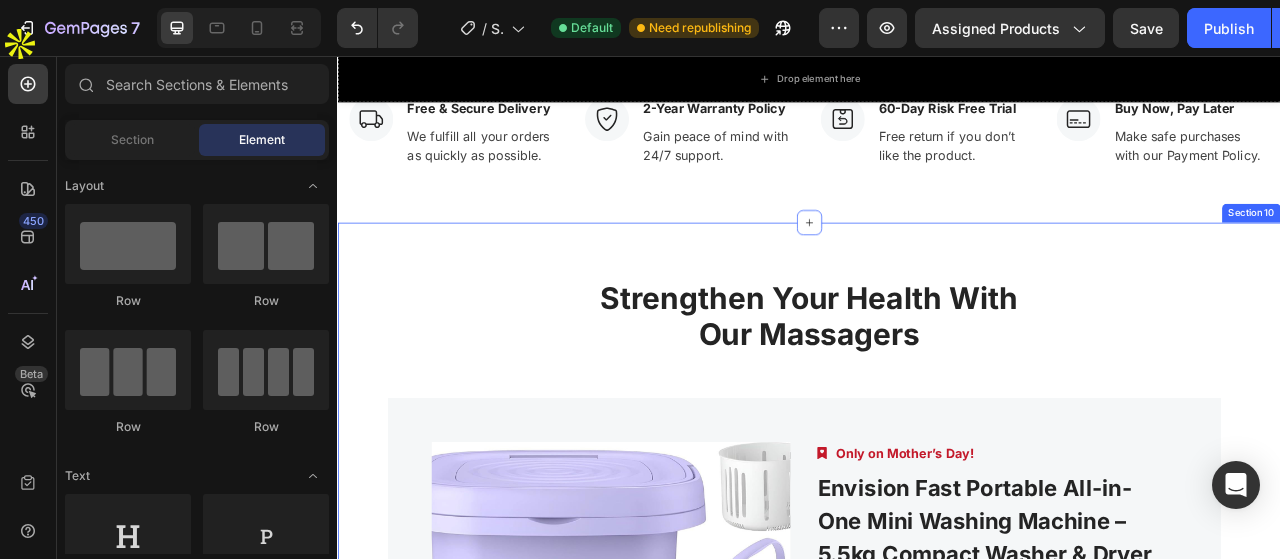 click on "Strengthen Your Health With  Our Massagers Heading Row
Product Images Image Only on Mother’s Day! Text block Row Envision Fast Portable All-in-One Mini Washing Machine – 5.5kg Compact Washer & Dryer, Folding Top-Load Design with Storage Basket (P) Title Relieve Eye Pain and Improve Sleep Text block                Icon                Icon                Icon                Icon                Icon Icon List Hoz (224 reviews) Text block Row Rs.14,000.00 (P) Price (P) Price No compare price (P) Price Row Buy Now (P) Cart Button Row Product Product Images Image Only on Mother’s Day! Text block Row Envision Fast Portable All-in-One Mini Washing Machine – 5.5kg Compact Washer & Dryer, Folding Top-Load Design with Storage Basket (P) Title Relieve Eye Pain and Improve Sleep Text block                Icon                Icon                Icon                Icon                Icon Icon List Hoz (224 reviews) Text block Row Rs.14,000.00 (P) Price (P) Price No compare price (P) Price Row Row" at bounding box center [937, 720] 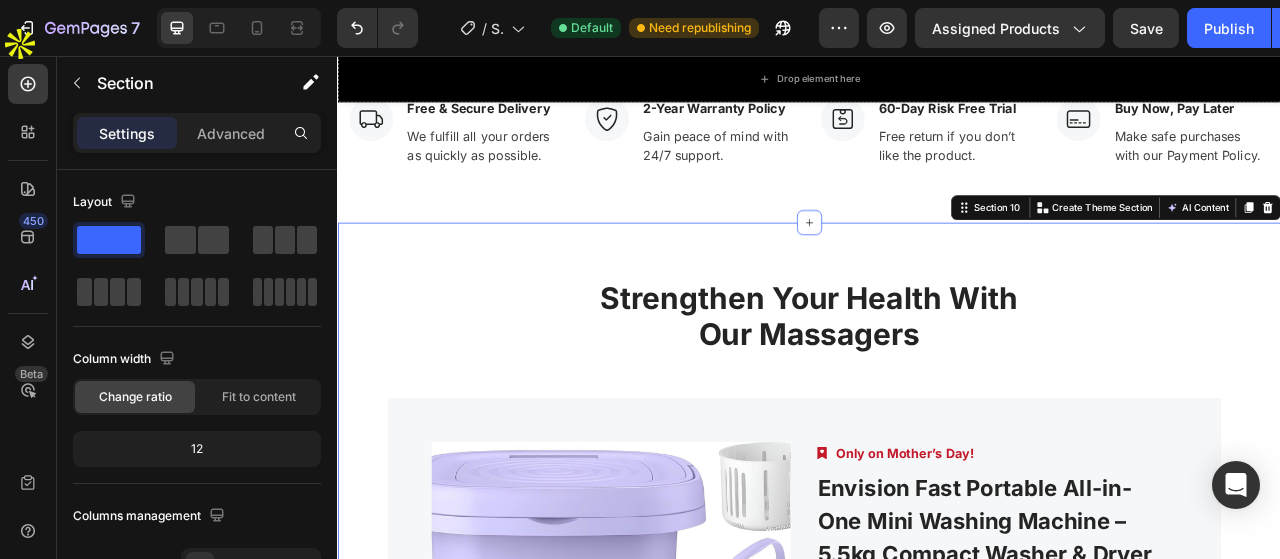 drag, startPoint x: 1602, startPoint y: 269, endPoint x: 1525, endPoint y: 143, distance: 147.66516 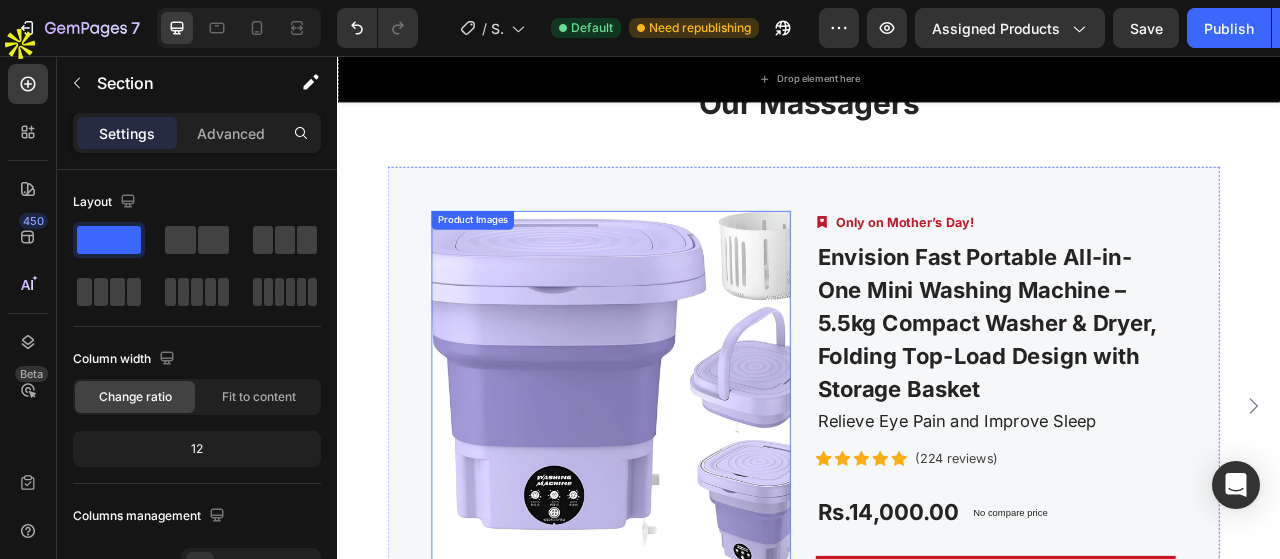 scroll, scrollTop: 5794, scrollLeft: 0, axis: vertical 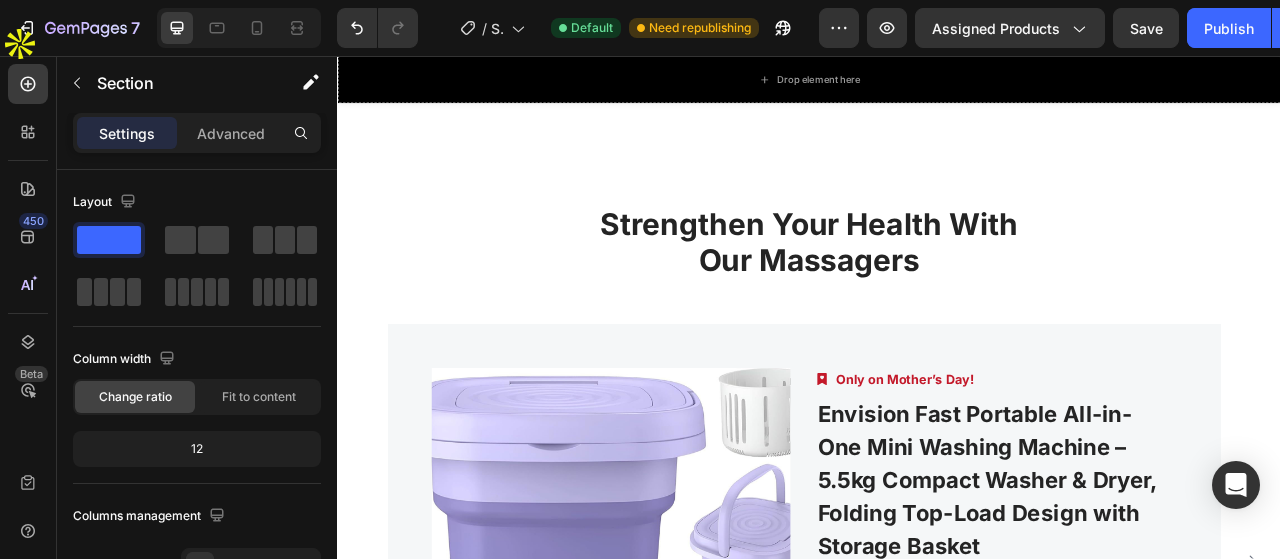click on "Strengthen Your Health With  Our Massagers Heading Row
Product Images Image Only on Mother’s Day! Text block Row Envision Fast Portable All-in-One Mini Washing Machine – 5.5kg Compact Washer & Dryer, Folding Top-Load Design with Storage Basket (P) Title Relieve Eye Pain and Improve Sleep Text block                Icon                Icon                Icon                Icon                Icon Icon List Hoz (224 reviews) Text block Row Rs.14,000.00 (P) Price (P) Price No compare price (P) Price Row Buy Now (P) Cart Button Row Product Product Images Image Only on Mother’s Day! Text block Row Envision Fast Portable All-in-One Mini Washing Machine – 5.5kg Compact Washer & Dryer, Folding Top-Load Design with Storage Basket (P) Title Relieve Eye Pain and Improve Sleep Text block                Icon                Icon                Icon                Icon                Icon Icon List Hoz (224 reviews) Text block Row Rs.14,000.00 (P) Price (P) Price No compare price (P) Price Row Row" at bounding box center [937, 626] 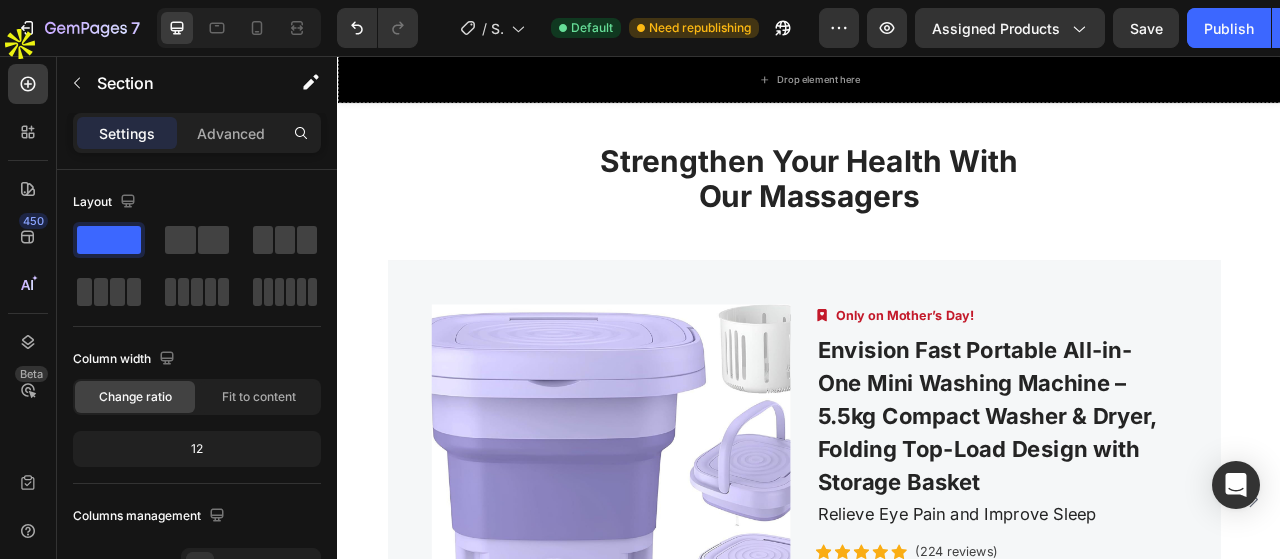 scroll, scrollTop: 5594, scrollLeft: 0, axis: vertical 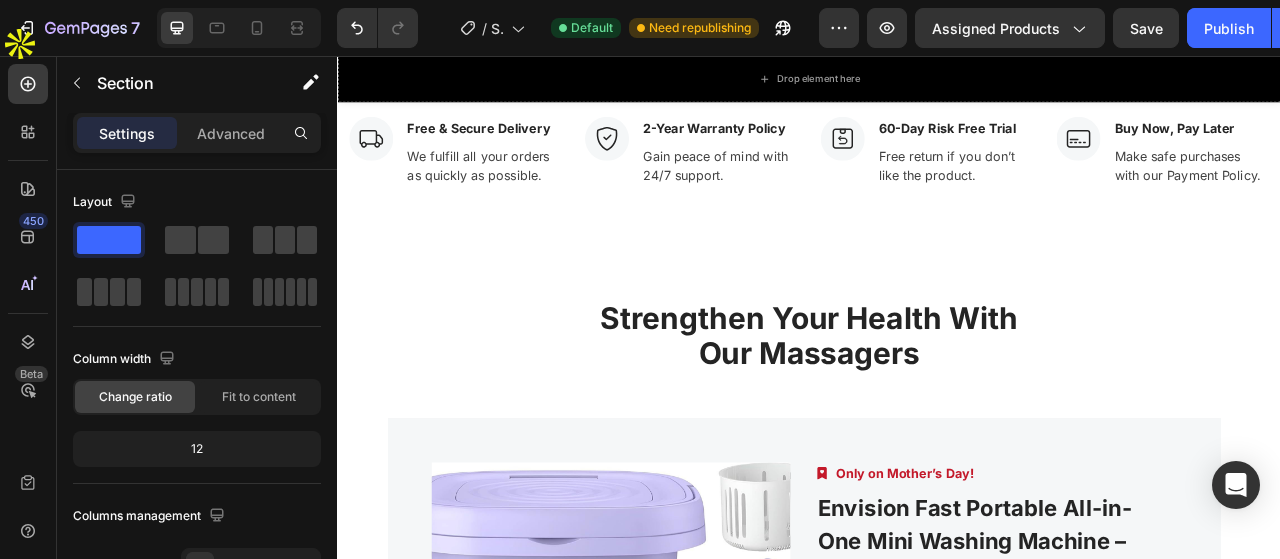 click on "Strengthen Your Health With  Our Massagers Heading Row
Product Images Image Only on Mother’s Day! Text block Row Envision Fast Portable All-in-One Mini Washing Machine – 5.5kg Compact Washer & Dryer, Folding Top-Load Design with Storage Basket (P) Title Relieve Eye Pain and Improve Sleep Text block                Icon                Icon                Icon                Icon                Icon Icon List Hoz (224 reviews) Text block Row Rs.14,000.00 (P) Price (P) Price No compare price (P) Price Row Buy Now (P) Cart Button Row Product Product Images Image Only on Mother’s Day! Text block Row Envision Fast Portable All-in-One Mini Washing Machine – 5.5kg Compact Washer & Dryer, Folding Top-Load Design with Storage Basket (P) Title Relieve Eye Pain and Improve Sleep Text block                Icon                Icon                Icon                Icon                Icon Icon List Hoz (224 reviews) Text block Row Rs.14,000.00 (P) Price (P) Price No compare price (P) Price Row Row" at bounding box center [937, 745] 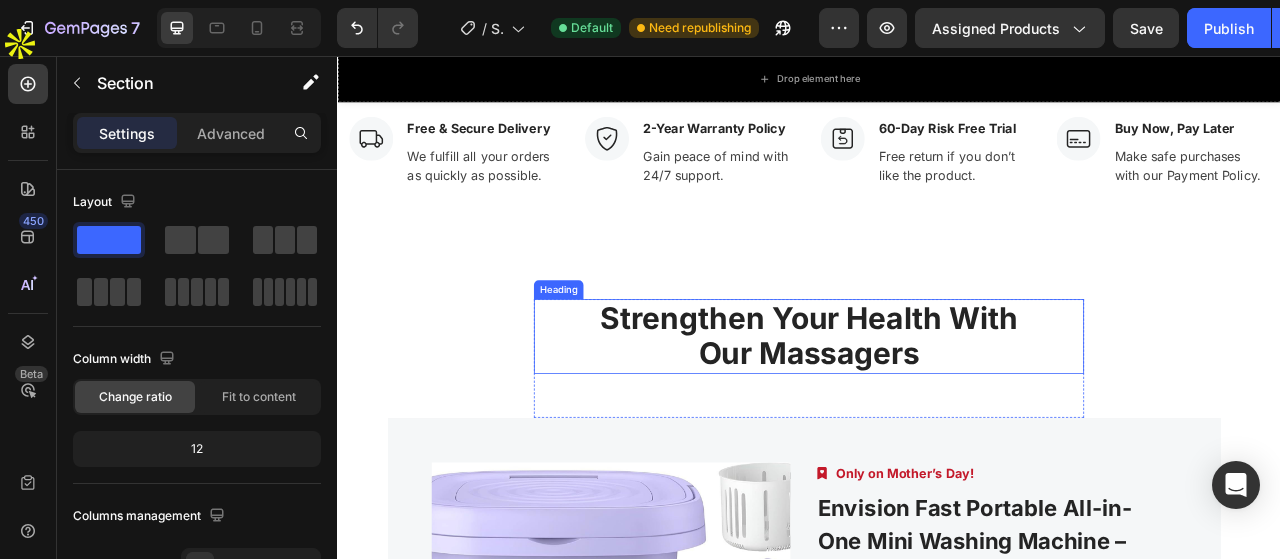 click on "Strengthen Your Health With  Our Massagers" at bounding box center (937, 413) 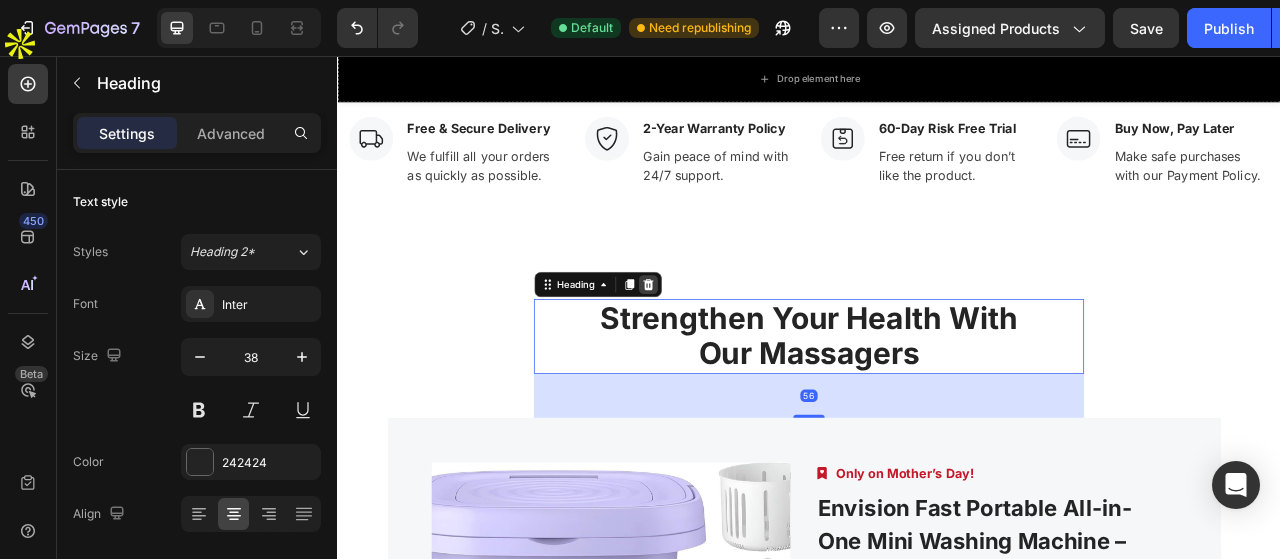 click 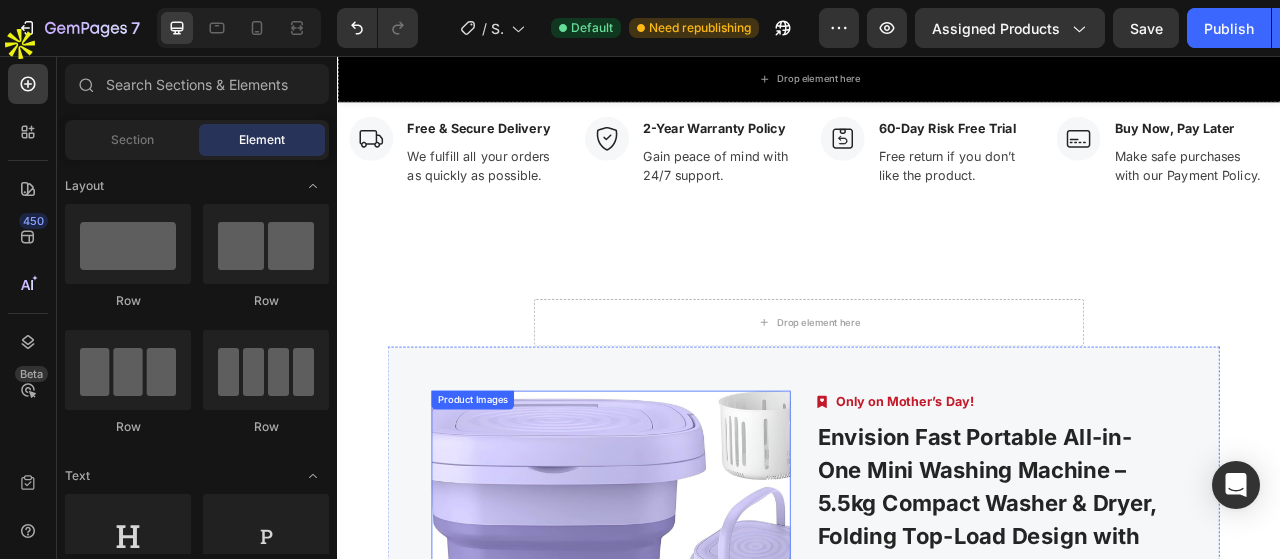 scroll, scrollTop: 5694, scrollLeft: 0, axis: vertical 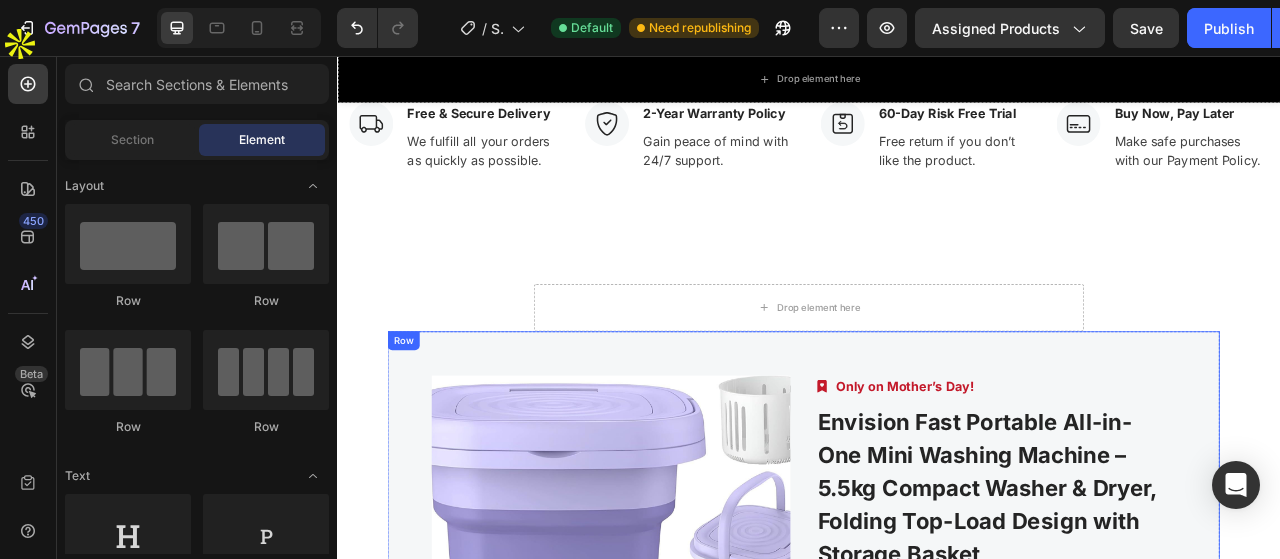 click on "Product Images Image Only on Mother’s Day! Text block Row Envision Fast Portable All-in-One Mini Washing Machine – 5.5kg Compact Washer & Dryer, Folding Top-Load Design with Storage Basket (P) Title Relieve Eye Pain and Improve Sleep Text block                Icon                Icon                Icon                Icon                Icon Icon List Hoz (224 reviews) Text block Row Rs.14,000.00 (P) Price (P) Price No compare price (P) Price Row Buy Now (P) Cart Button Row" at bounding box center (929, 711) 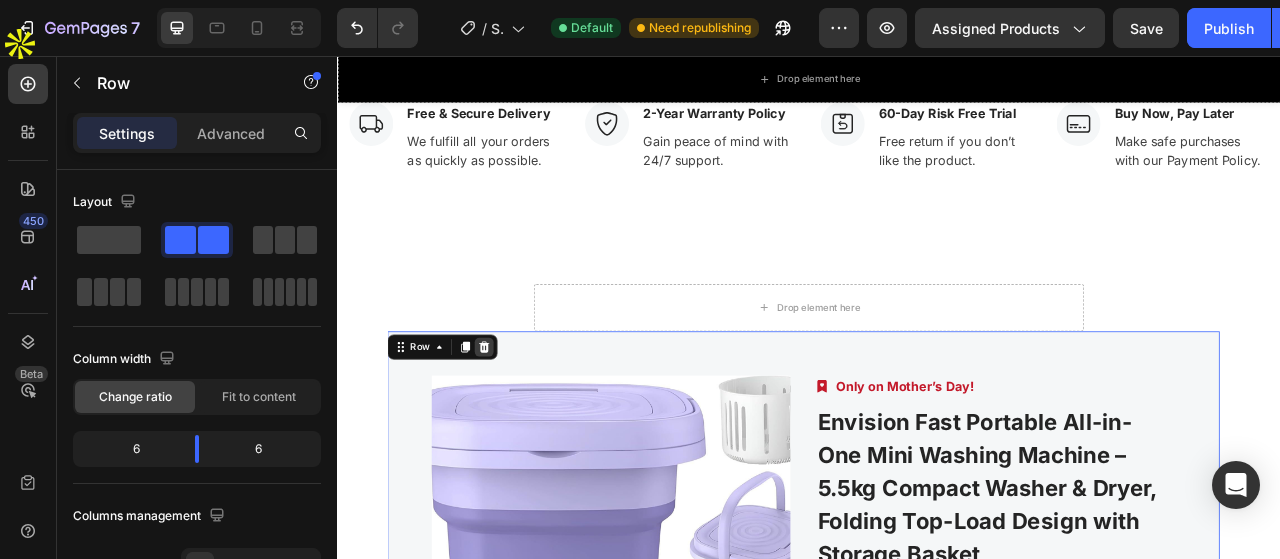 click 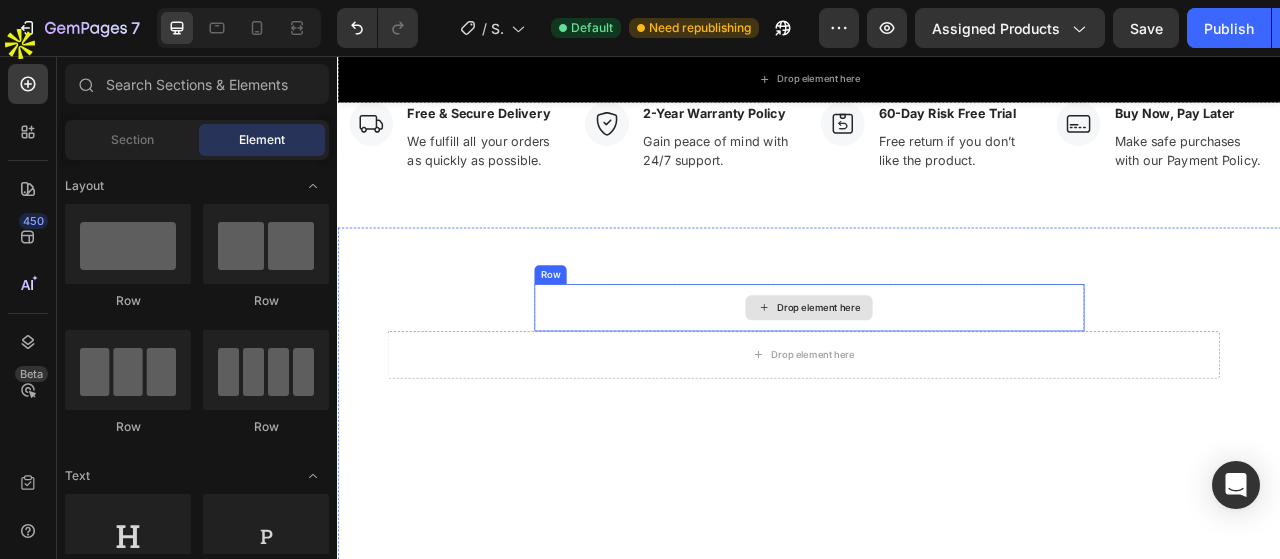 click on "Drop element here" at bounding box center (937, 377) 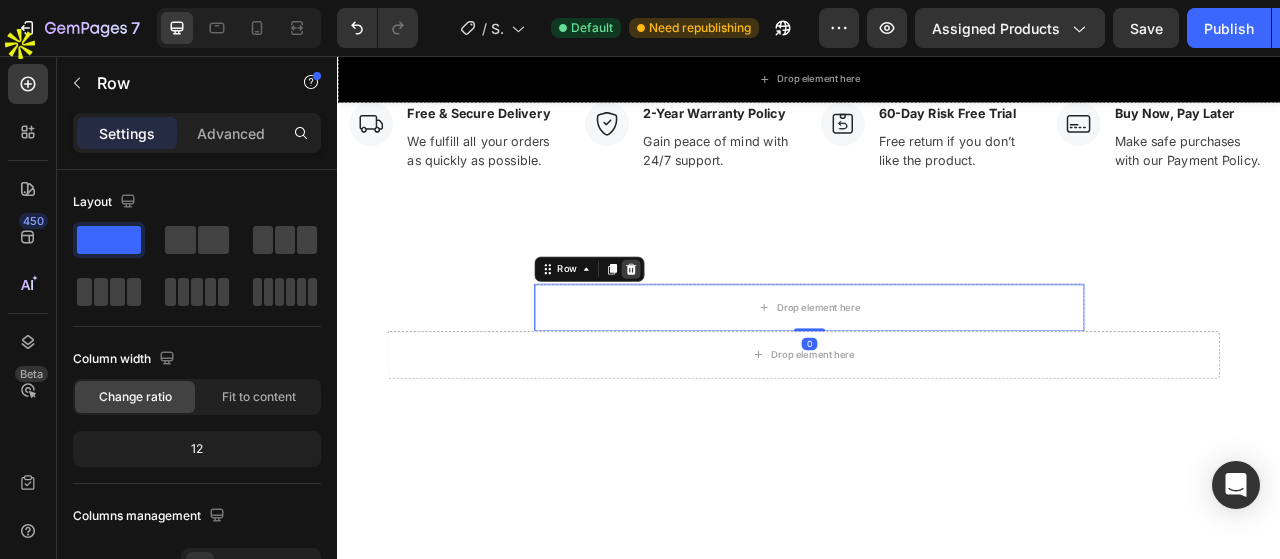 click 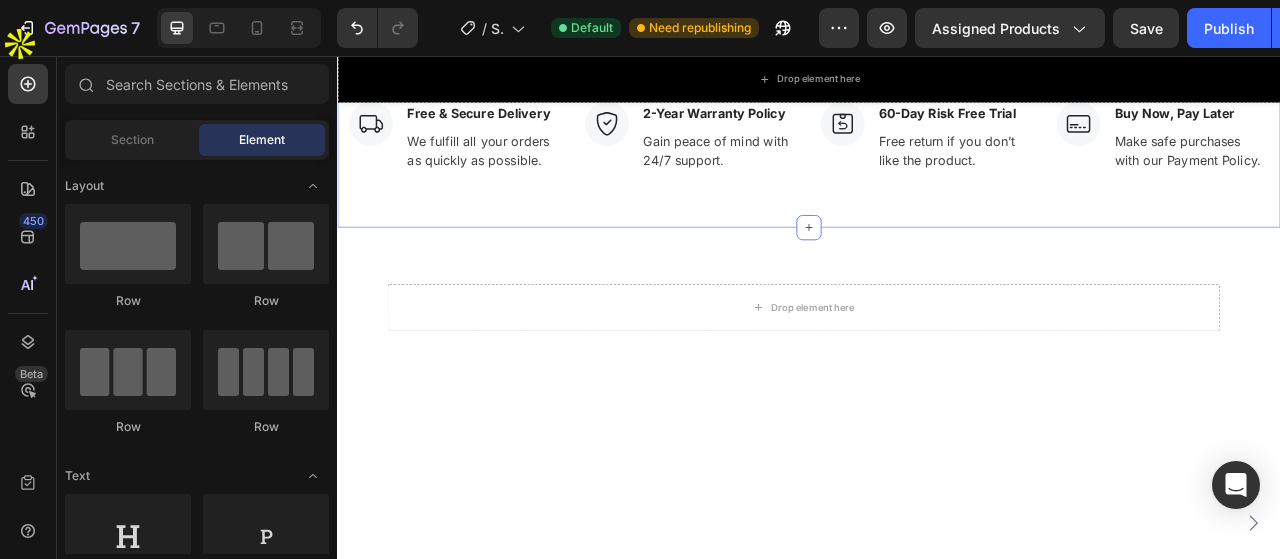 click on "Image Free & Secure Delivery Text block We fulfill all your orders as quickly as possible. Text block Row Image 2-Year Warranty Policy Text block Gain peace of mind with 24/7 support. Text block Row Image 60-Day Risk Free Trial Text block Free return if you don’t like the product. Text block Row Image Buy Now, Pay Later Text block Make safe purchases with our Payment Policy. Text block Row Row Section 9" at bounding box center [937, 159] 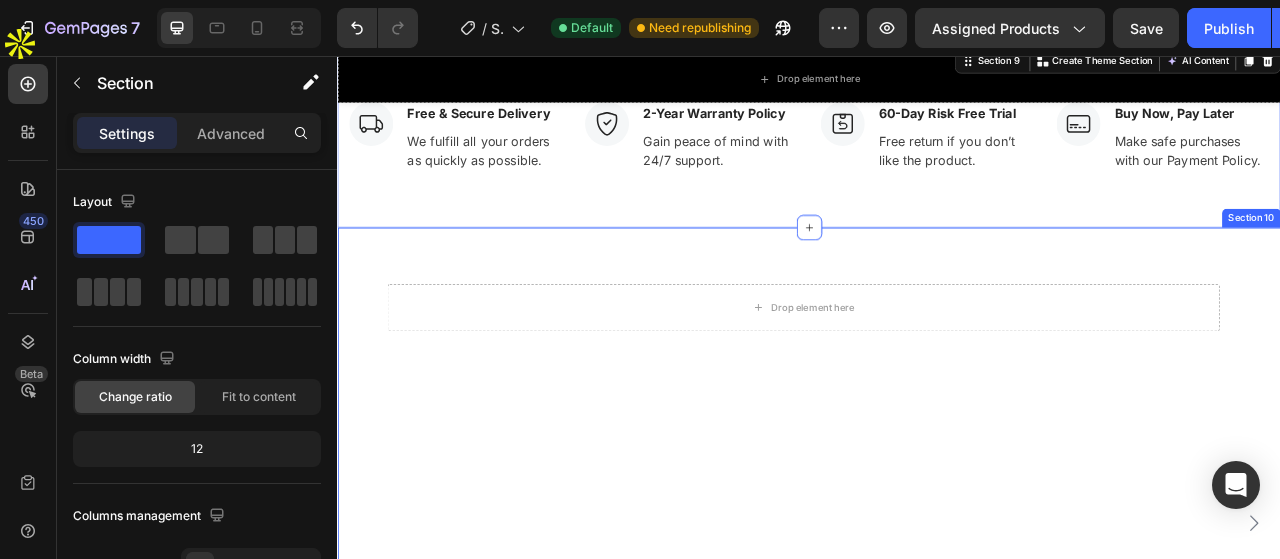 click on "Drop element here Product Product Images Image Only on Mother’s Day! Text block Row Envision Fast Portable All-in-One Mini Washing Machine – 5.5kg Compact Washer & Dryer, Folding Top-Load Design with Storage Basket (P) Title Relieve Eye Pain and Improve Sleep Text block                Icon                Icon                Icon                Icon                Icon Icon List Hoz (224 reviews) Text block Row Rs.14,000.00 (P) Price (P) Price No compare price (P) Price Row Buy Now (P) Cart Button Row Product Product Images Image Only on Mother’s Day! Text block Row Envision Fast Portable All-in-One Mini Washing Machine – 5.5kg Compact Washer & Dryer, Folding Top-Load Design with Storage Basket (P) Title Relieve Eye Pain and Improve Sleep Text block                Icon                Icon                Icon                Icon                Icon Icon List Hoz (224 reviews) Text block Row Rs.14,000.00 (P) Price (P) Price No compare price (P) Price Row Buy Now Row" at bounding box center [937, 651] 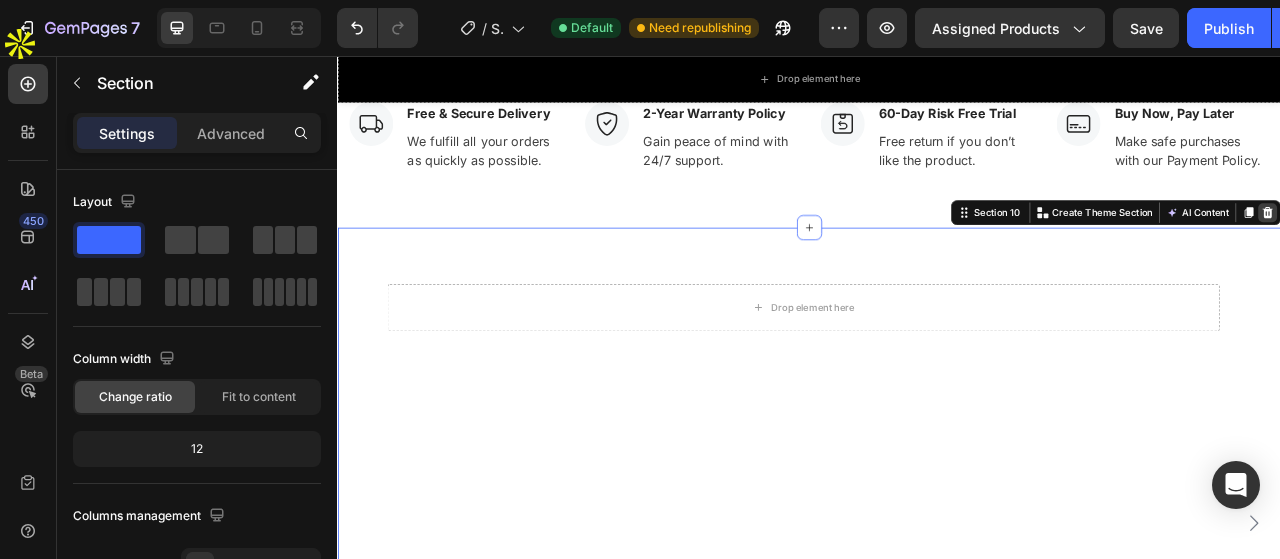 click 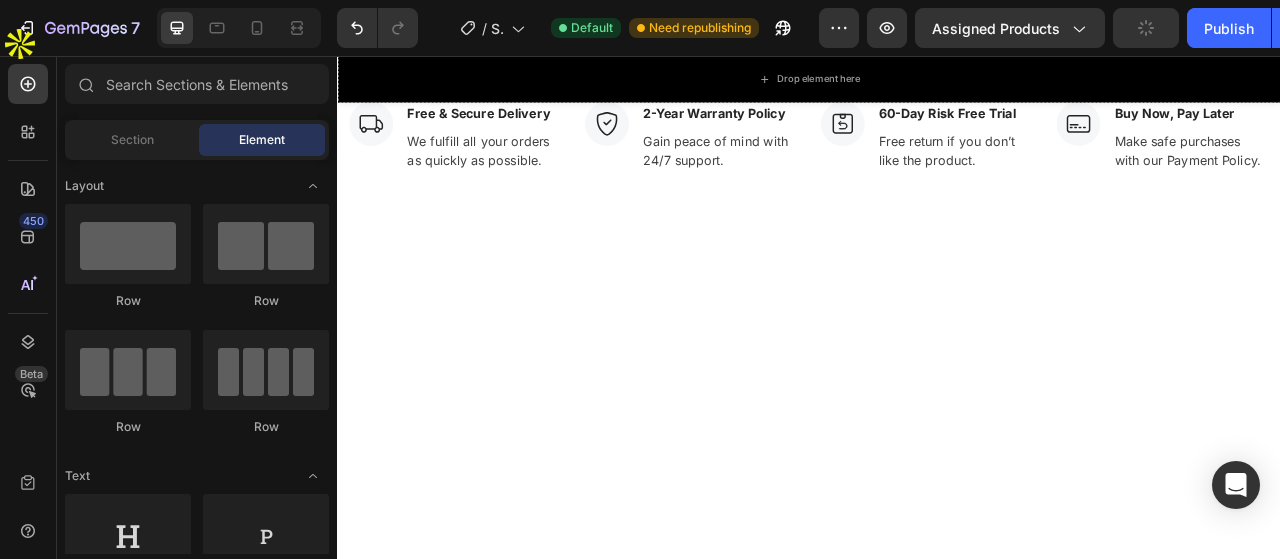 click at bounding box center (937, 748) 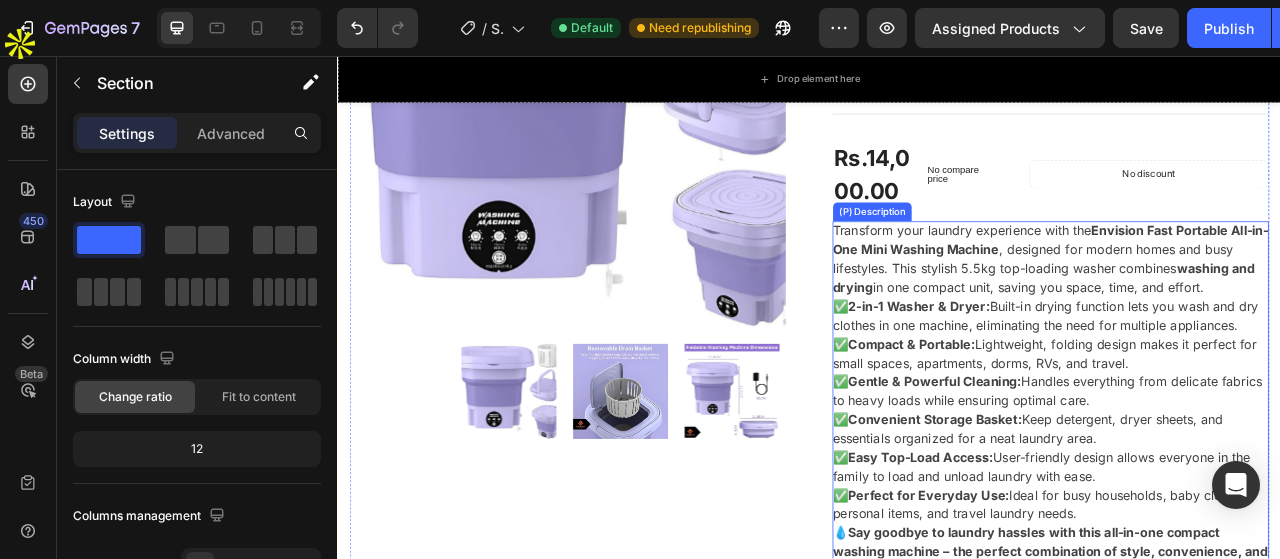 scroll, scrollTop: 388, scrollLeft: 0, axis: vertical 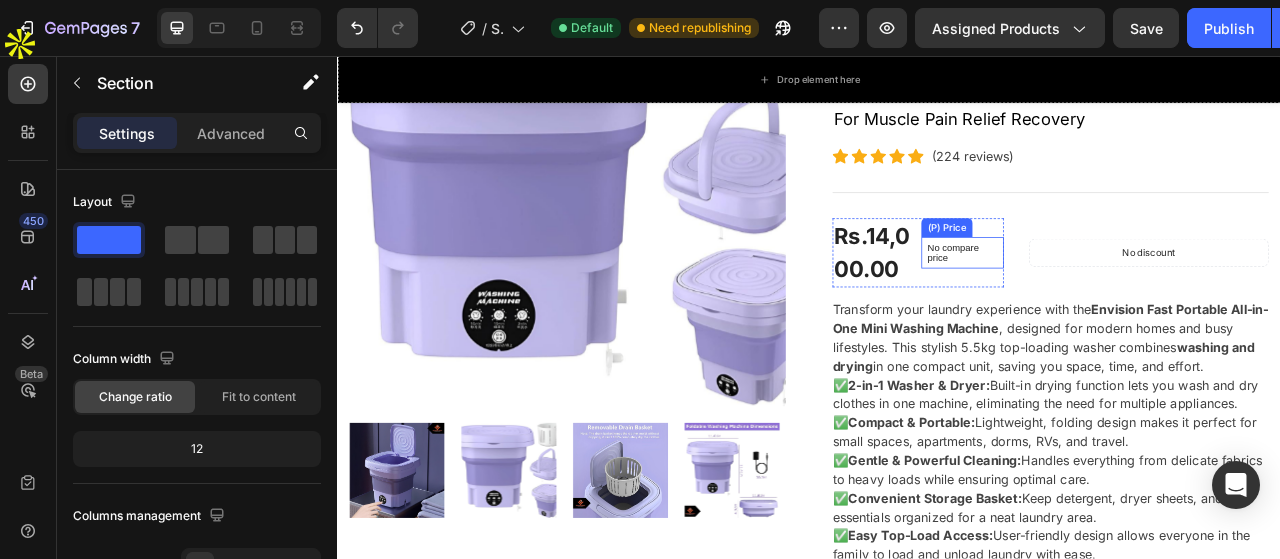 click on "No compare price" at bounding box center (1132, 307) 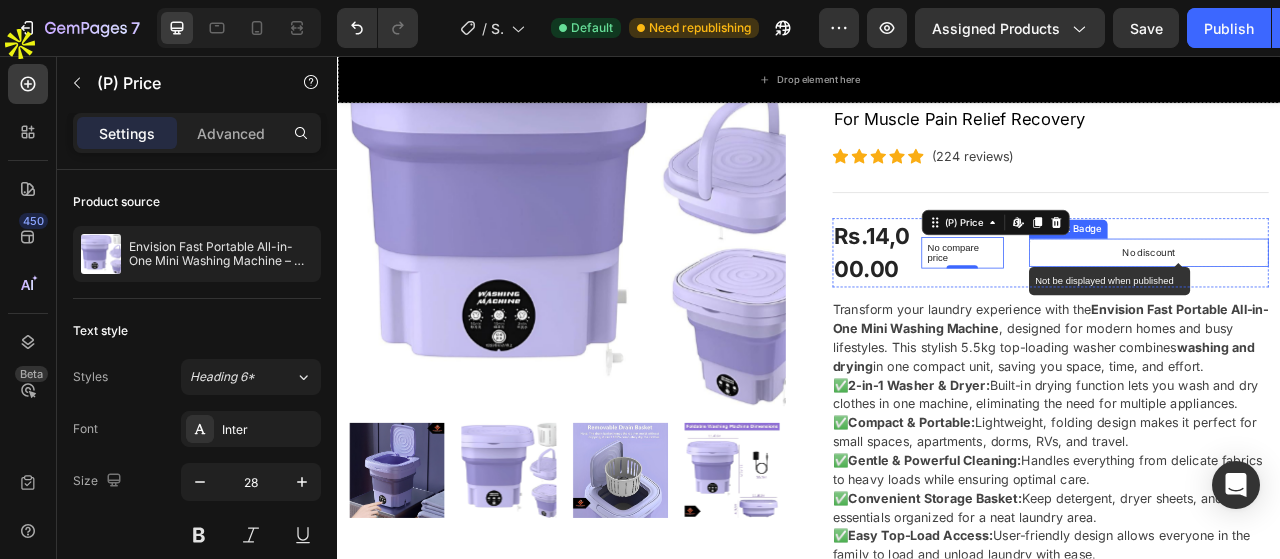 click on "No discount   Not be displayed when published Product Badge" at bounding box center (1369, 307) 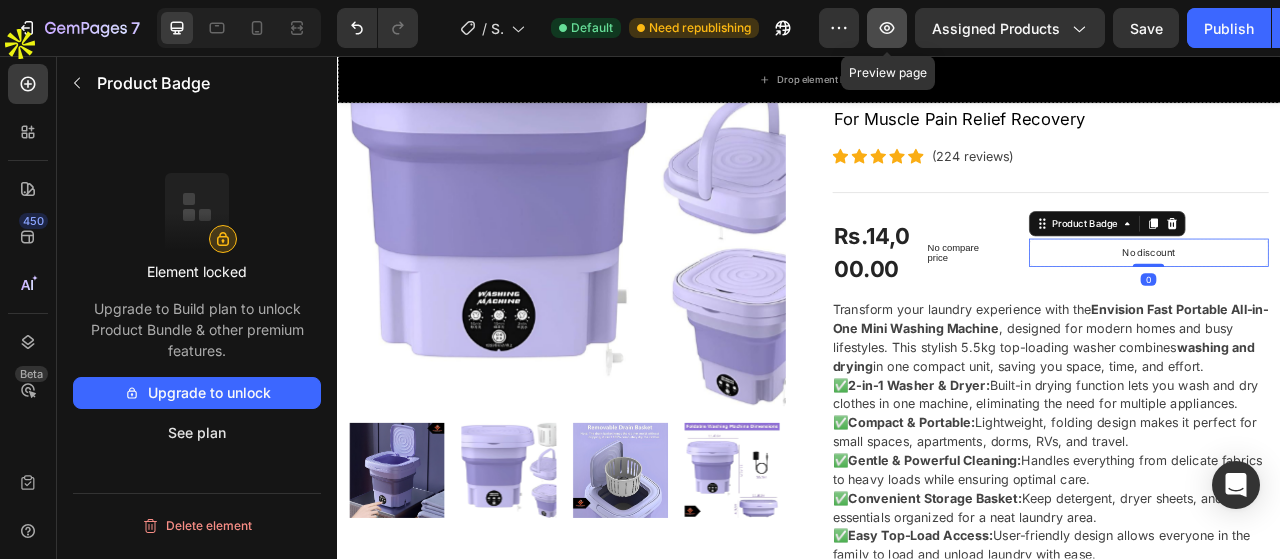 click 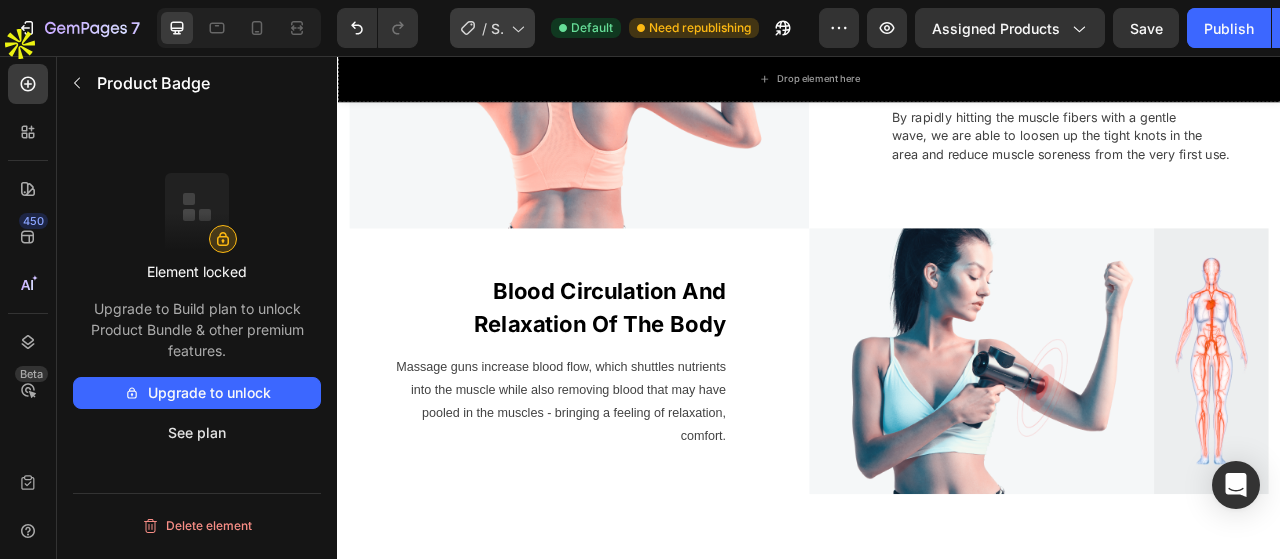 scroll, scrollTop: 1088, scrollLeft: 0, axis: vertical 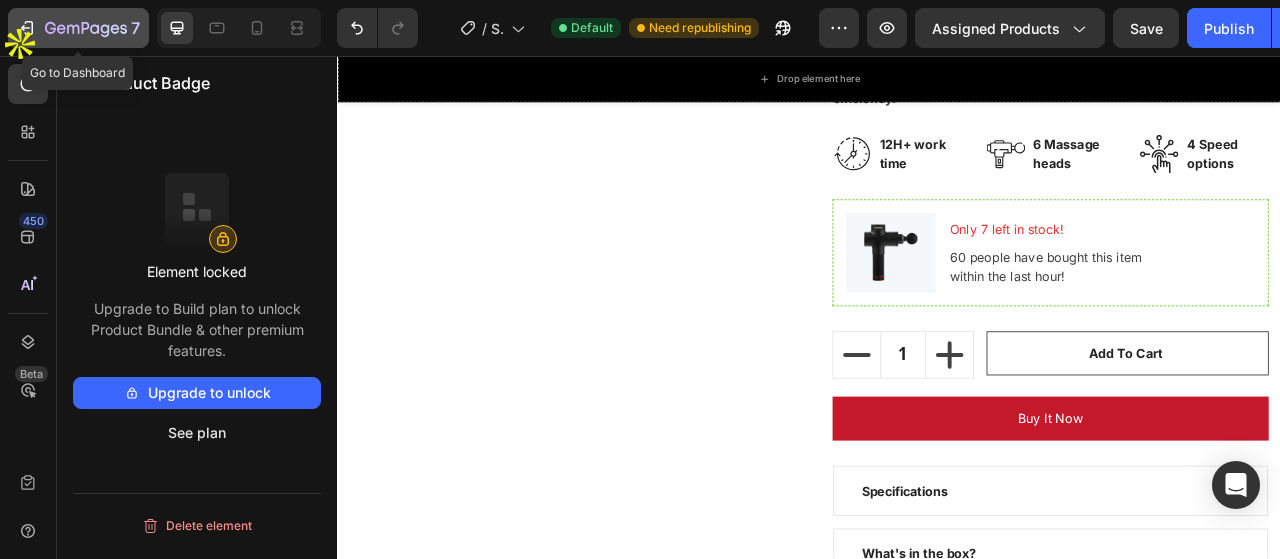 click 